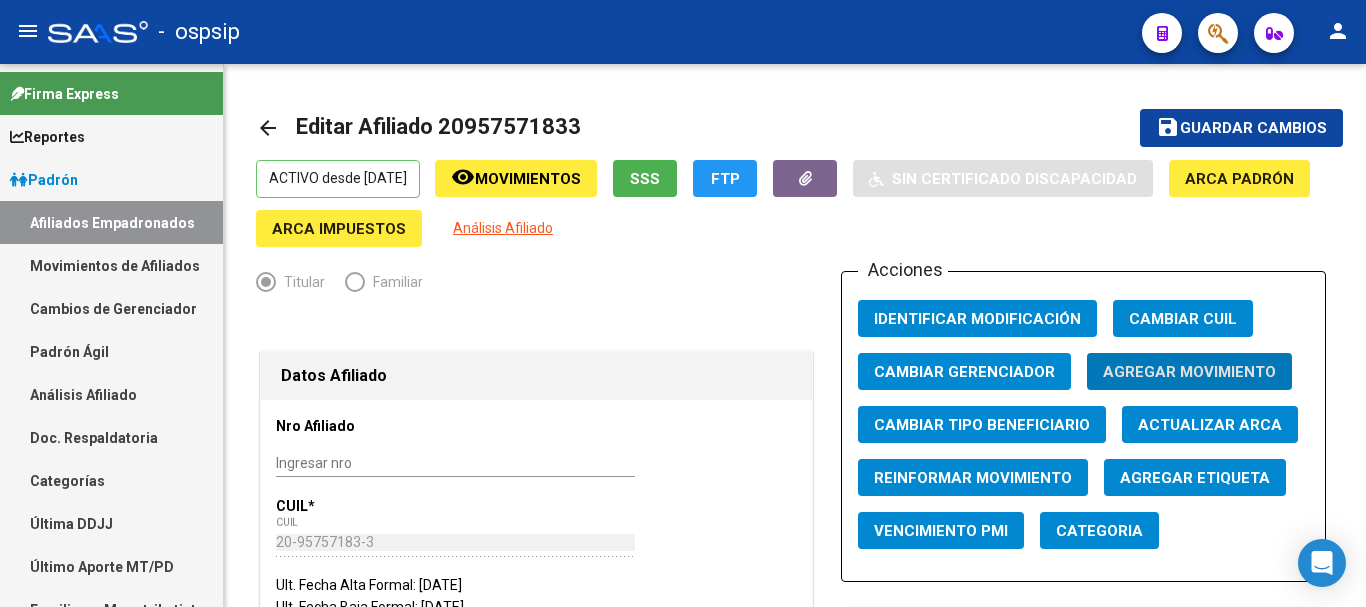 scroll, scrollTop: 0, scrollLeft: 0, axis: both 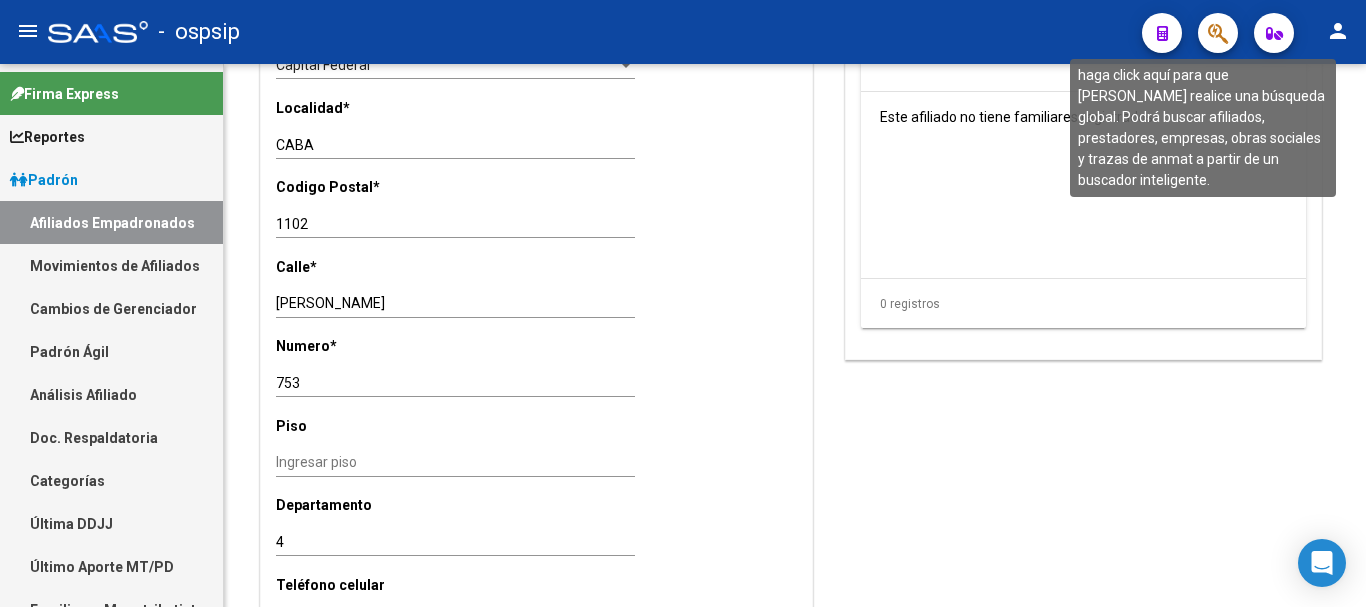 click 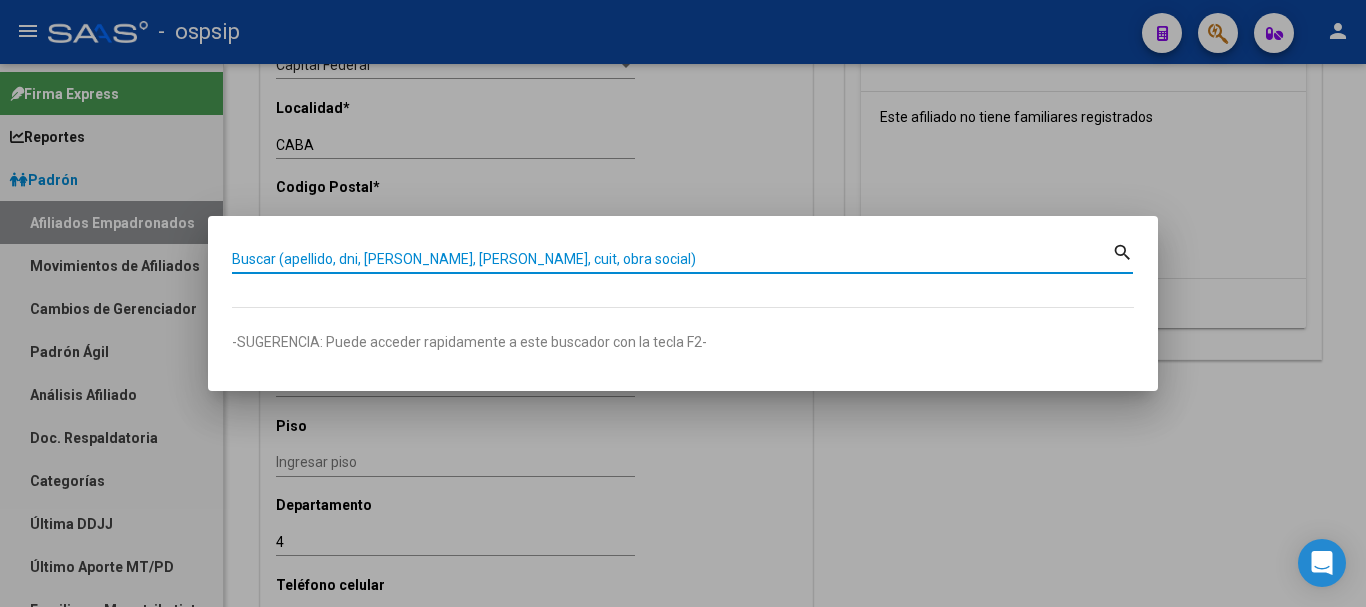 paste on "20225812/00" 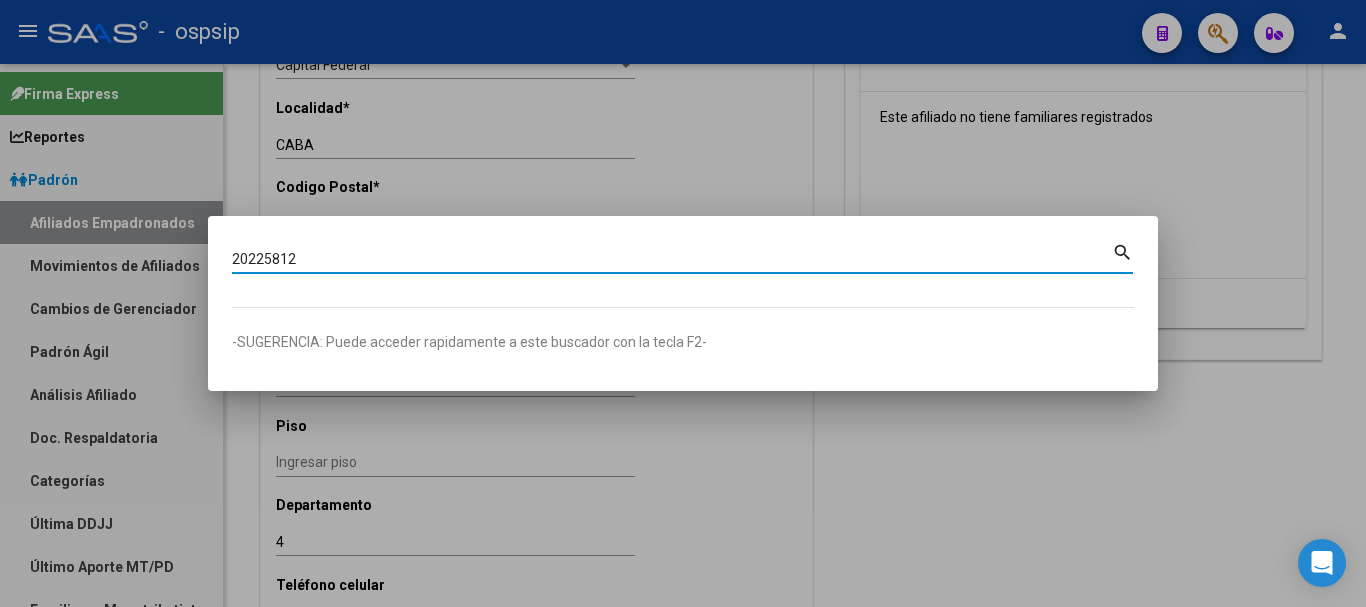 type on "20225812" 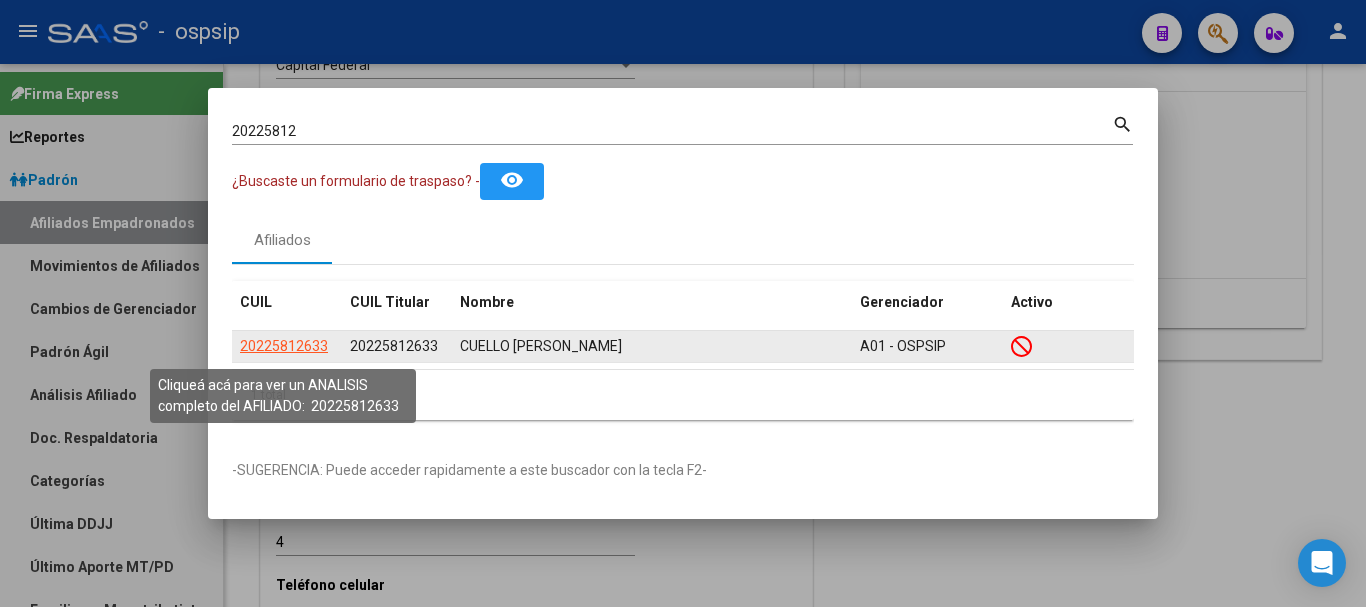 click on "20225812633" 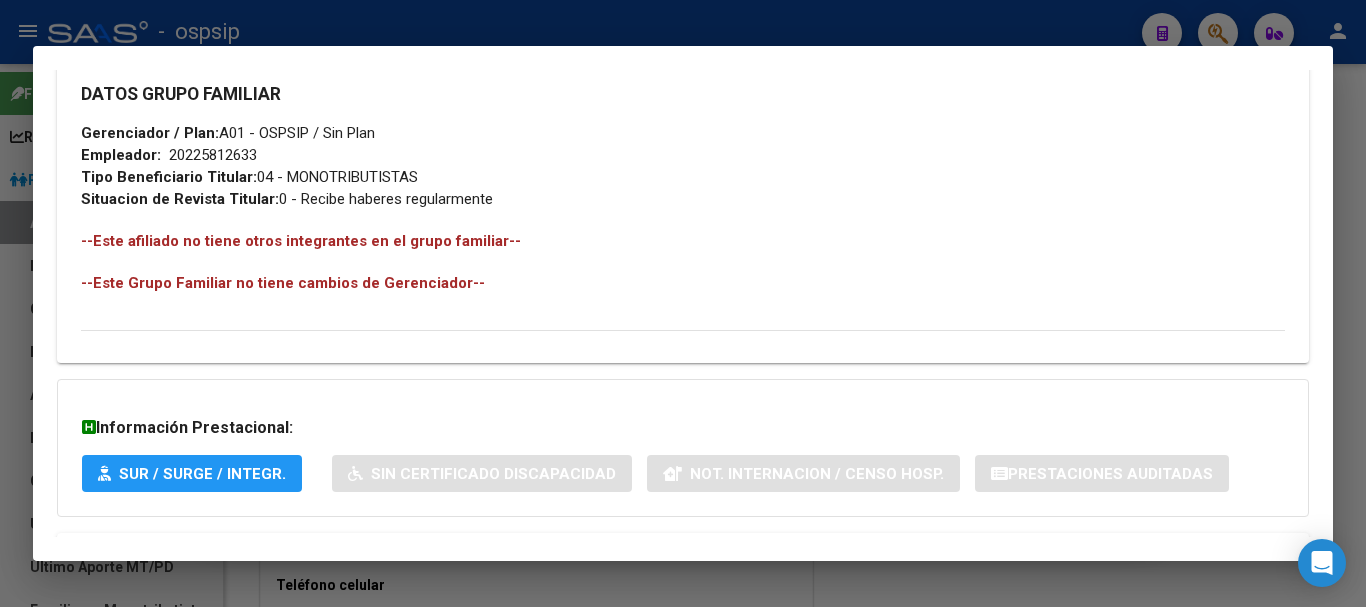 scroll, scrollTop: 1084, scrollLeft: 0, axis: vertical 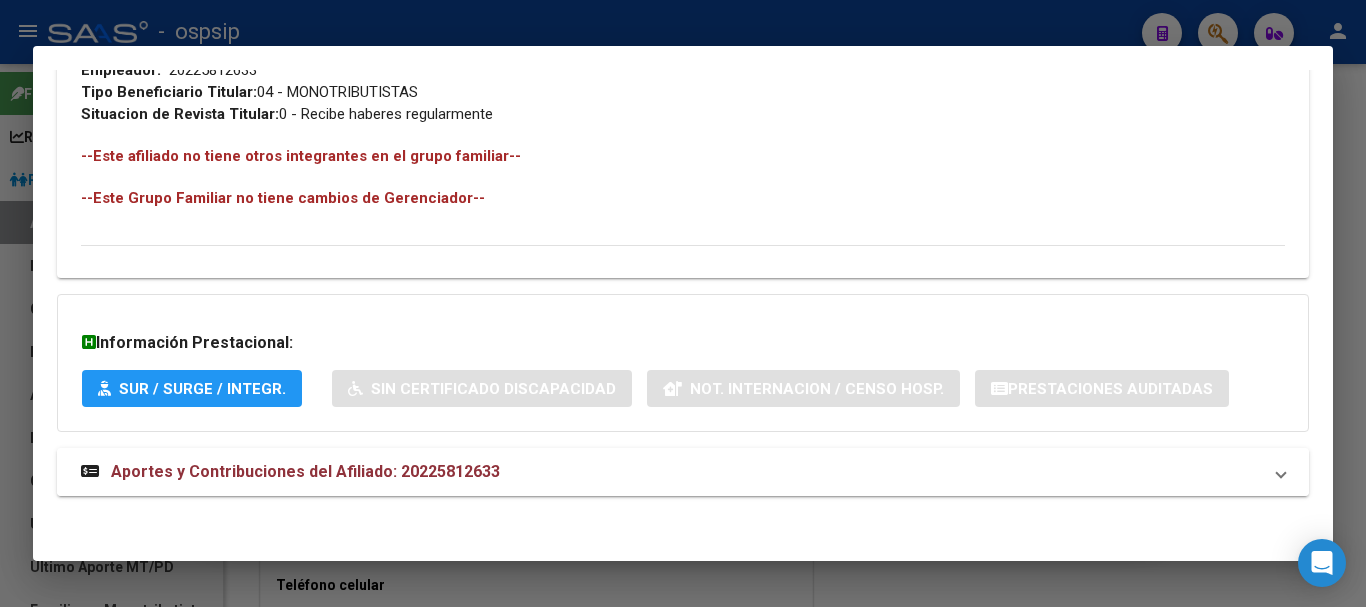 click on "Aportes y Contribuciones del Afiliado: 20225812633" at bounding box center [305, 471] 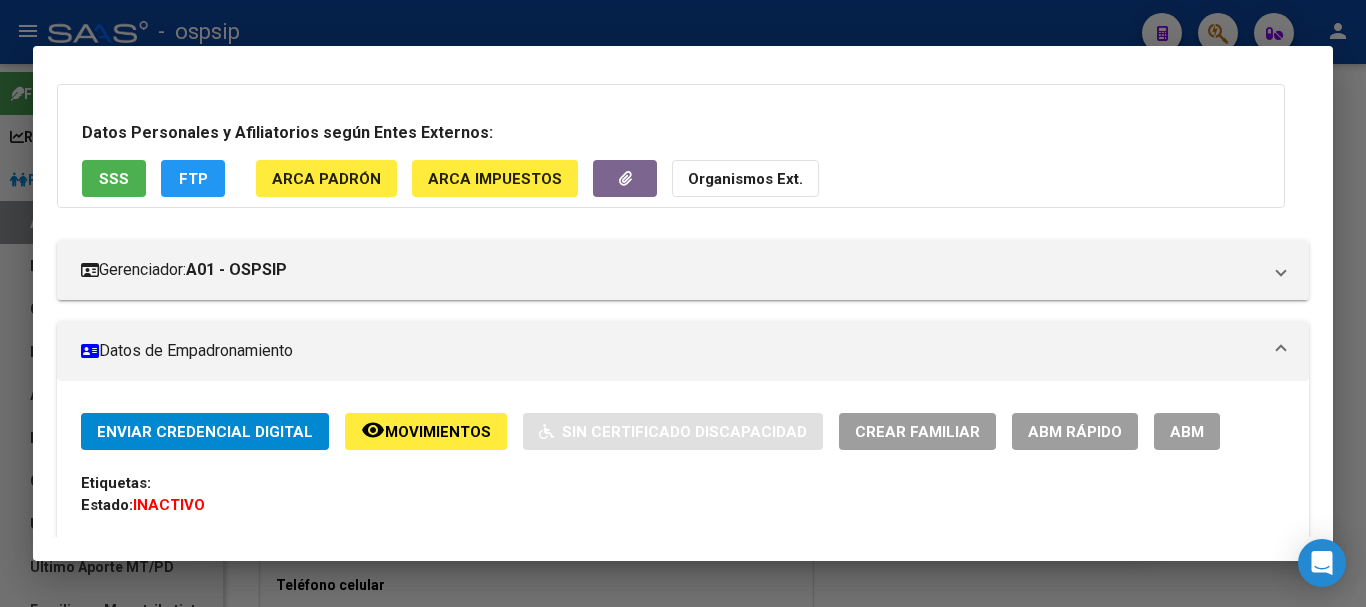 scroll, scrollTop: 0, scrollLeft: 0, axis: both 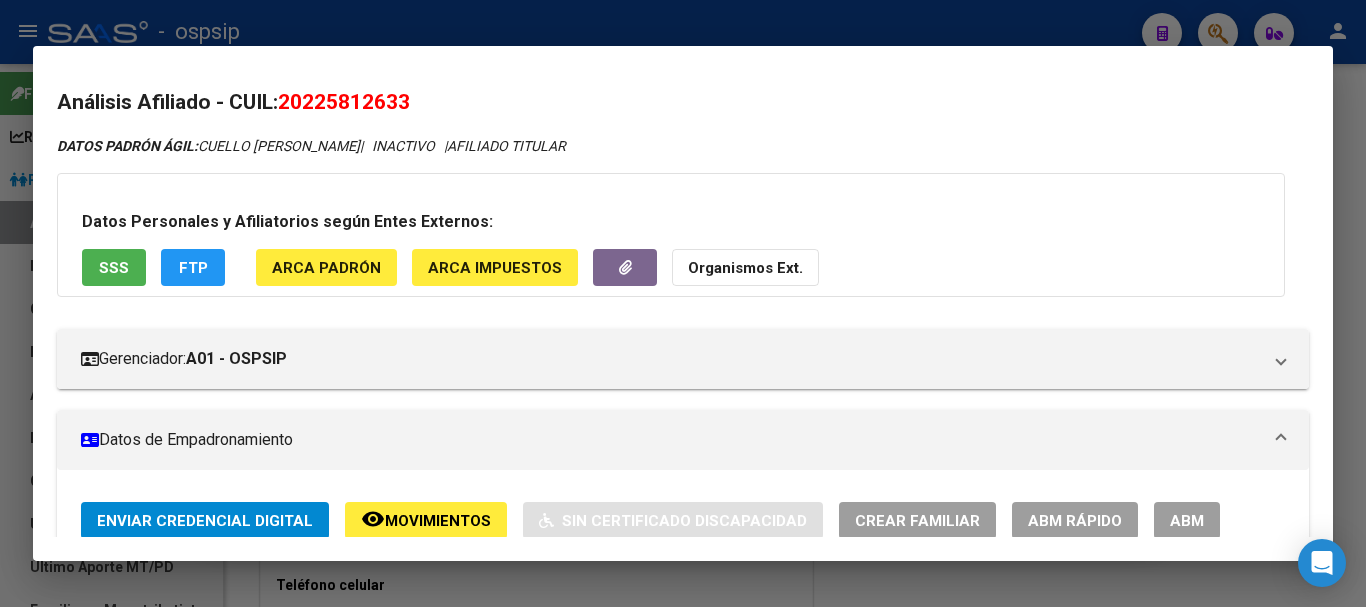 click on "ABM" at bounding box center (1187, 521) 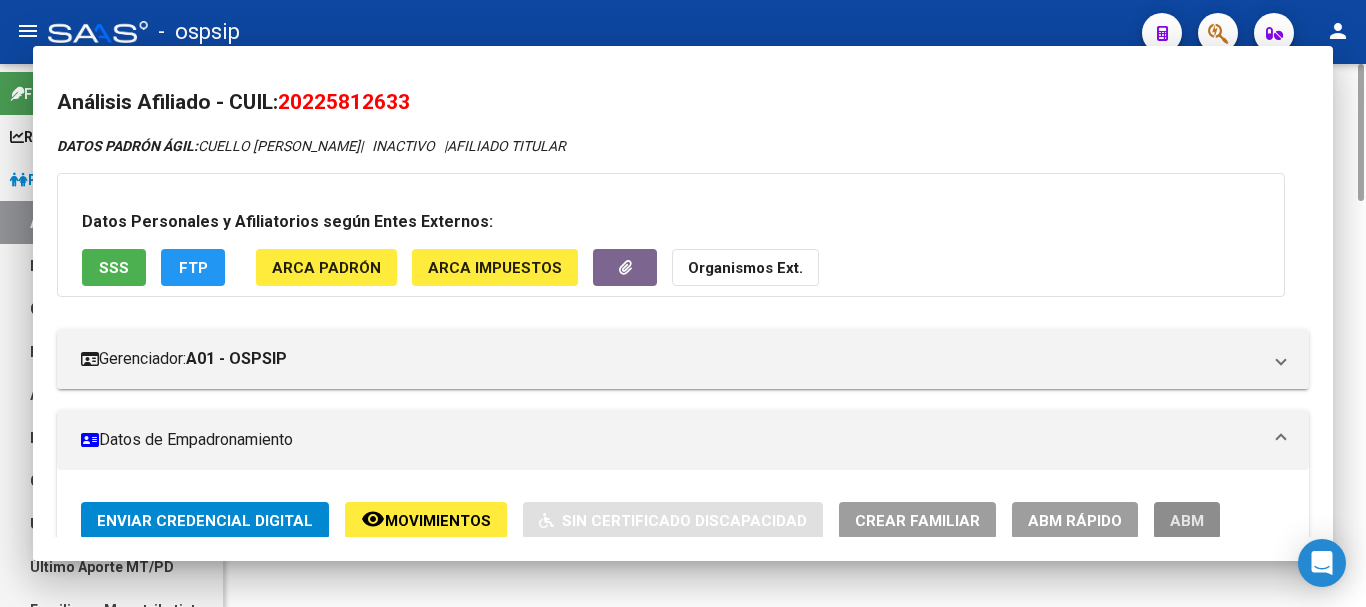 scroll, scrollTop: 0, scrollLeft: 0, axis: both 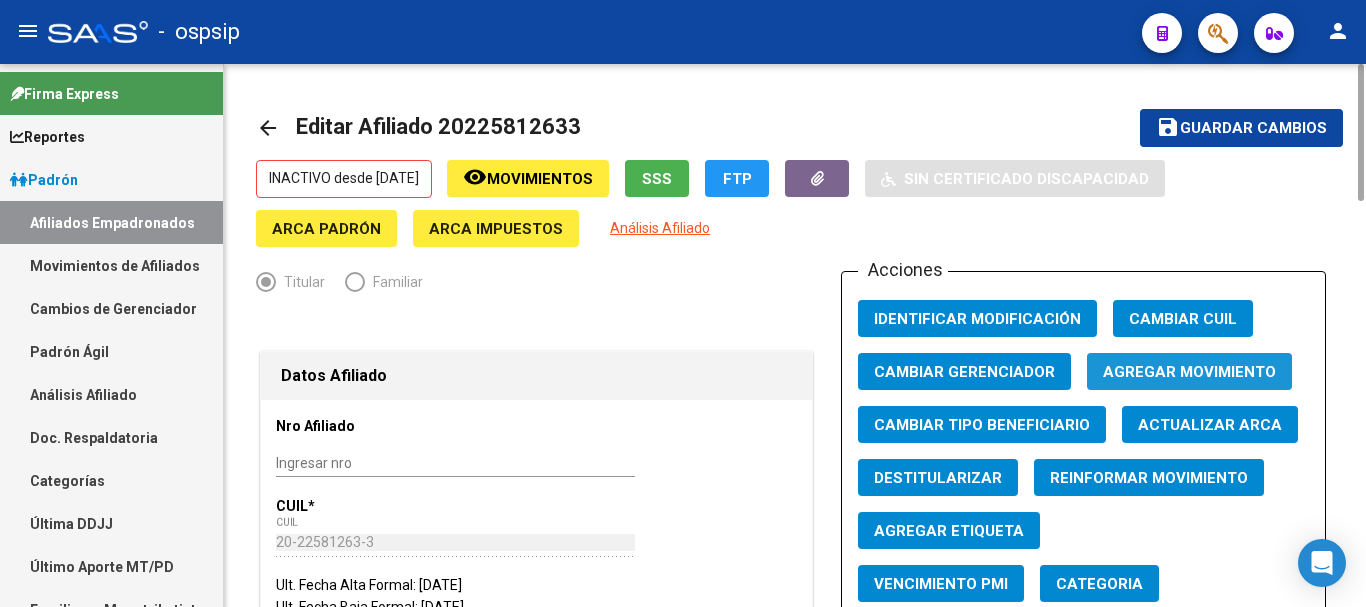 click on "Agregar Movimiento" 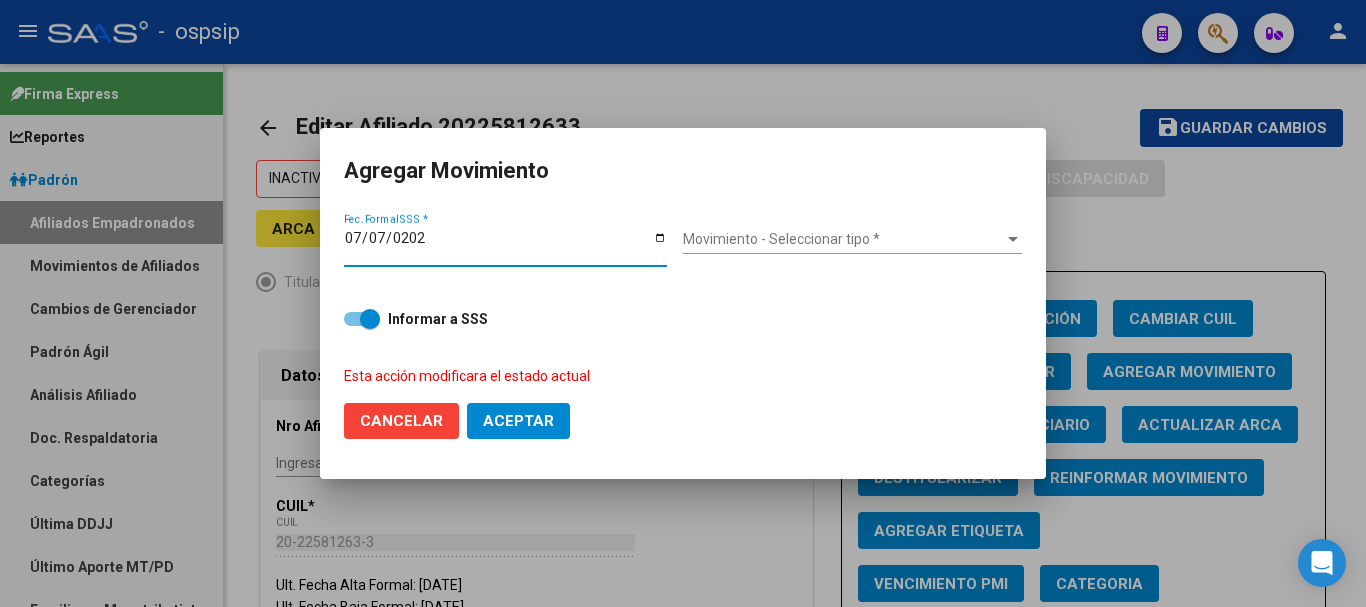 type on "[DATE]" 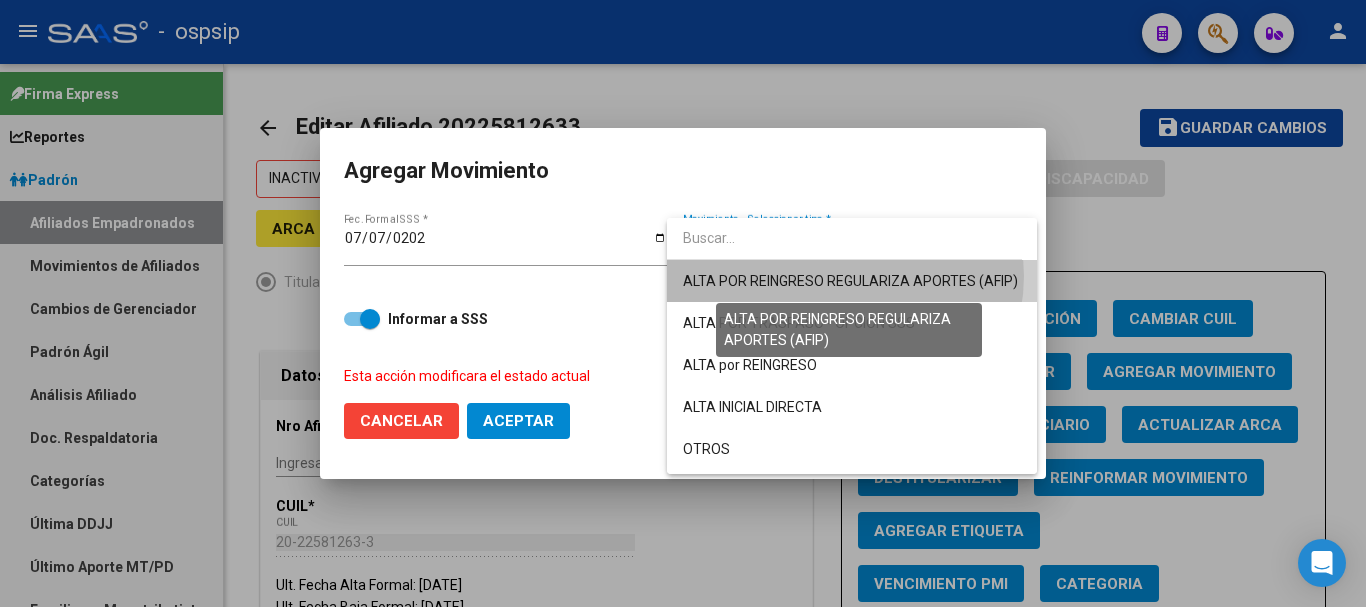 click on "ALTA POR REINGRESO REGULARIZA APORTES (AFIP)" at bounding box center (850, 281) 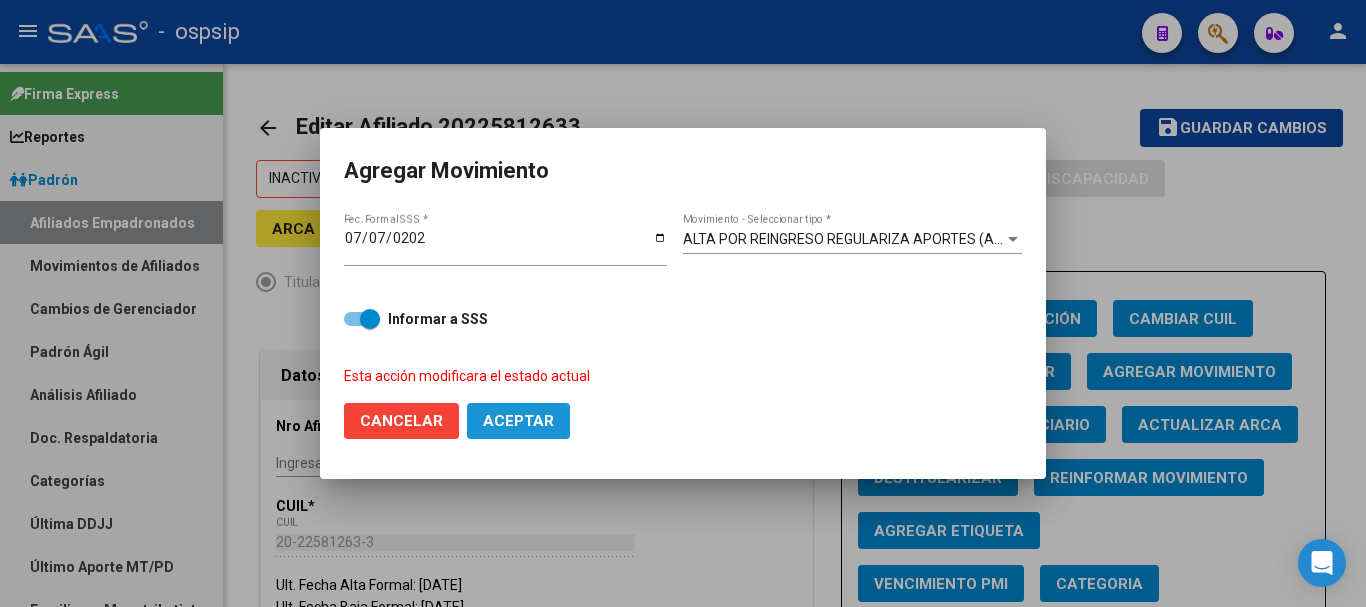 click on "Aceptar" 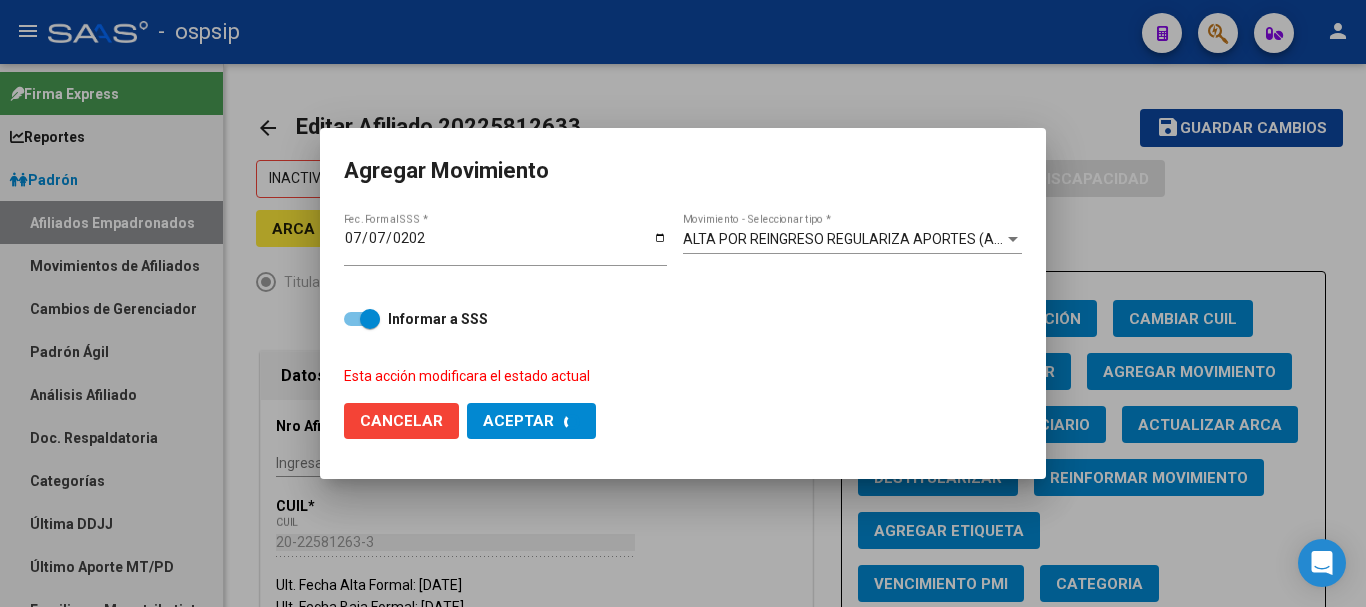 checkbox on "false" 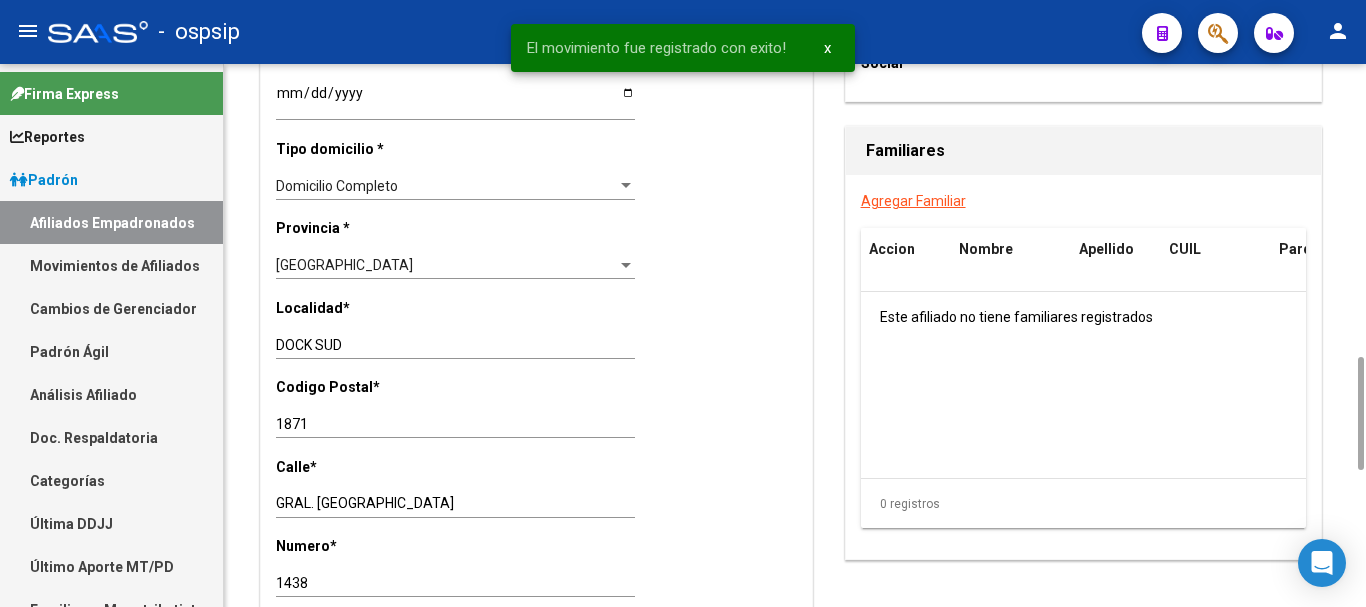 scroll, scrollTop: 1600, scrollLeft: 0, axis: vertical 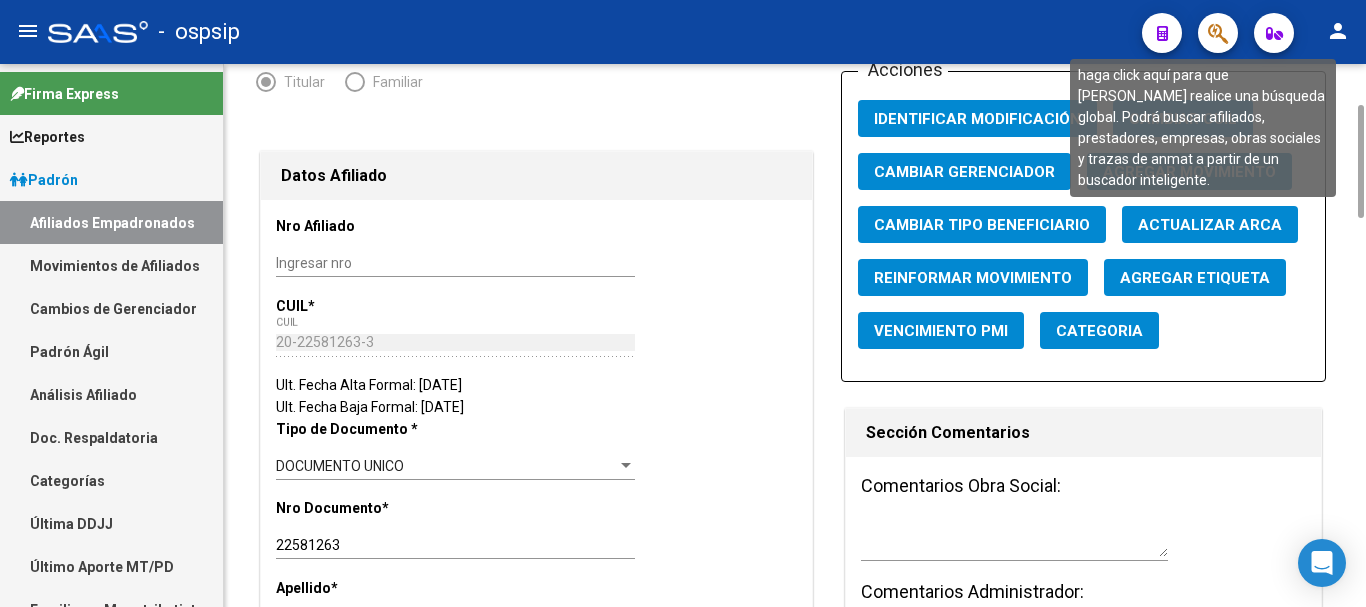 click 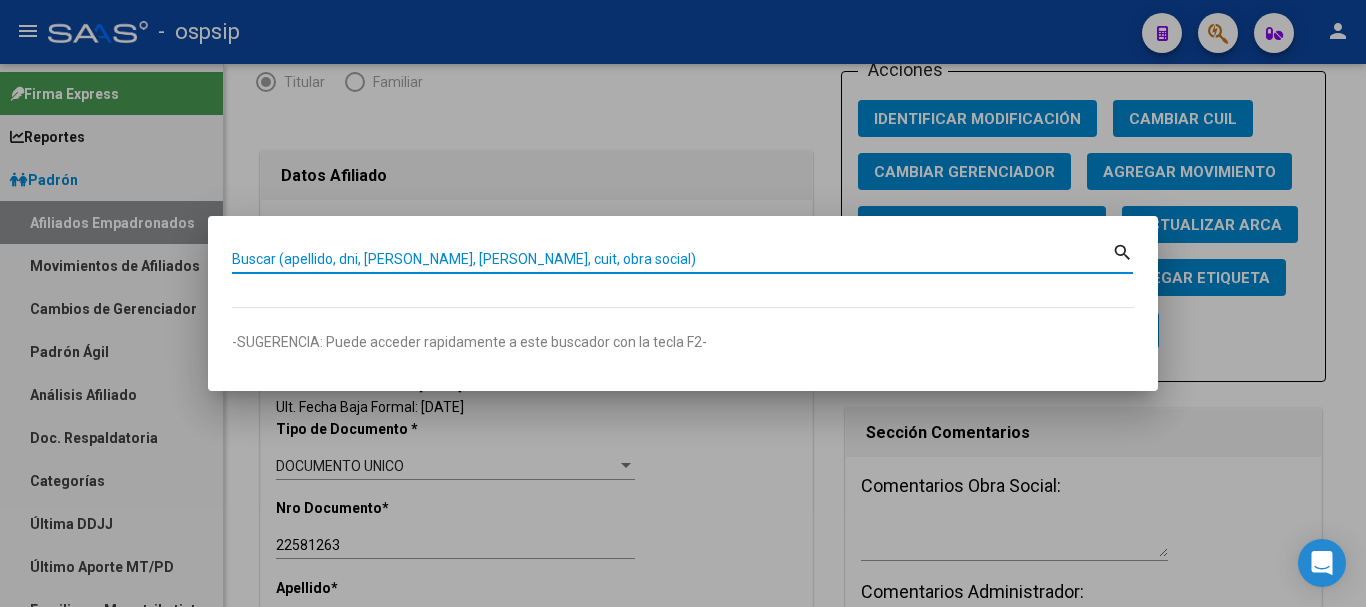 paste on "20268260/00" 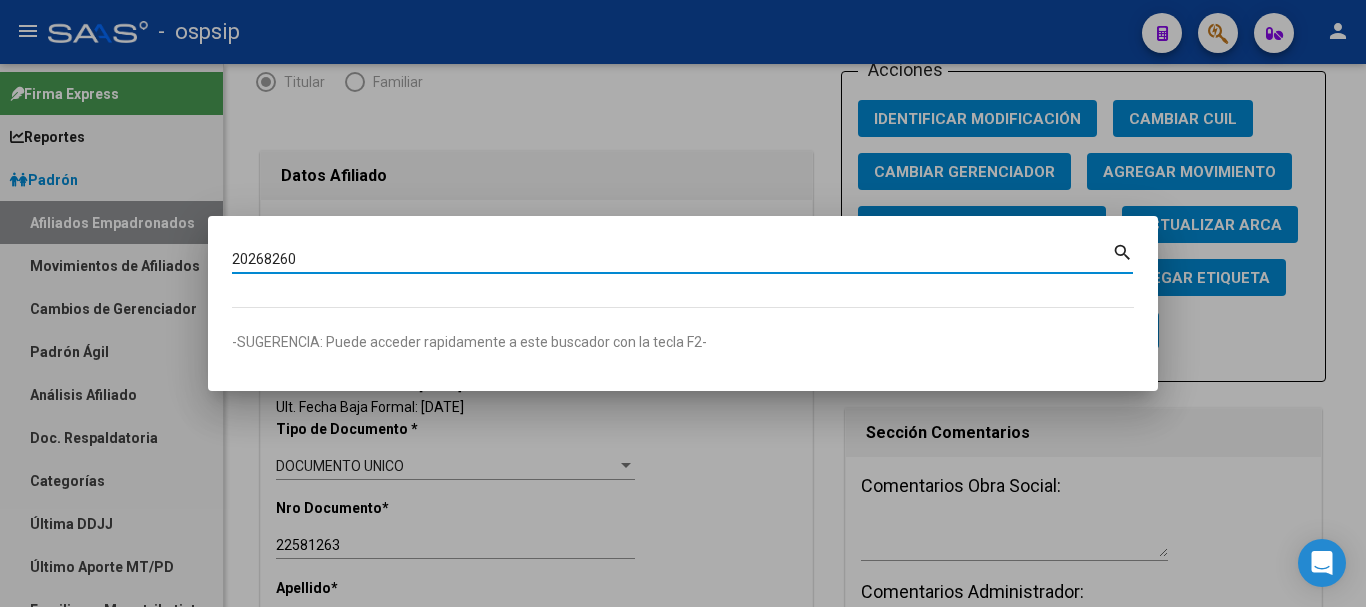 type on "20268260" 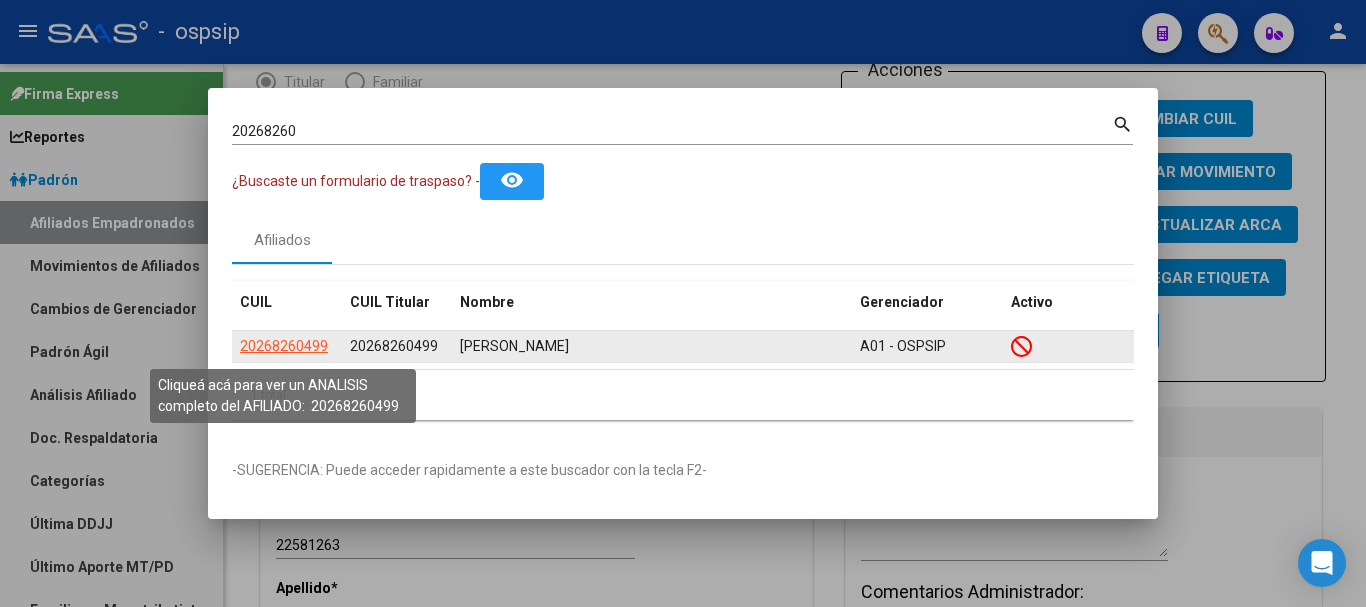 click on "20268260499" 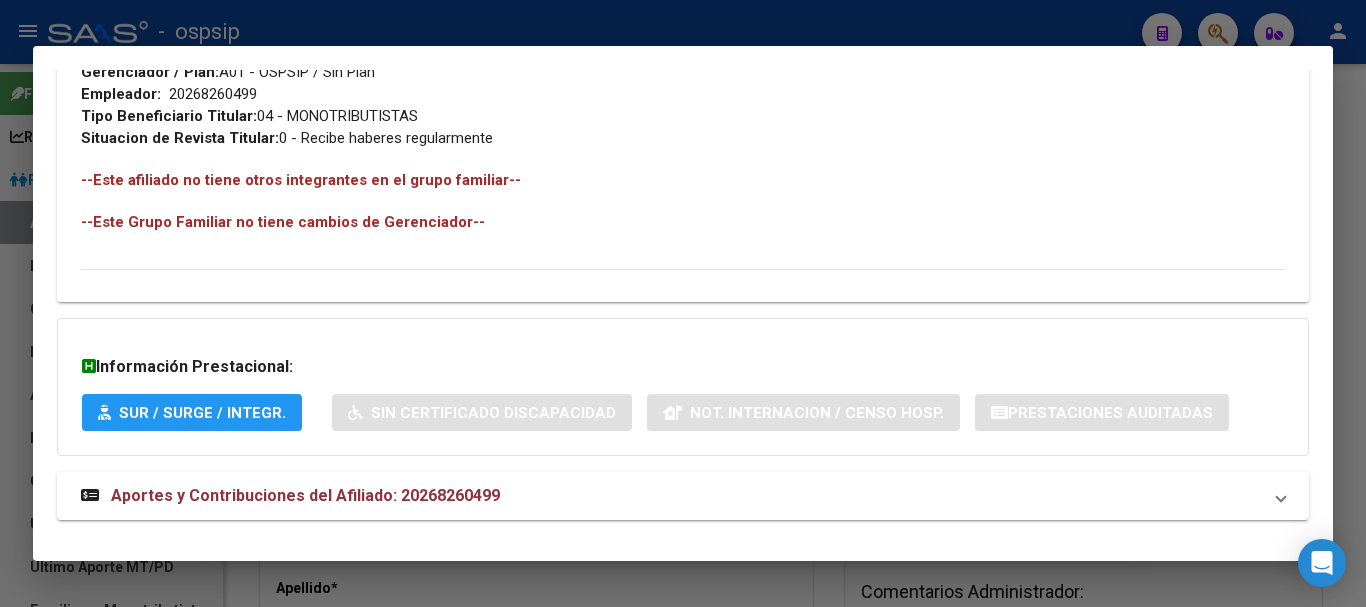 scroll, scrollTop: 1084, scrollLeft: 0, axis: vertical 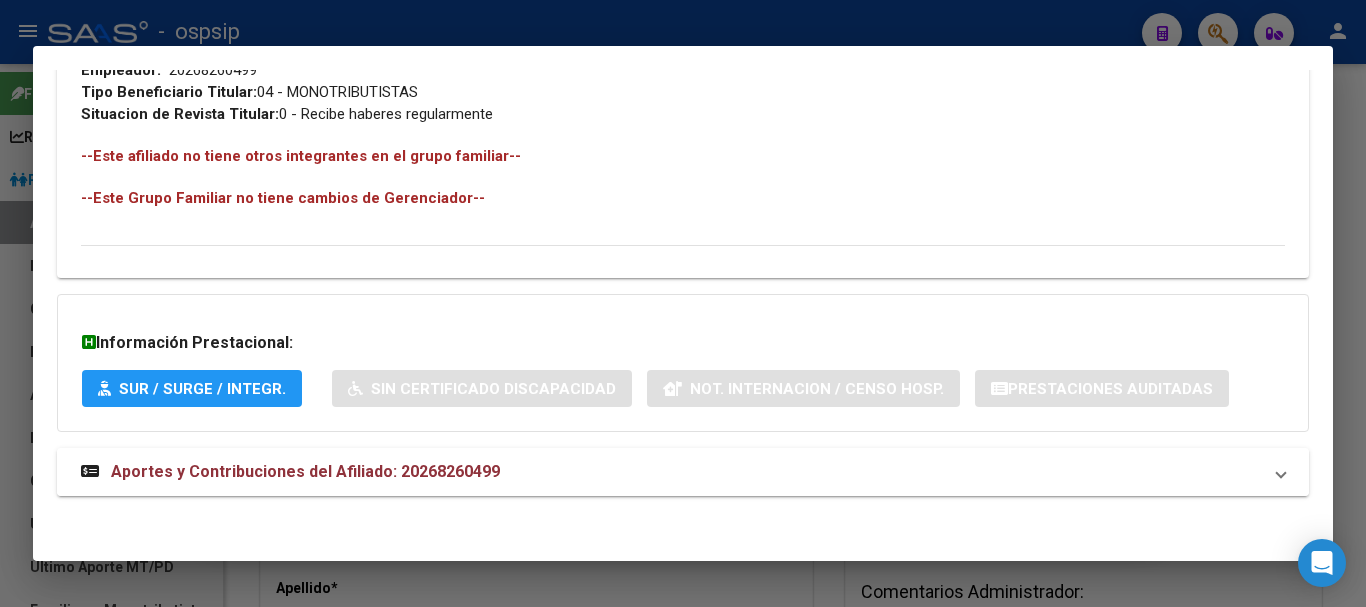 click on "Aportes y Contribuciones del Afiliado: 20268260499" at bounding box center (305, 471) 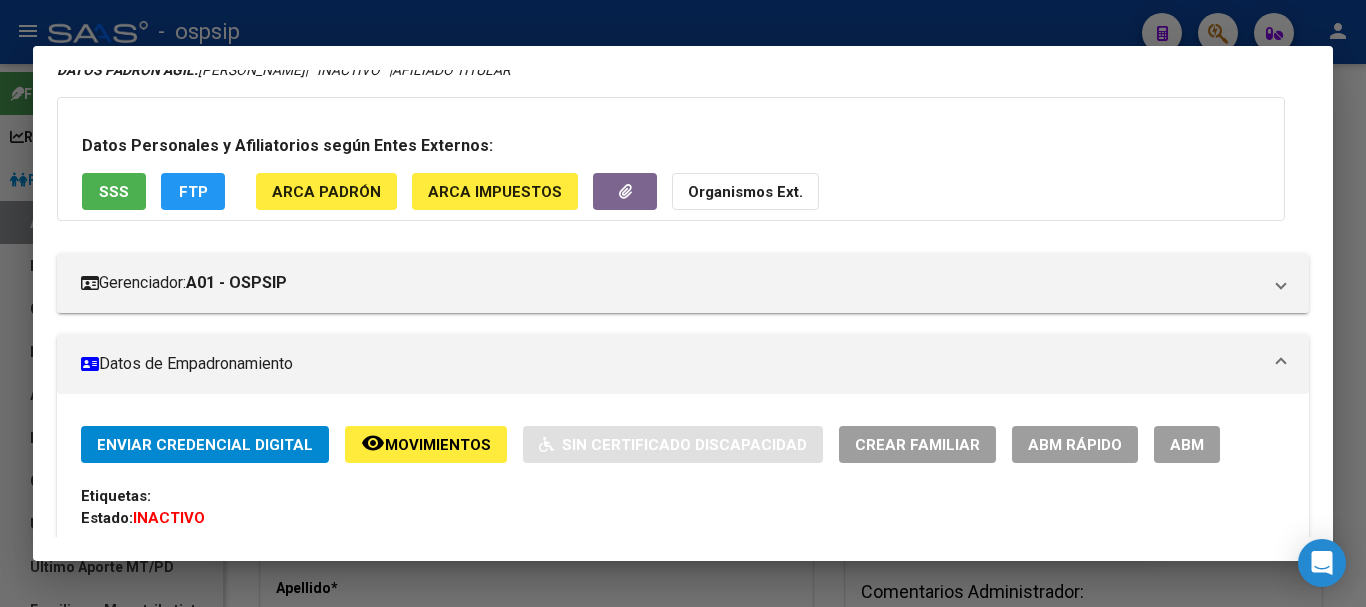 scroll, scrollTop: 0, scrollLeft: 0, axis: both 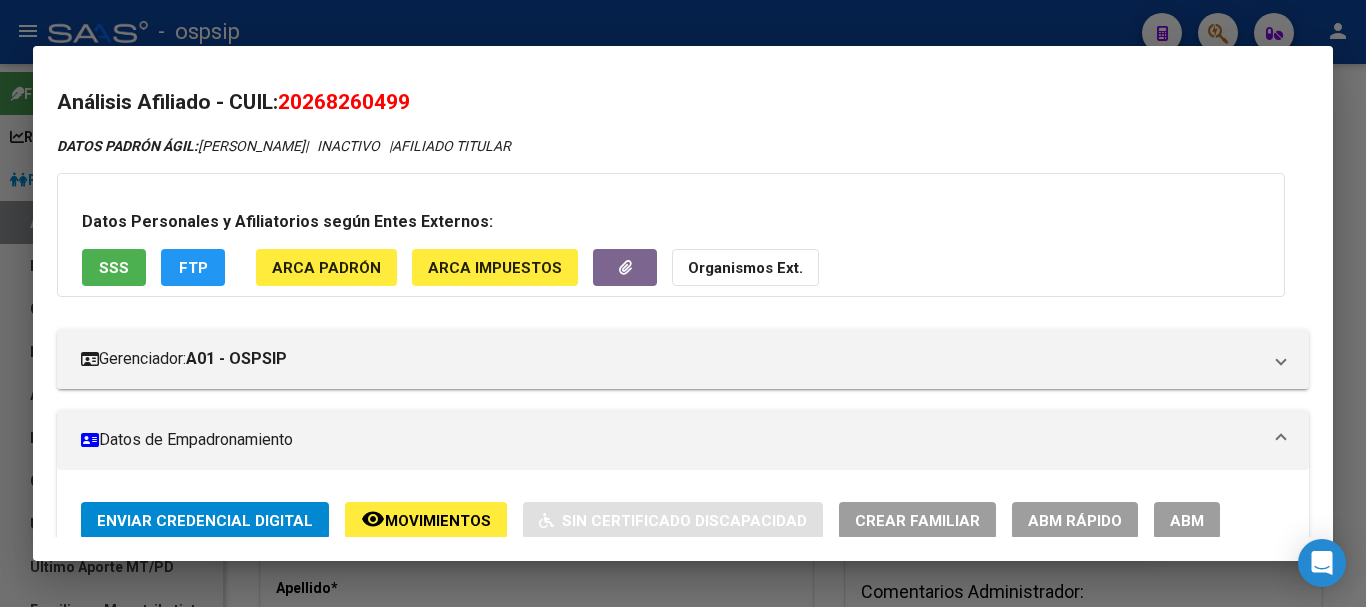 click on "ABM" at bounding box center (1187, 521) 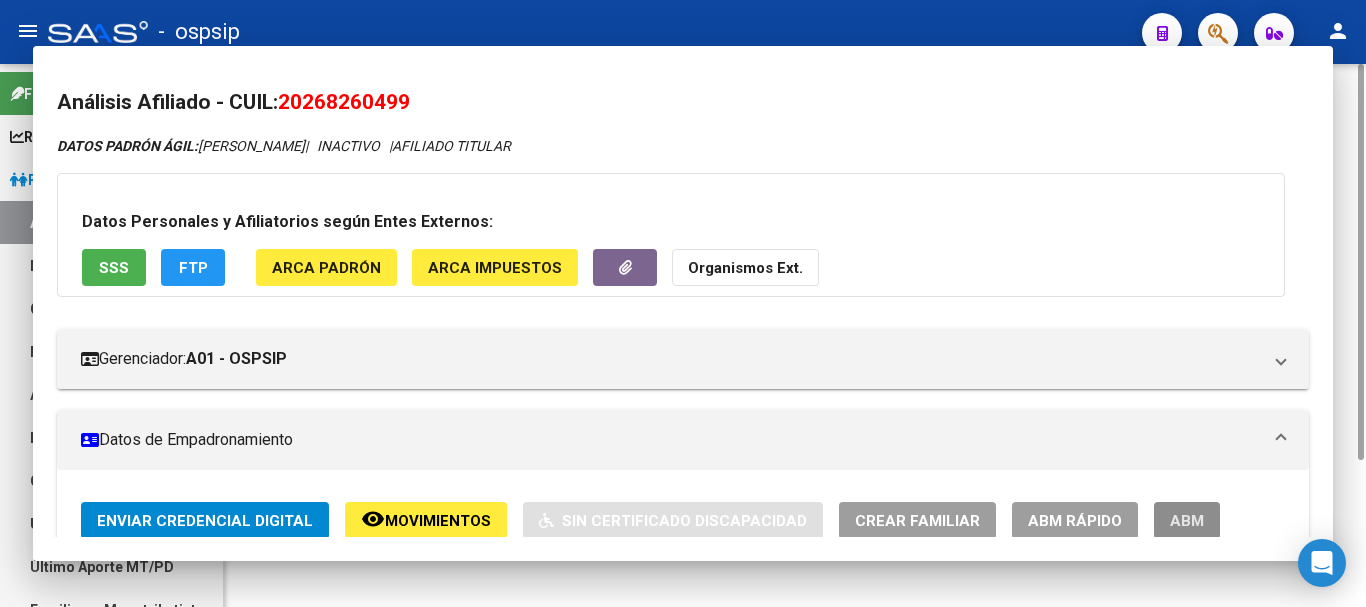 scroll, scrollTop: 0, scrollLeft: 0, axis: both 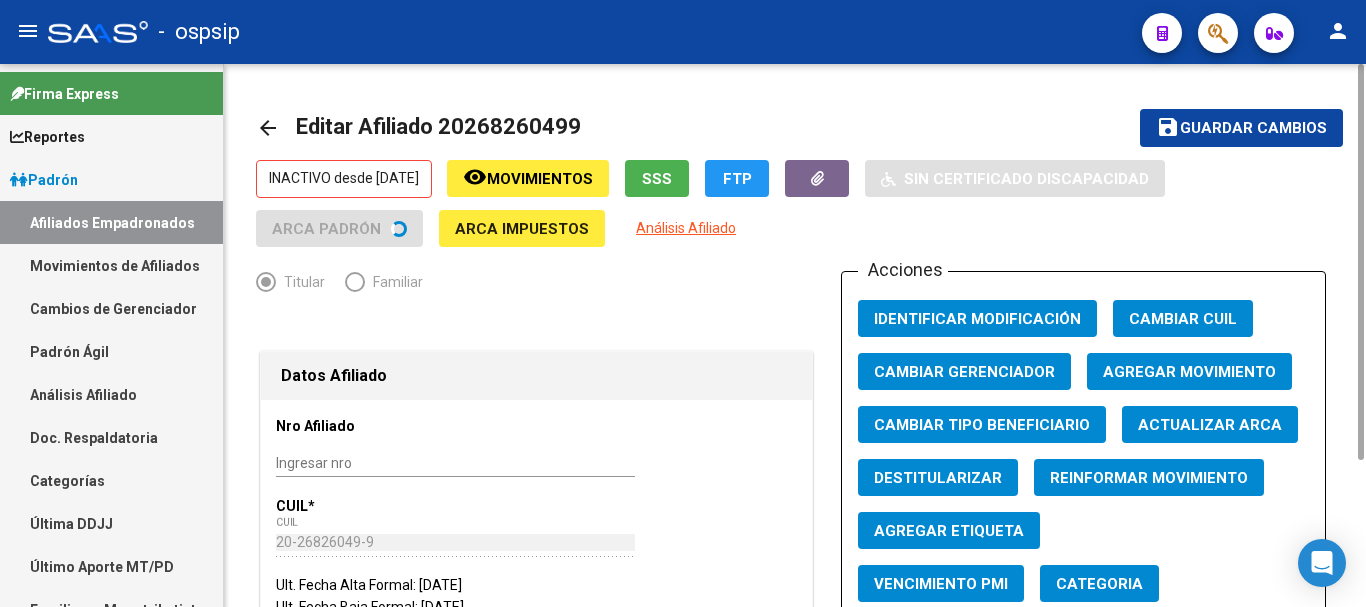 click on "Agregar Movimiento" 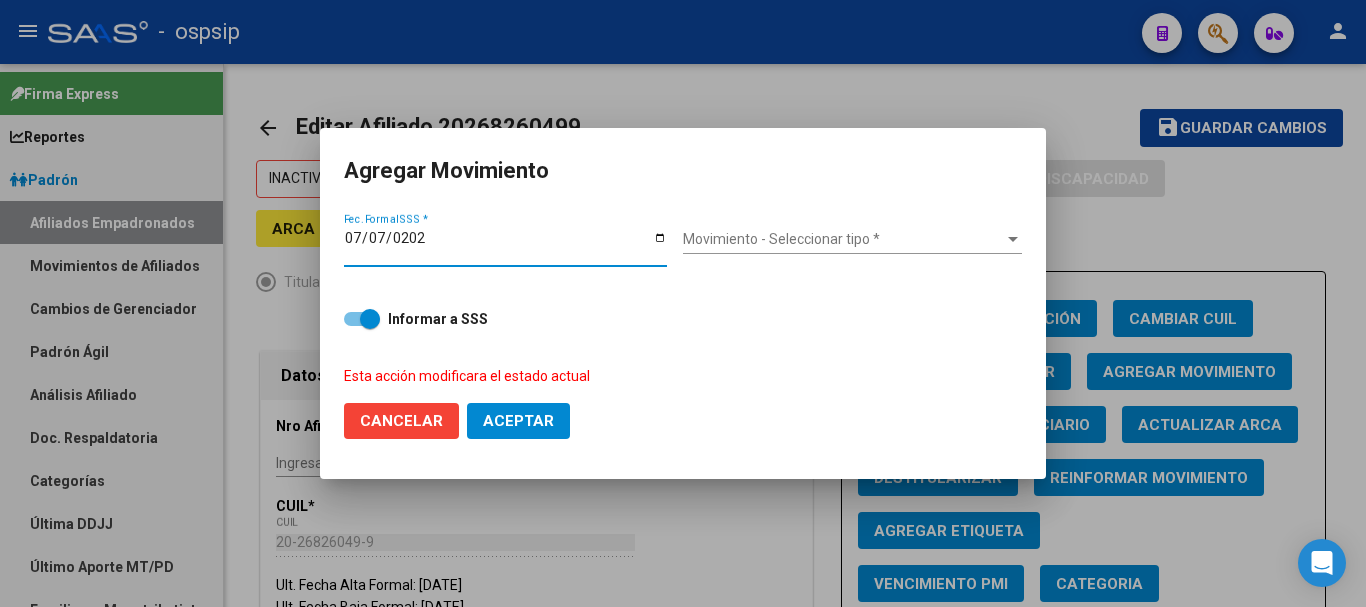type on "[DATE]" 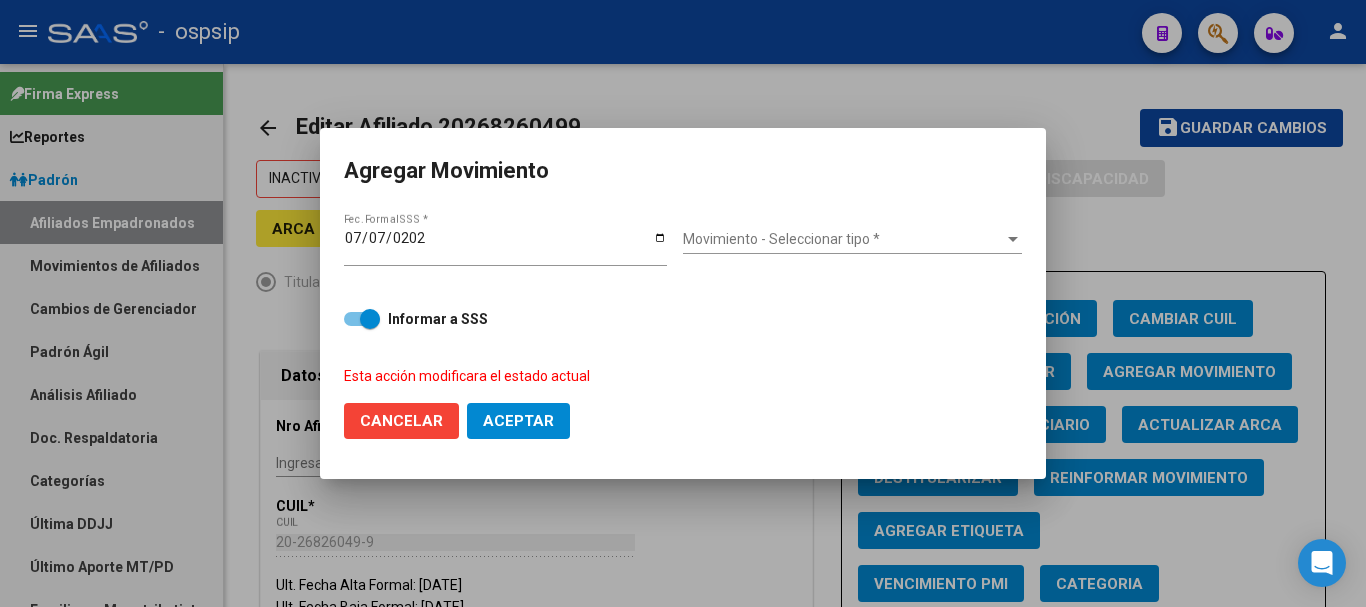 click on "[DATE] Fec. Formal SSS *" at bounding box center [513, 251] 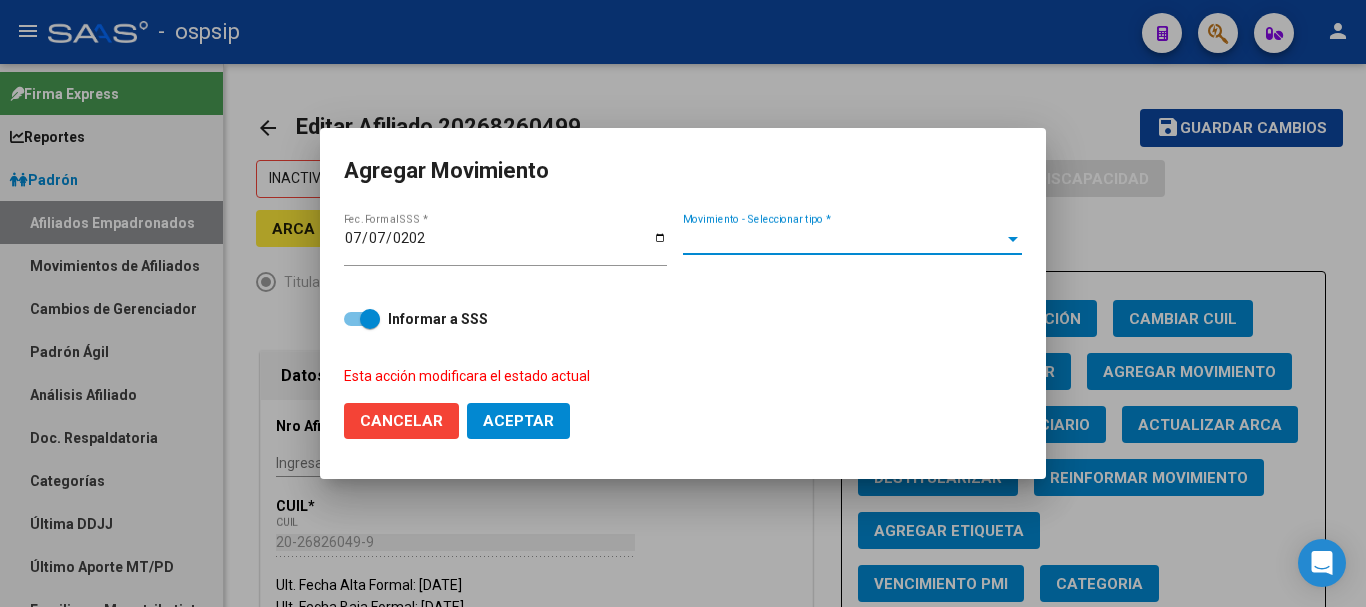 click on "Movimiento - Seleccionar tipo *" at bounding box center (843, 239) 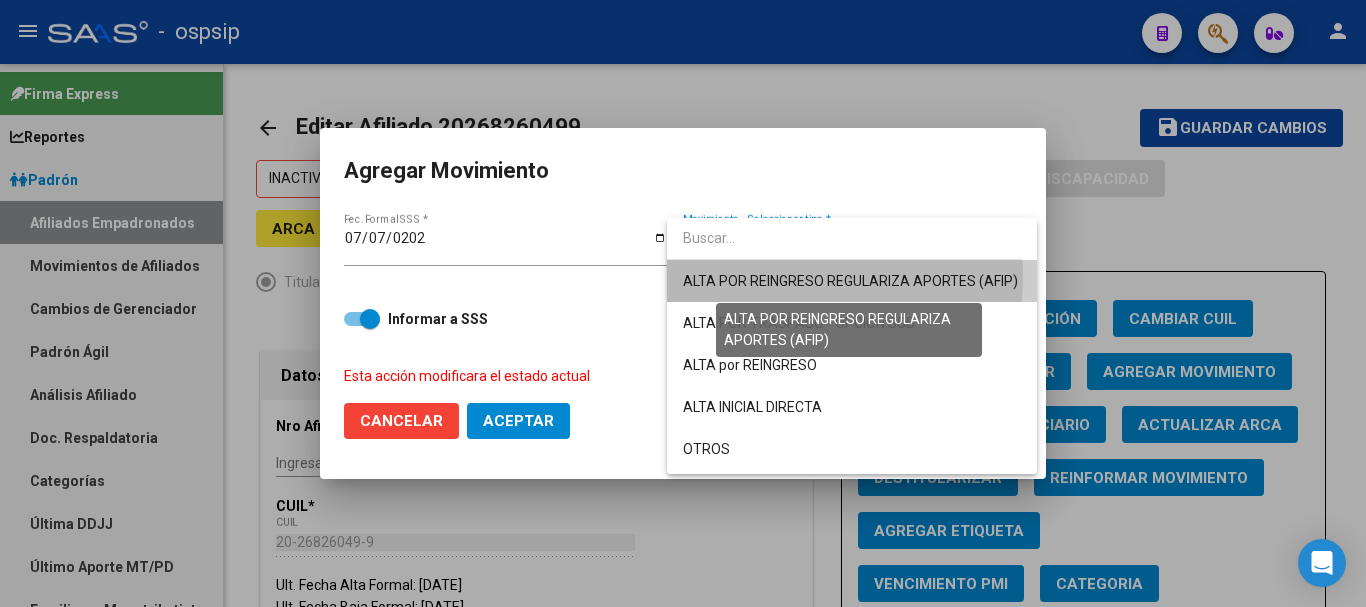 click on "ALTA POR REINGRESO REGULARIZA APORTES (AFIP)" at bounding box center (850, 281) 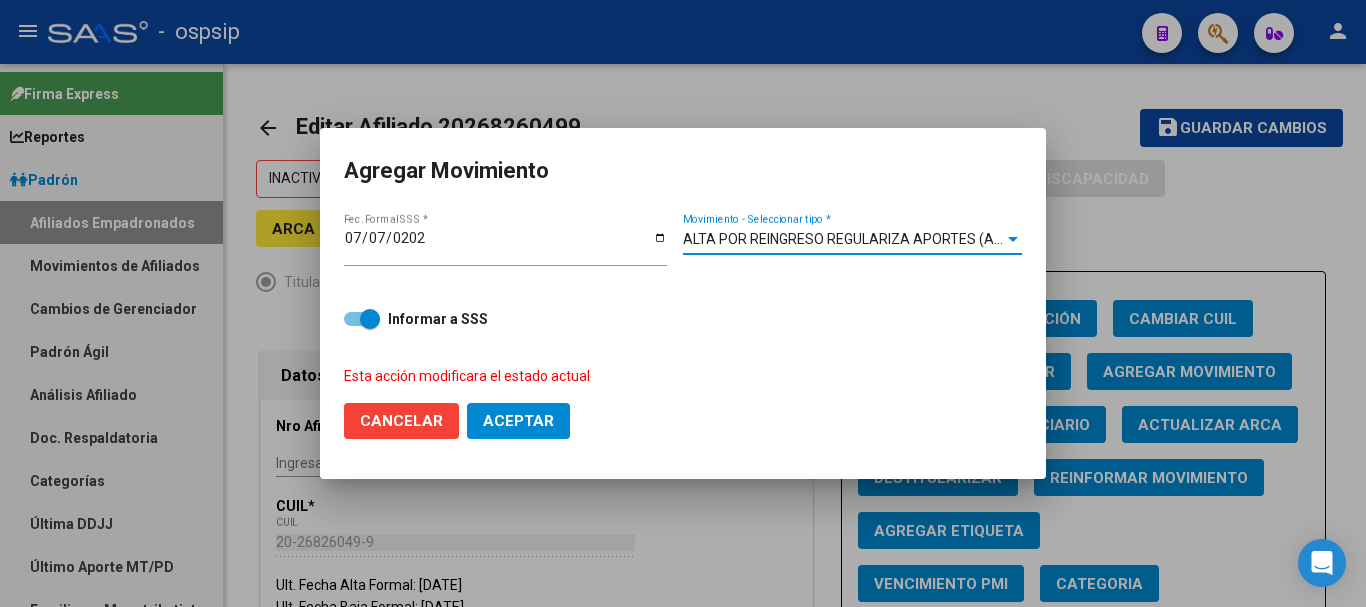 click on "Aceptar" 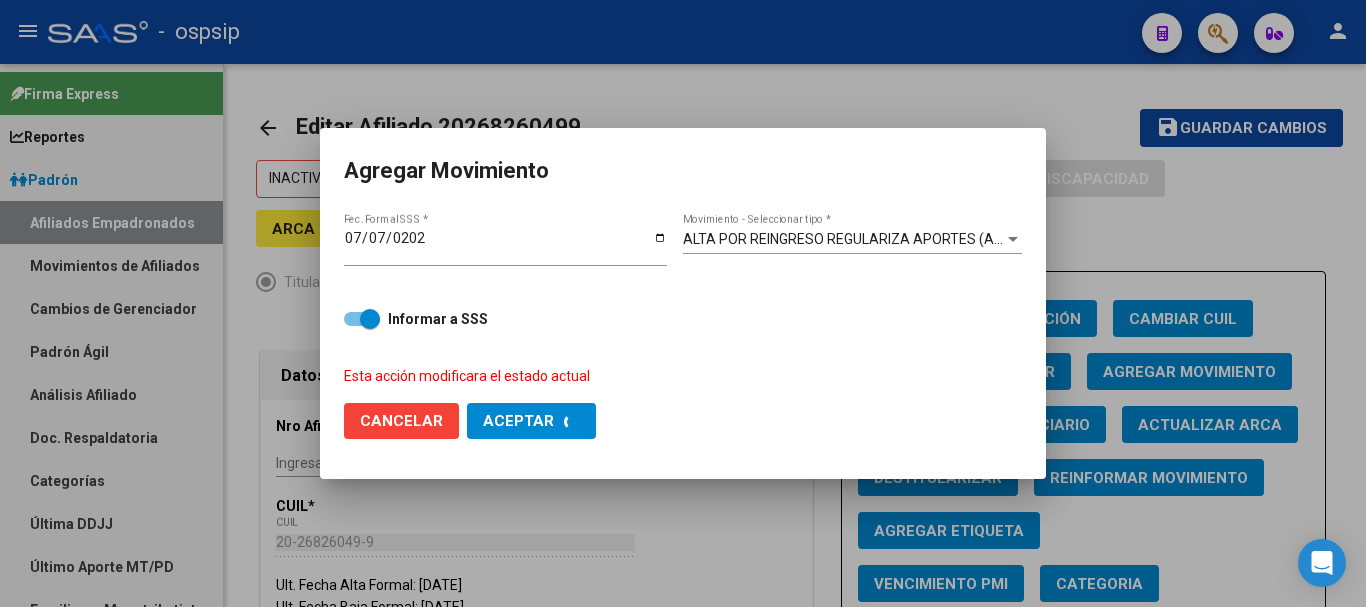 checkbox on "false" 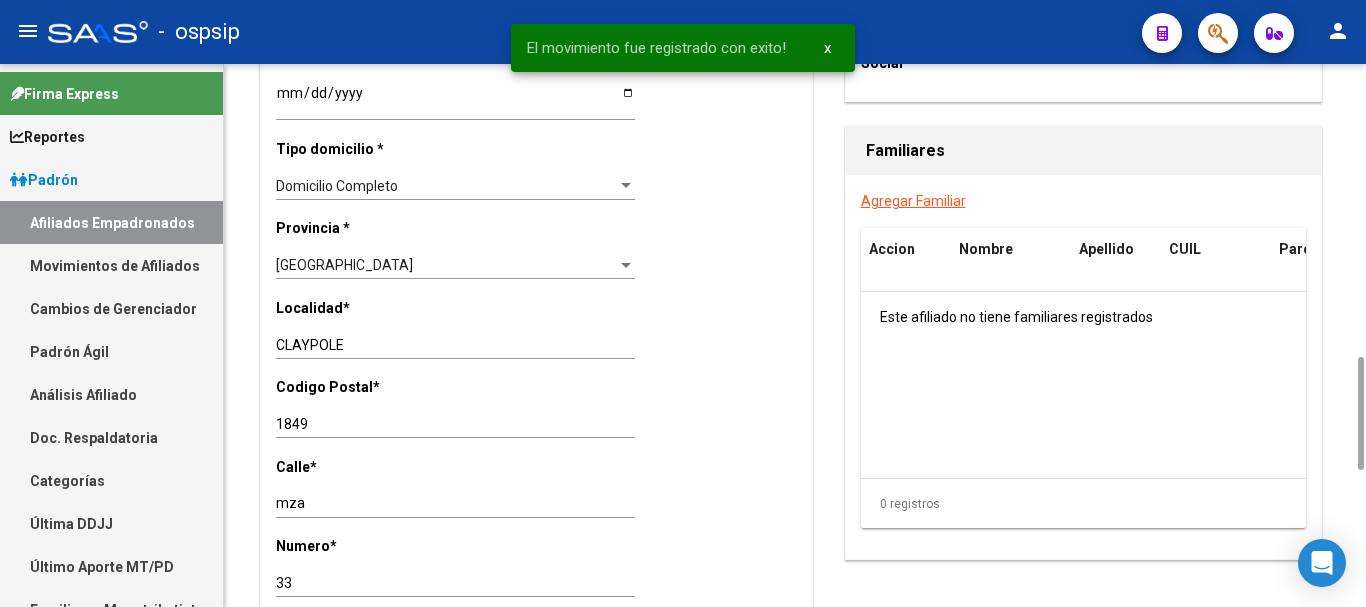 scroll, scrollTop: 1600, scrollLeft: 0, axis: vertical 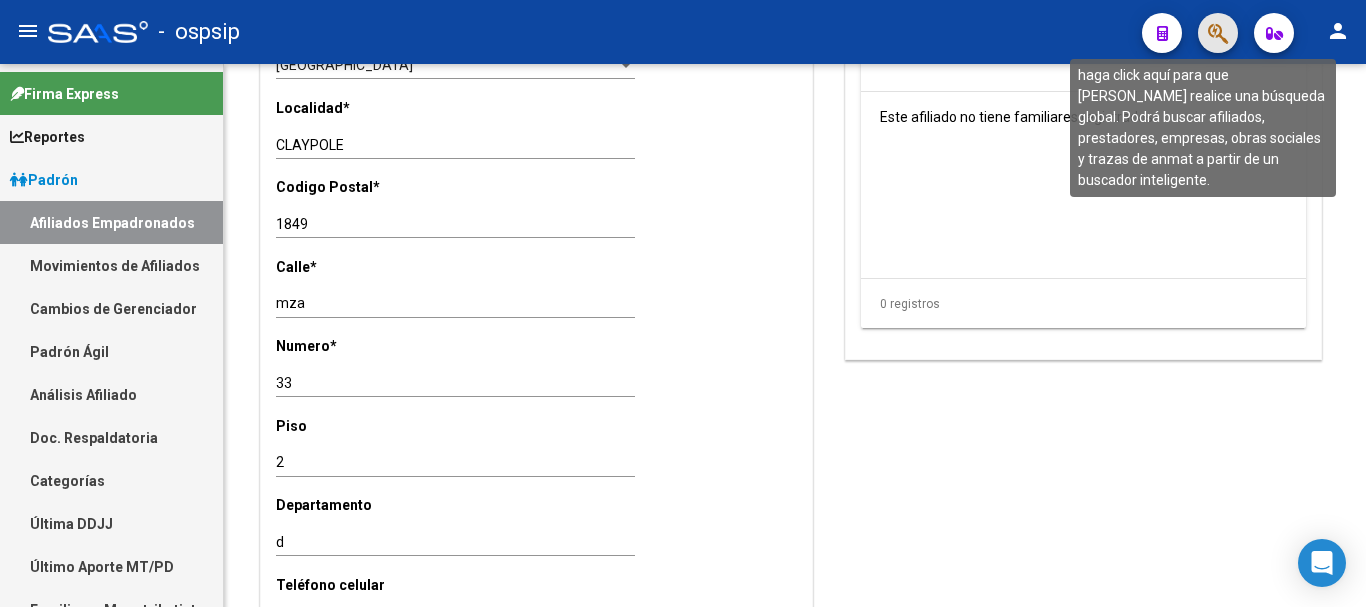 click 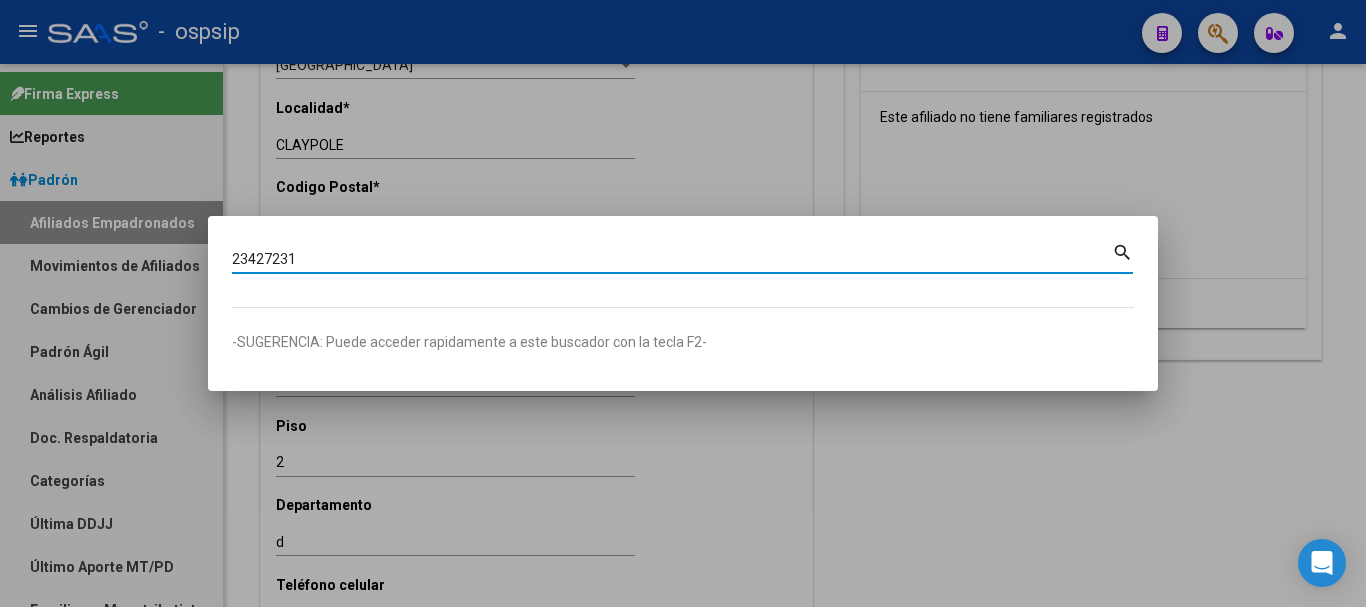 type on "23427231" 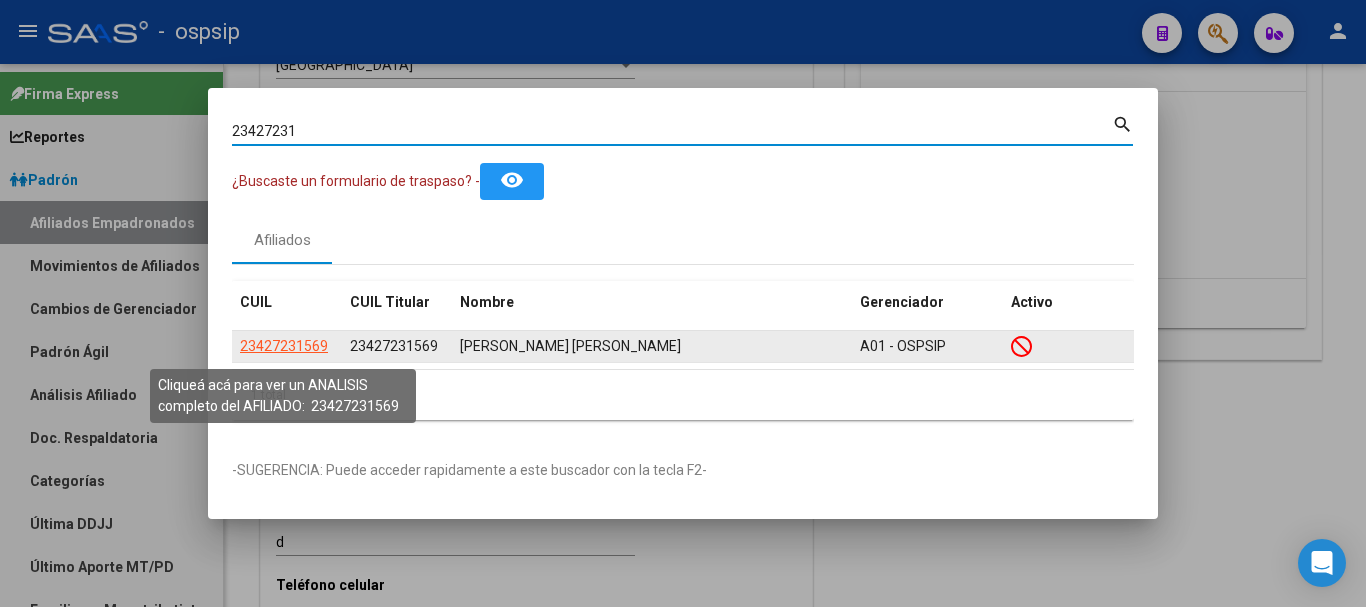 click on "23427231569" 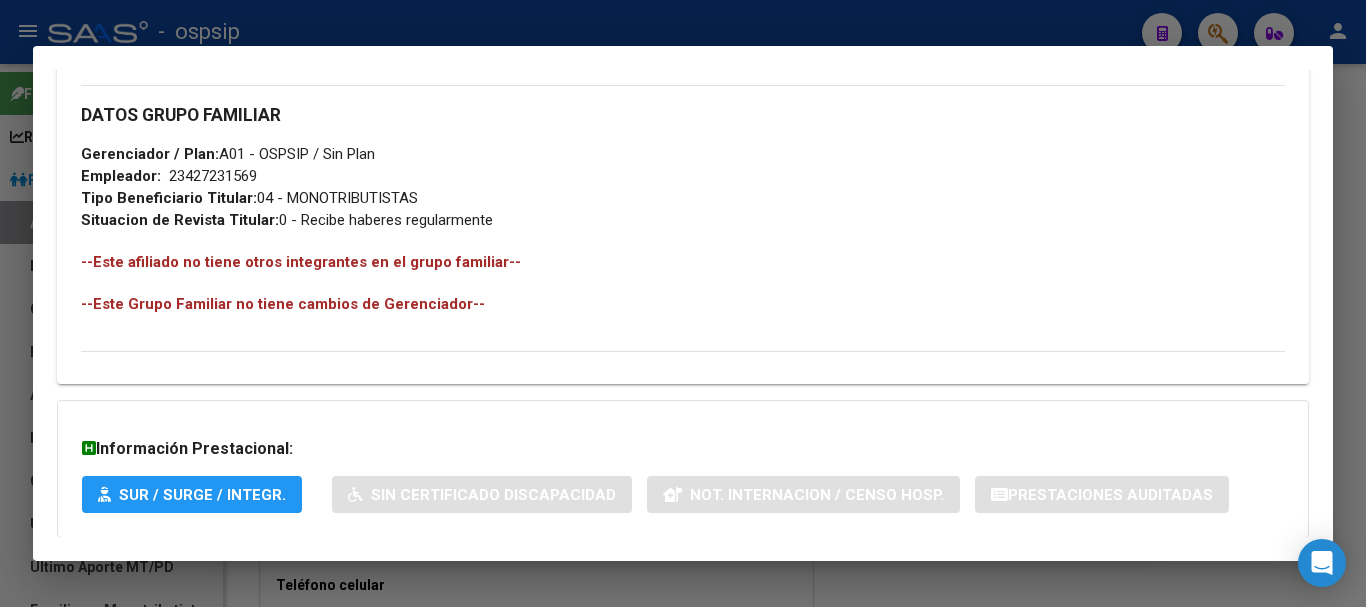 scroll, scrollTop: 1084, scrollLeft: 0, axis: vertical 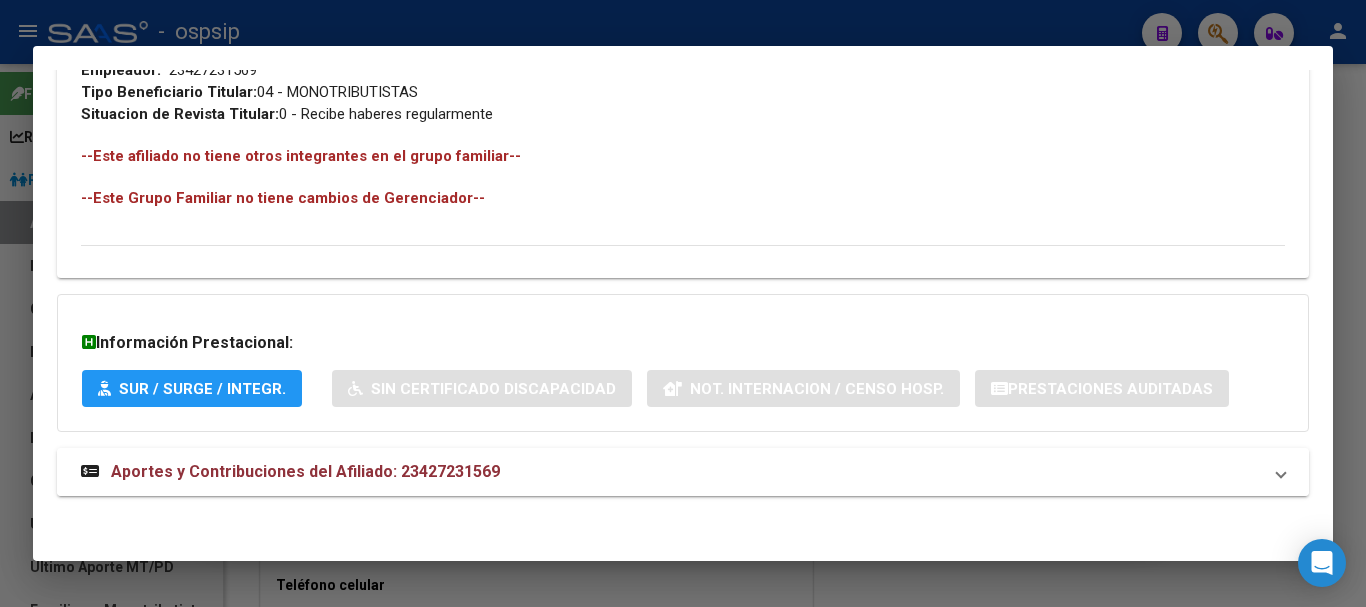 click on "Aportes y Contribuciones del Afiliado: 23427231569" at bounding box center (305, 471) 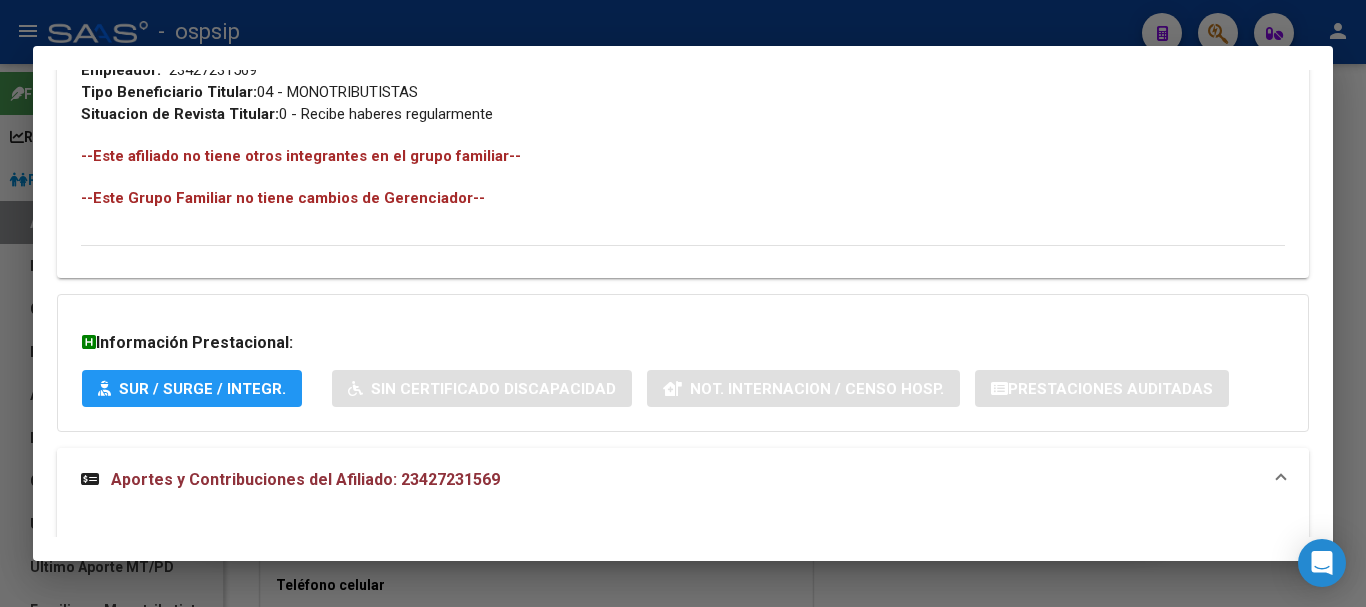 click on "Aportes y Contribuciones del Afiliado: 23427231569" at bounding box center (305, 479) 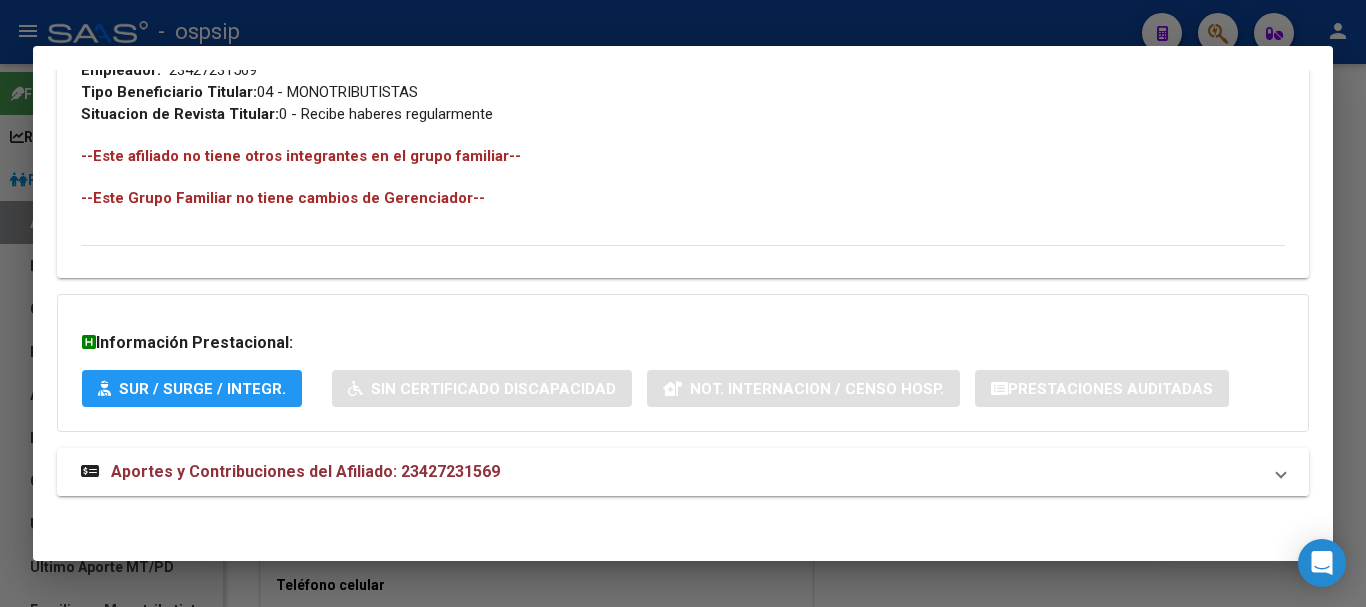 click on "Aportes y Contribuciones del Afiliado: 23427231569" at bounding box center [305, 471] 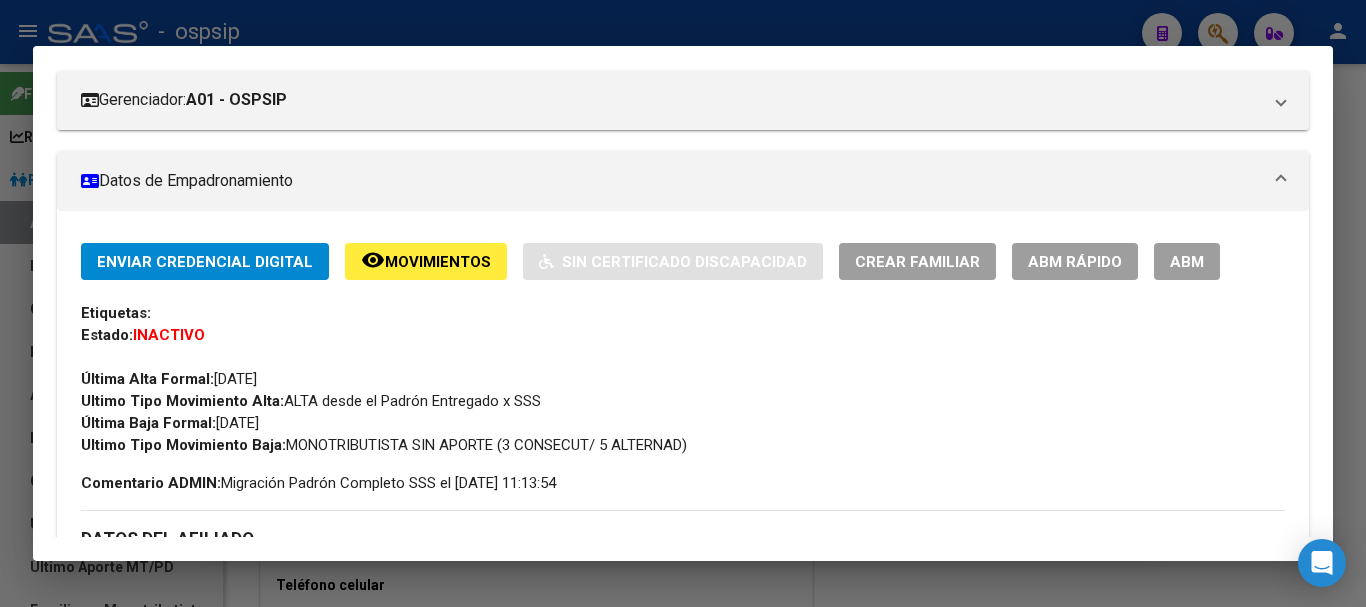 scroll, scrollTop: 0, scrollLeft: 0, axis: both 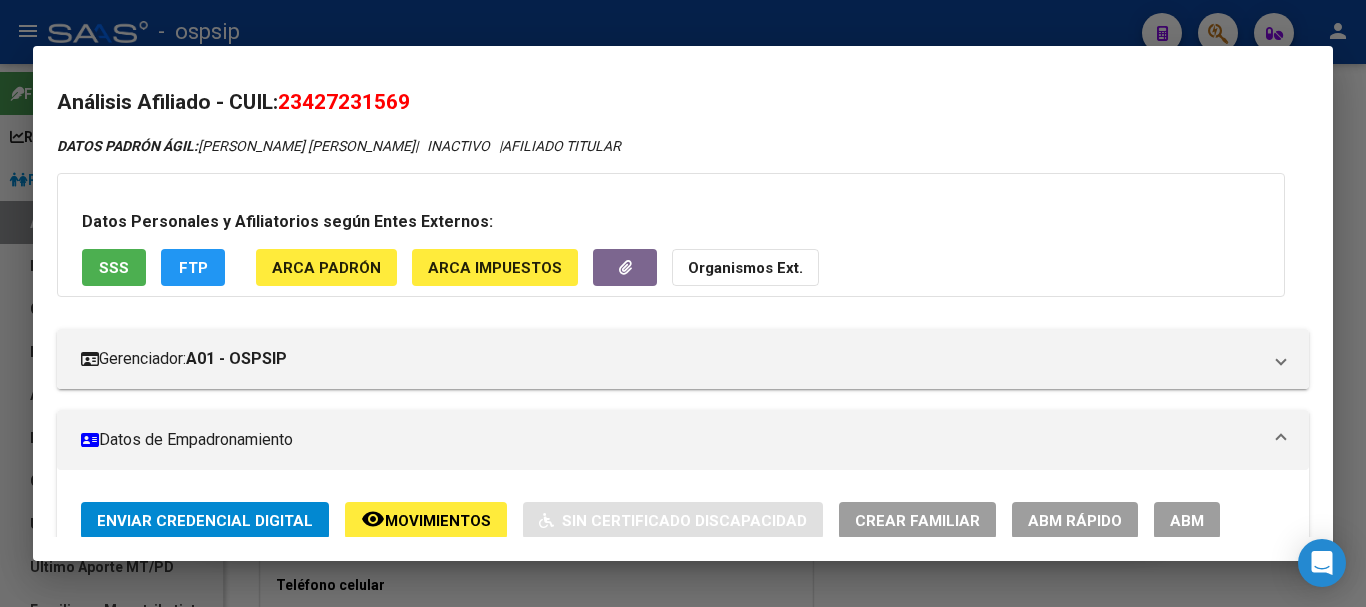 click on "ABM" at bounding box center (1187, 521) 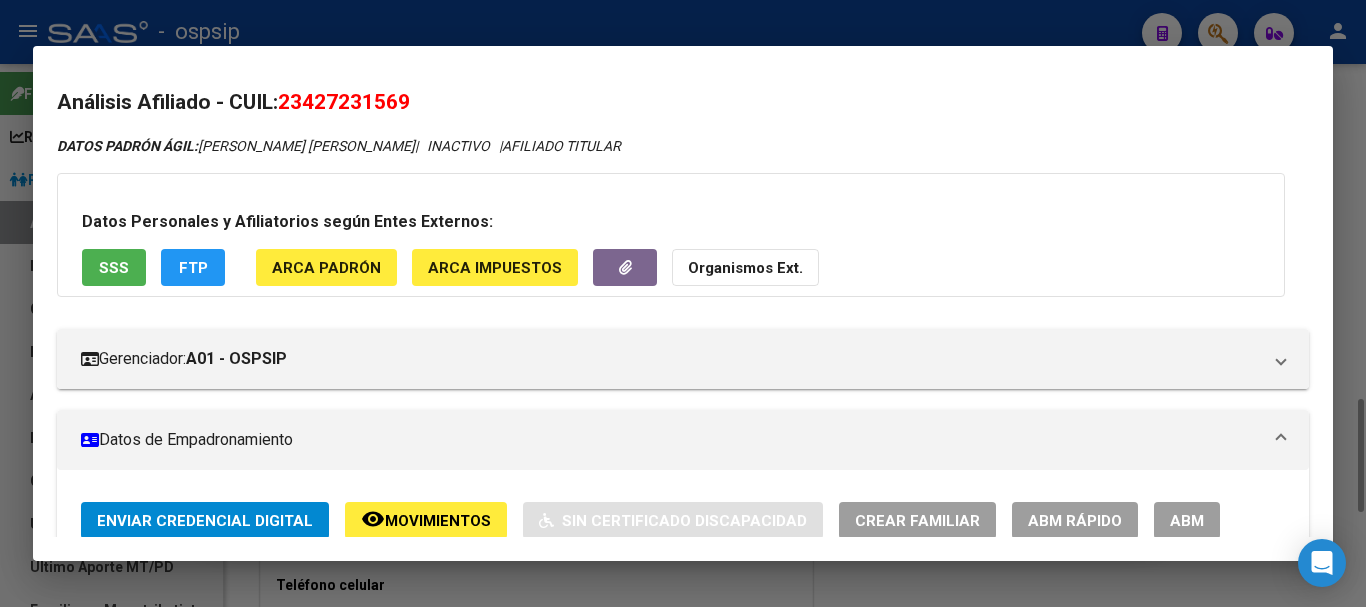 type 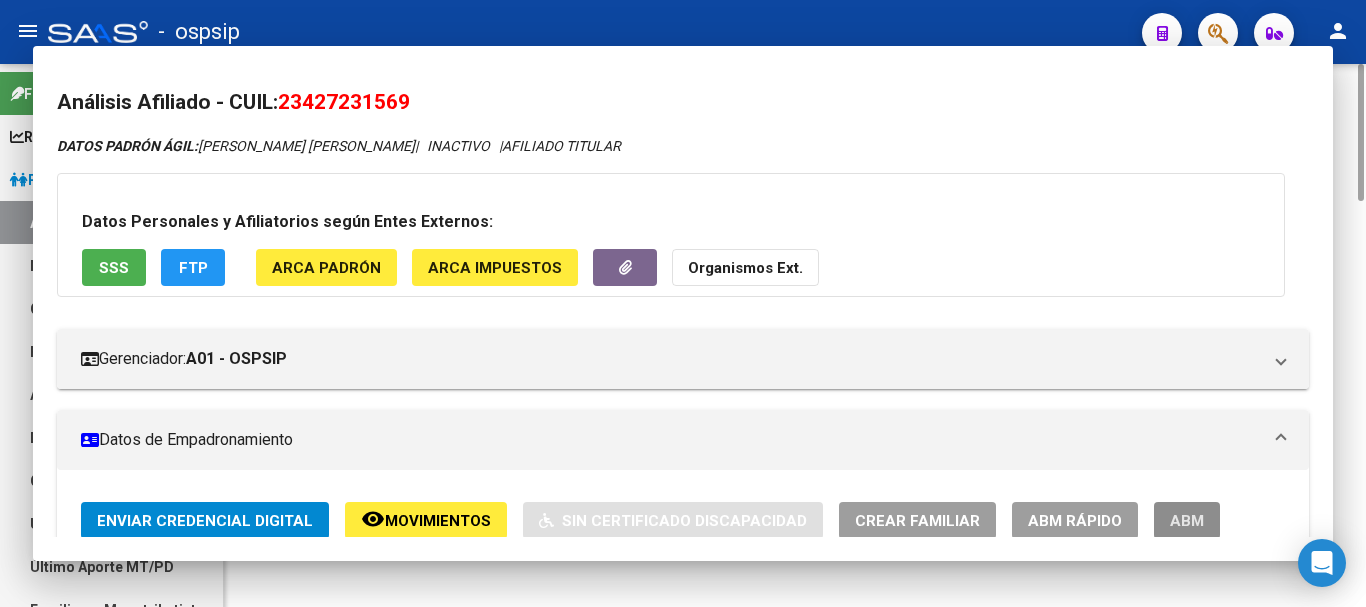 scroll, scrollTop: 0, scrollLeft: 0, axis: both 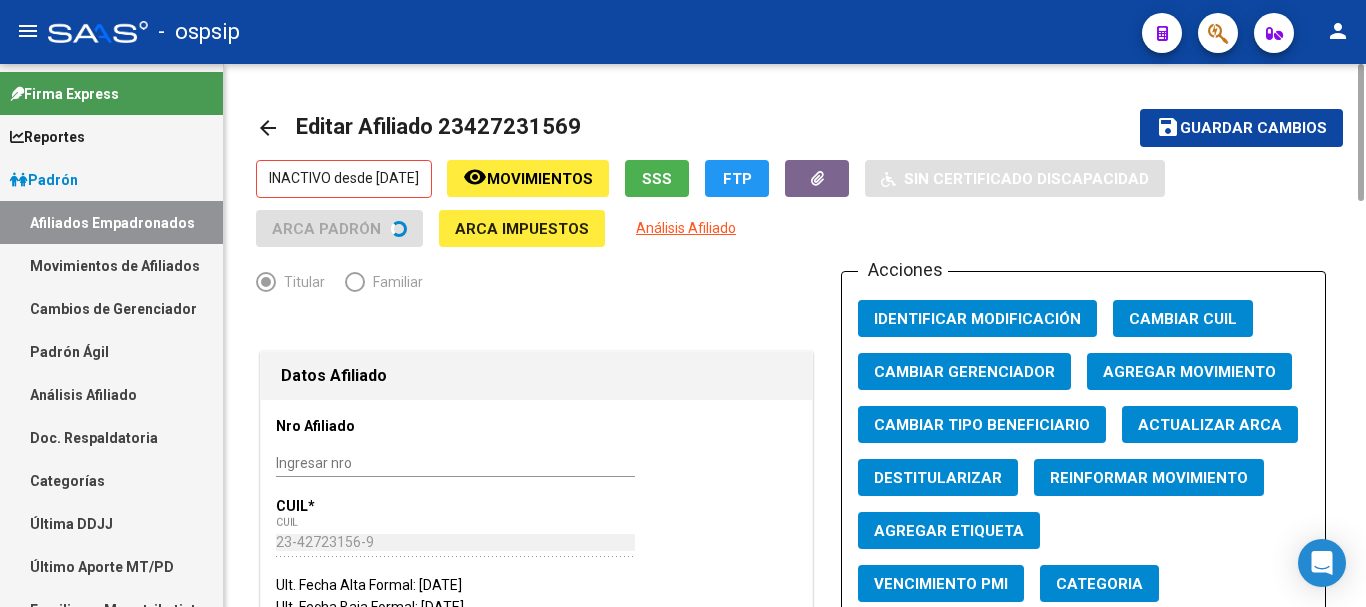 click on "Agregar Movimiento" 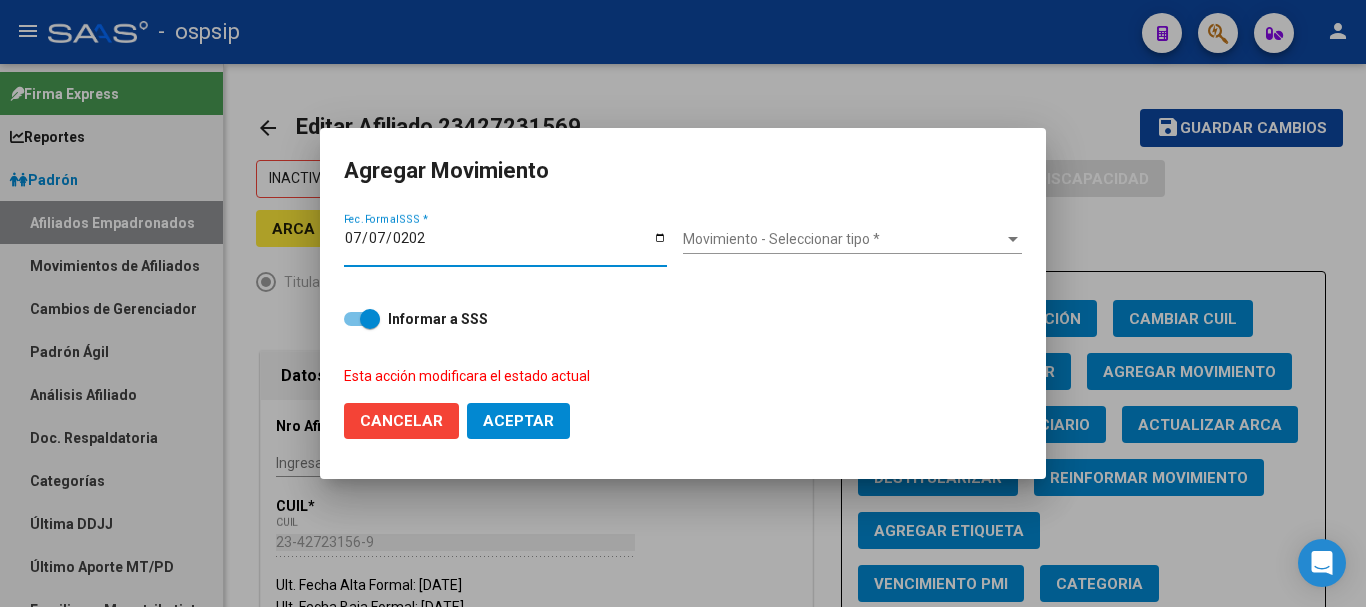 type on "[DATE]" 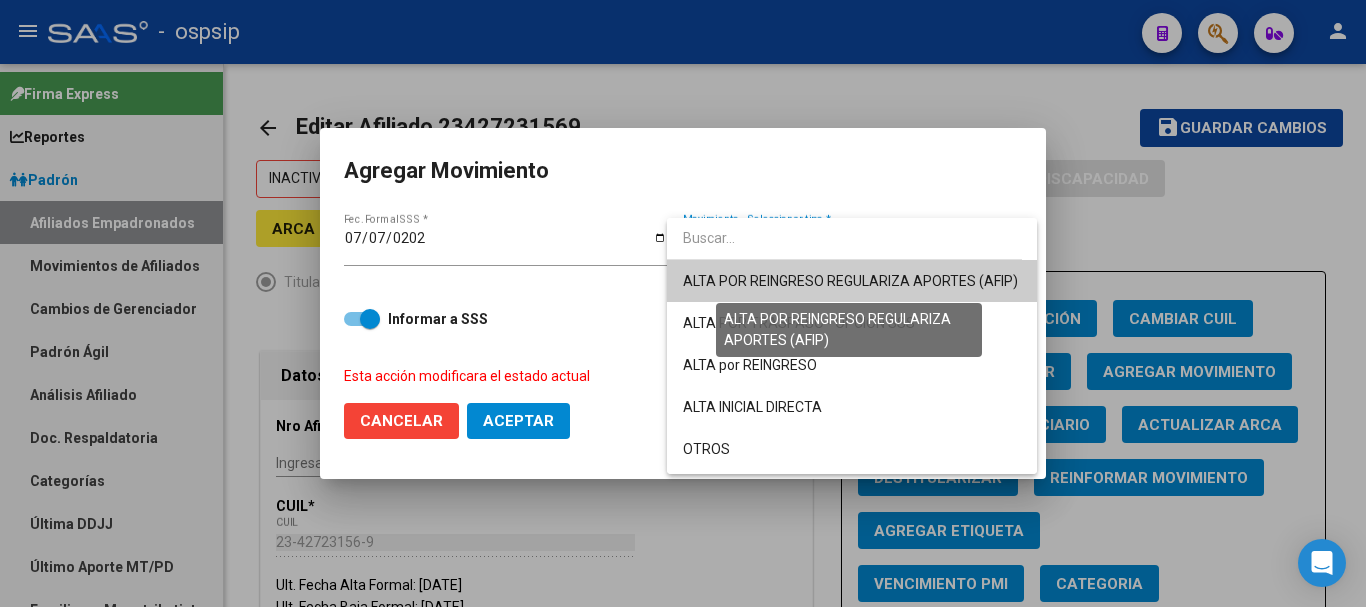 click on "ALTA POR REINGRESO REGULARIZA APORTES (AFIP)" at bounding box center (850, 281) 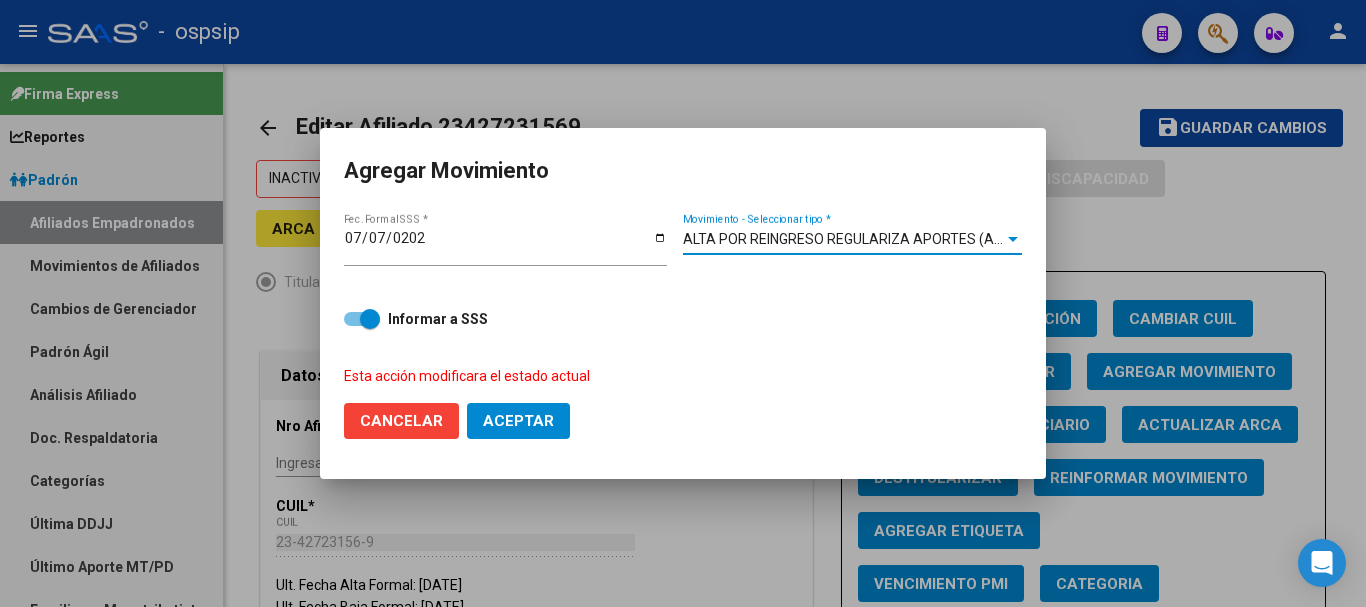 click on "Aceptar" 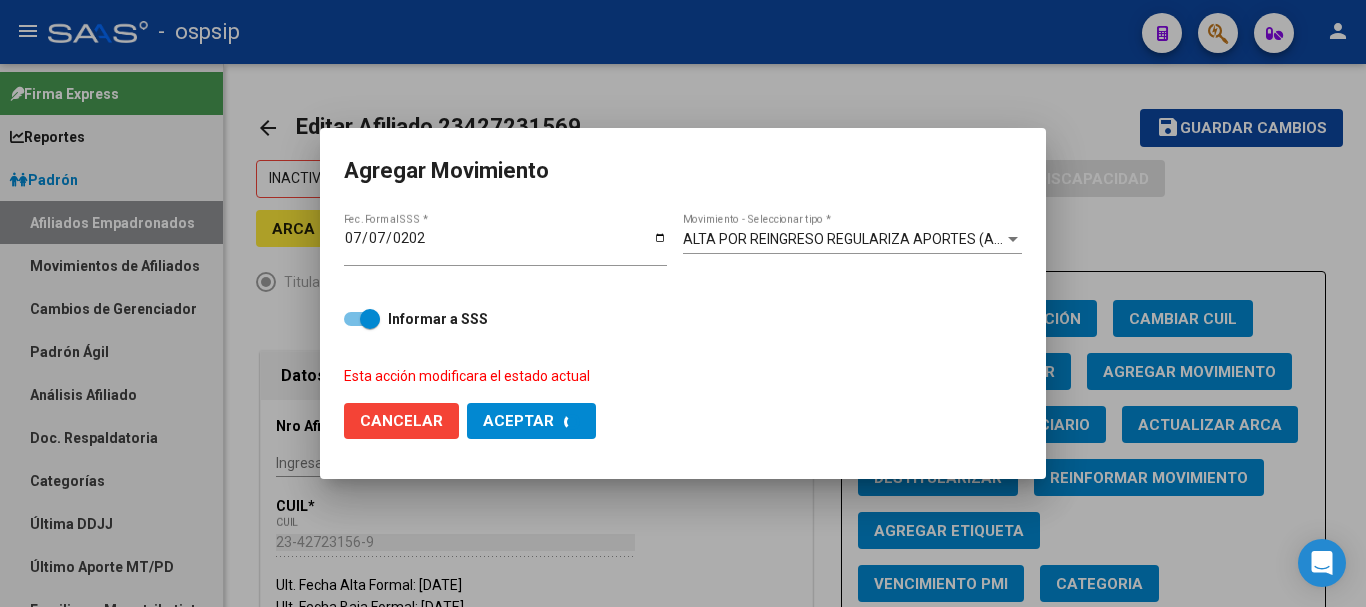 checkbox on "false" 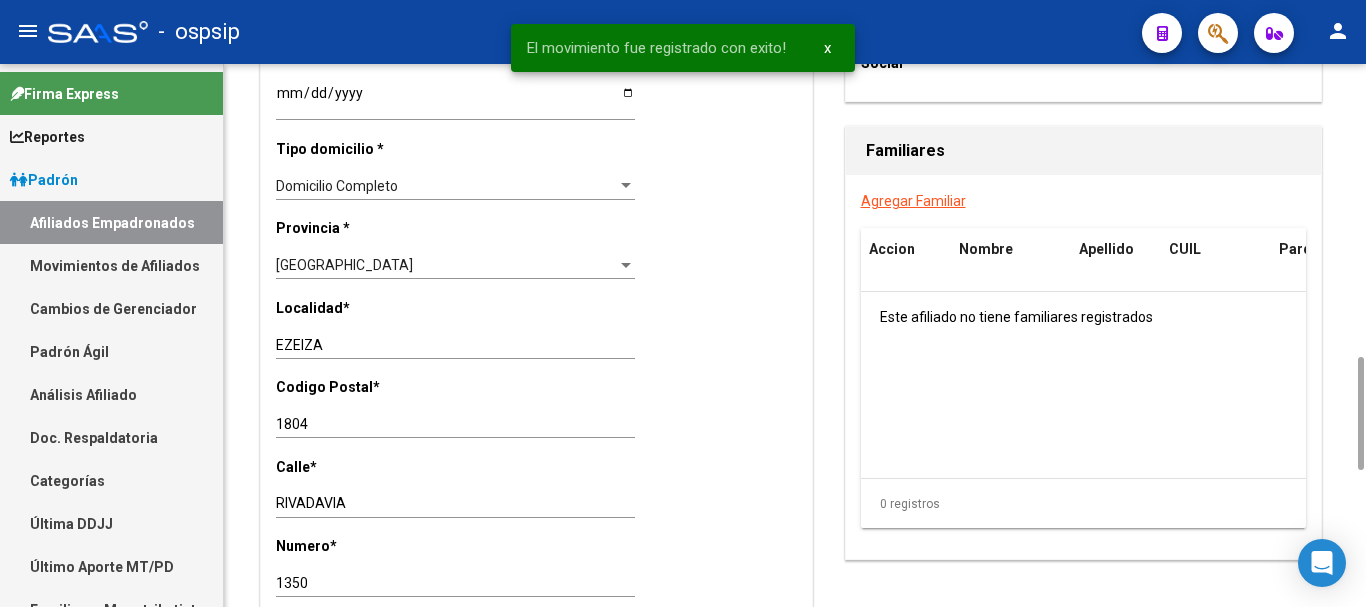 scroll, scrollTop: 1600, scrollLeft: 0, axis: vertical 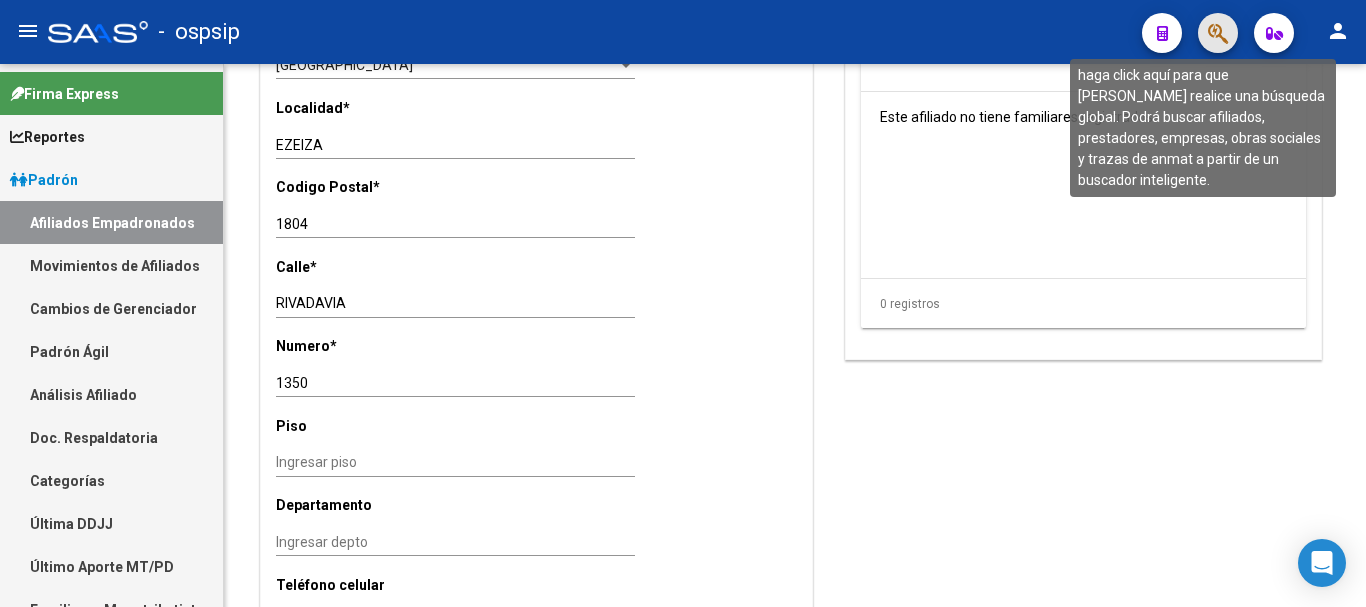 click 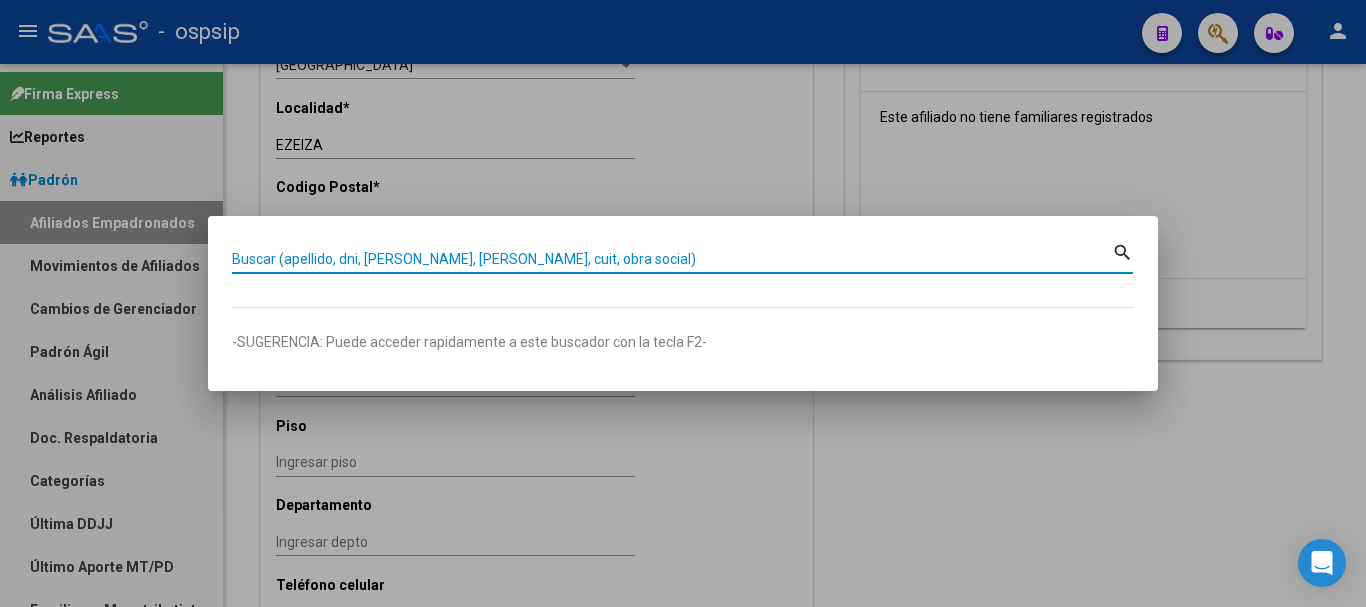 click on "Buscar (apellido, dni, [PERSON_NAME], [PERSON_NAME], cuit, obra social)" at bounding box center (672, 259) 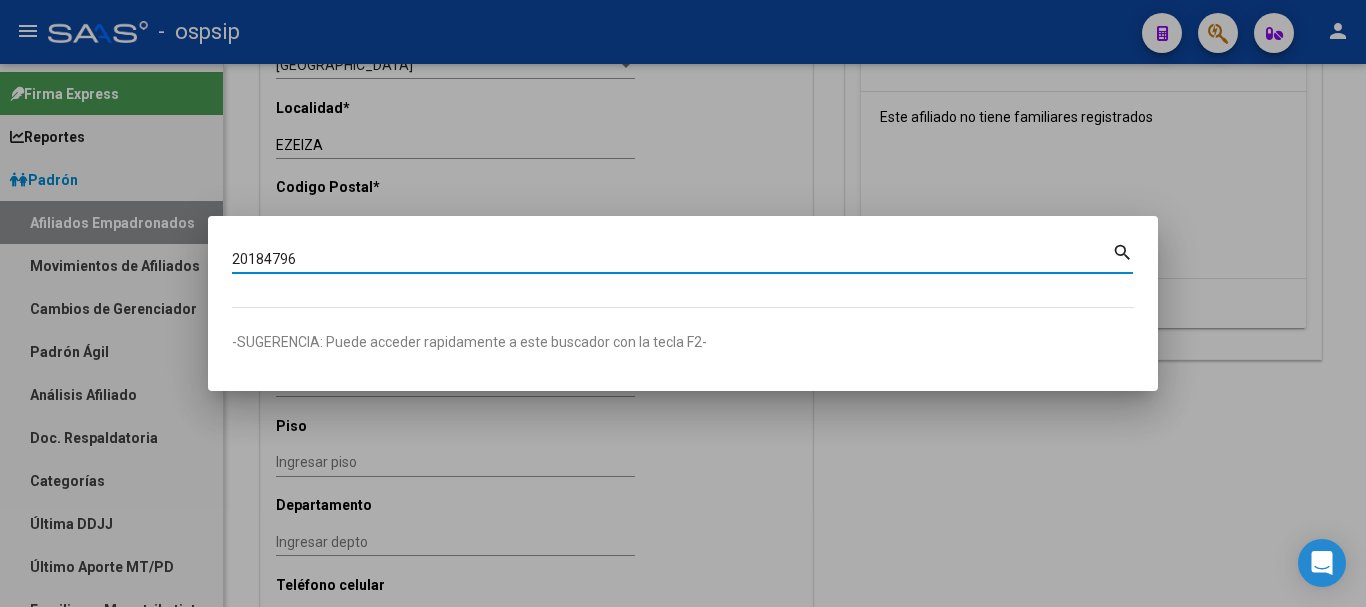 type on "20184796" 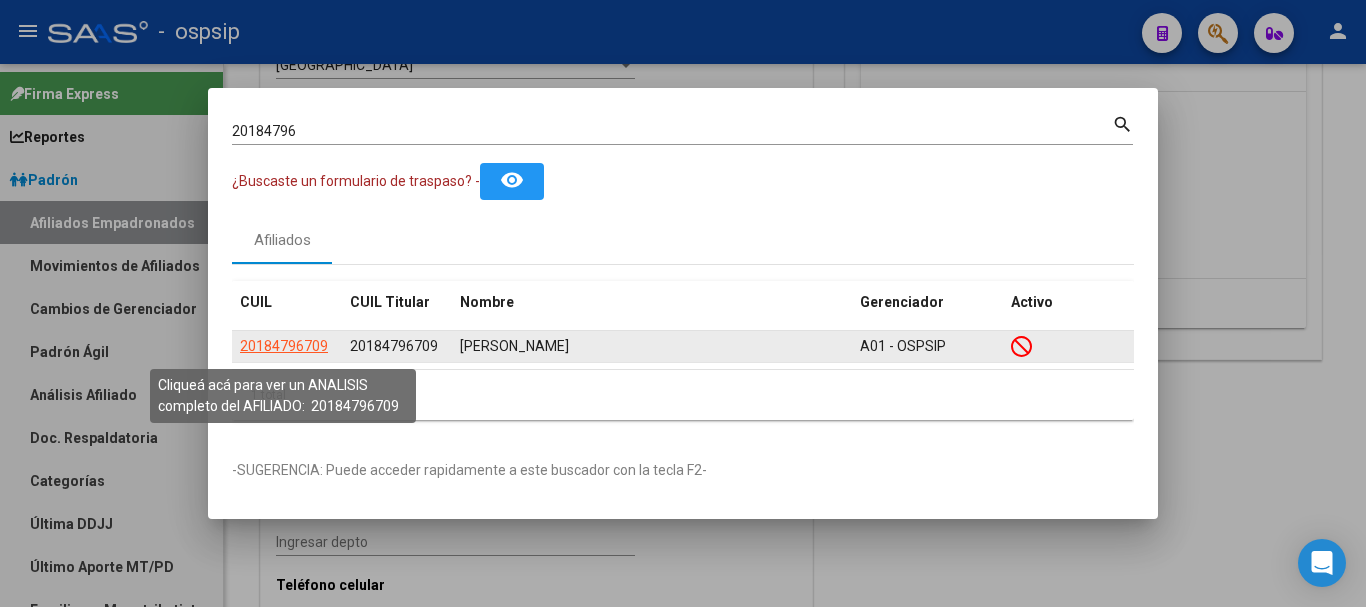 click on "20184796709" 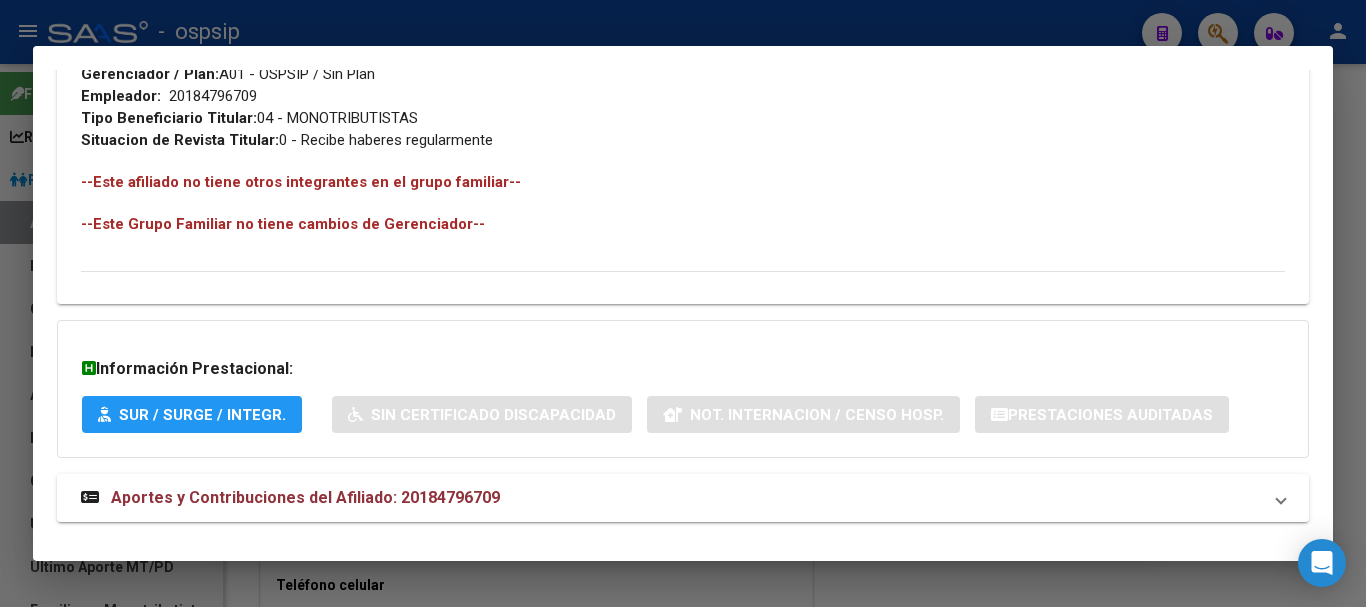 scroll, scrollTop: 1084, scrollLeft: 0, axis: vertical 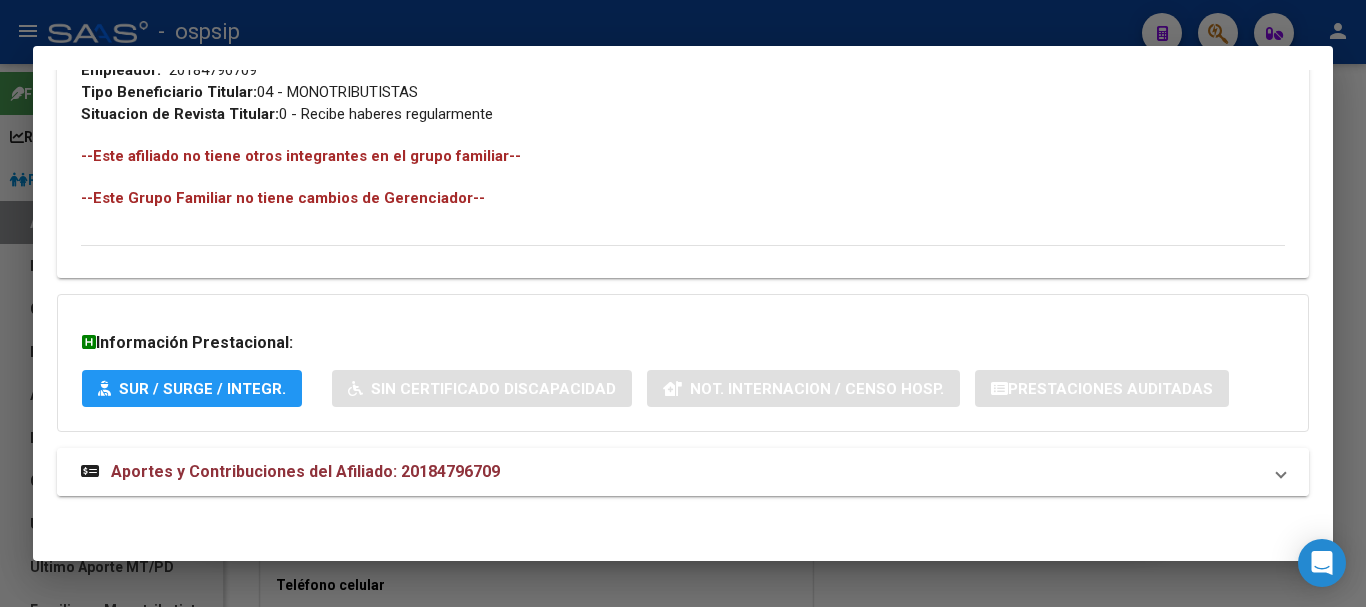 click on "Aportes y Contribuciones del Afiliado: 20184796709" at bounding box center (305, 471) 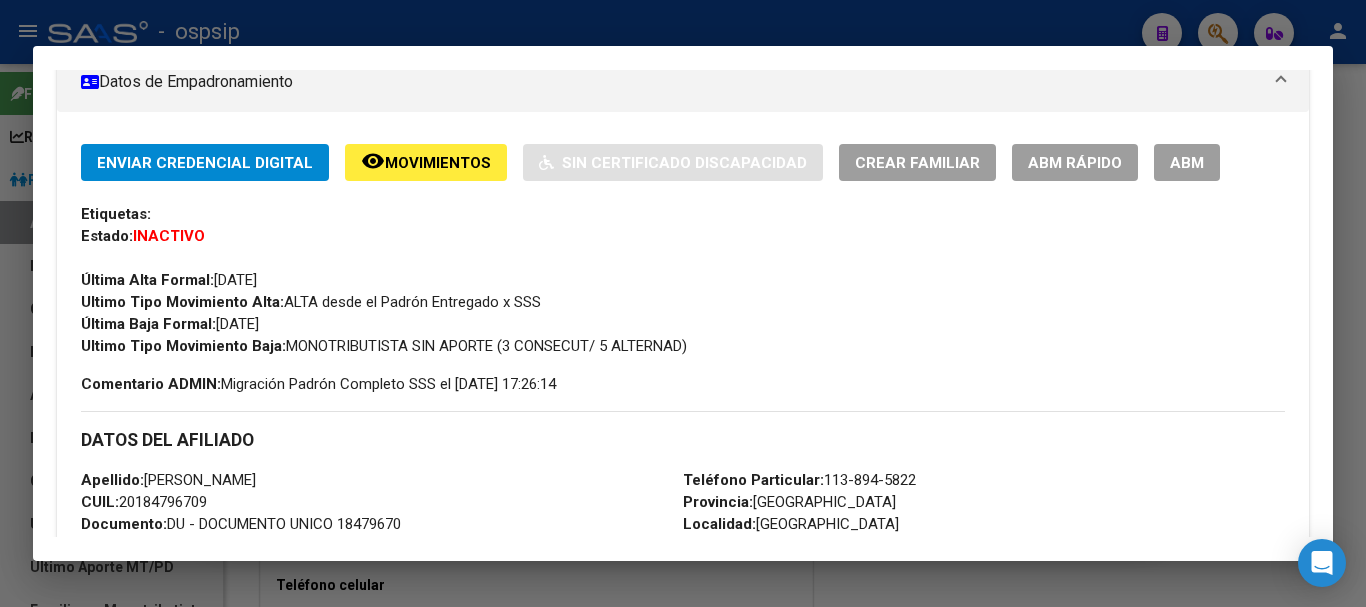 scroll, scrollTop: 0, scrollLeft: 0, axis: both 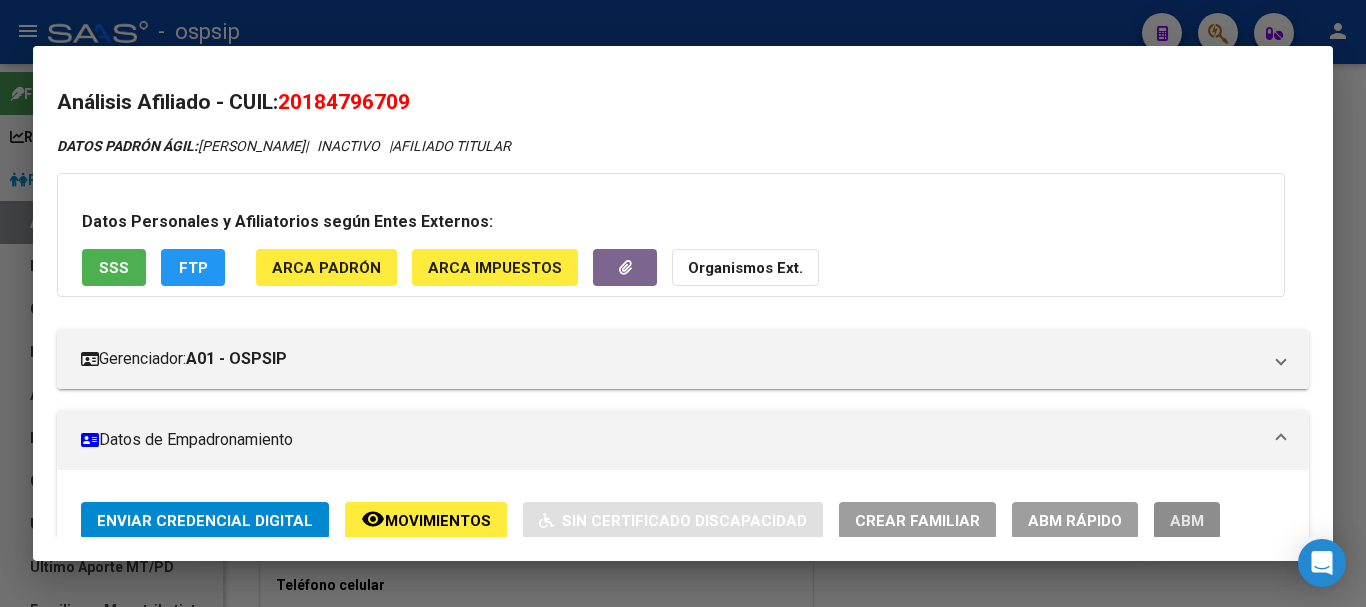 click on "ABM" at bounding box center [1187, 521] 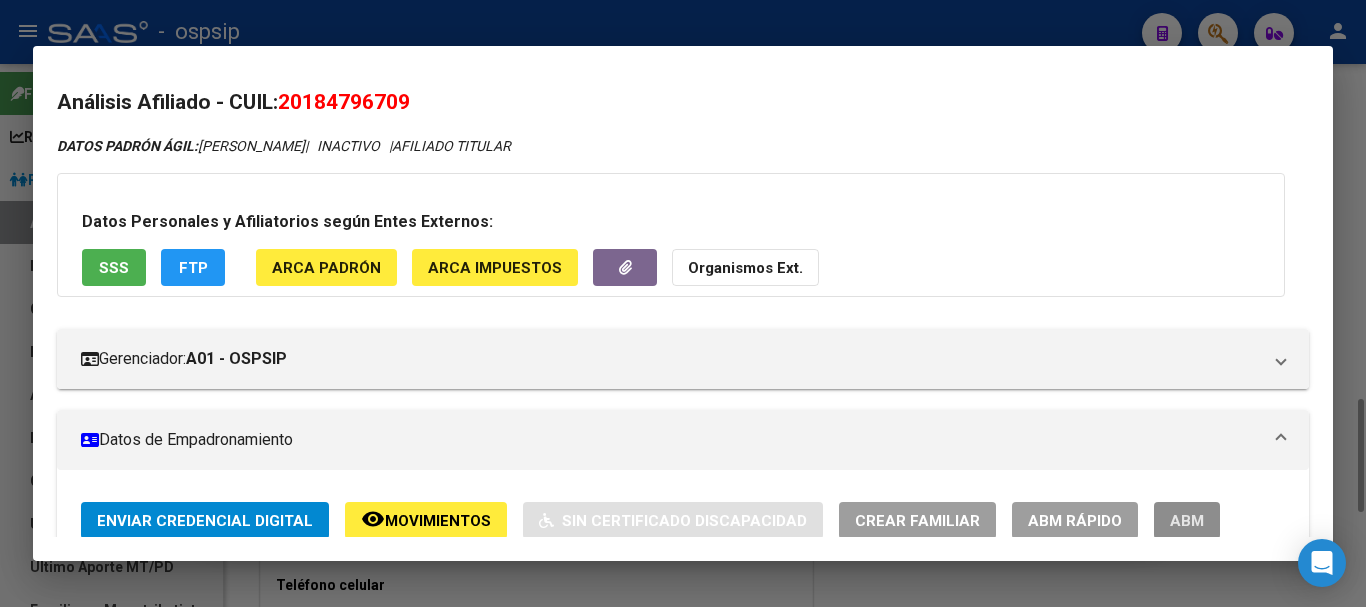 type 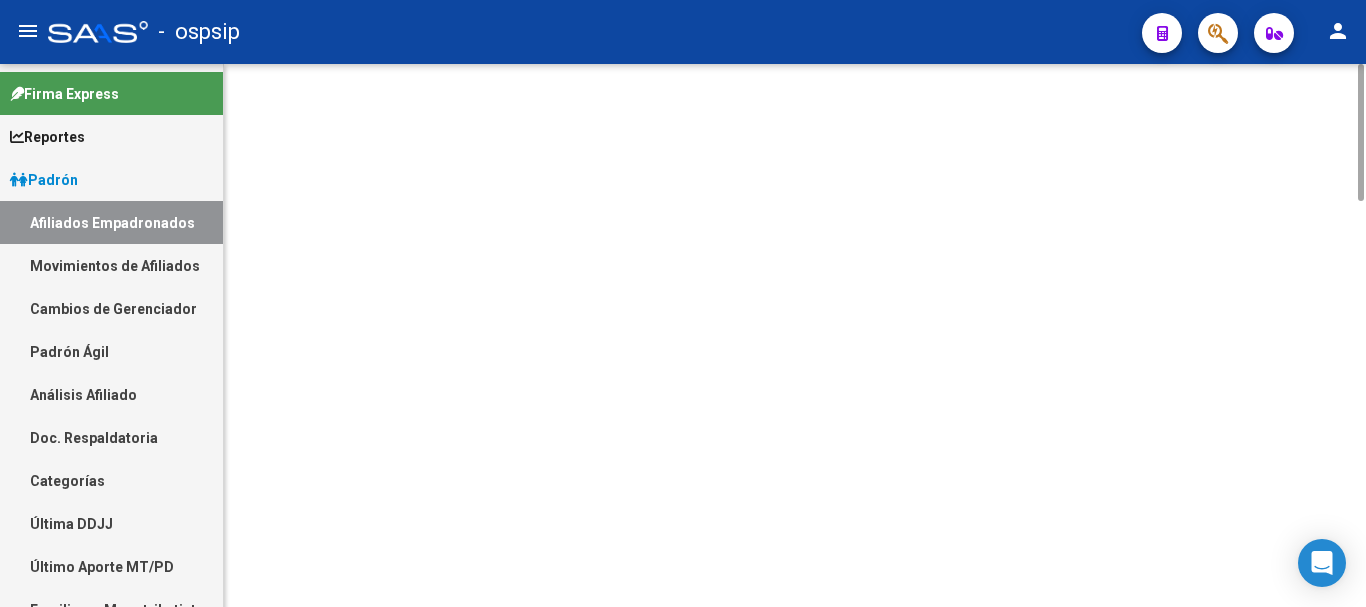 scroll, scrollTop: 0, scrollLeft: 0, axis: both 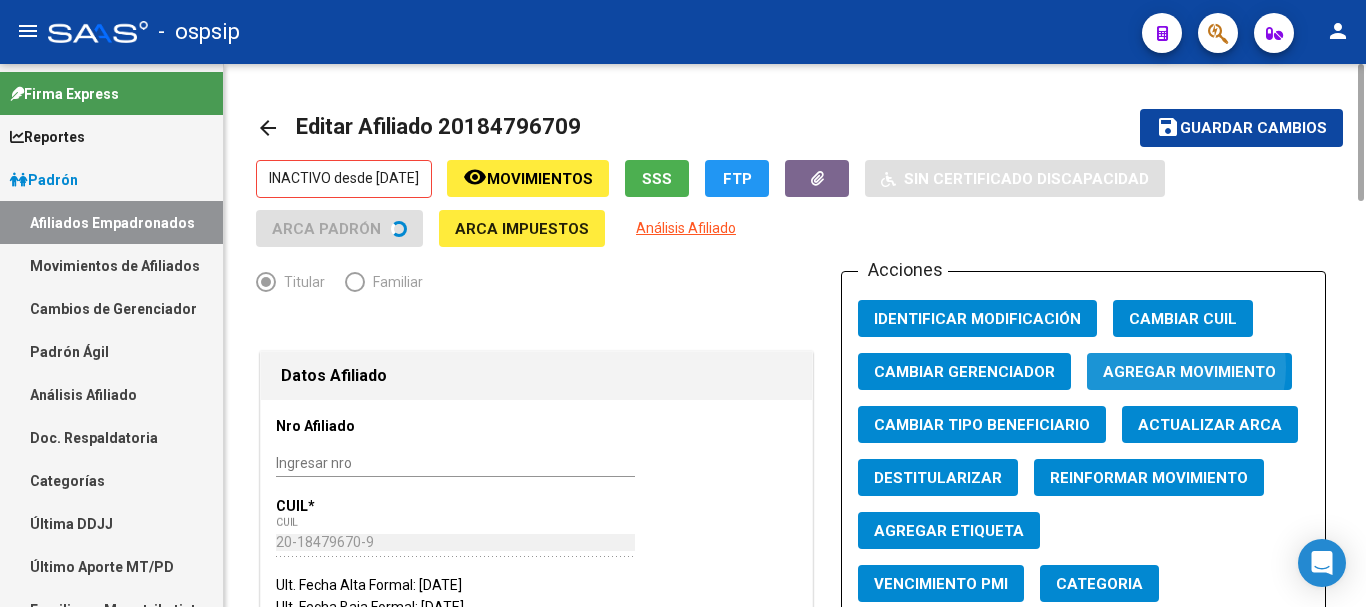 click on "Agregar Movimiento" 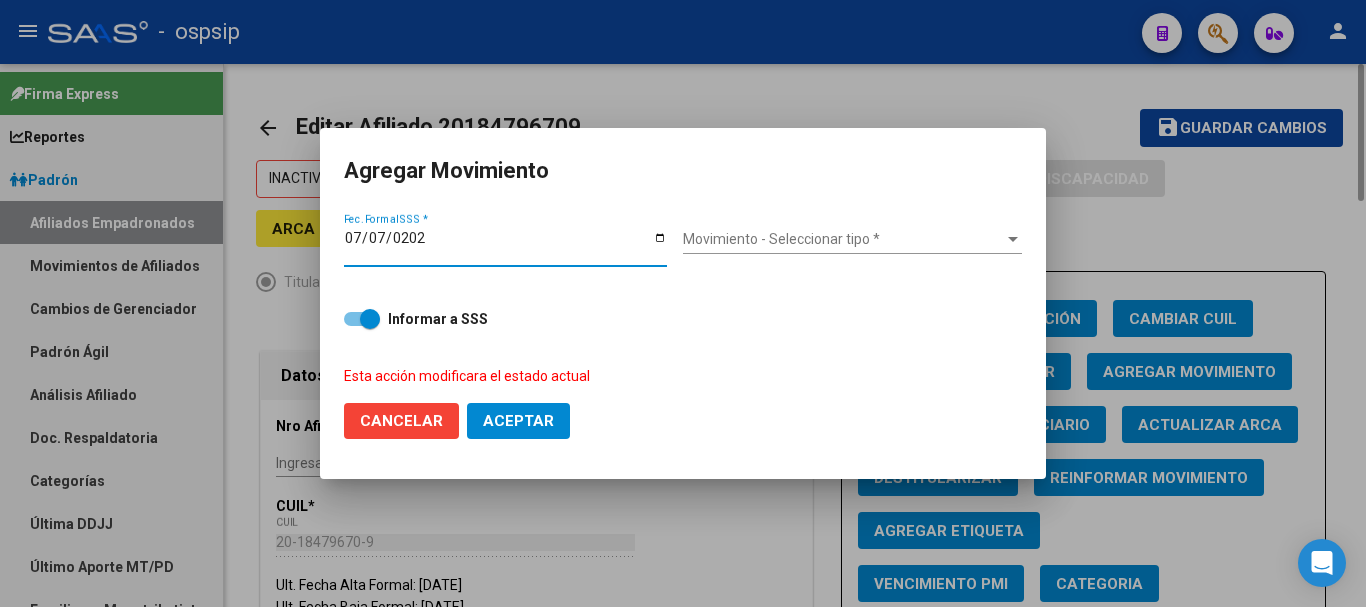 type on "[DATE]" 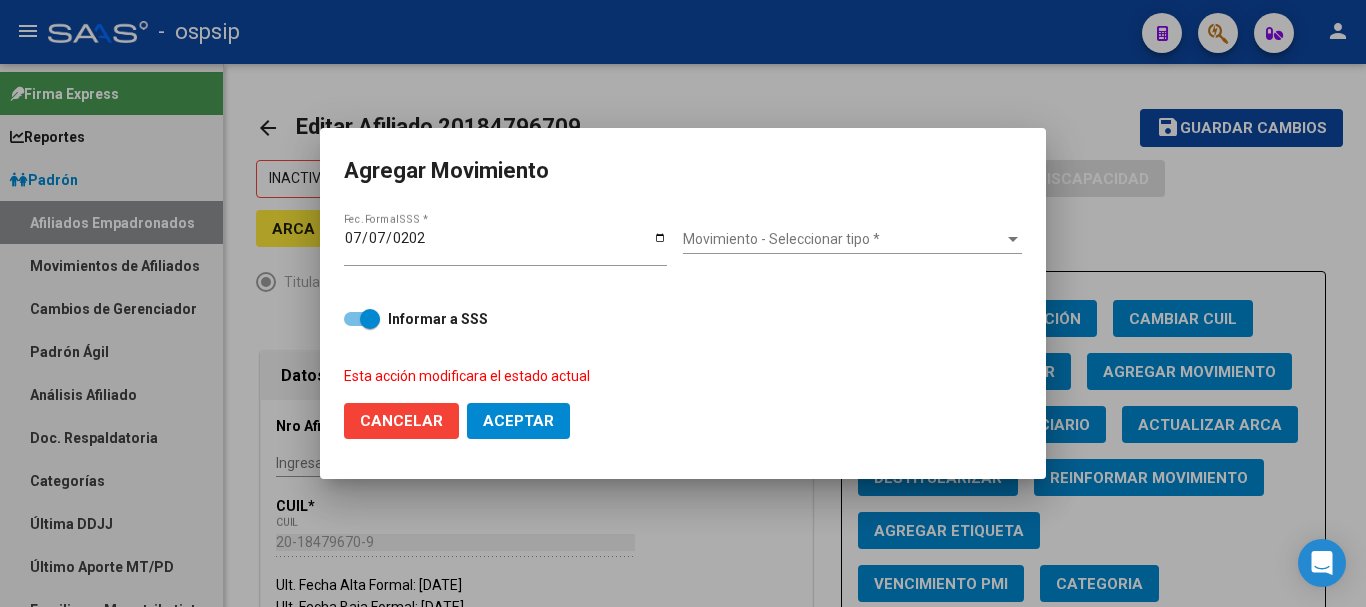 click on "Movimiento - Seleccionar tipo * Movimiento - Seleccionar tipo *" at bounding box center [852, 240] 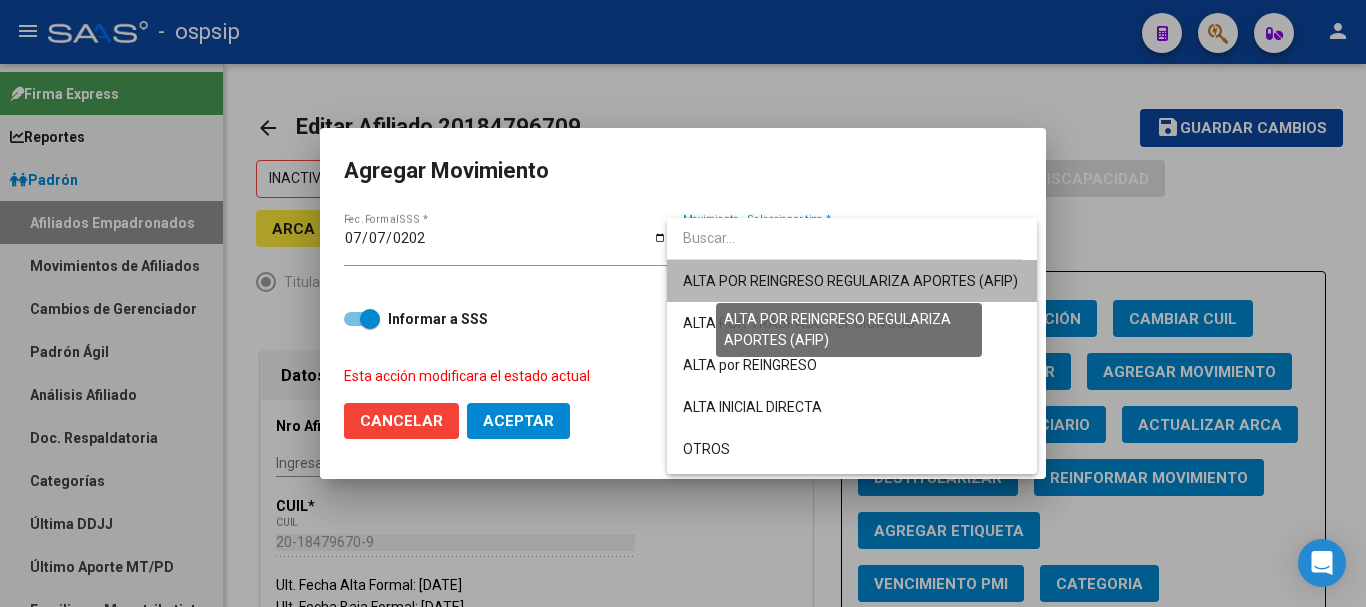 click on "ALTA POR REINGRESO REGULARIZA APORTES (AFIP)" at bounding box center (850, 281) 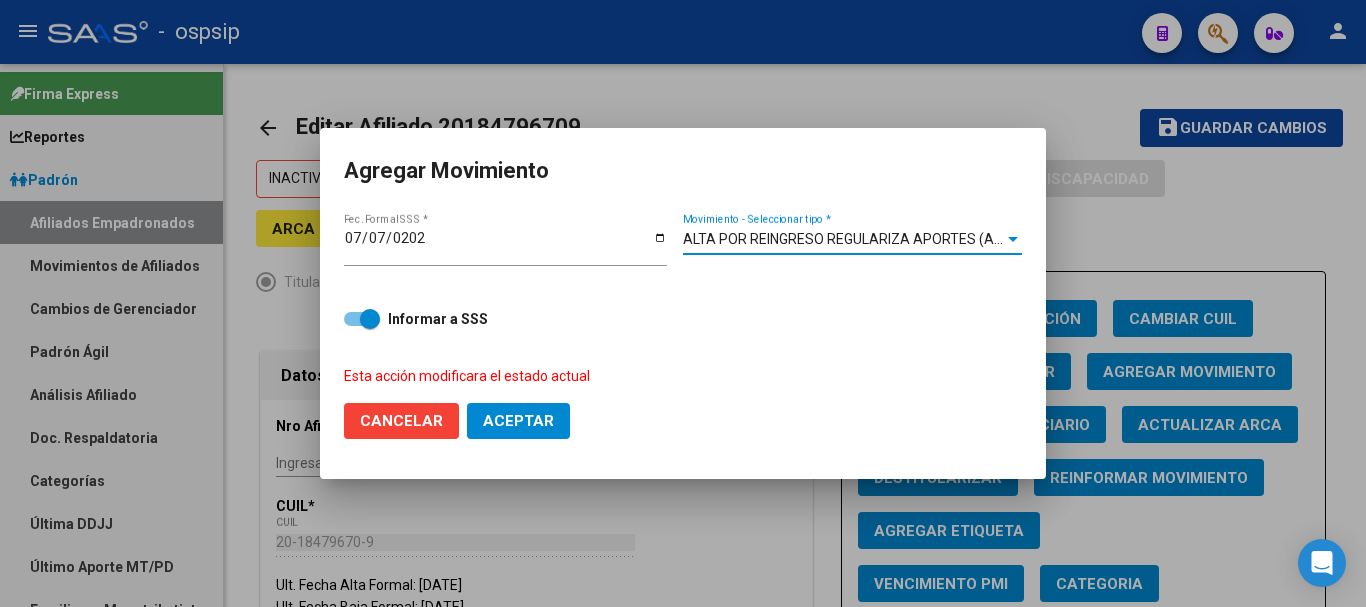 click on "Aceptar" 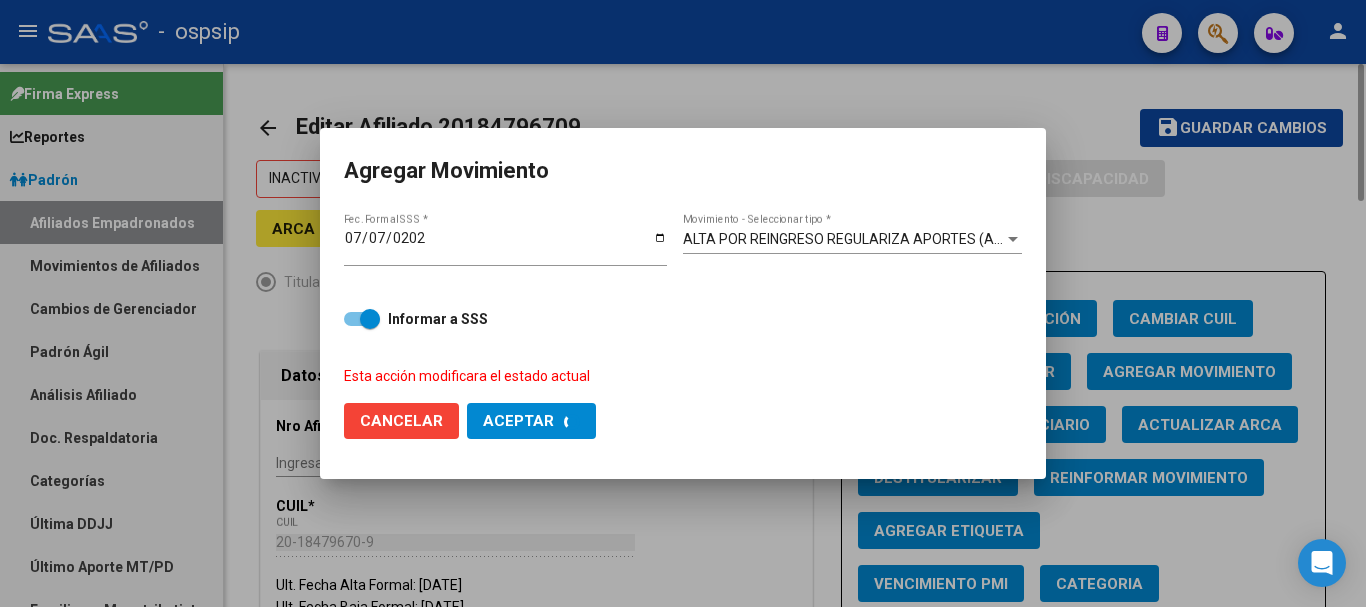 checkbox on "false" 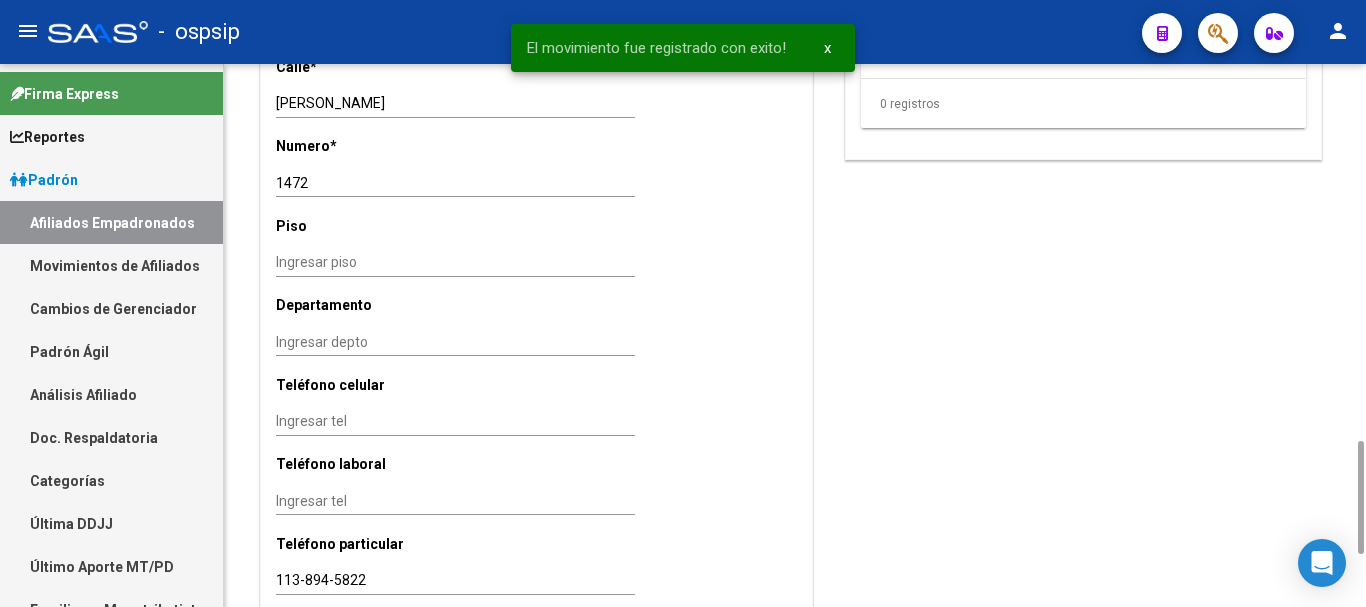 scroll, scrollTop: 1600, scrollLeft: 0, axis: vertical 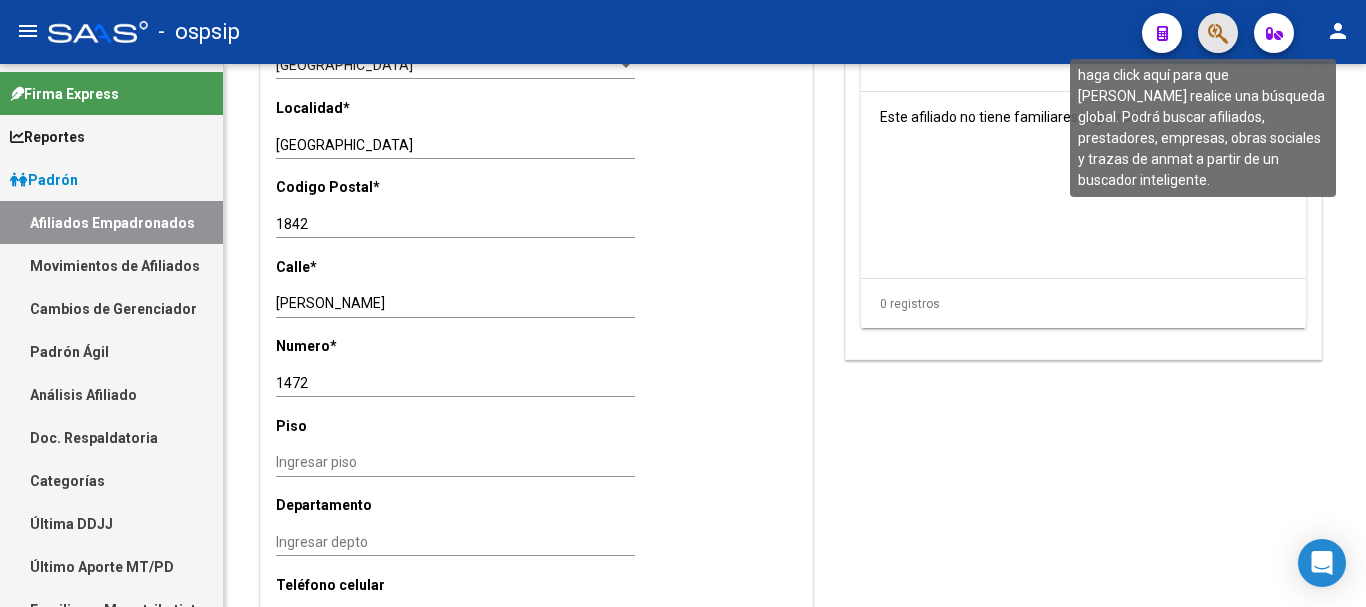 click 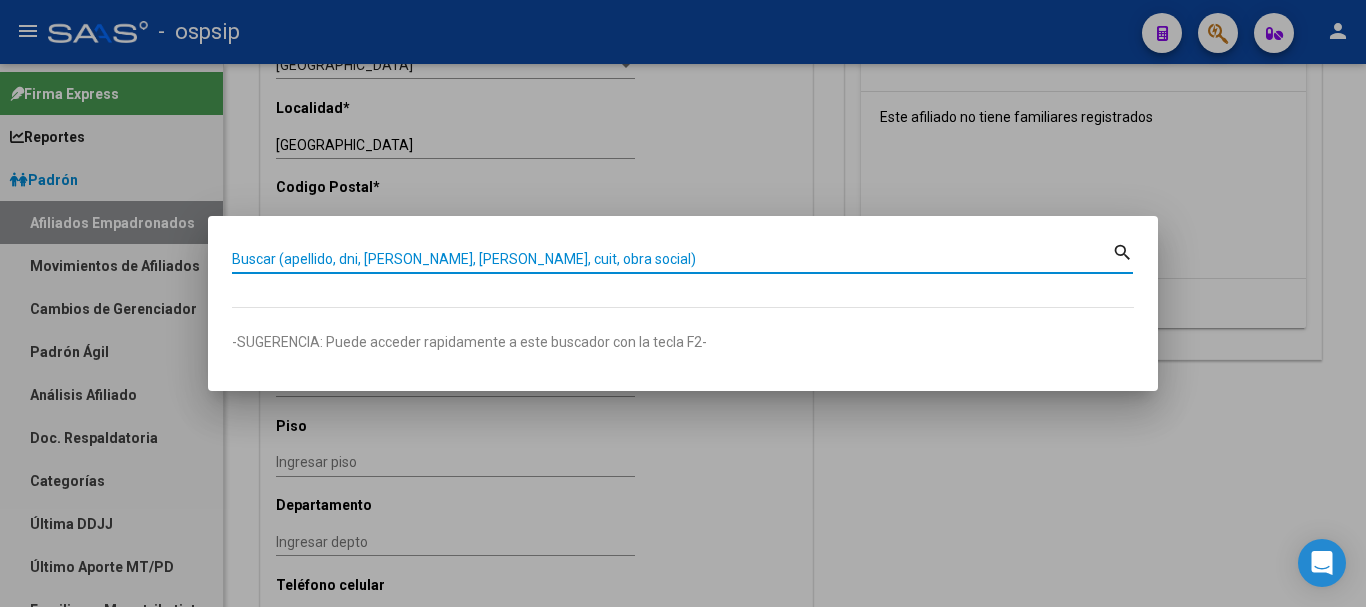 click on "Buscar (apellido, dni, [PERSON_NAME], [PERSON_NAME], cuit, obra social)" at bounding box center (672, 259) 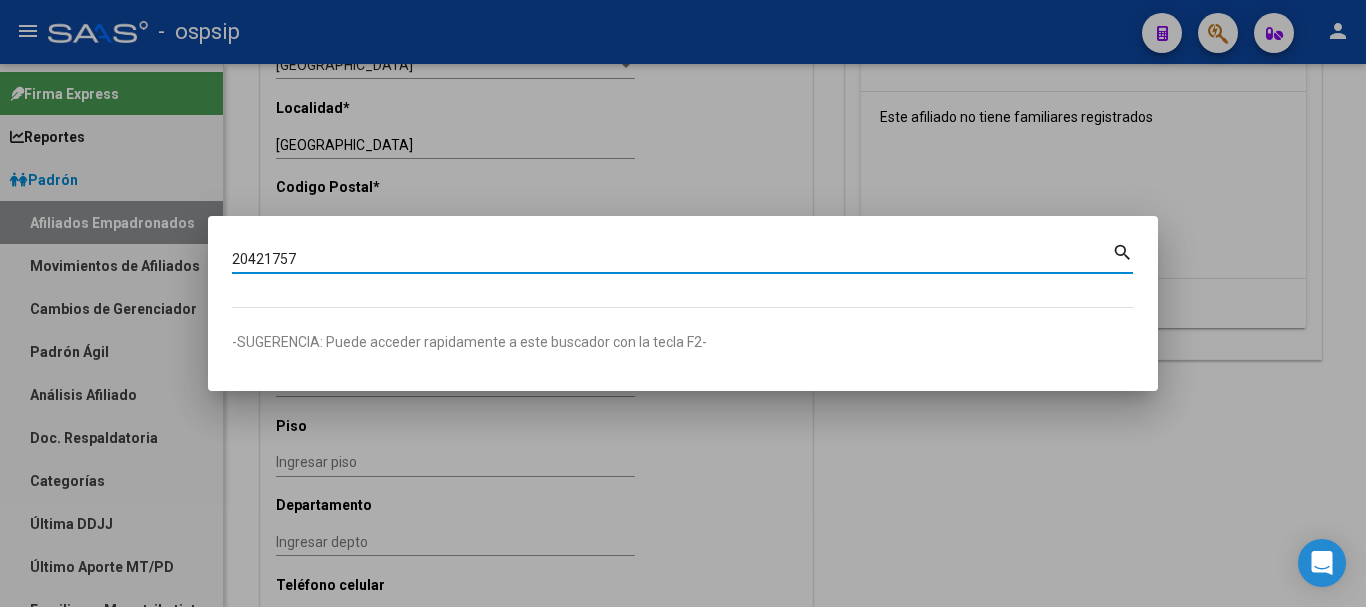 type on "20421757" 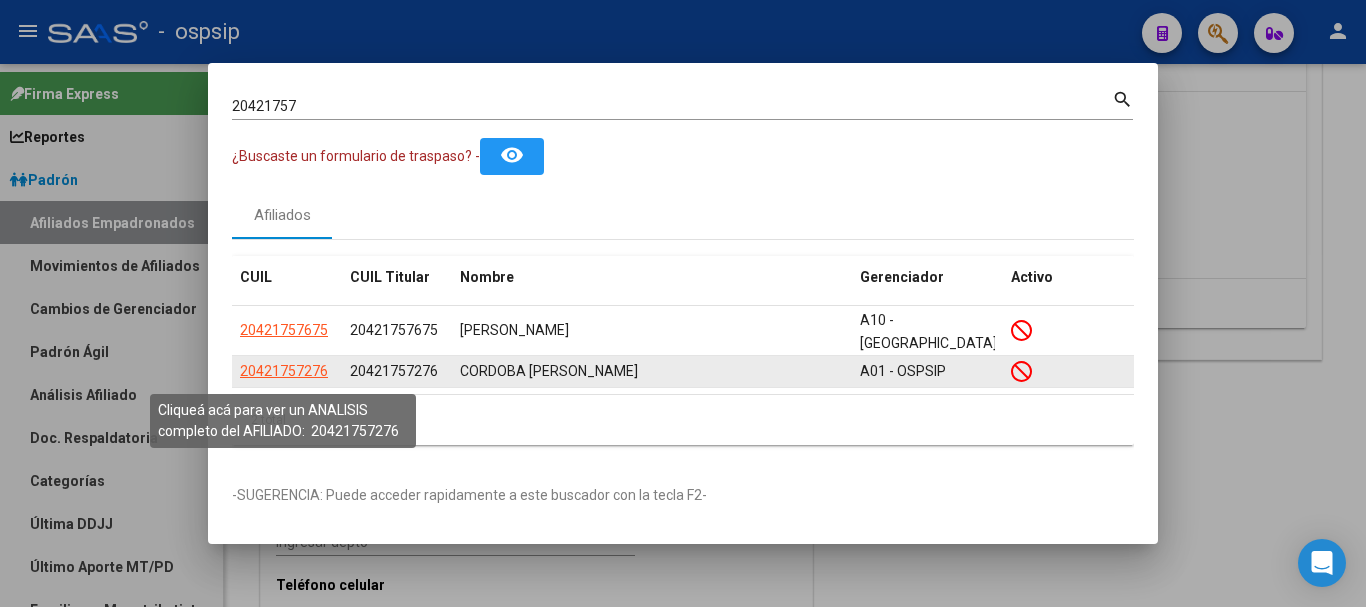 click on "20421757276" 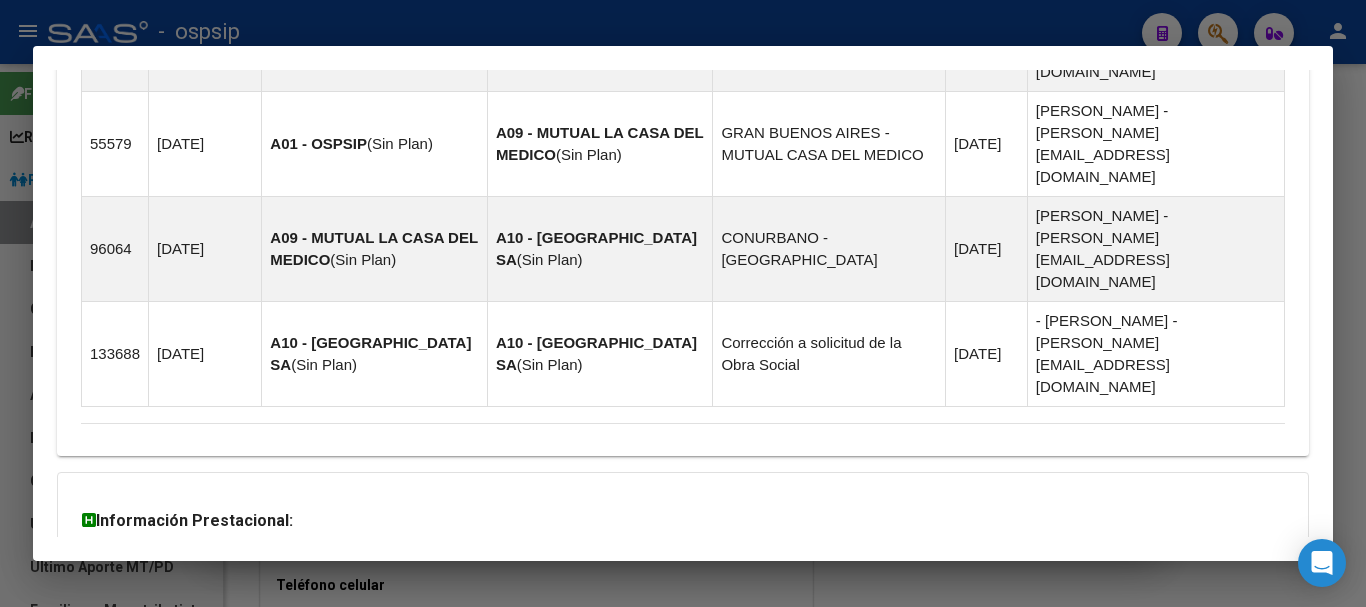 scroll, scrollTop: 1415, scrollLeft: 0, axis: vertical 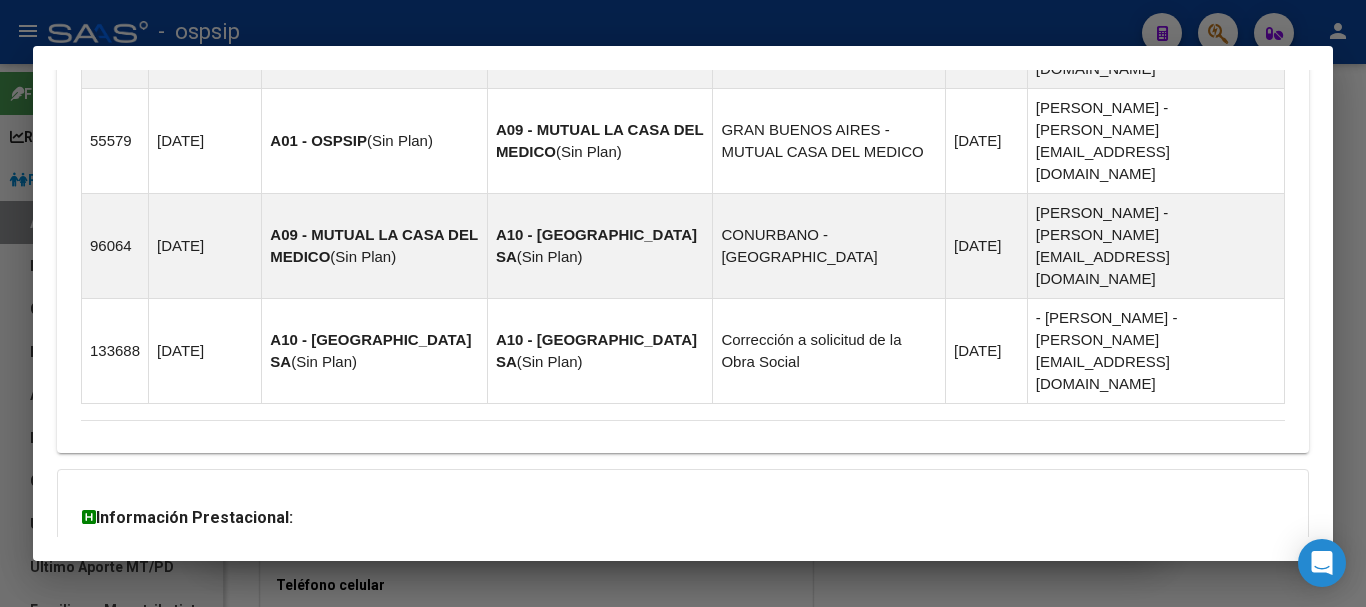 click on "Aportes y Contribuciones del Afiliado: 20421757276" at bounding box center [305, 646] 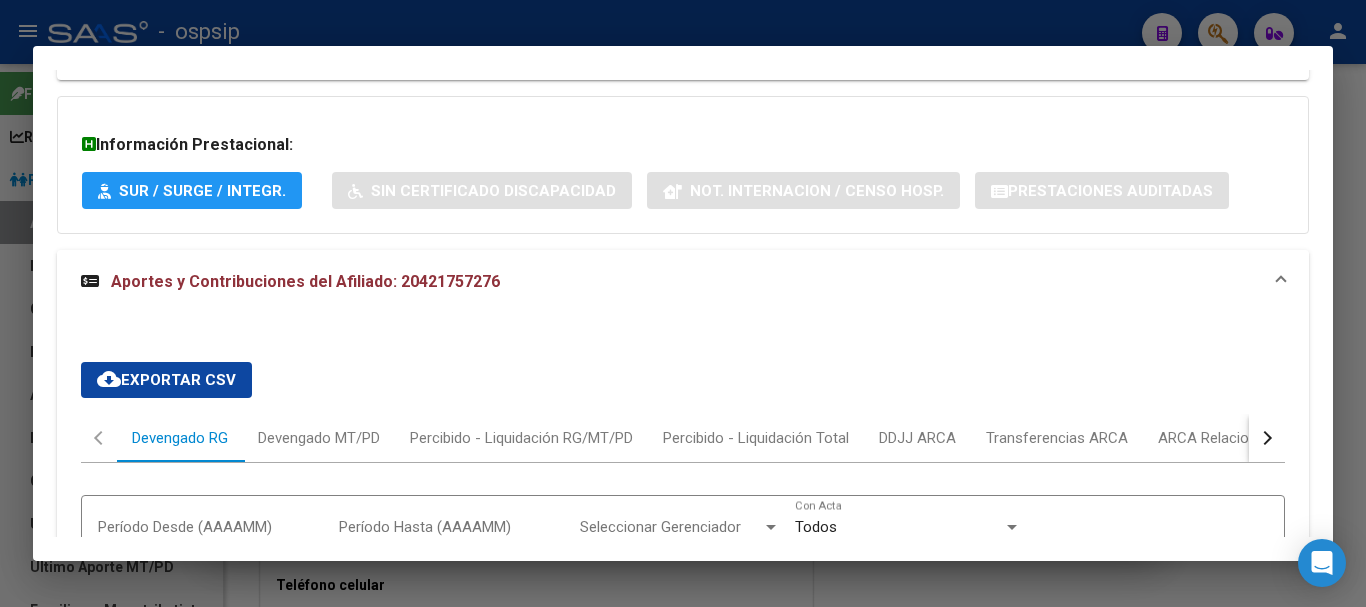 scroll, scrollTop: 1715, scrollLeft: 0, axis: vertical 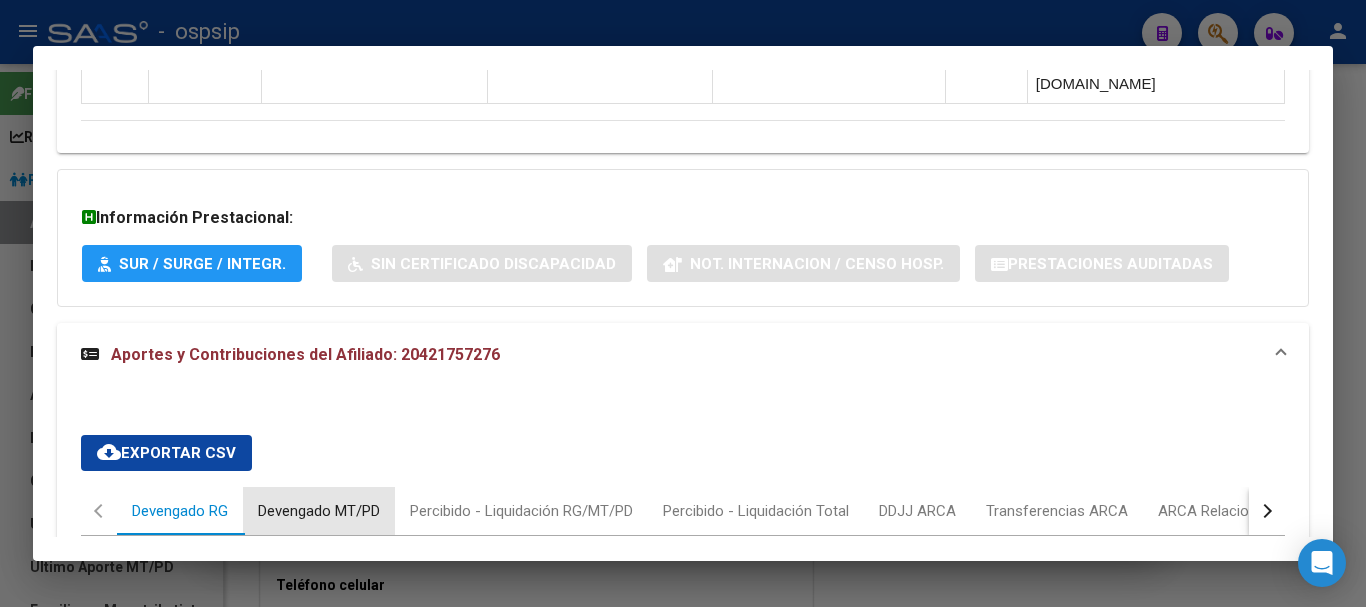 click on "Devengado MT/PD" at bounding box center [319, 511] 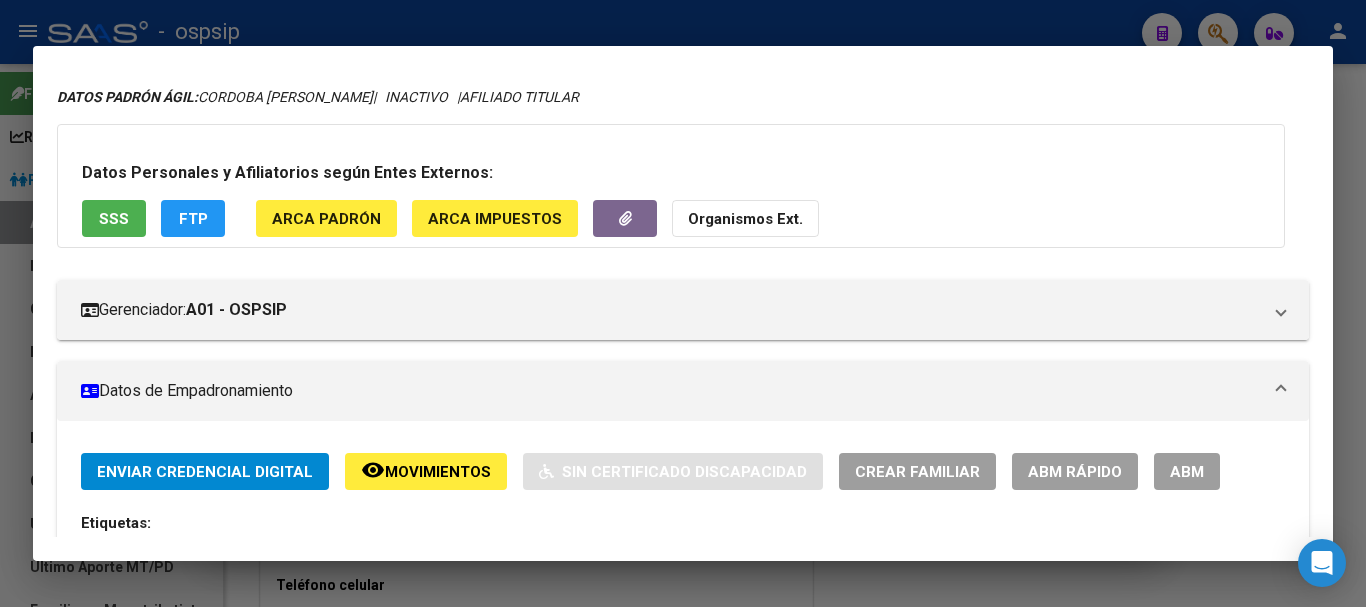 scroll, scrollTop: 0, scrollLeft: 0, axis: both 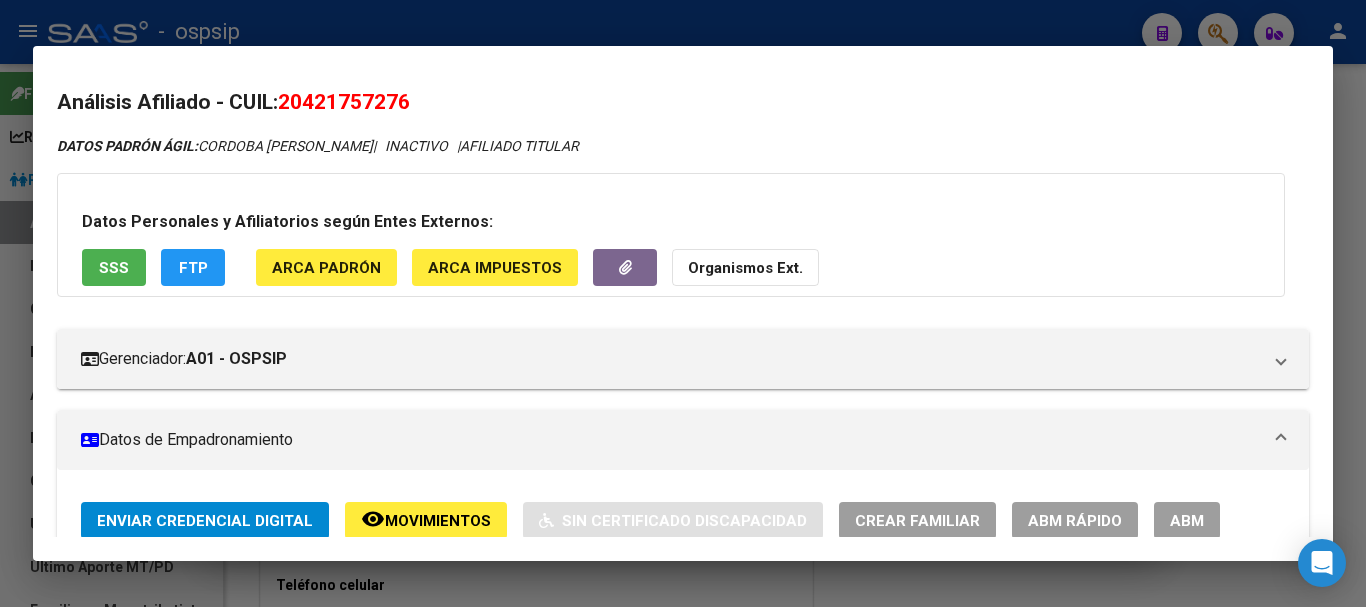 click on "ABM" at bounding box center (1187, 521) 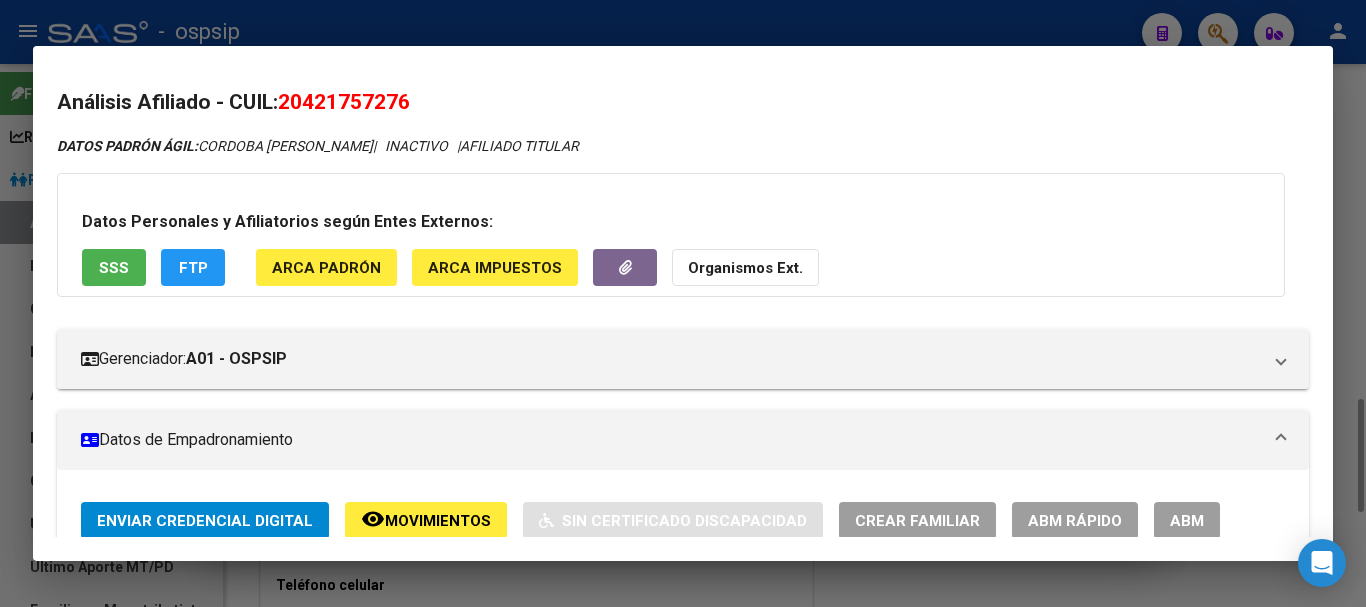 type 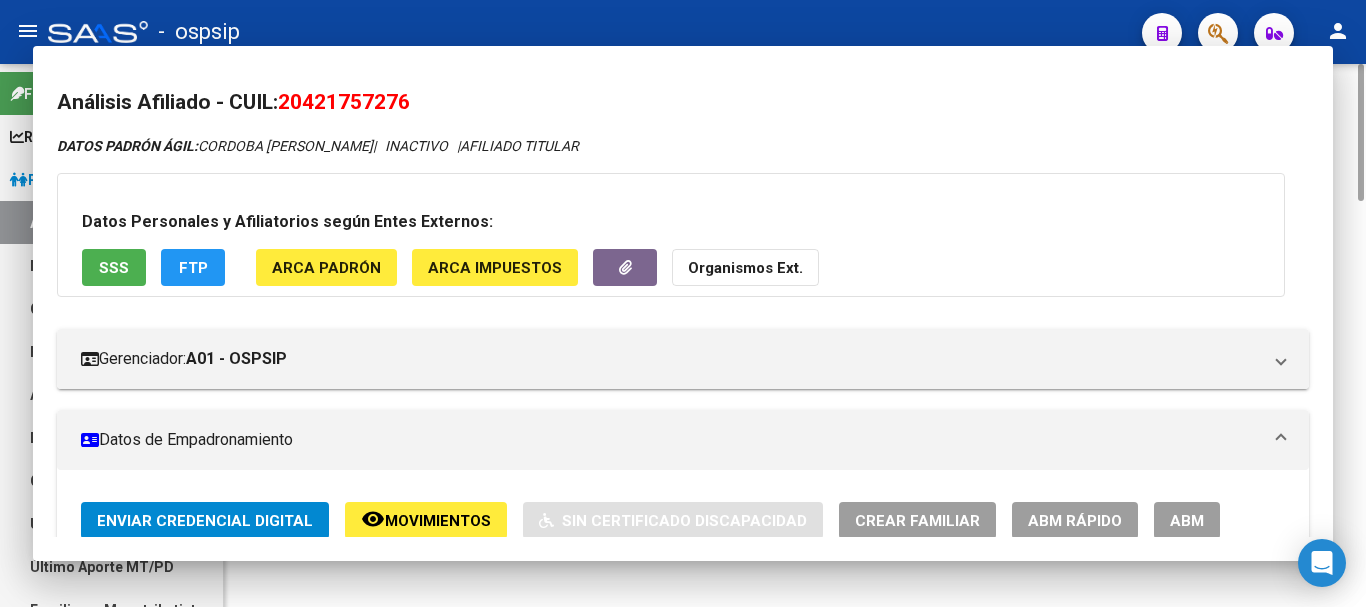 scroll, scrollTop: 0, scrollLeft: 0, axis: both 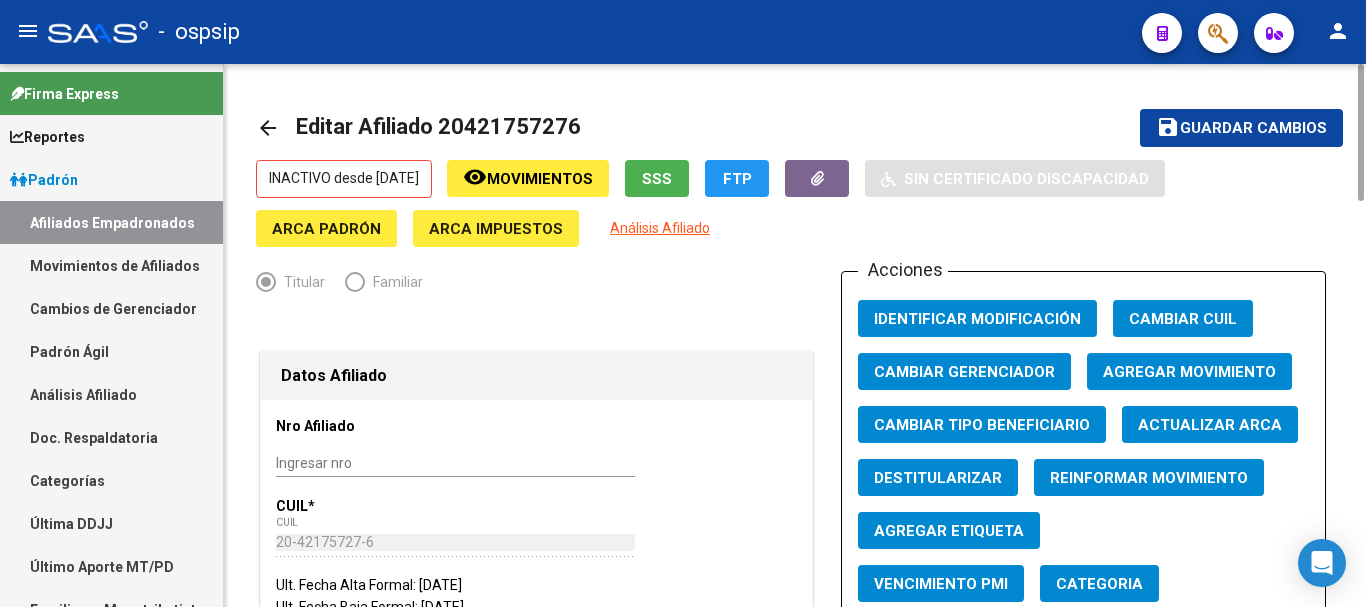 click on "Agregar Movimiento" 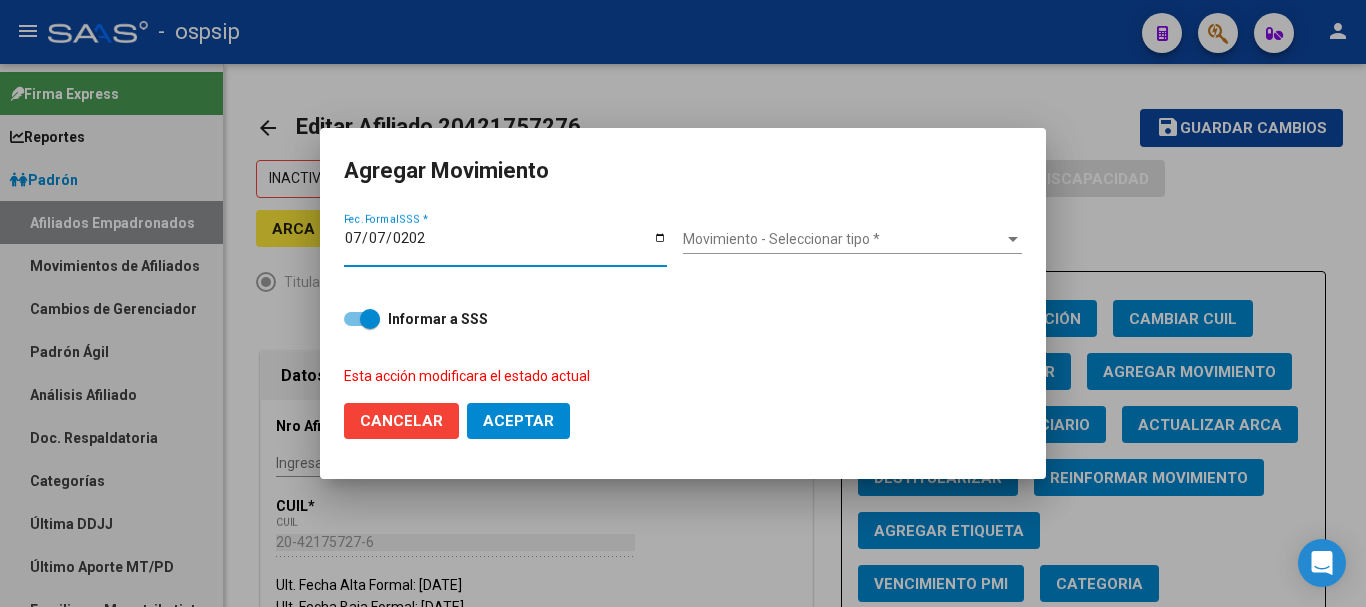 type on "[DATE]" 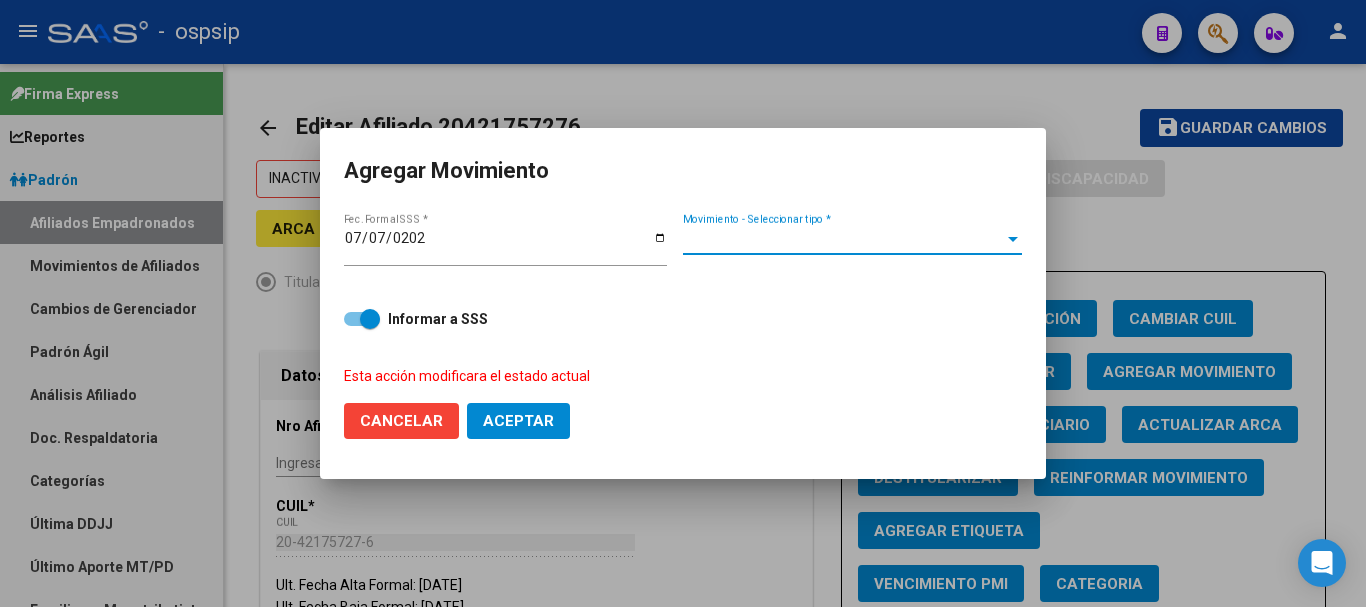 click on "Movimiento - Seleccionar tipo *" at bounding box center (843, 239) 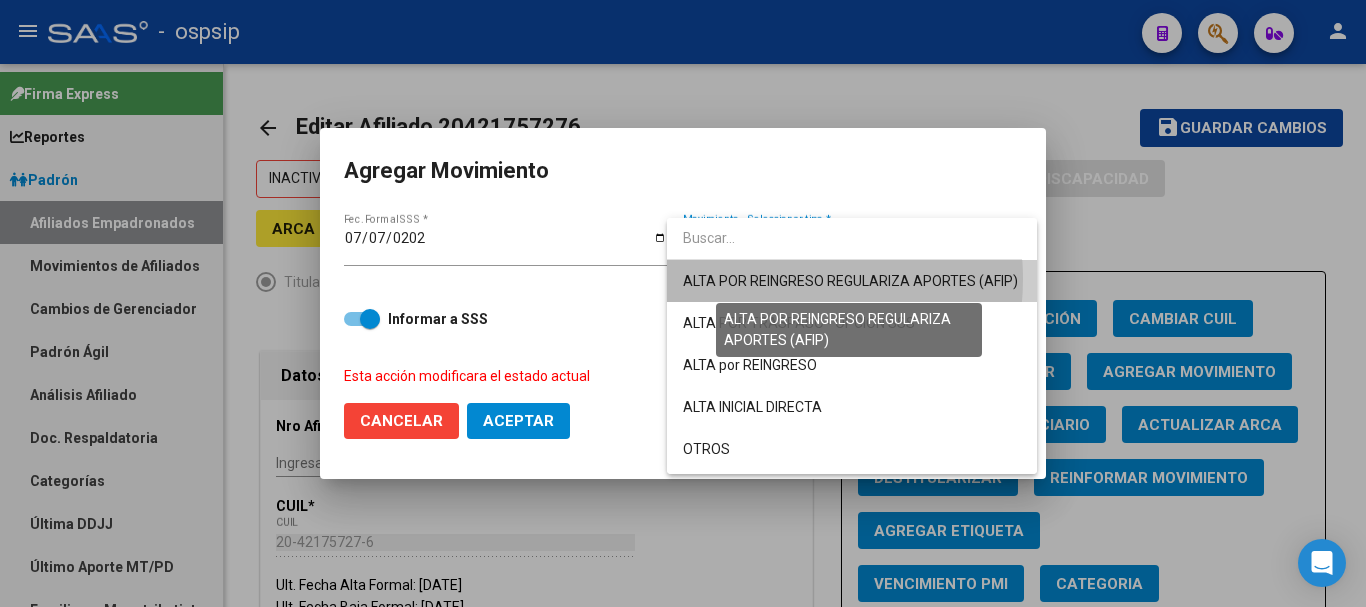 click on "ALTA POR REINGRESO REGULARIZA APORTES (AFIP)" at bounding box center [850, 281] 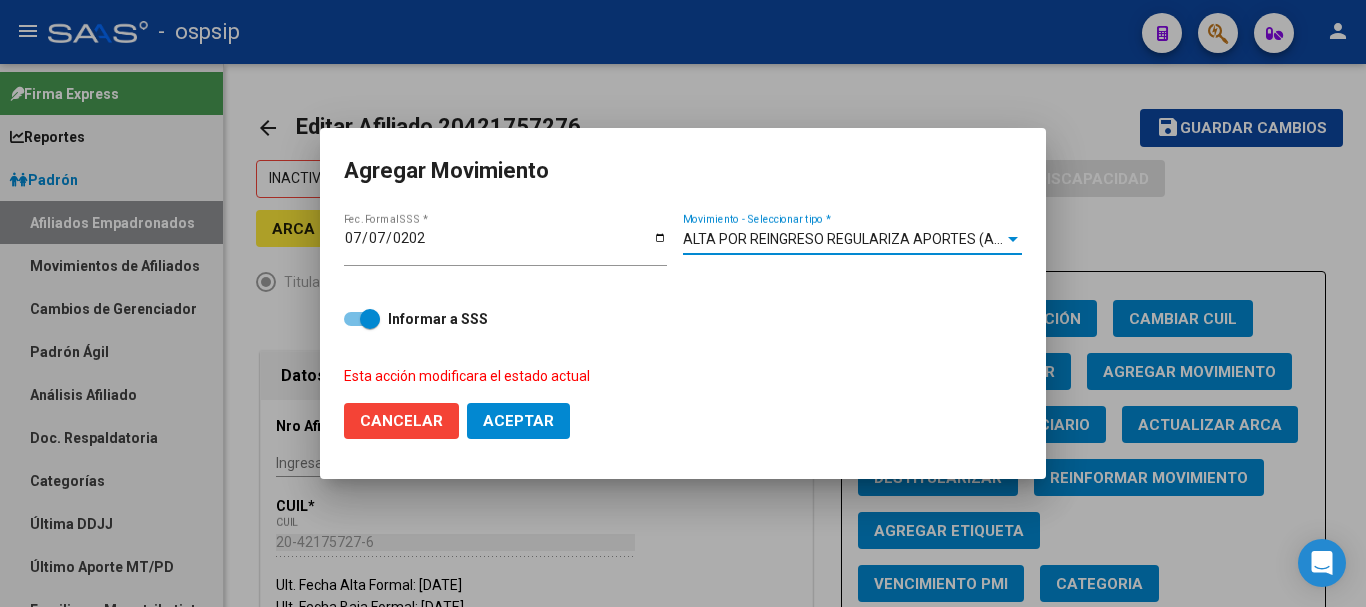 click on "Aceptar" 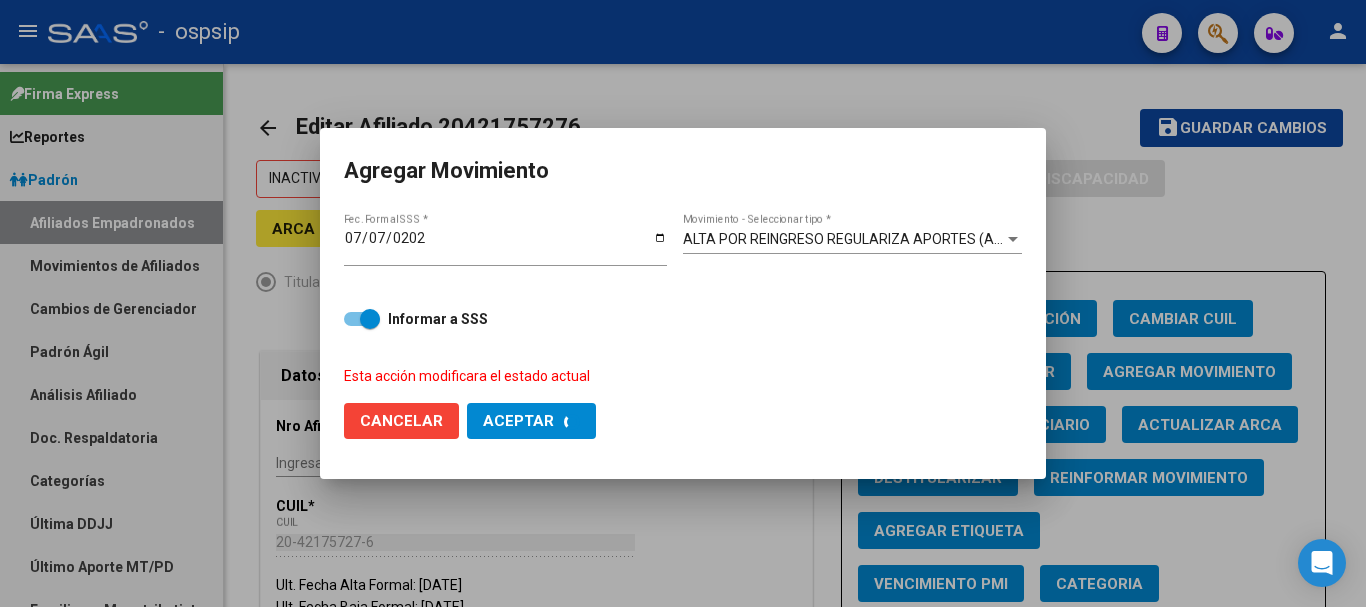 checkbox on "false" 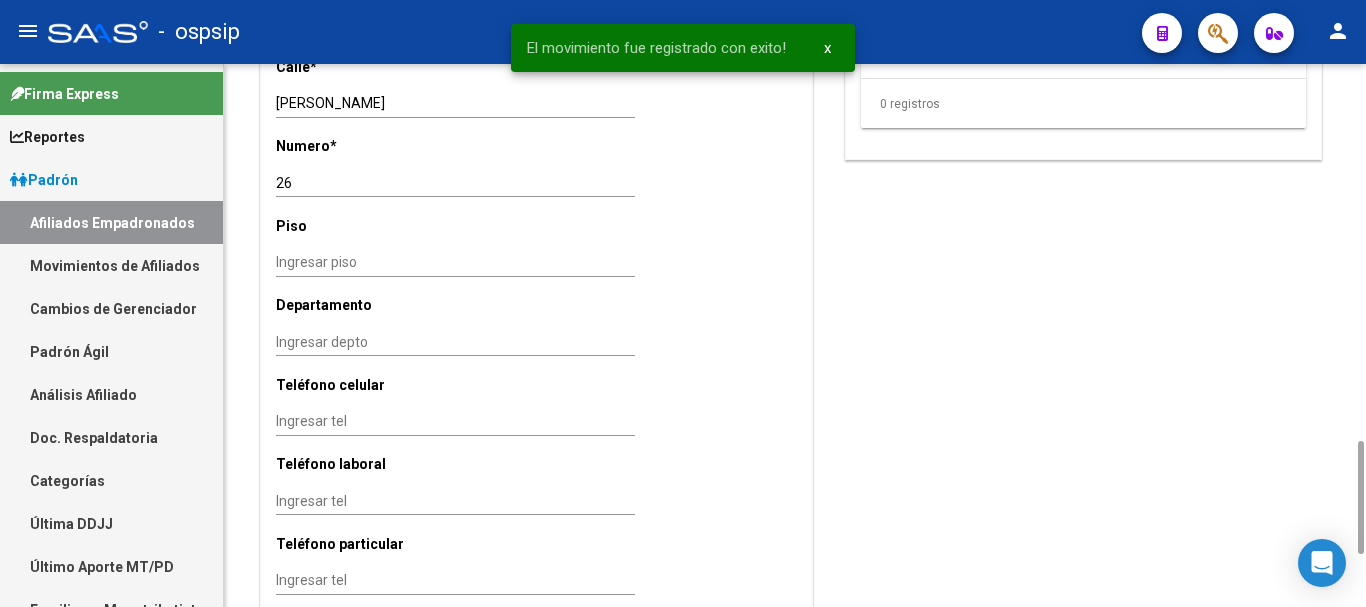 scroll, scrollTop: 1600, scrollLeft: 0, axis: vertical 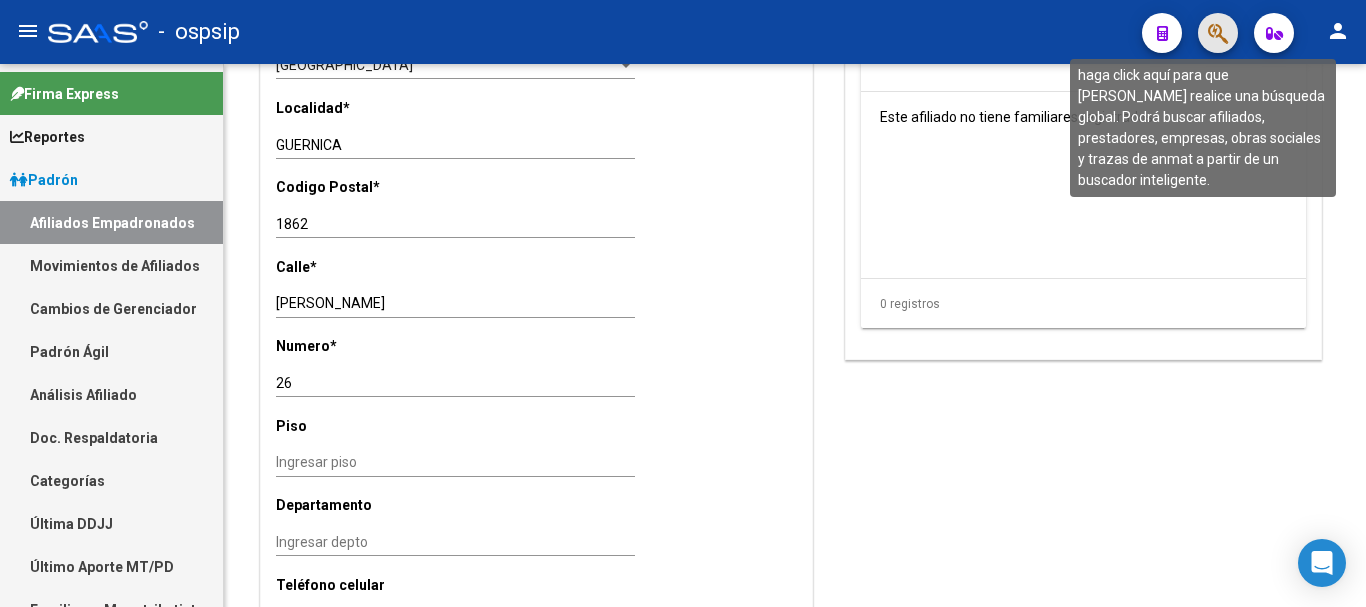 click 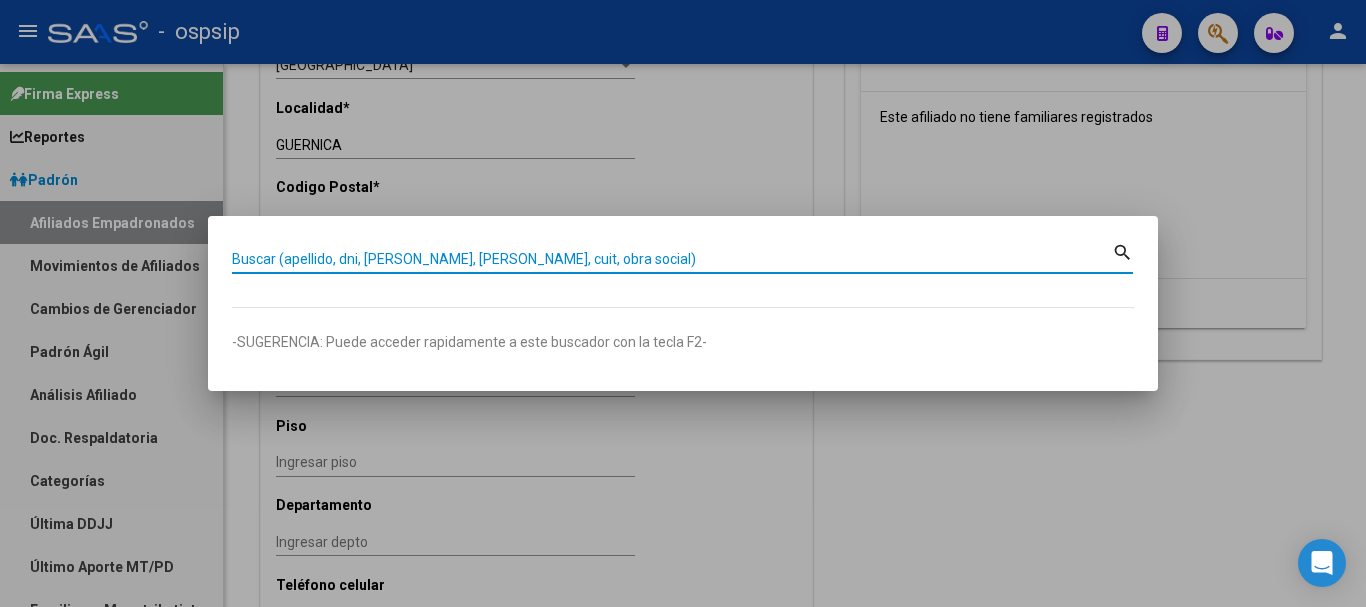 paste on "27264855/00" 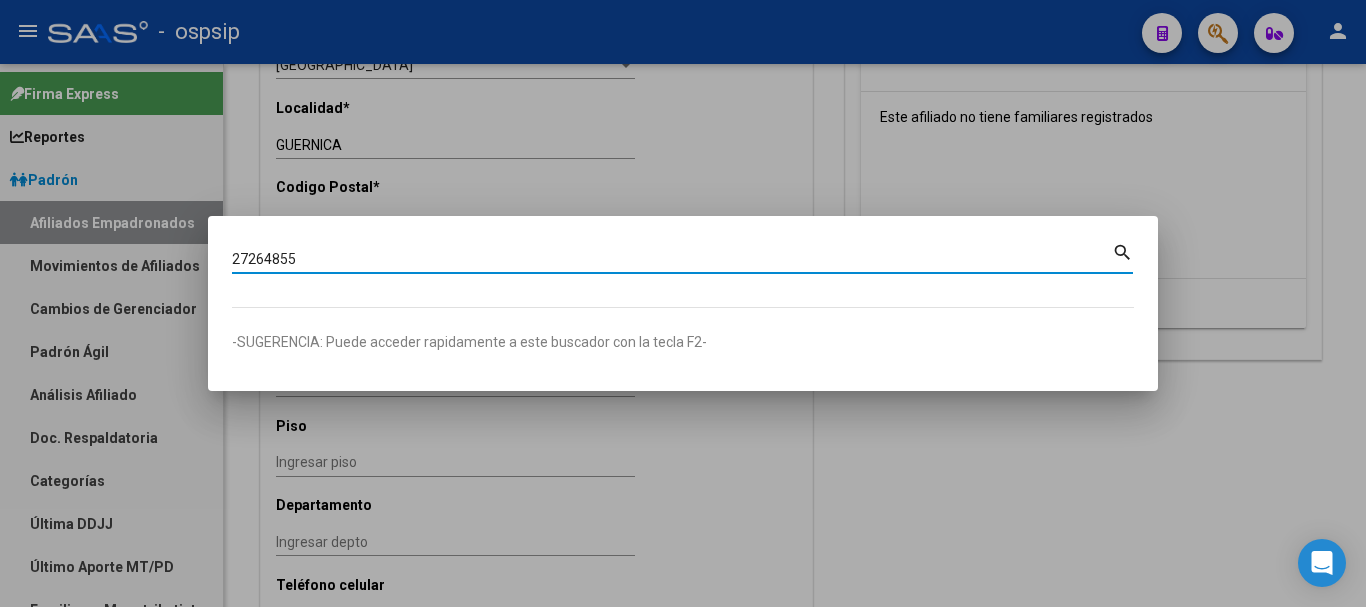 type on "27264855" 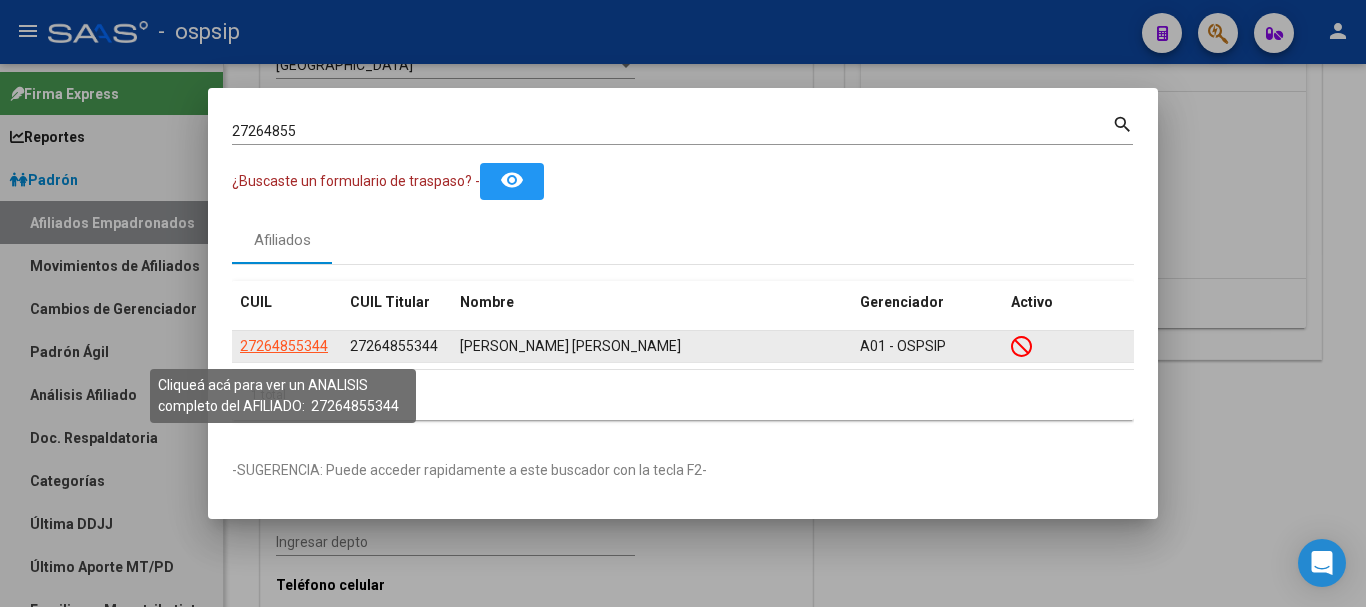 click on "27264855344" 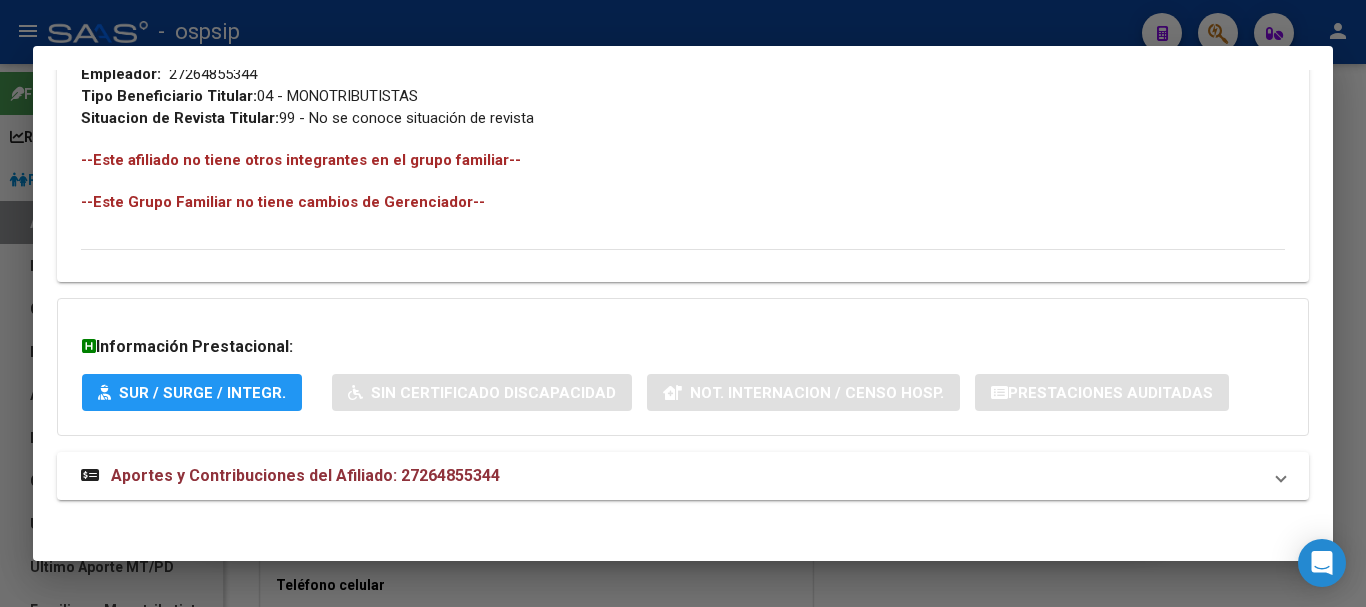 scroll, scrollTop: 1084, scrollLeft: 0, axis: vertical 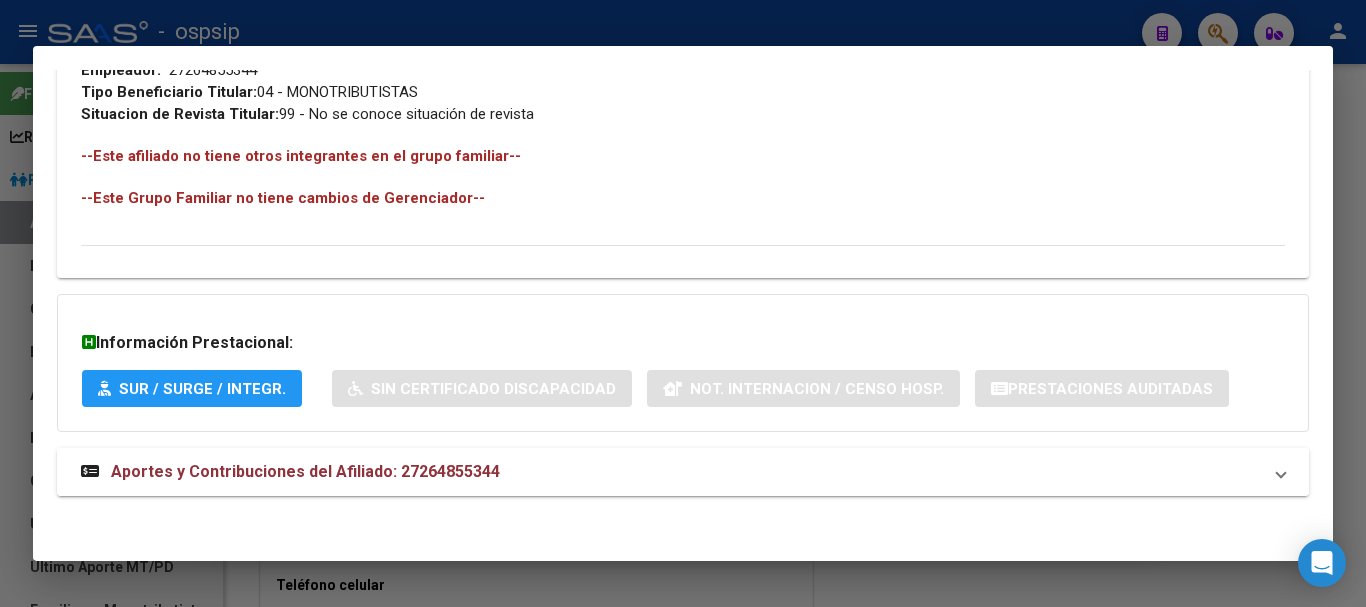 click on "Aportes y Contribuciones del Afiliado: 27264855344" at bounding box center [305, 471] 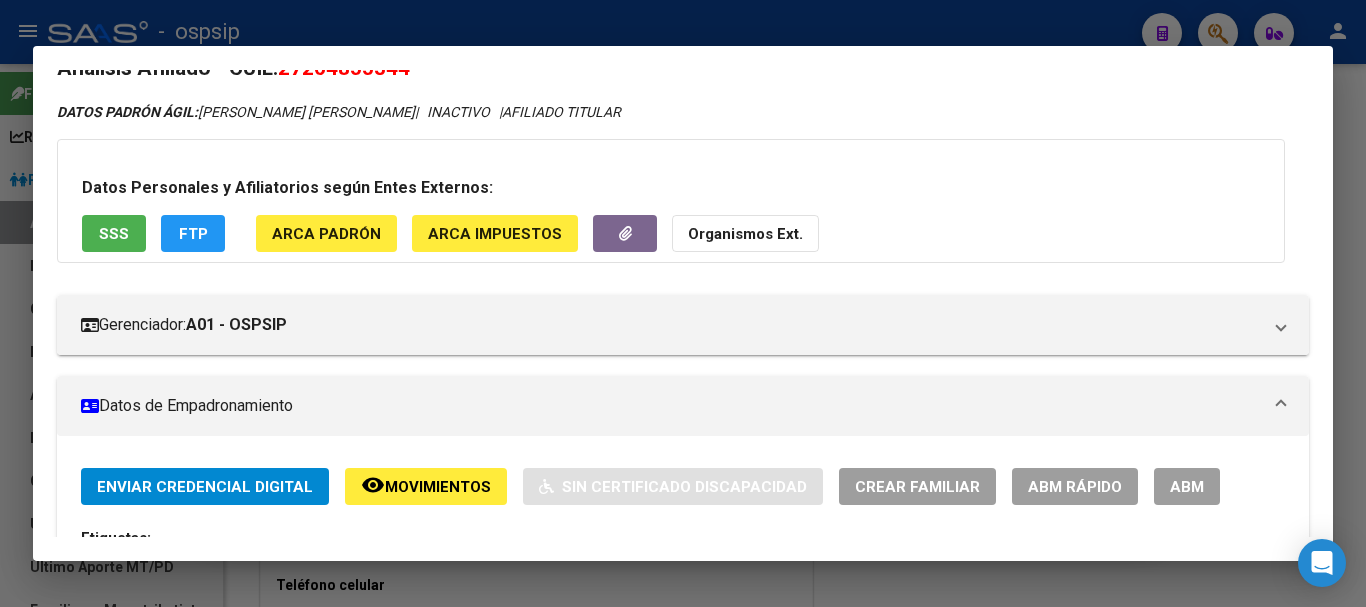 scroll, scrollTop: 0, scrollLeft: 0, axis: both 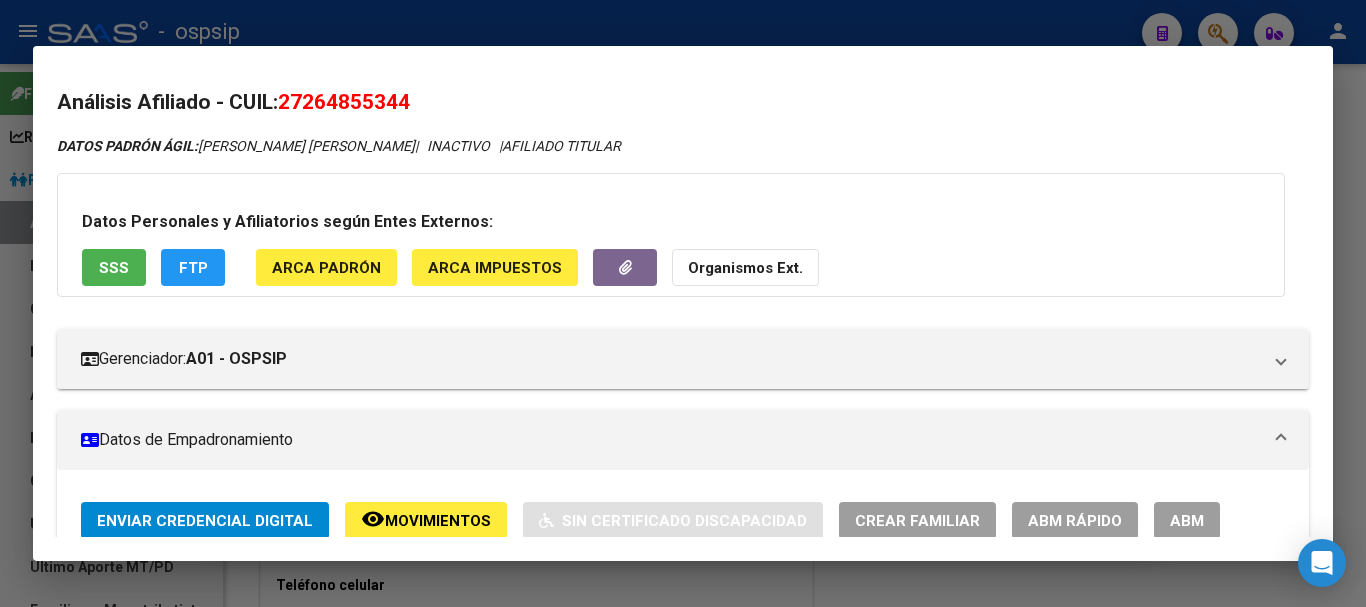 click at bounding box center (683, 303) 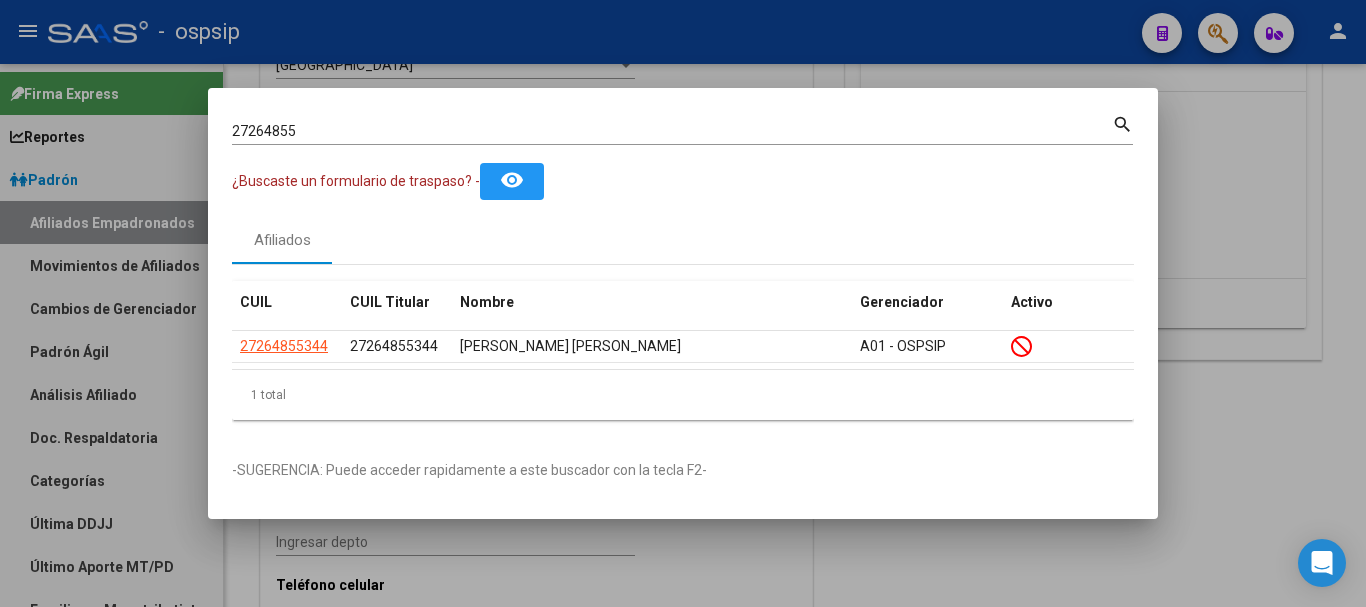 click at bounding box center (683, 303) 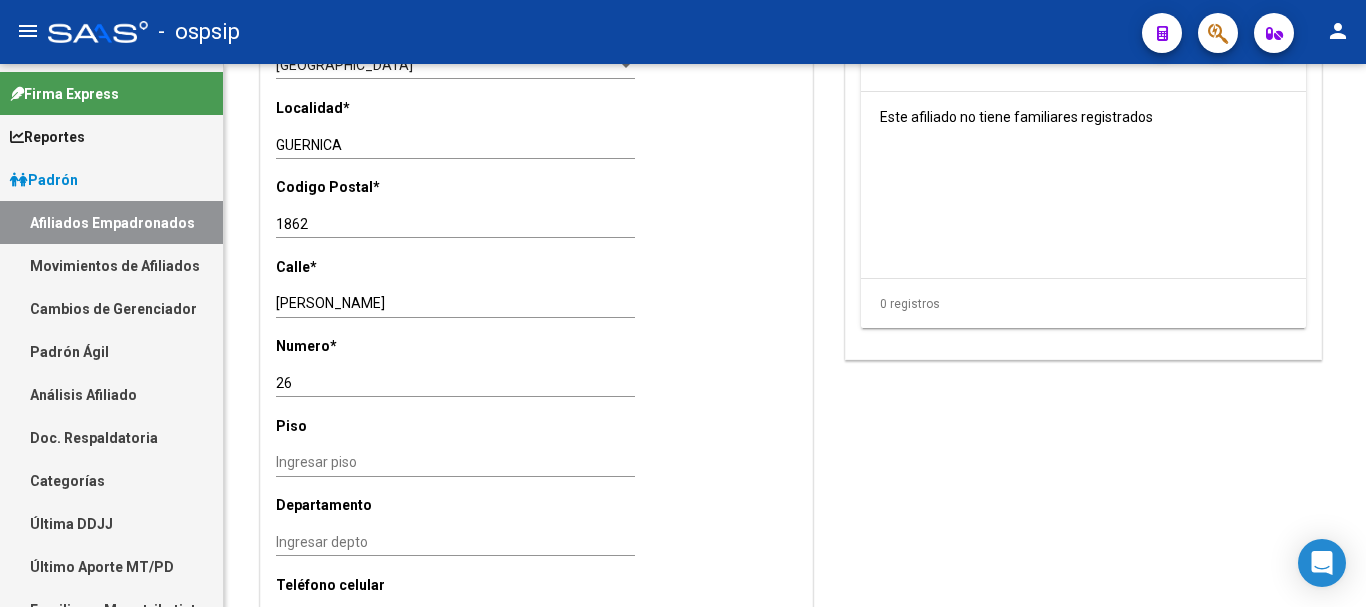 click 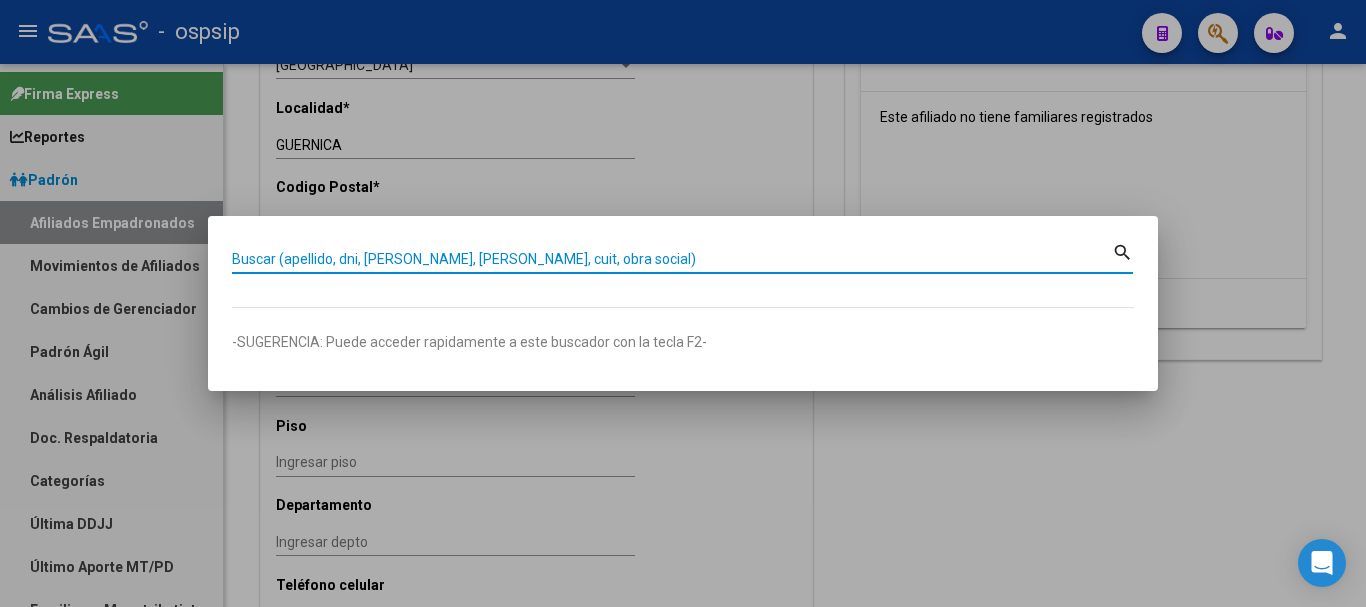 paste on "20176640/00" 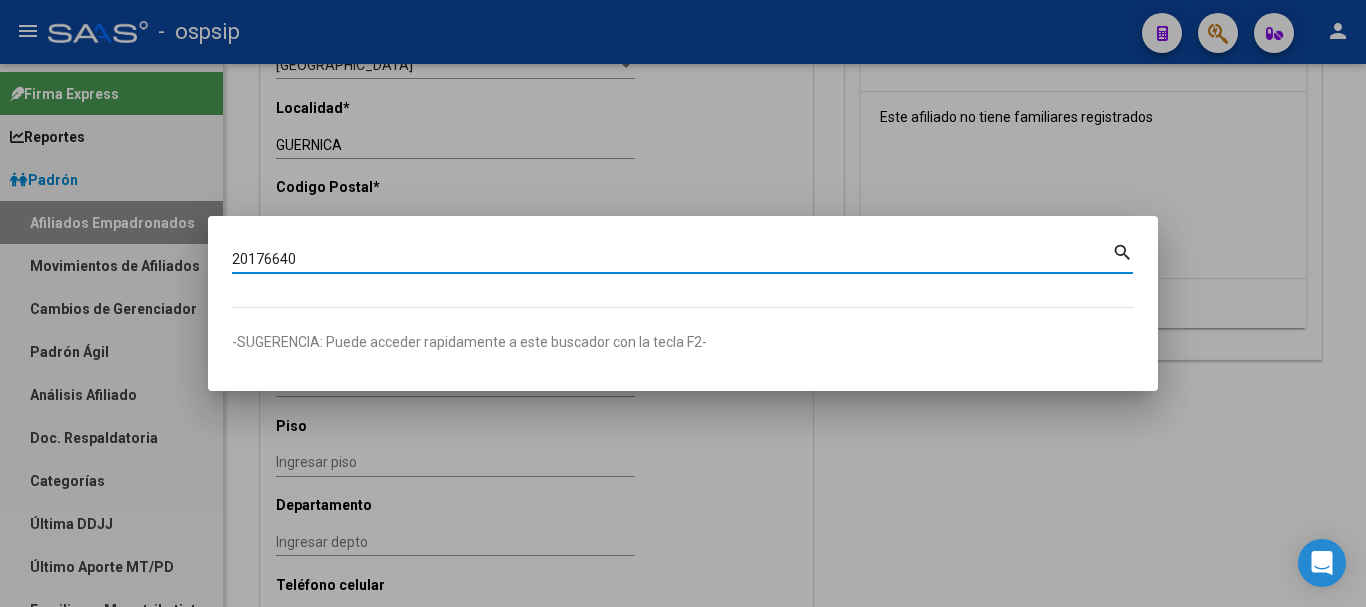 type on "20176640" 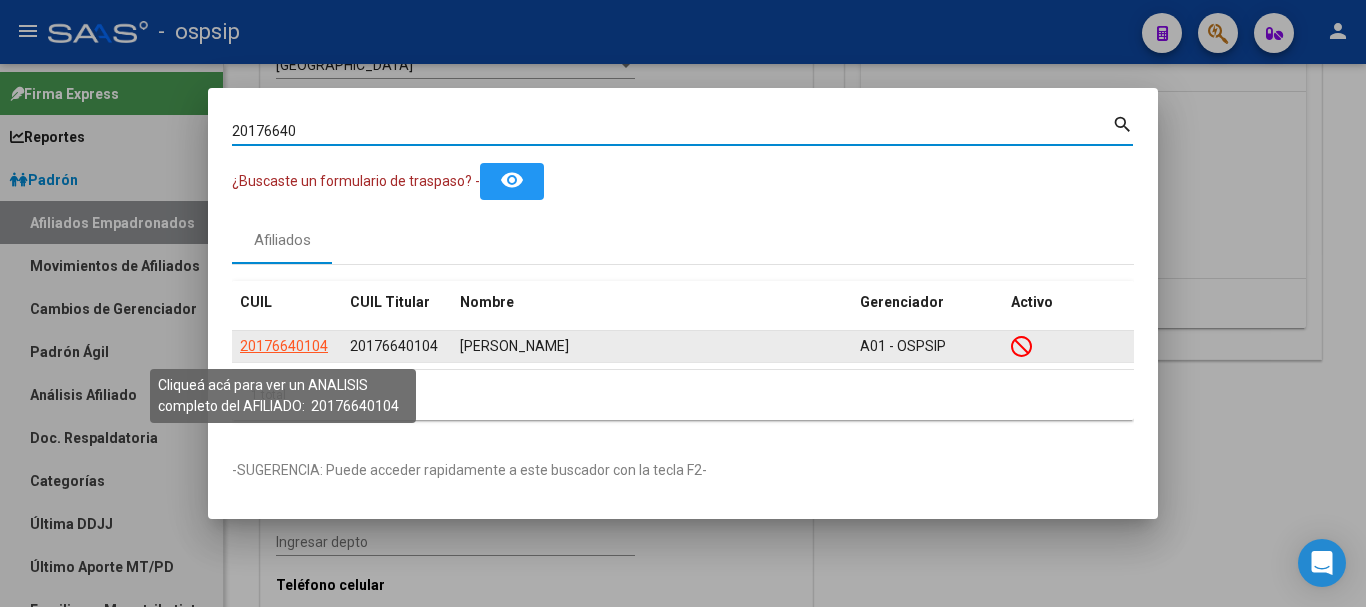 click on "20176640104" 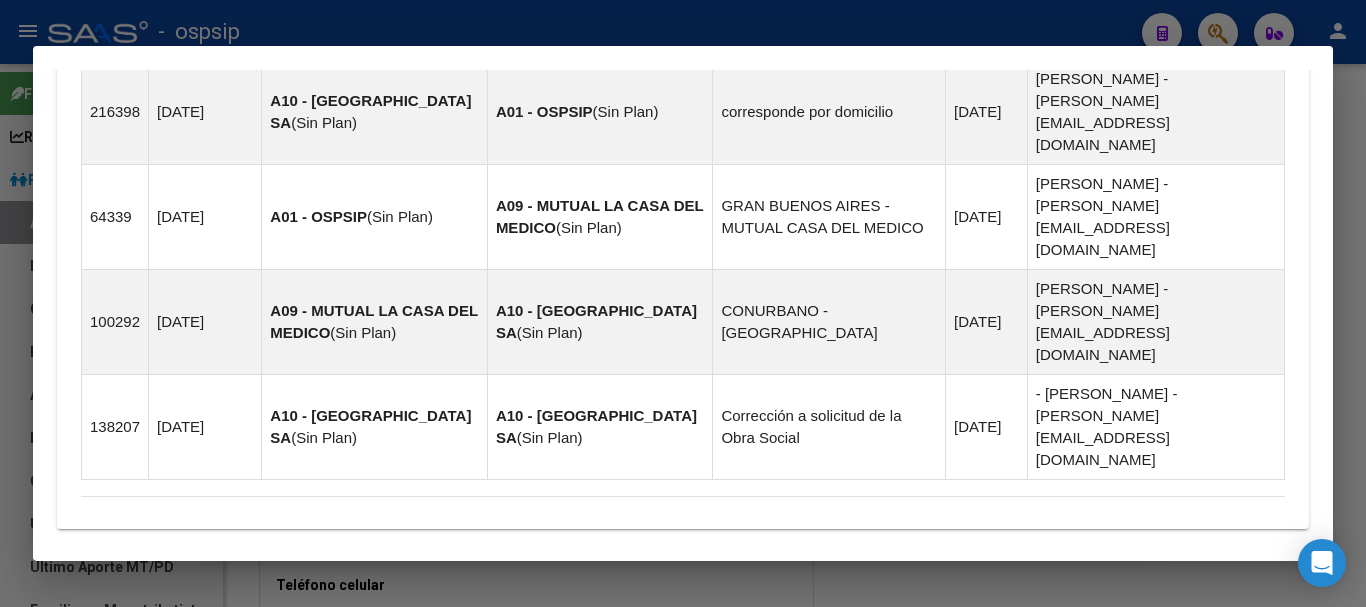 scroll, scrollTop: 1475, scrollLeft: 0, axis: vertical 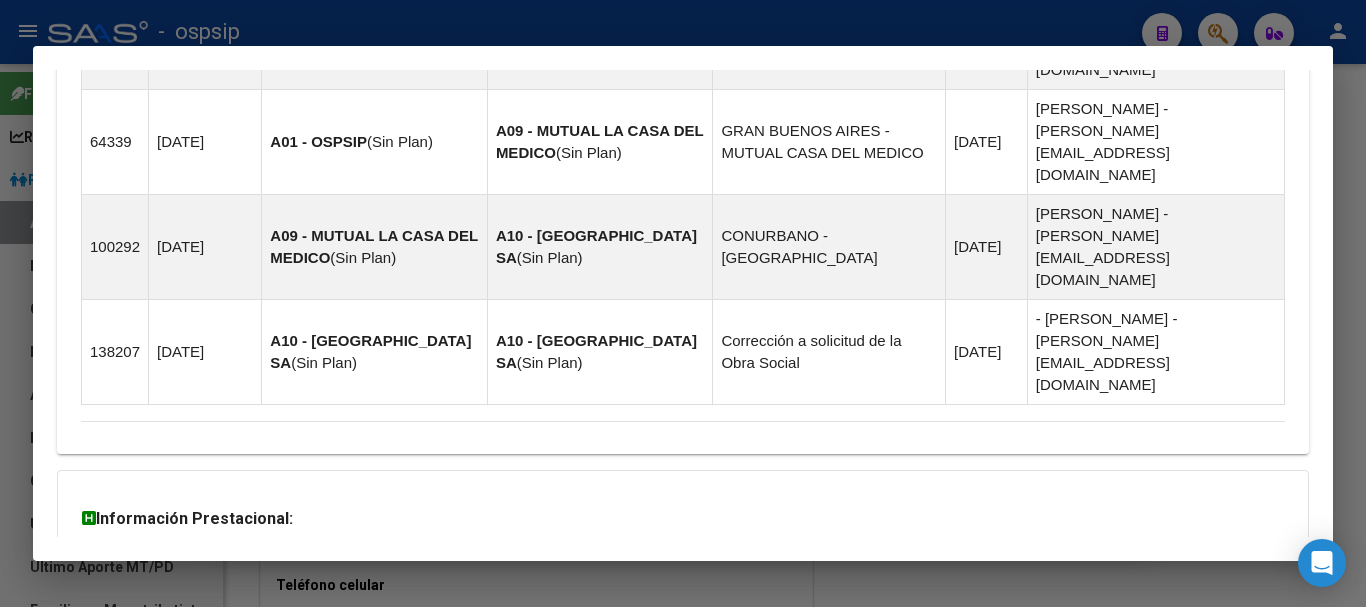 click on "Aportes y Contribuciones del Afiliado: 20176640104" at bounding box center [305, 647] 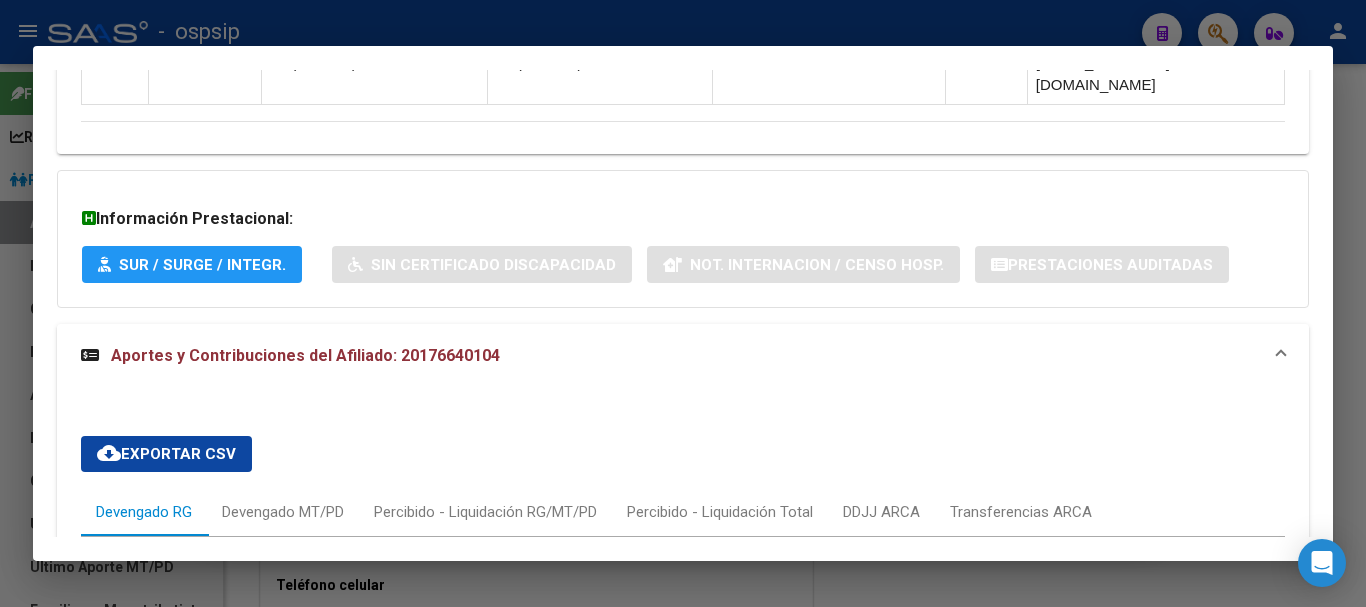 scroll, scrollTop: 1675, scrollLeft: 0, axis: vertical 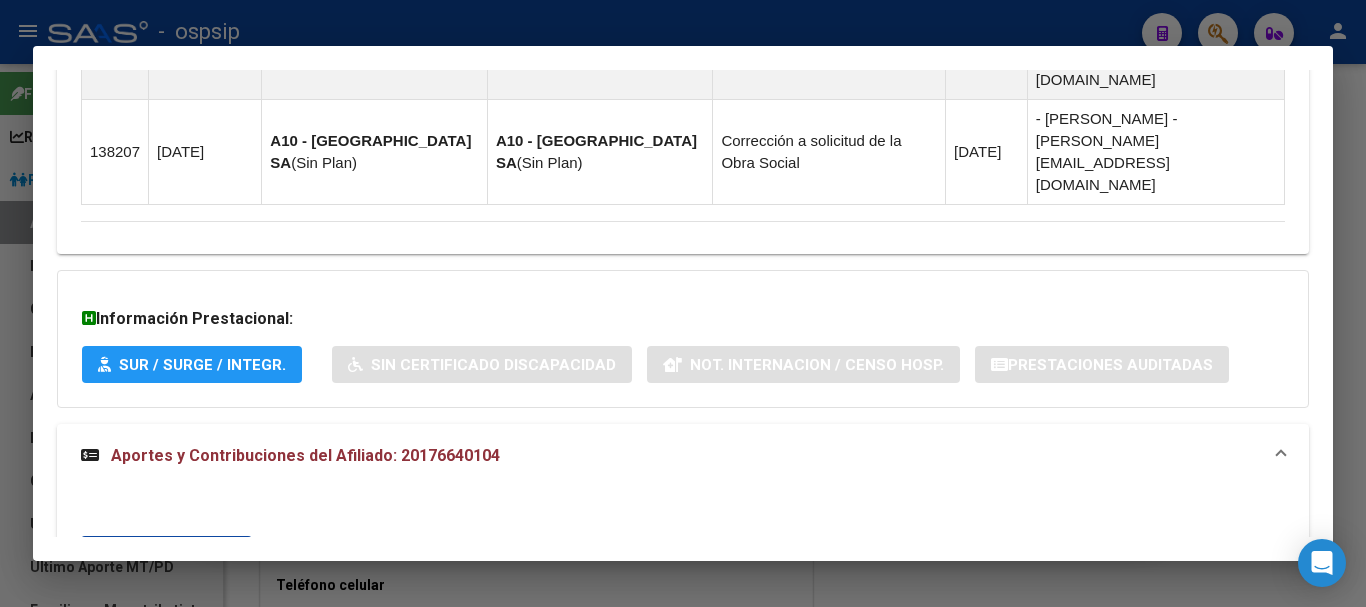 click on "Devengado MT/PD" at bounding box center (283, 612) 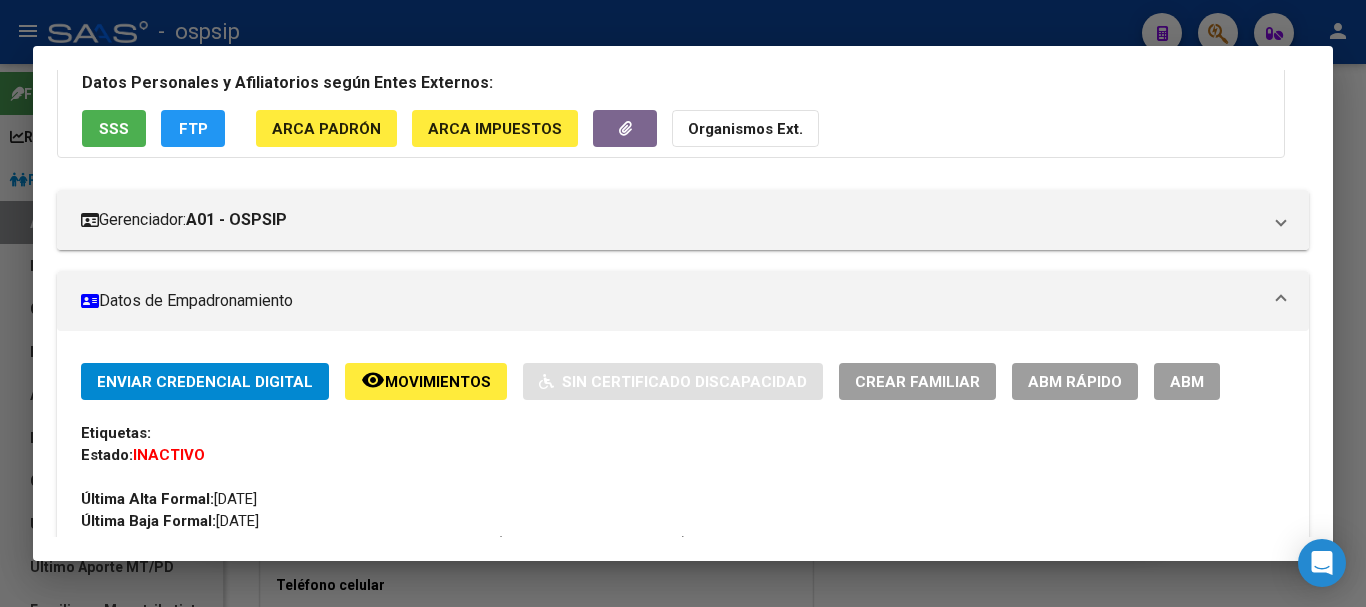 scroll, scrollTop: 0, scrollLeft: 0, axis: both 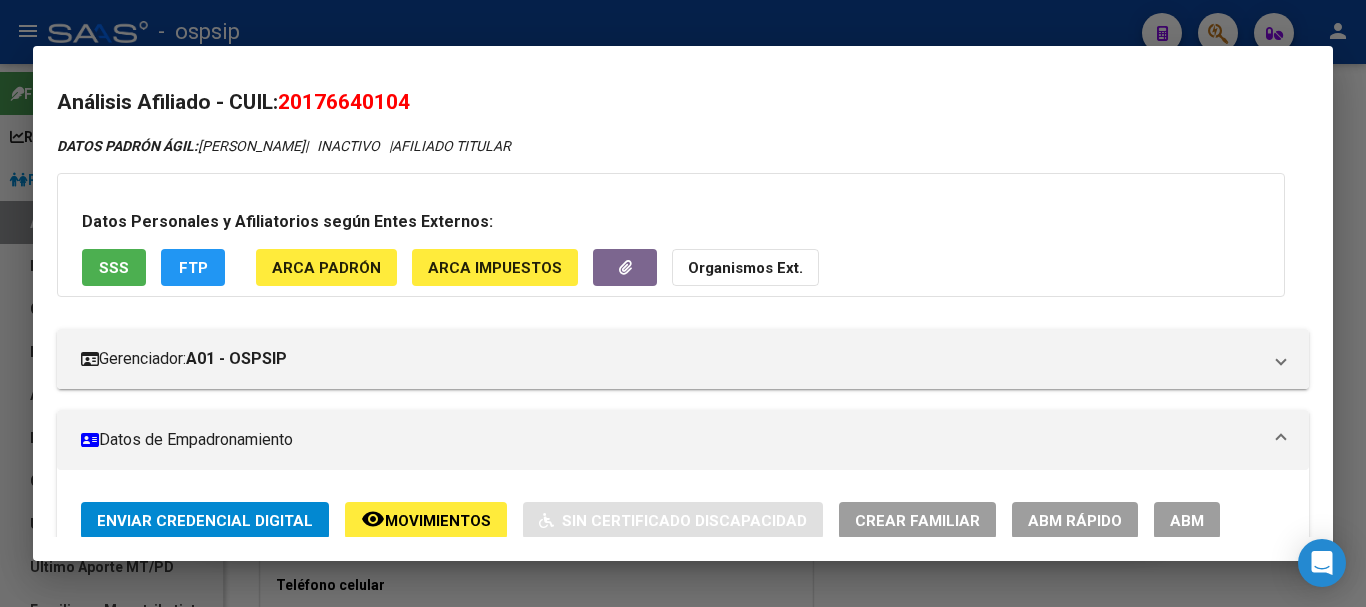 click at bounding box center (683, 303) 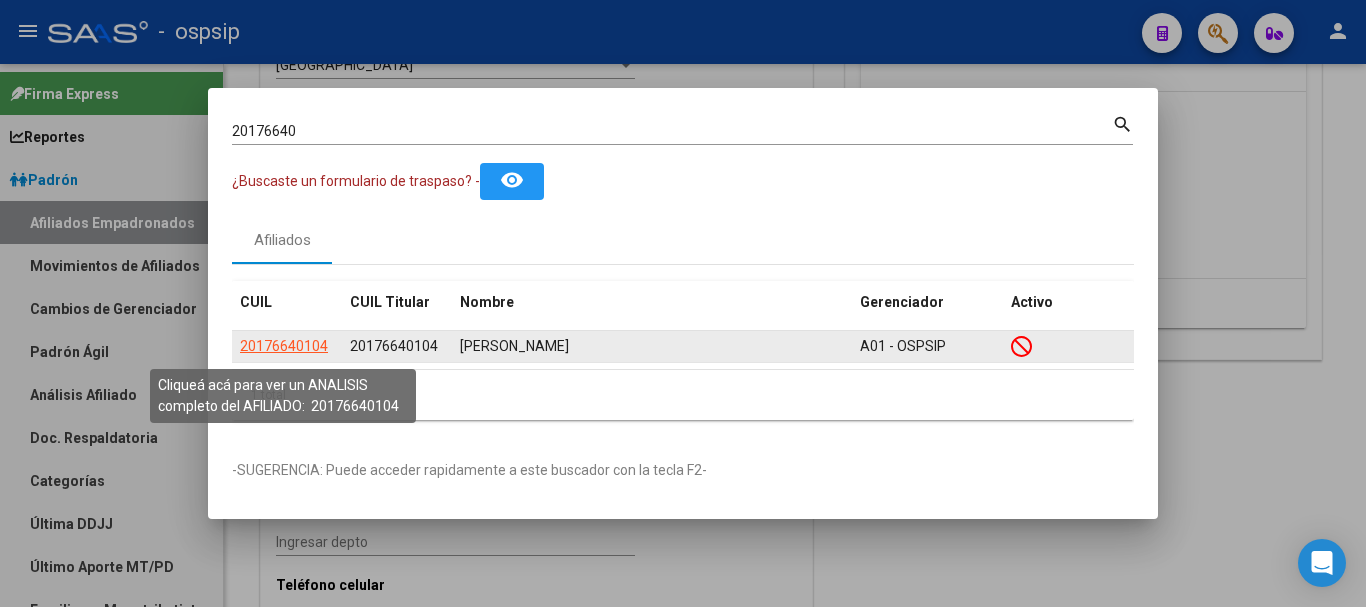click on "20176640104" 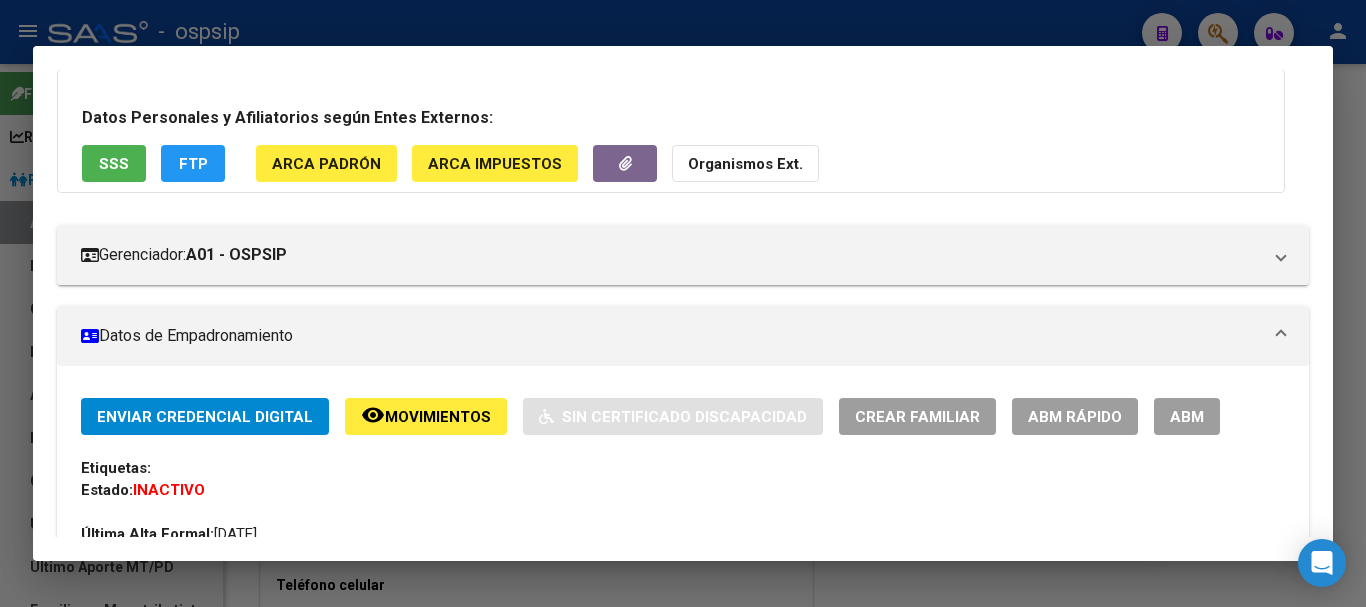 scroll, scrollTop: 0, scrollLeft: 0, axis: both 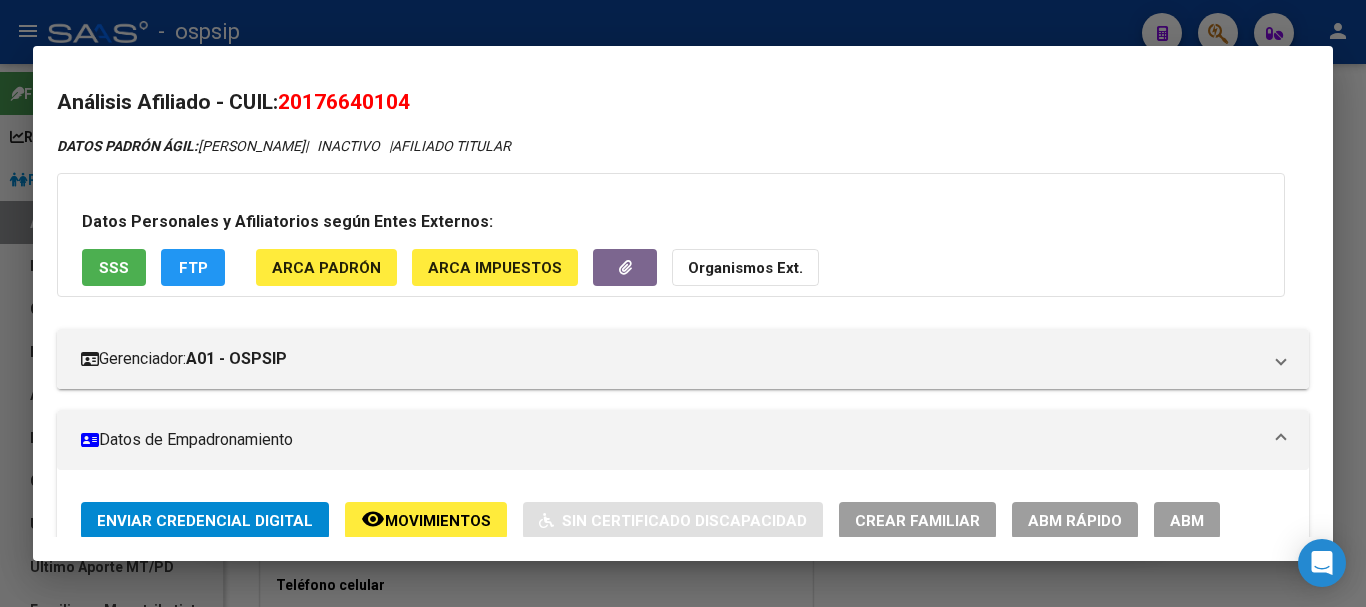 click at bounding box center [683, 303] 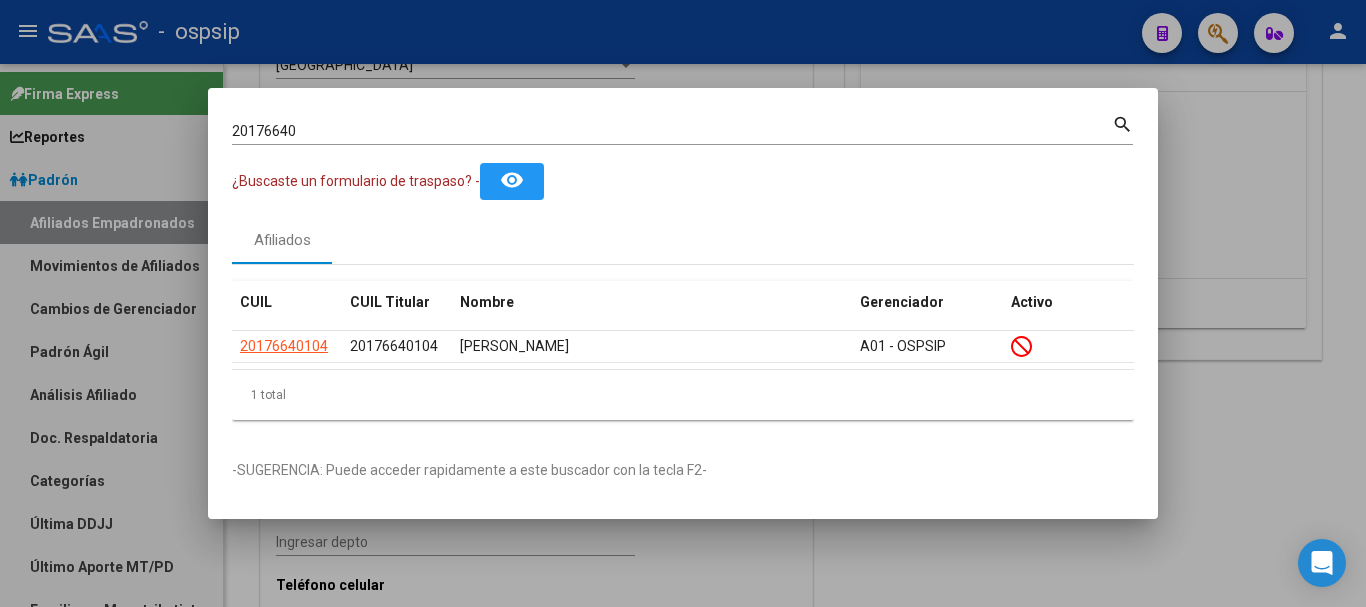 click at bounding box center [683, 303] 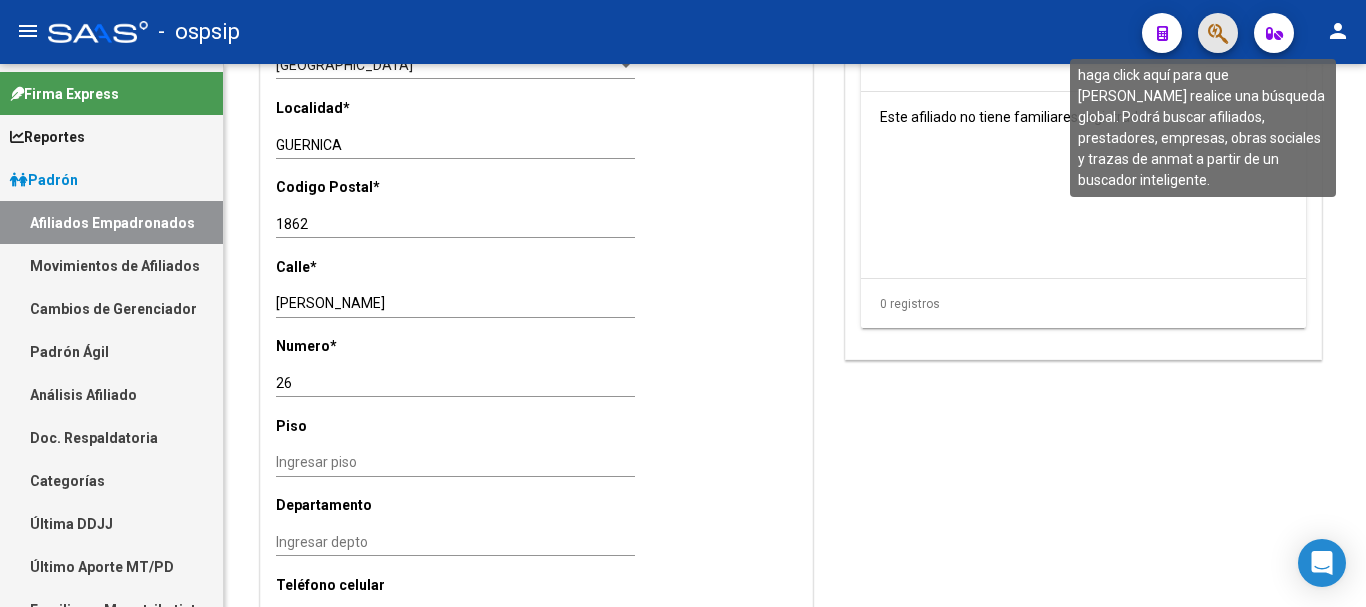 click 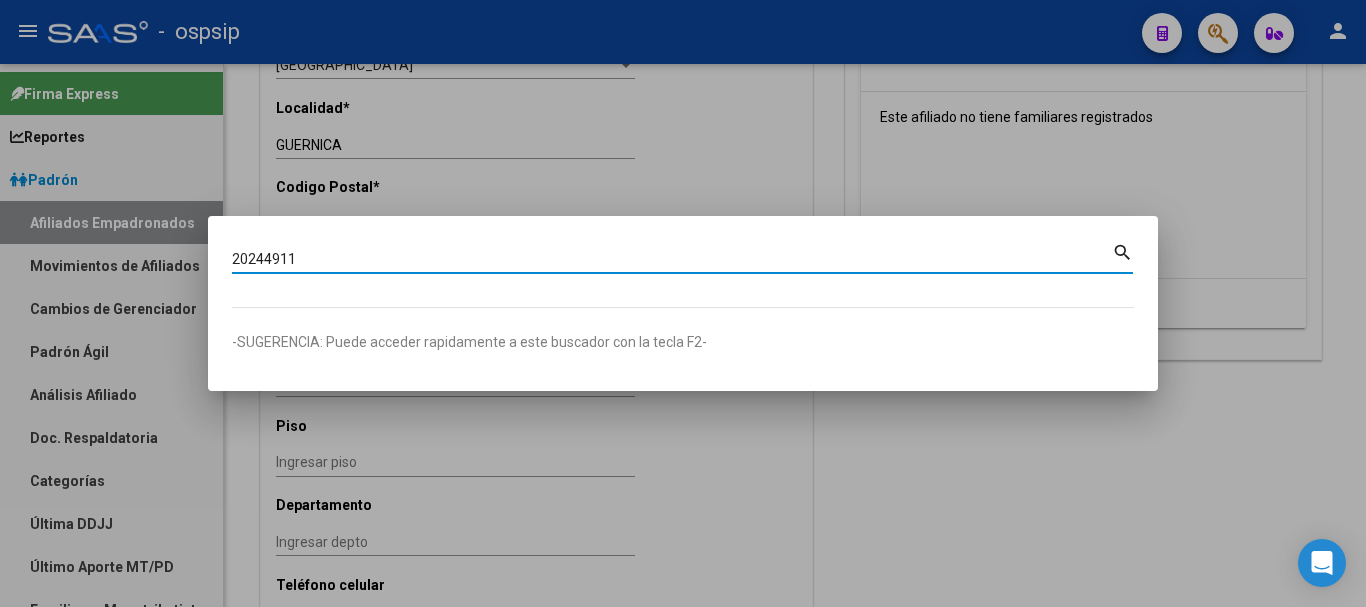type on "20244911" 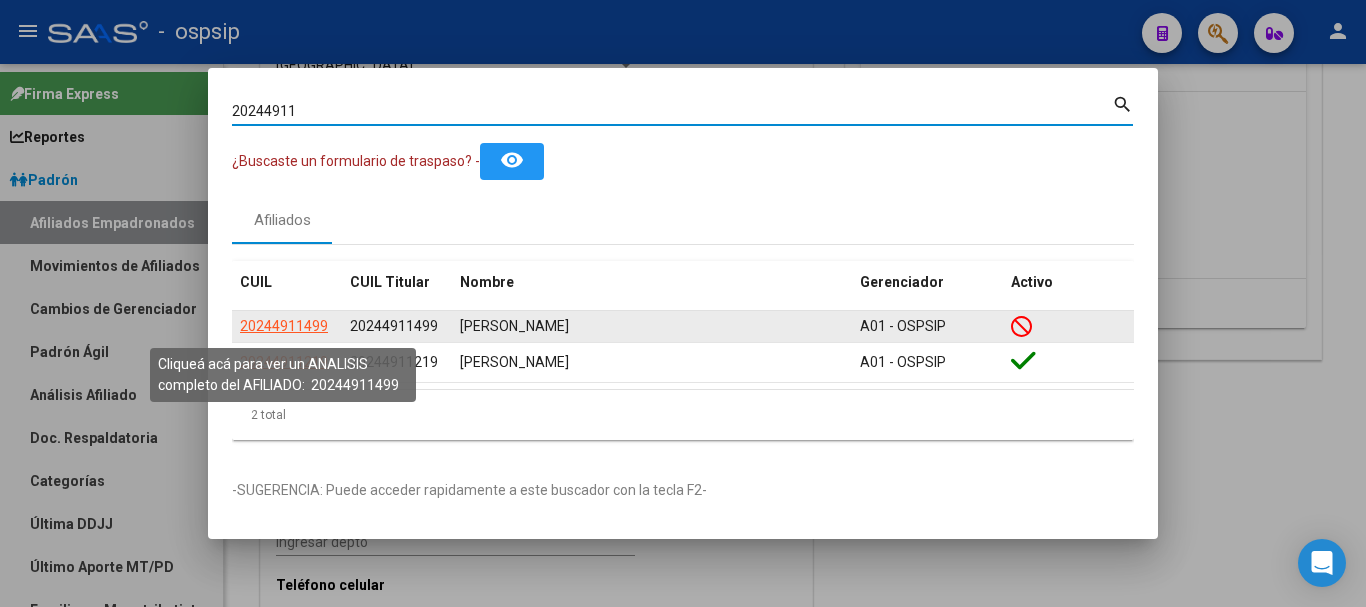 click on "20244911499" 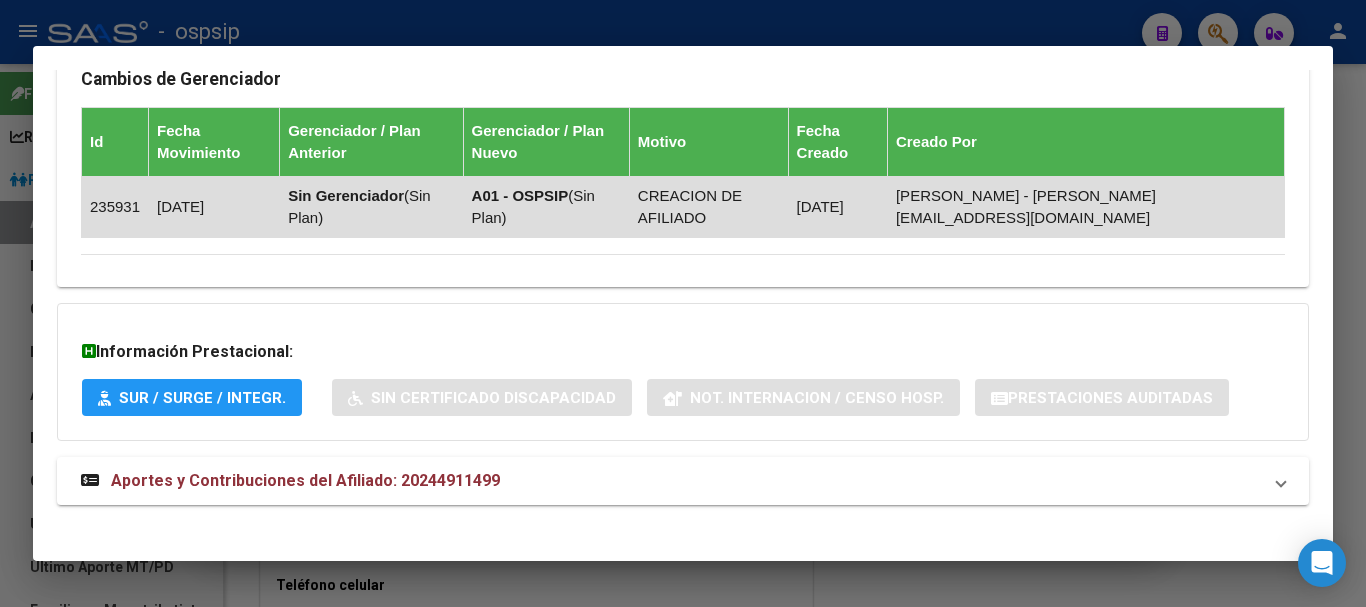 scroll, scrollTop: 1216, scrollLeft: 0, axis: vertical 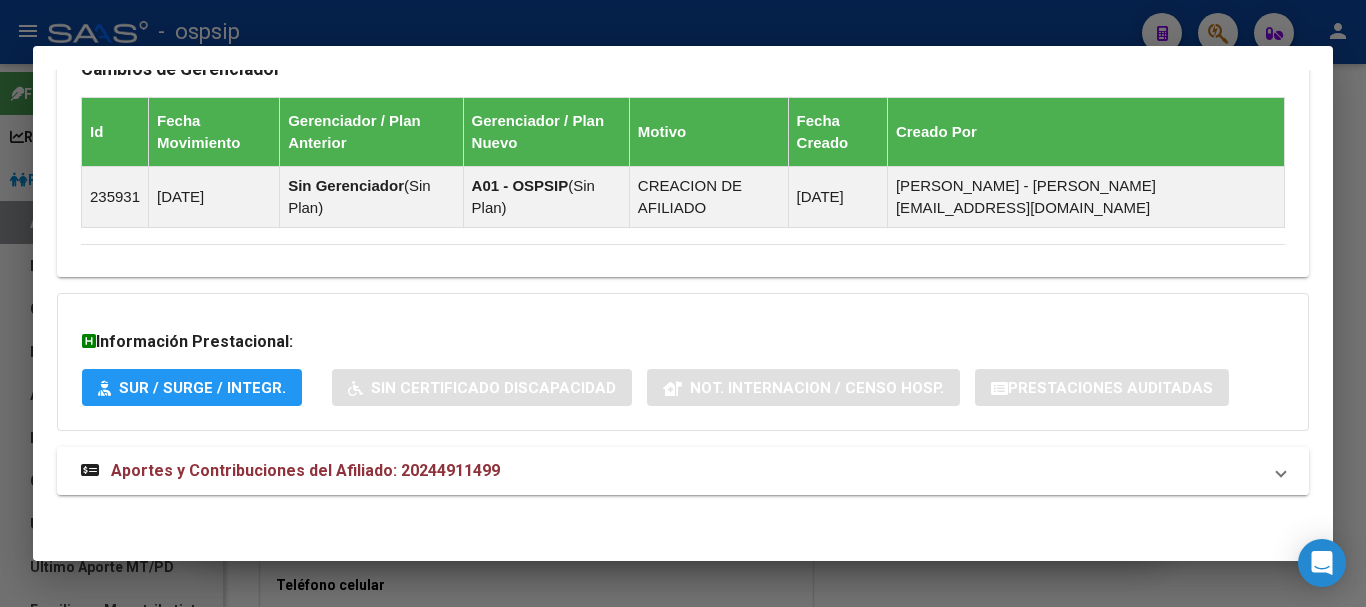 click on "Aportes y Contribuciones del Afiliado: 20244911499" at bounding box center (305, 470) 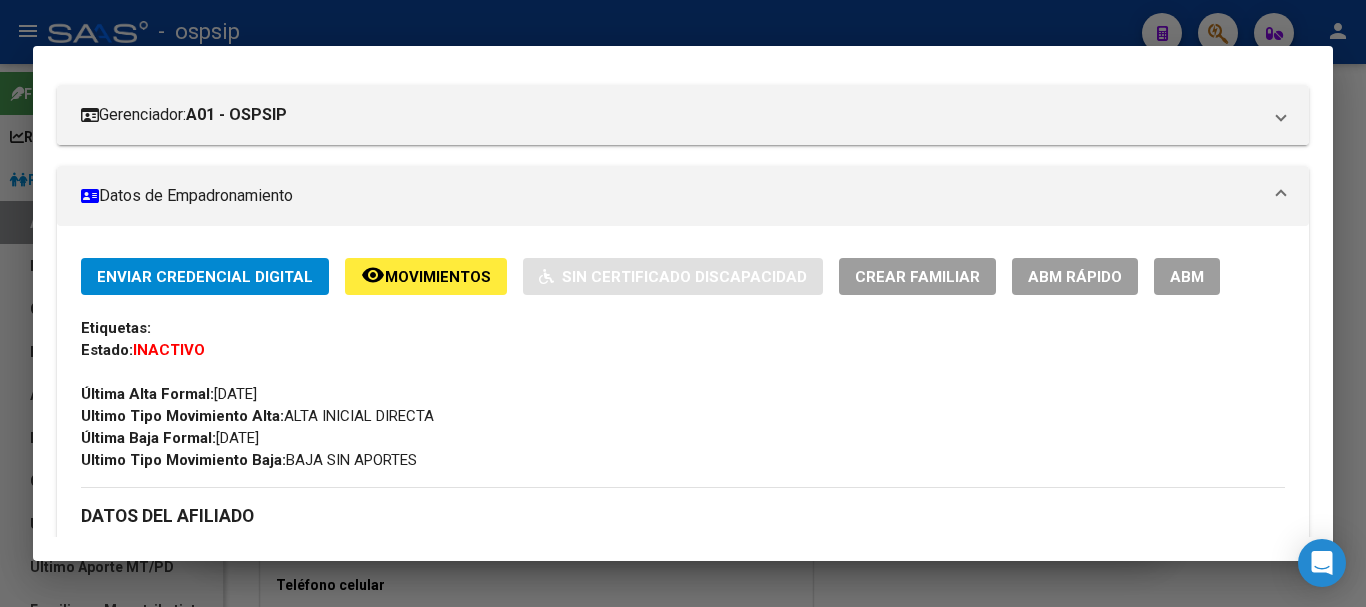 scroll, scrollTop: 0, scrollLeft: 0, axis: both 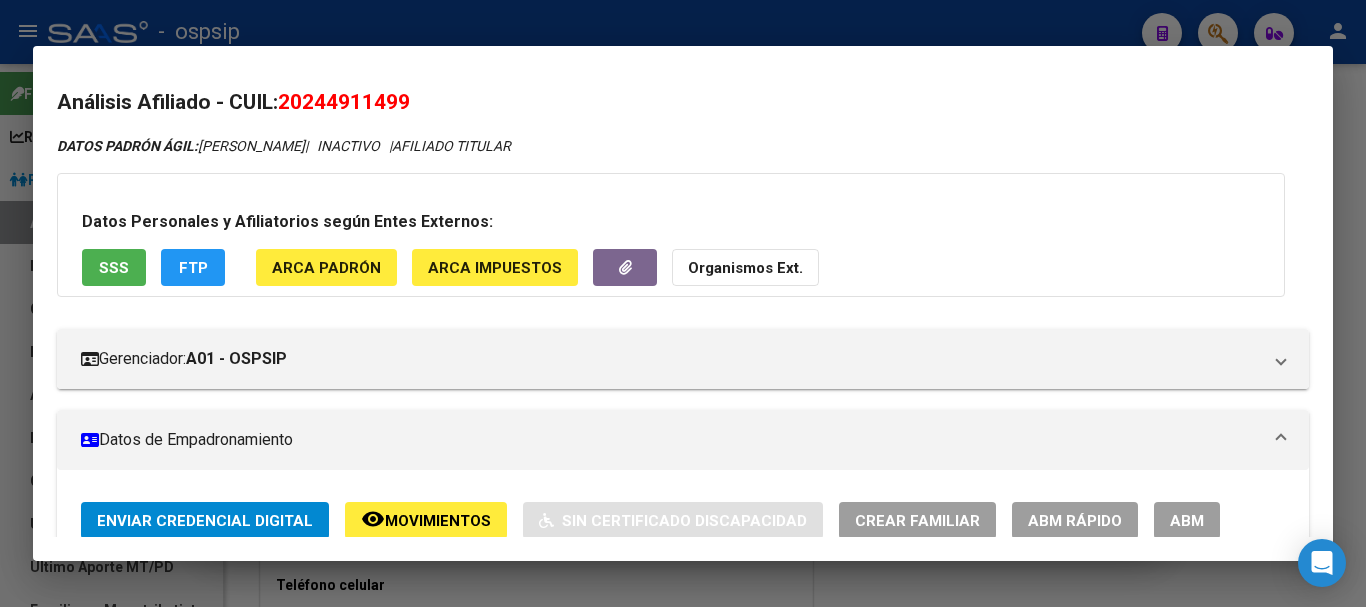 click on "ABM" at bounding box center [1187, 521] 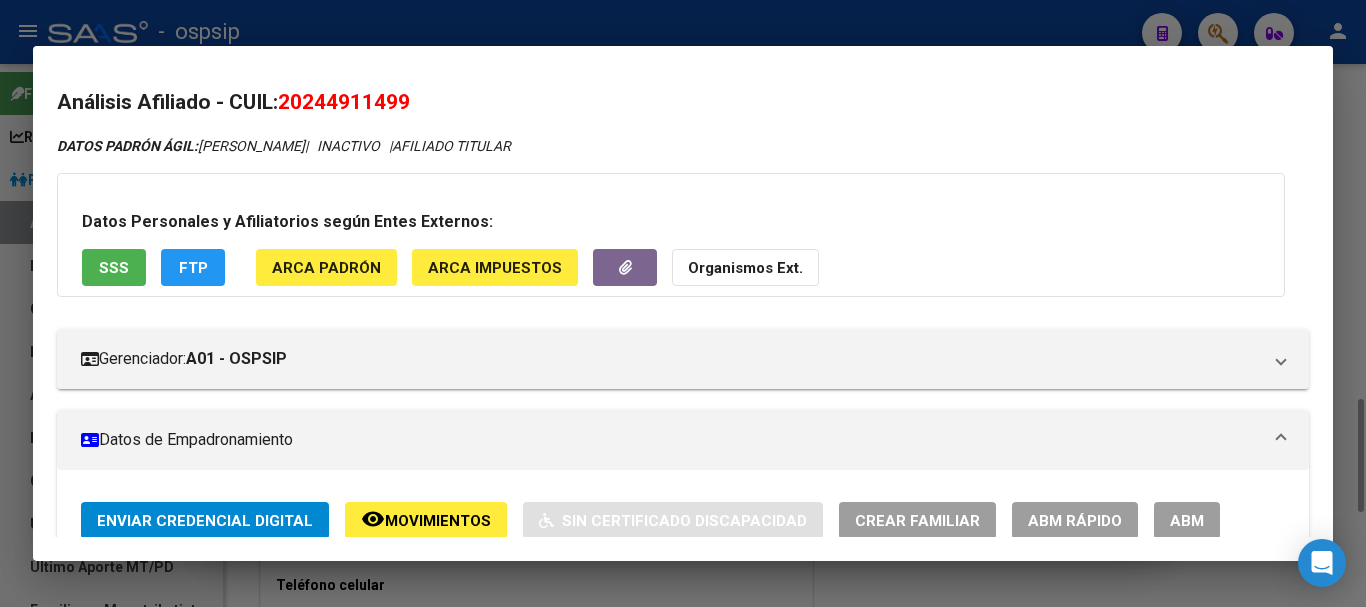 type 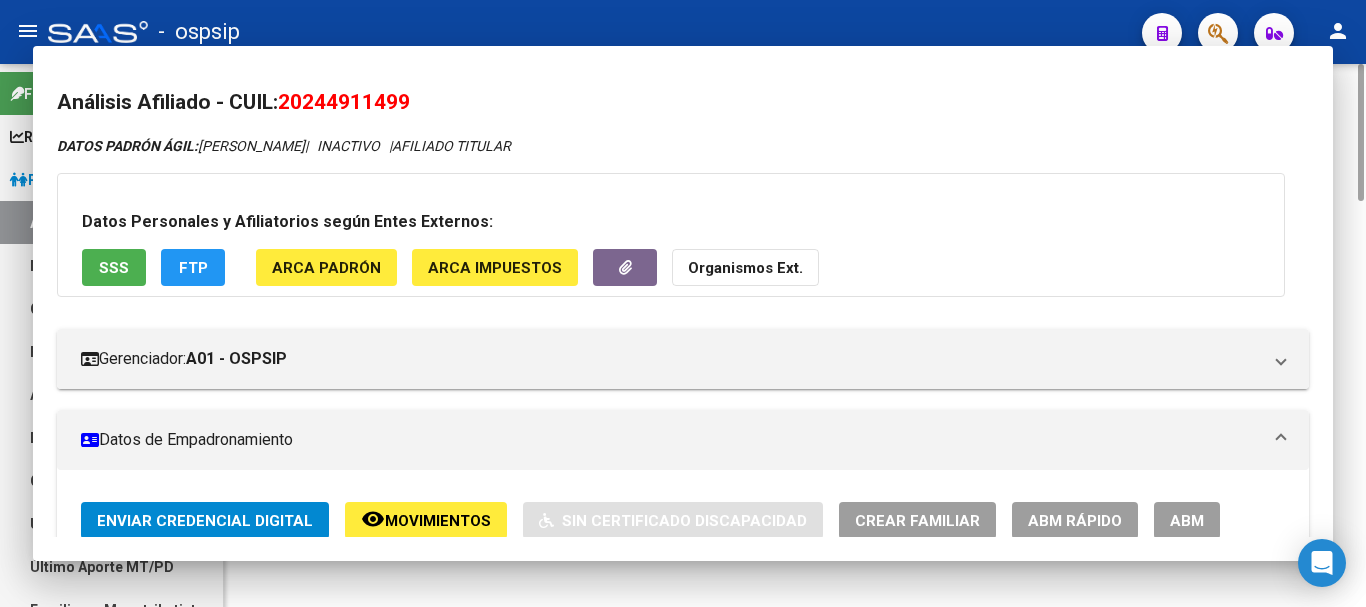 scroll, scrollTop: 0, scrollLeft: 0, axis: both 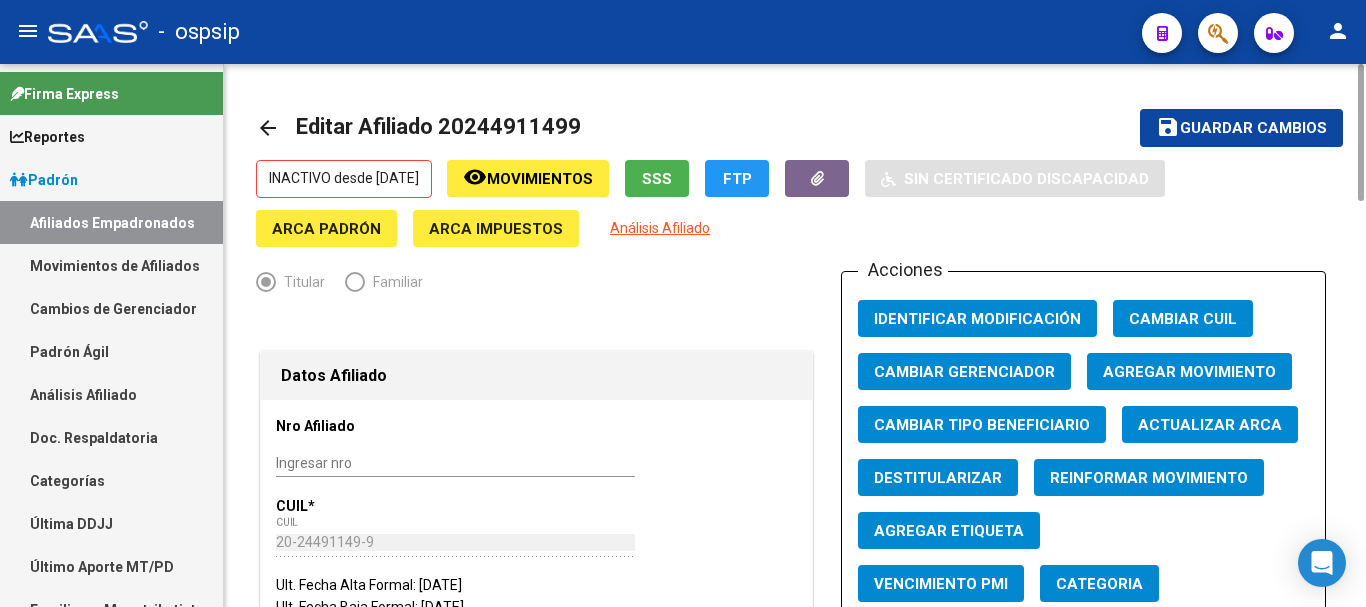 click on "Agregar Movimiento" 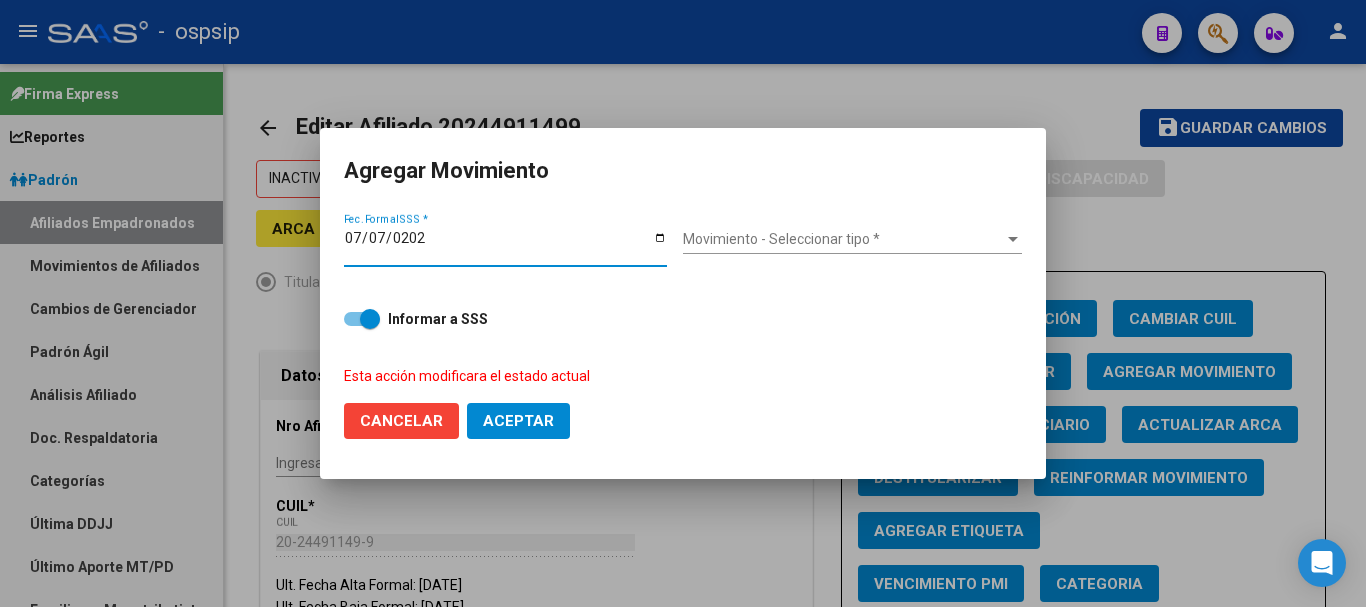type on "[DATE]" 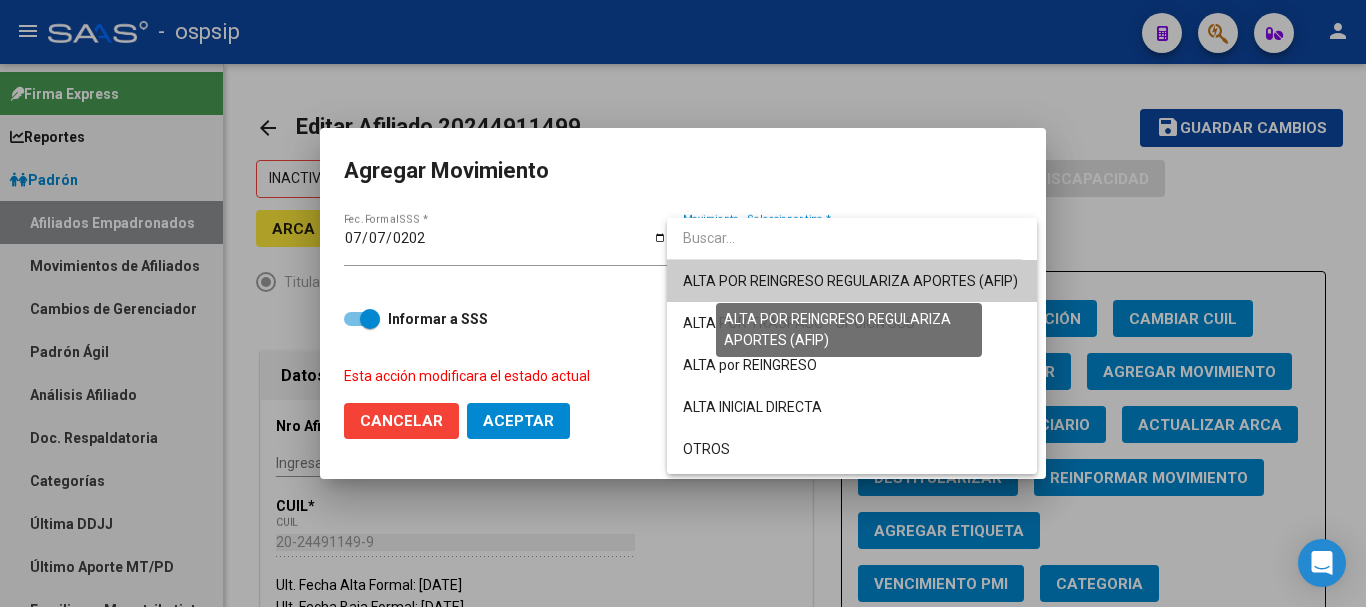 click on "ALTA POR REINGRESO REGULARIZA APORTES (AFIP)" at bounding box center (850, 281) 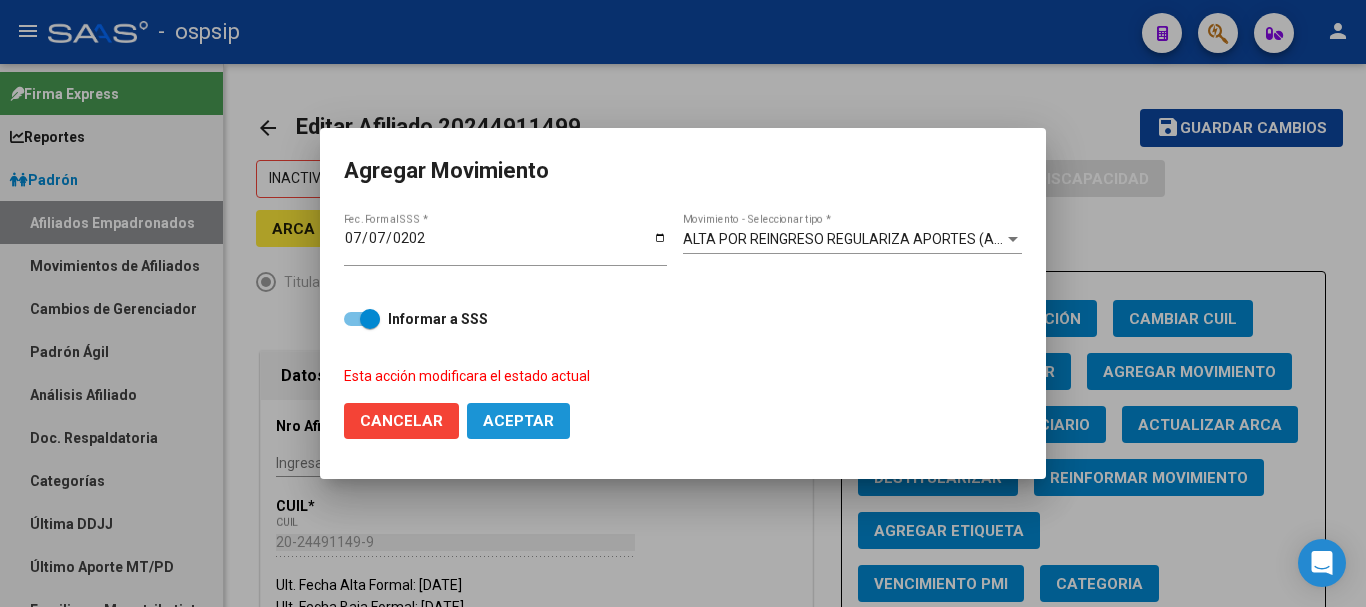 click on "Aceptar" 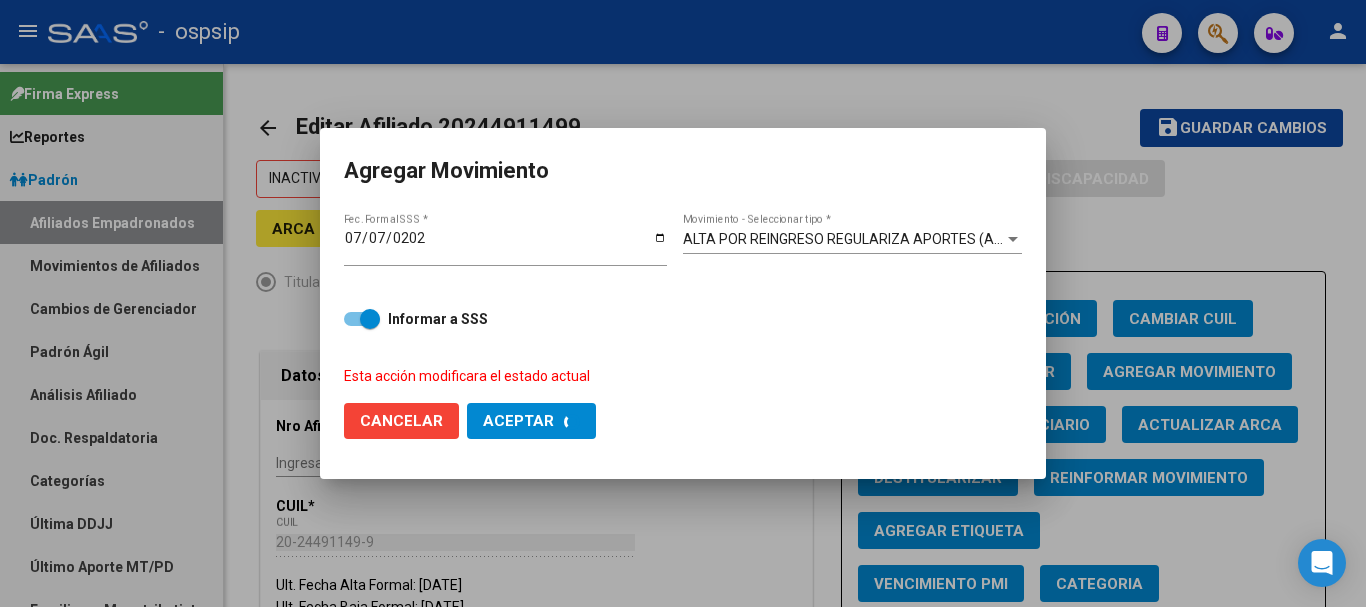 checkbox on "false" 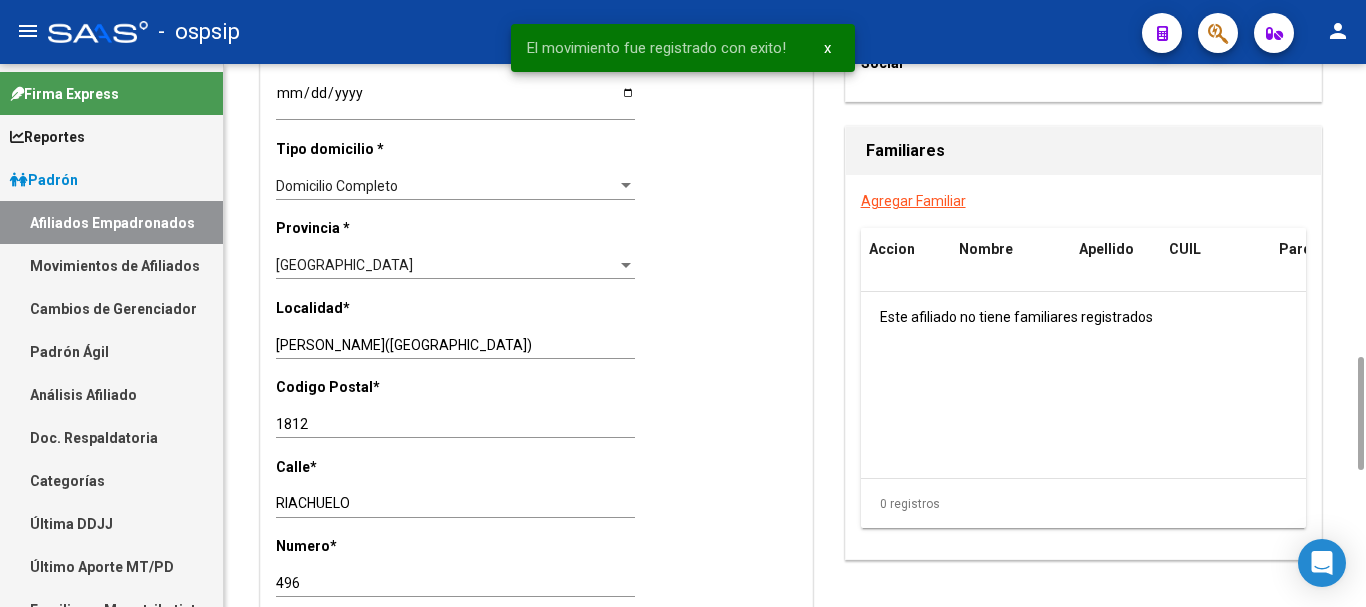 scroll, scrollTop: 1600, scrollLeft: 0, axis: vertical 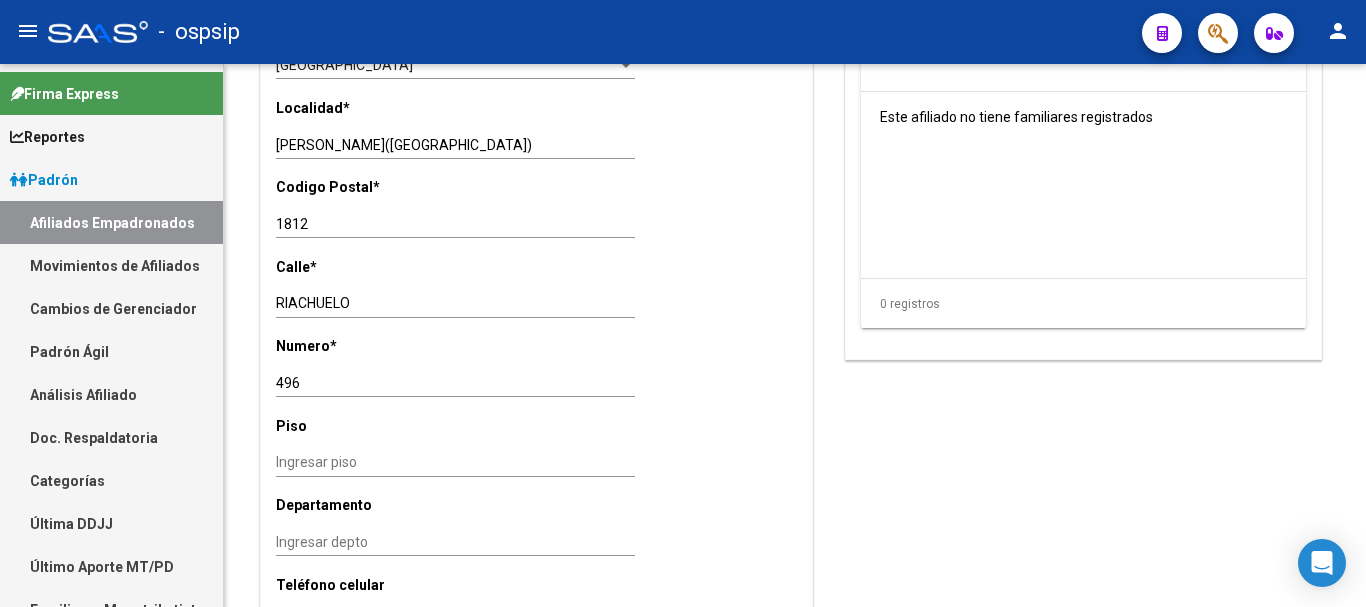 click on "menu -   ospsip  person" 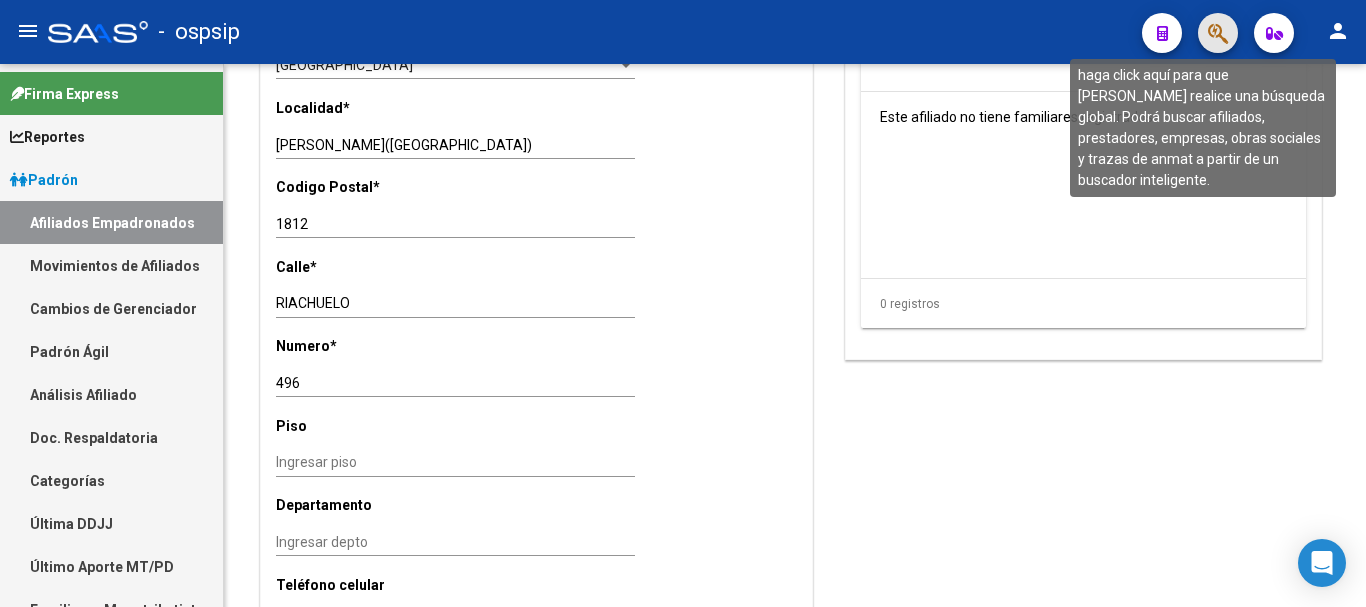 click 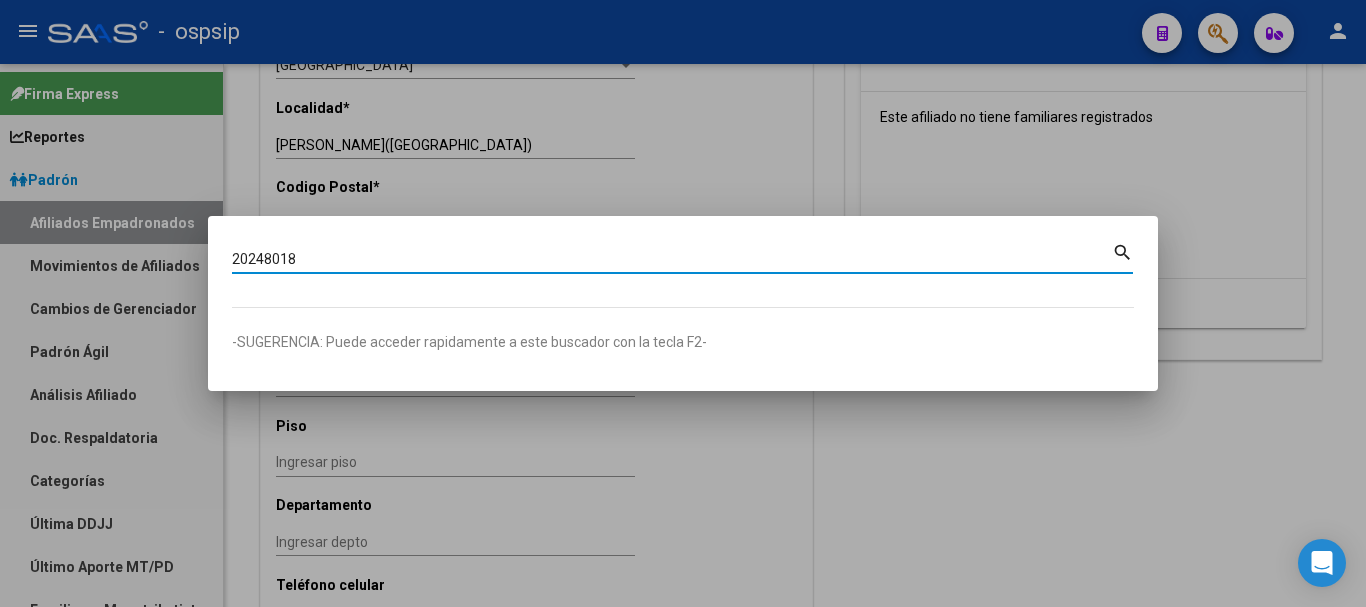 type on "20248018" 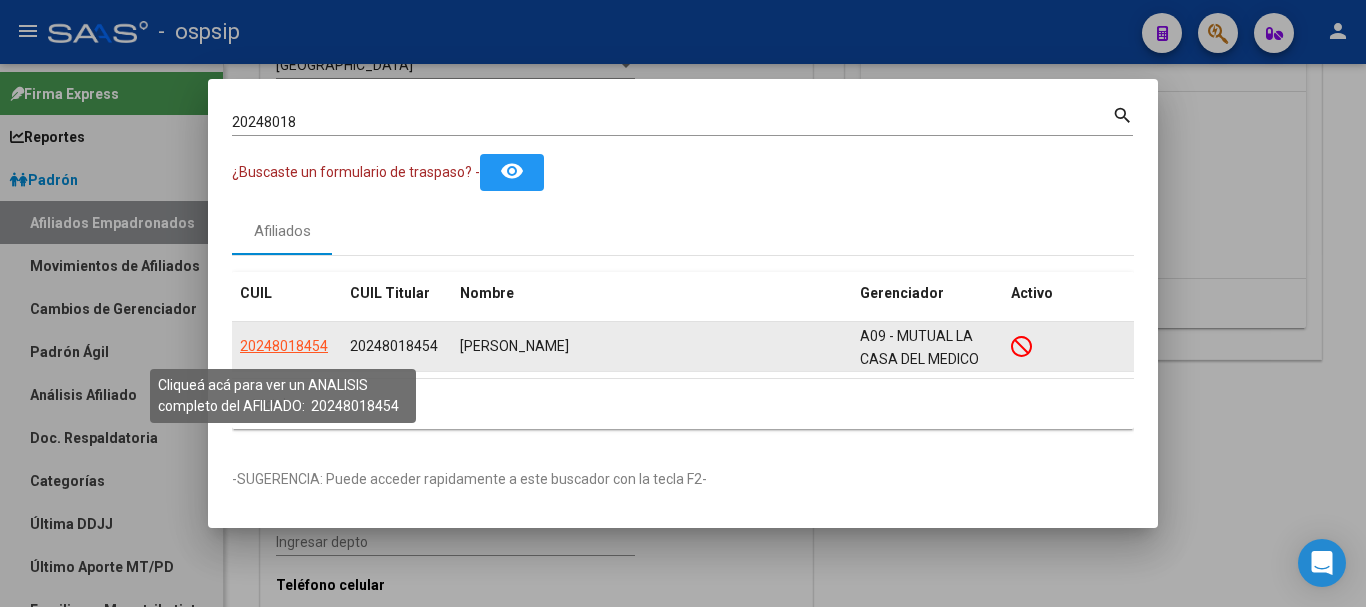 click on "20248018454" 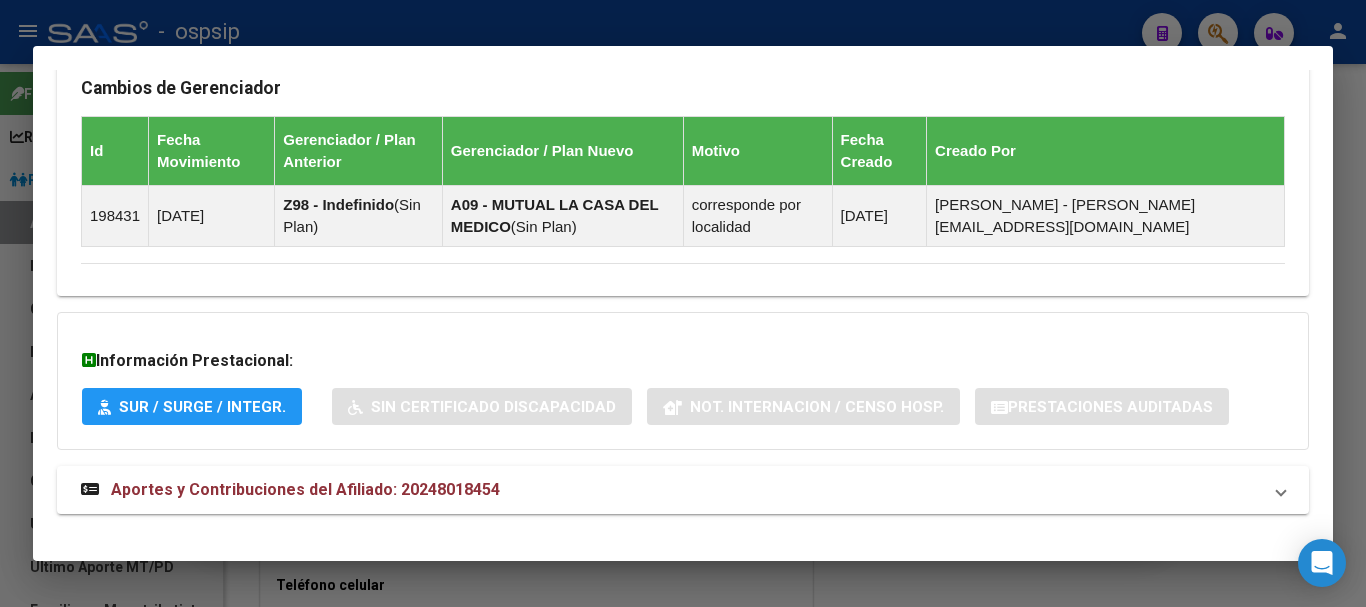 scroll, scrollTop: 1254, scrollLeft: 0, axis: vertical 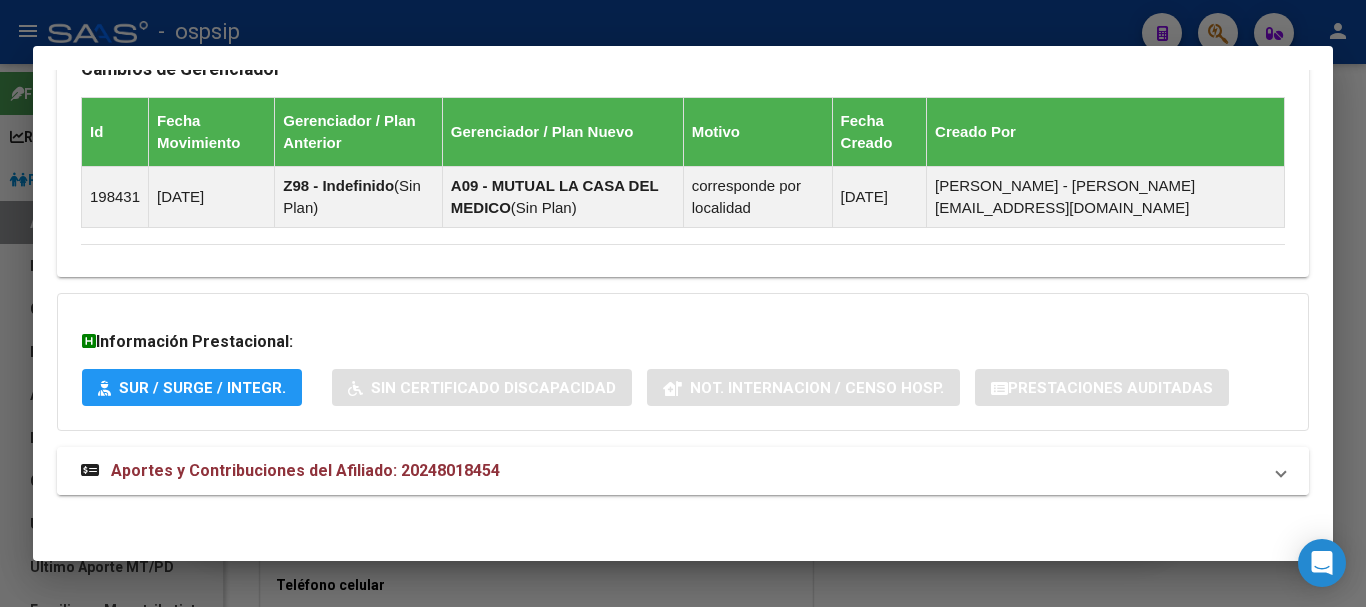click on "Aportes y Contribuciones del Afiliado: 20248018454" at bounding box center (305, 470) 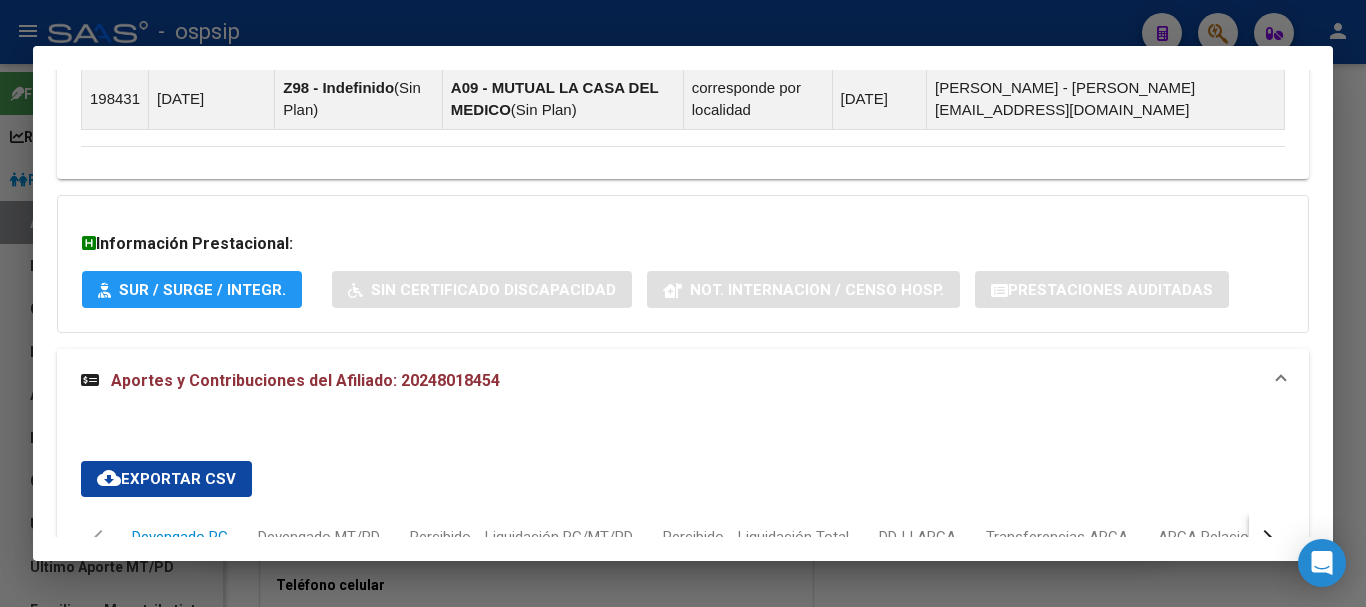 scroll, scrollTop: 1552, scrollLeft: 0, axis: vertical 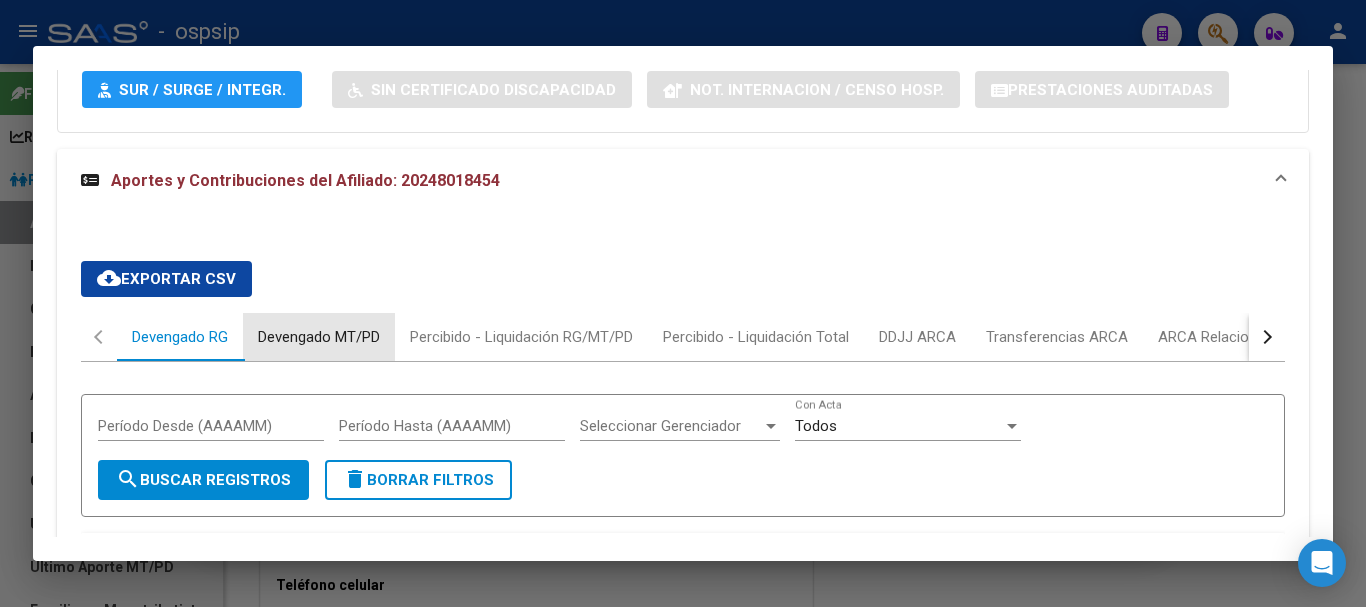 click on "Devengado MT/PD" at bounding box center [319, 337] 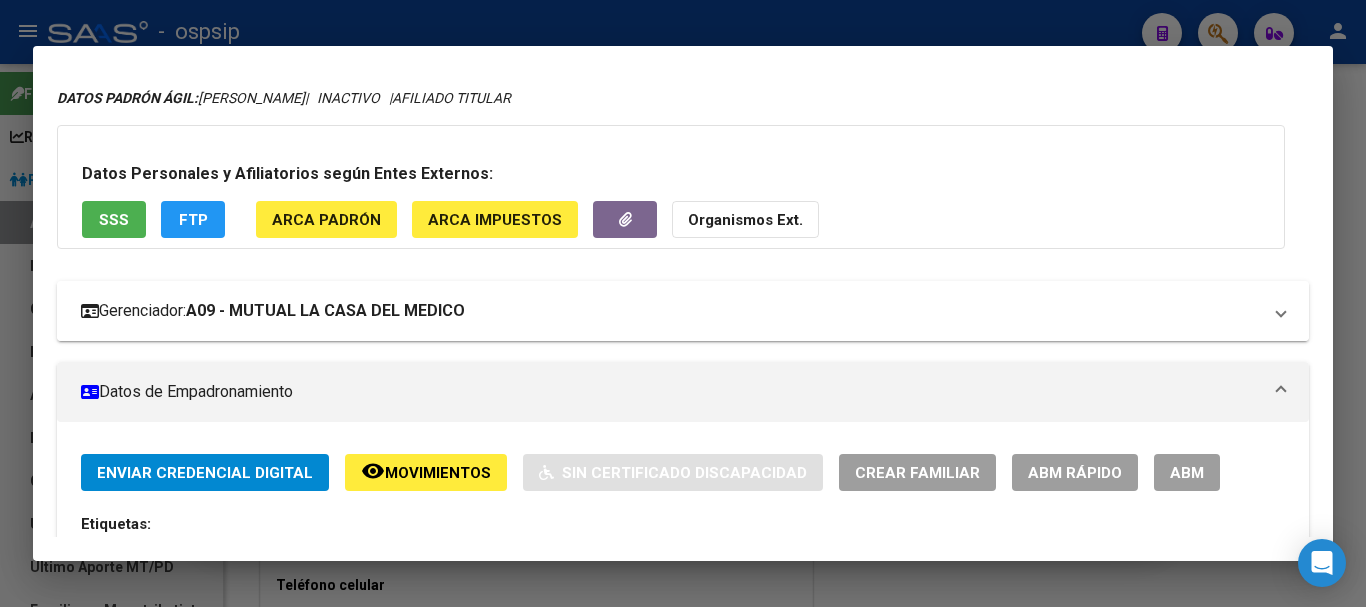 scroll, scrollTop: 0, scrollLeft: 0, axis: both 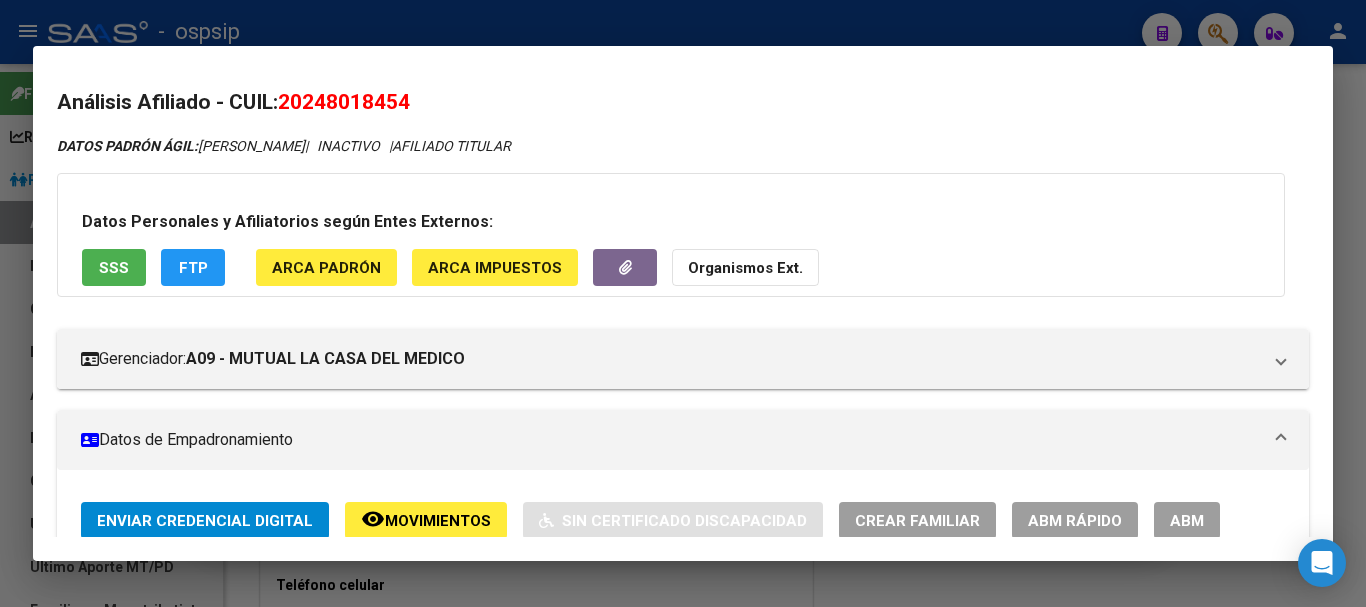 click on "ABM" at bounding box center (1187, 521) 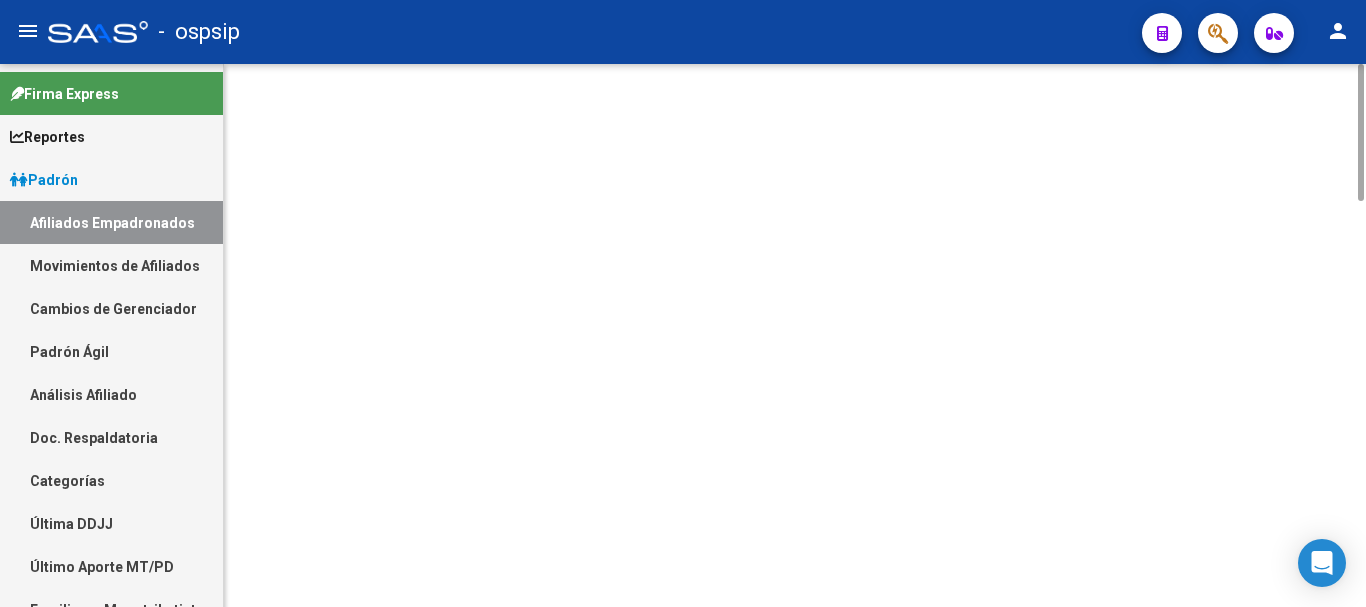scroll, scrollTop: 0, scrollLeft: 0, axis: both 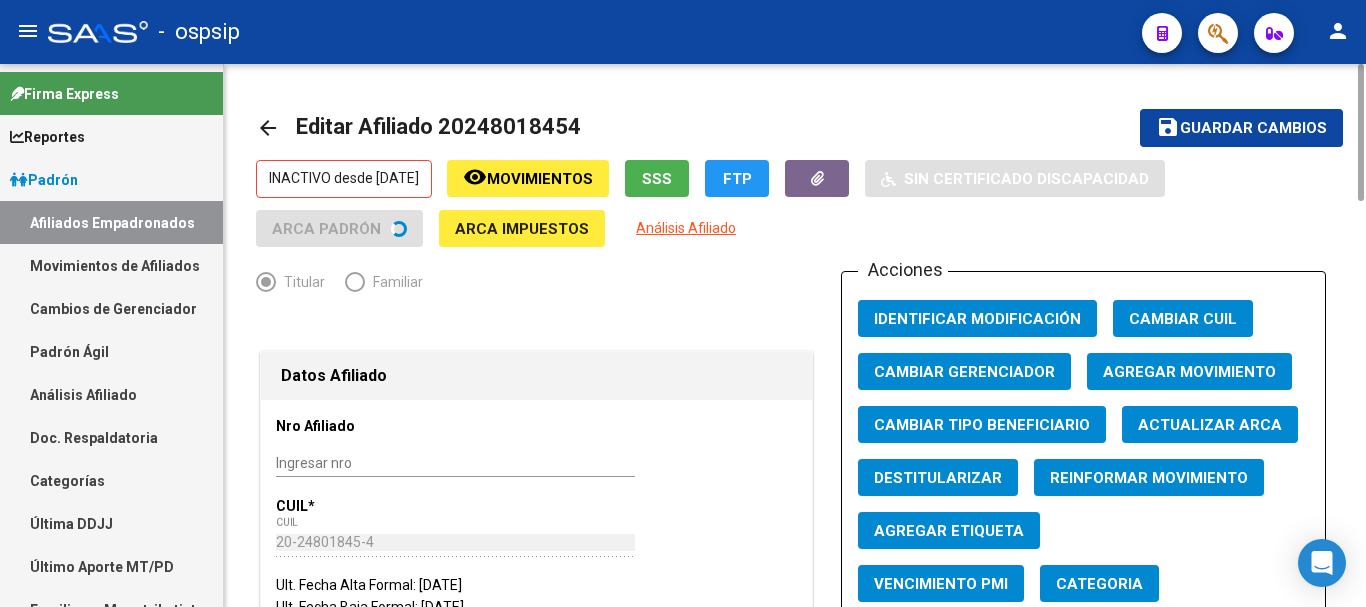 click on "Agregar Movimiento" 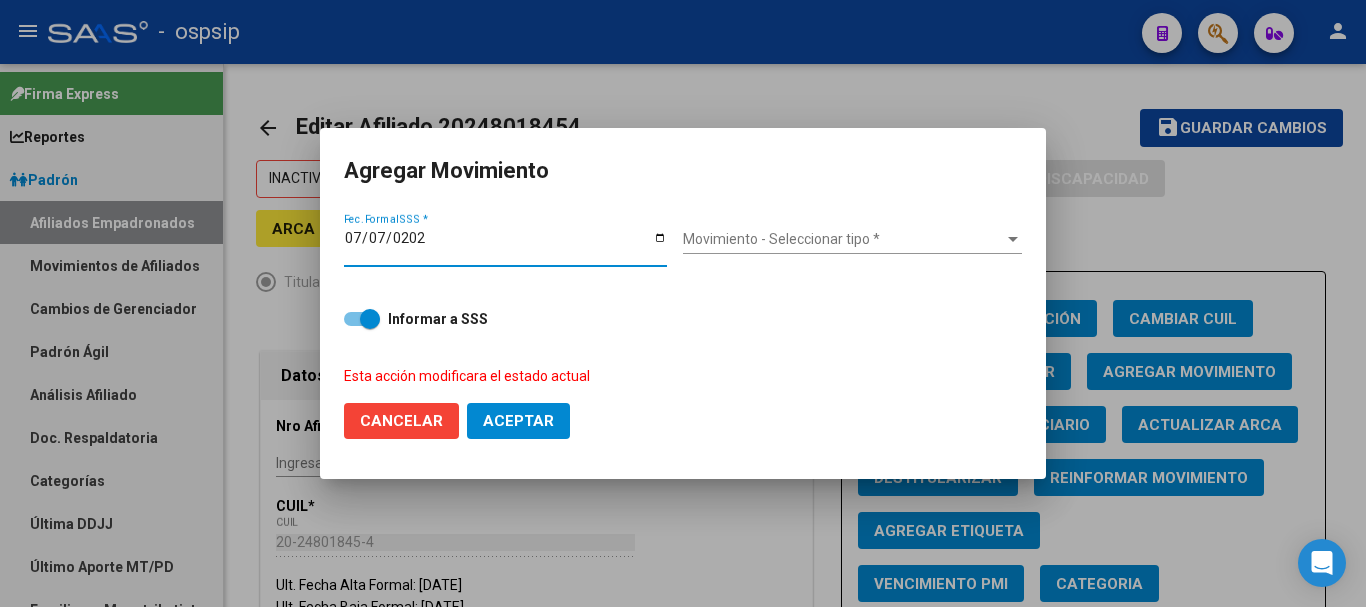 type on "[DATE]" 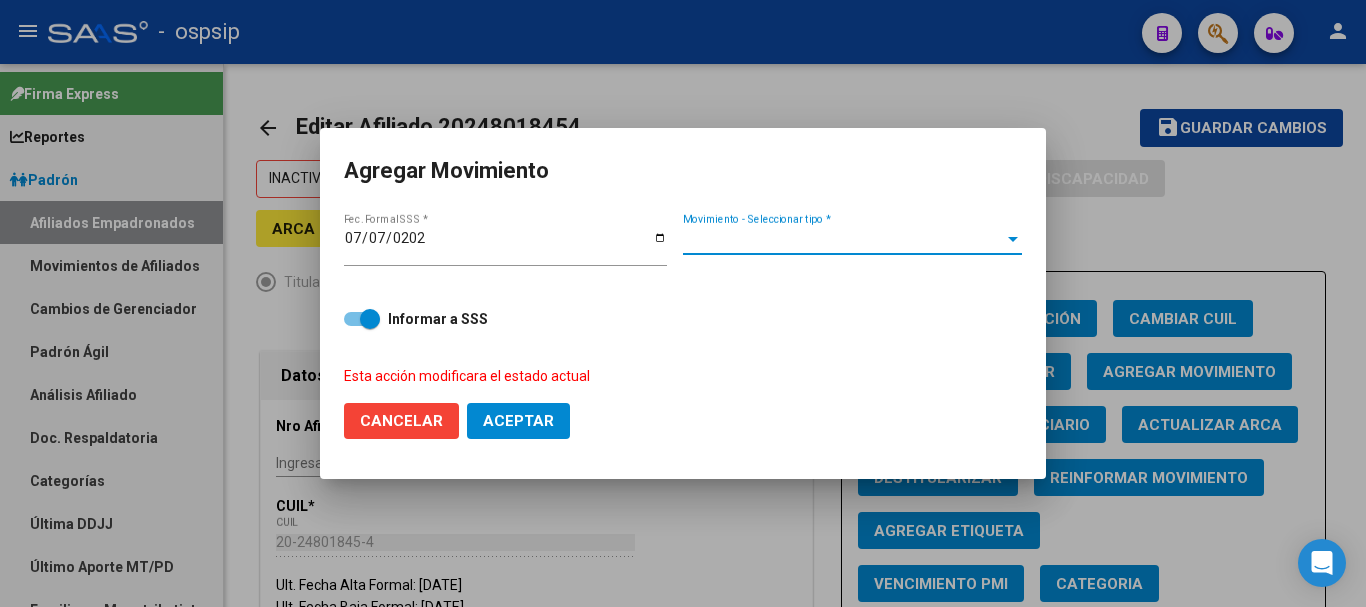 click on "Movimiento - Seleccionar tipo *" at bounding box center (843, 239) 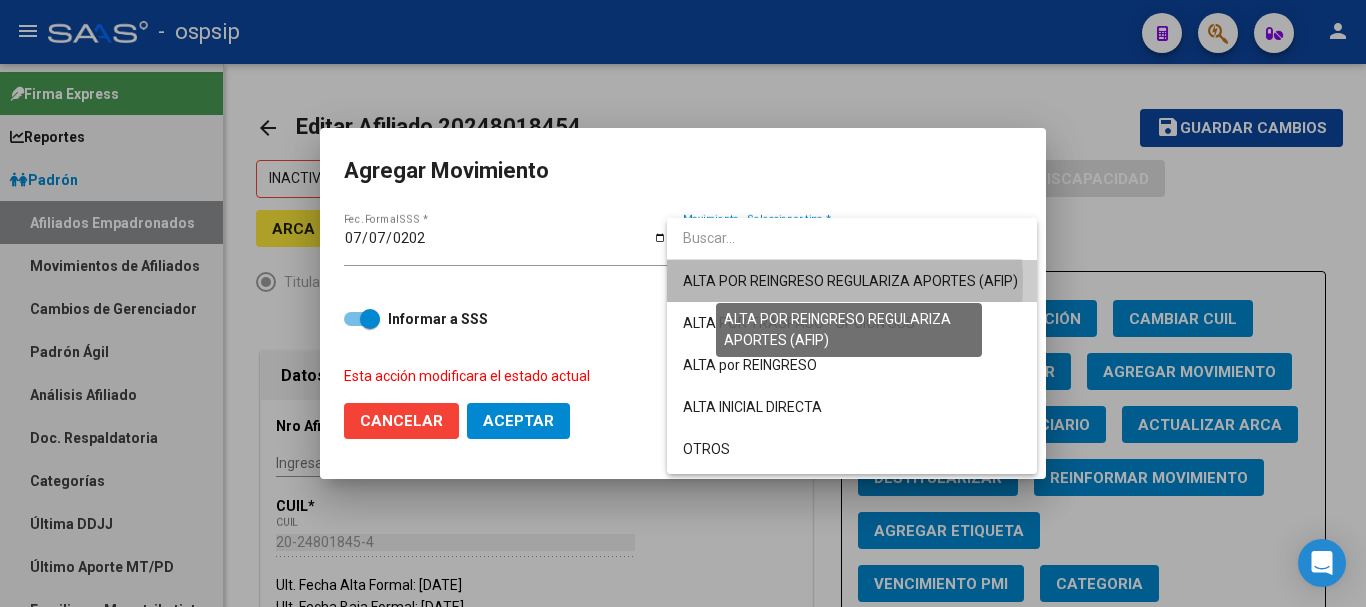 click on "ALTA POR REINGRESO REGULARIZA APORTES (AFIP)" at bounding box center [850, 281] 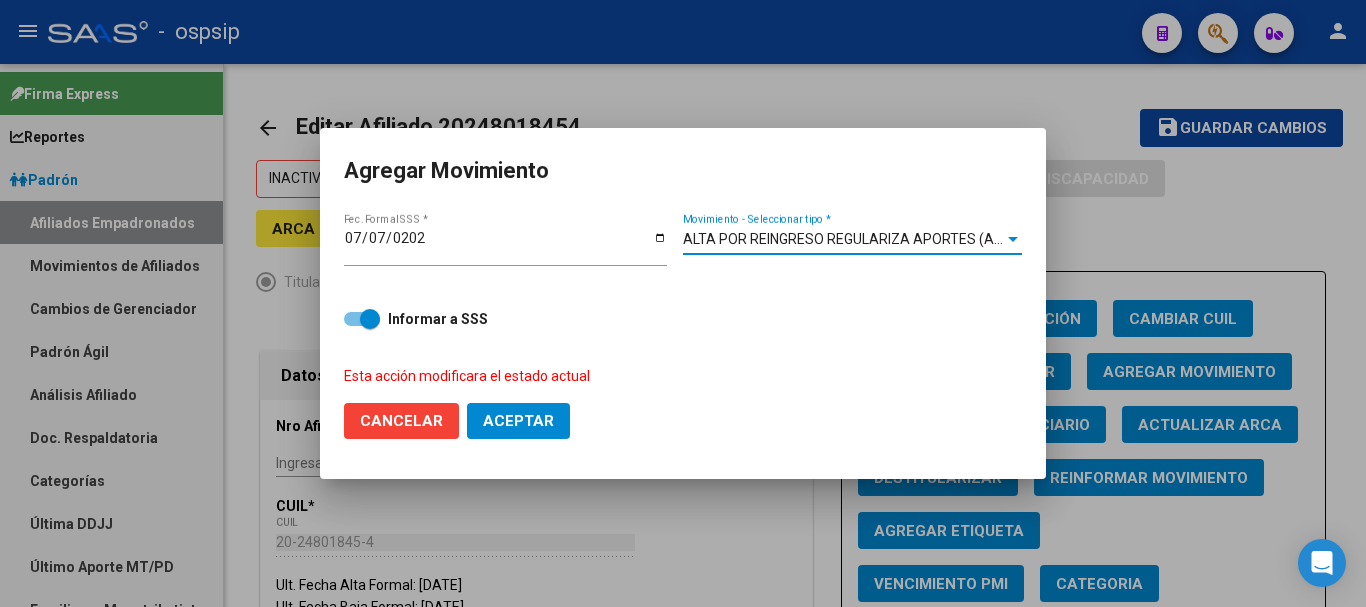 click on "Aceptar" 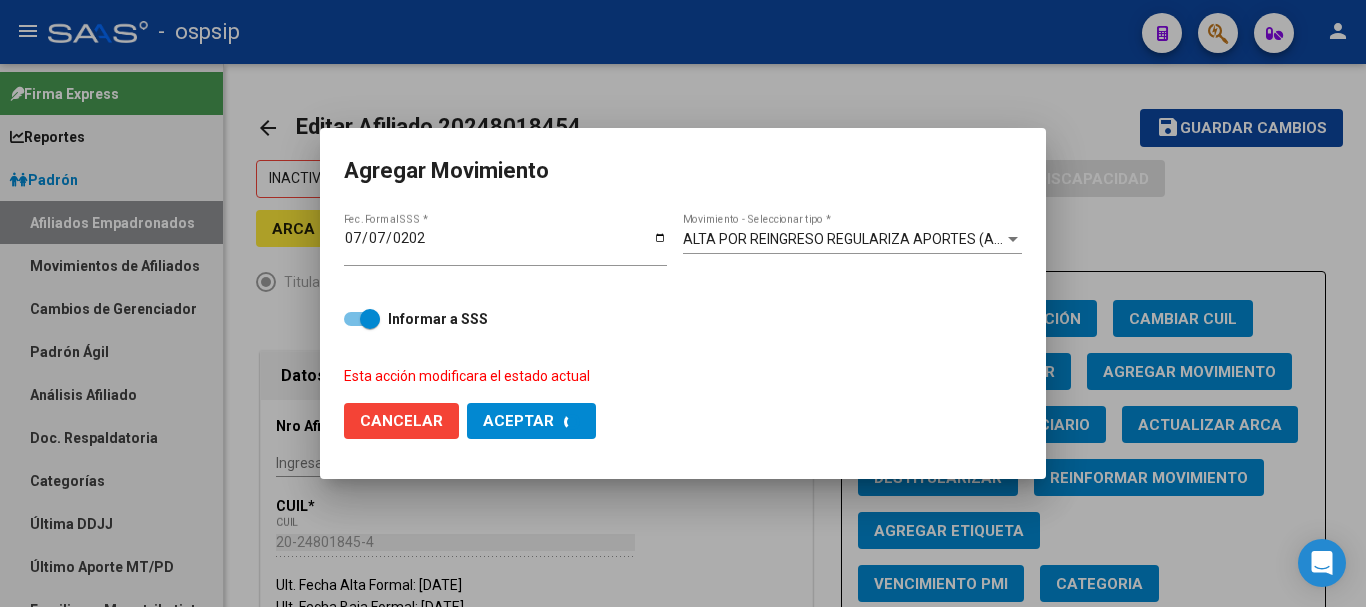 checkbox on "false" 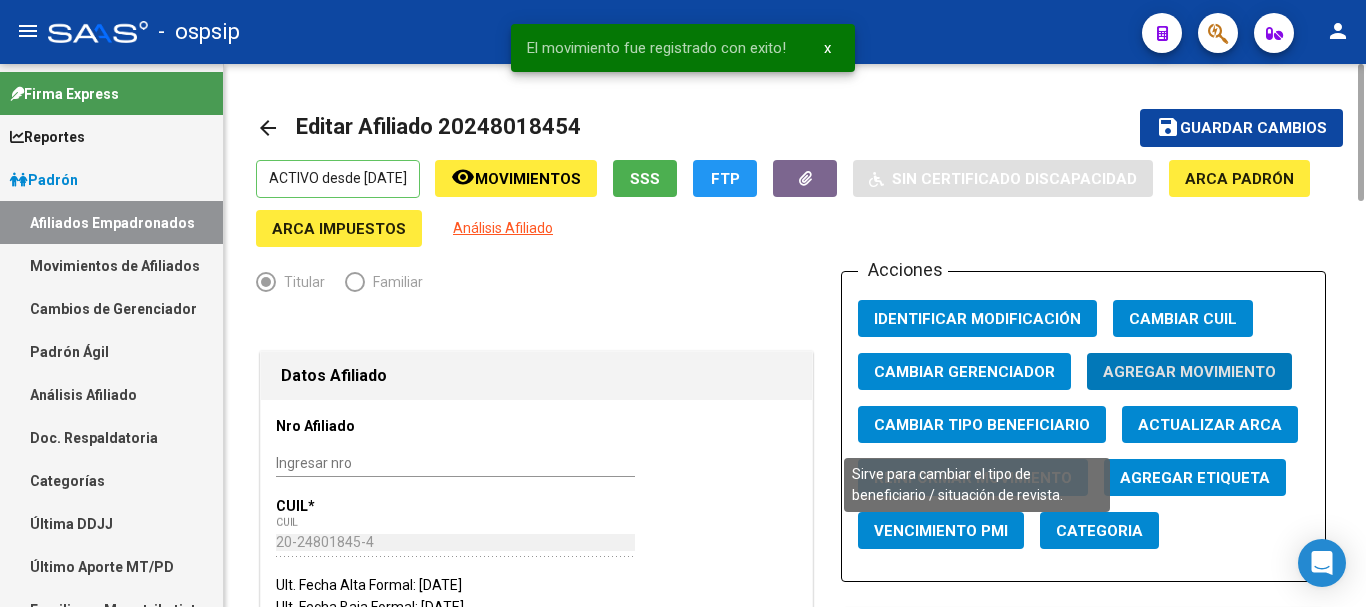 click on "Cambiar Tipo Beneficiario" 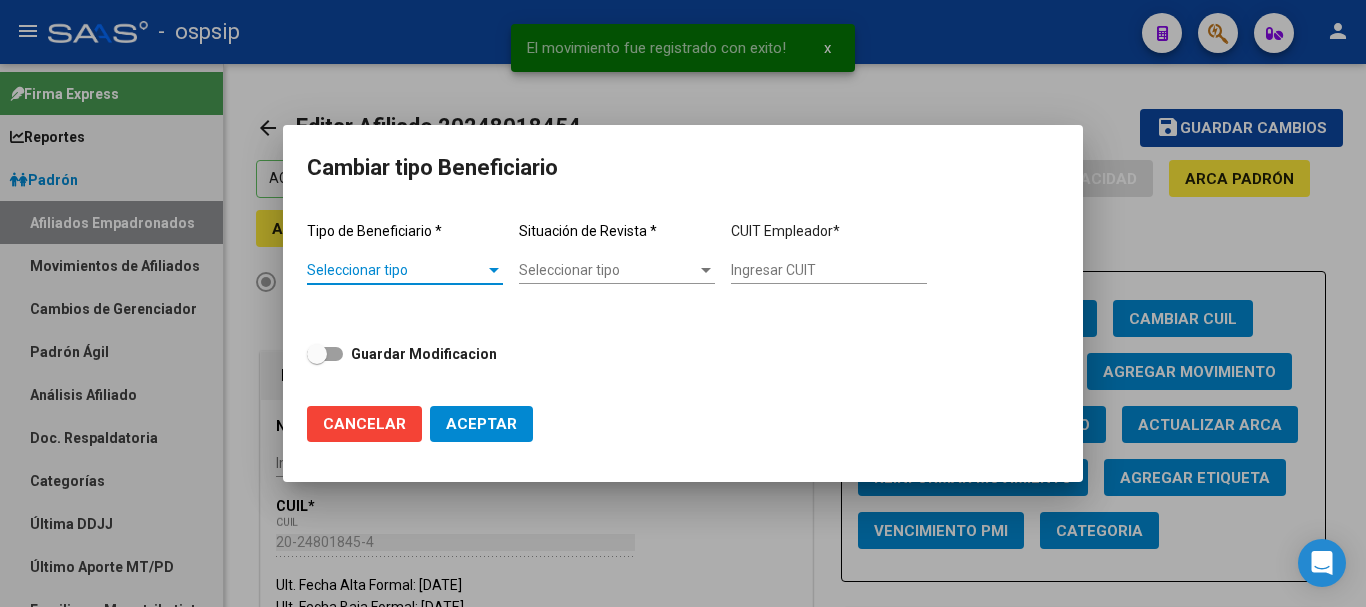 click on "Seleccionar tipo" at bounding box center [396, 270] 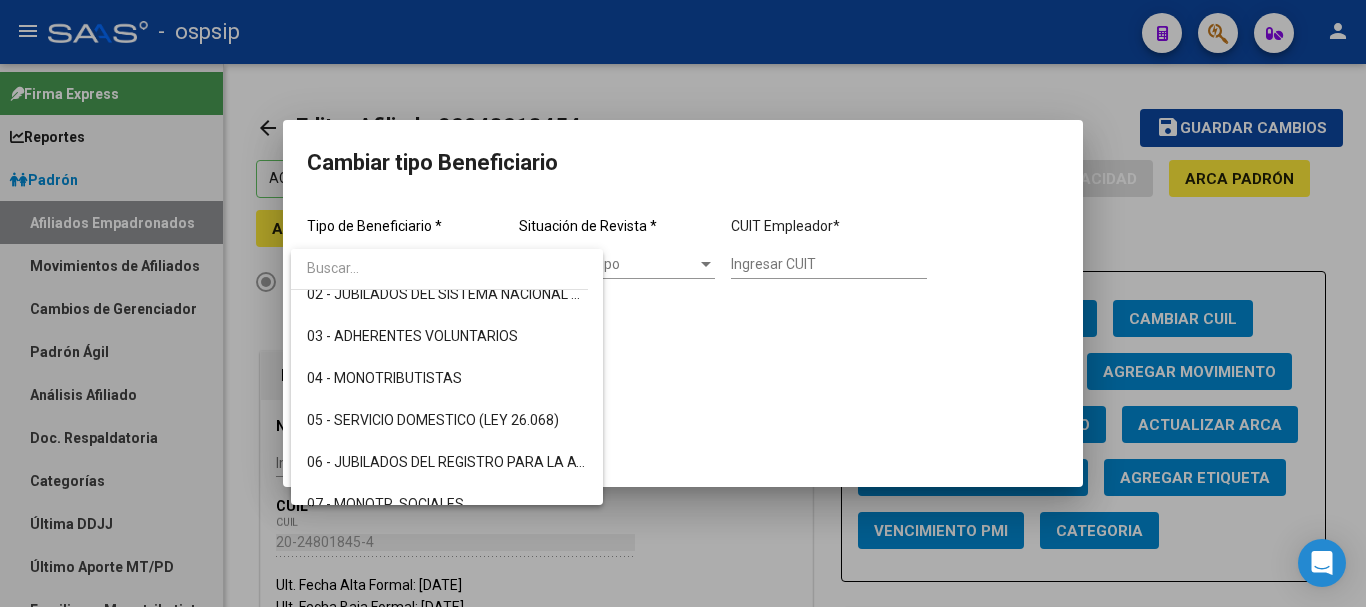 scroll, scrollTop: 120, scrollLeft: 0, axis: vertical 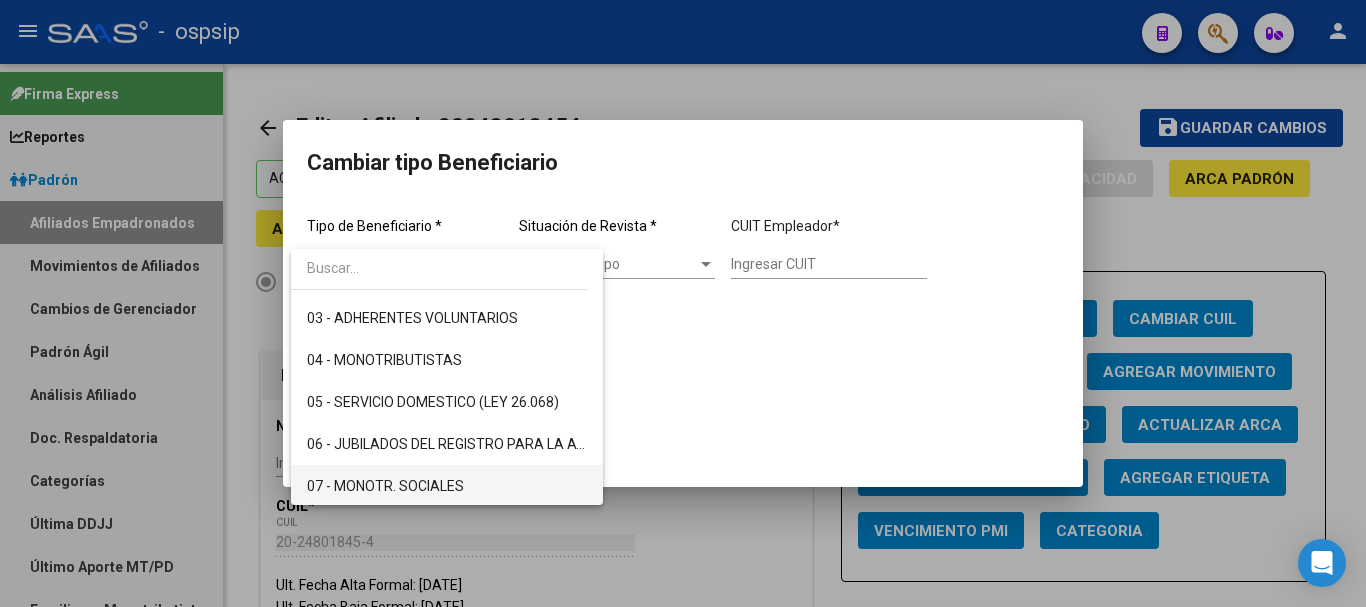 click on "07 - MONOTR. SOCIALES" at bounding box center [447, 486] 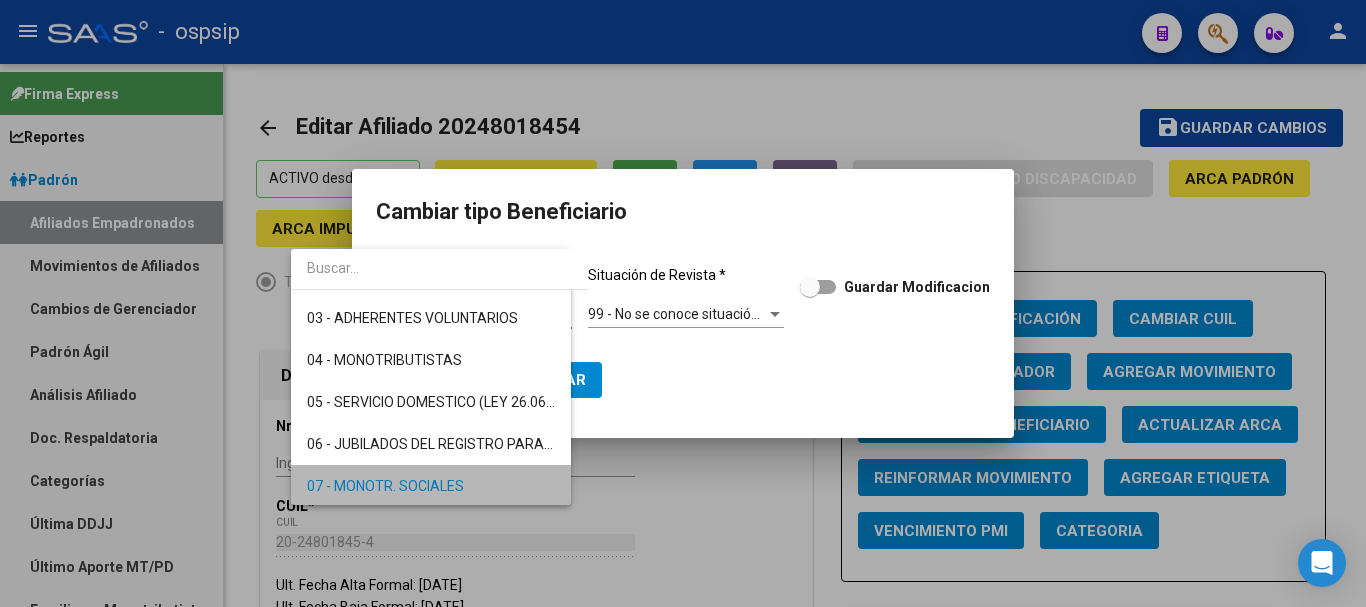 scroll, scrollTop: 122, scrollLeft: 0, axis: vertical 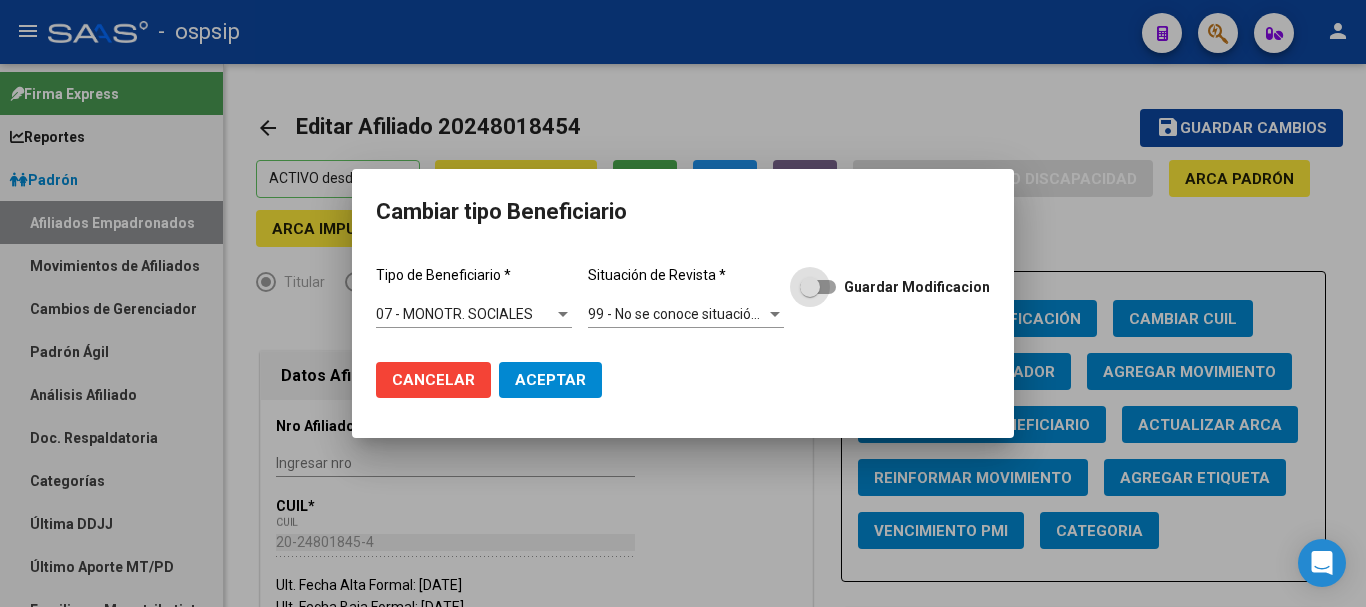 click at bounding box center [810, 287] 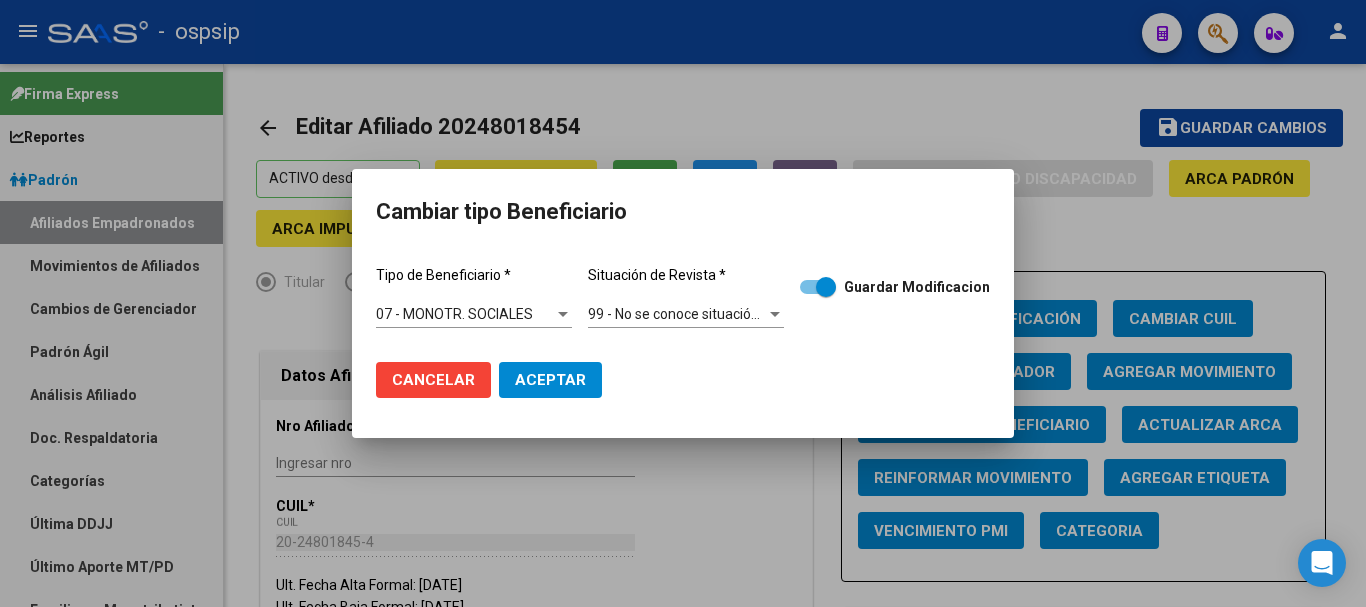 click on "Aceptar" 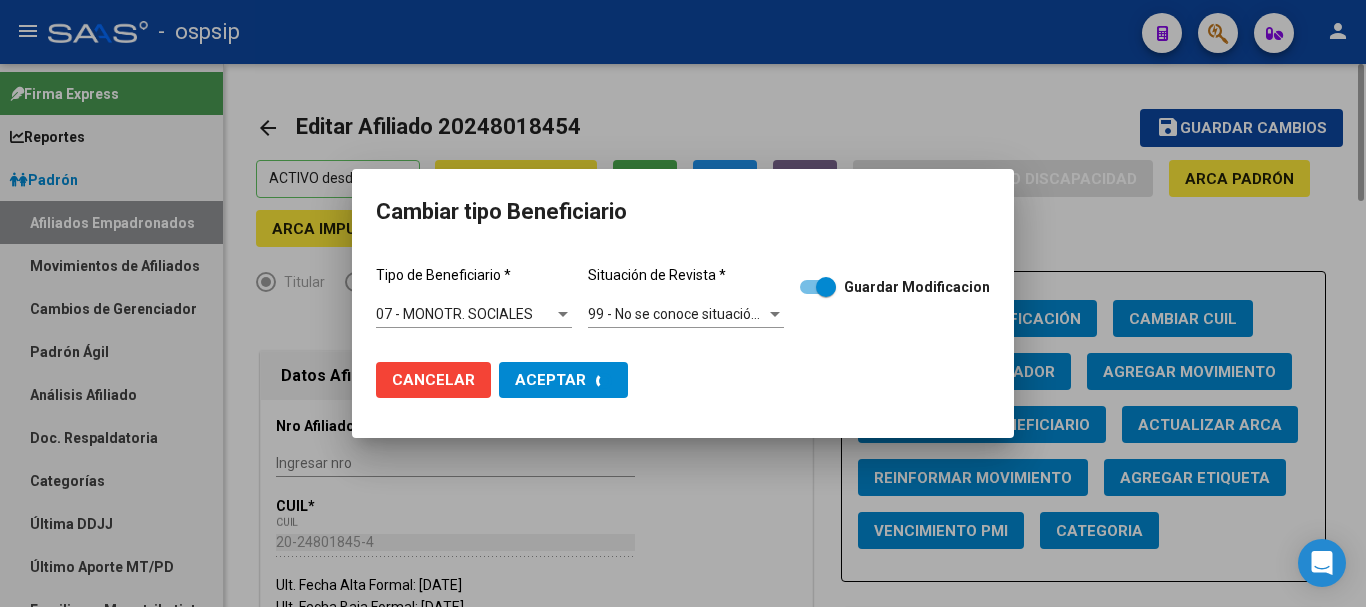 type on "20-24801845-4" 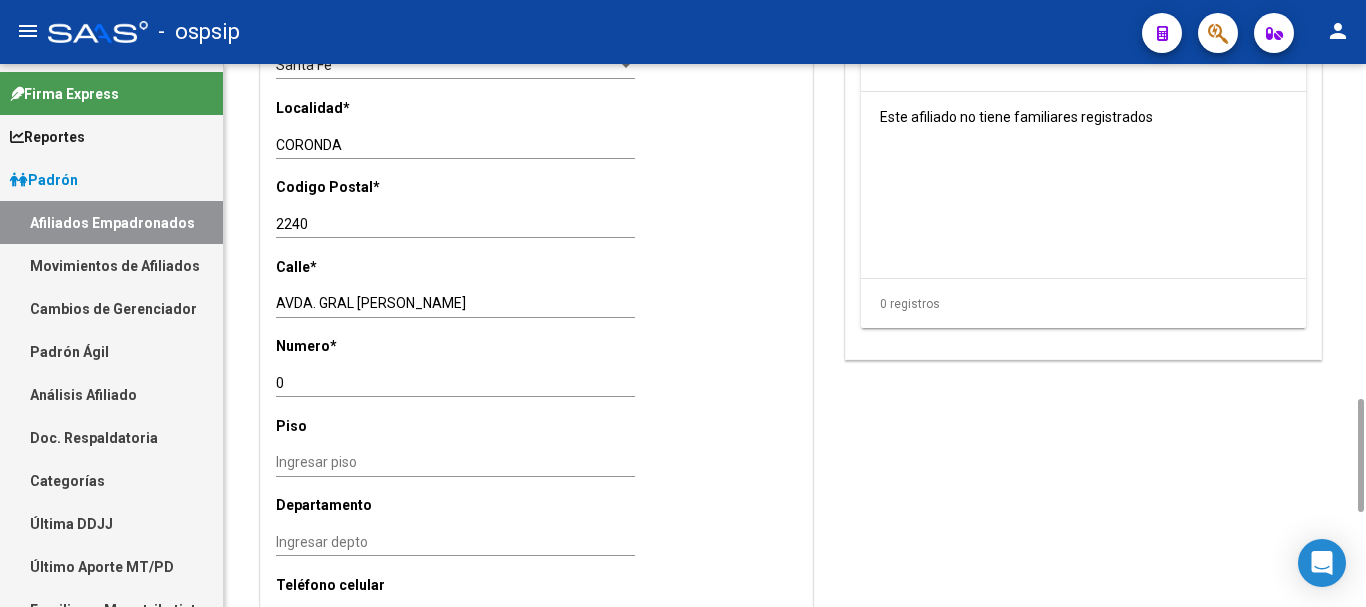scroll, scrollTop: 1400, scrollLeft: 0, axis: vertical 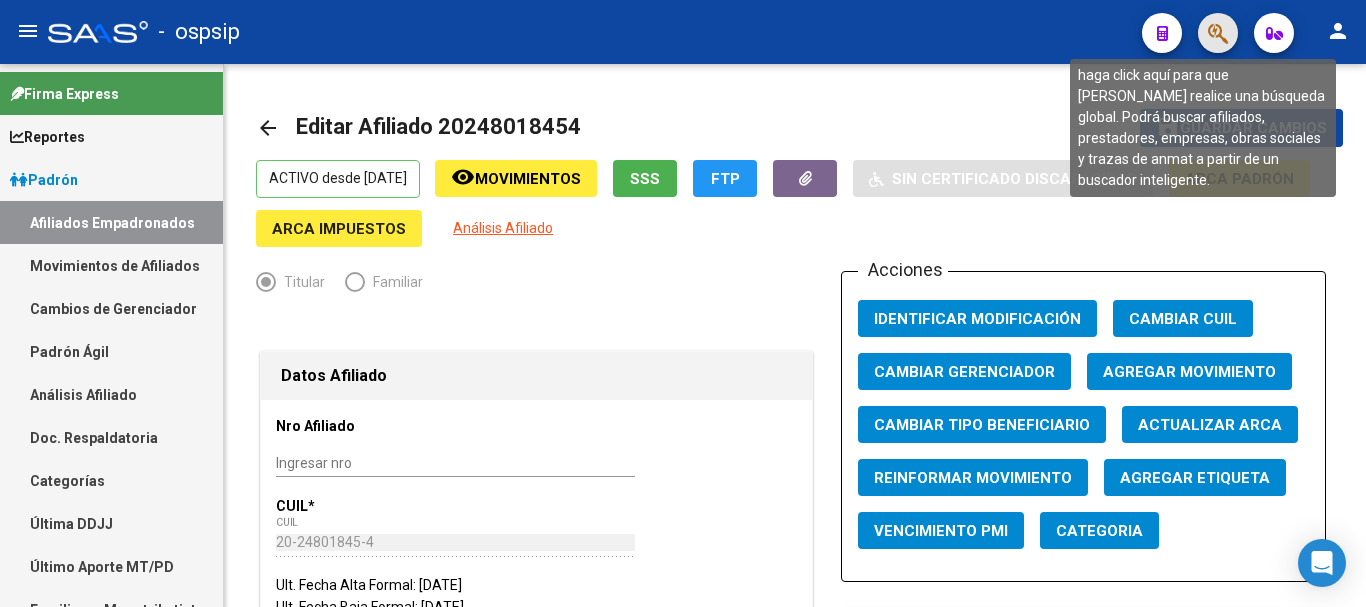 click 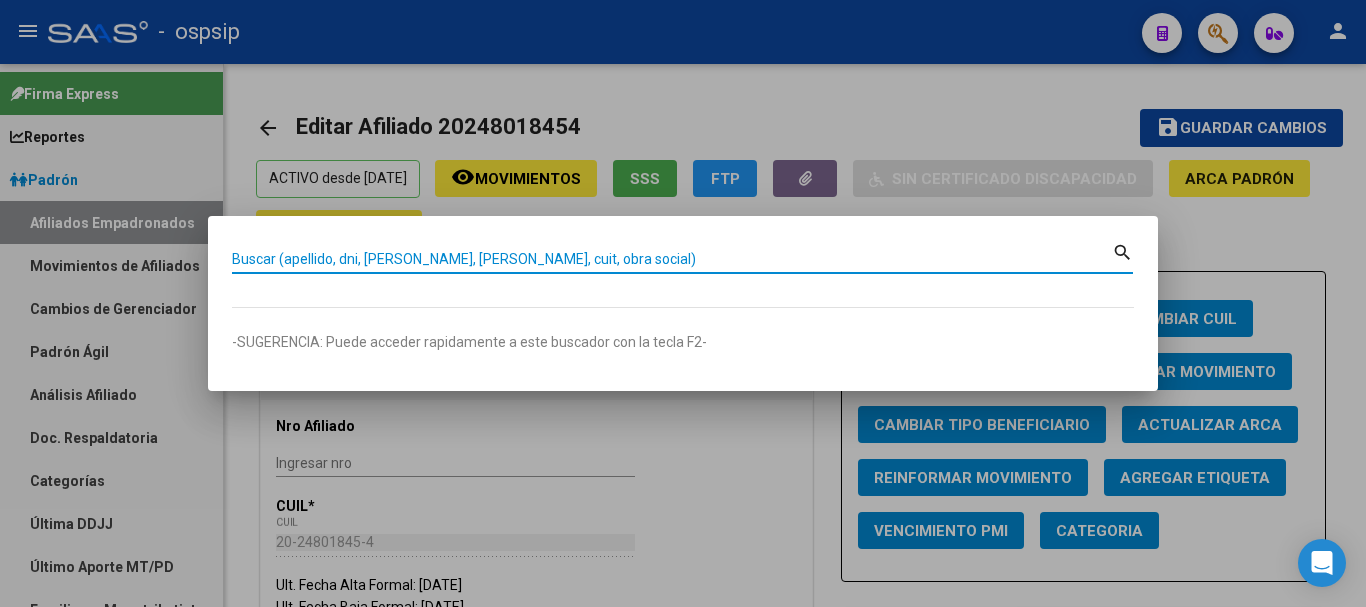 click on "Buscar (apellido, dni, [PERSON_NAME], [PERSON_NAME], cuit, obra social)" at bounding box center (672, 259) 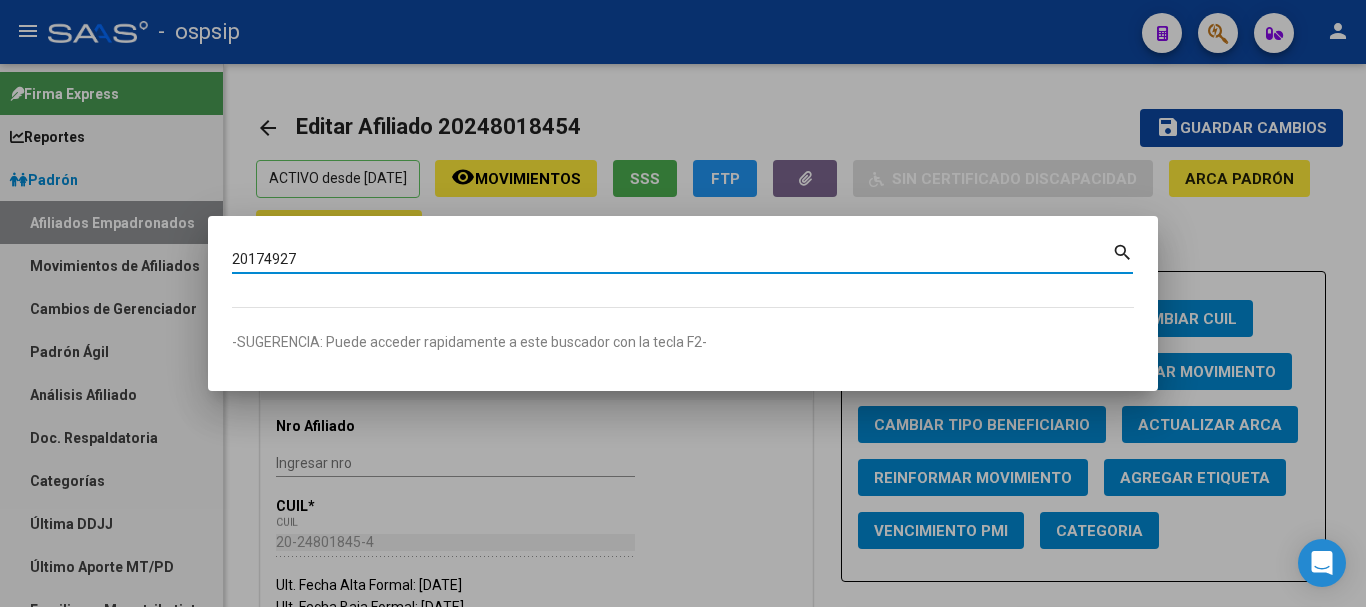 type on "20174927" 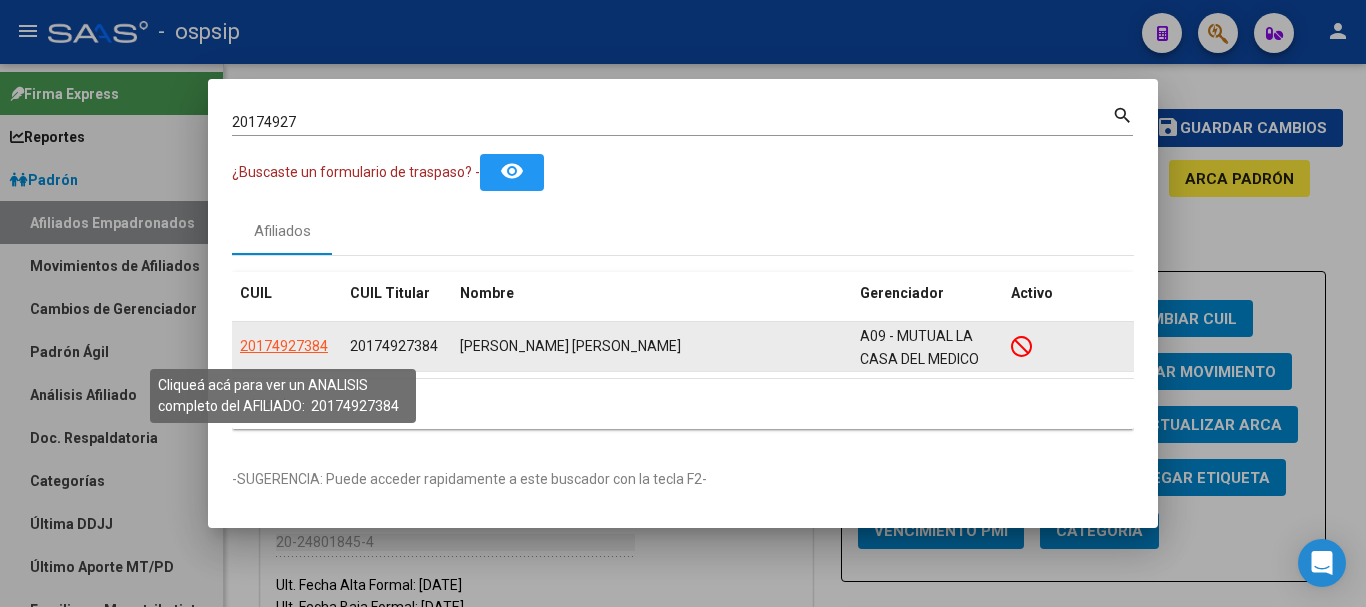 click on "20174927384" 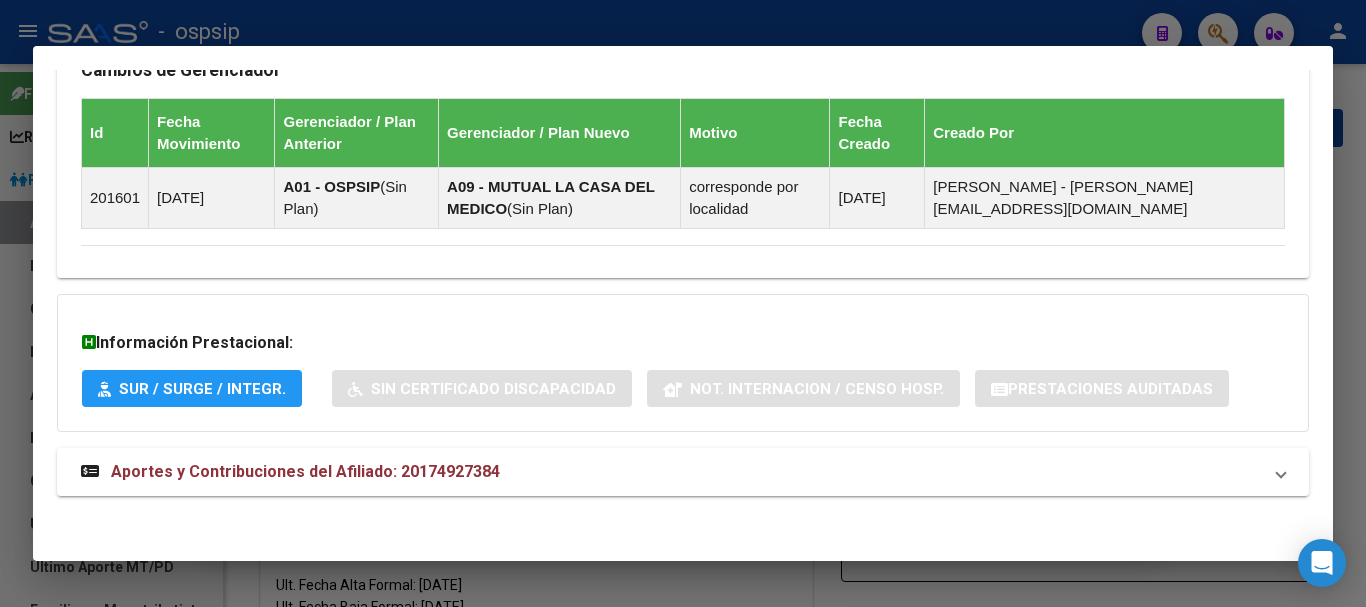 scroll, scrollTop: 1254, scrollLeft: 0, axis: vertical 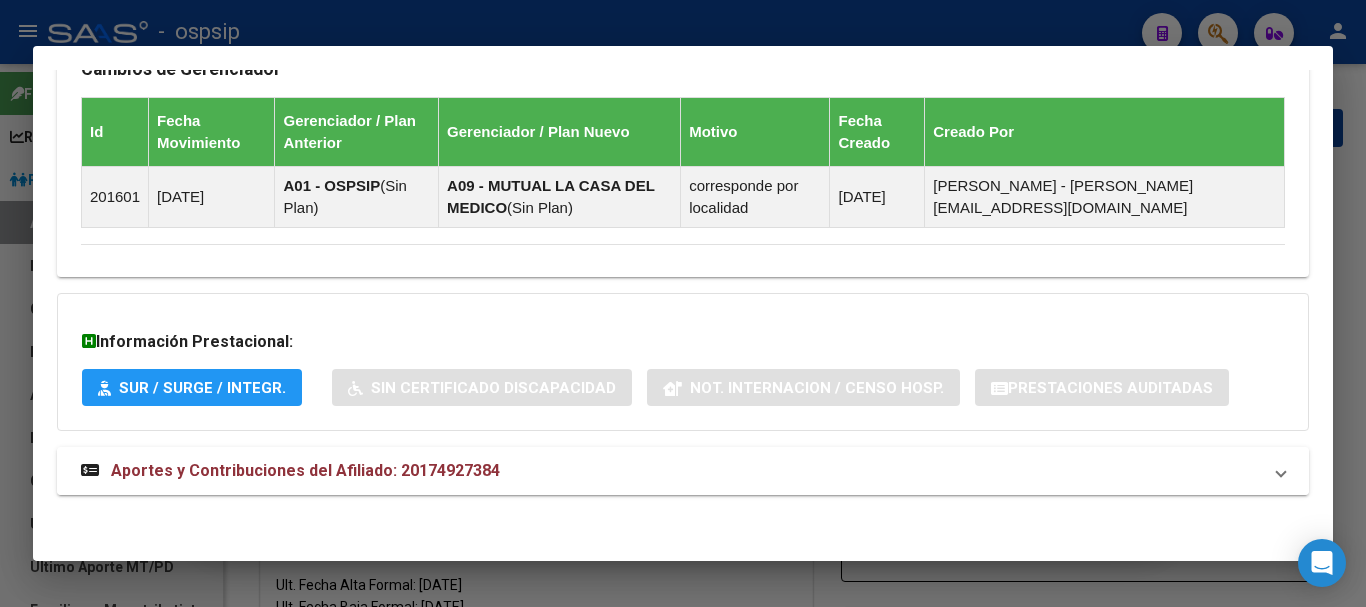 click on "Aportes y Contribuciones del Afiliado: 20174927384" at bounding box center [305, 470] 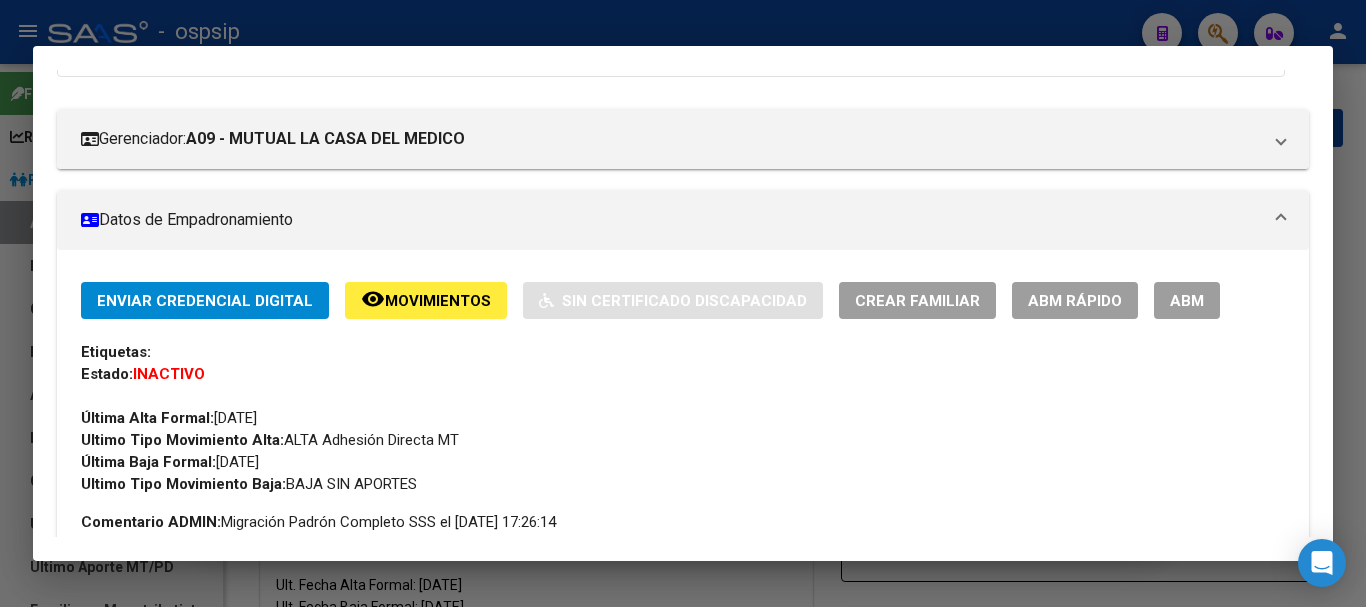 scroll, scrollTop: 0, scrollLeft: 0, axis: both 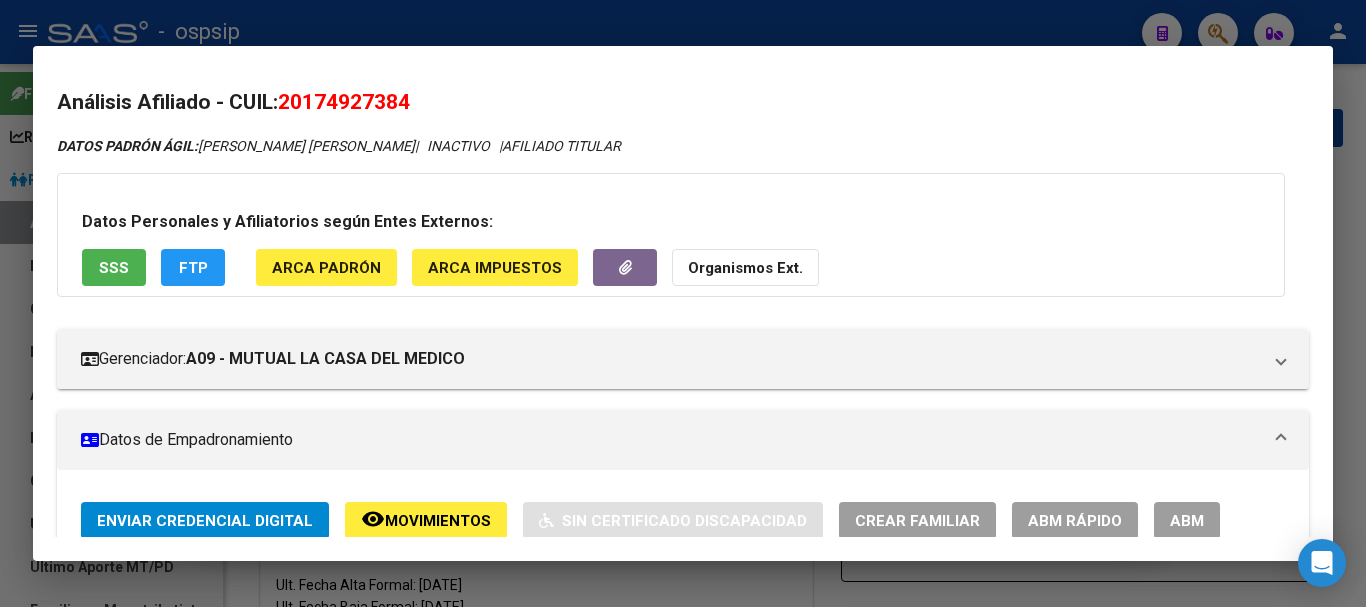 drag, startPoint x: 1209, startPoint y: 27, endPoint x: 881, endPoint y: 31, distance: 328.02438 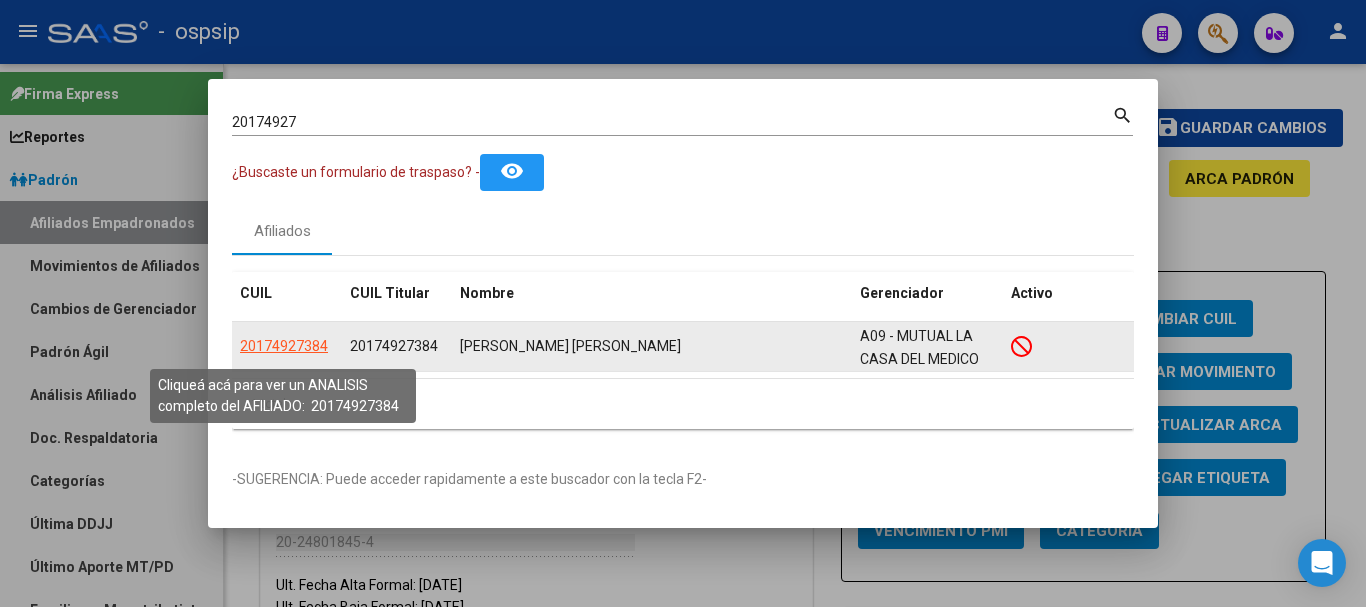 click on "20174927384" 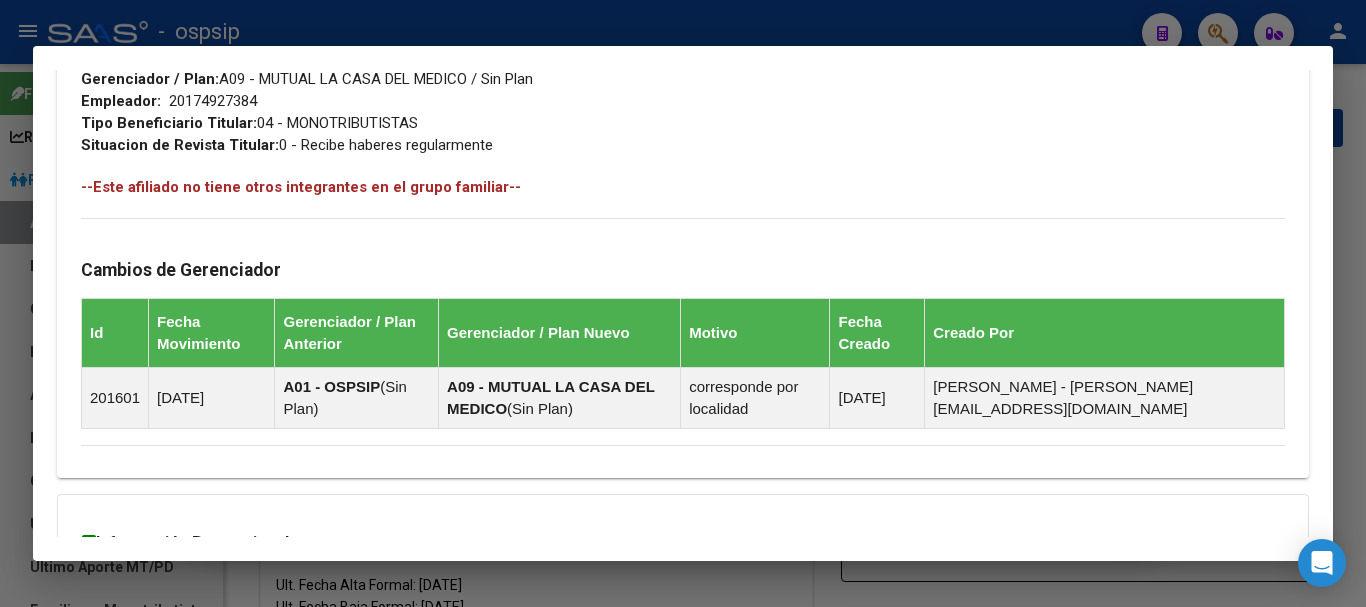 scroll, scrollTop: 1254, scrollLeft: 0, axis: vertical 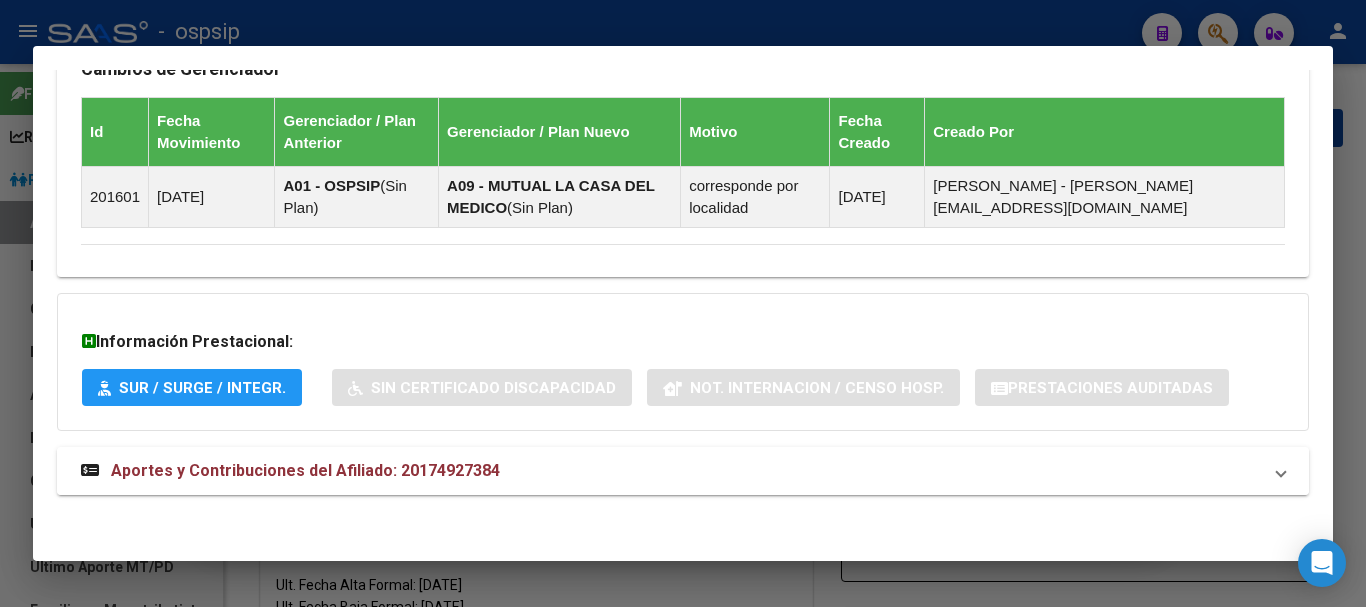 click on "Aportes y Contribuciones del Afiliado: 20174927384" at bounding box center (305, 470) 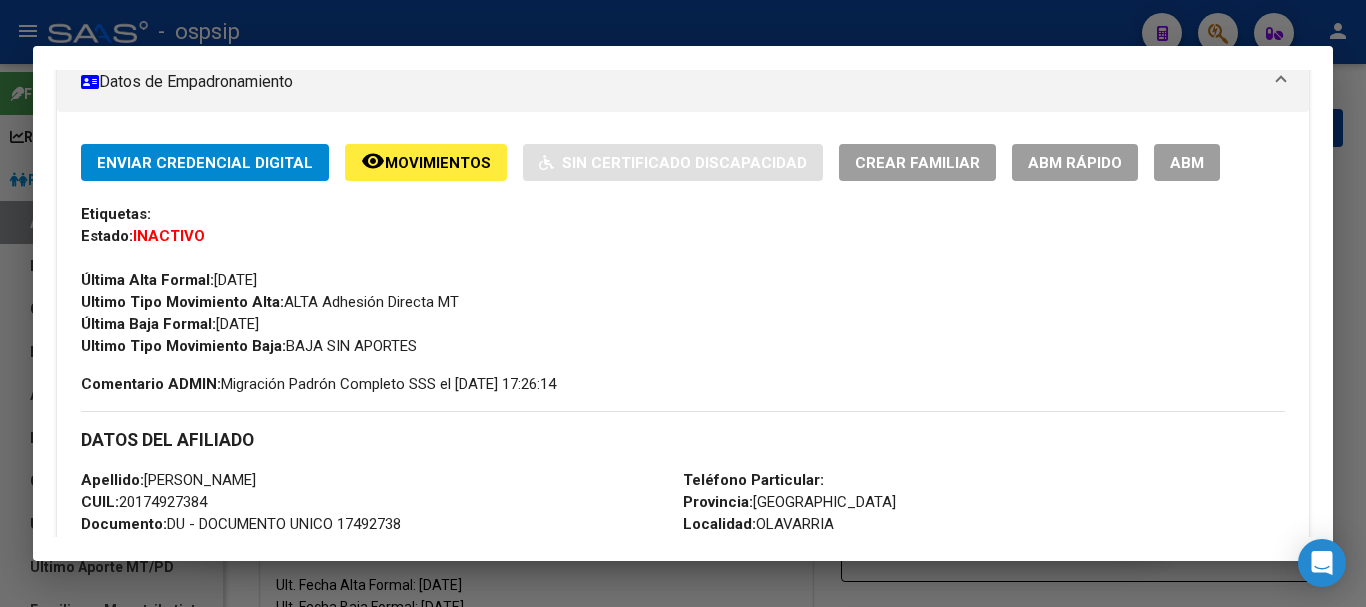 scroll, scrollTop: 71, scrollLeft: 0, axis: vertical 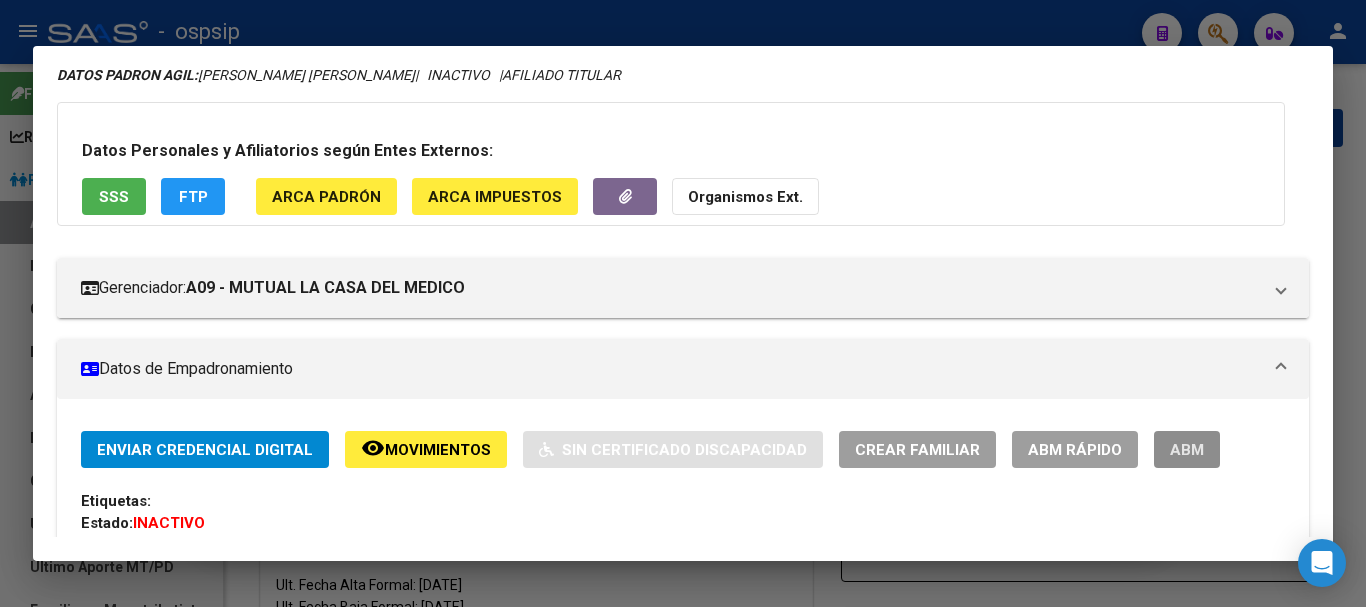 click on "ABM" at bounding box center [1187, 450] 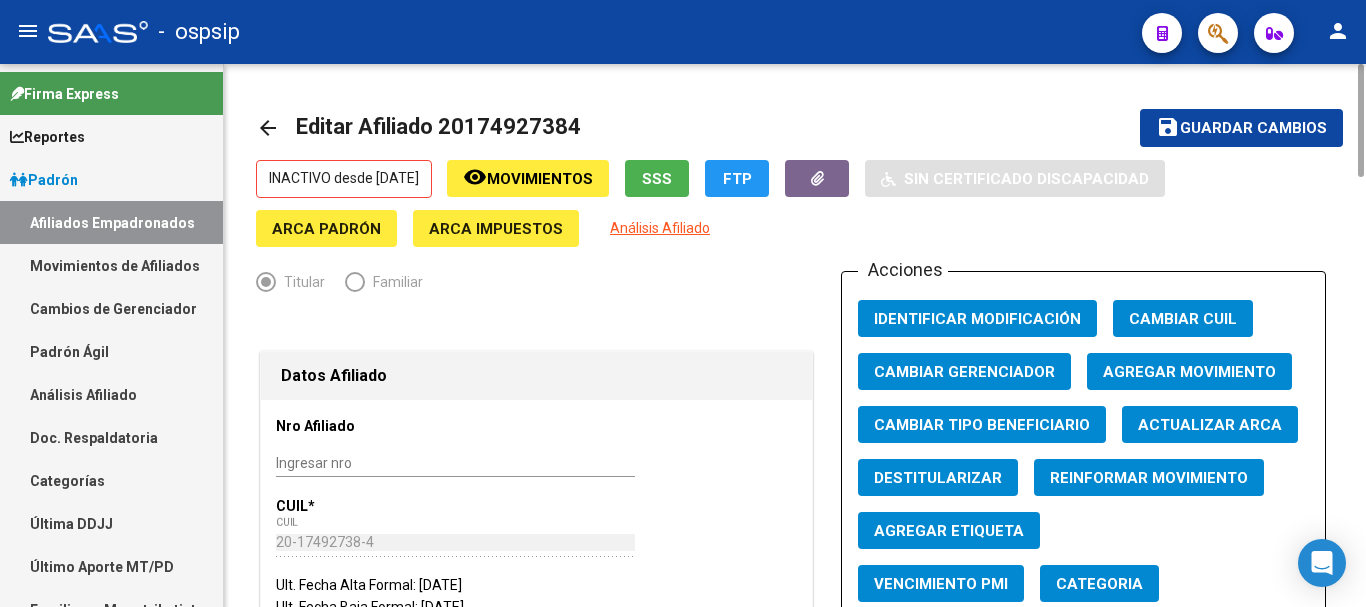 click on "Agregar Movimiento" 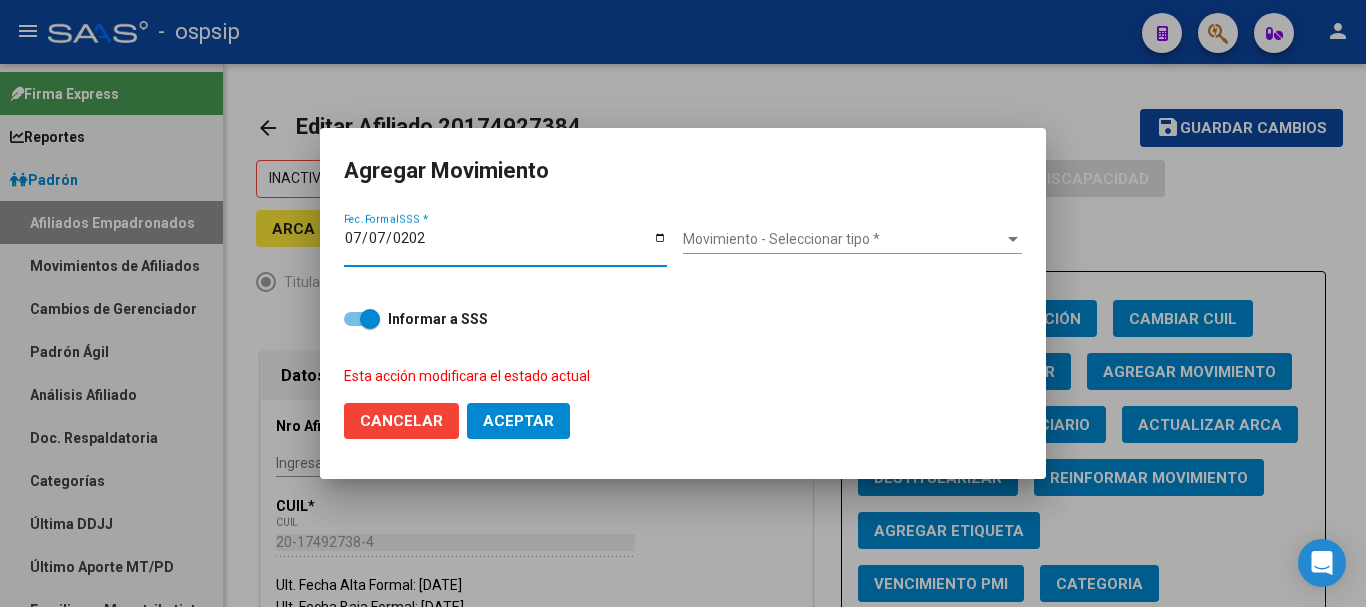 type on "[DATE]" 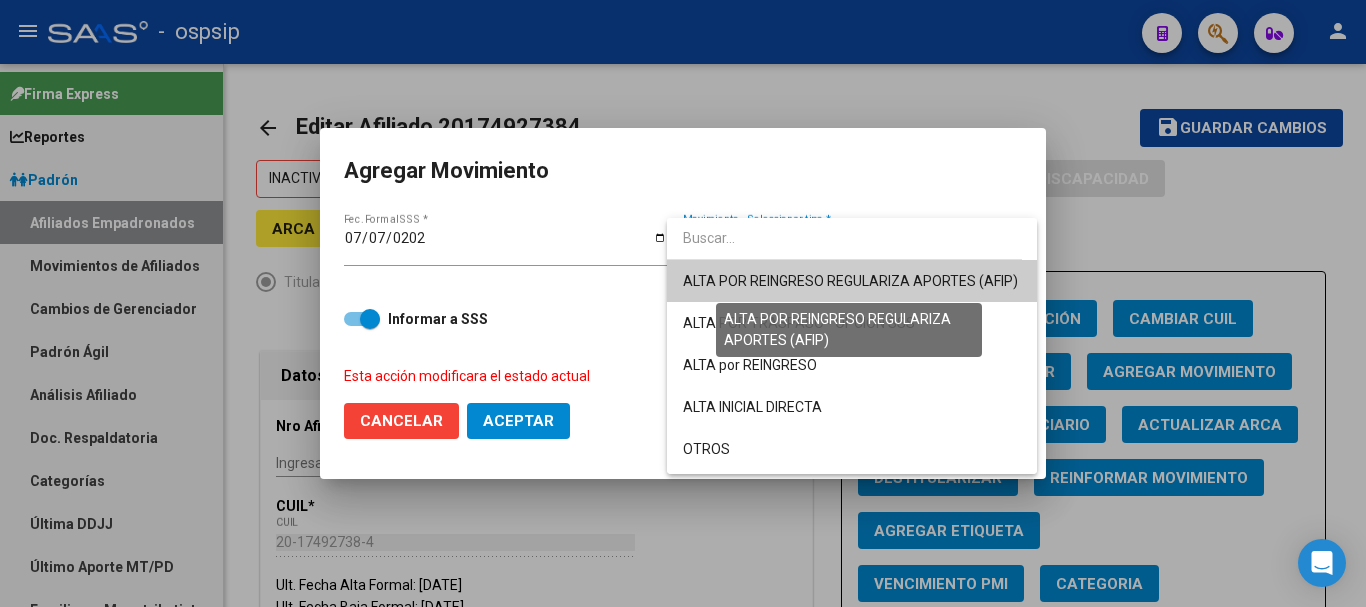 click on "ALTA POR REINGRESO REGULARIZA APORTES (AFIP)" at bounding box center [850, 281] 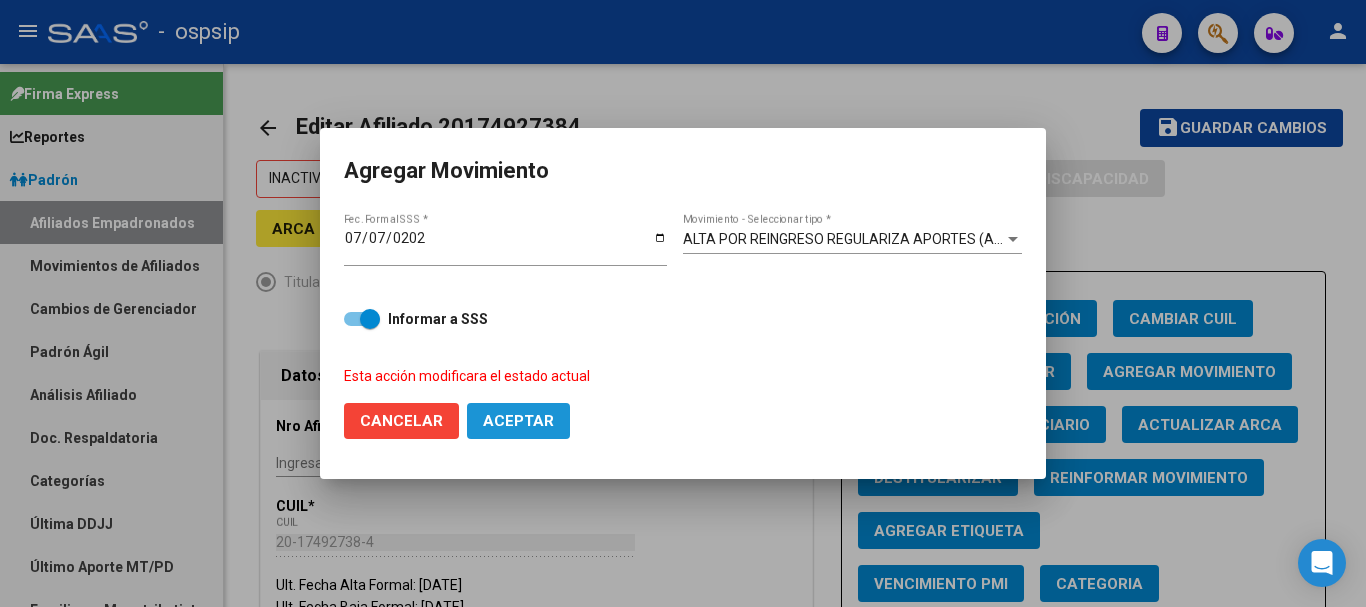 click on "Aceptar" 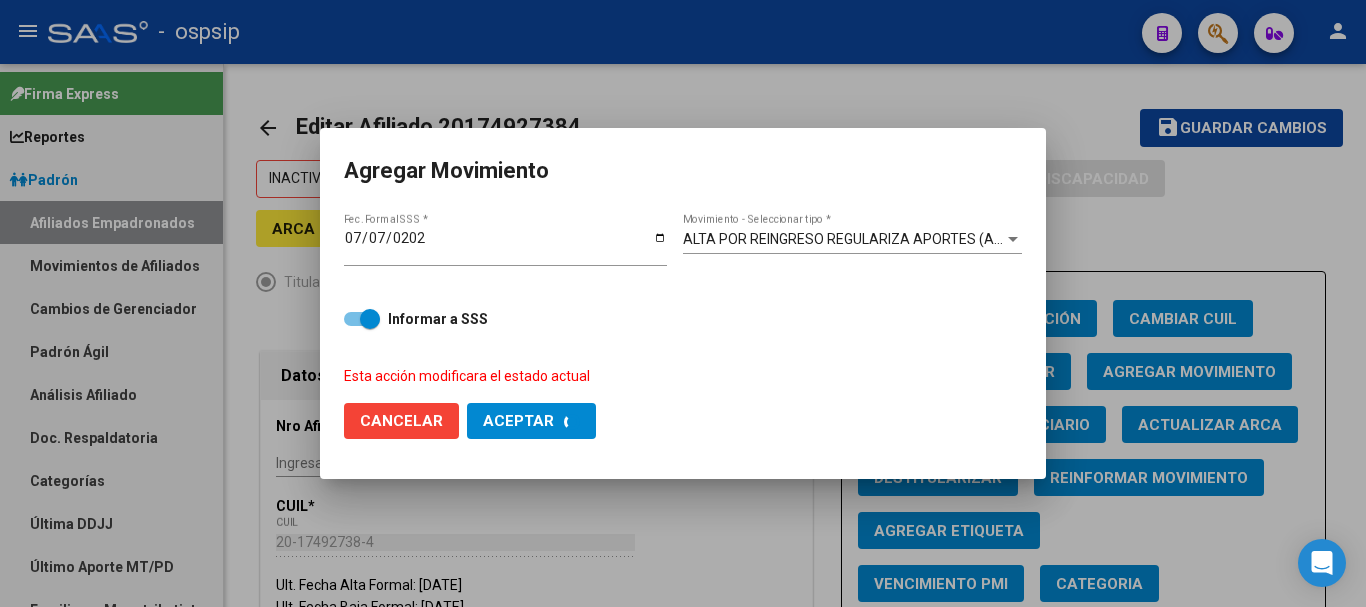 checkbox on "false" 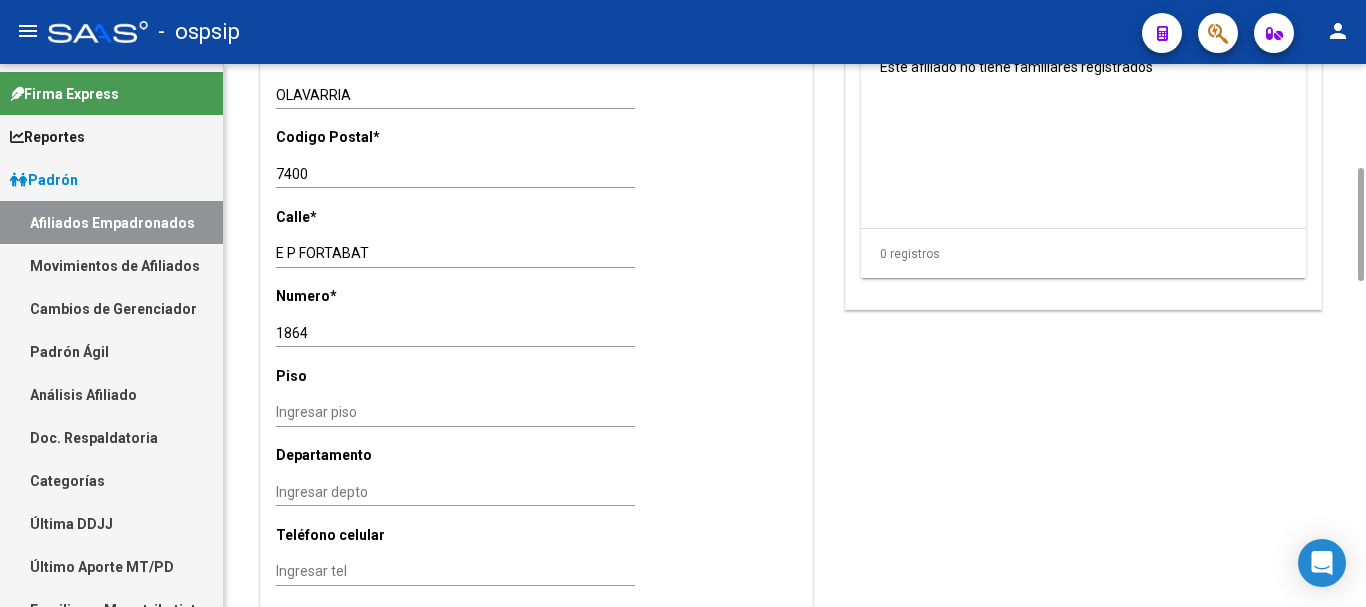 scroll, scrollTop: 1450, scrollLeft: 0, axis: vertical 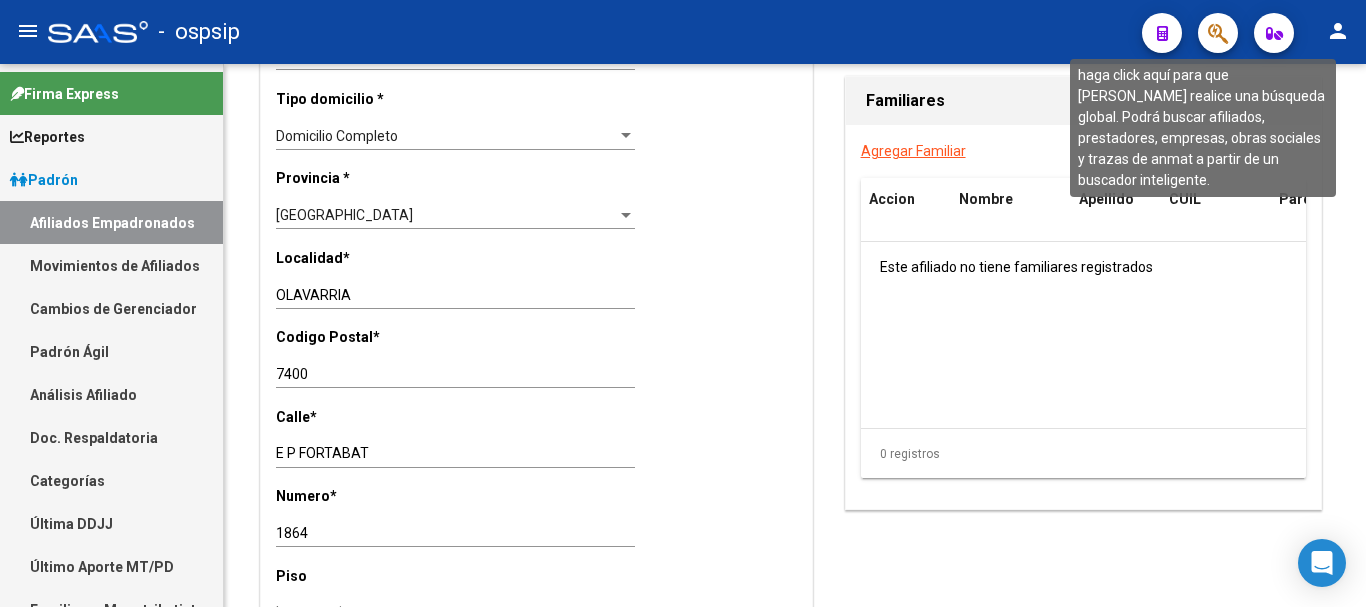 click 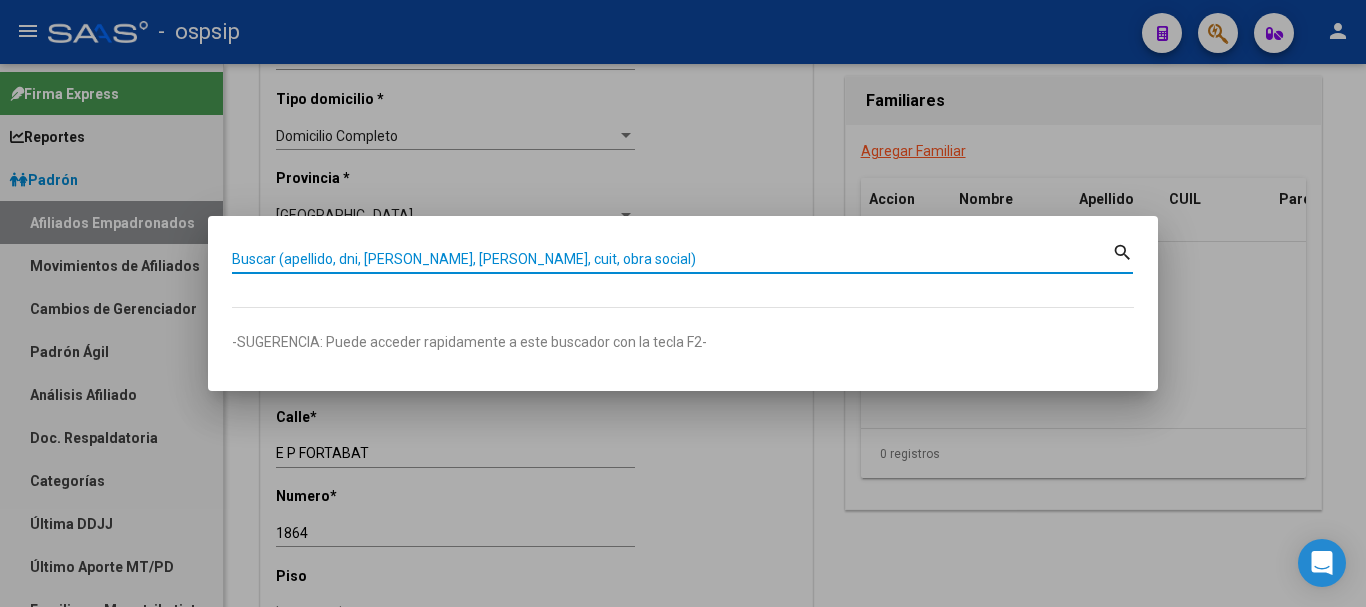 paste on "20236722/00" 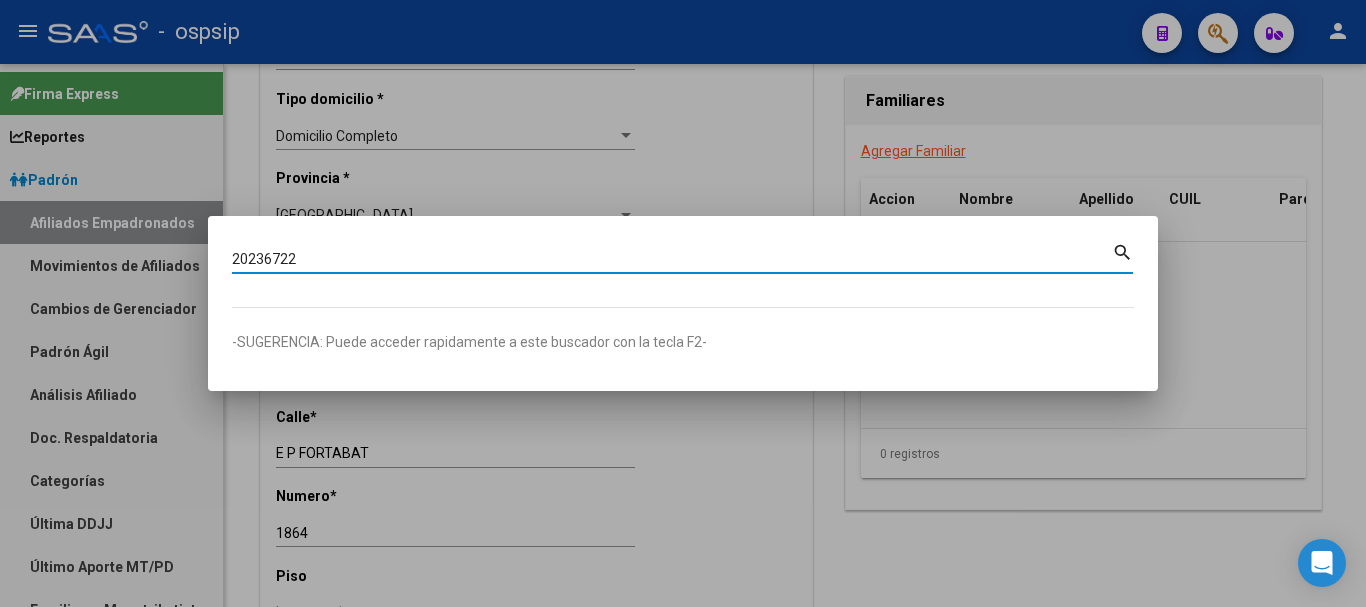 type on "20236722" 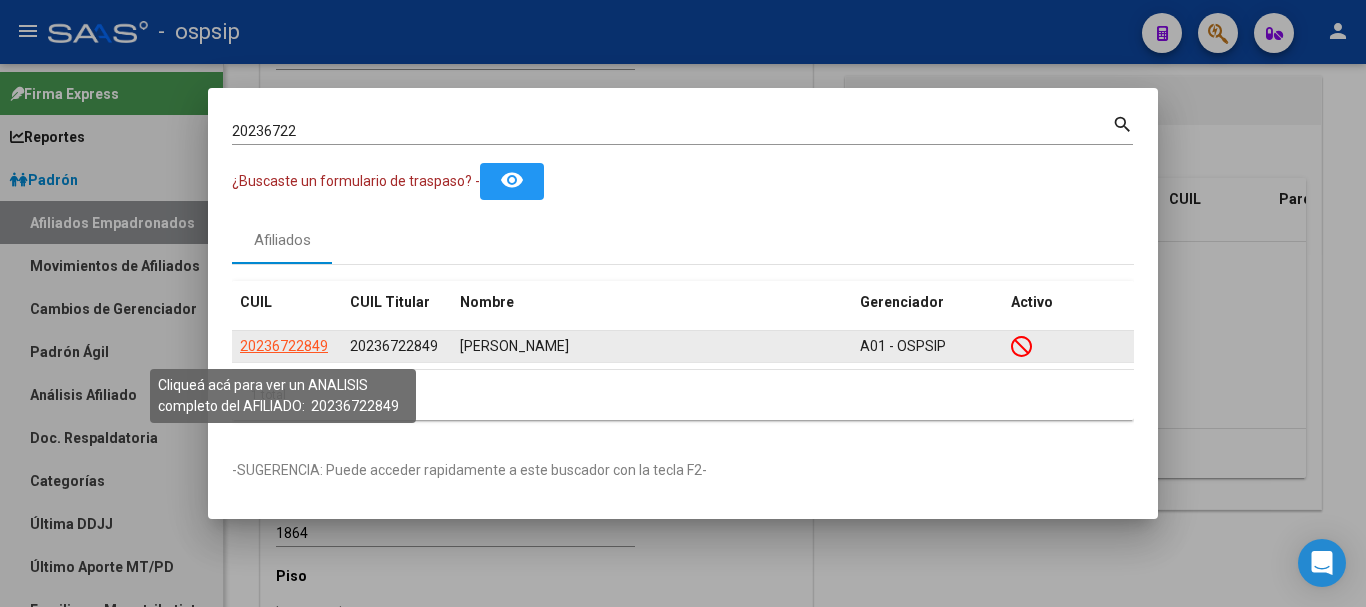 click on "20236722849" 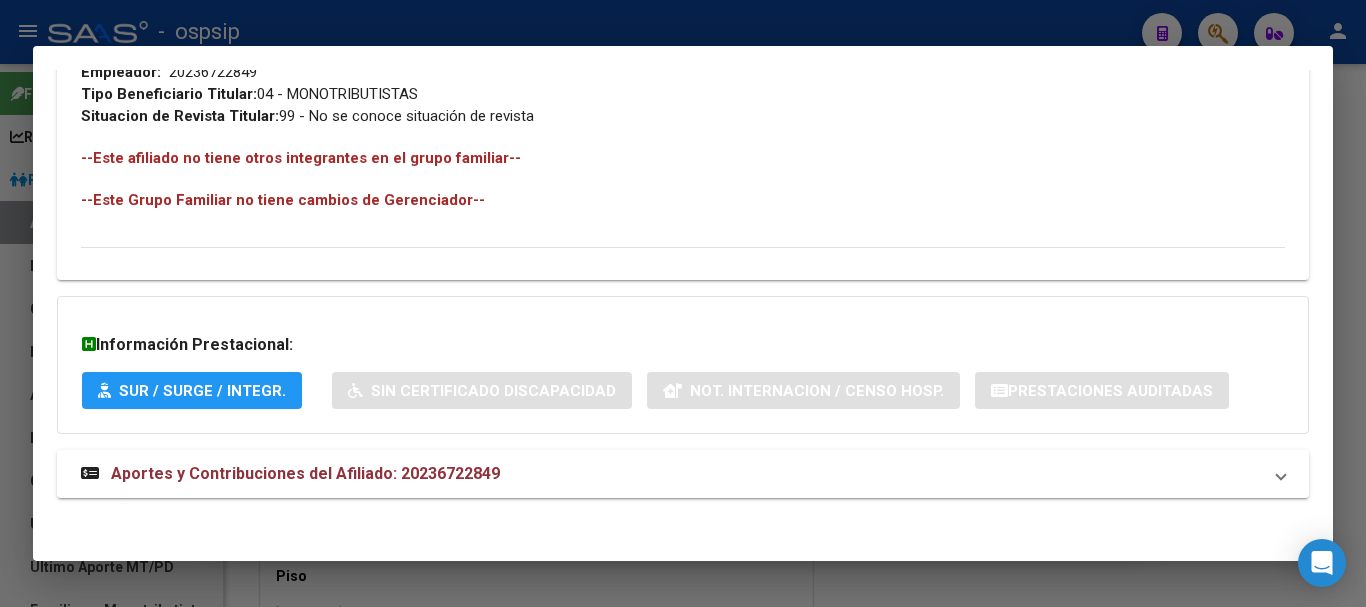 scroll, scrollTop: 1084, scrollLeft: 0, axis: vertical 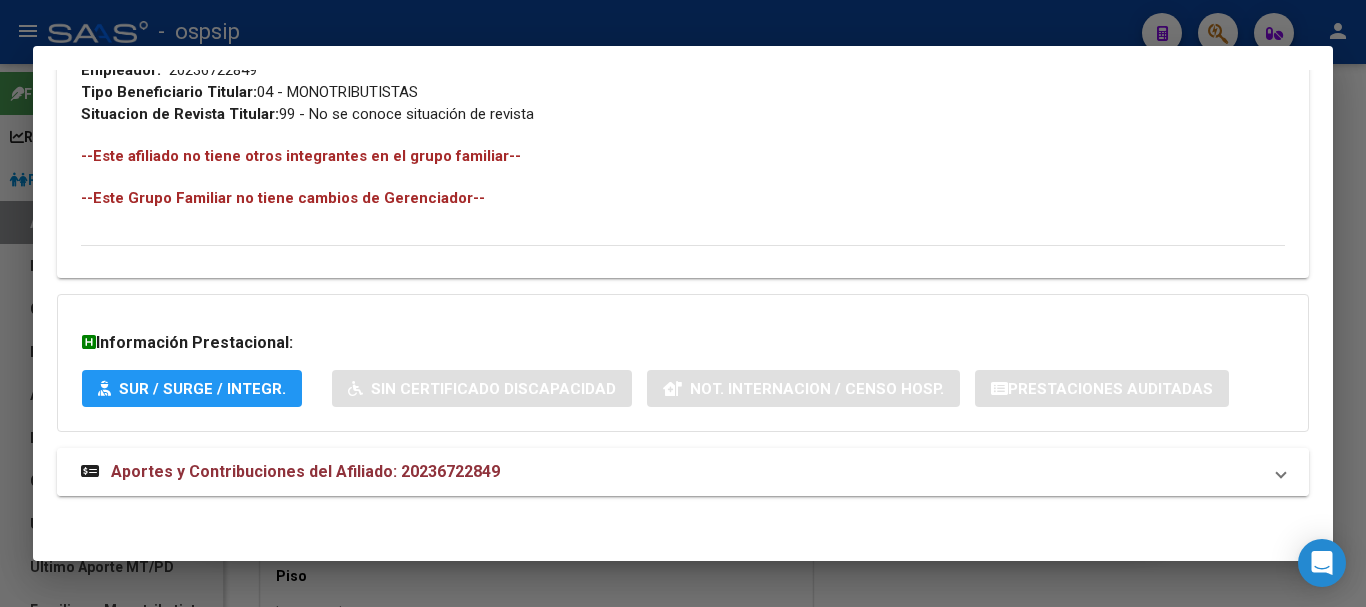 click on "Aportes y Contribuciones del Afiliado: 20236722849" at bounding box center (305, 471) 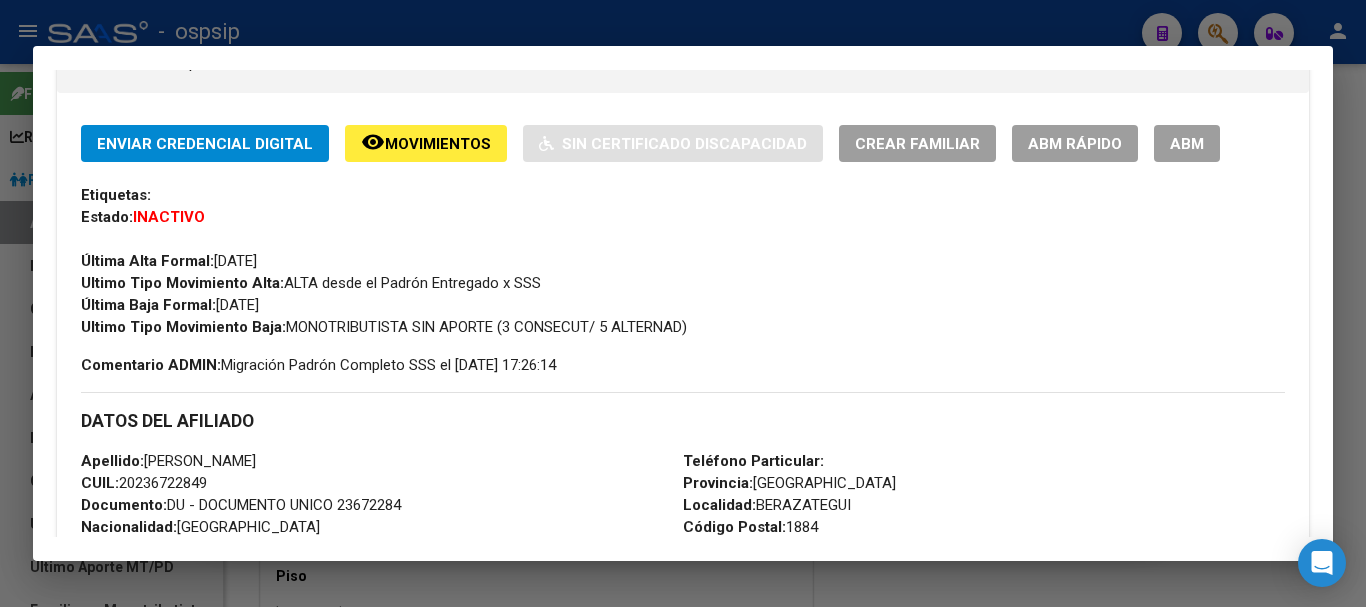 scroll, scrollTop: 0, scrollLeft: 0, axis: both 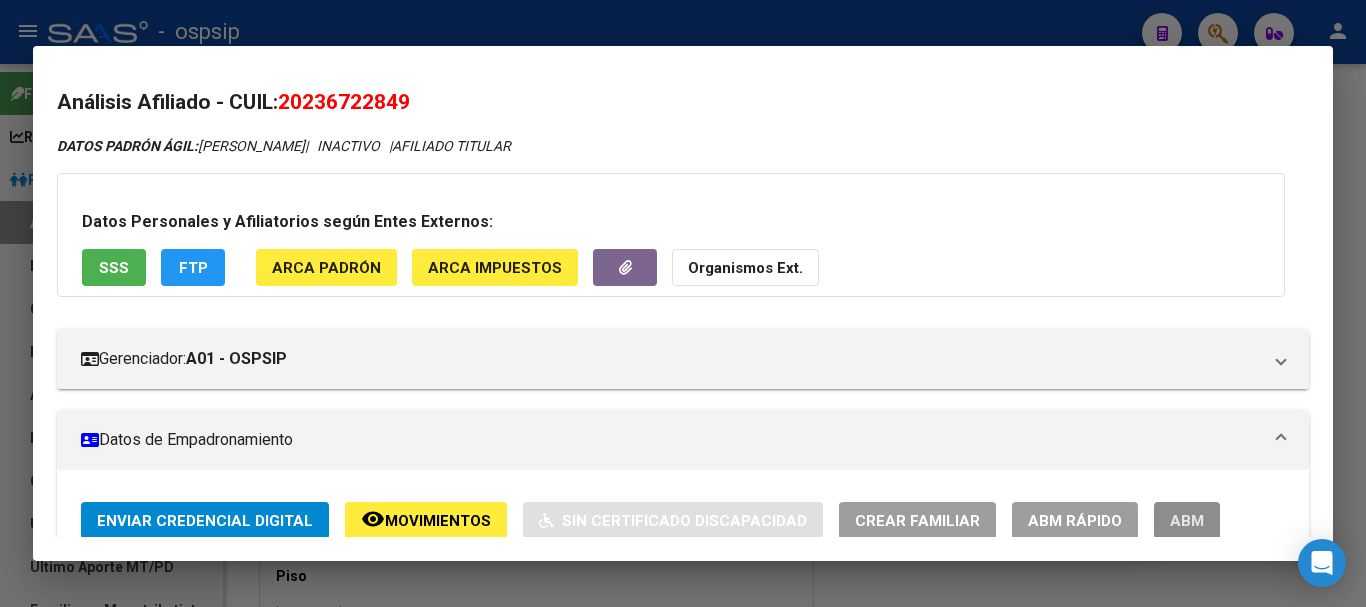 click on "ABM" at bounding box center [1187, 521] 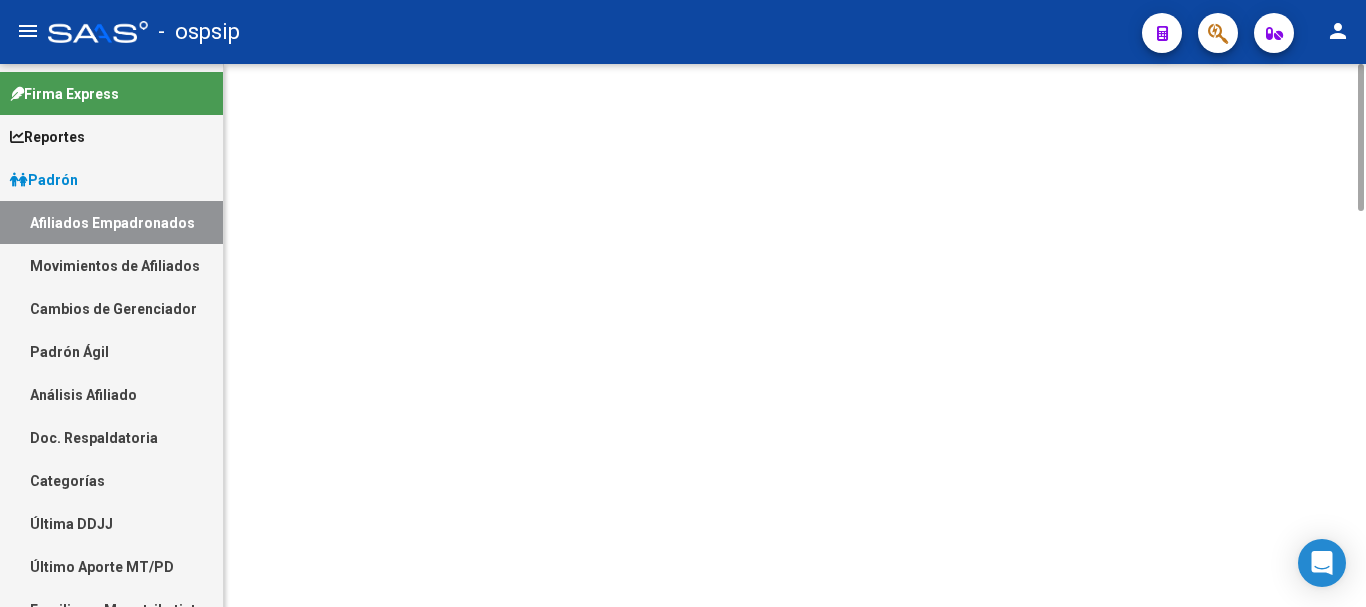 scroll, scrollTop: 0, scrollLeft: 0, axis: both 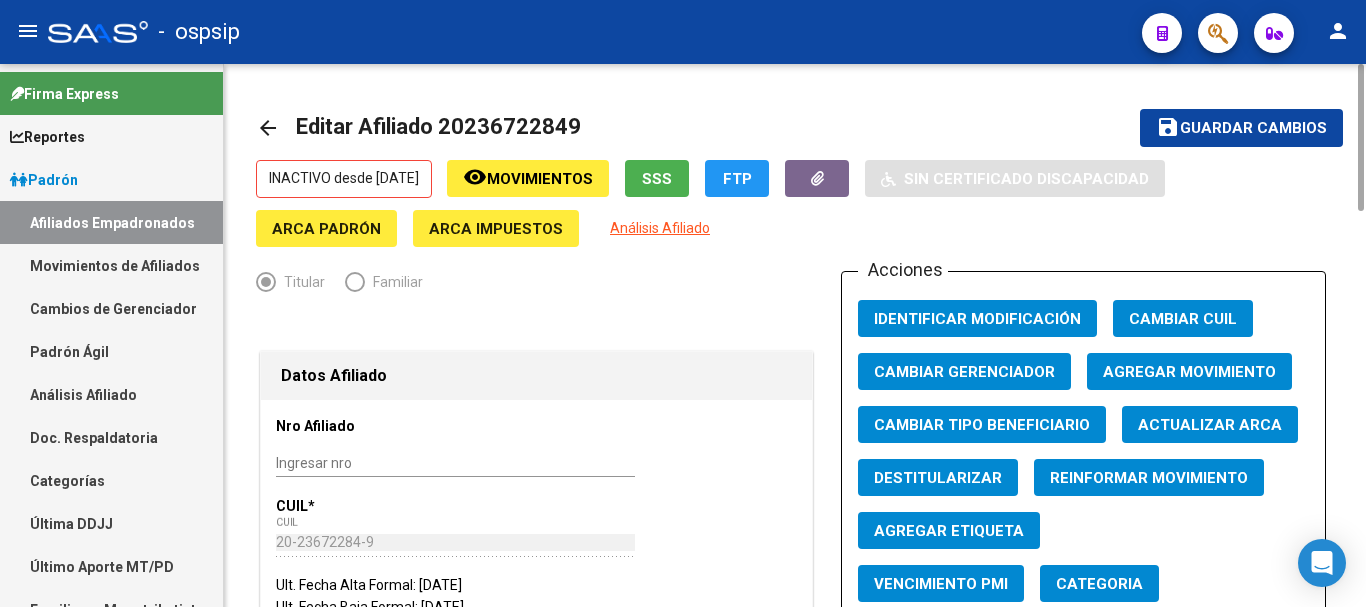click on "Agregar Movimiento" 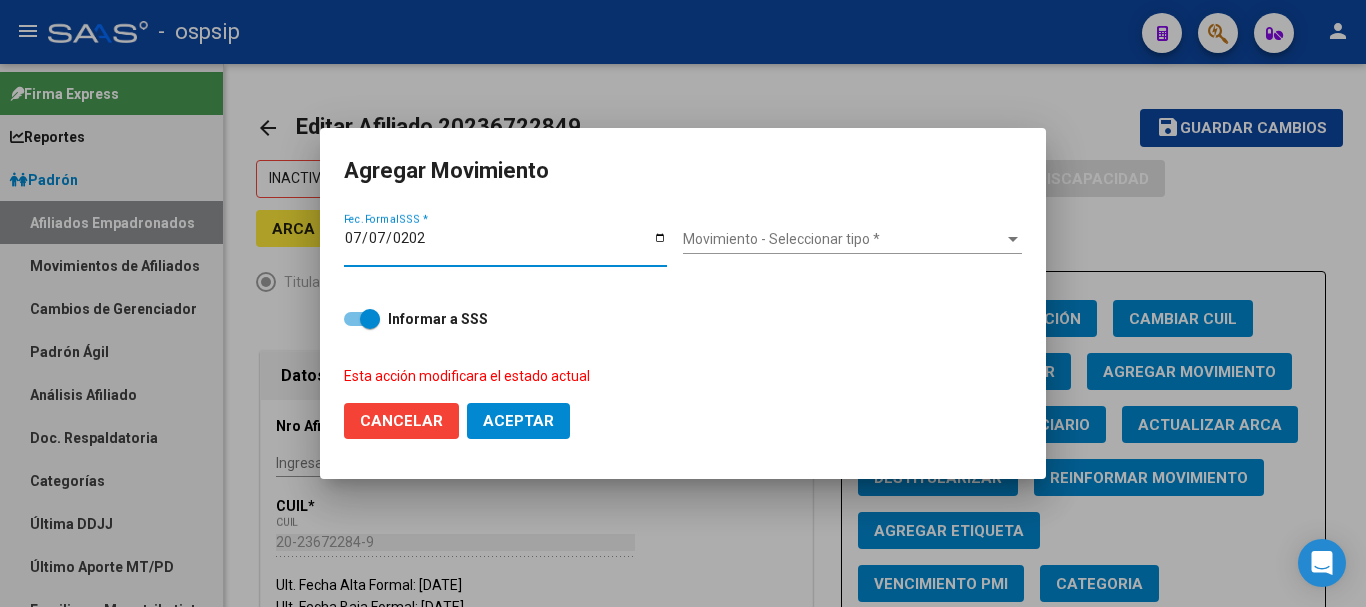 type on "[DATE]" 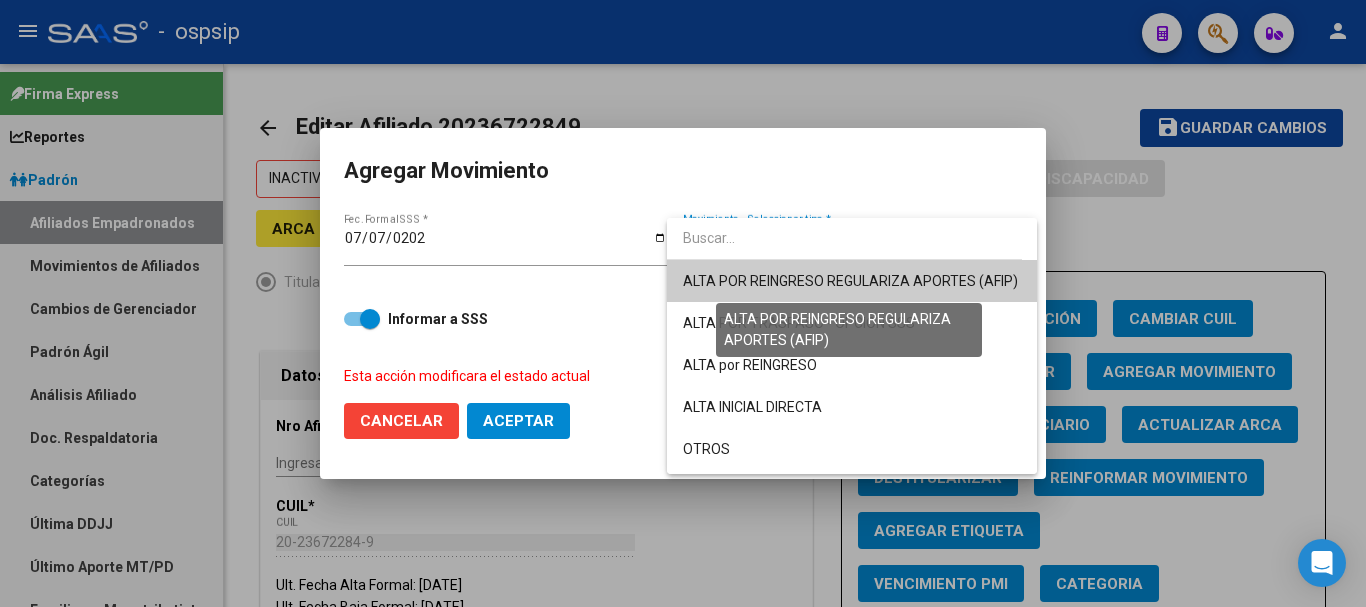click on "ALTA POR REINGRESO REGULARIZA APORTES (AFIP)" at bounding box center [850, 281] 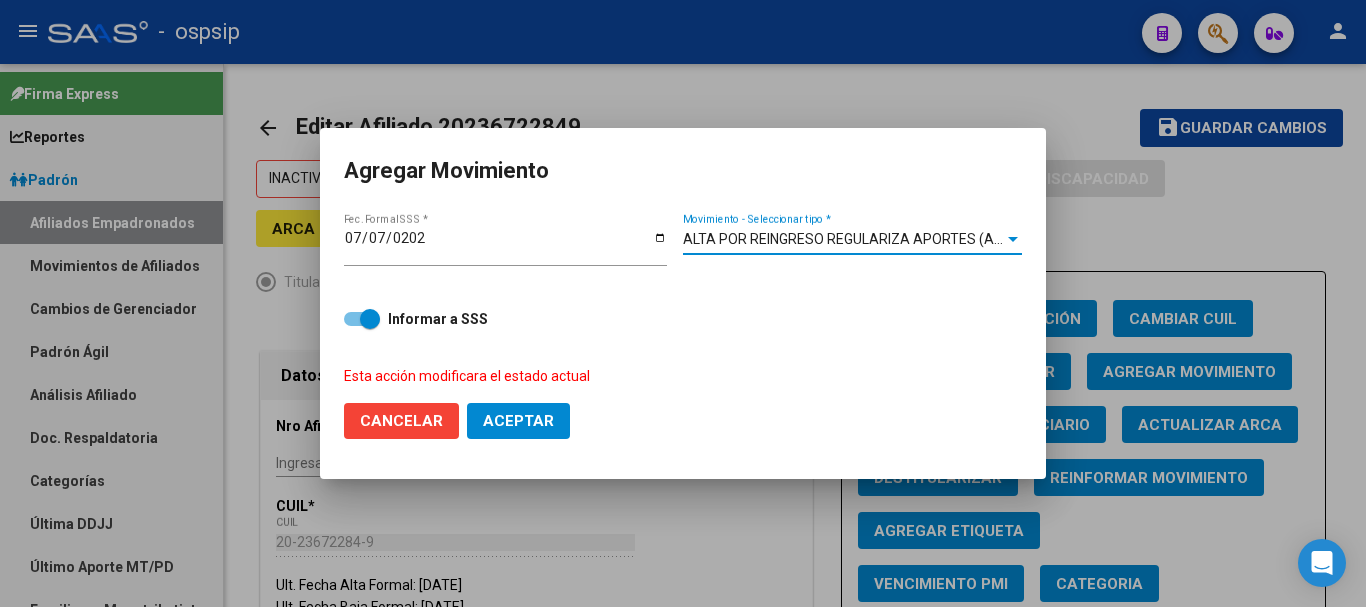click on "Aceptar" 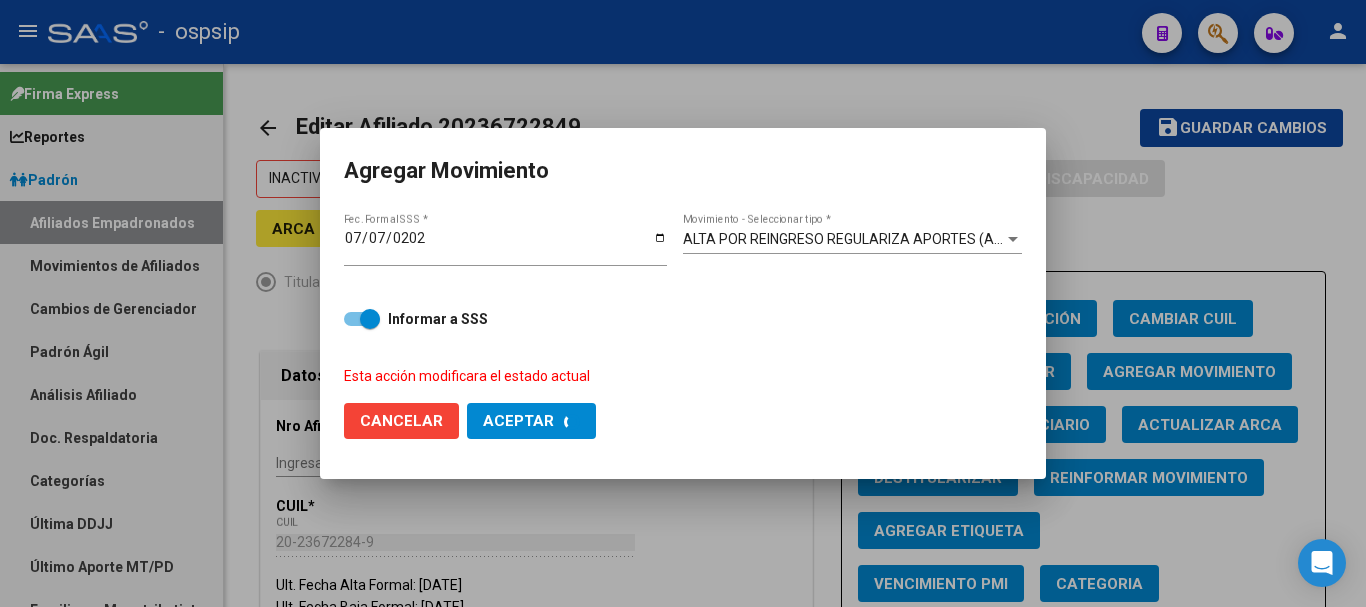 checkbox on "false" 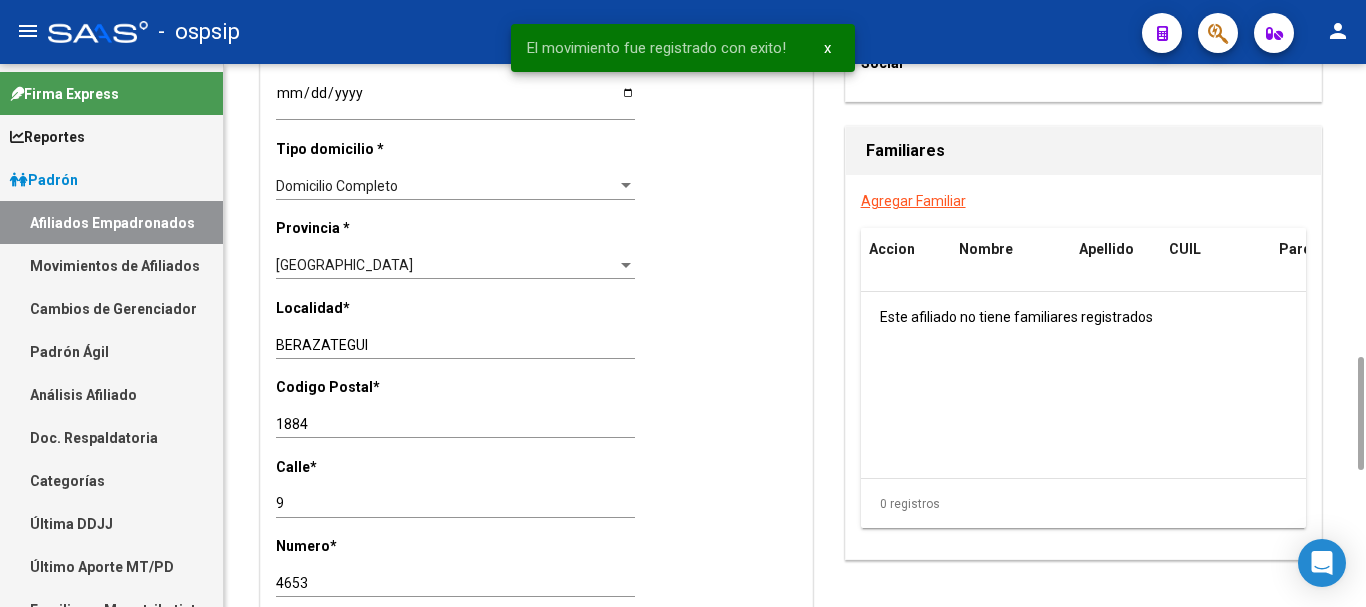scroll, scrollTop: 1600, scrollLeft: 0, axis: vertical 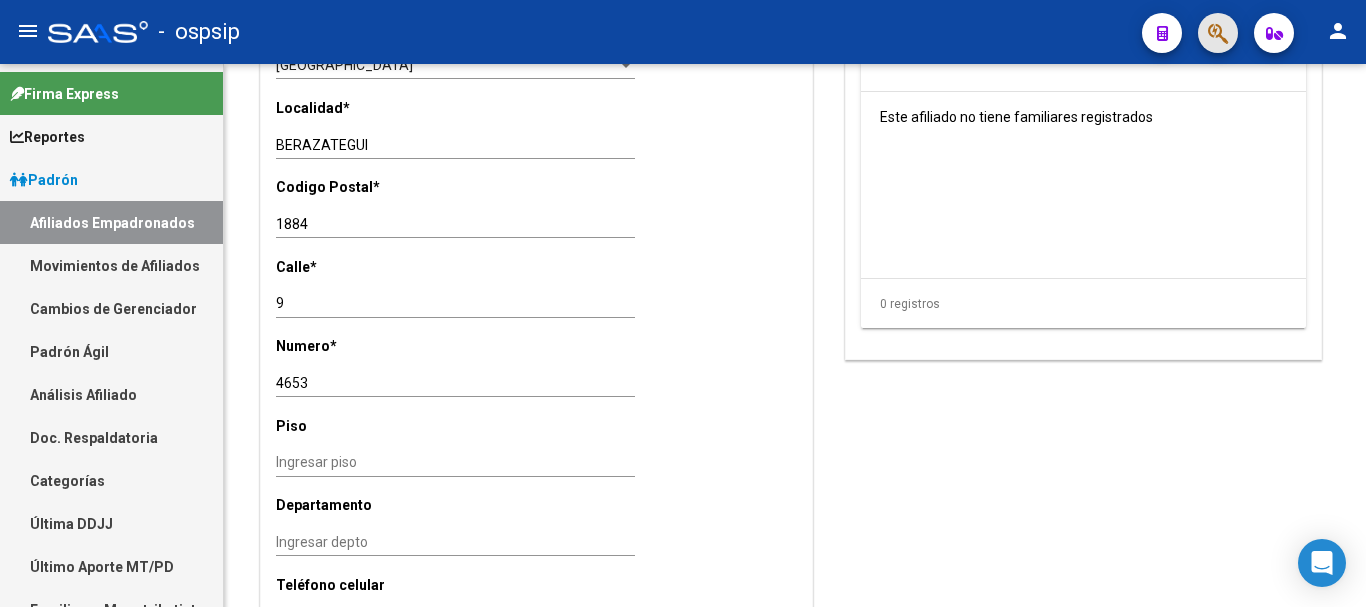 click 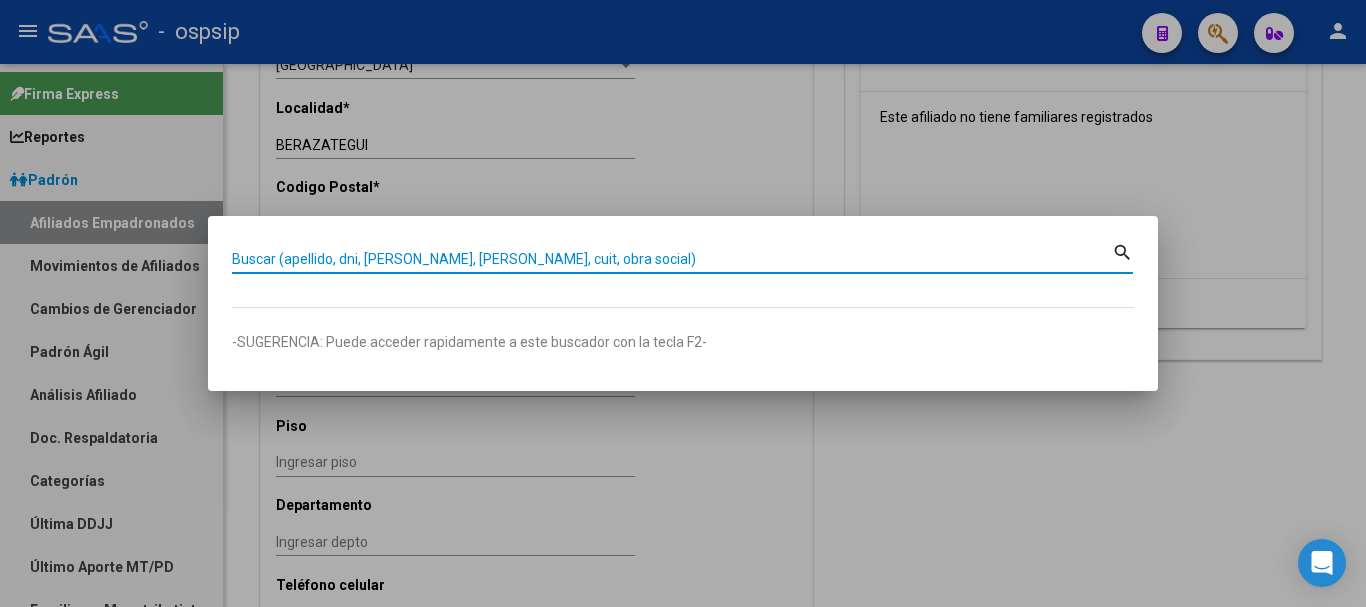 paste on "20427342/00" 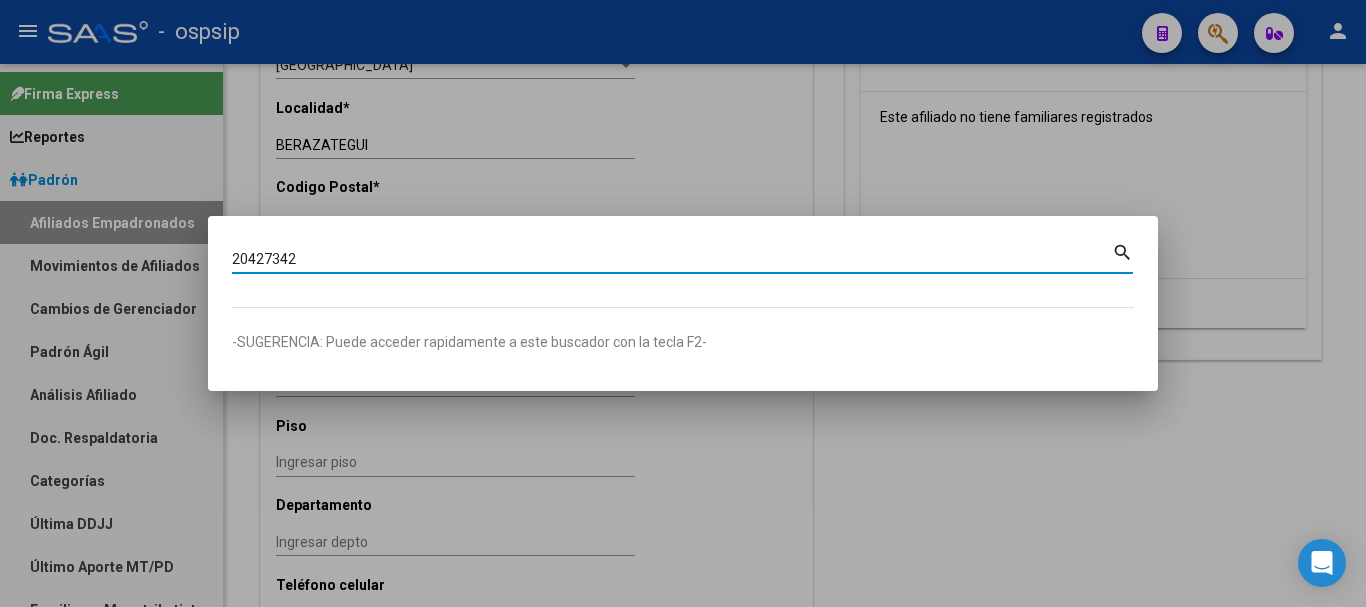 type on "20427342" 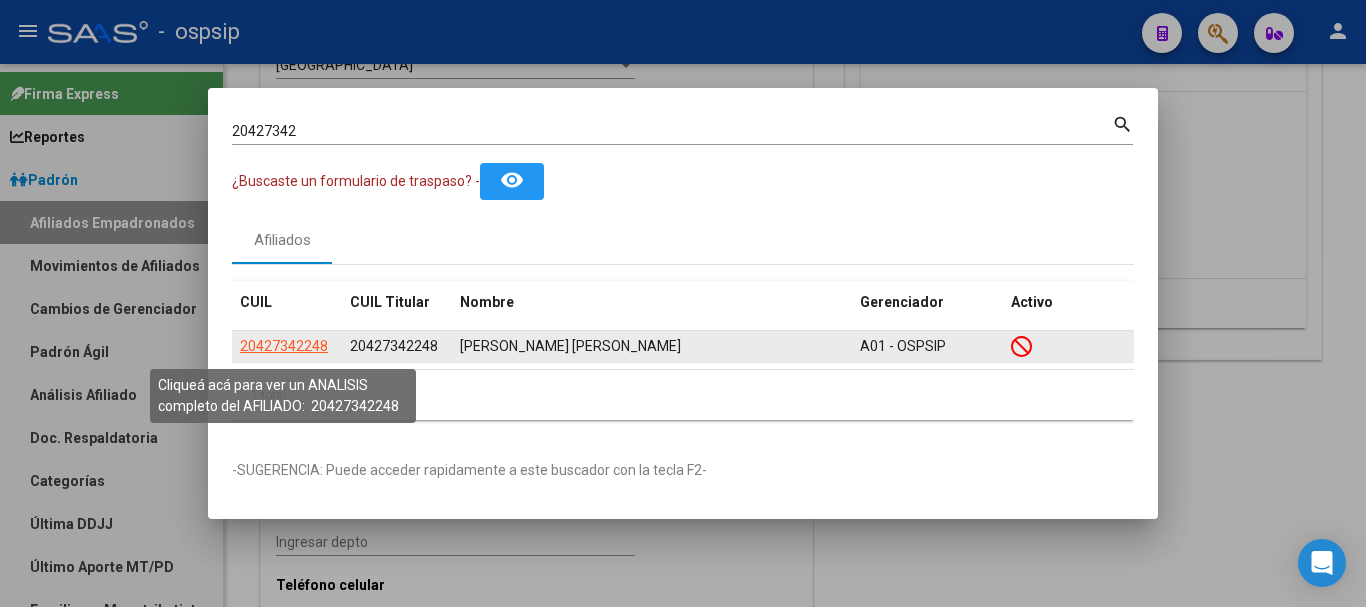click on "20427342248" 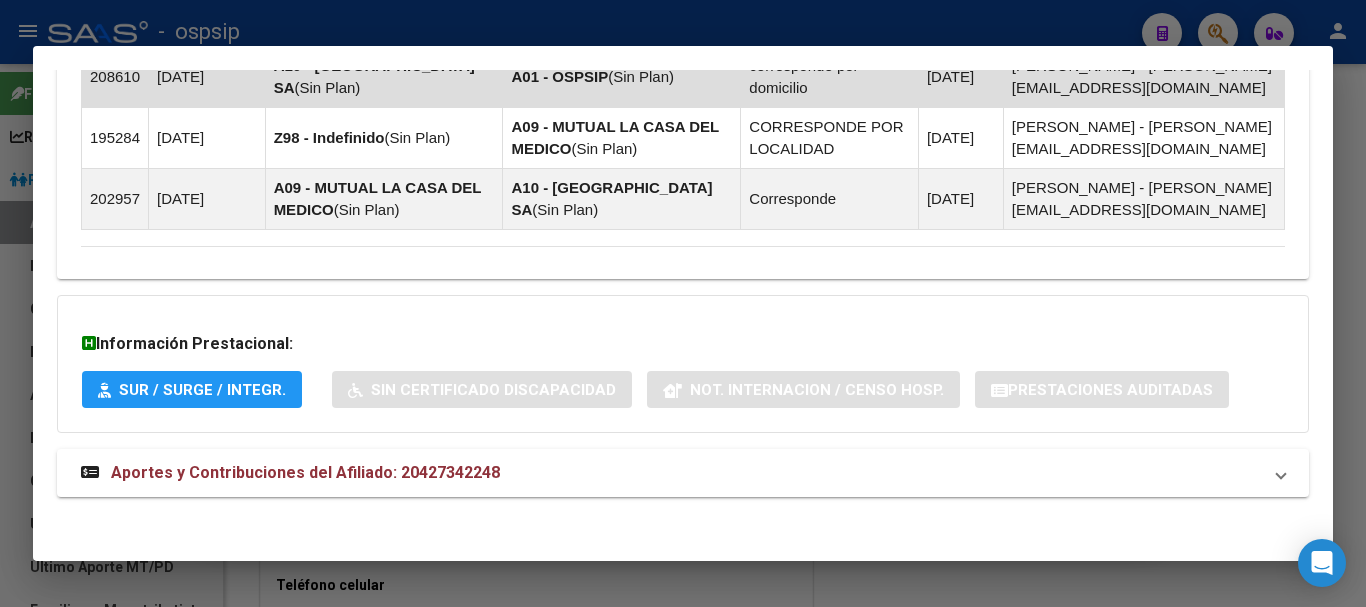 scroll, scrollTop: 1354, scrollLeft: 0, axis: vertical 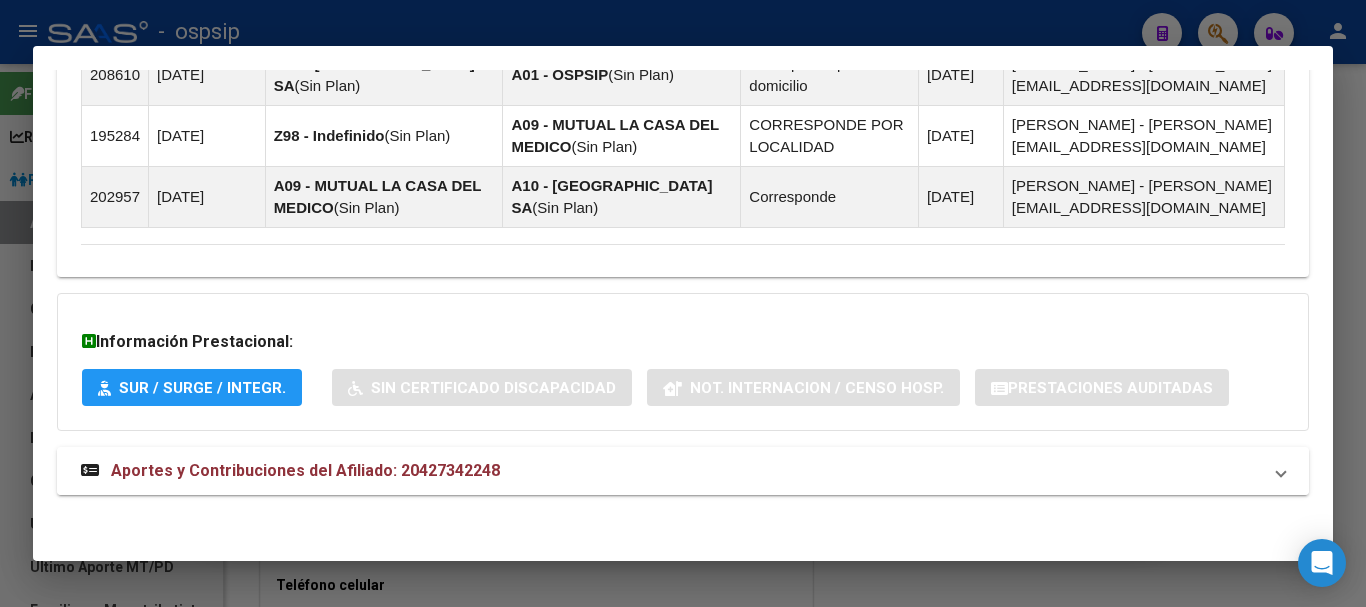 click on "Aportes y Contribuciones del Afiliado: 20427342248" at bounding box center [305, 470] 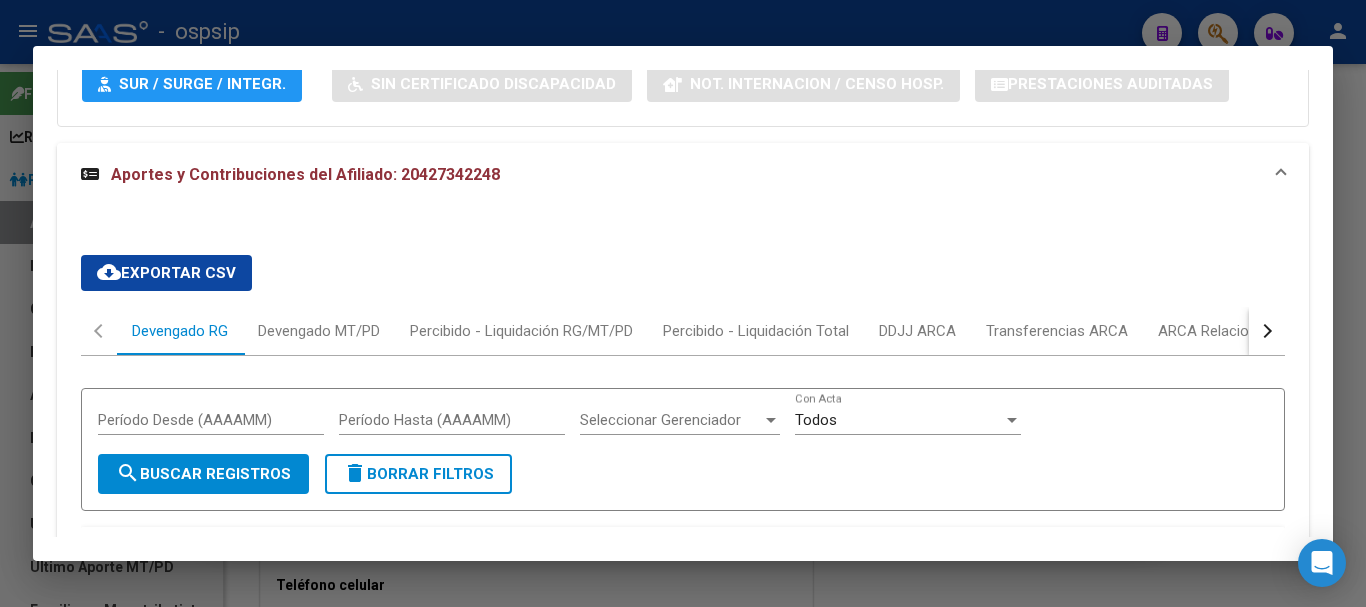 scroll, scrollTop: 1654, scrollLeft: 0, axis: vertical 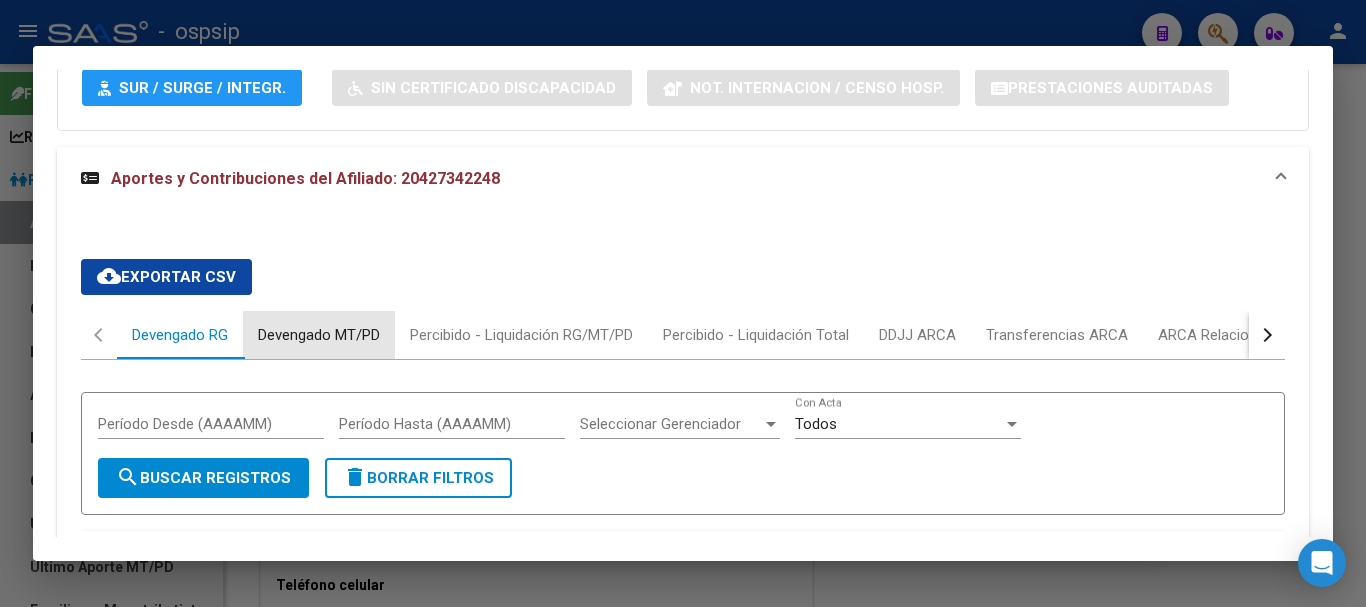 click on "Devengado MT/PD" at bounding box center [319, 335] 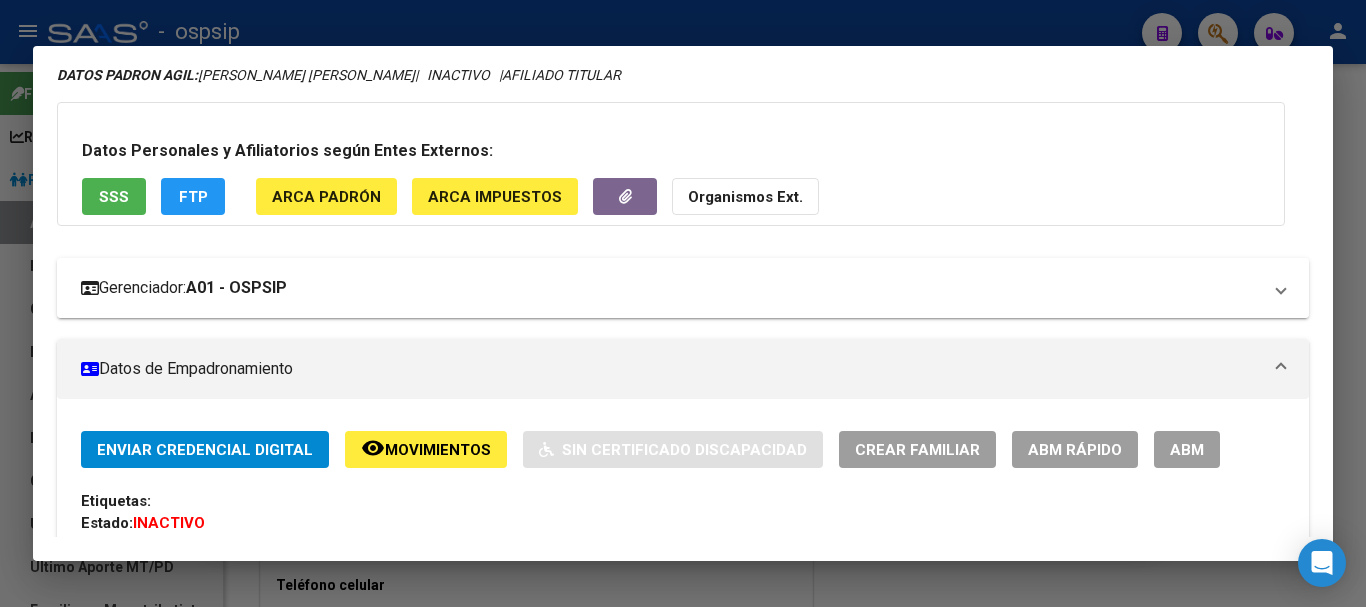 scroll, scrollTop: 0, scrollLeft: 0, axis: both 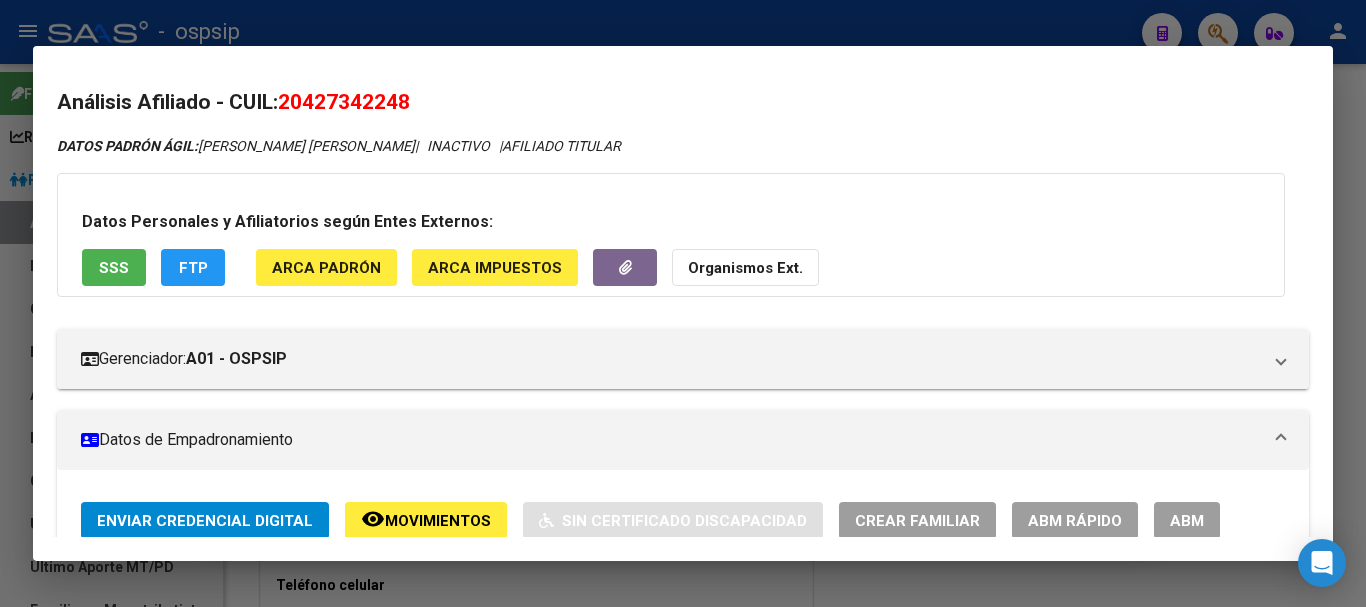 click on "ABM" at bounding box center [1187, 521] 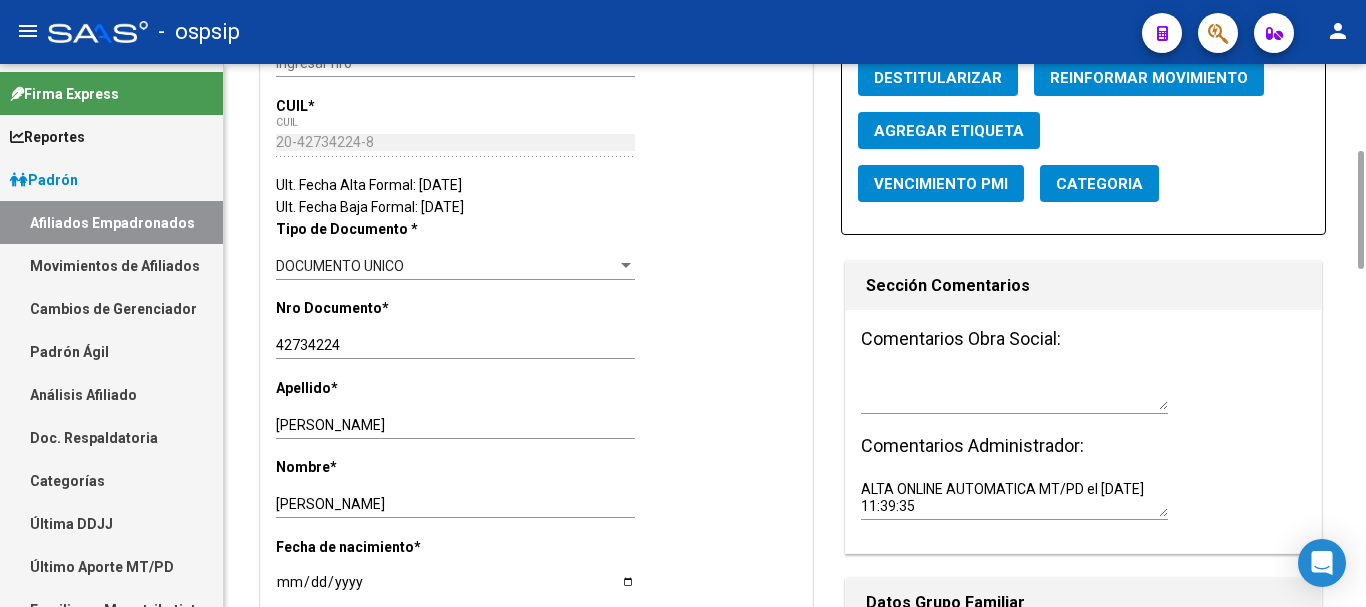 scroll, scrollTop: 0, scrollLeft: 0, axis: both 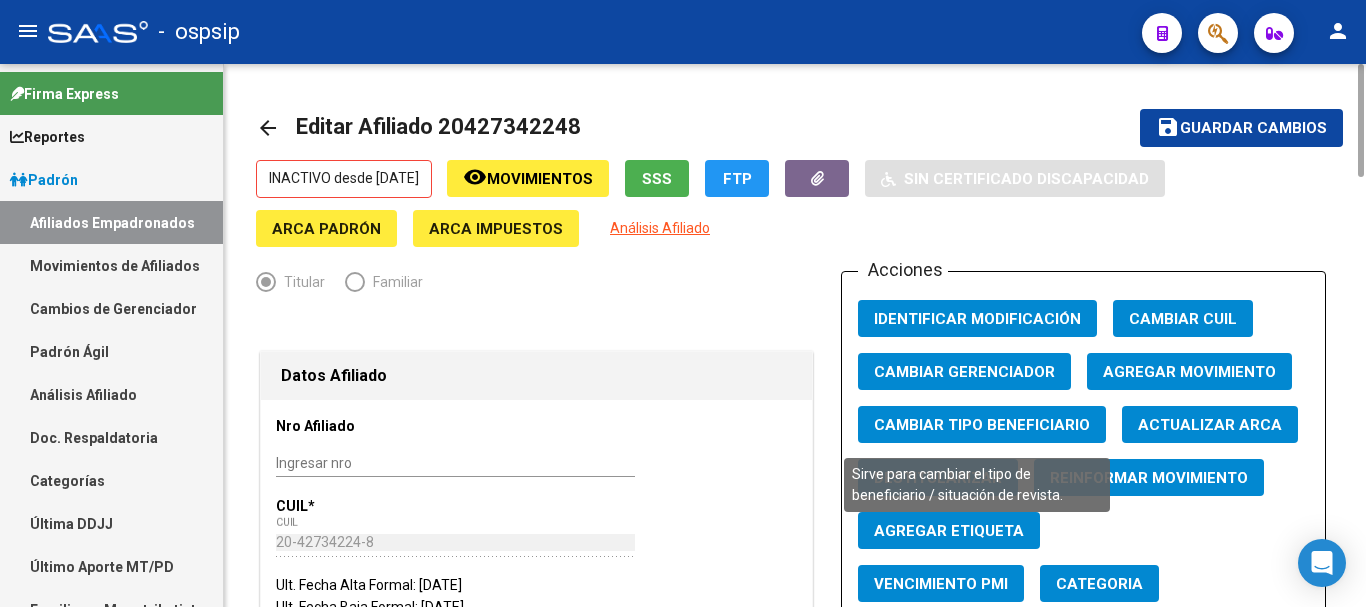 click on "Cambiar Tipo Beneficiario" 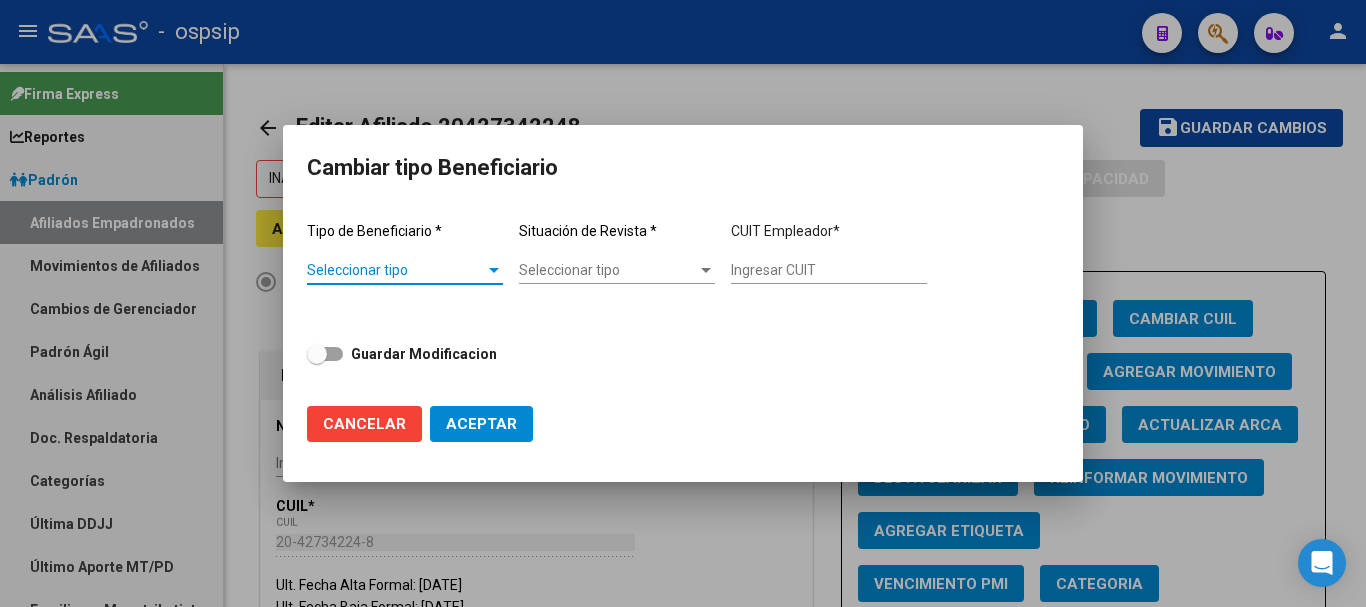 click on "Seleccionar tipo" at bounding box center [396, 270] 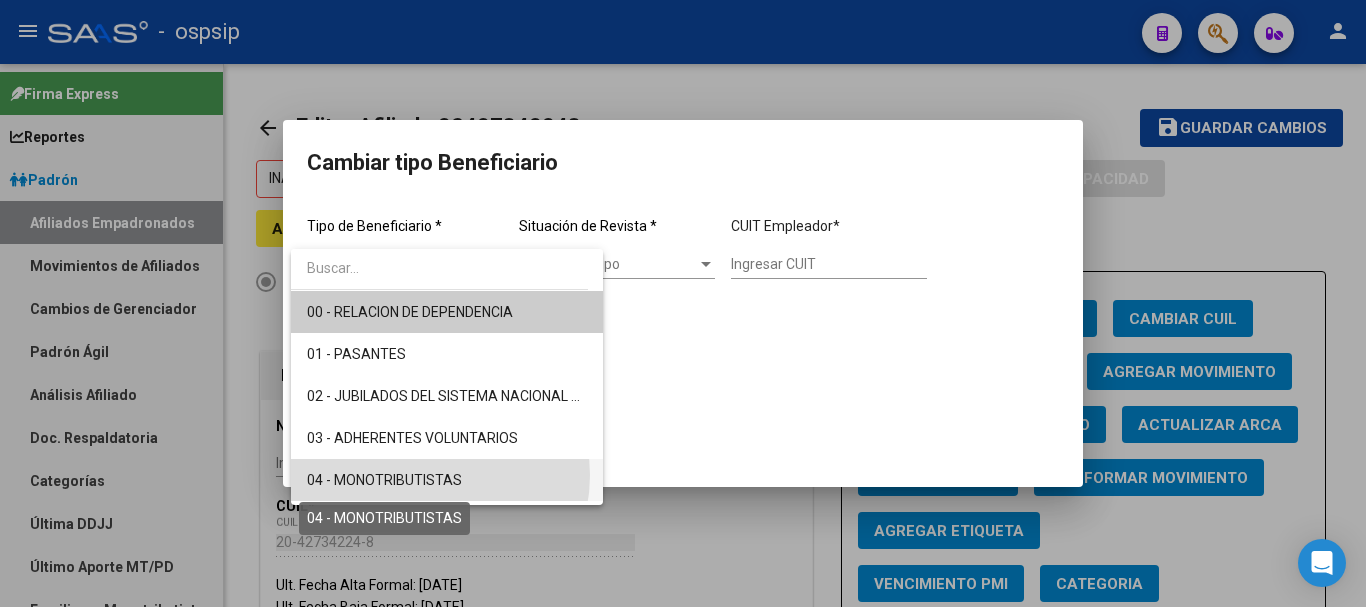 click on "04 - MONOTRIBUTISTAS" at bounding box center [384, 480] 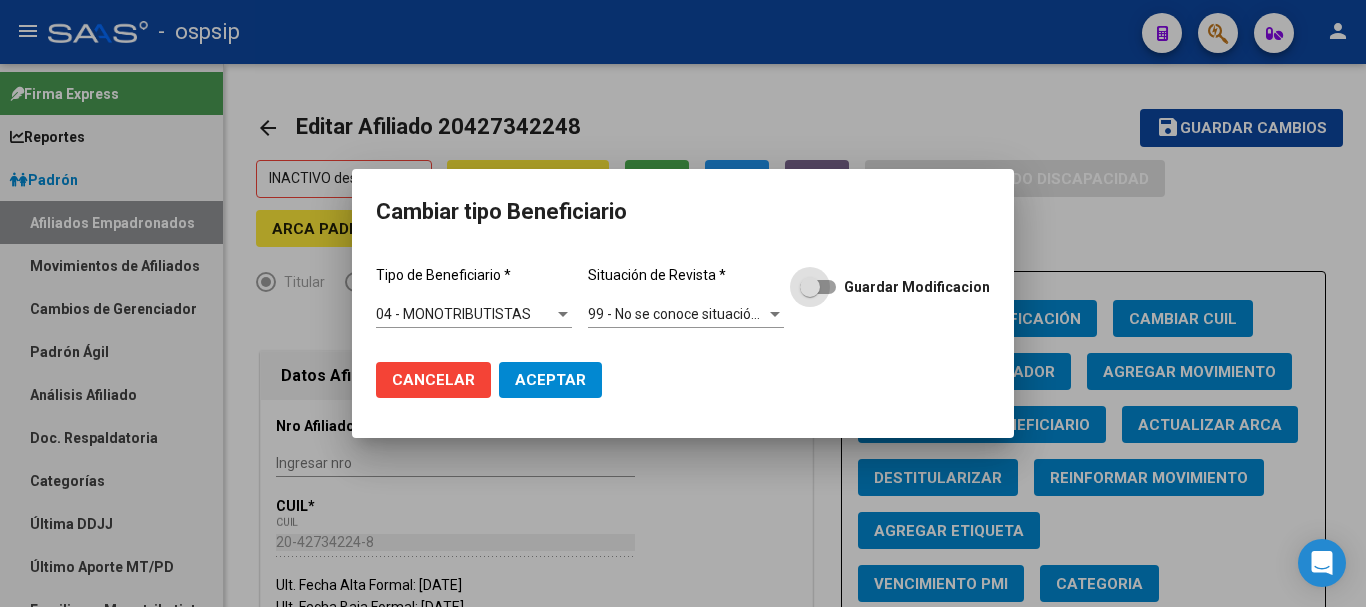click on "Guardar Modificacion" at bounding box center (895, 287) 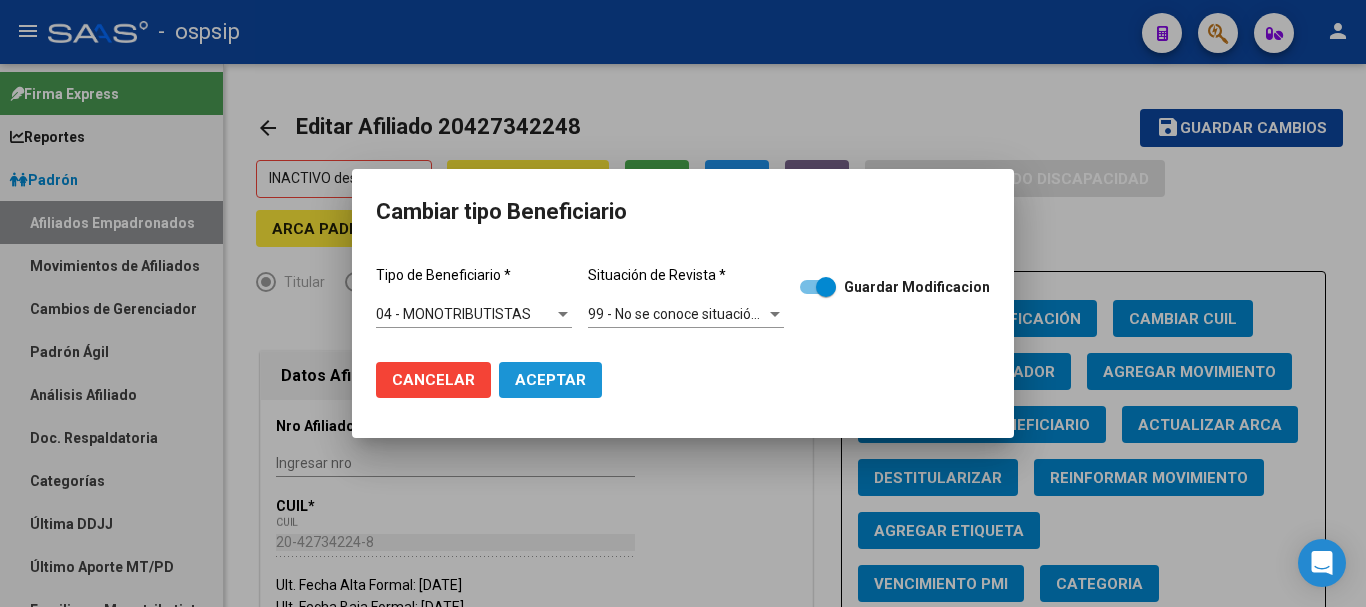 click on "Aceptar" 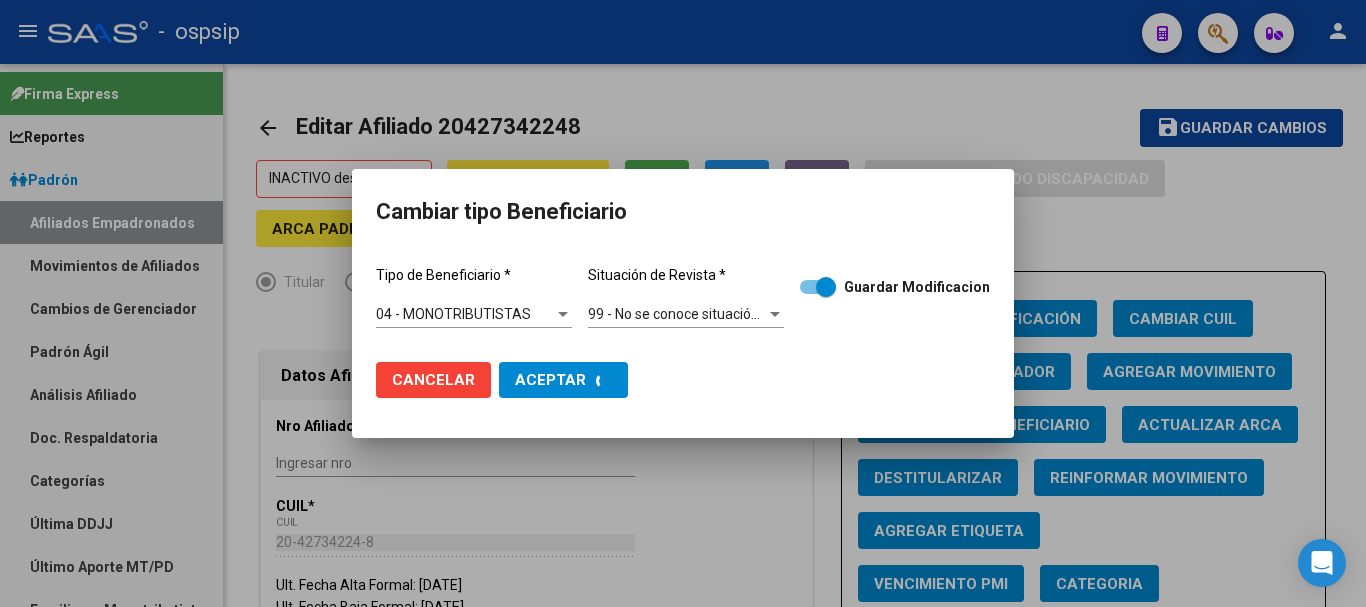 type on "20-42734224-8" 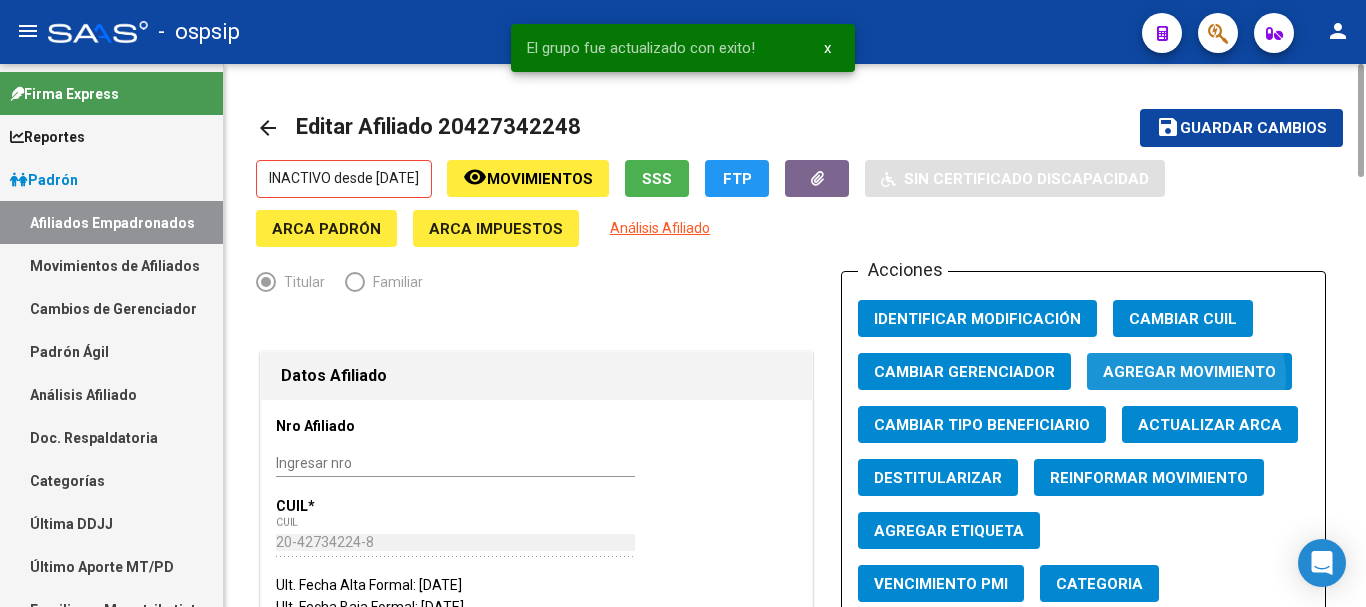 click on "Agregar Movimiento" 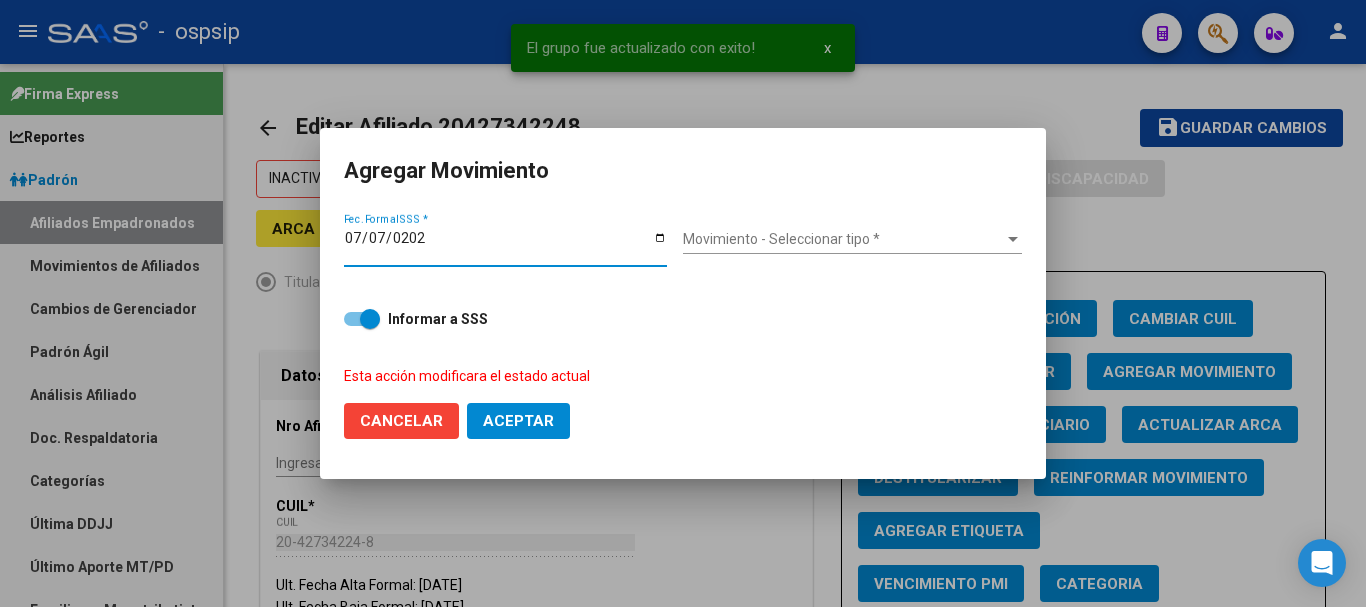 type on "[DATE]" 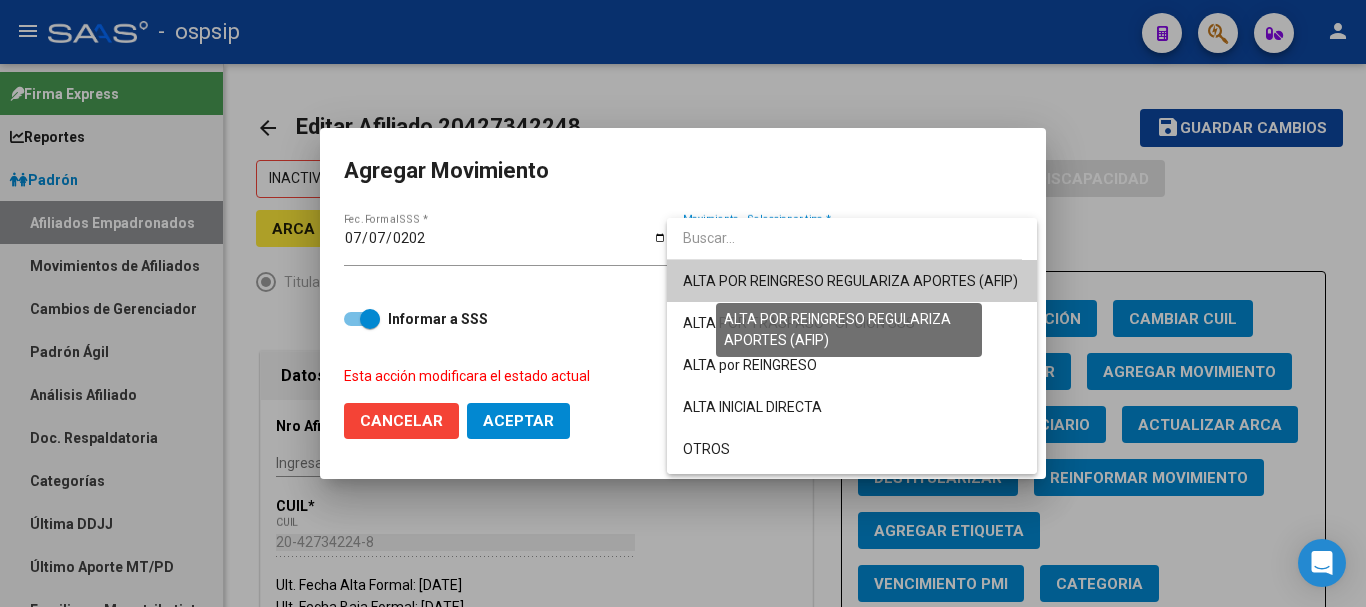 click on "ALTA POR REINGRESO REGULARIZA APORTES (AFIP)" at bounding box center (850, 281) 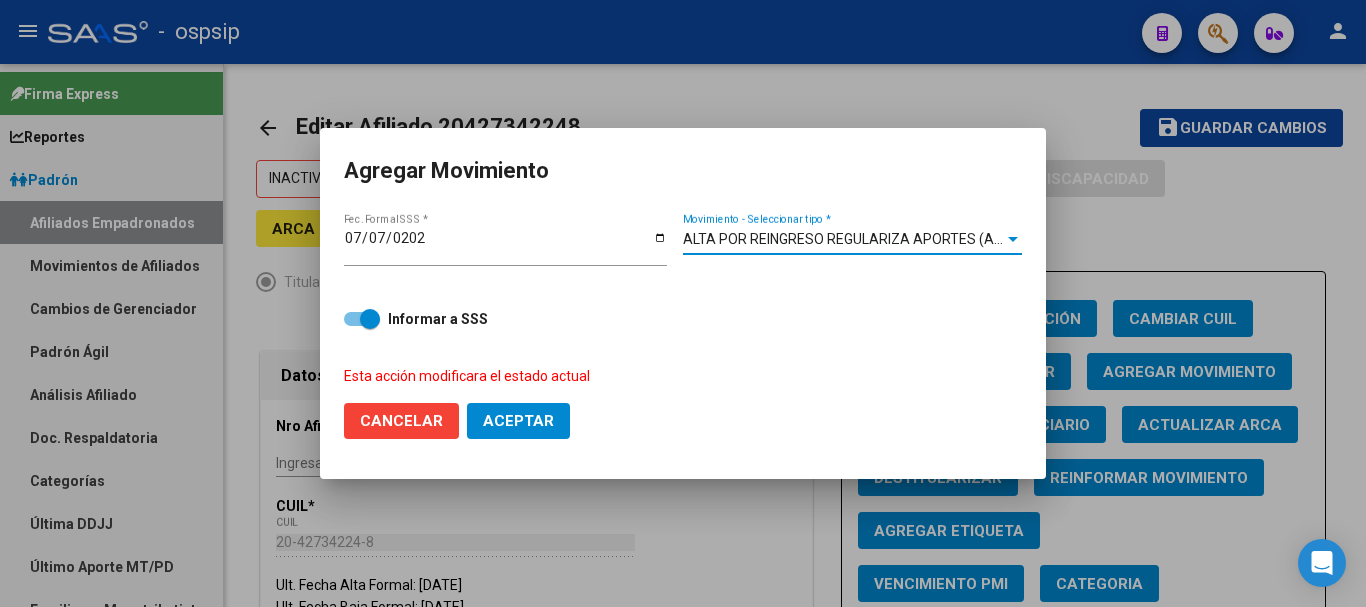 click on "Aceptar" 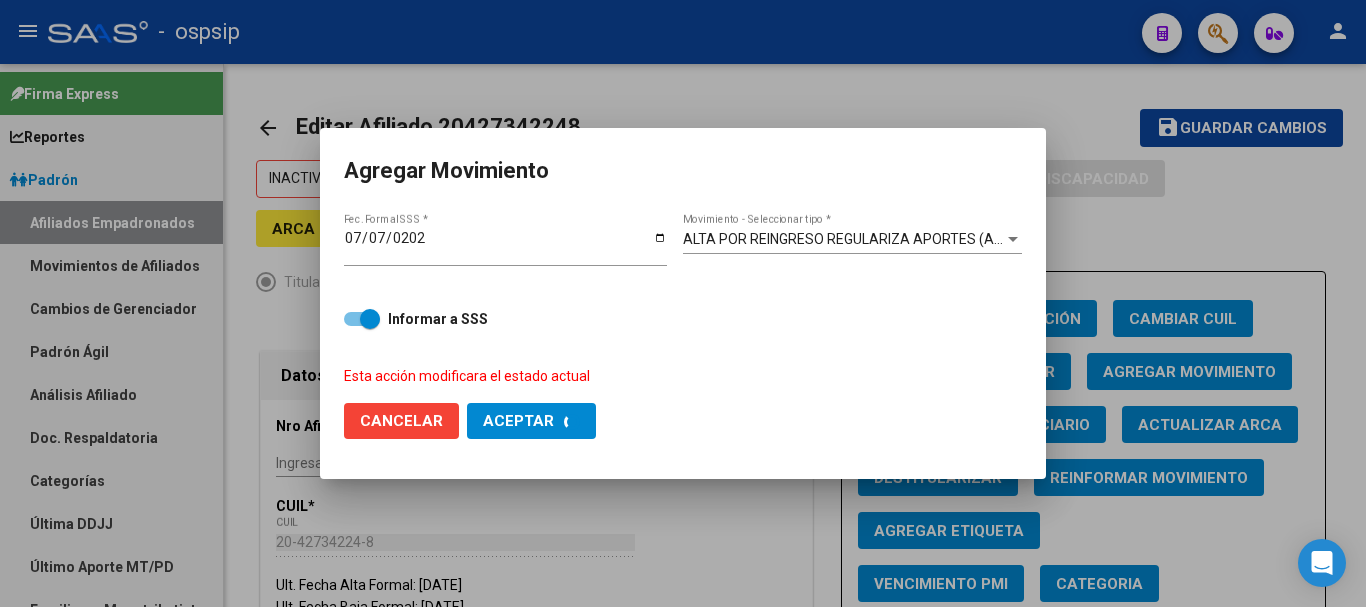 checkbox on "false" 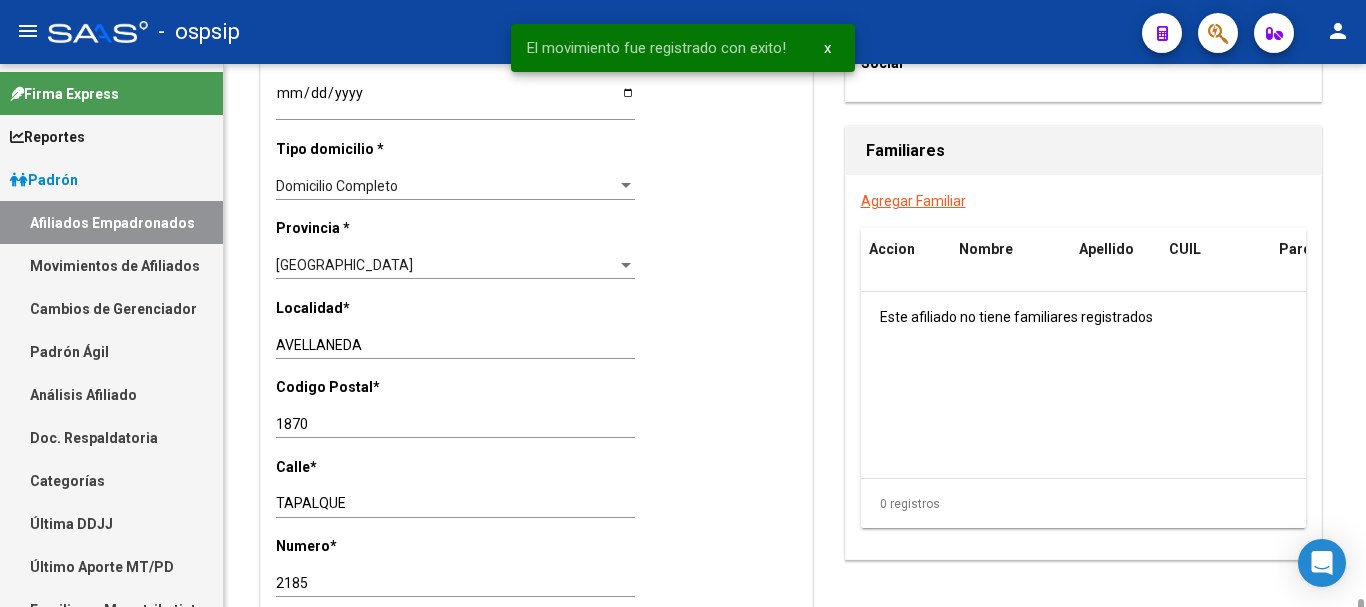 scroll, scrollTop: 1600, scrollLeft: 0, axis: vertical 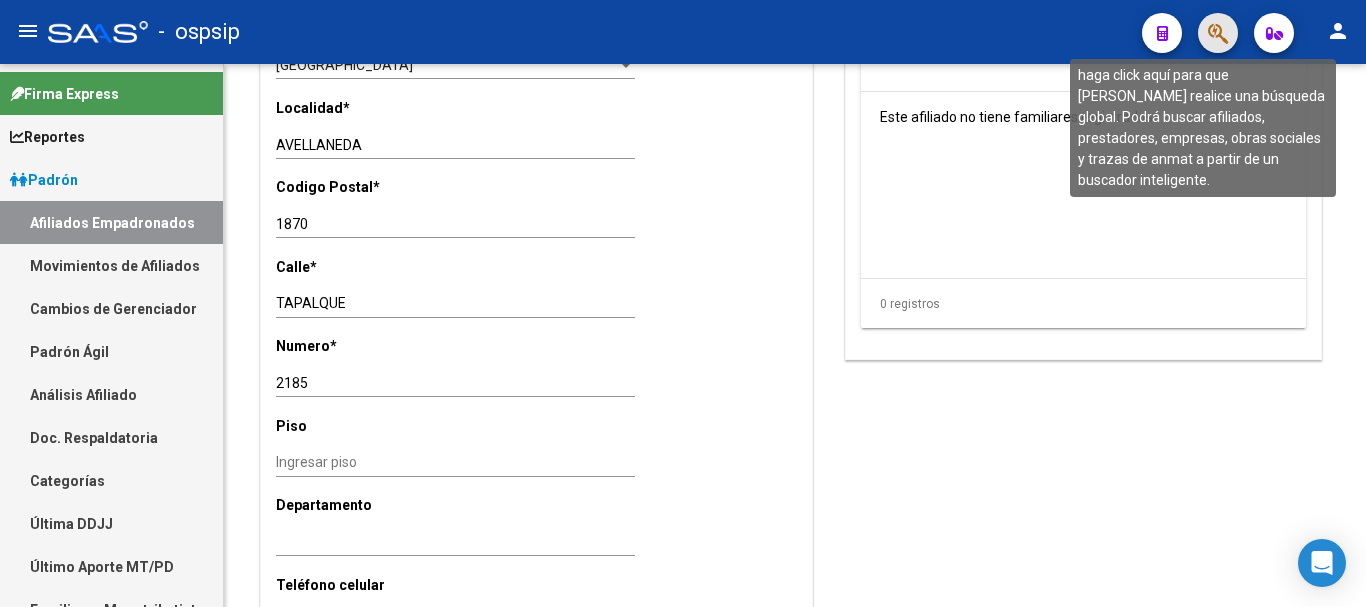 click 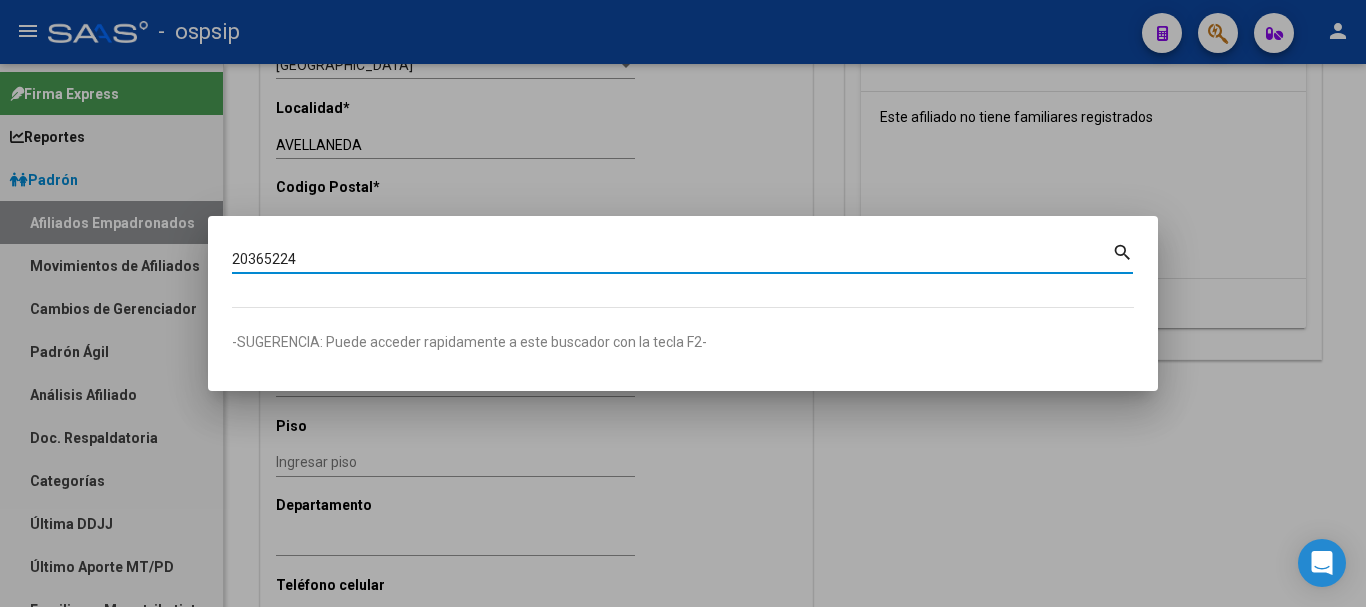 type on "20365224" 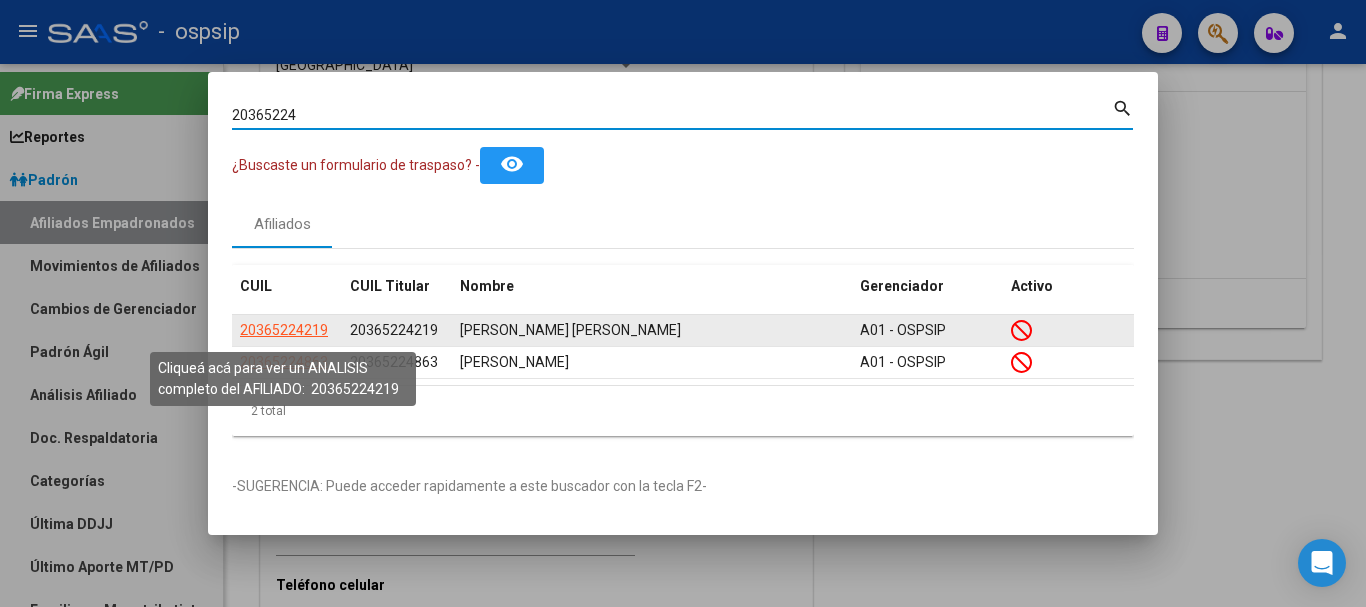 click on "20365224219" 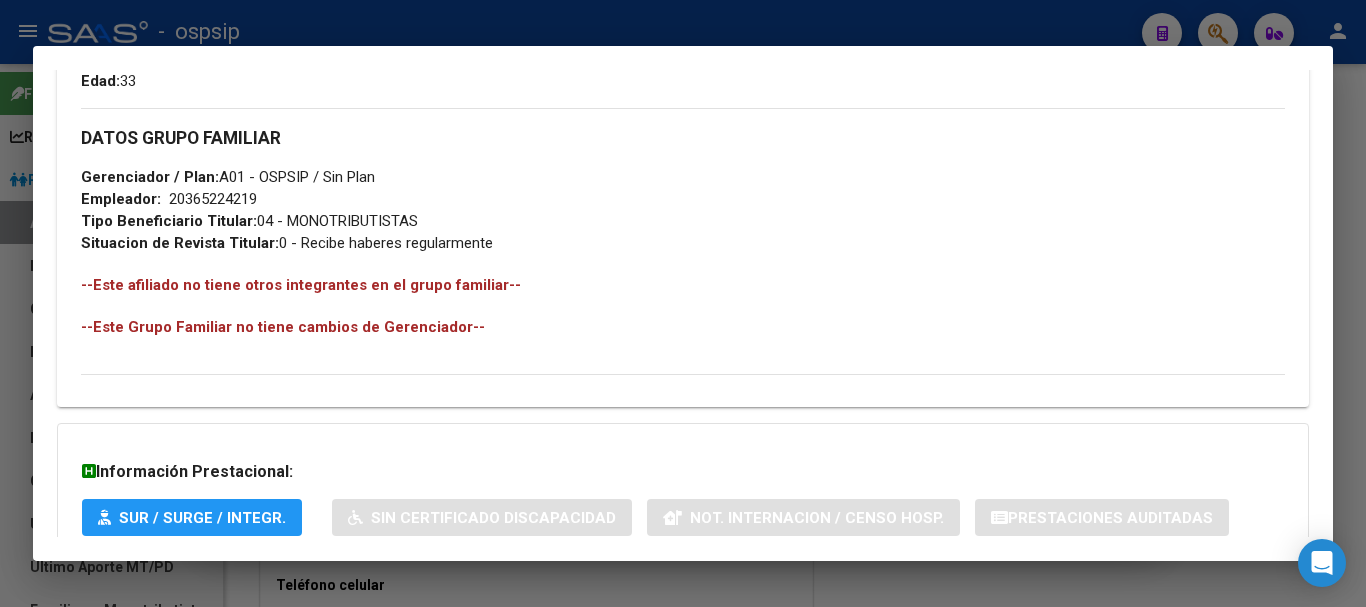 scroll, scrollTop: 1084, scrollLeft: 0, axis: vertical 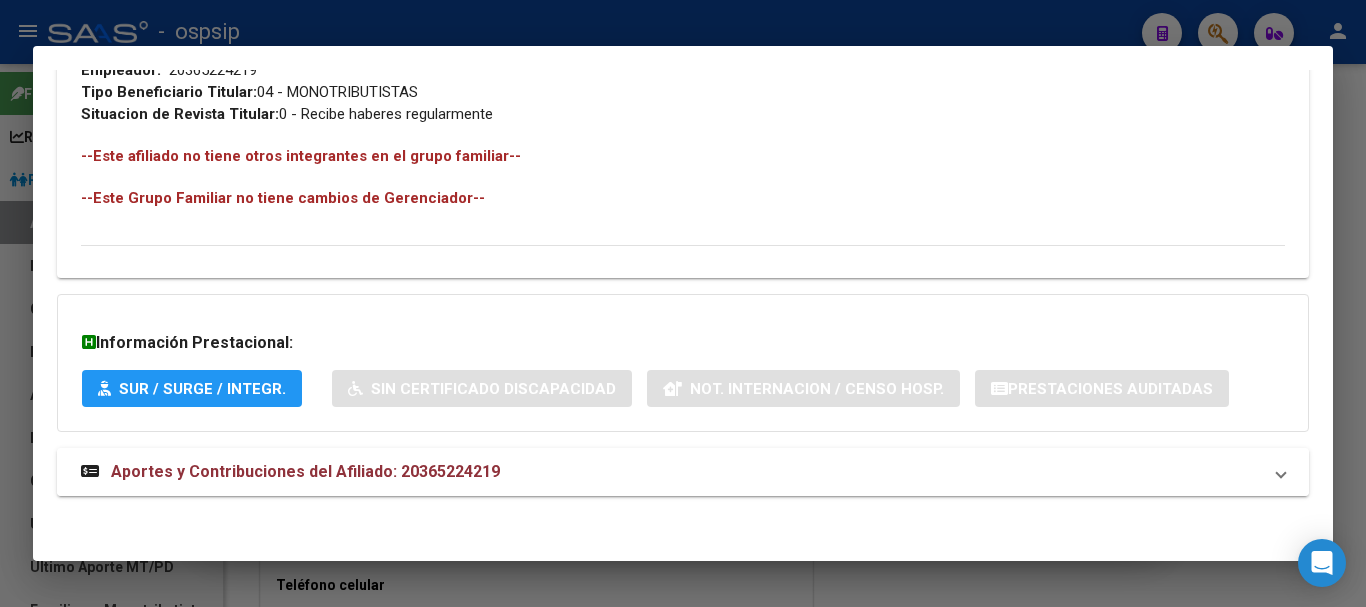 click on "Aportes y Contribuciones del Afiliado: 20365224219" at bounding box center (305, 471) 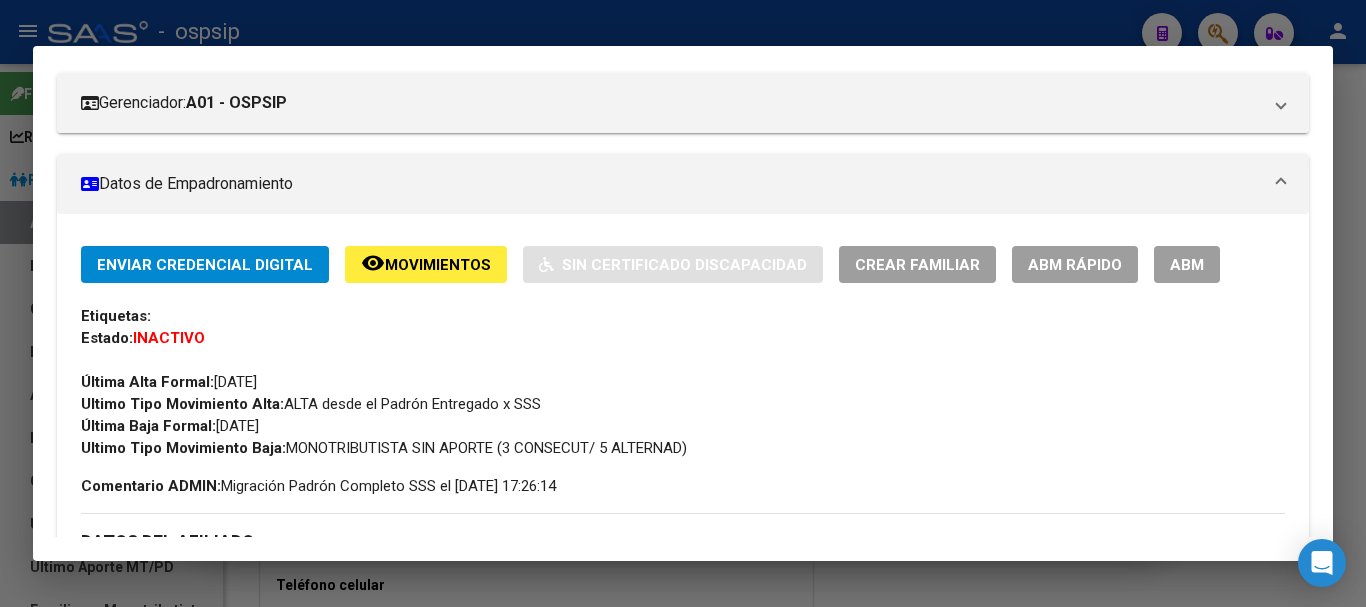 scroll, scrollTop: 0, scrollLeft: 0, axis: both 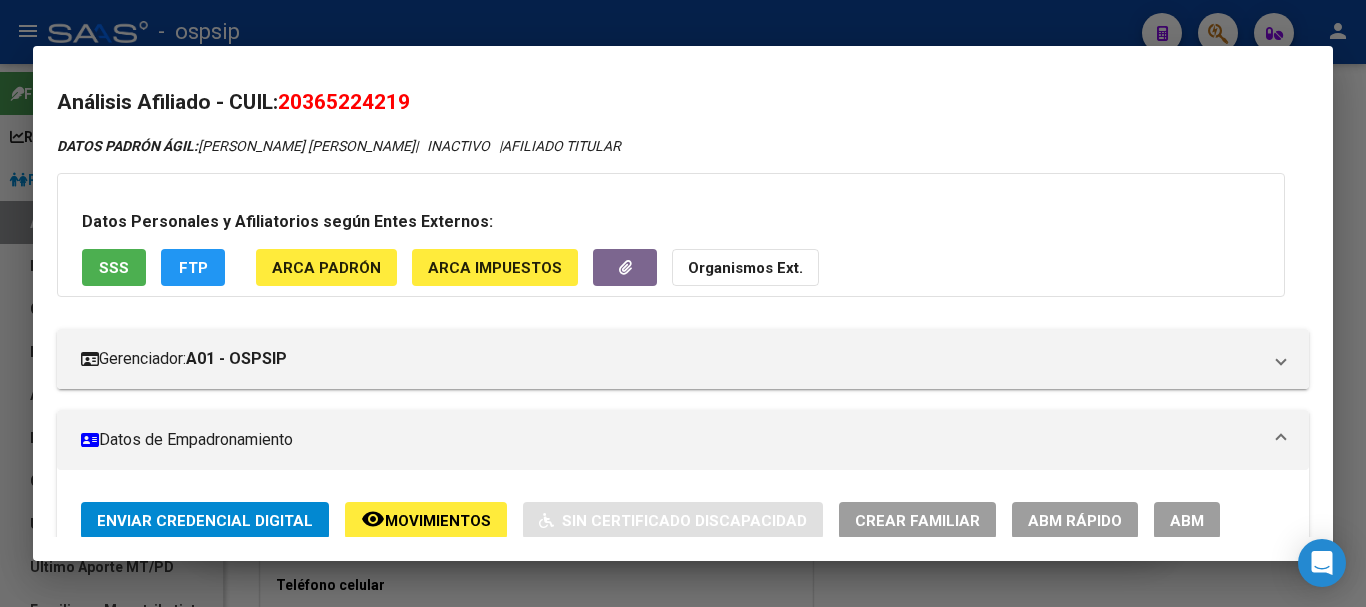 click on "ABM" at bounding box center [1187, 521] 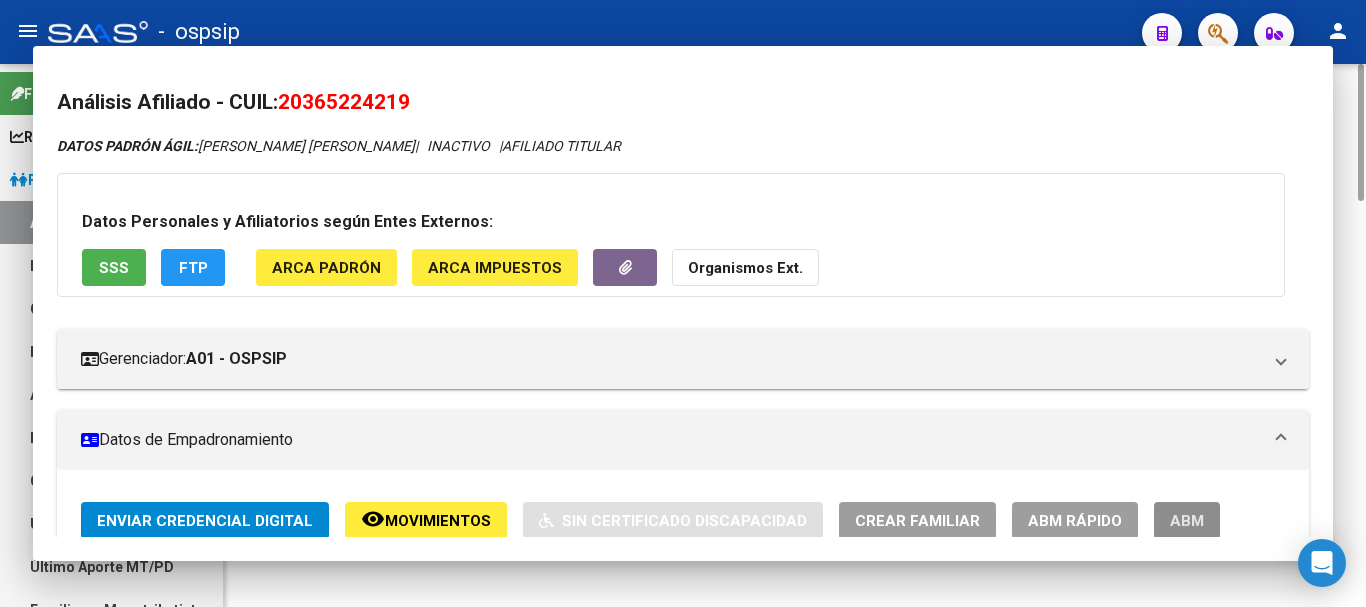scroll, scrollTop: 0, scrollLeft: 0, axis: both 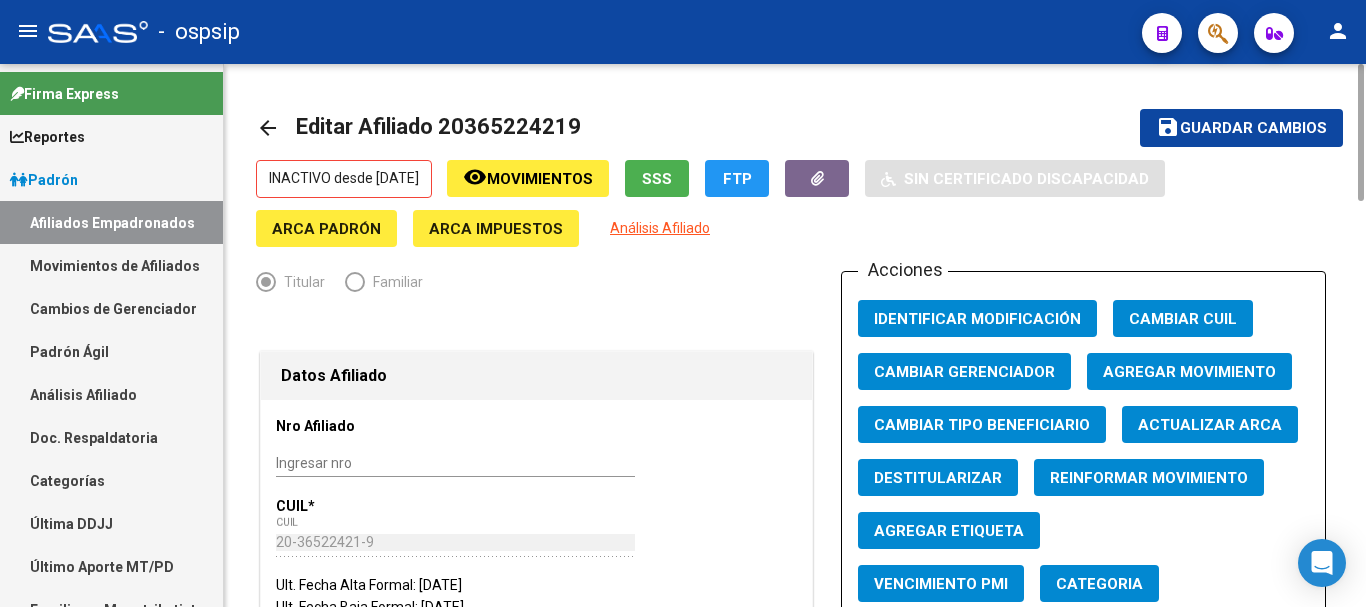 click on "Agregar Movimiento" 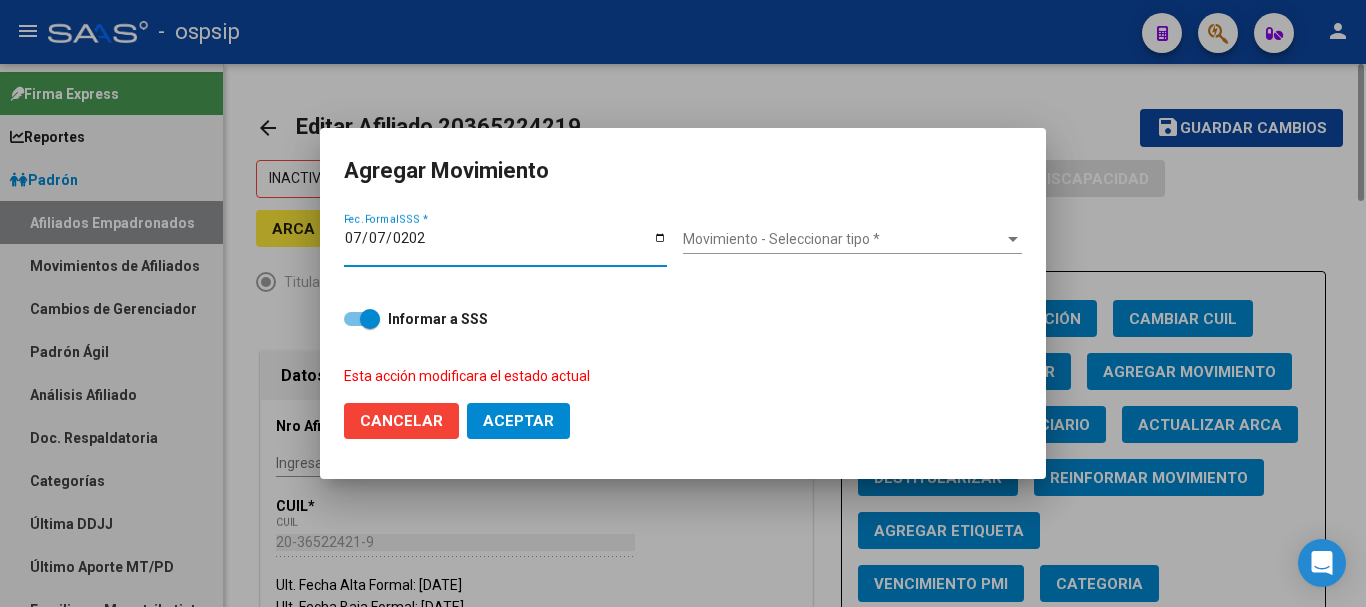 type on "[DATE]" 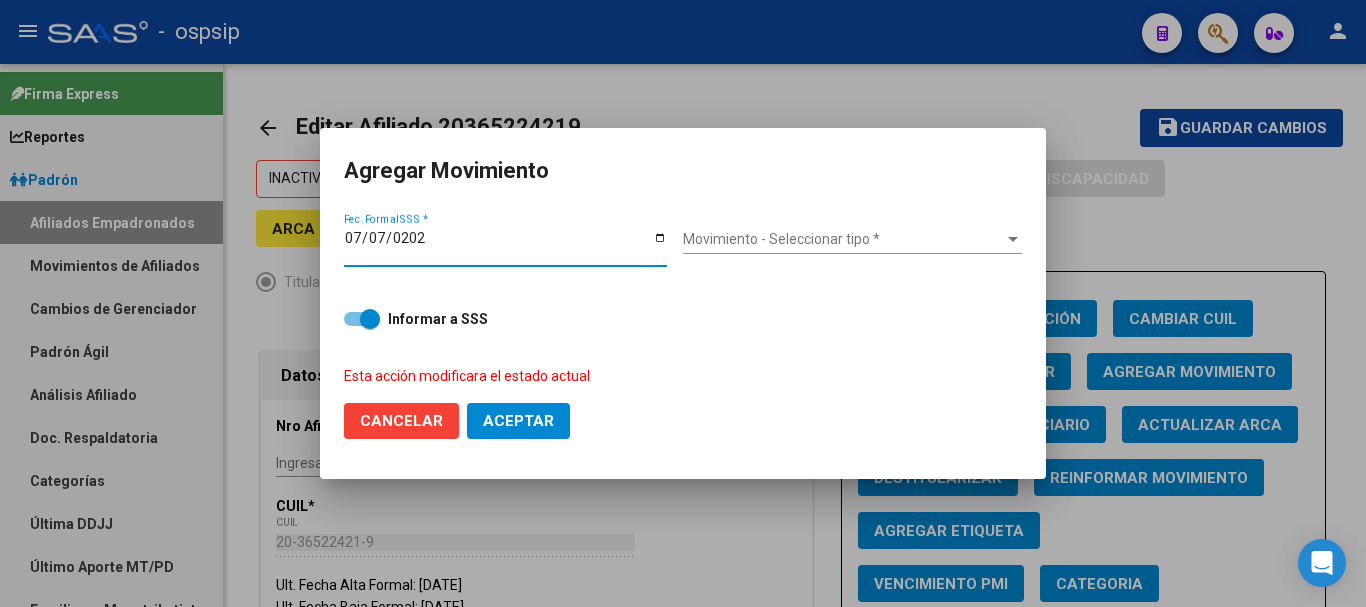 click on "Movimiento - Seleccionar tipo *" at bounding box center [843, 239] 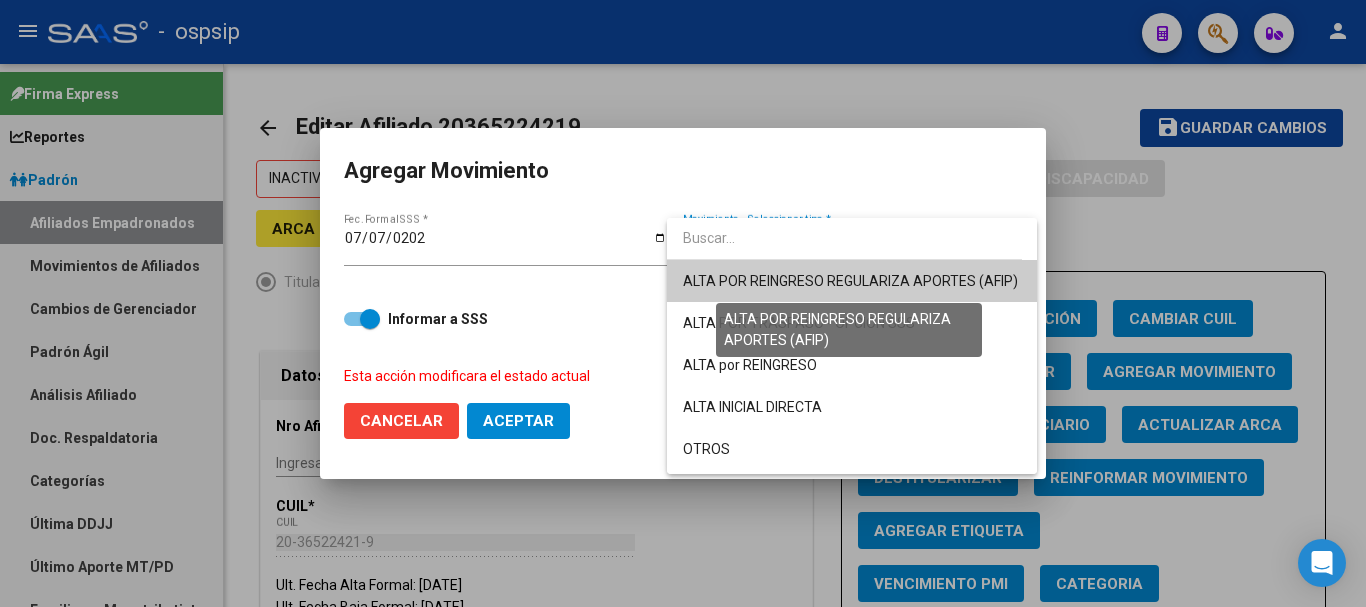 click on "ALTA POR REINGRESO REGULARIZA APORTES (AFIP)" at bounding box center [850, 281] 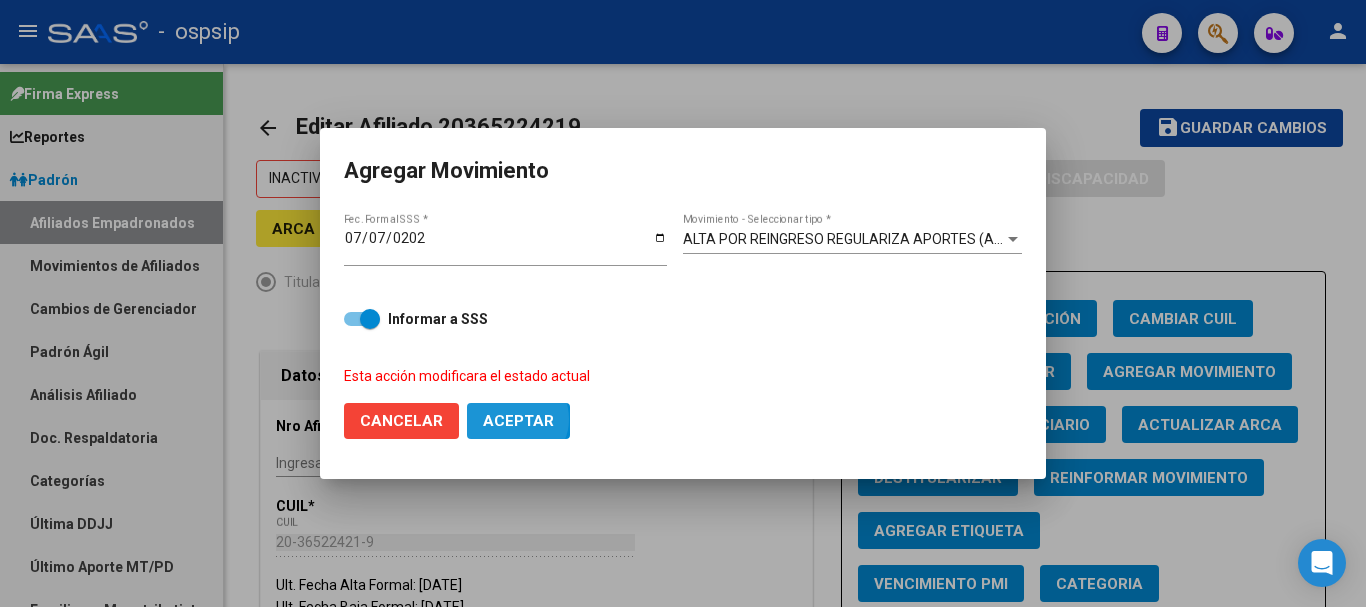 click on "Aceptar" 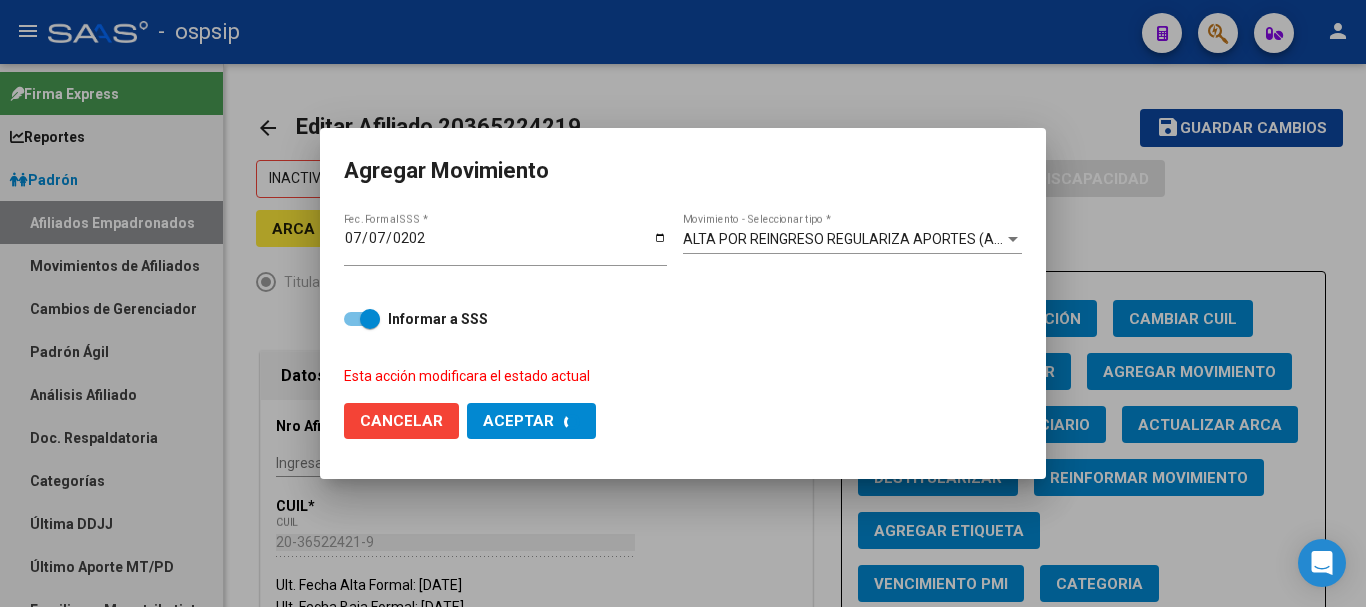 checkbox on "false" 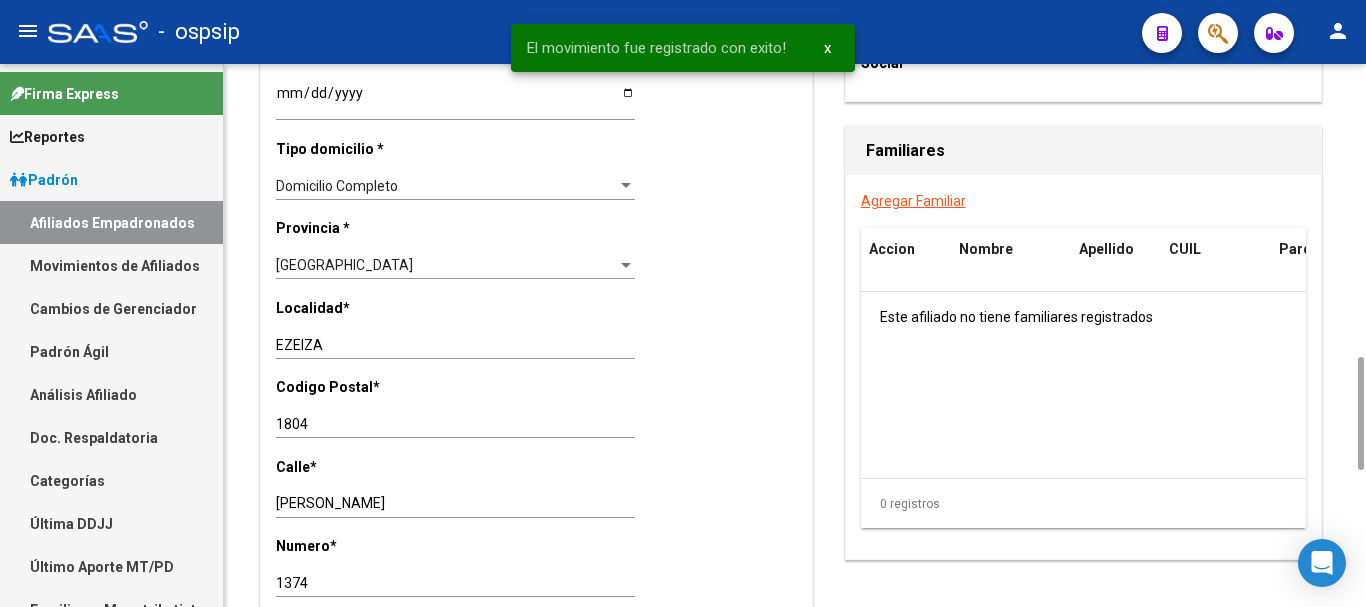 scroll, scrollTop: 1600, scrollLeft: 0, axis: vertical 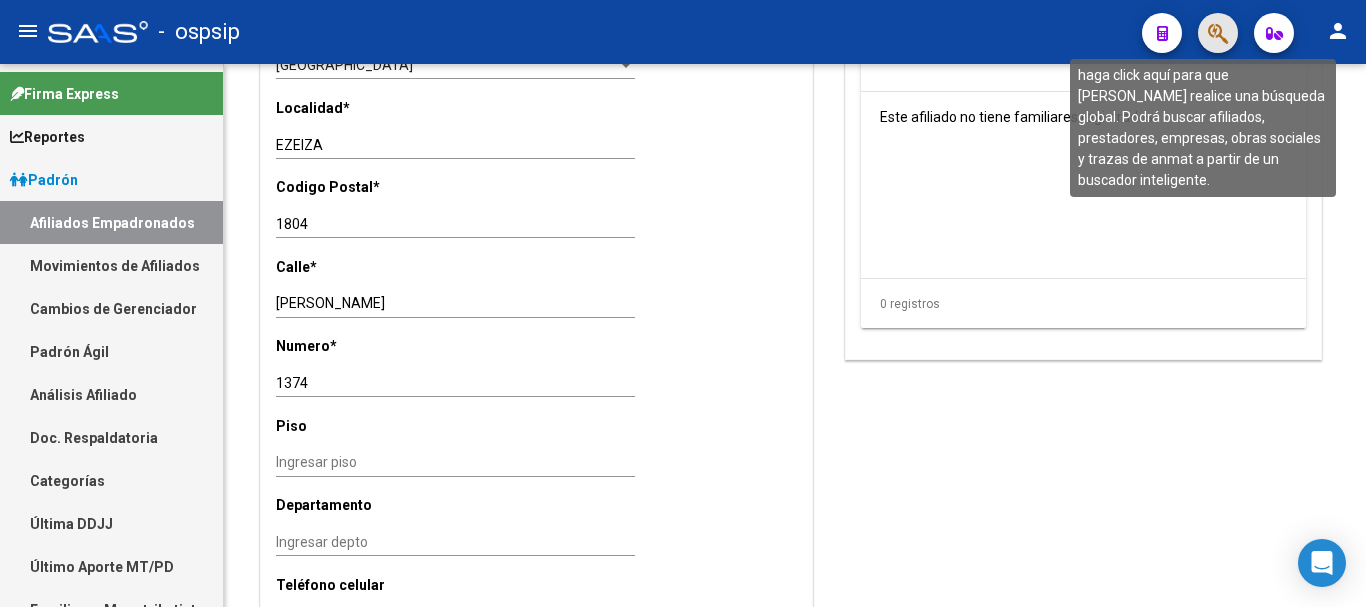 click 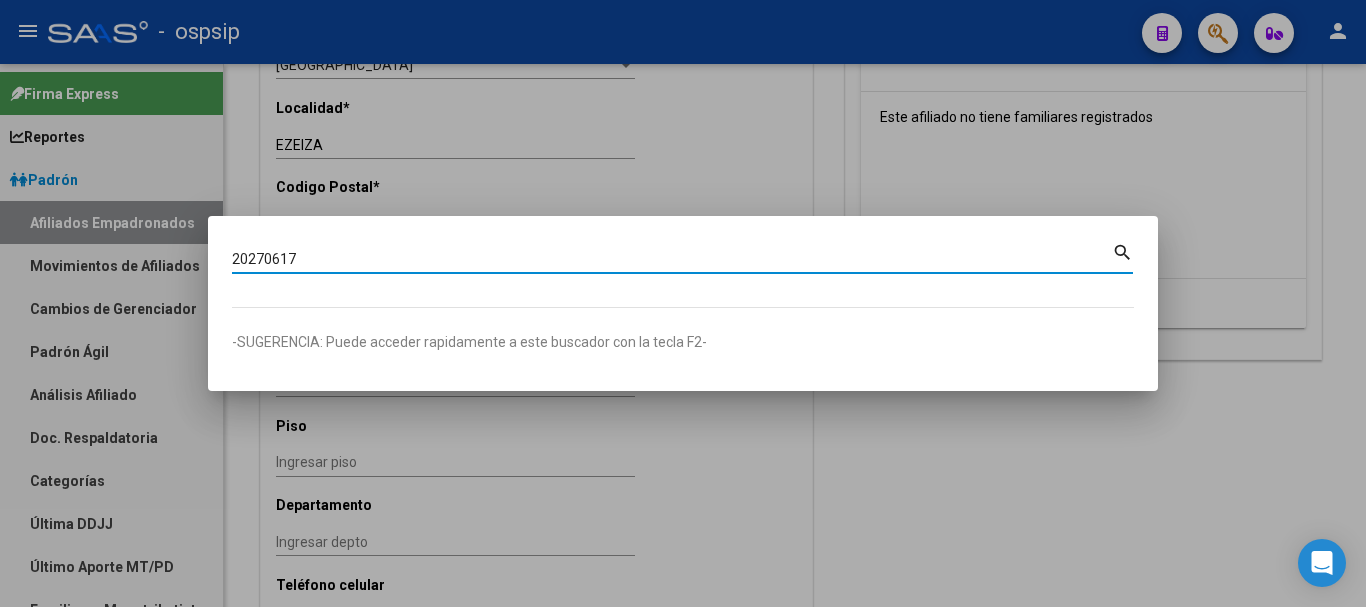 type on "20270617" 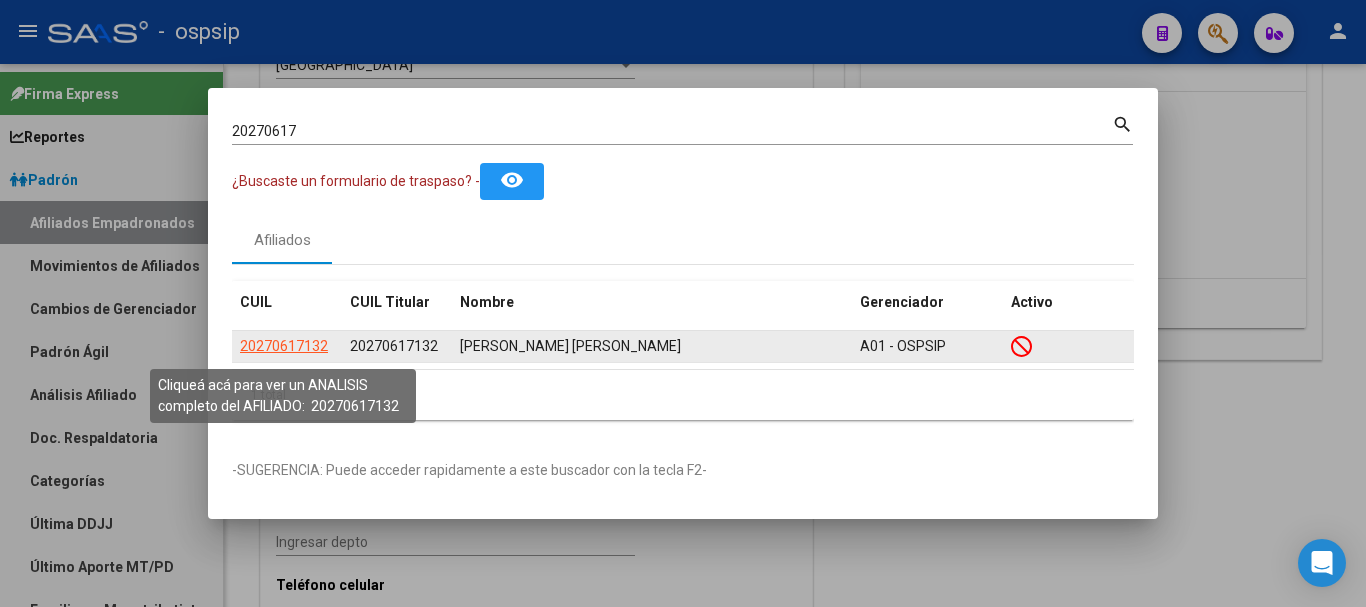 click on "20270617132" 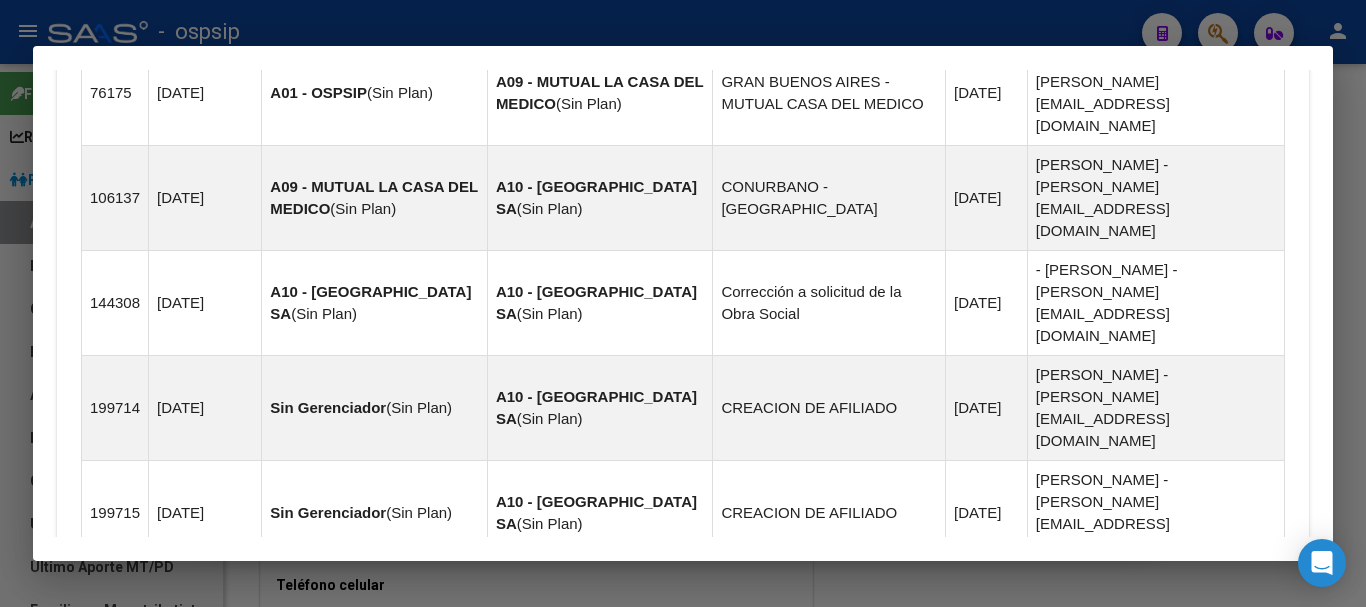 scroll, scrollTop: 1675, scrollLeft: 0, axis: vertical 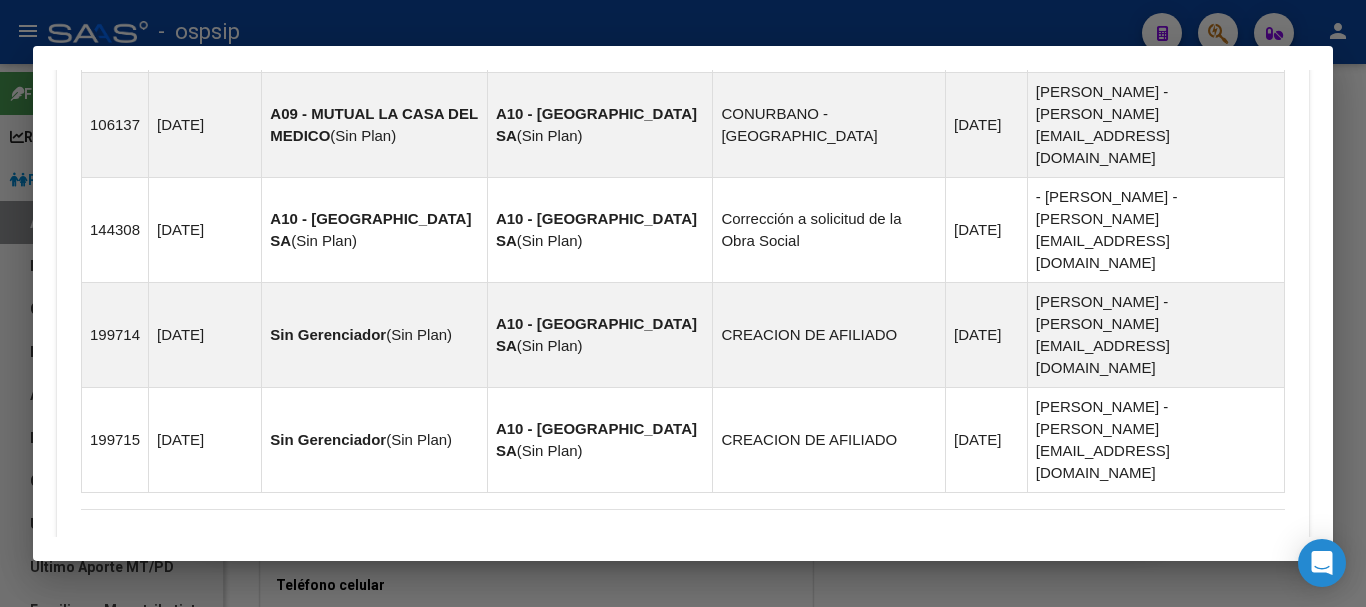 click on "Aportes y Contribuciones del Afiliado: 20270617132" at bounding box center [305, 735] 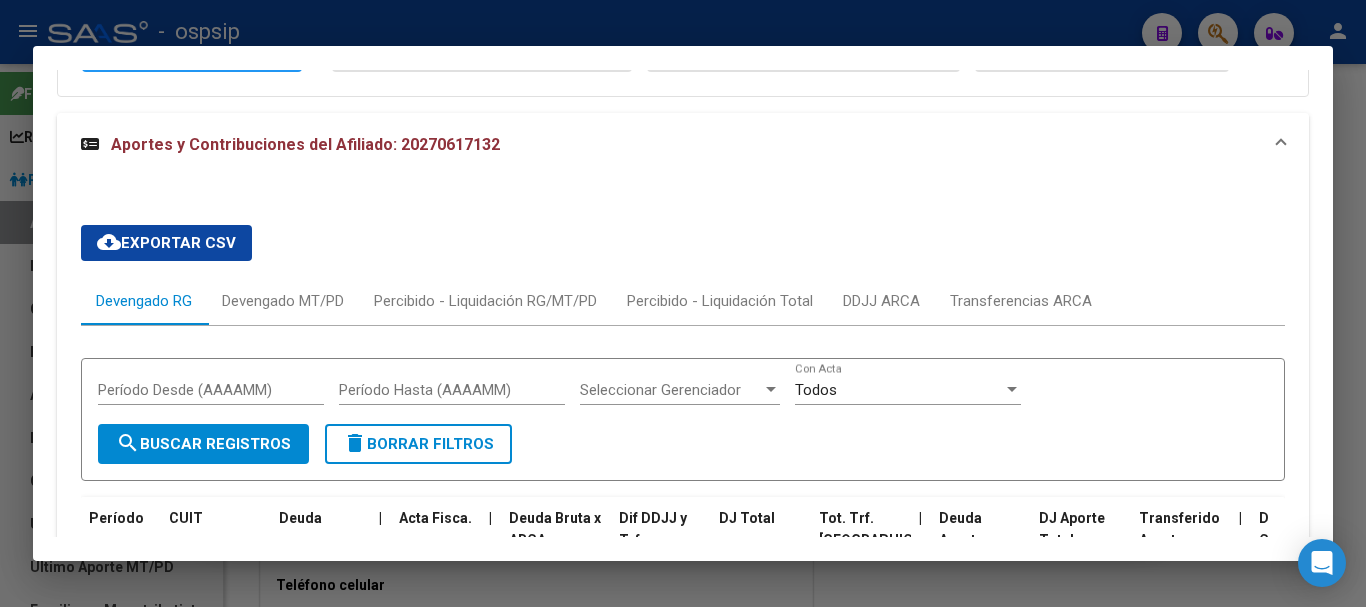 scroll, scrollTop: 1974, scrollLeft: 0, axis: vertical 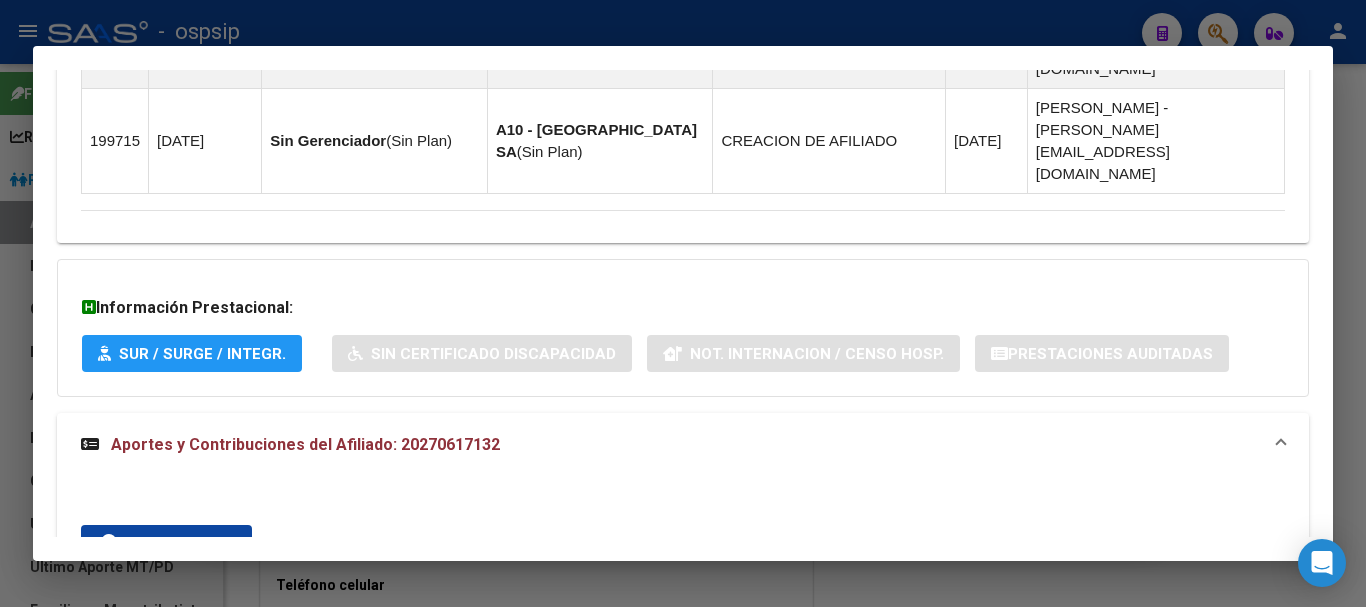 click on "Devengado MT/PD" at bounding box center (283, 601) 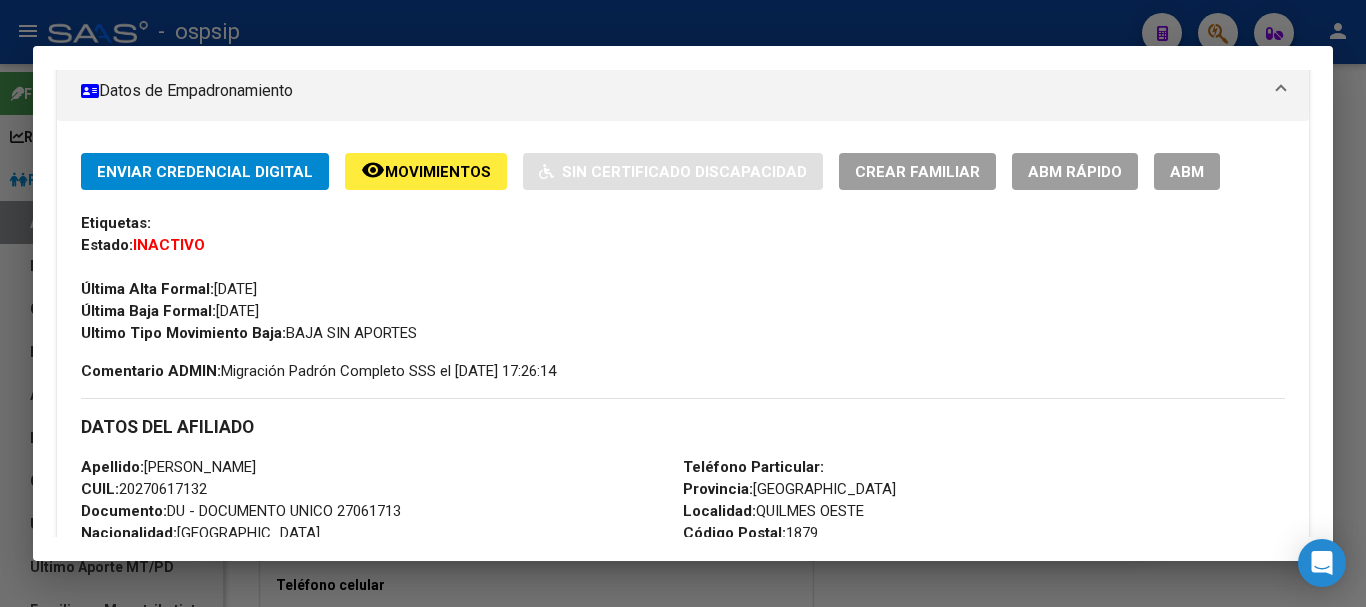 scroll, scrollTop: 0, scrollLeft: 0, axis: both 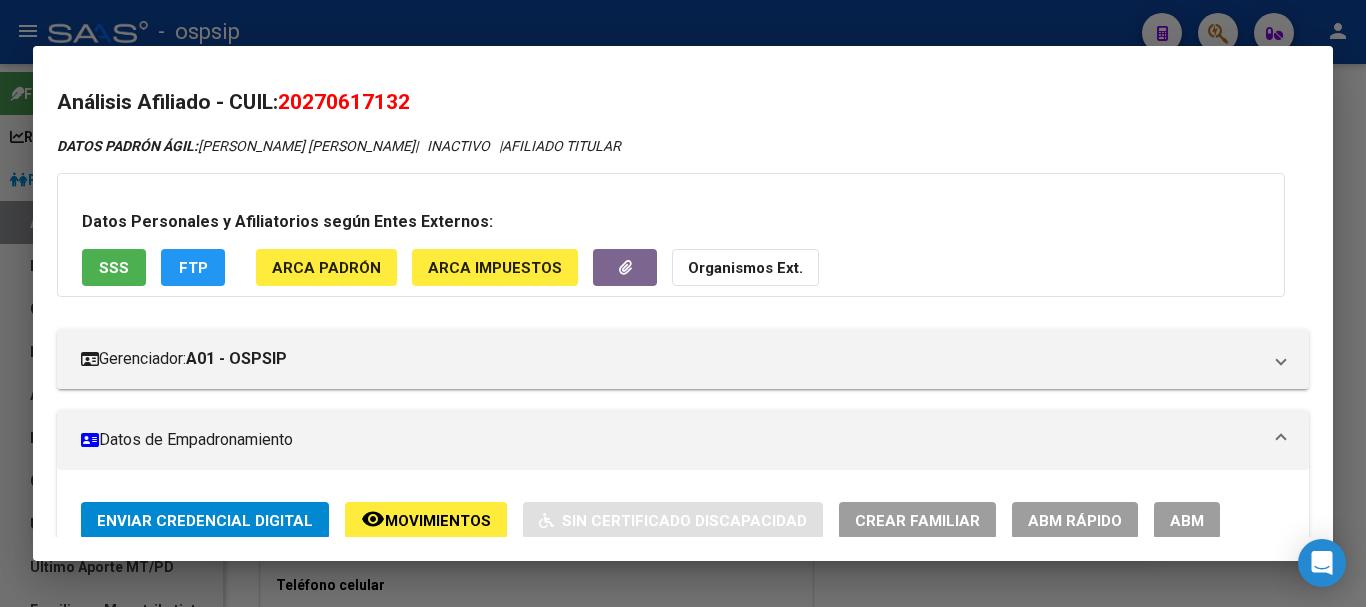 click on "ABM" at bounding box center (1187, 520) 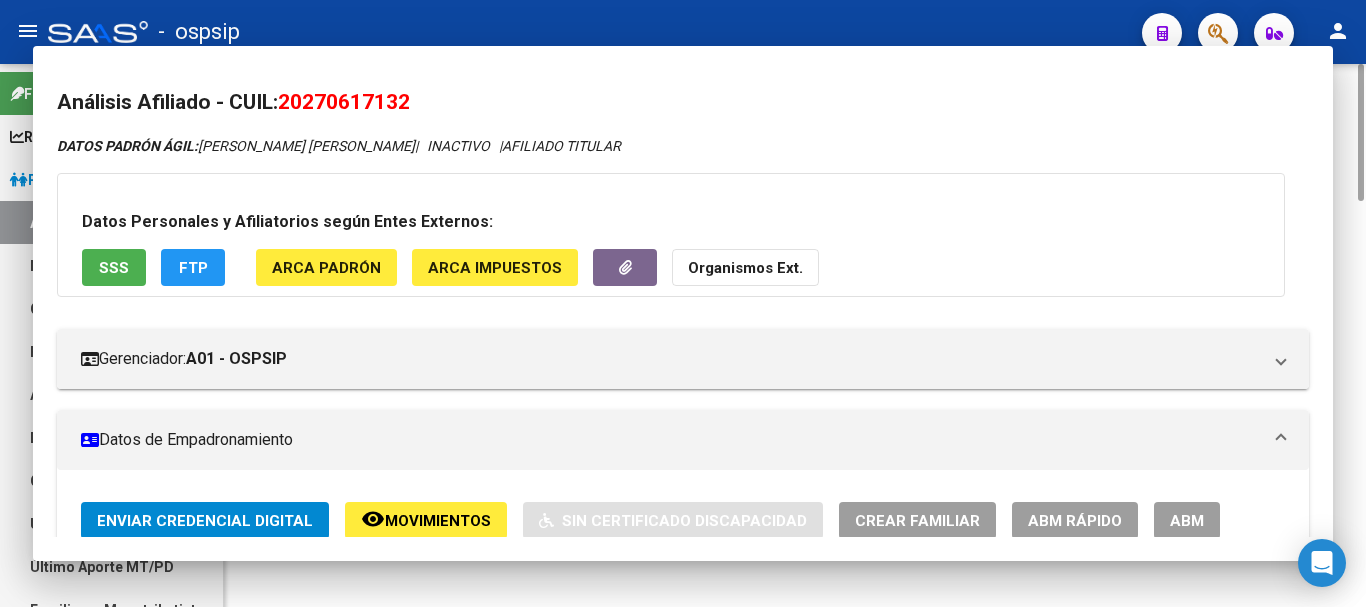 scroll, scrollTop: 0, scrollLeft: 0, axis: both 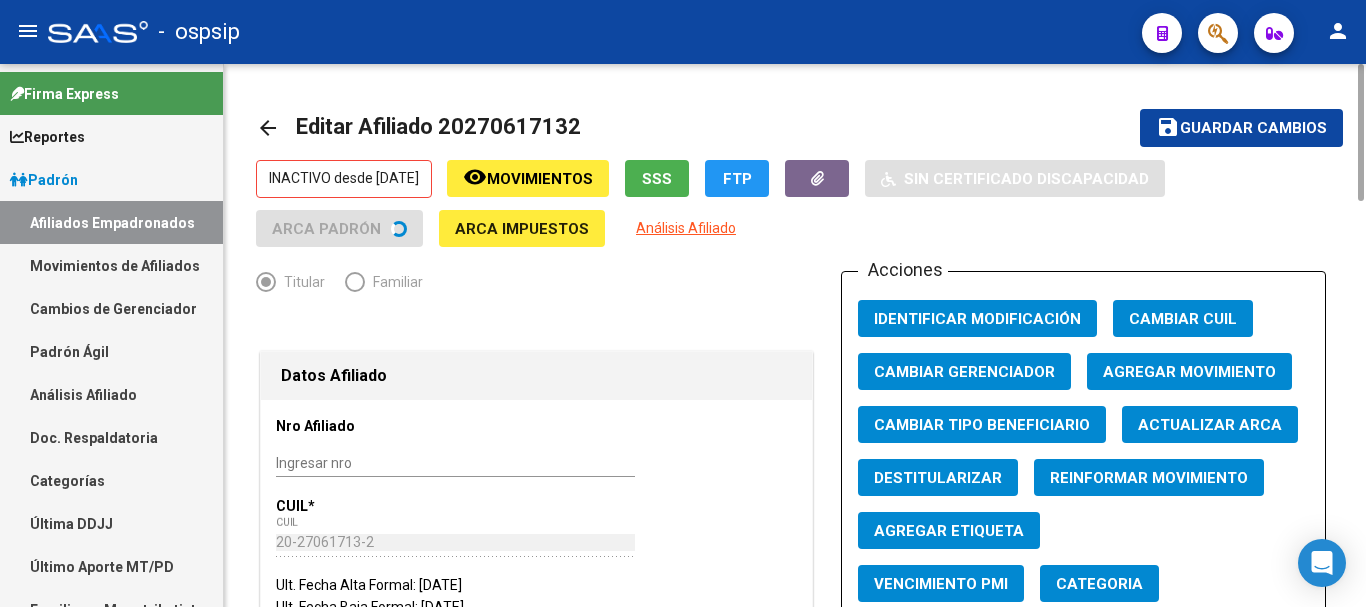 click on "Agregar Movimiento" 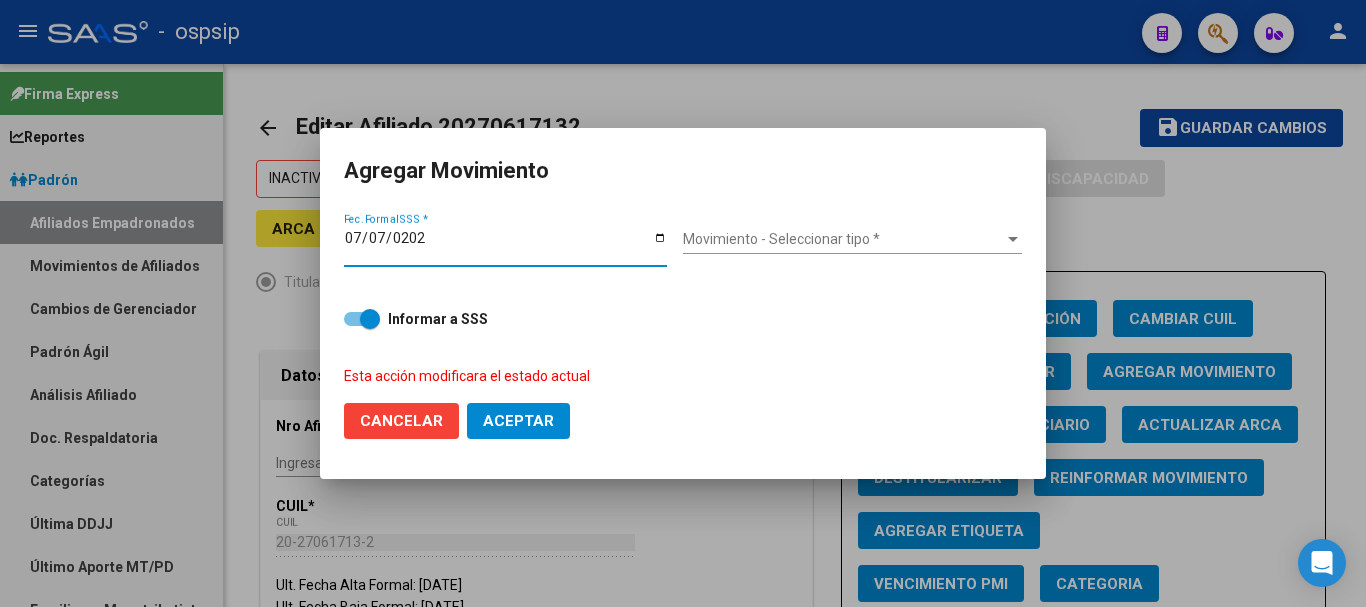 type on "[DATE]" 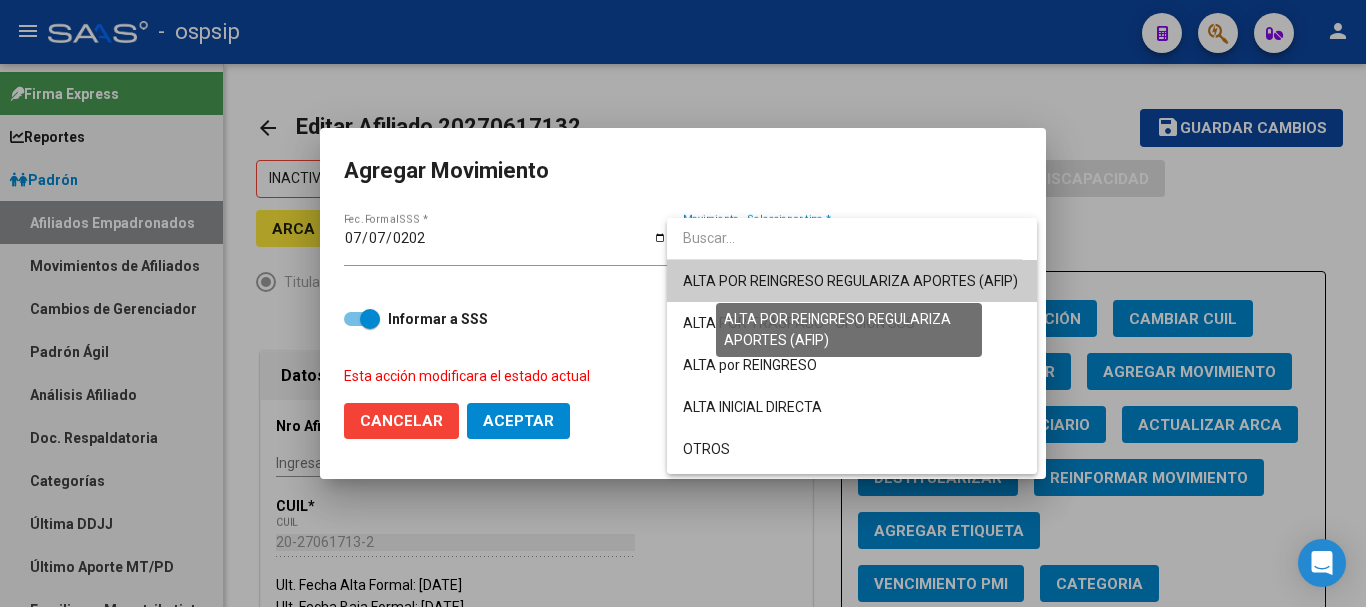 click on "ALTA POR REINGRESO REGULARIZA APORTES (AFIP)" at bounding box center (850, 281) 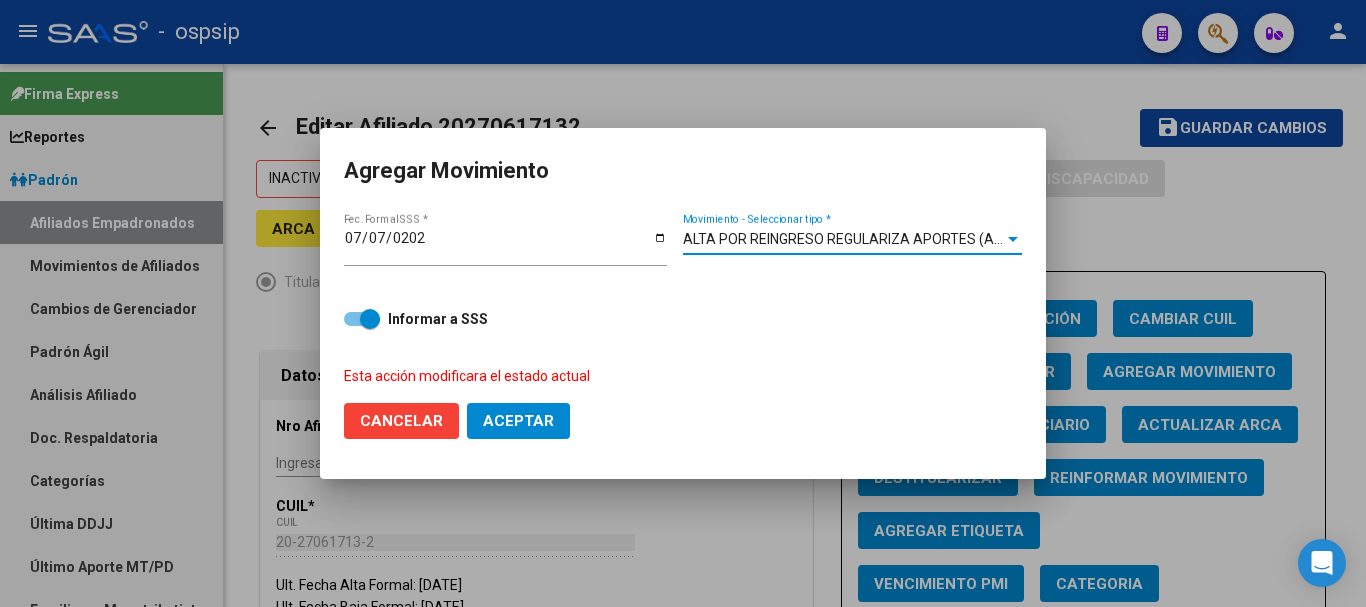 click on "Aceptar" 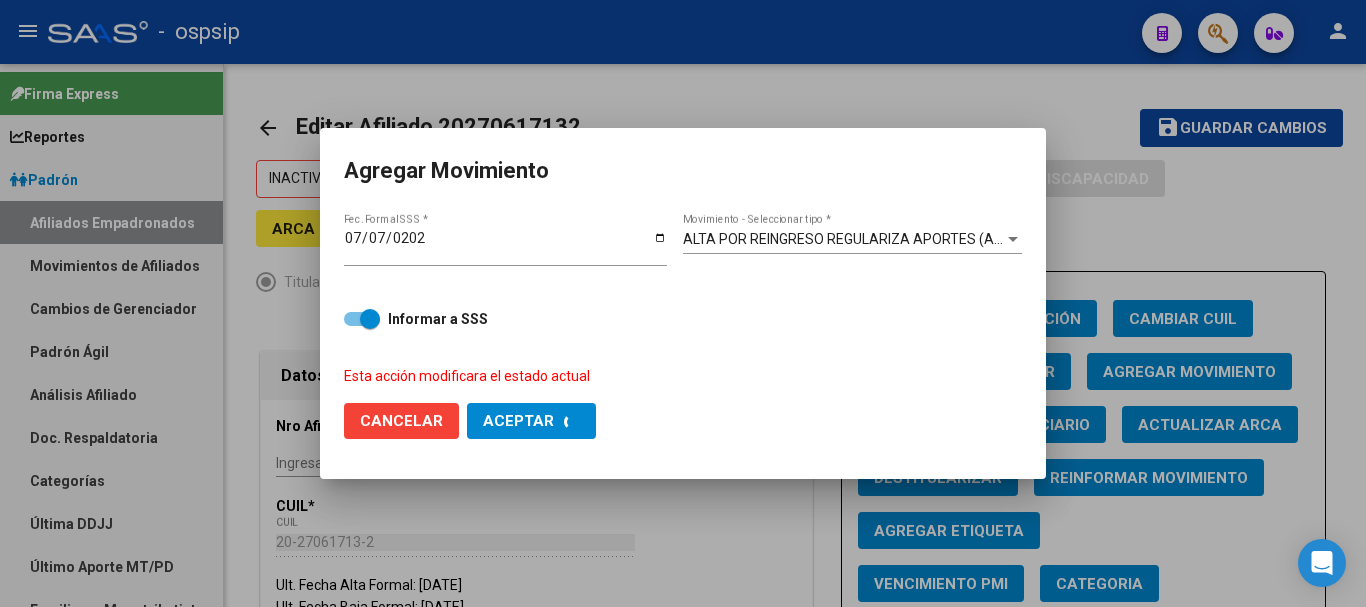 checkbox on "false" 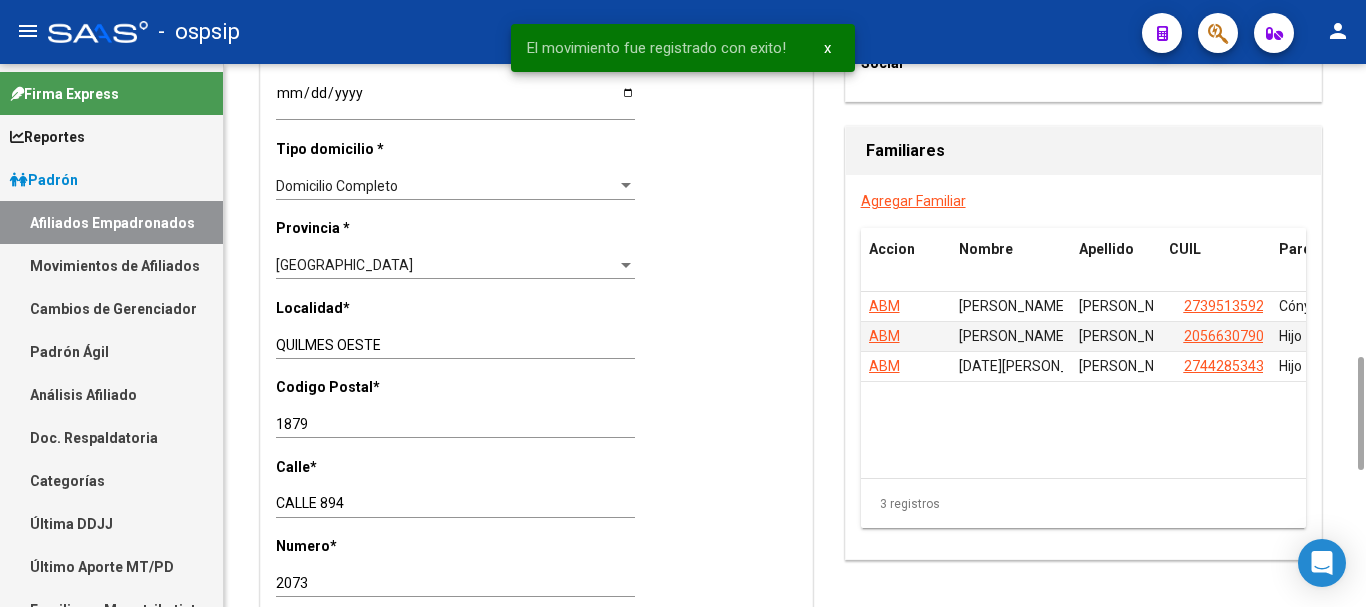 scroll, scrollTop: 1600, scrollLeft: 0, axis: vertical 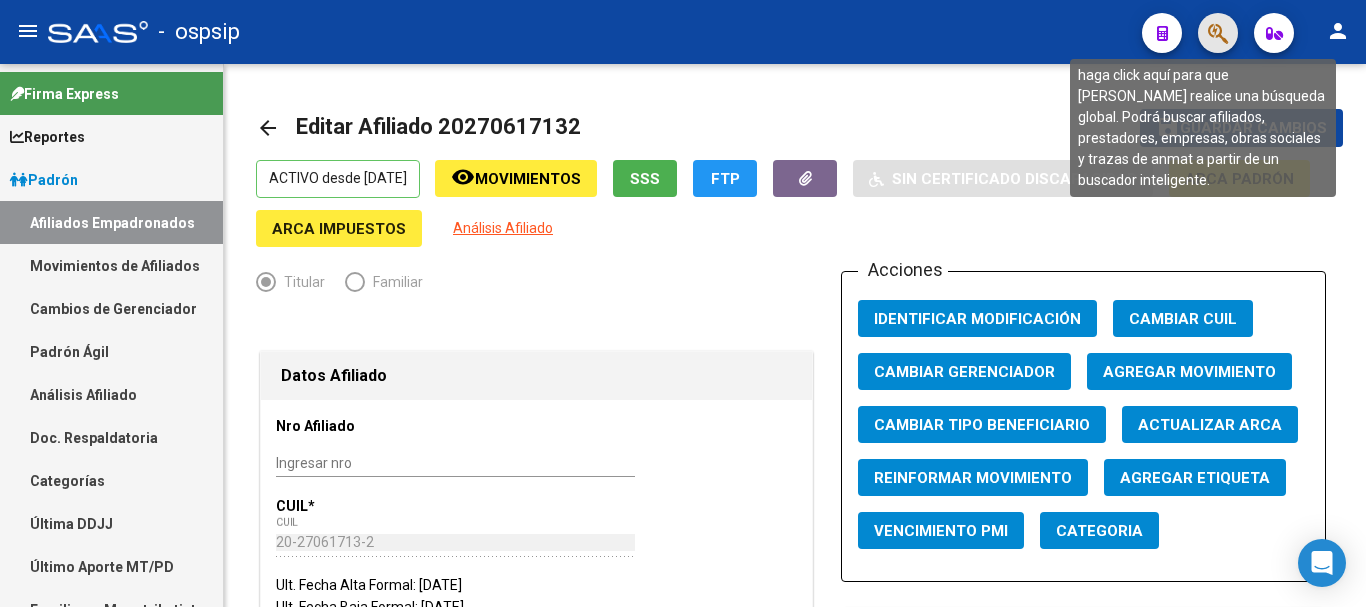 click 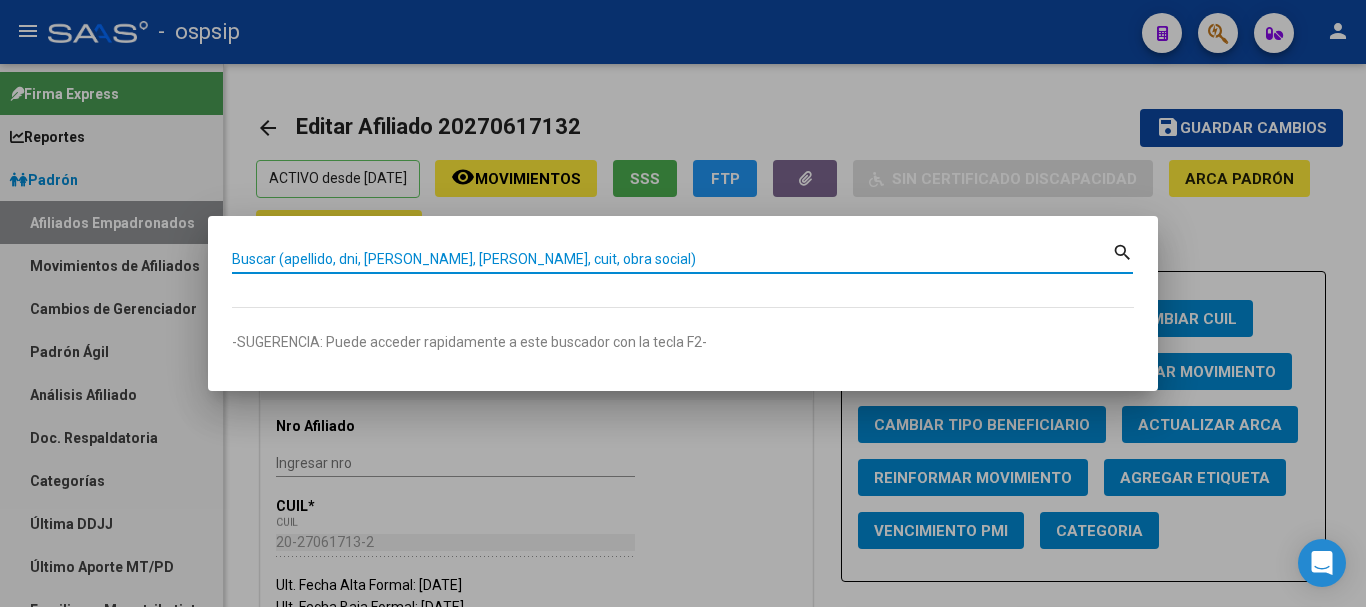 paste on "20270617132" 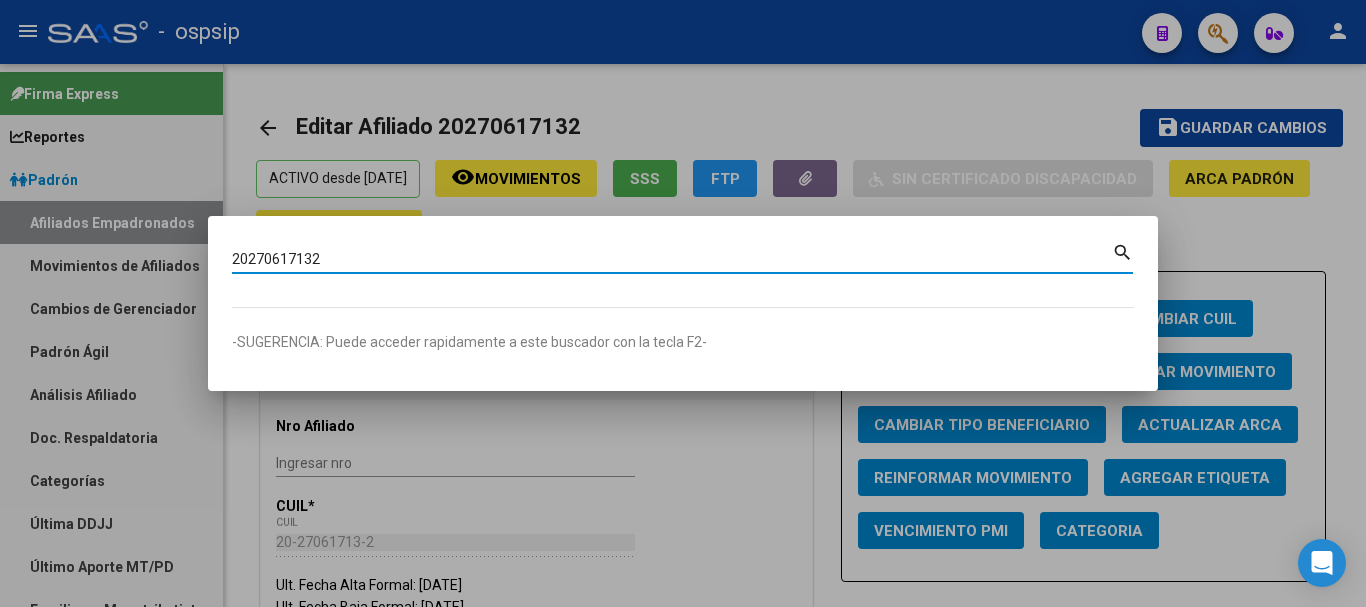 type on "20270617132" 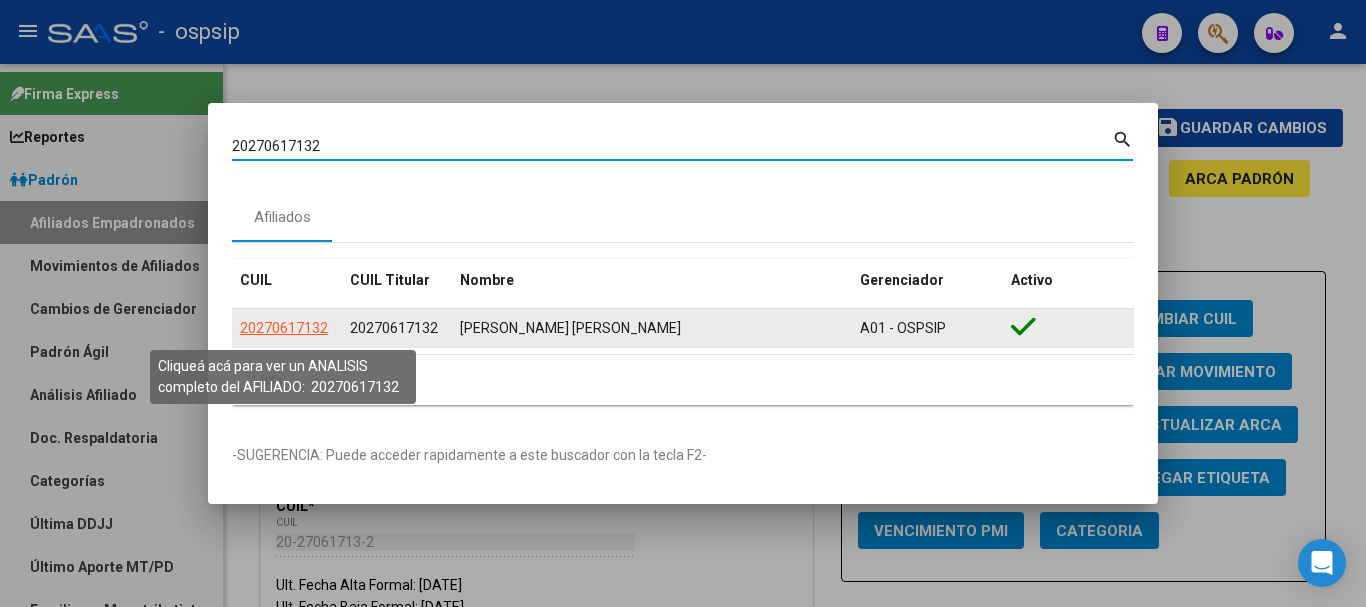 click on "20270617132" 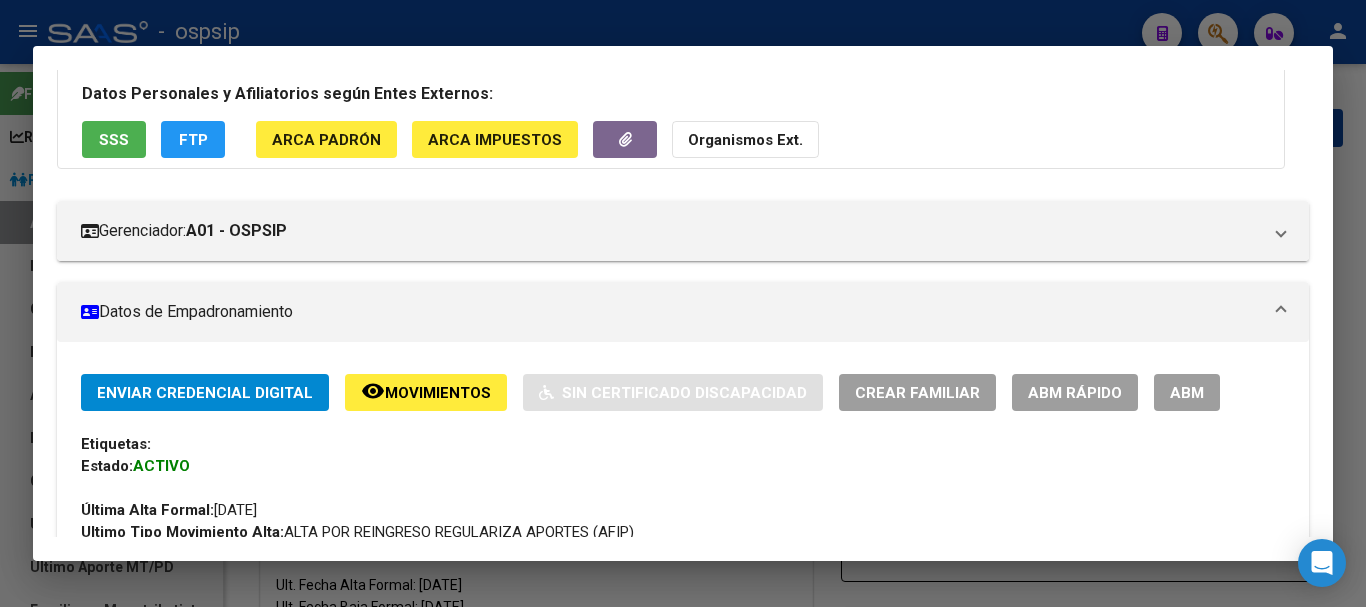 scroll, scrollTop: 200, scrollLeft: 0, axis: vertical 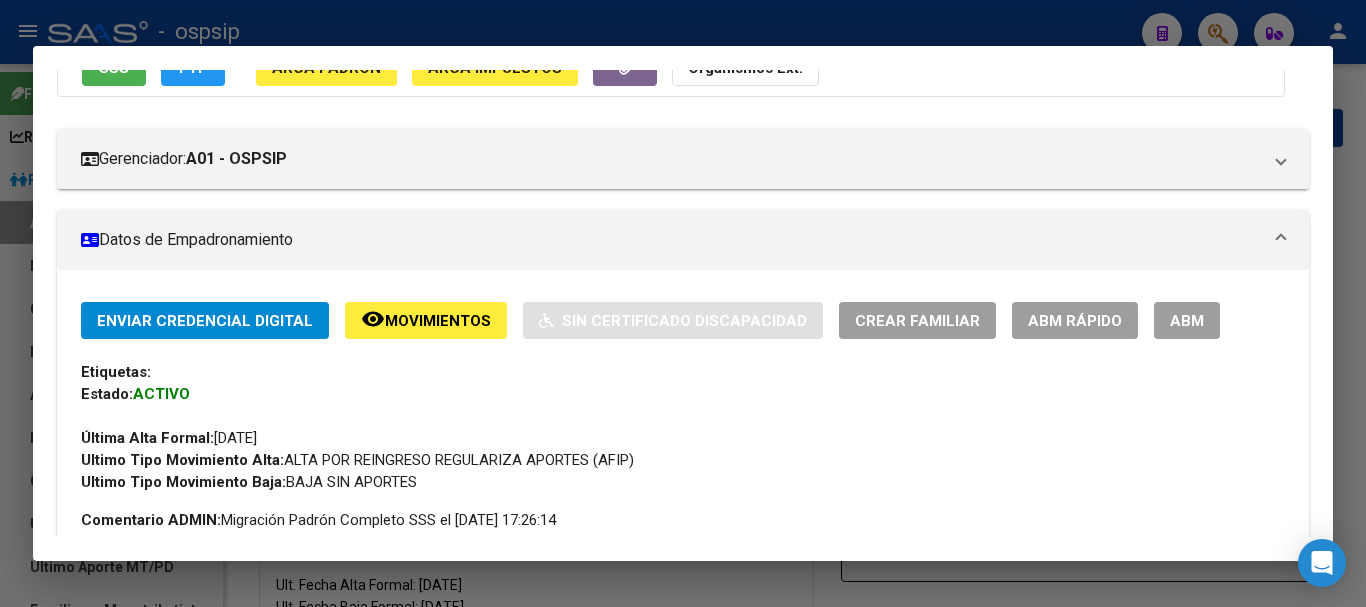 click on "ABM" at bounding box center [1187, 321] 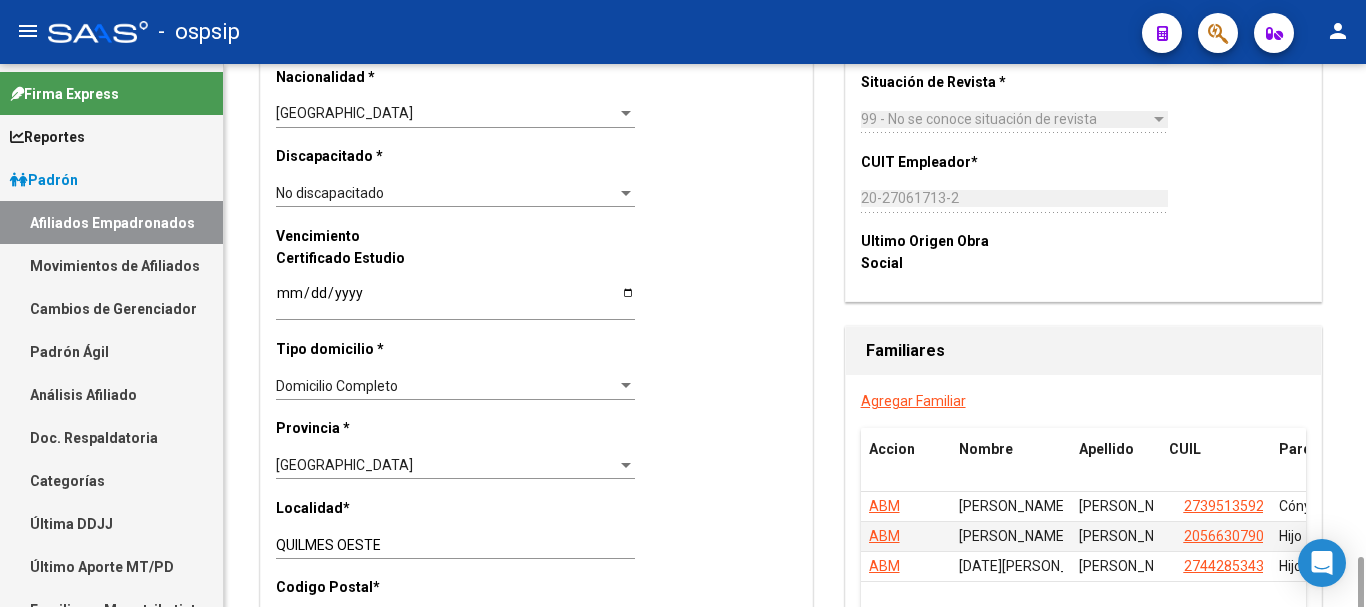 scroll, scrollTop: 1600, scrollLeft: 0, axis: vertical 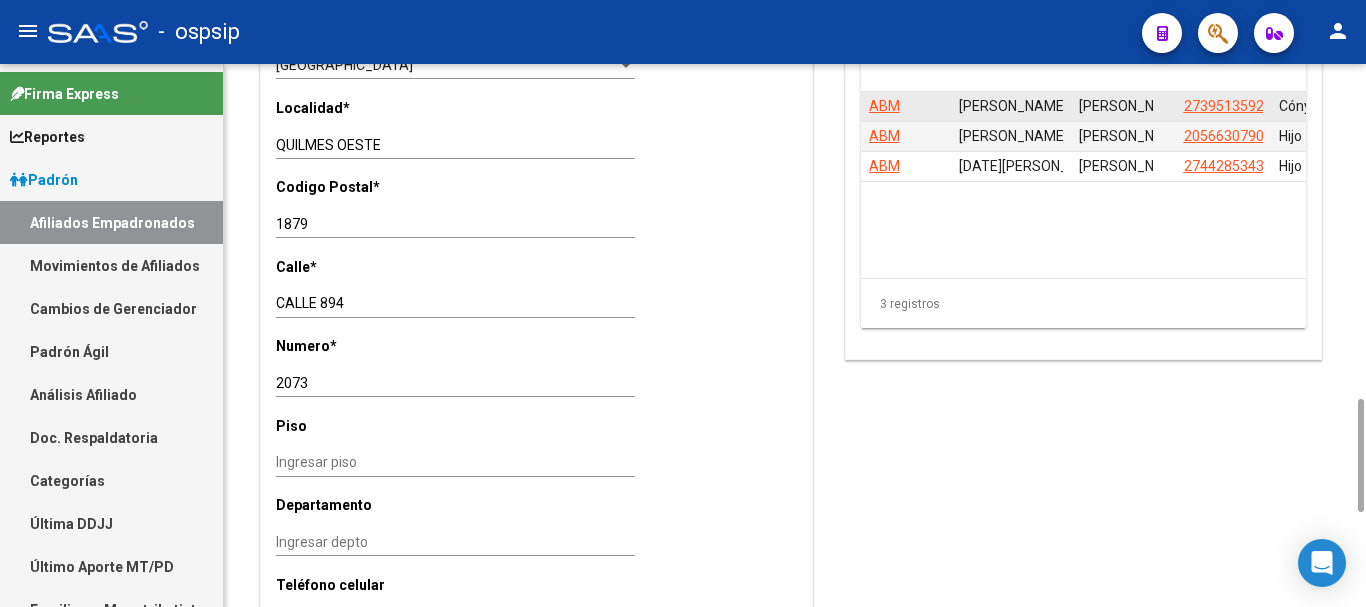click on "ABM" 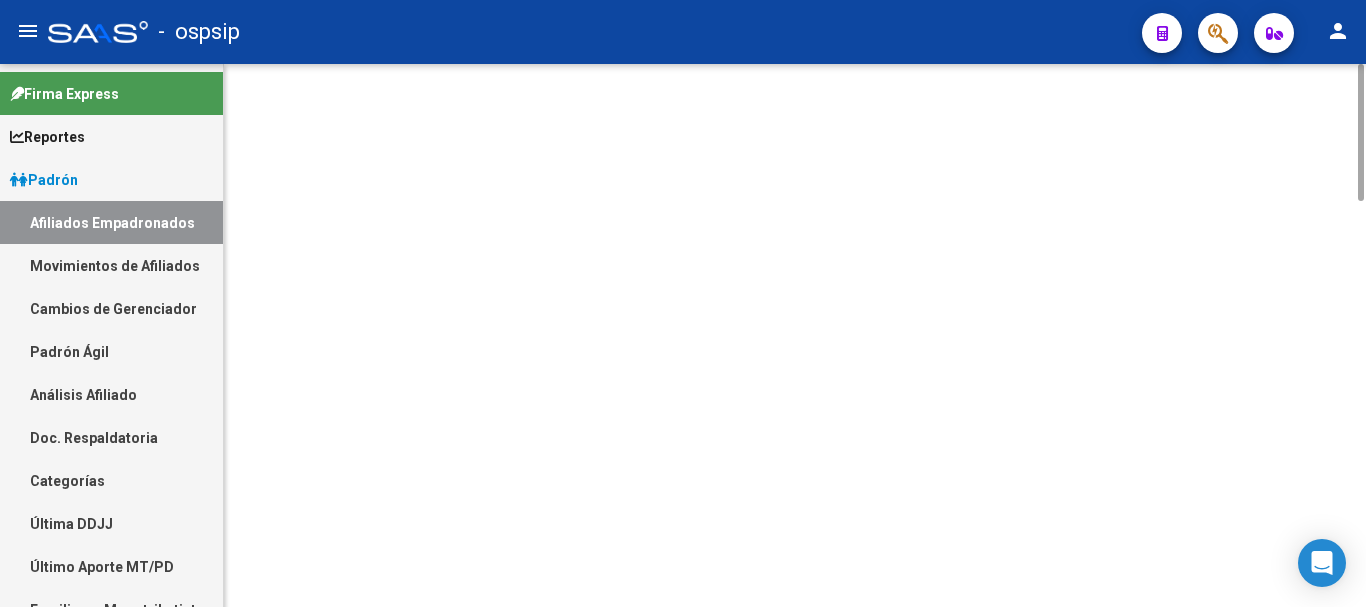 scroll, scrollTop: 0, scrollLeft: 0, axis: both 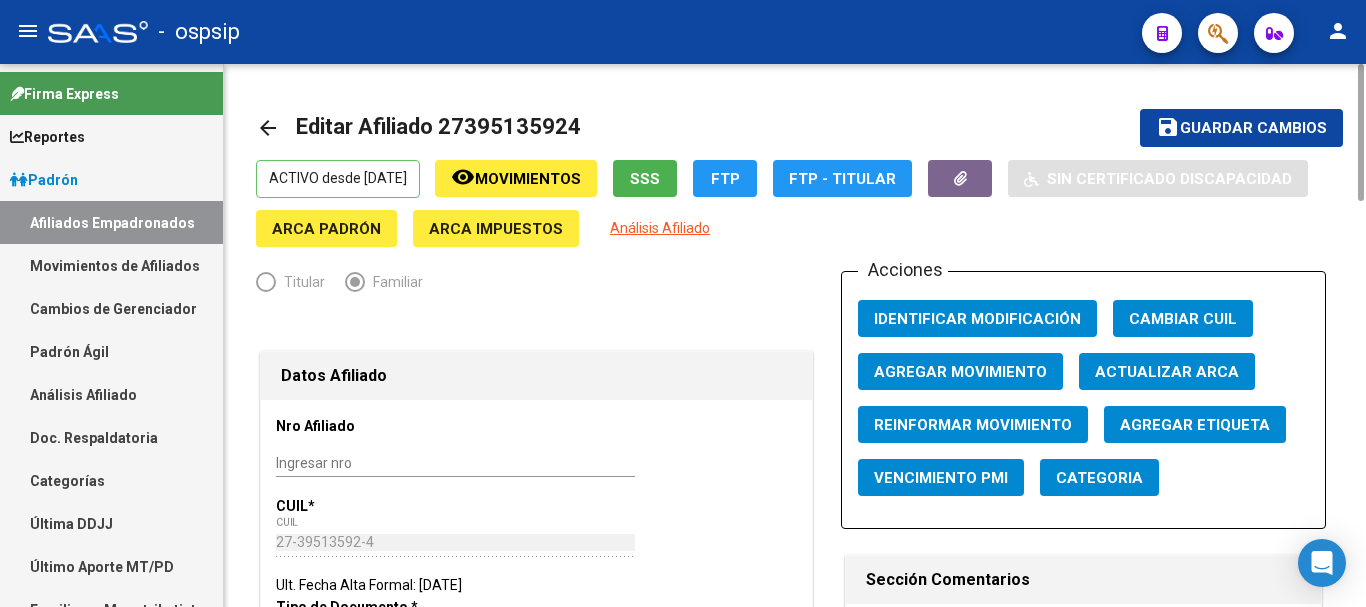 click on "Agregar Movimiento" 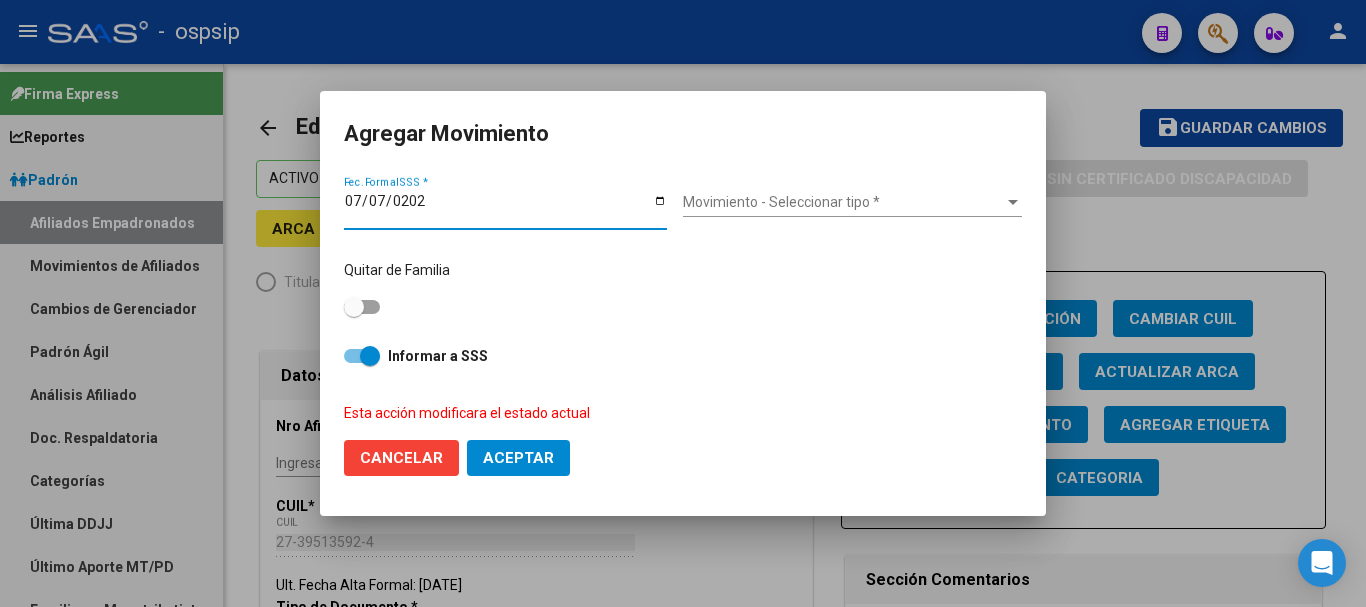 type on "[DATE]" 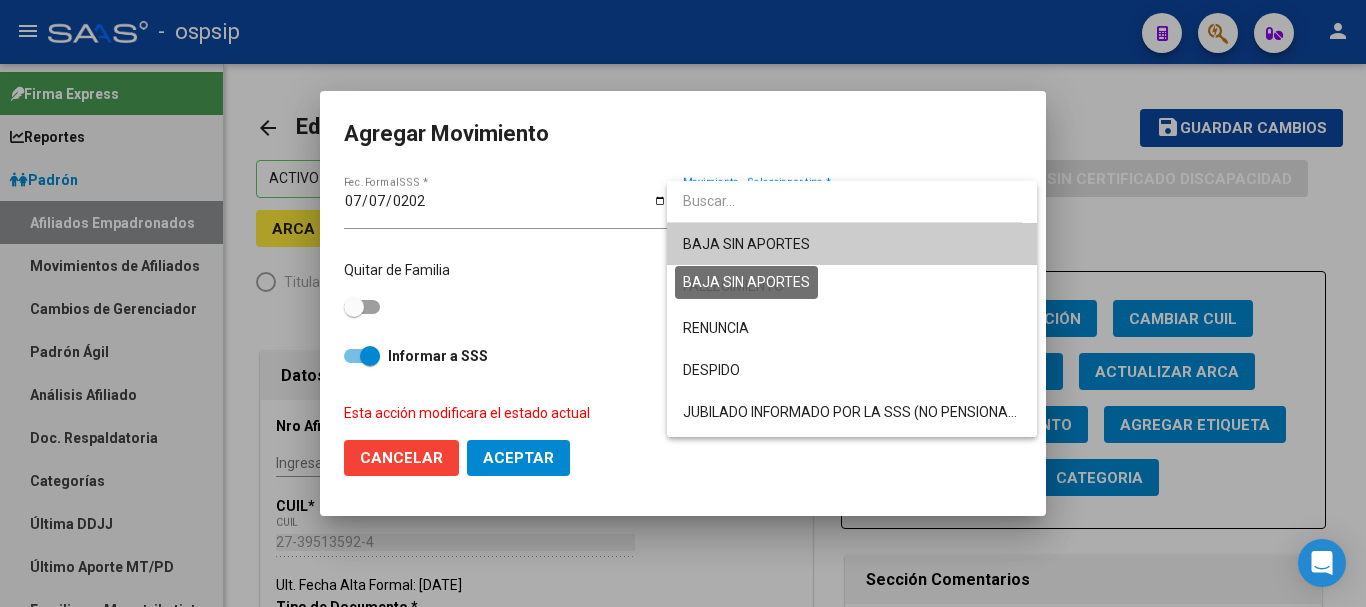 click on "BAJA SIN APORTES" at bounding box center (746, 244) 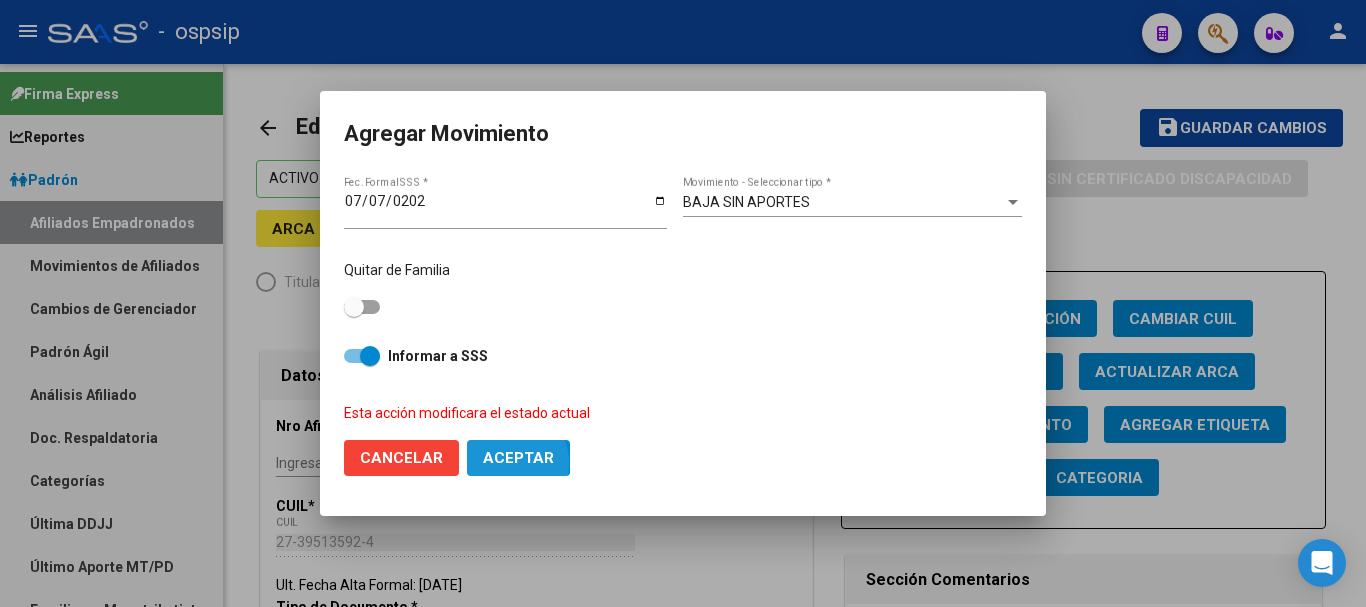 click on "Aceptar" 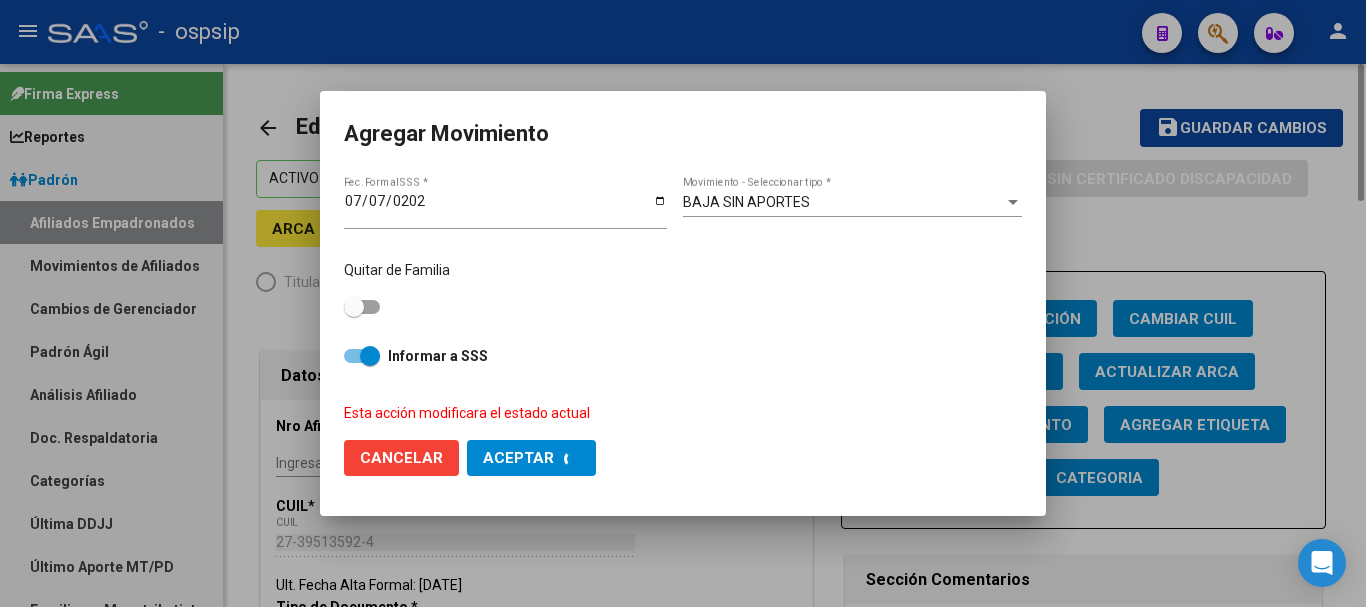 checkbox on "false" 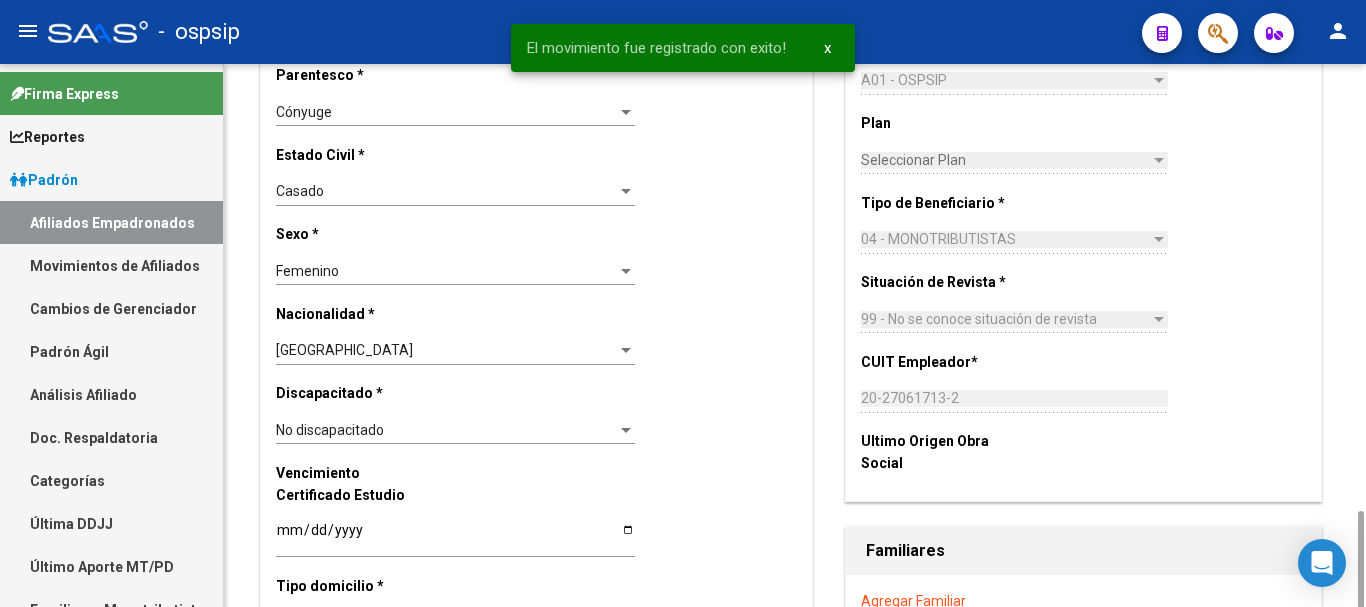 scroll, scrollTop: 1400, scrollLeft: 0, axis: vertical 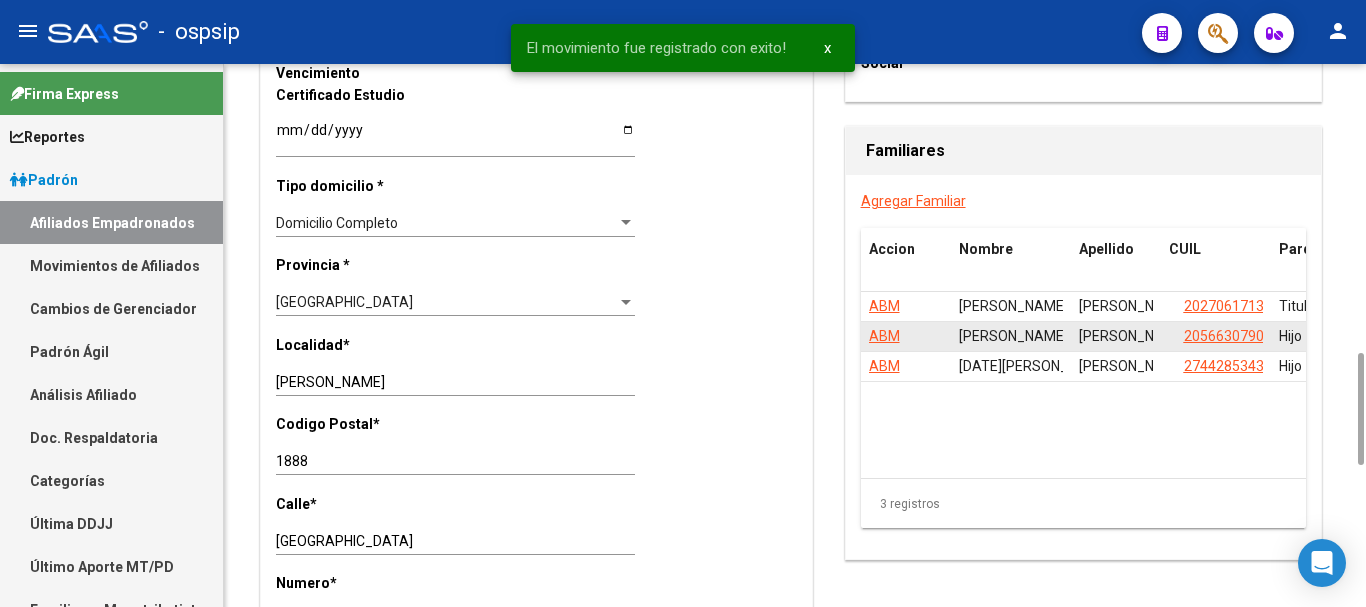 click on "ABM" 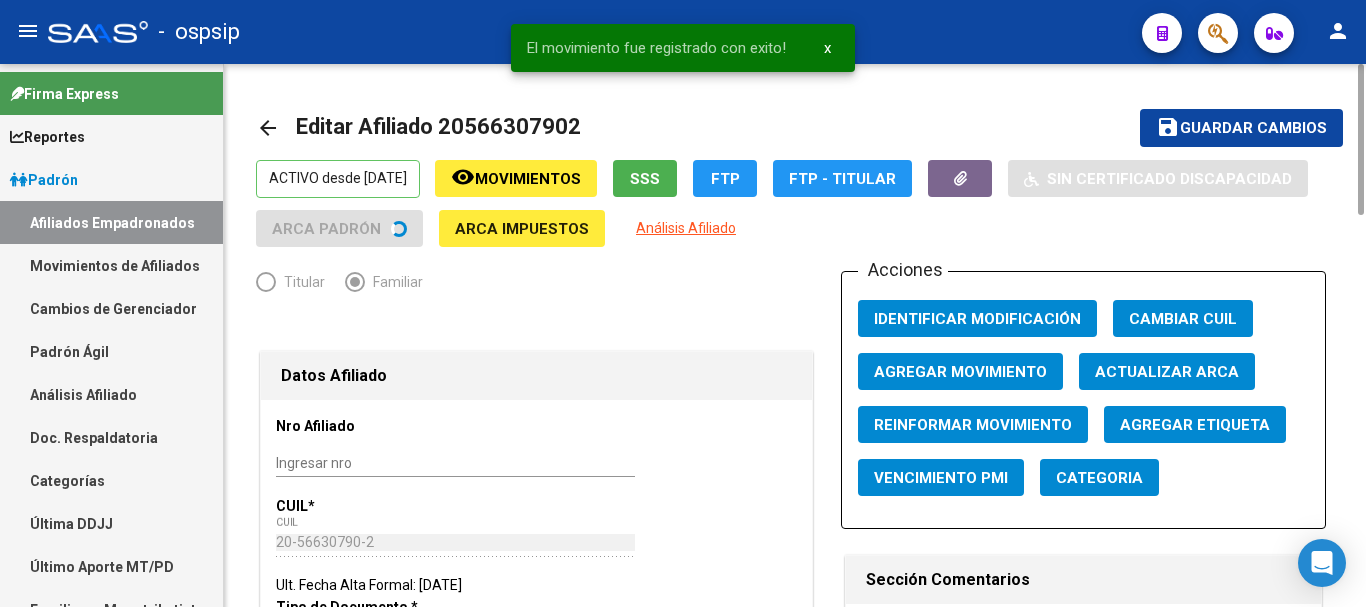 click on "Agregar Movimiento" 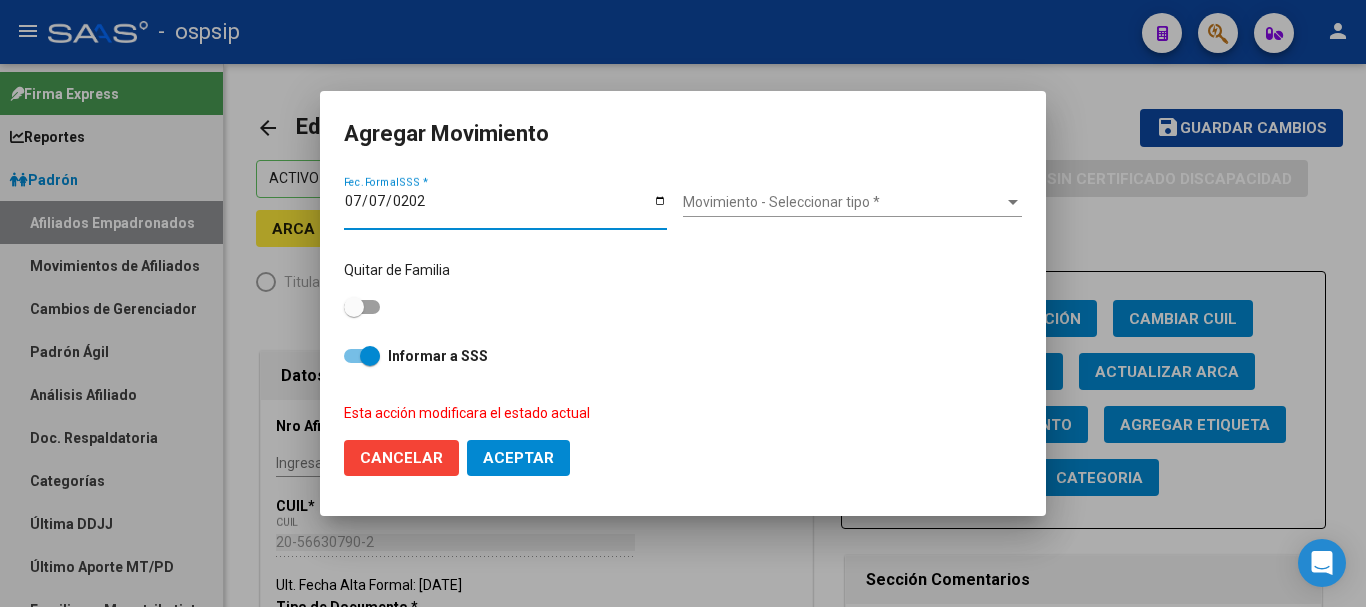 type on "[DATE]" 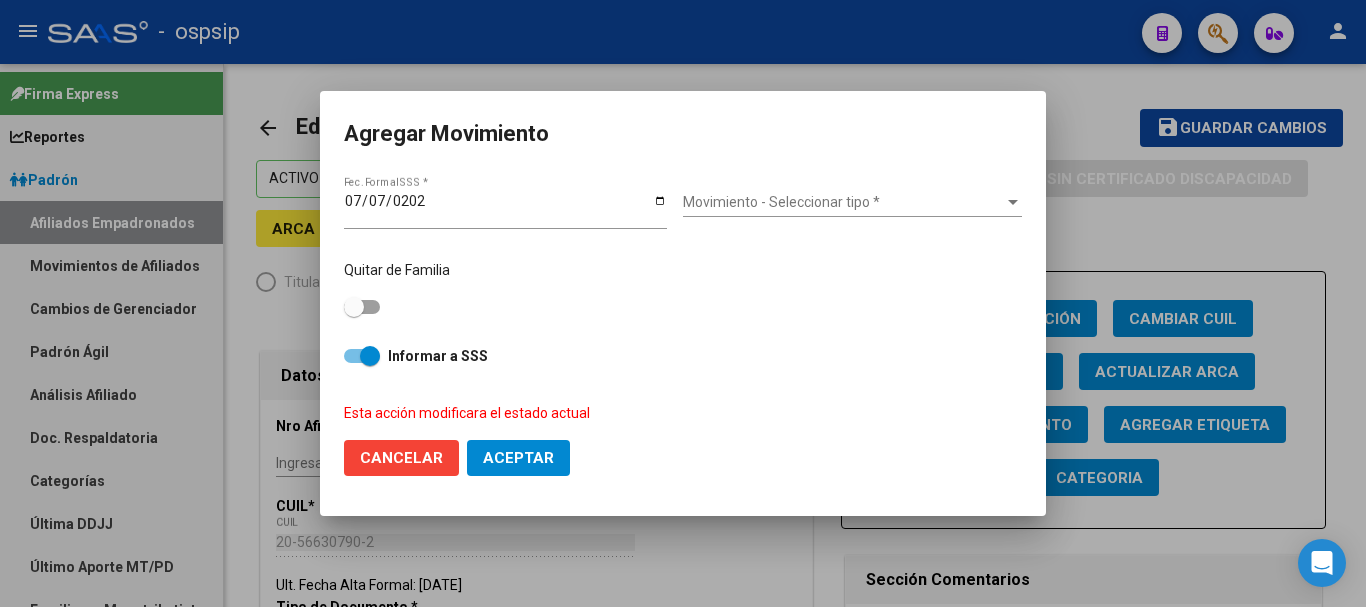 click on "Movimiento - Seleccionar tipo * Movimiento - Seleccionar tipo *" at bounding box center (852, 203) 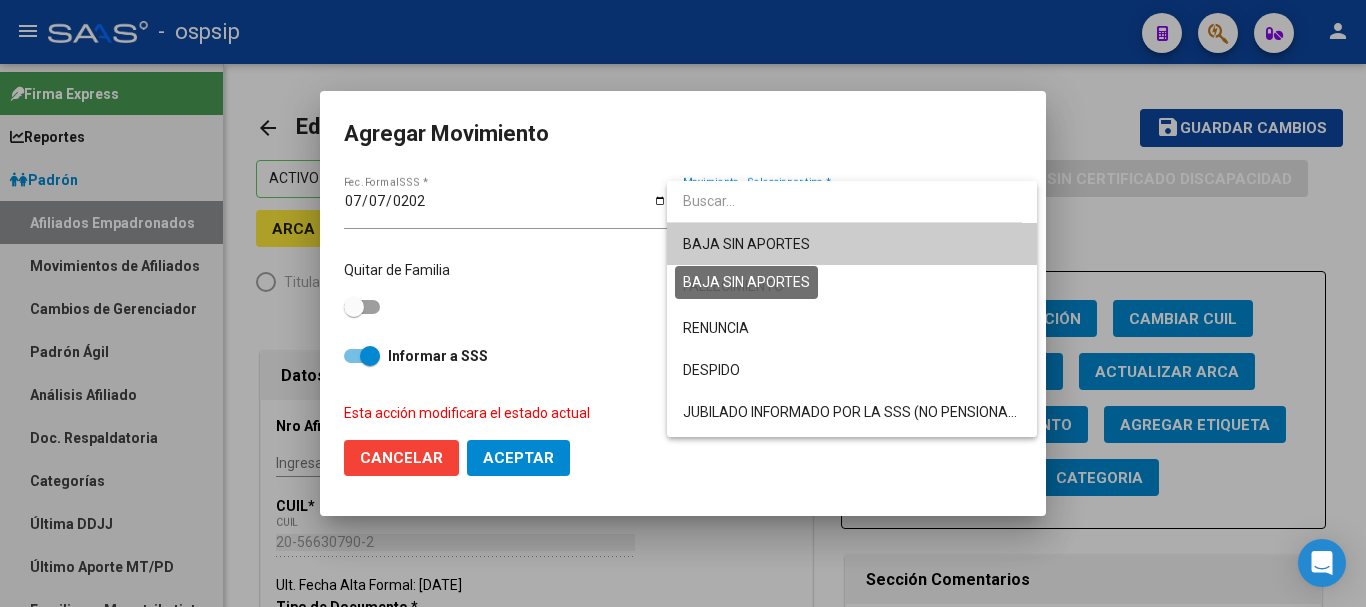 click on "BAJA SIN APORTES" at bounding box center (746, 244) 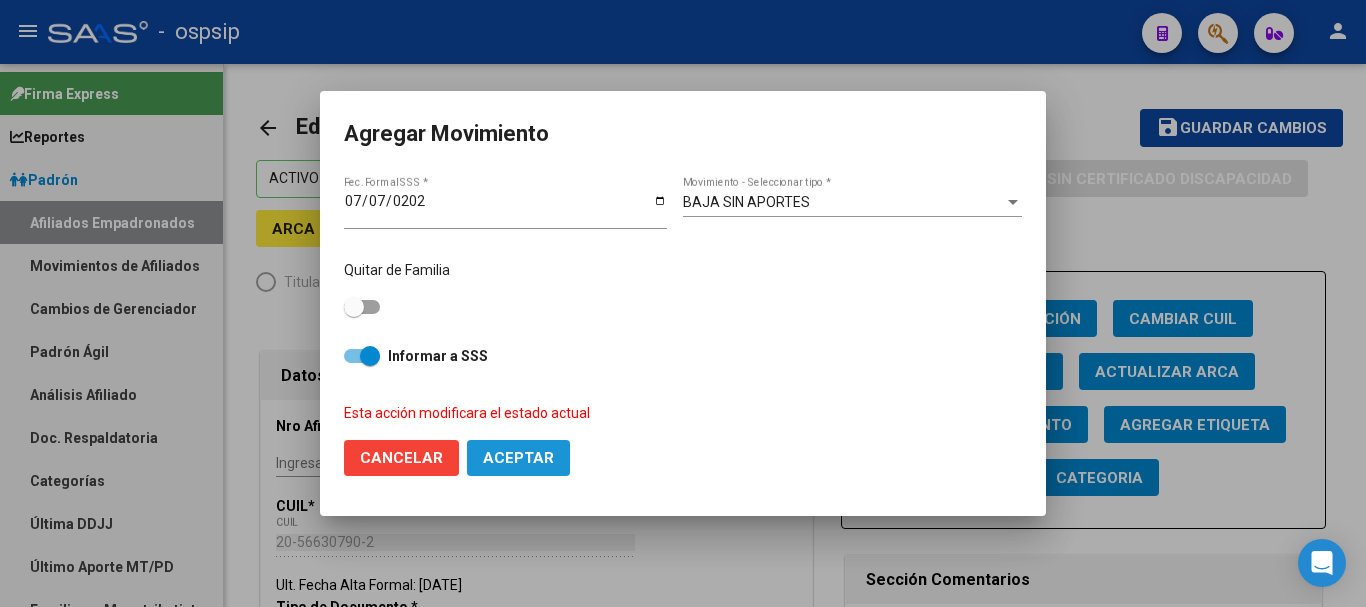 click on "Aceptar" 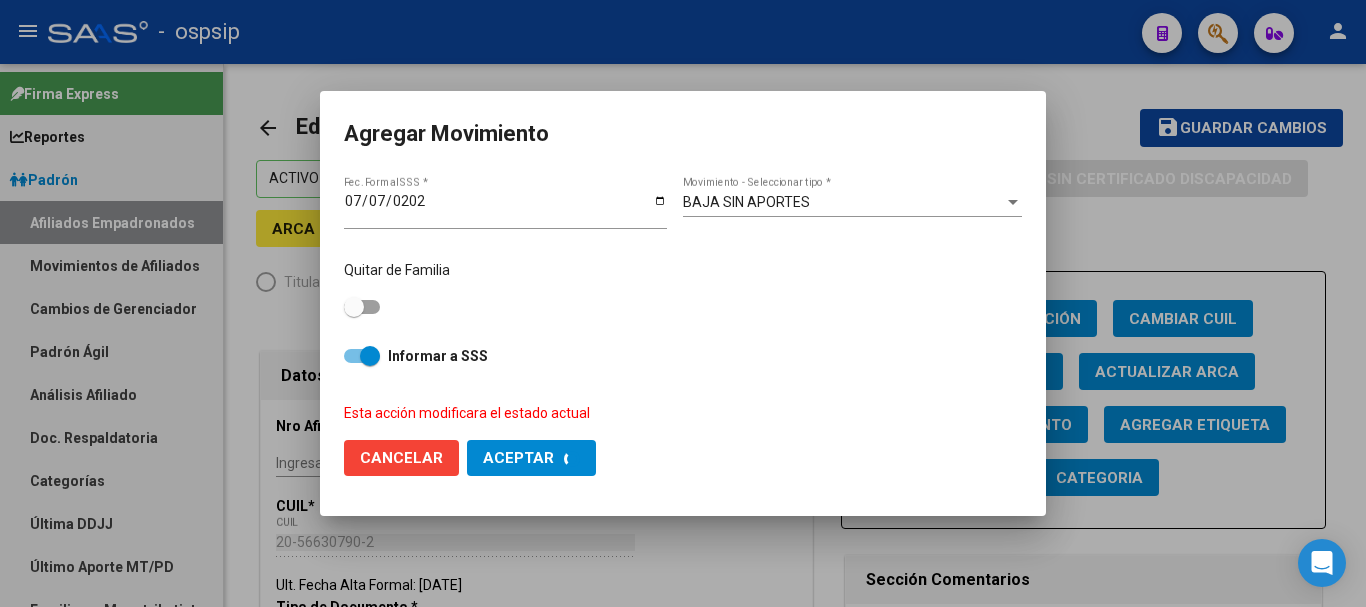 checkbox on "false" 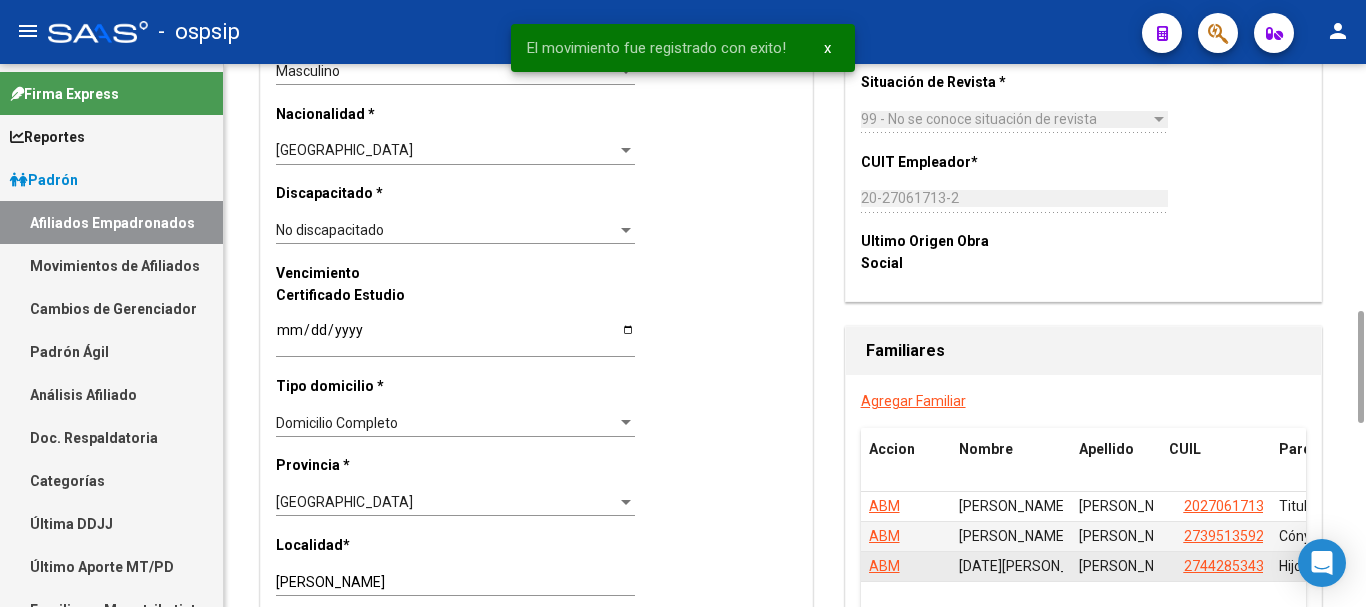 scroll, scrollTop: 1600, scrollLeft: 0, axis: vertical 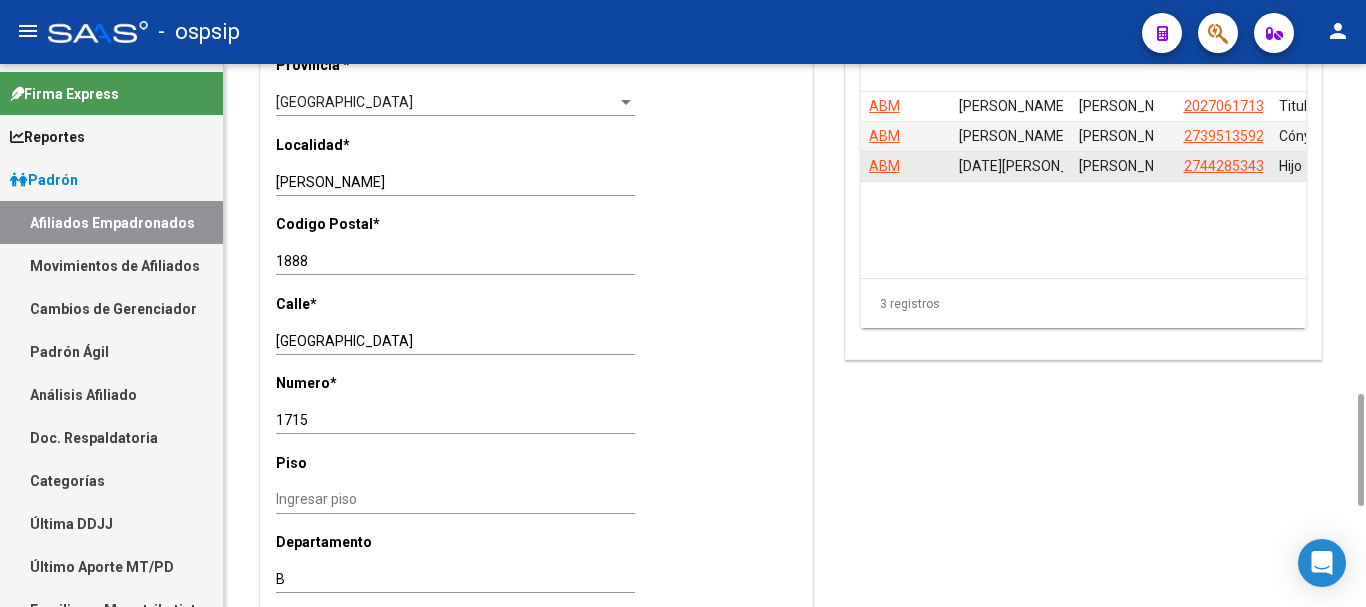click on "ABM" 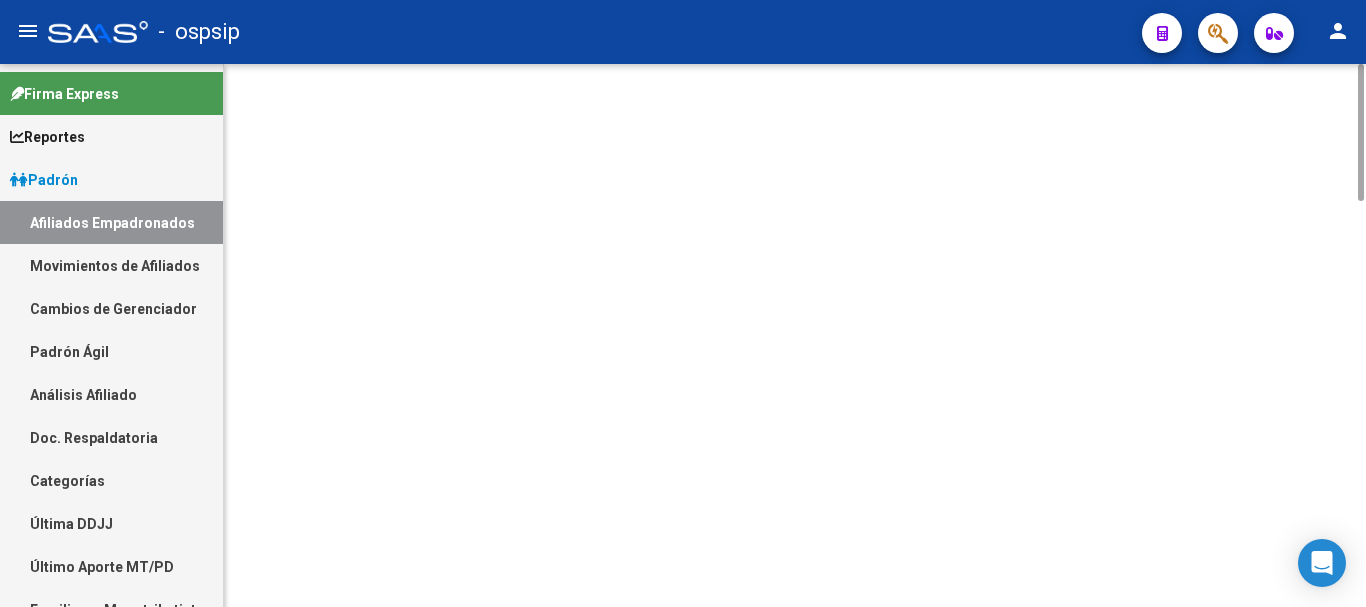 scroll, scrollTop: 0, scrollLeft: 0, axis: both 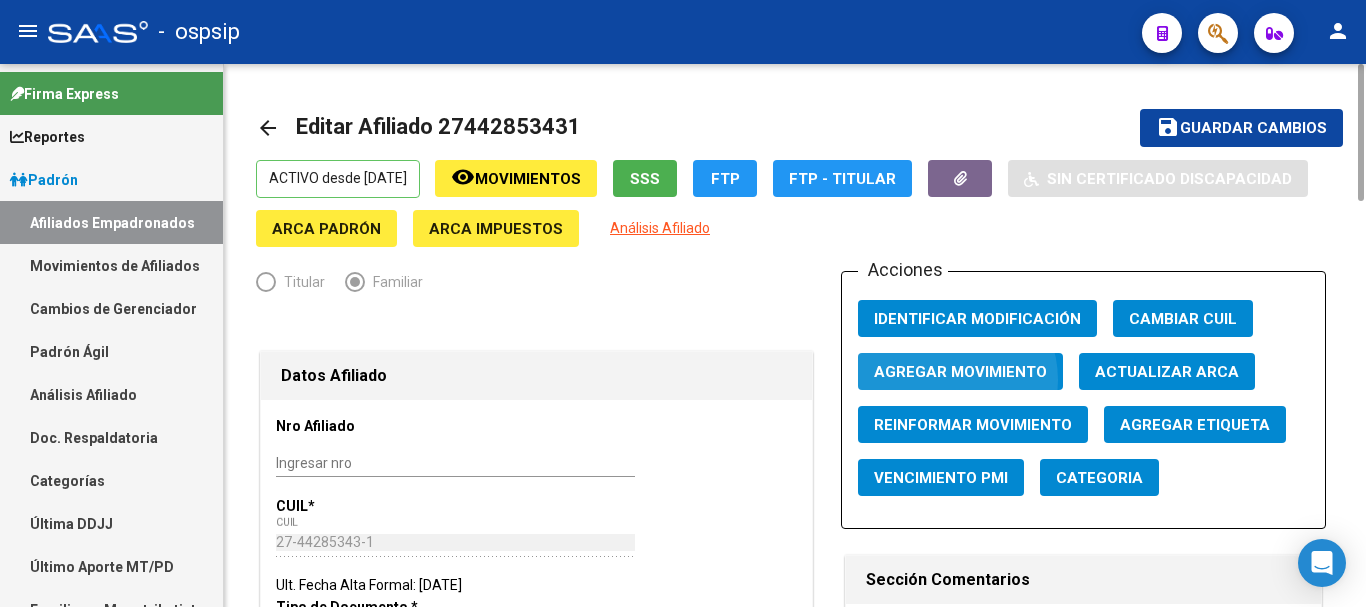 click on "Agregar Movimiento" 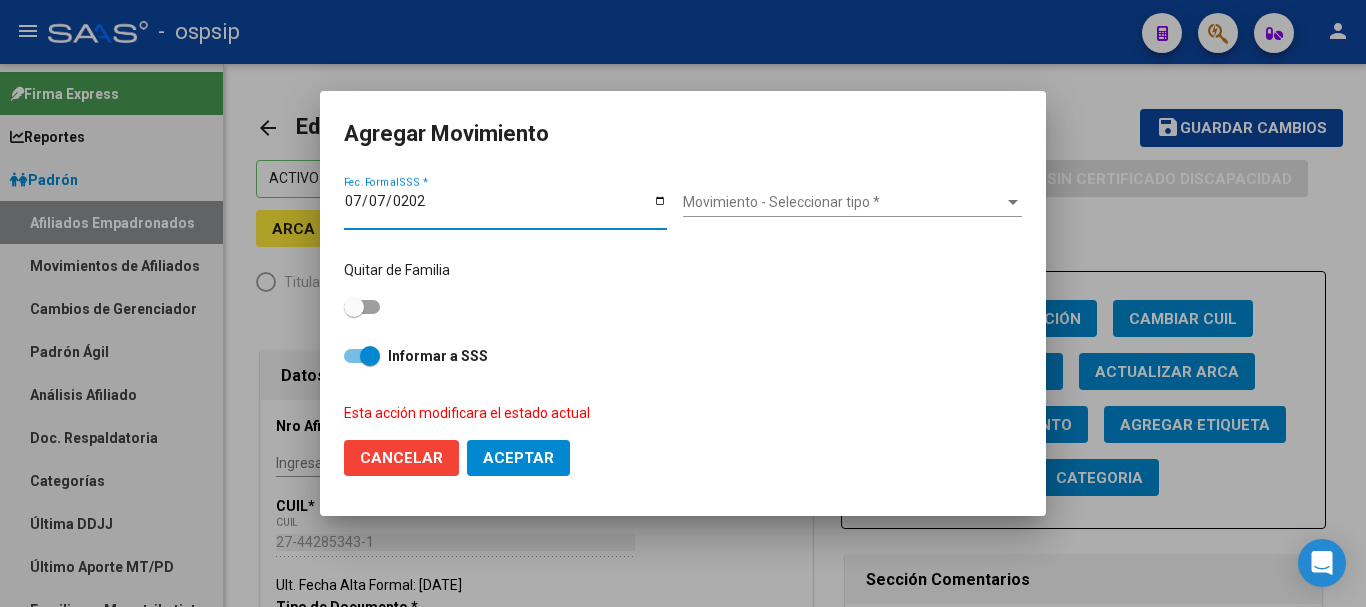 type on "[DATE]" 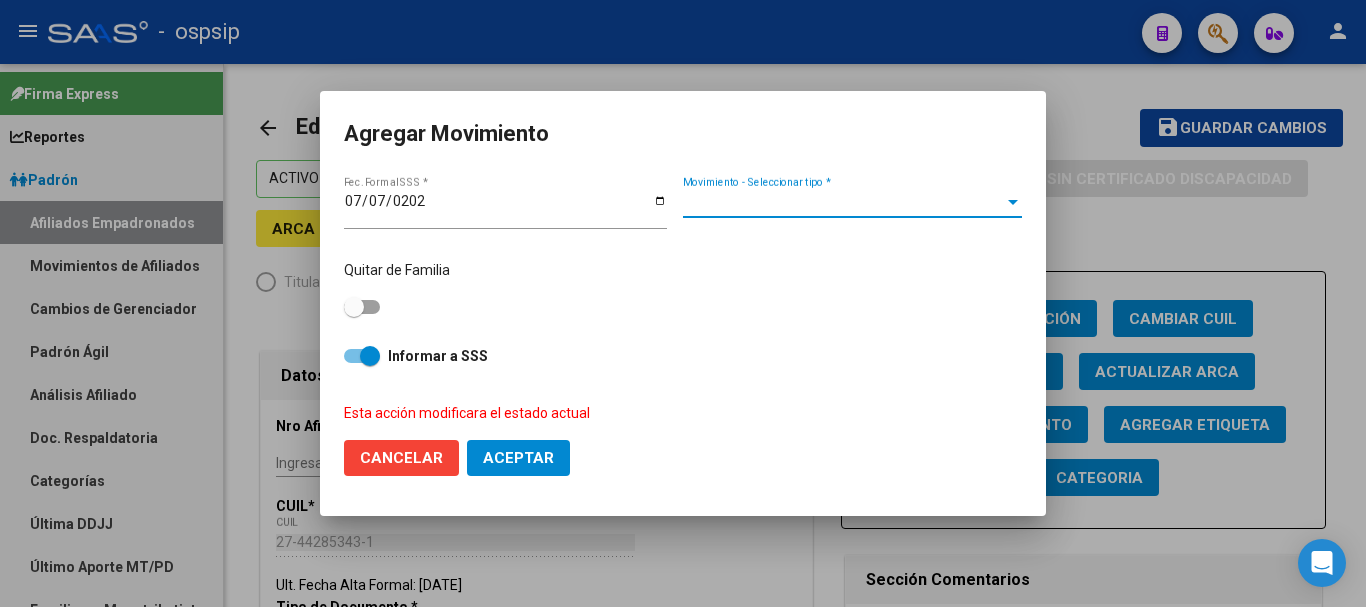 click on "Movimiento - Seleccionar tipo *" at bounding box center (843, 202) 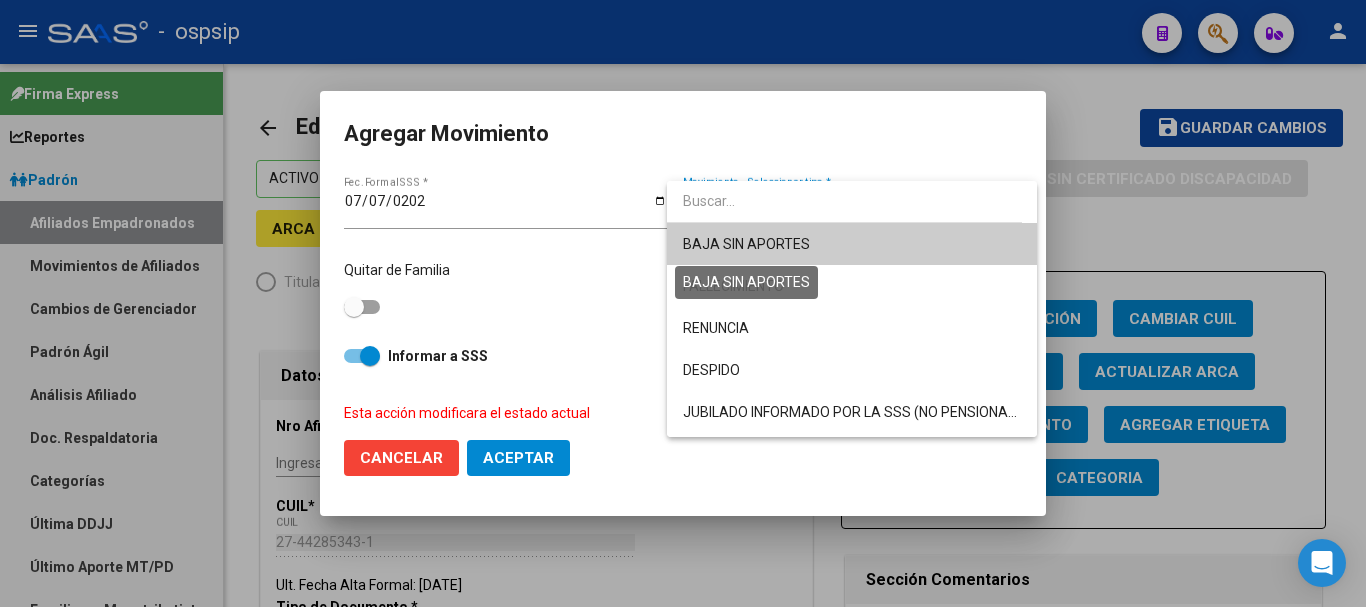 click on "BAJA SIN APORTES" at bounding box center [746, 244] 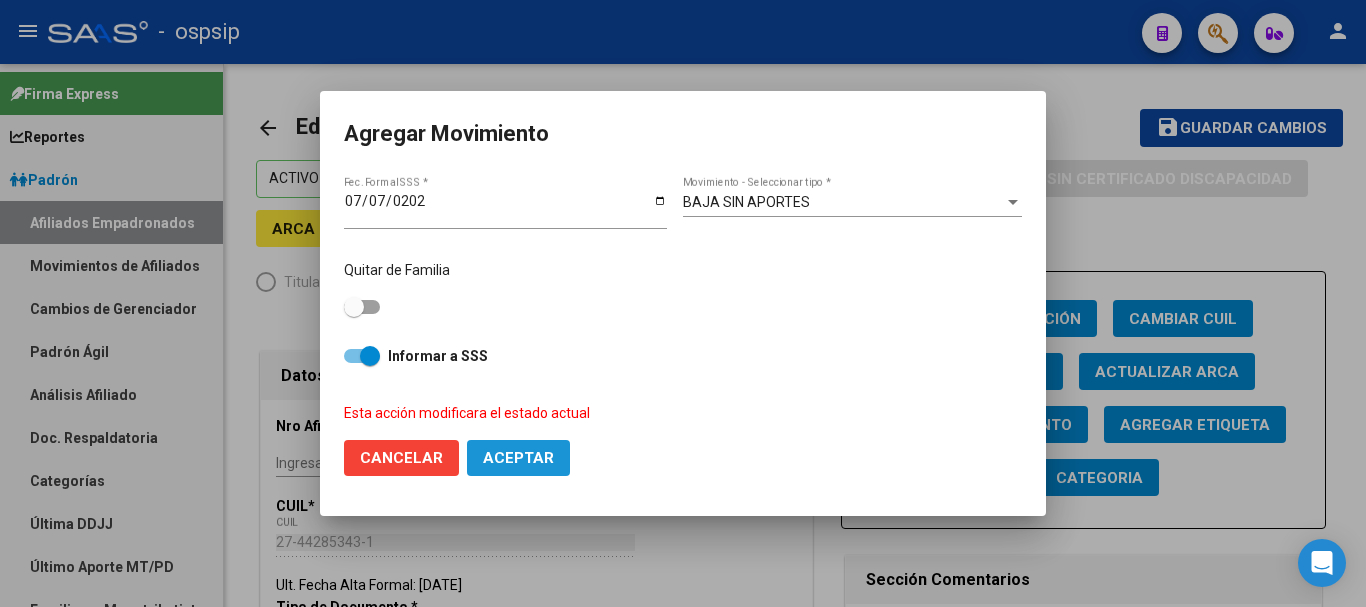 click on "Aceptar" 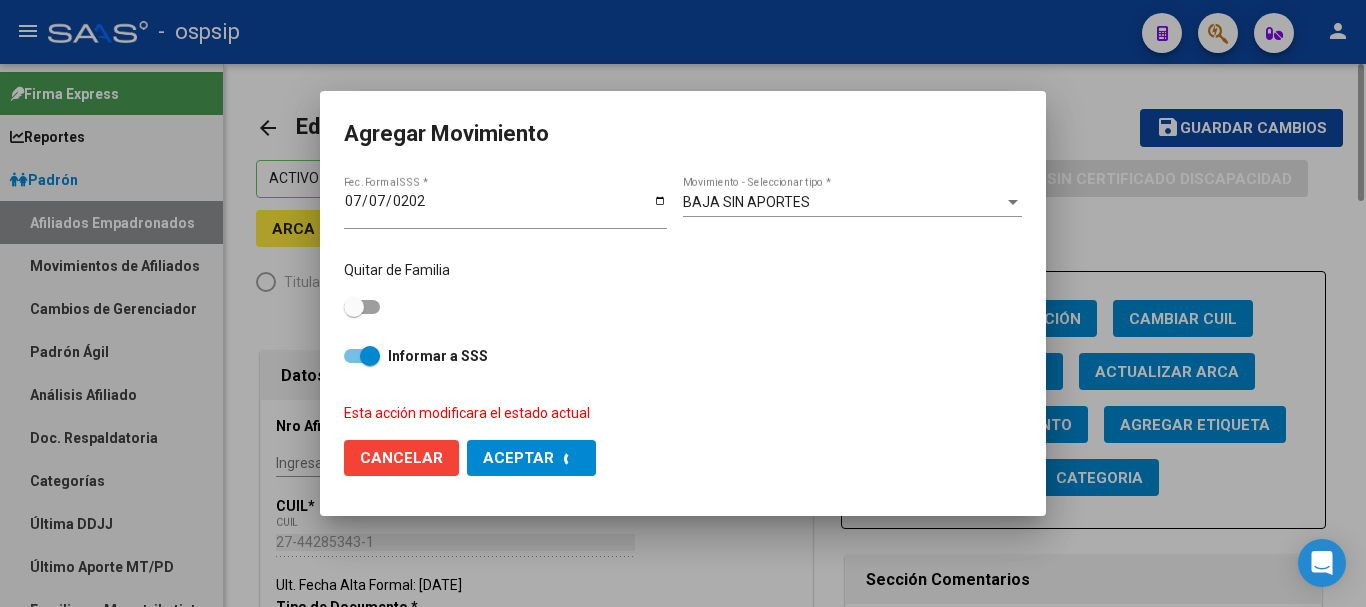 checkbox on "false" 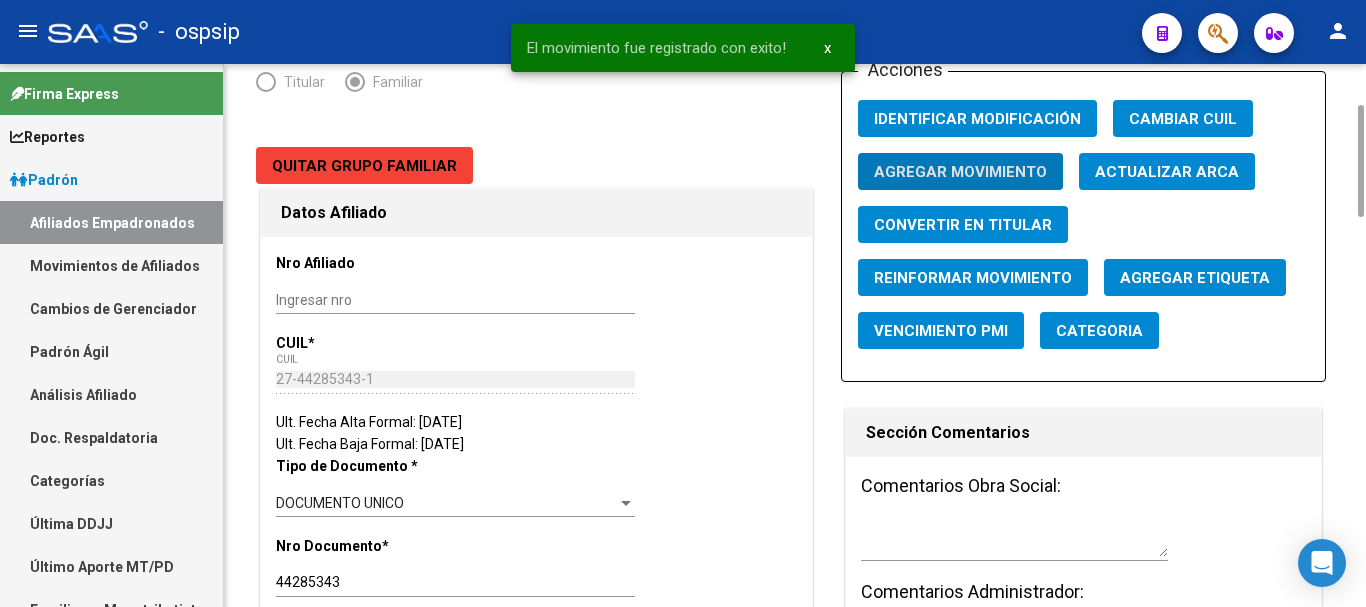 scroll, scrollTop: 0, scrollLeft: 0, axis: both 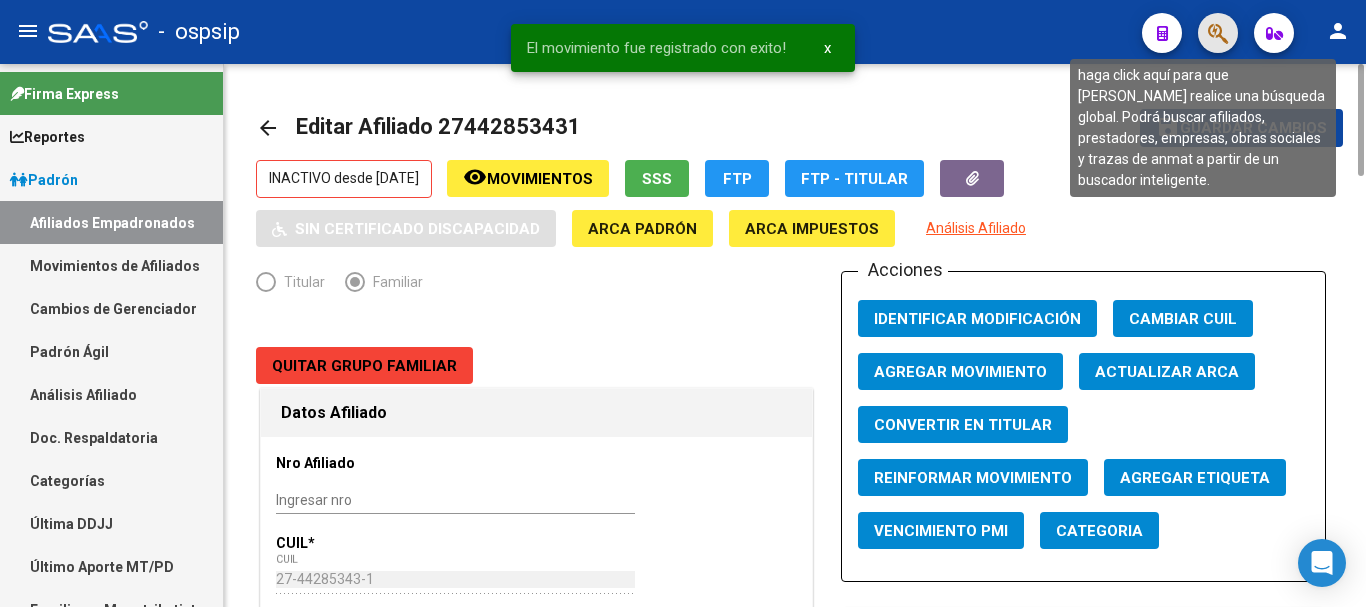 click 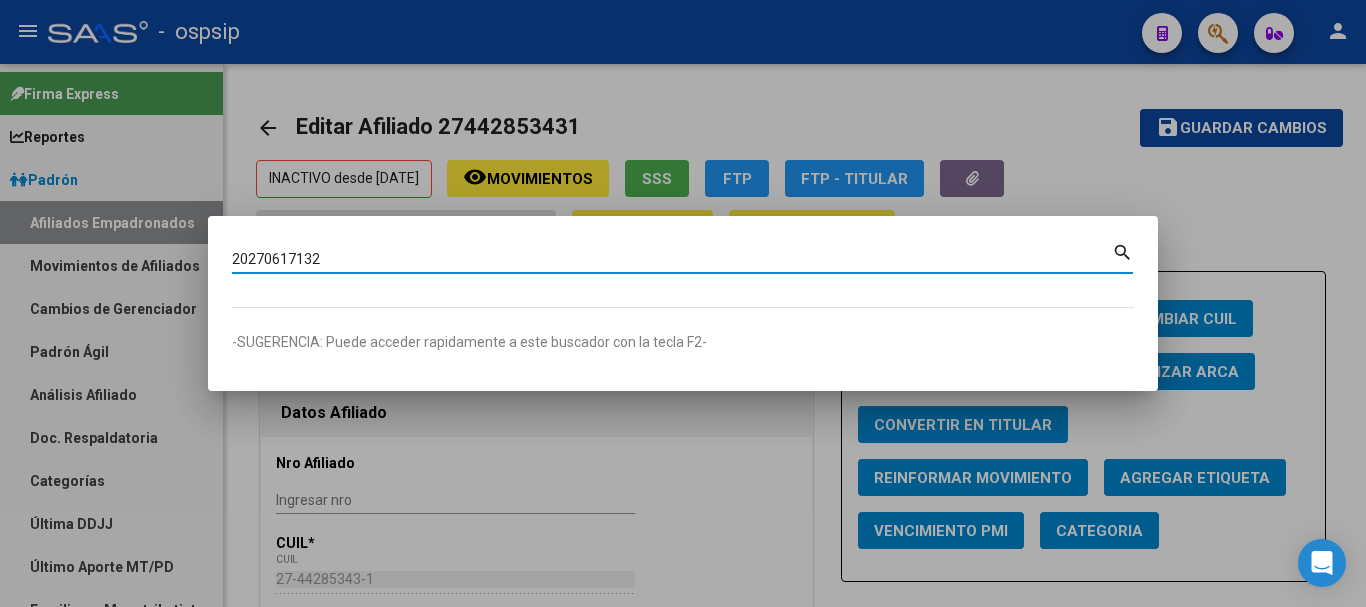 type on "20270617132" 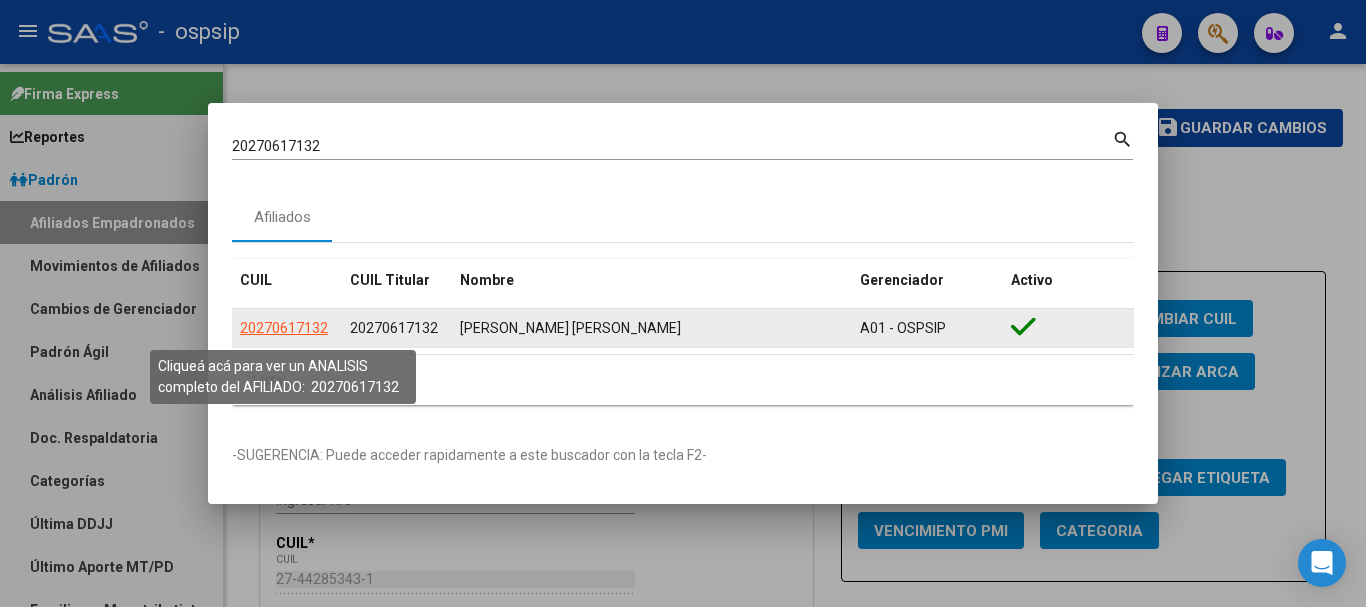 click on "20270617132" 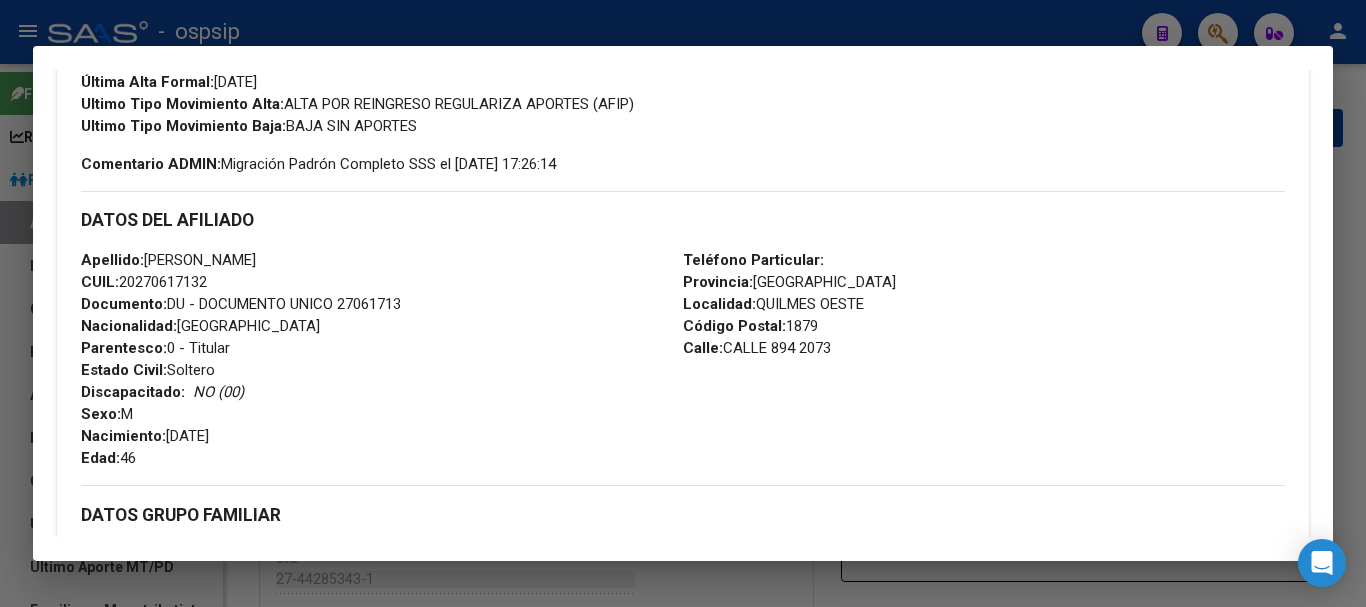 scroll, scrollTop: 600, scrollLeft: 0, axis: vertical 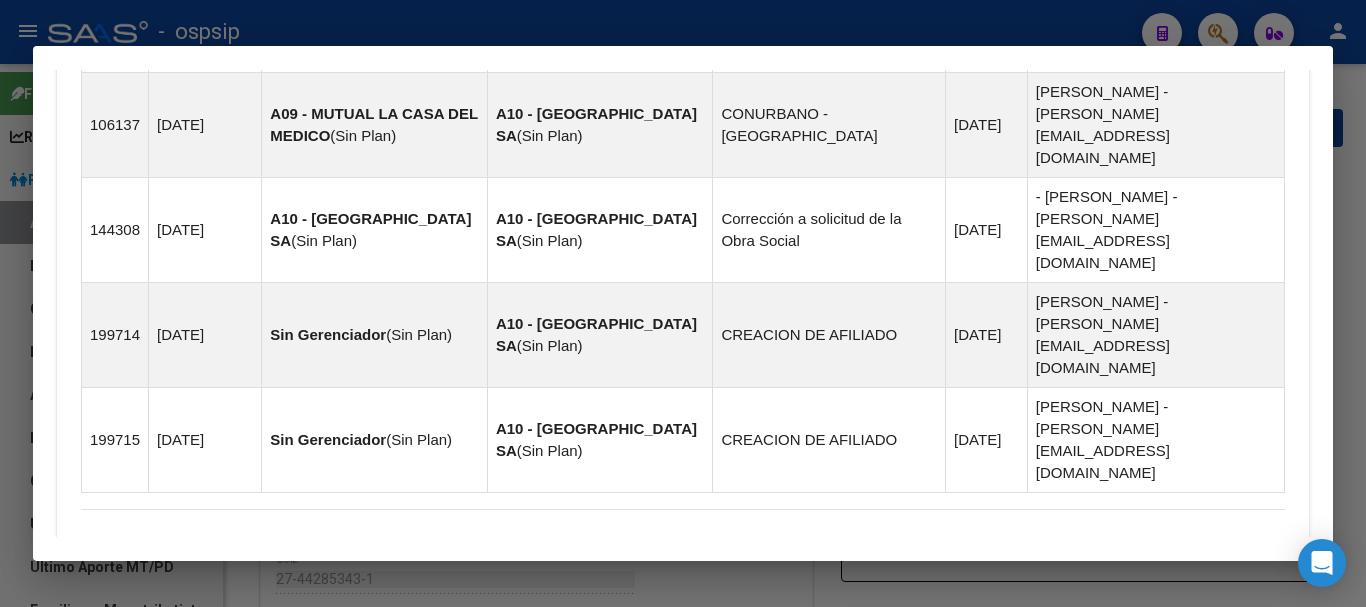 click at bounding box center (683, 303) 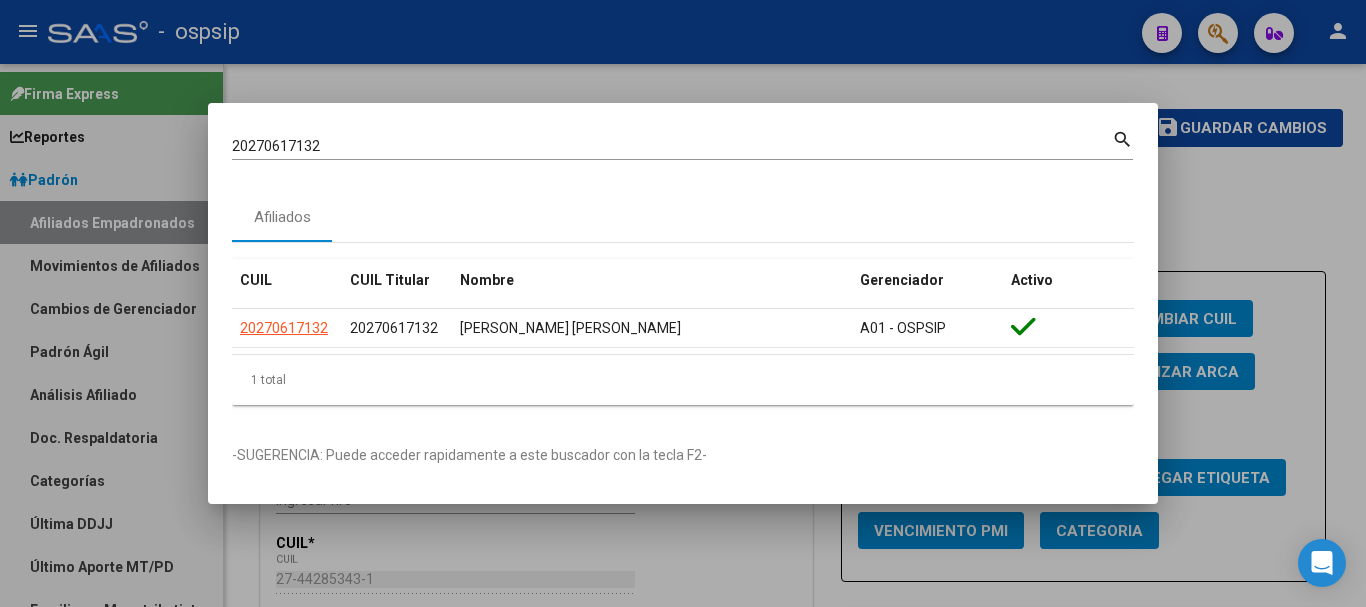 click at bounding box center [683, 303] 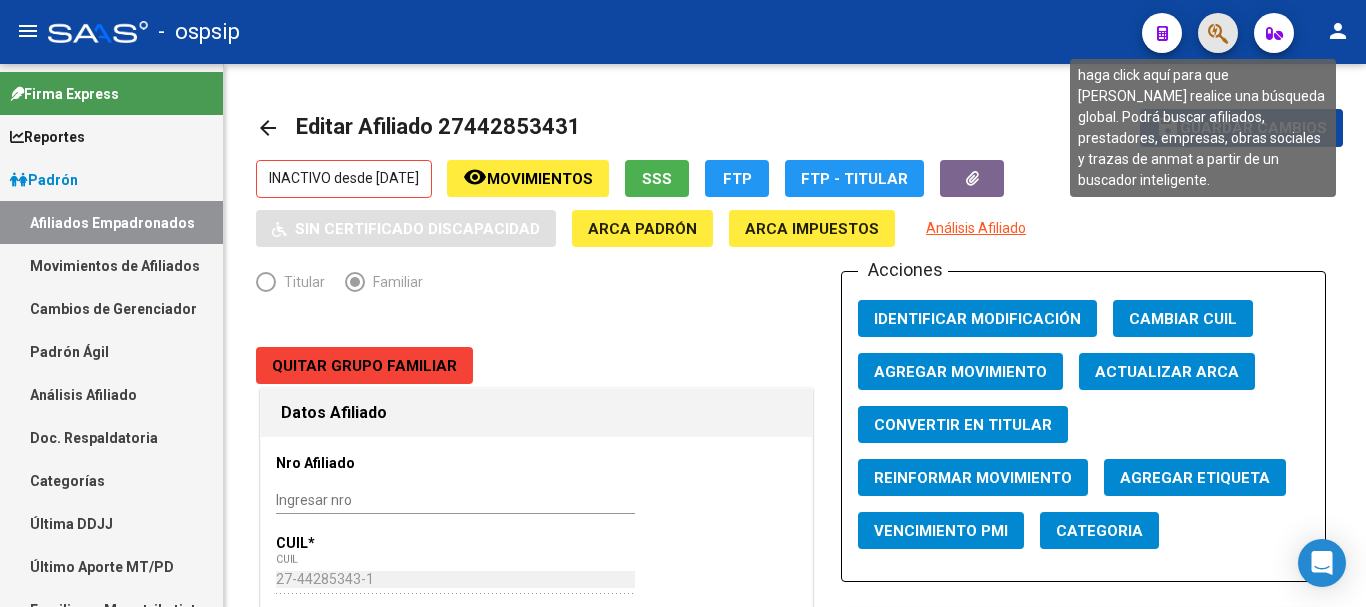 click 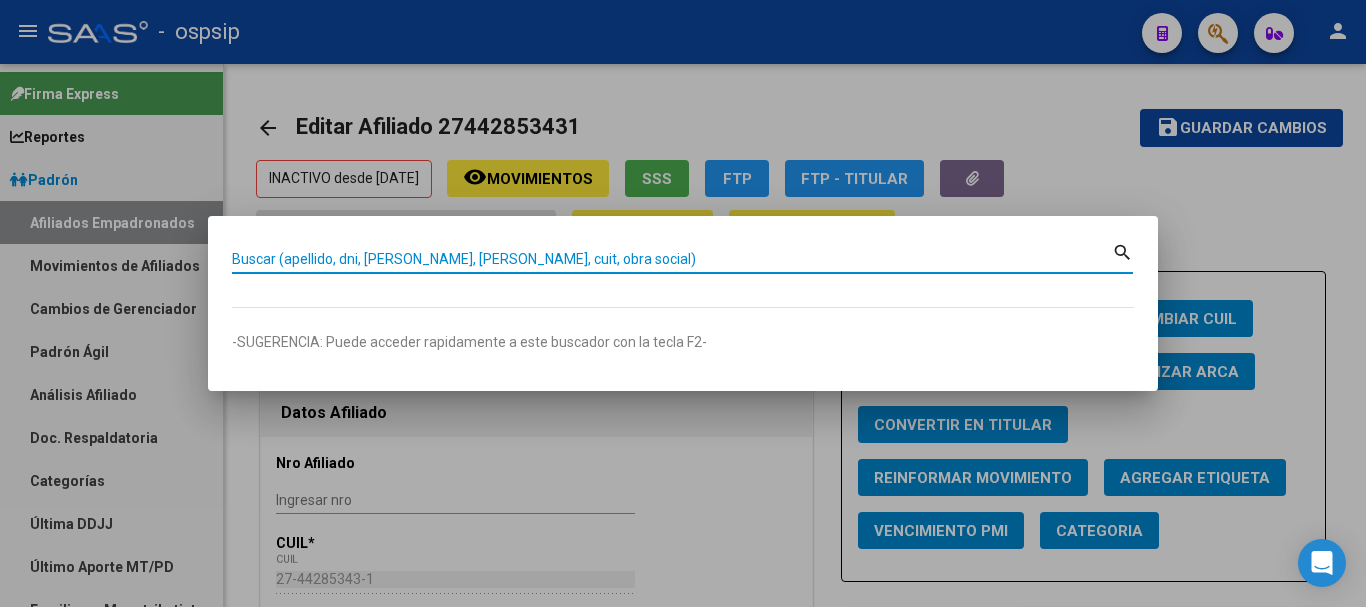 paste on "20283276/00" 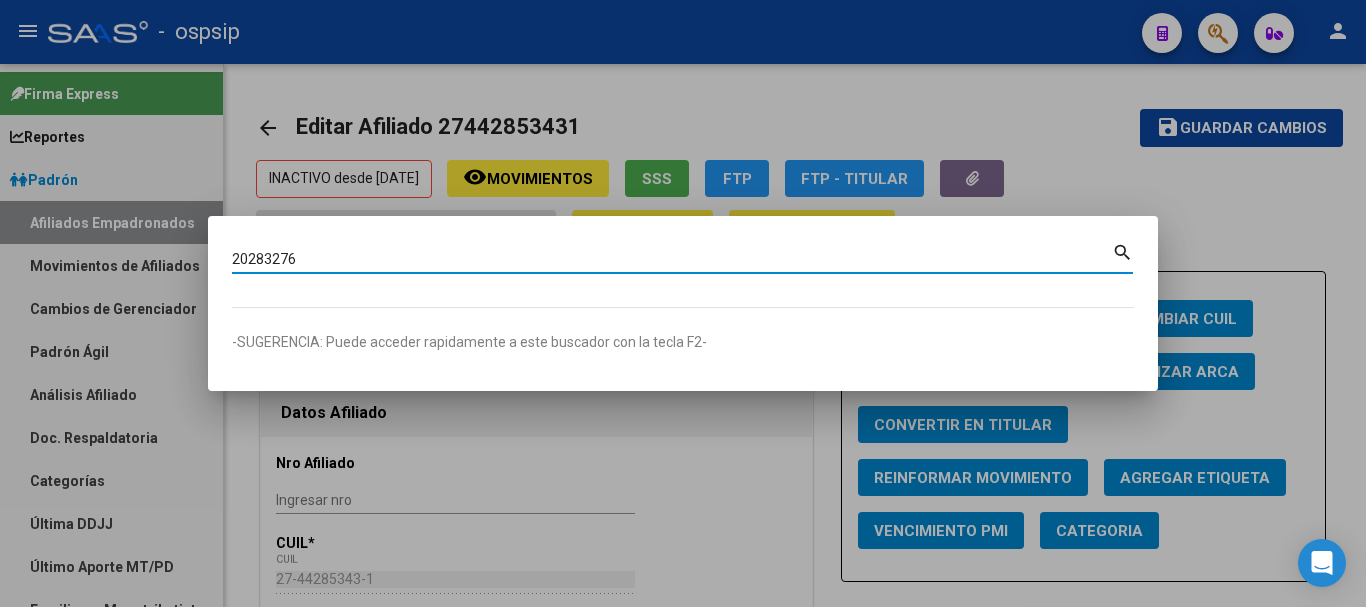 type on "20283276" 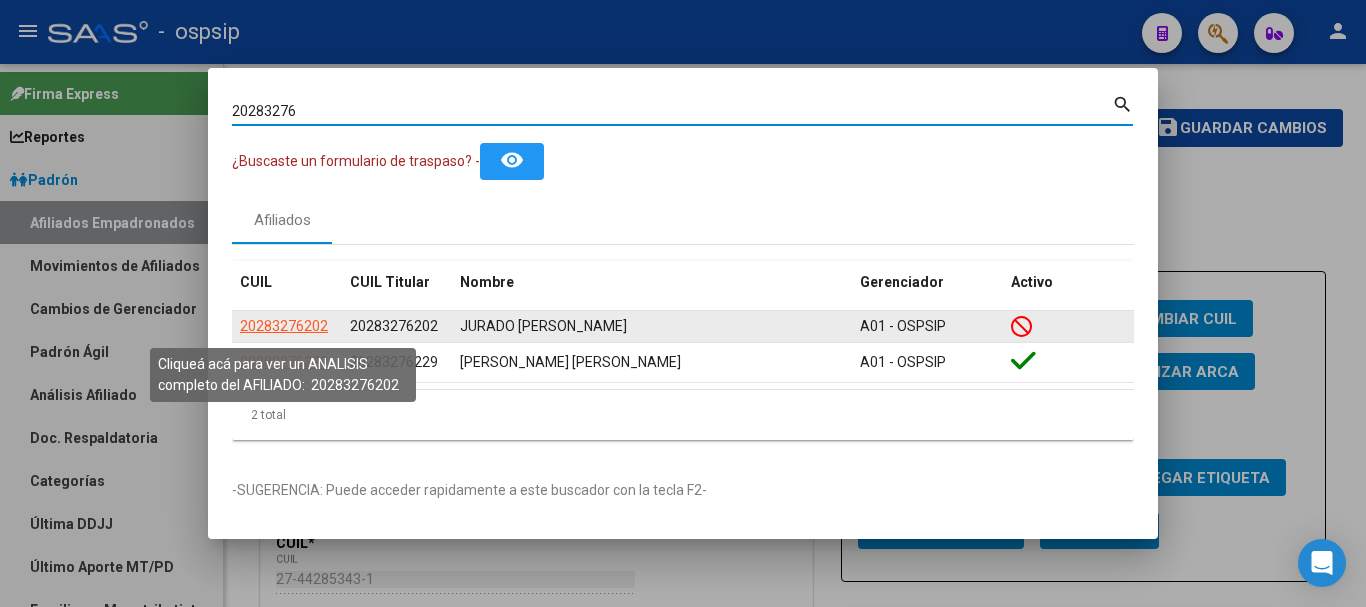 click on "20283276202" 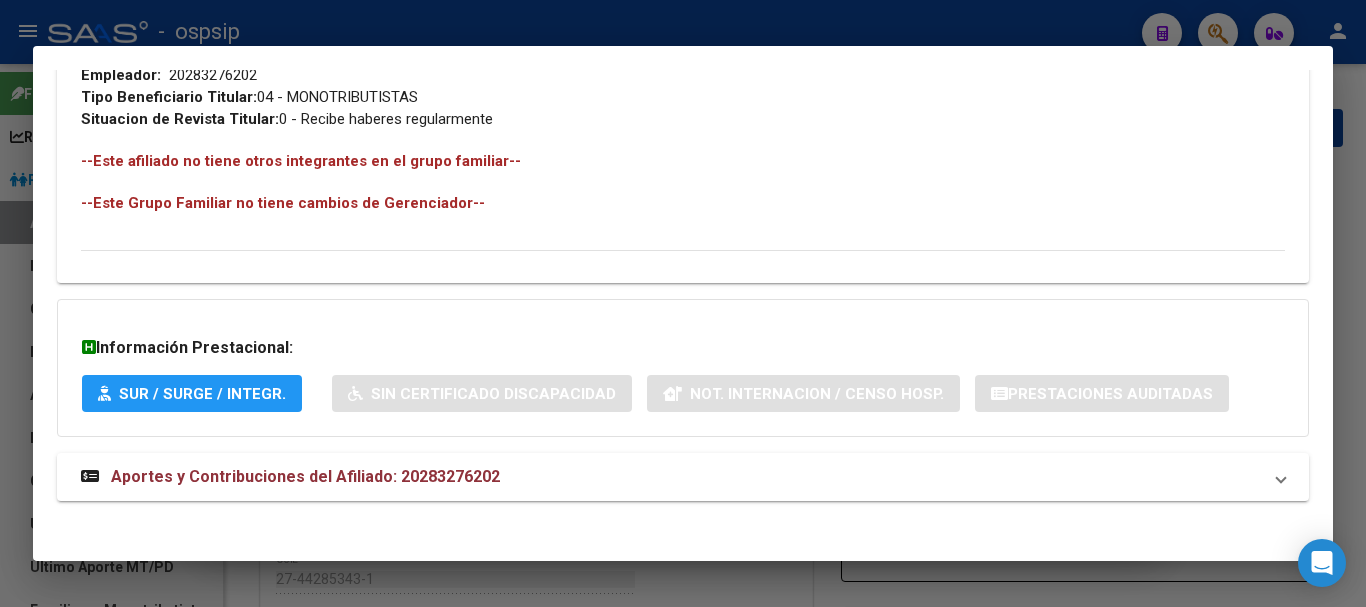 scroll, scrollTop: 1084, scrollLeft: 0, axis: vertical 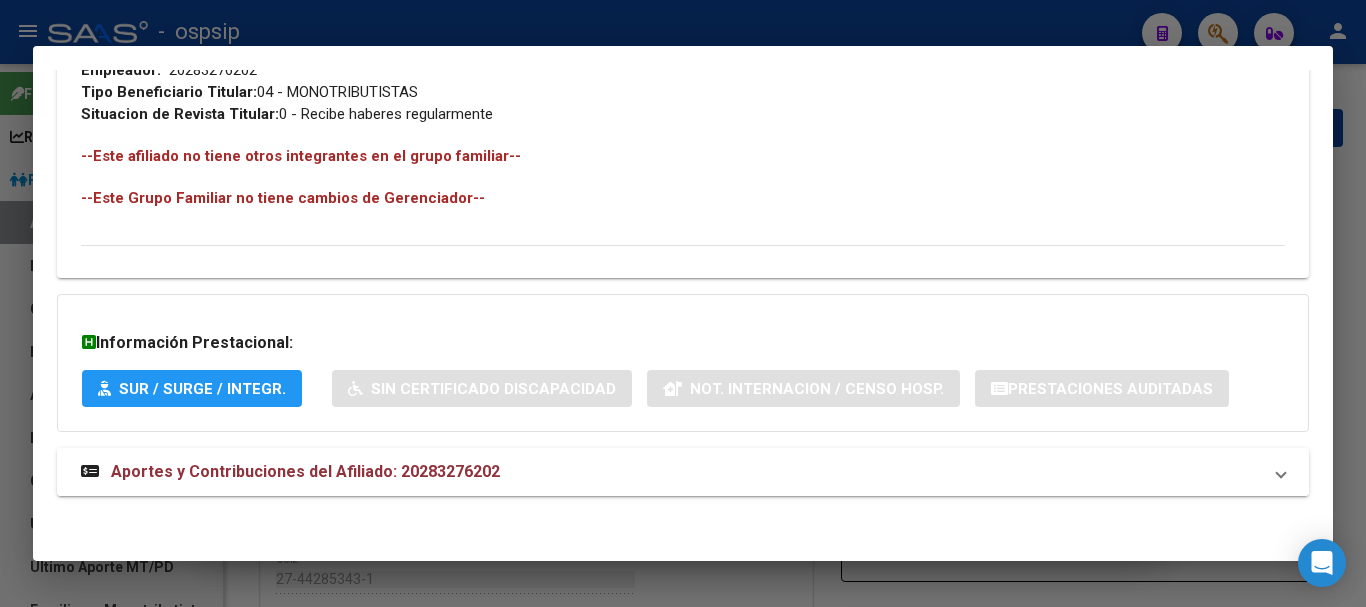 click on "Aportes y Contribuciones del Afiliado: 20283276202" at bounding box center [305, 471] 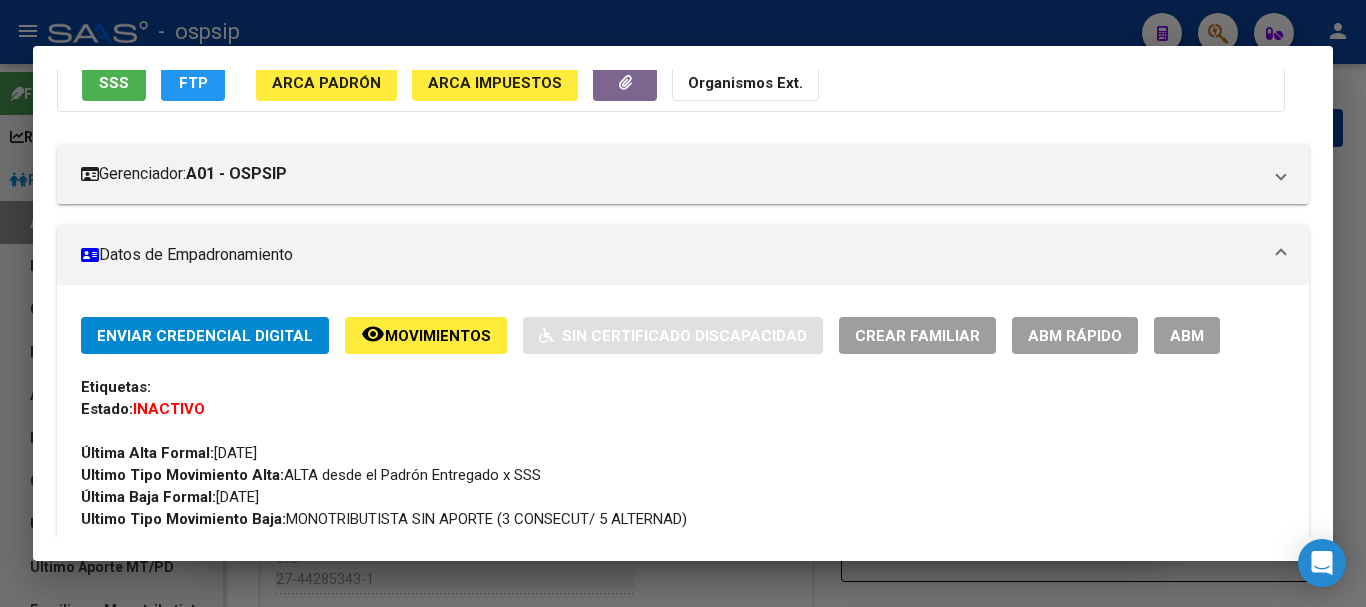 scroll, scrollTop: 0, scrollLeft: 0, axis: both 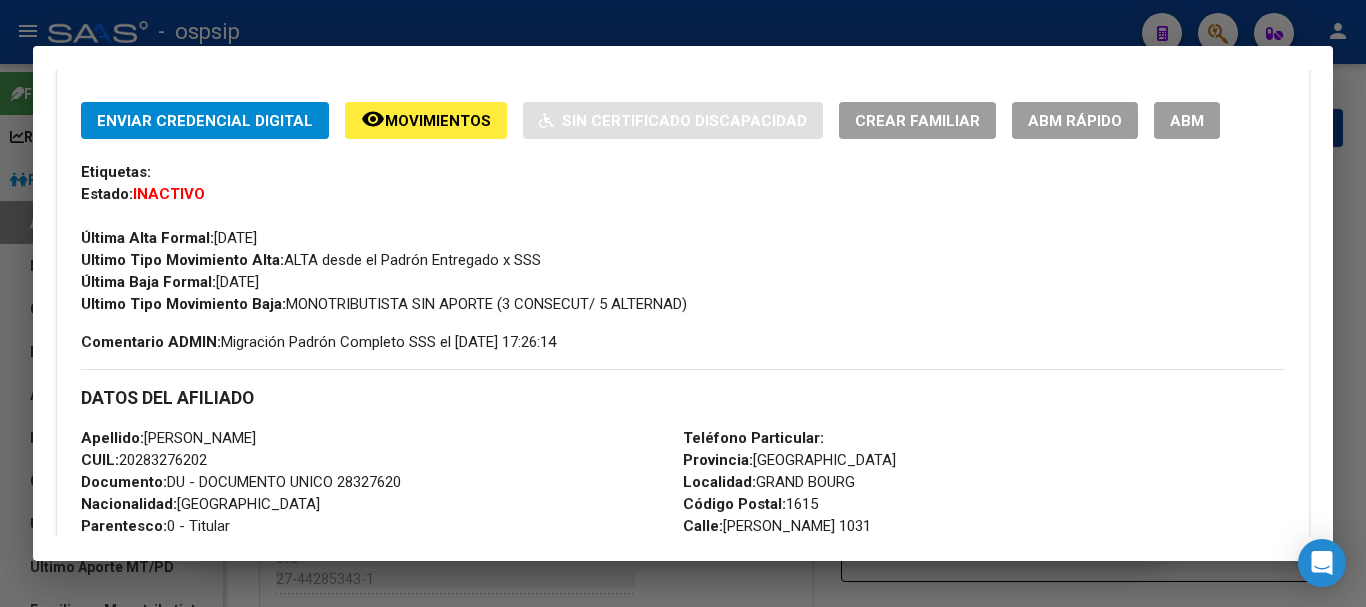 click on "ABM" at bounding box center (1187, 121) 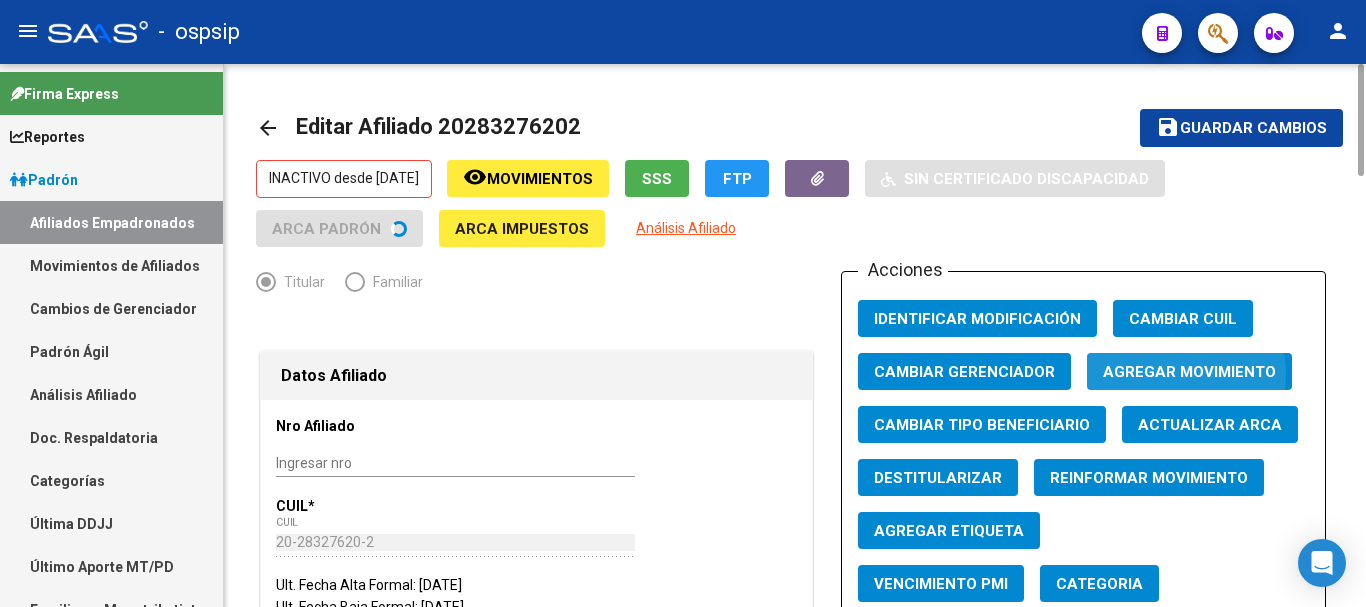 click on "Agregar Movimiento" 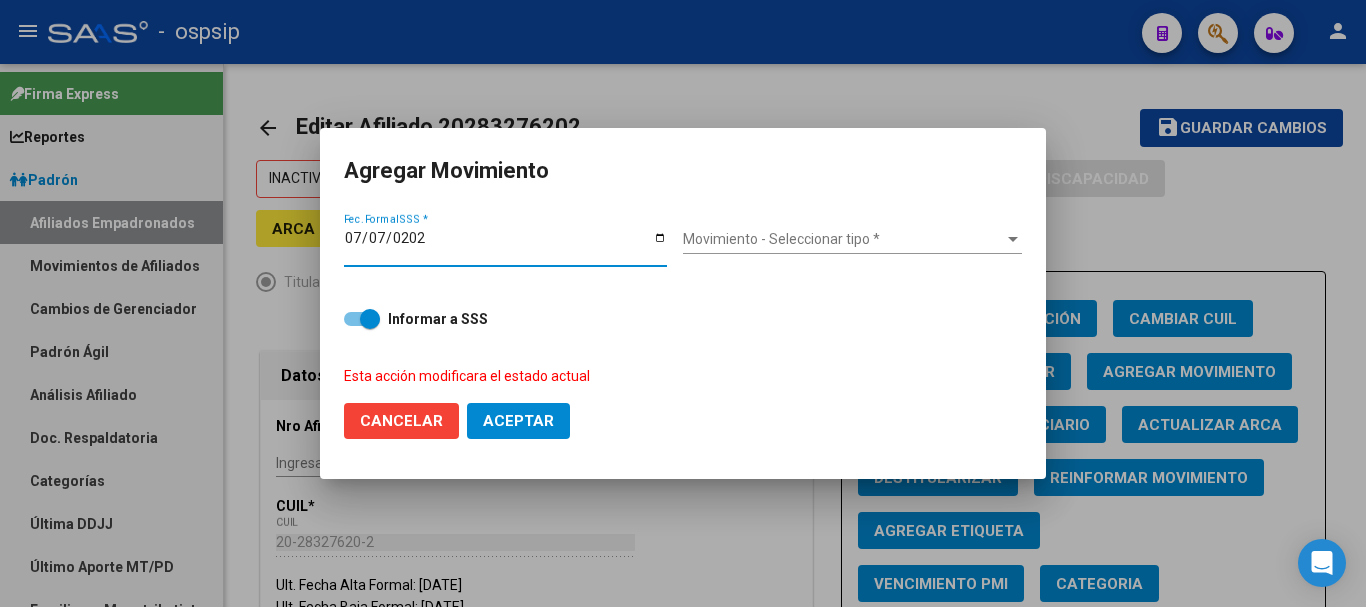 type on "[DATE]" 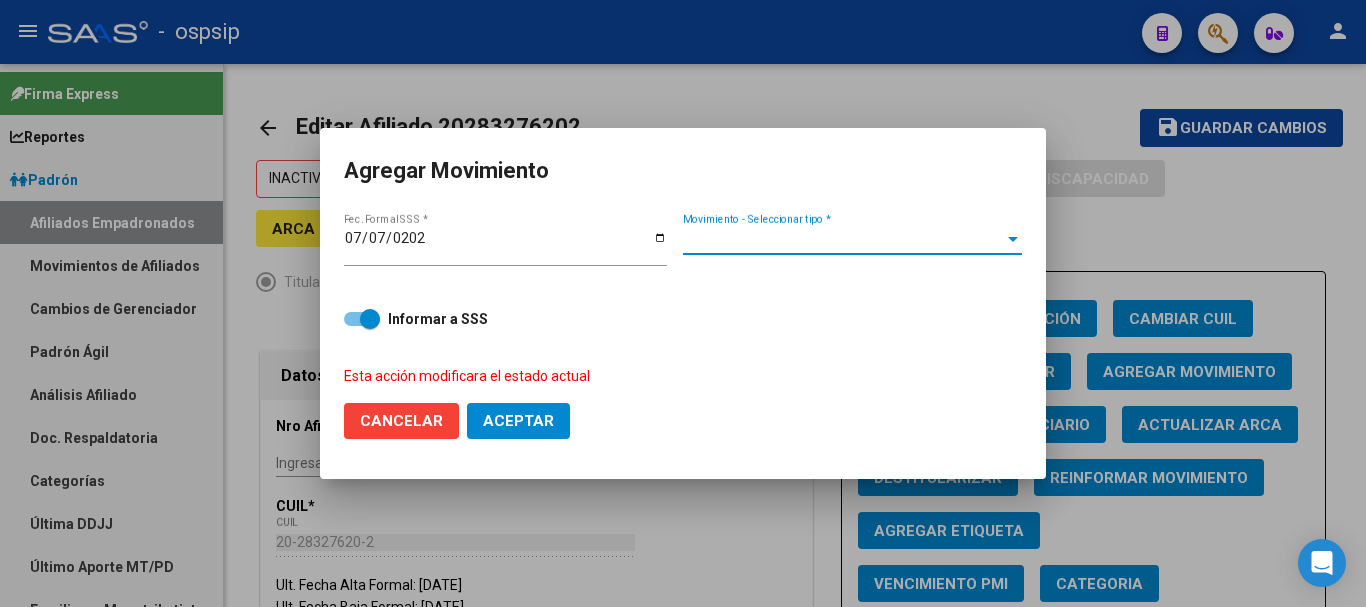 click on "Movimiento - Seleccionar tipo *" at bounding box center (843, 239) 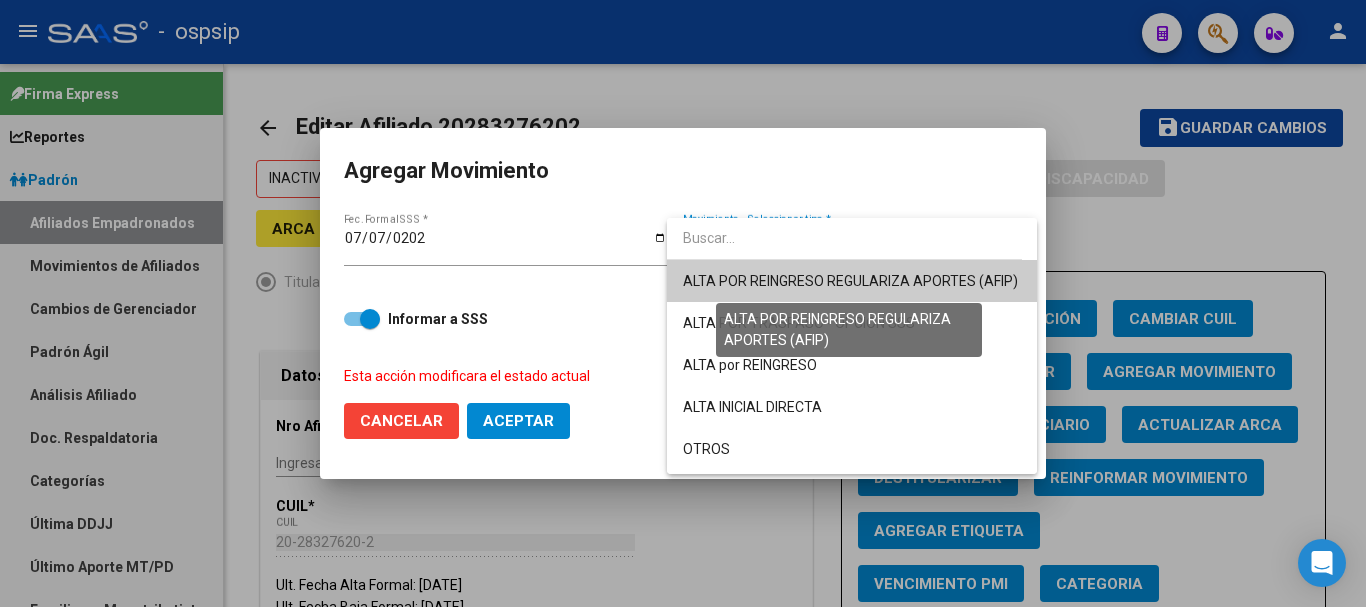 click on "ALTA POR REINGRESO REGULARIZA APORTES (AFIP)" at bounding box center (850, 281) 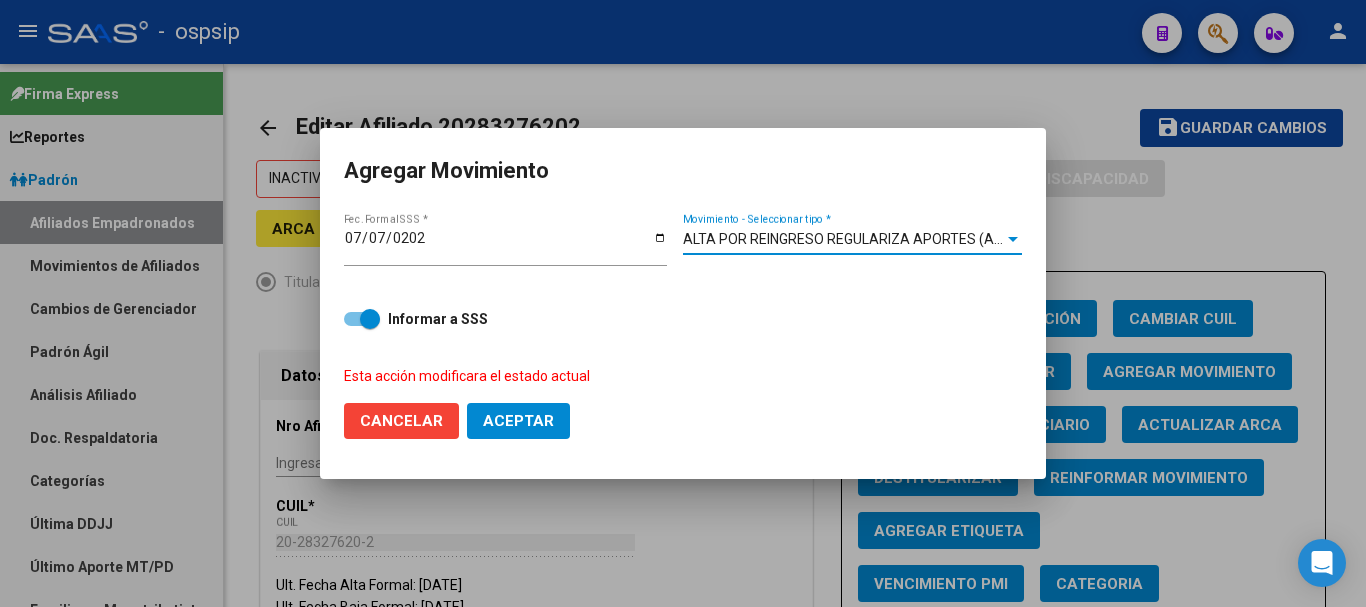 click on "Aceptar" 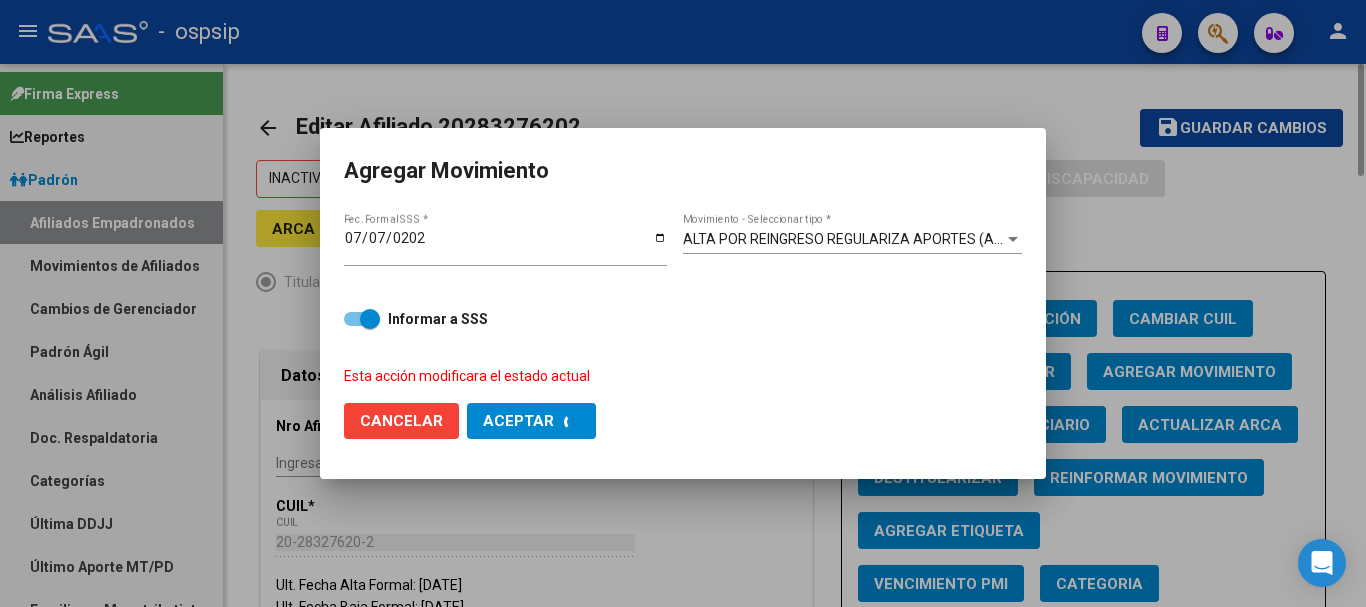 checkbox on "false" 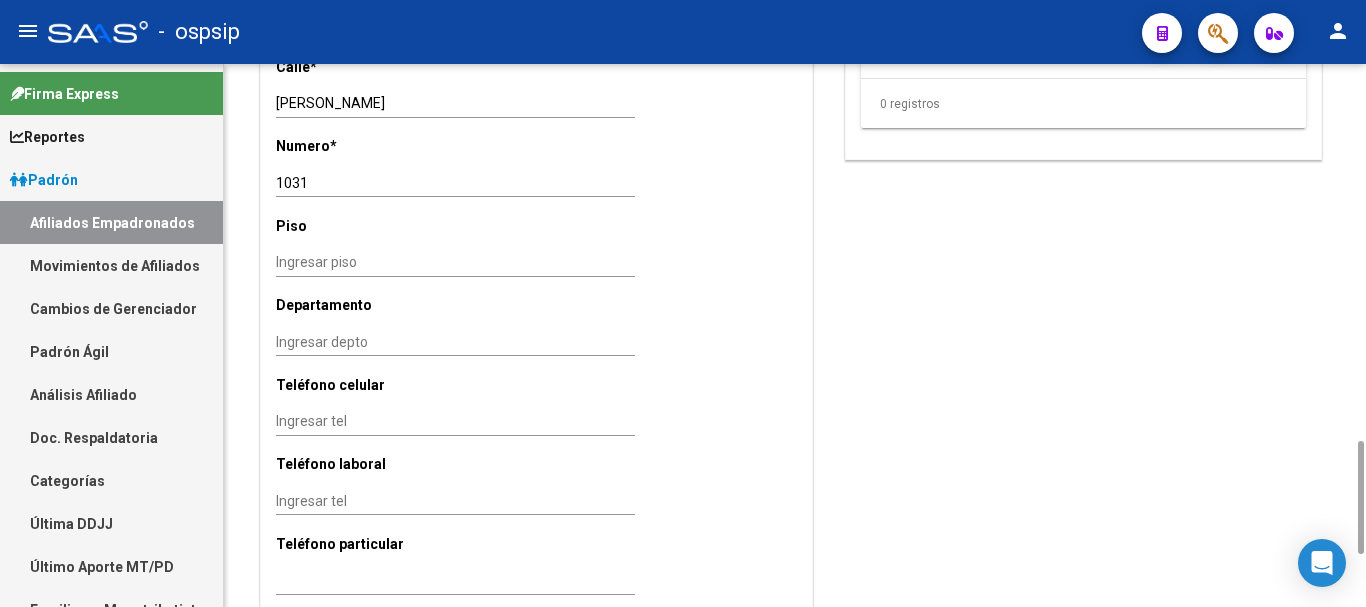 scroll, scrollTop: 1600, scrollLeft: 0, axis: vertical 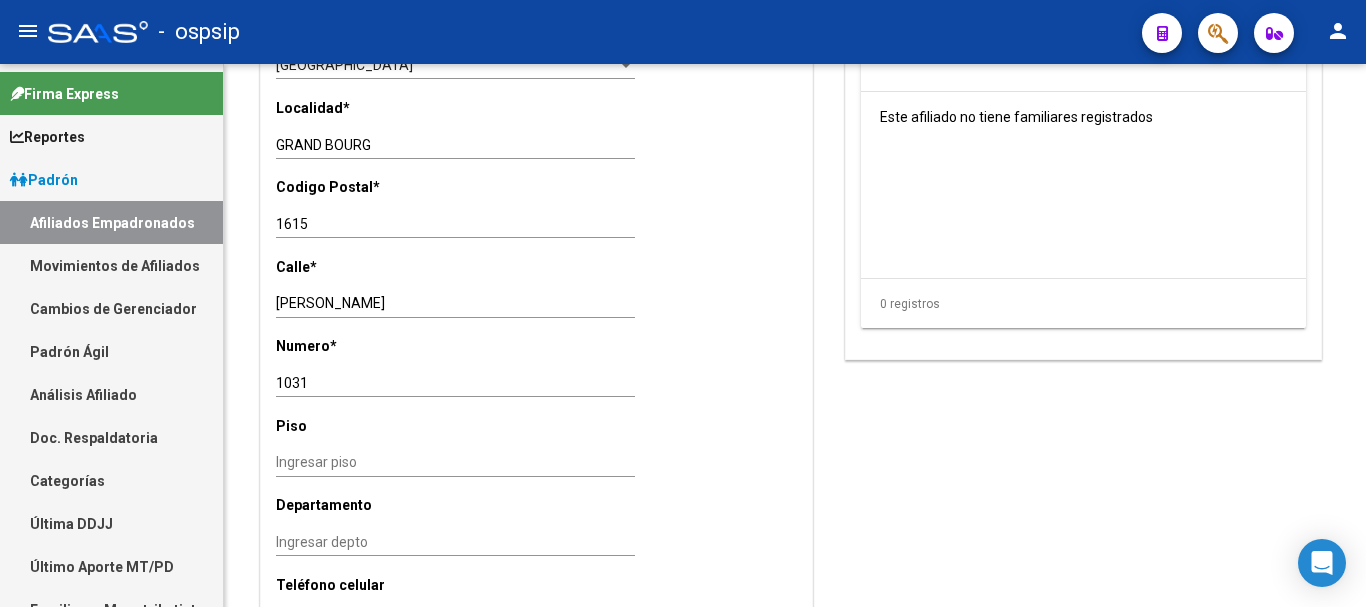 click 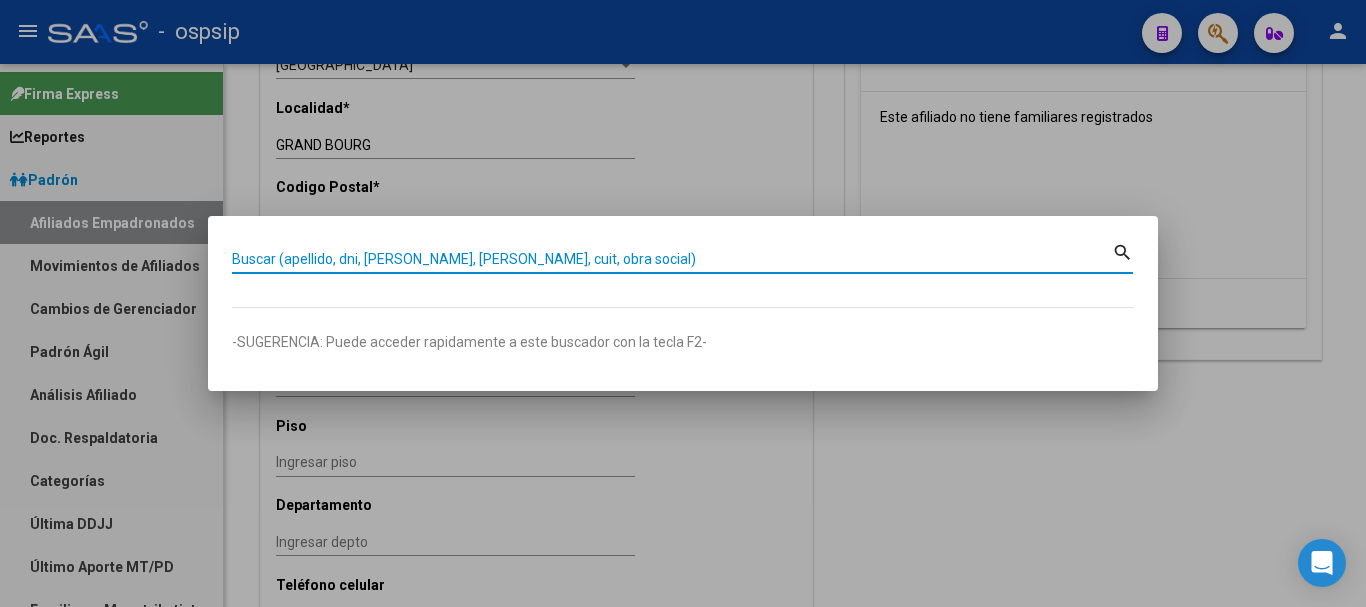 paste on "27220212/00" 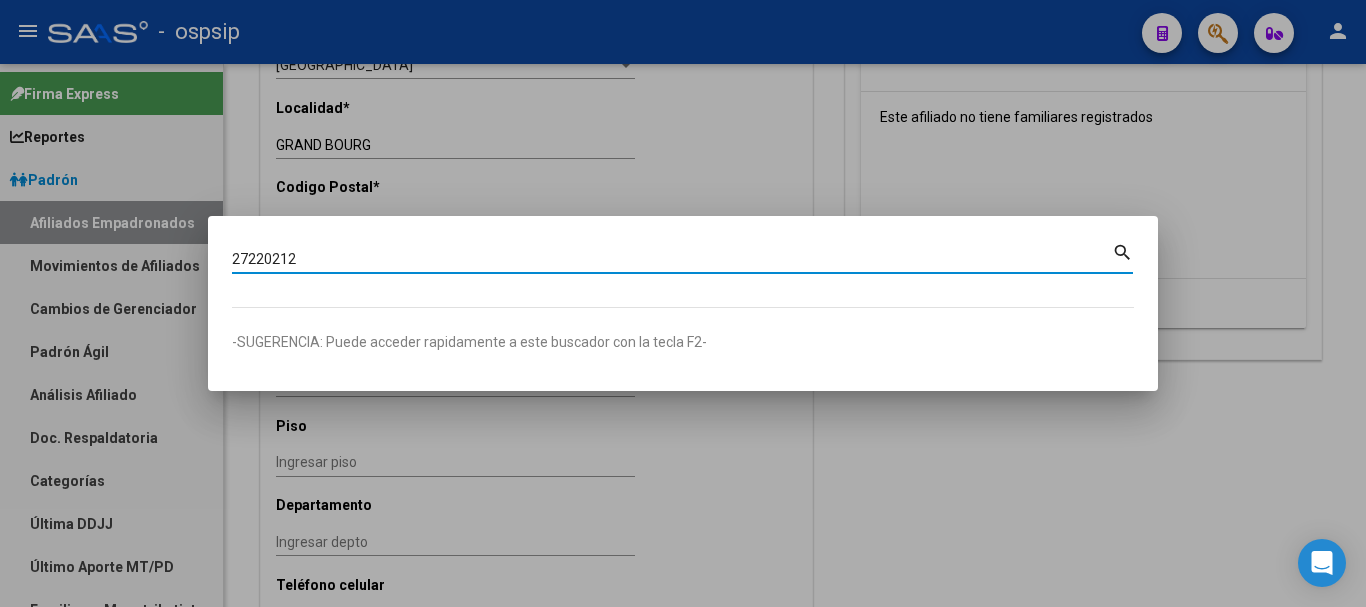 type on "27220212" 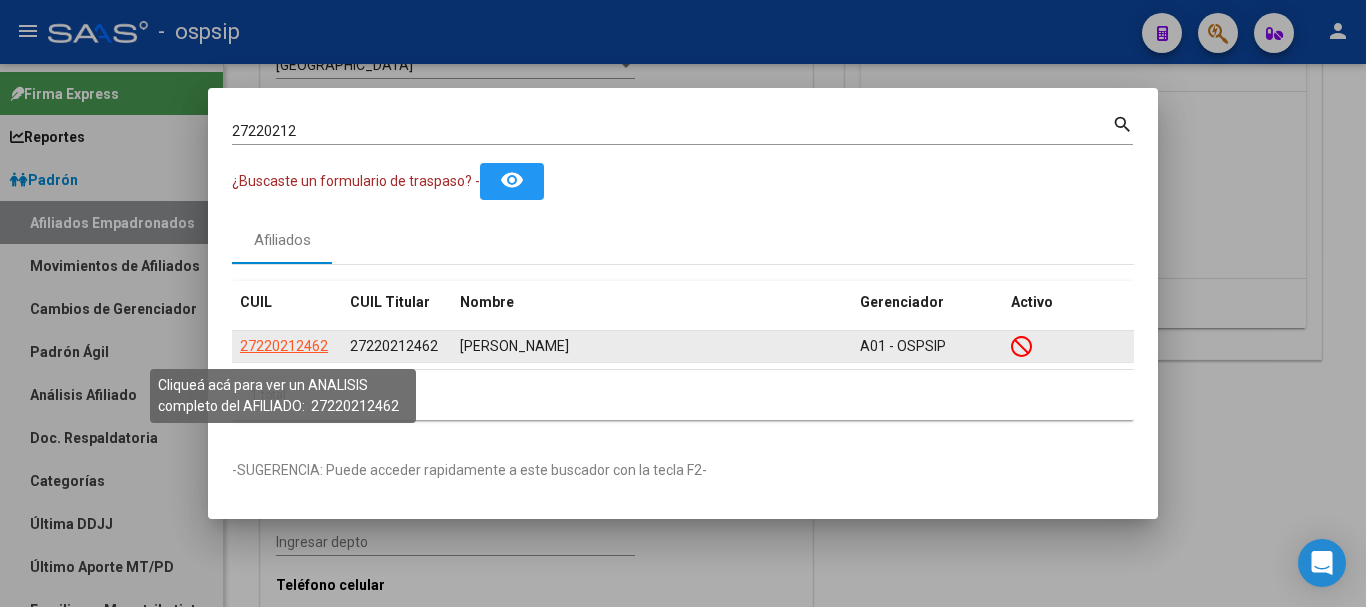 click on "27220212462" 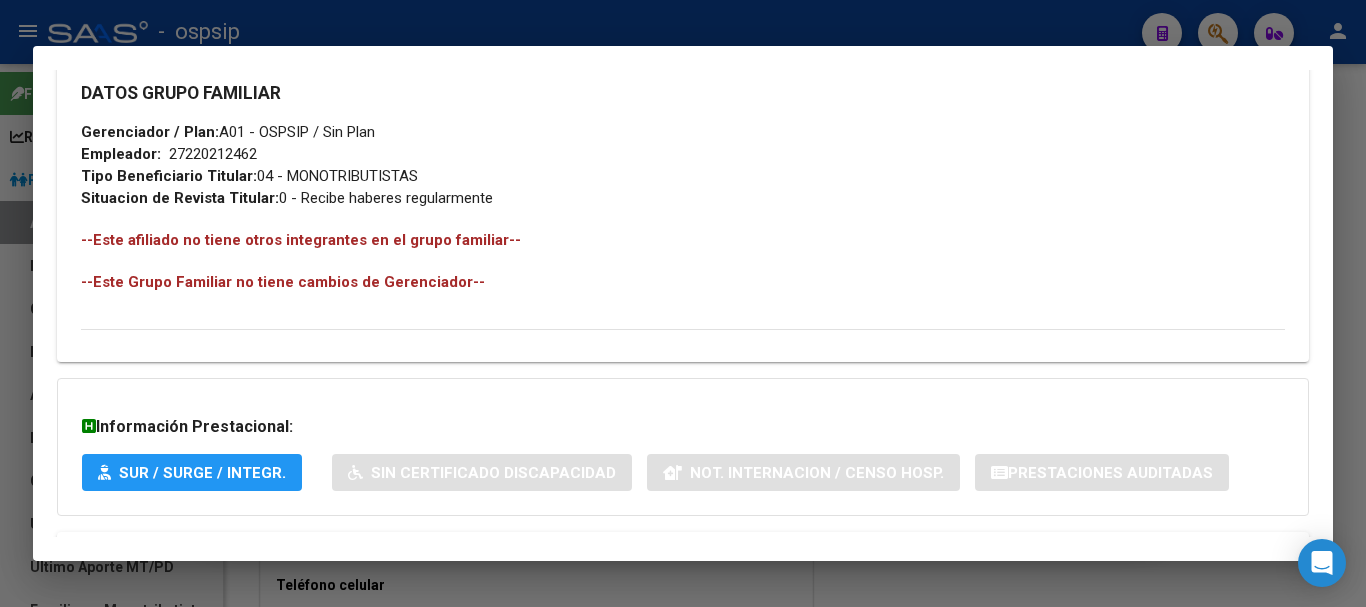 scroll, scrollTop: 1084, scrollLeft: 0, axis: vertical 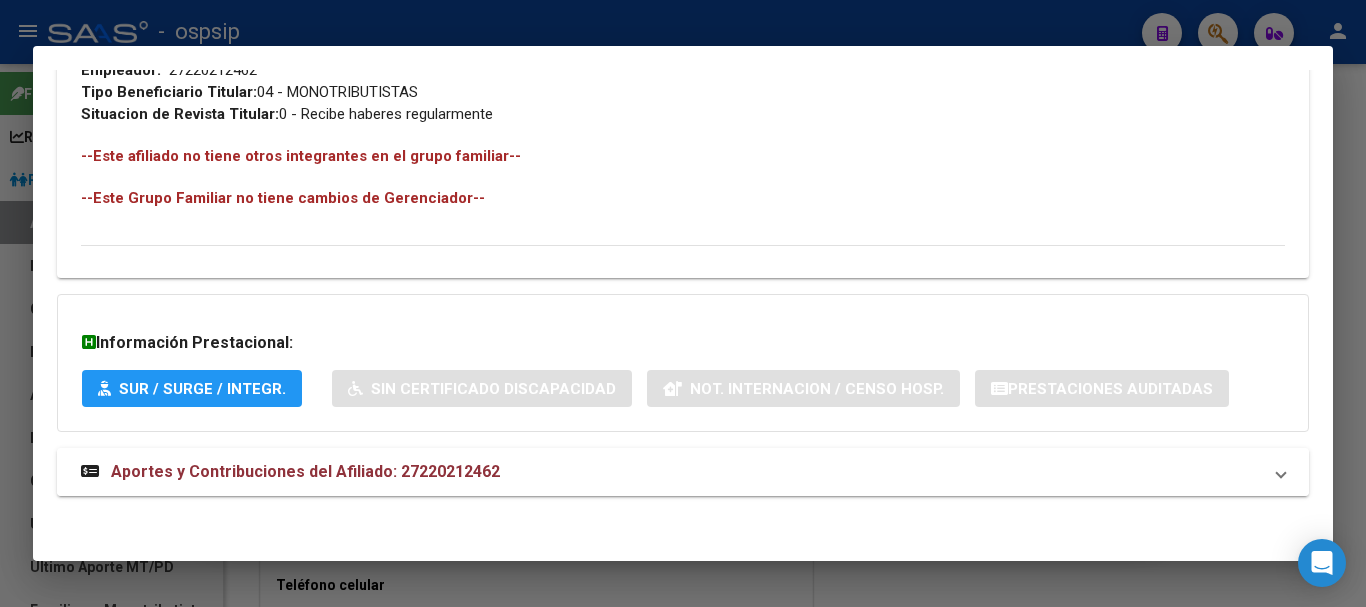 click on "Aportes y Contribuciones del Afiliado: 27220212462" at bounding box center (305, 471) 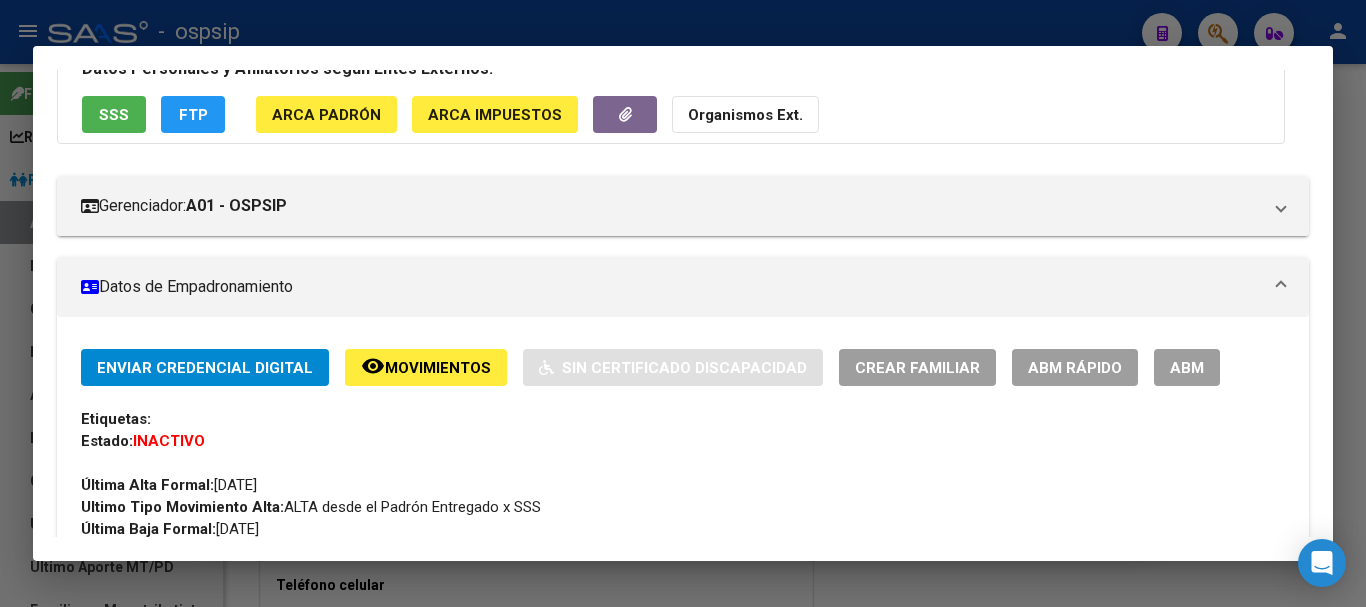 scroll, scrollTop: 0, scrollLeft: 0, axis: both 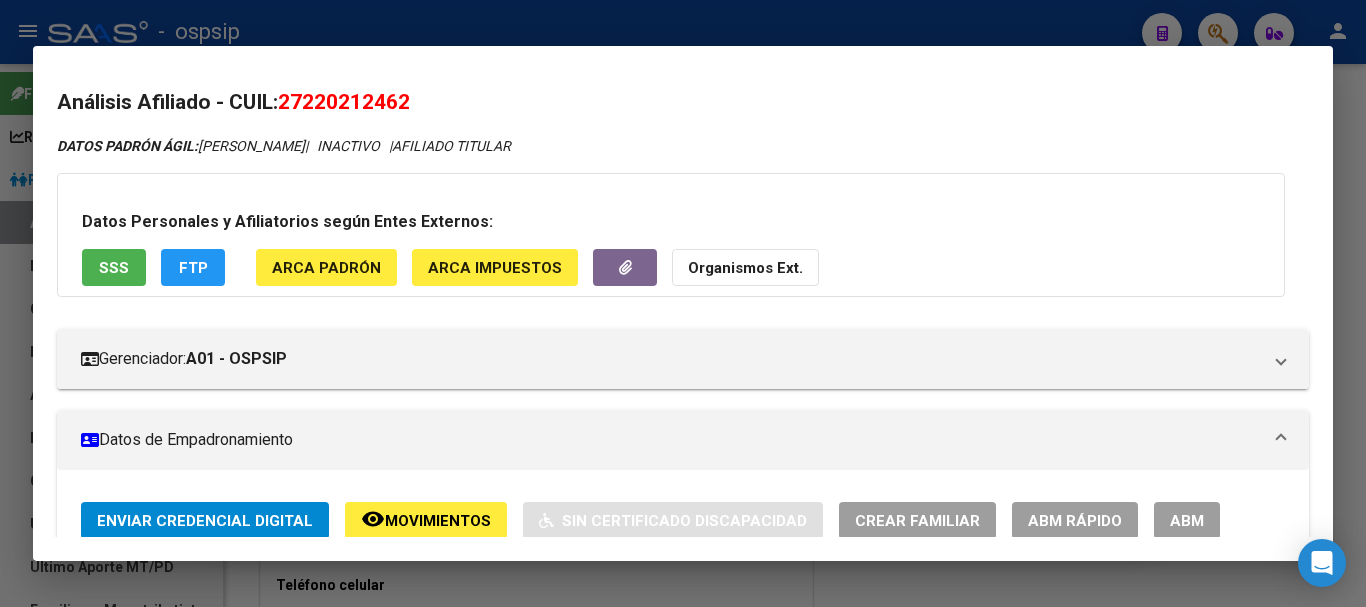 click at bounding box center (683, 303) 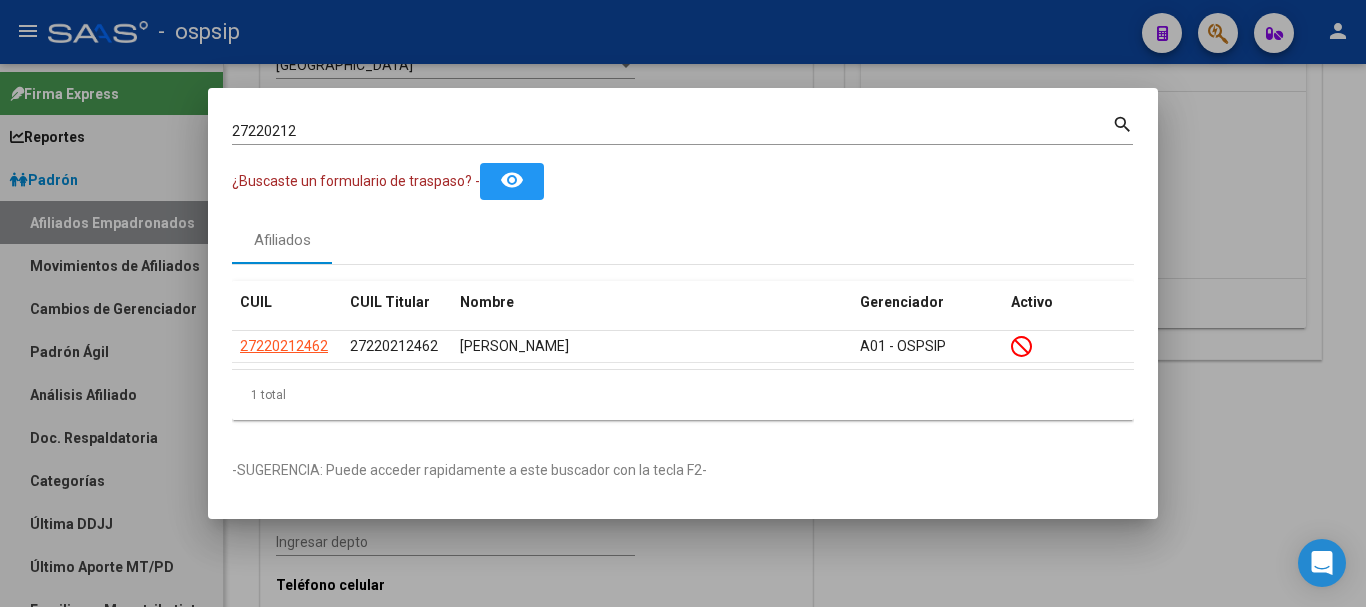click at bounding box center (683, 303) 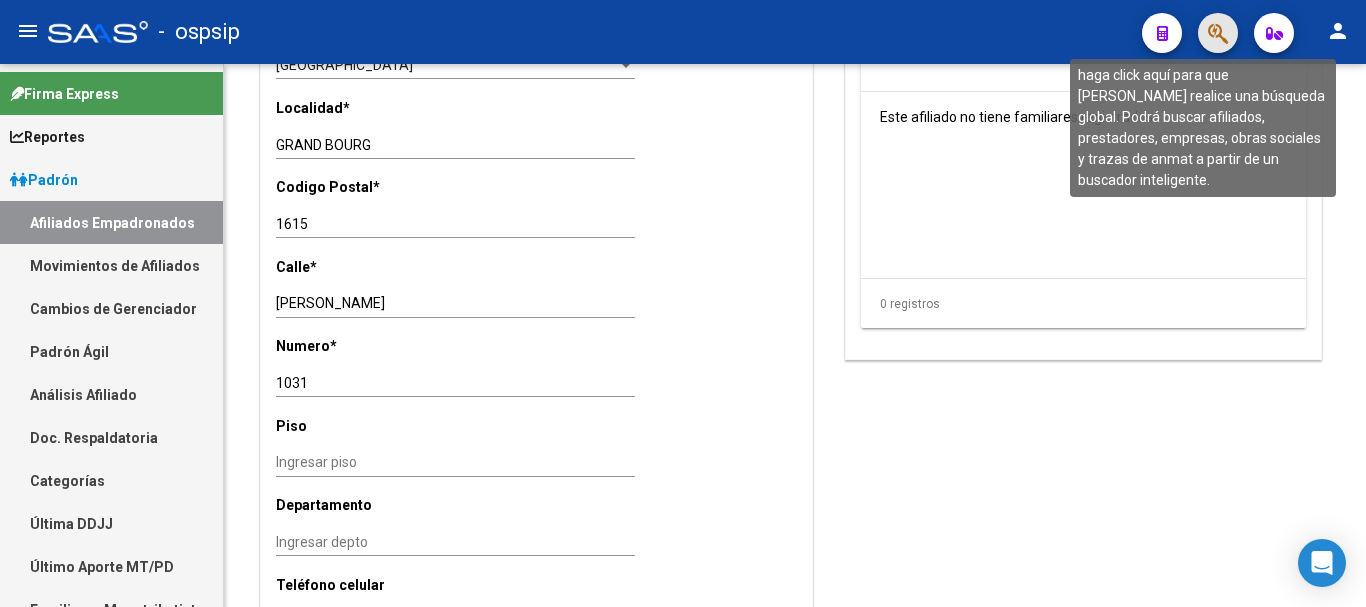 click 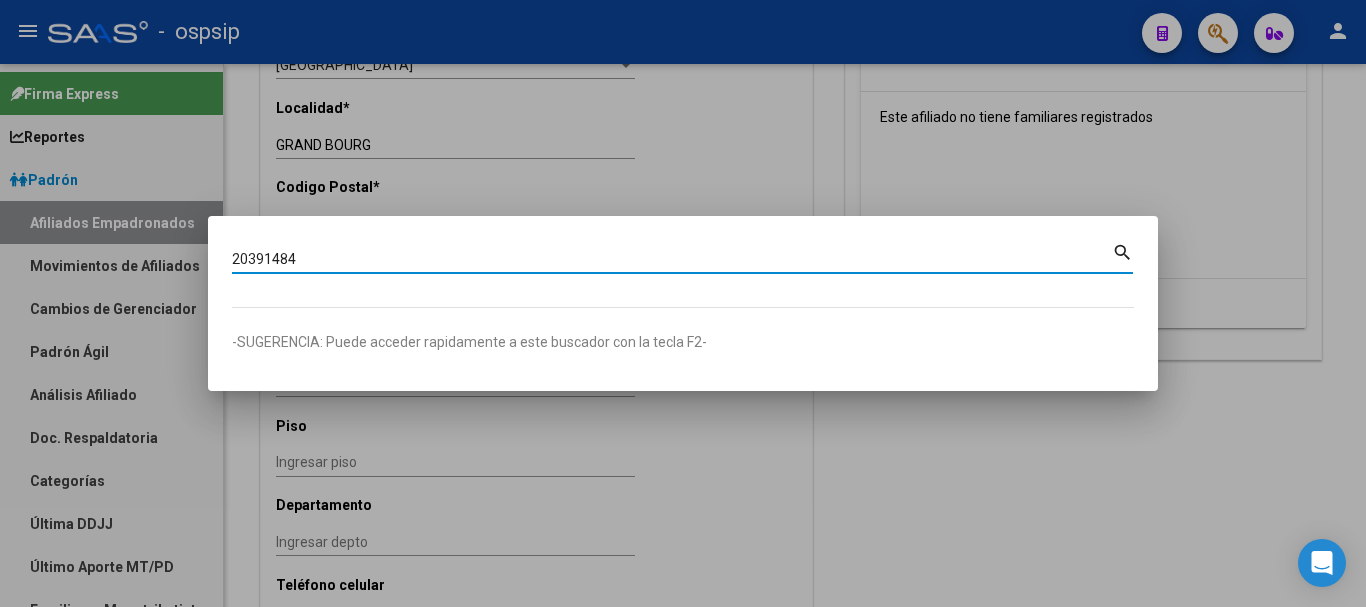 type on "20391484" 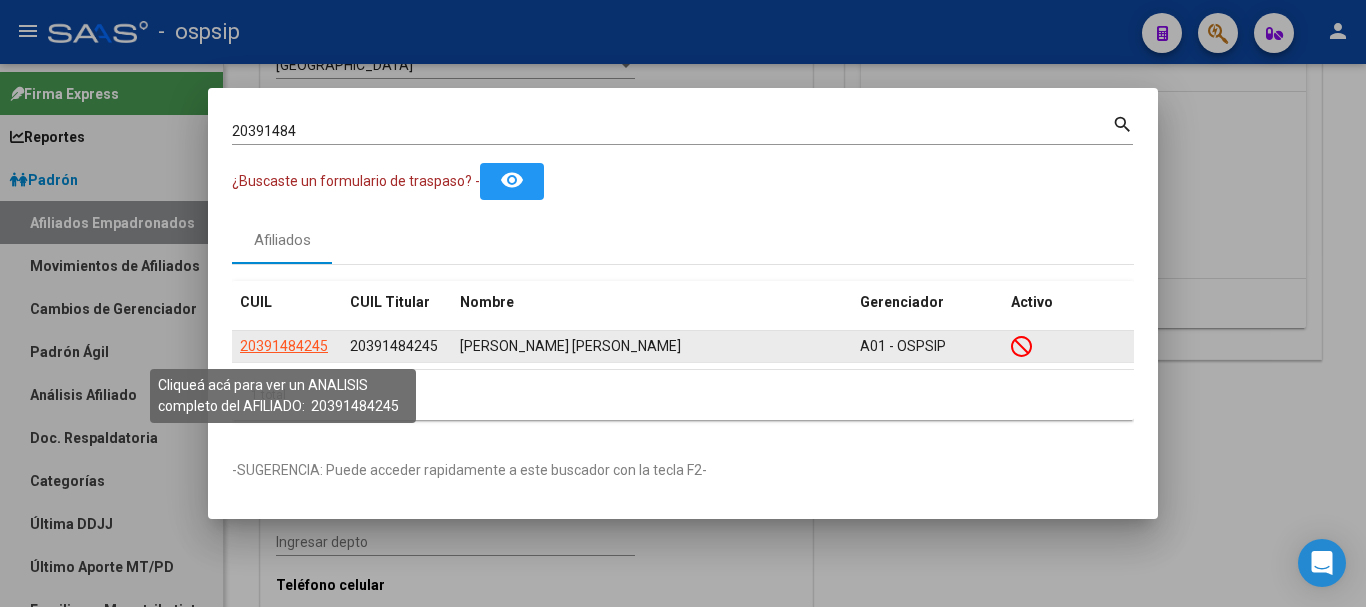 click on "20391484245" 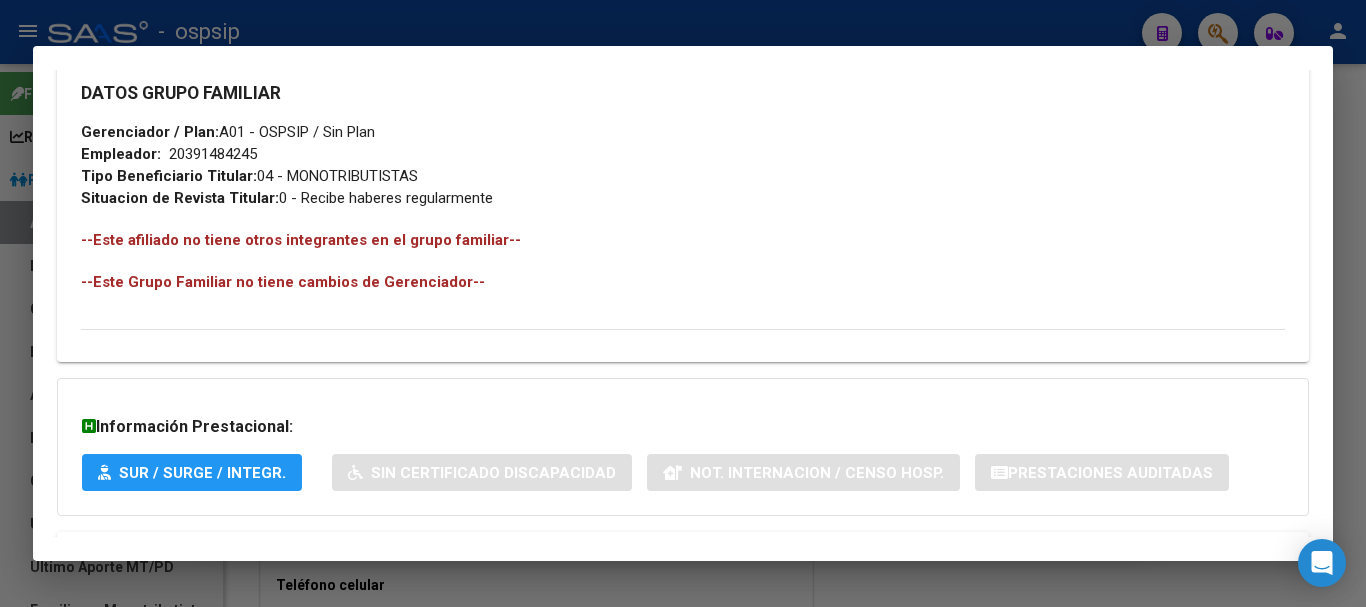 scroll, scrollTop: 1084, scrollLeft: 0, axis: vertical 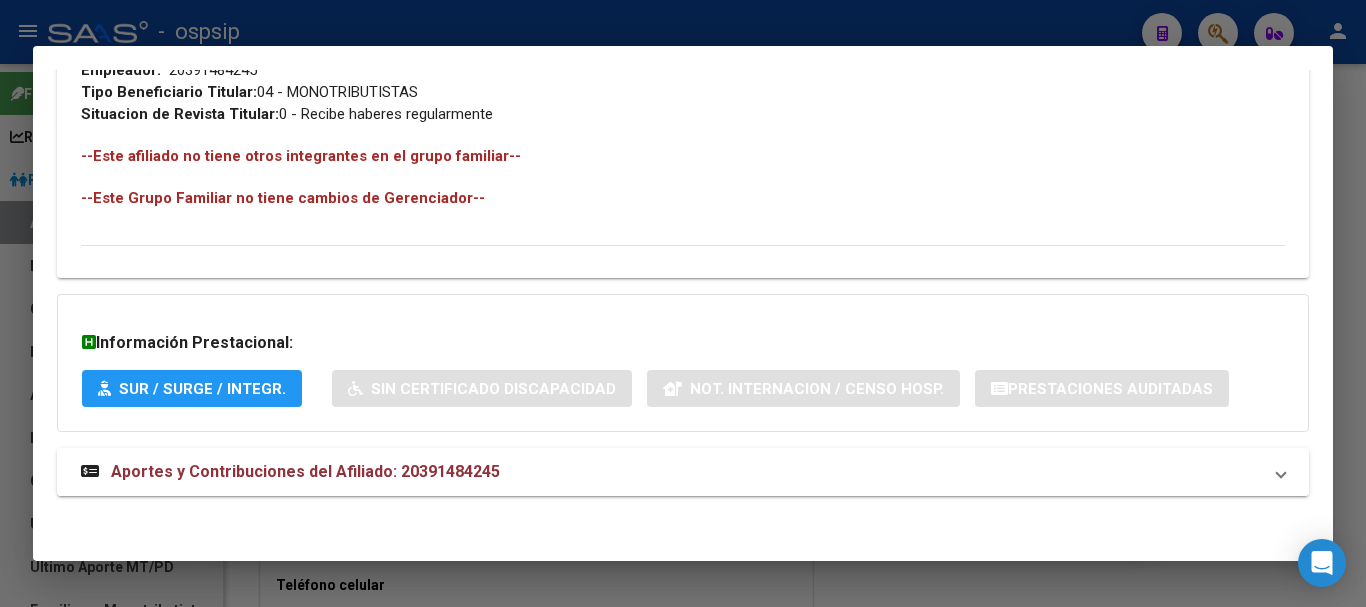 click on "Aportes y Contribuciones del Afiliado: 20391484245" at bounding box center (305, 471) 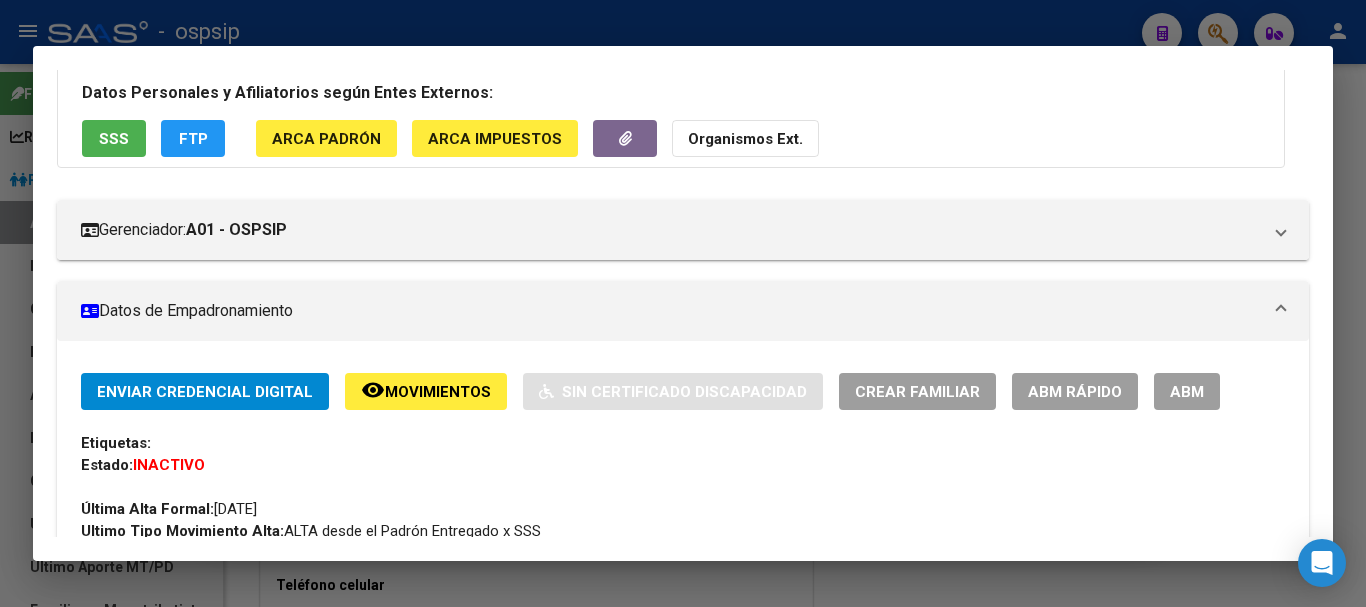 scroll, scrollTop: 0, scrollLeft: 0, axis: both 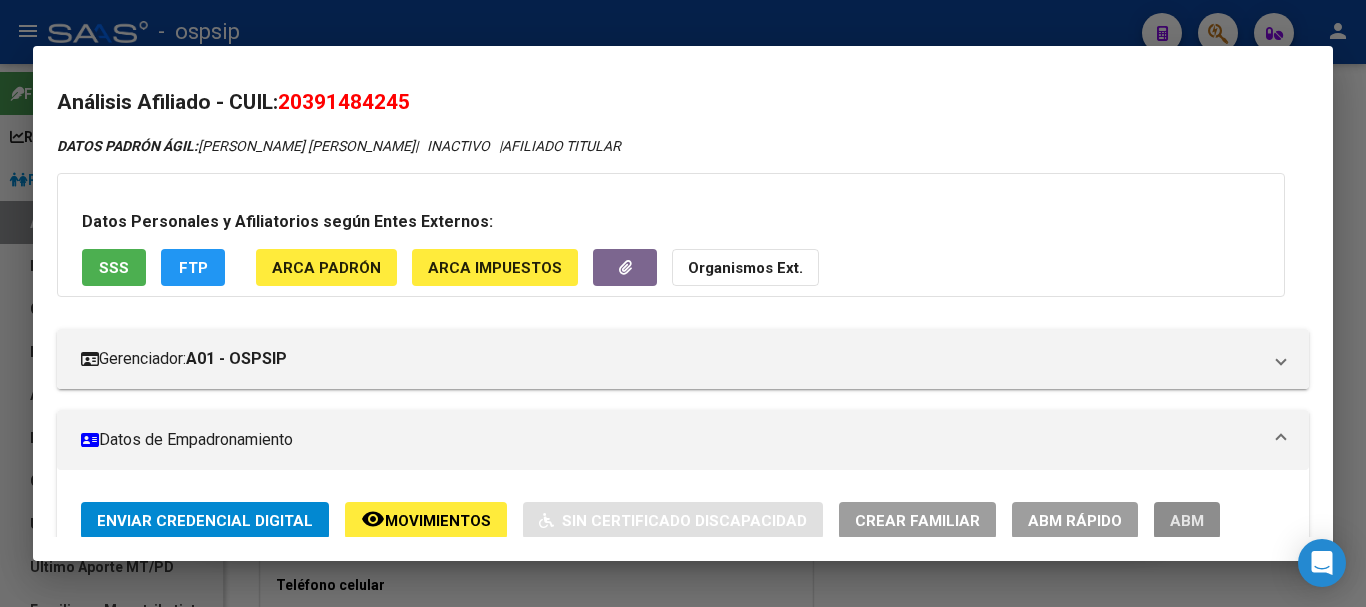 click on "ABM" at bounding box center [1187, 521] 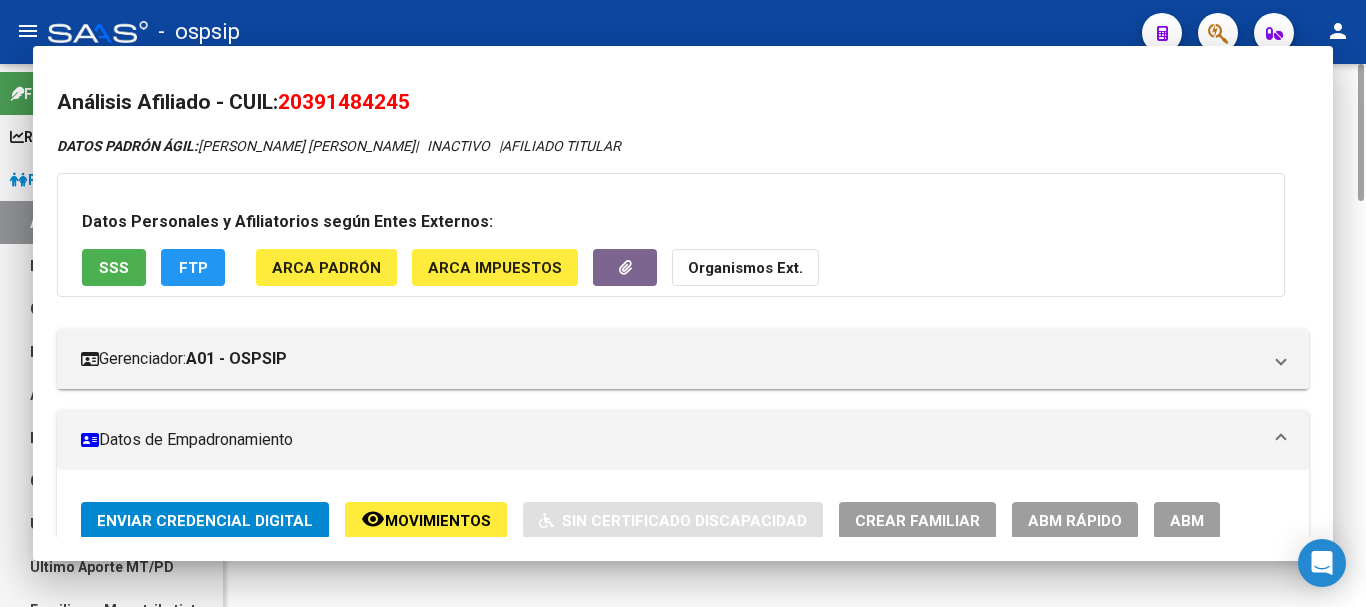 scroll, scrollTop: 0, scrollLeft: 0, axis: both 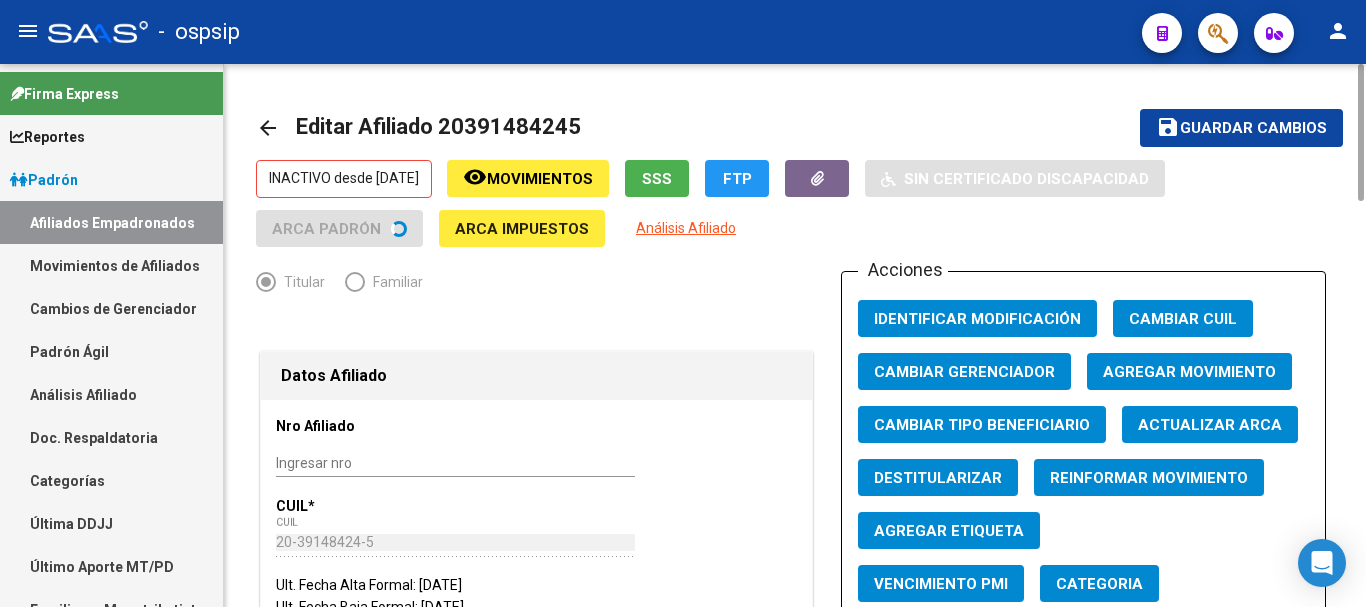click on "Agregar Movimiento" 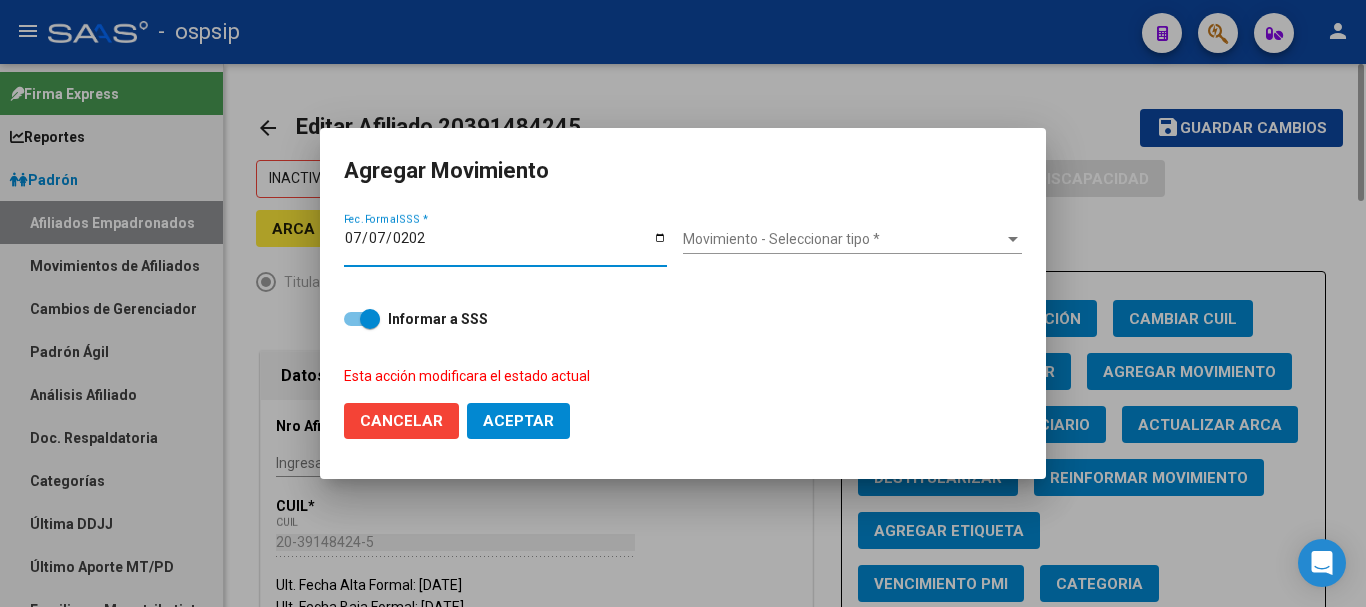 type on "[DATE]" 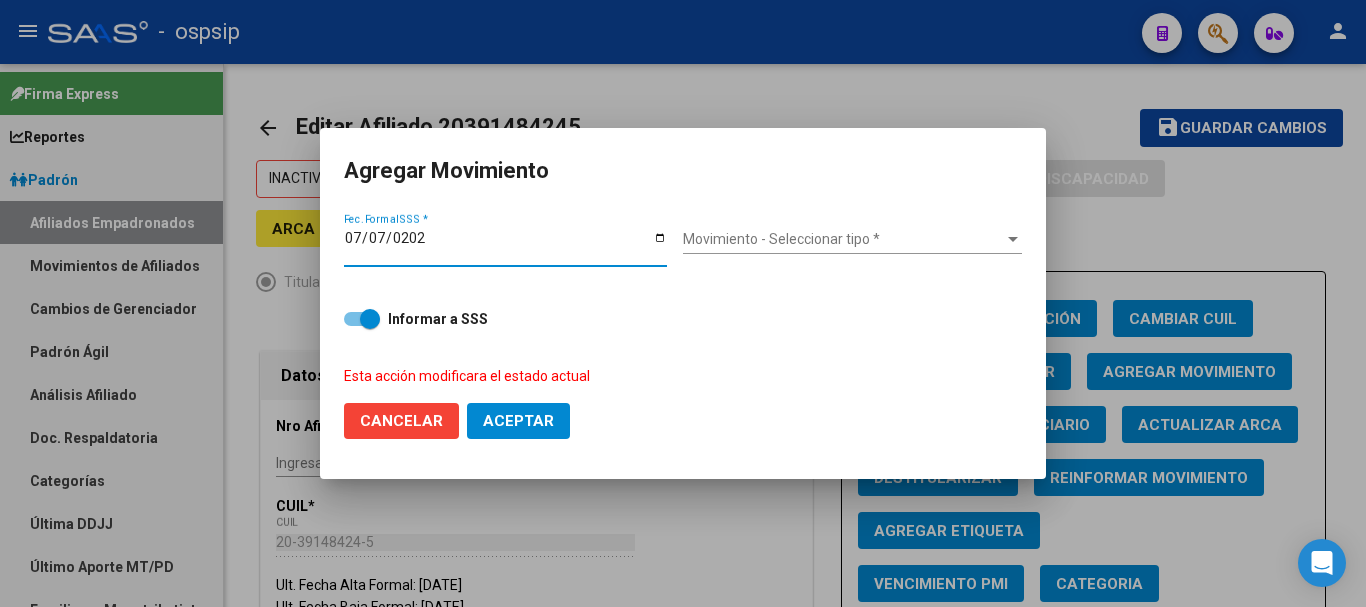 click on "Movimiento - Seleccionar tipo *" at bounding box center [843, 239] 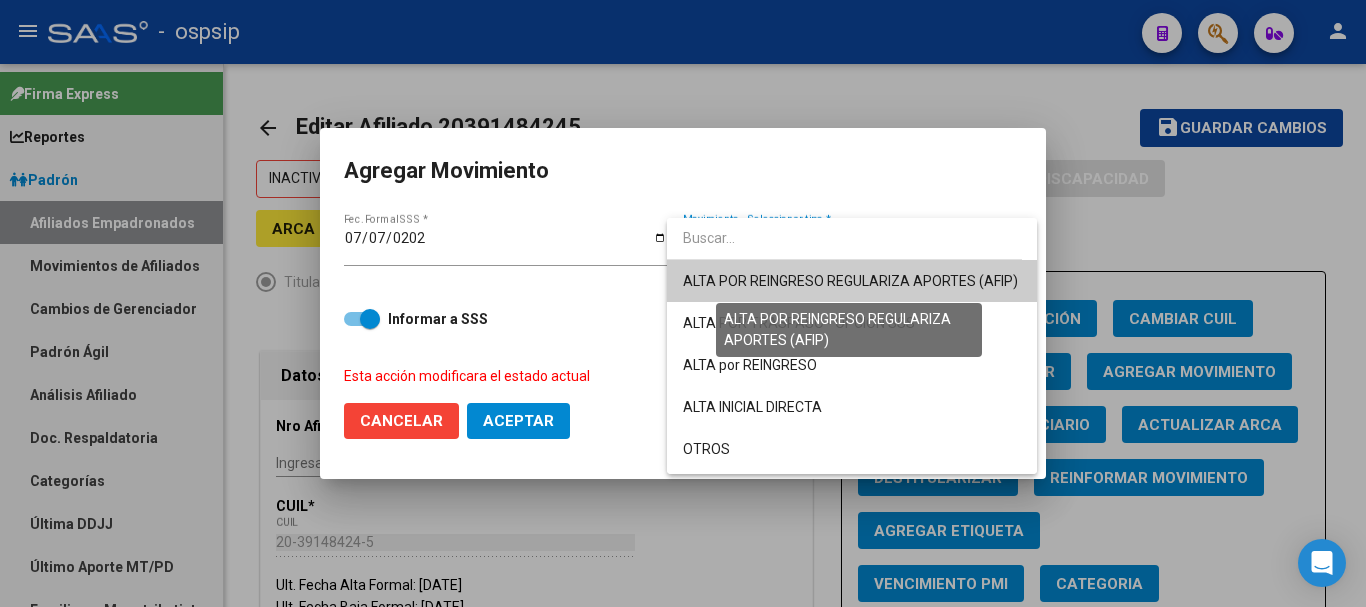 click on "ALTA POR REINGRESO REGULARIZA APORTES (AFIP)" at bounding box center [850, 281] 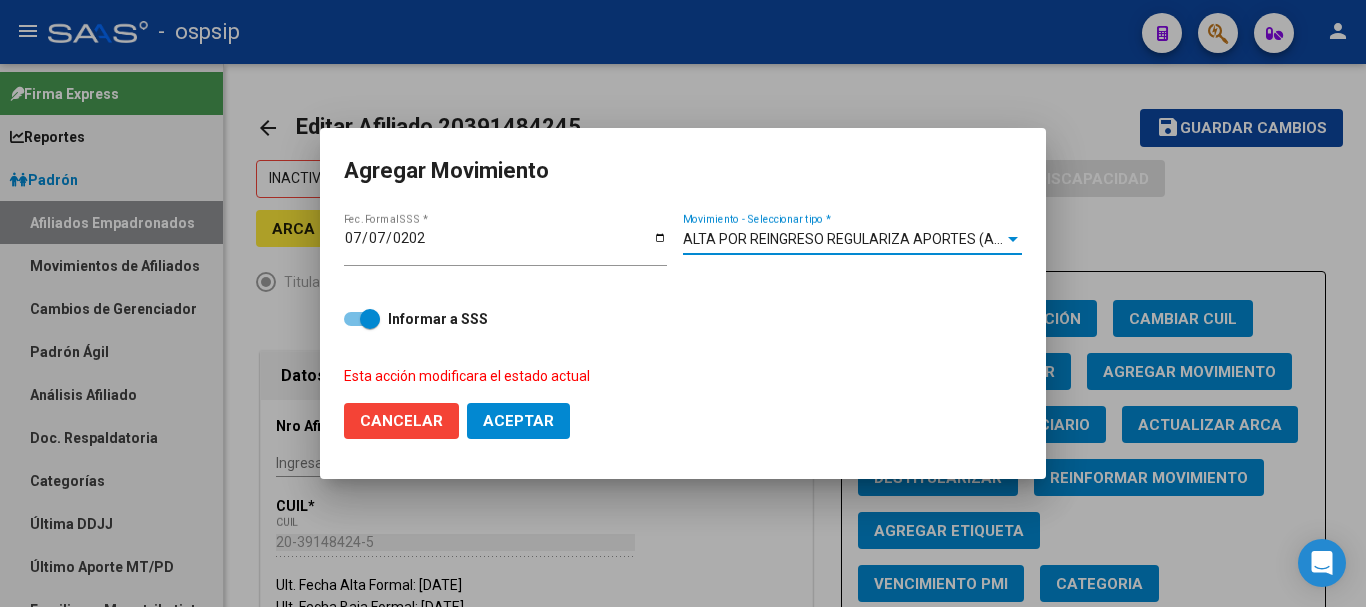 click on "Aceptar" 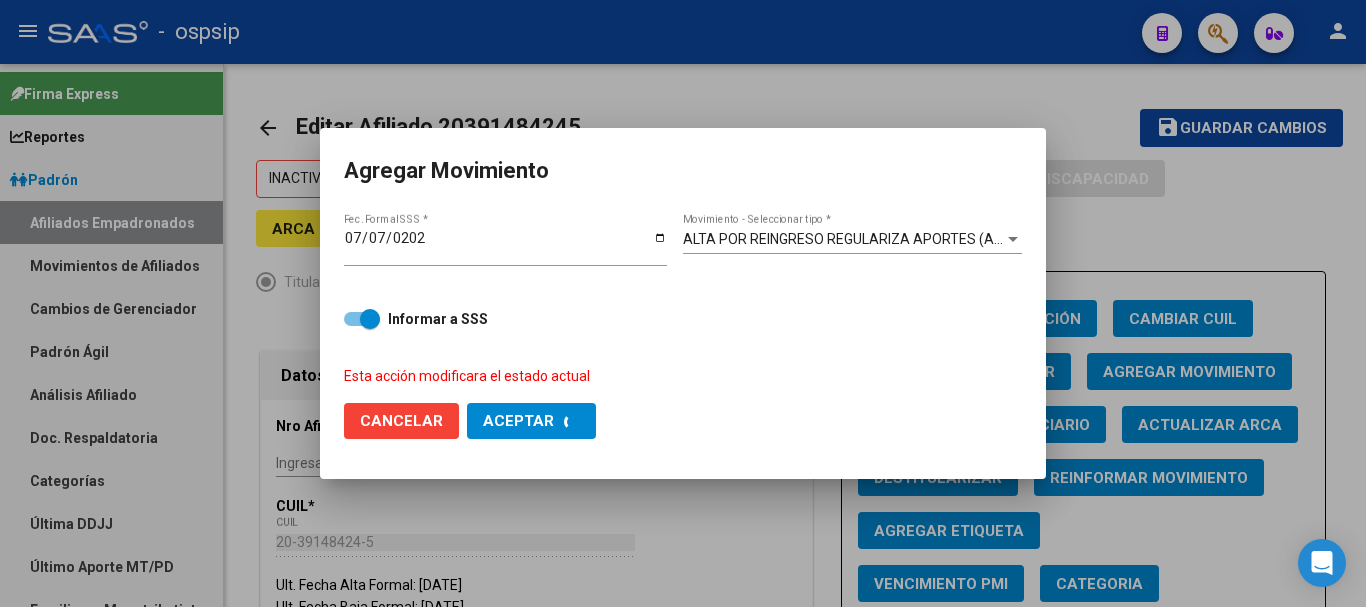 checkbox on "false" 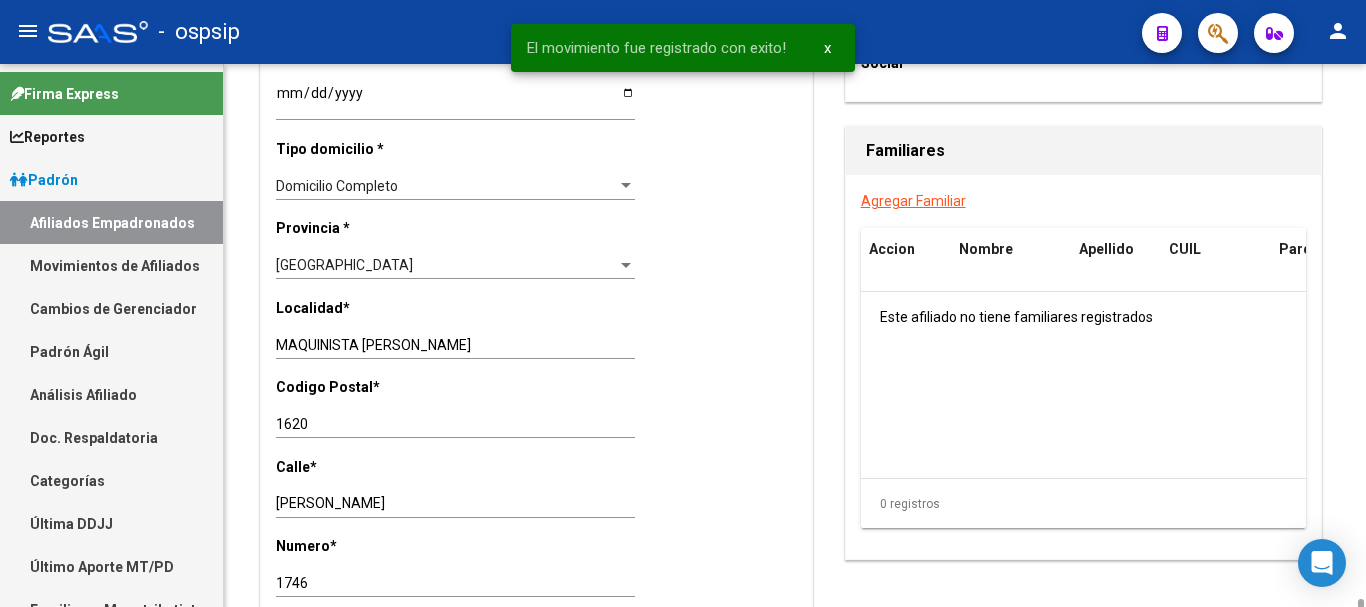 scroll, scrollTop: 1600, scrollLeft: 0, axis: vertical 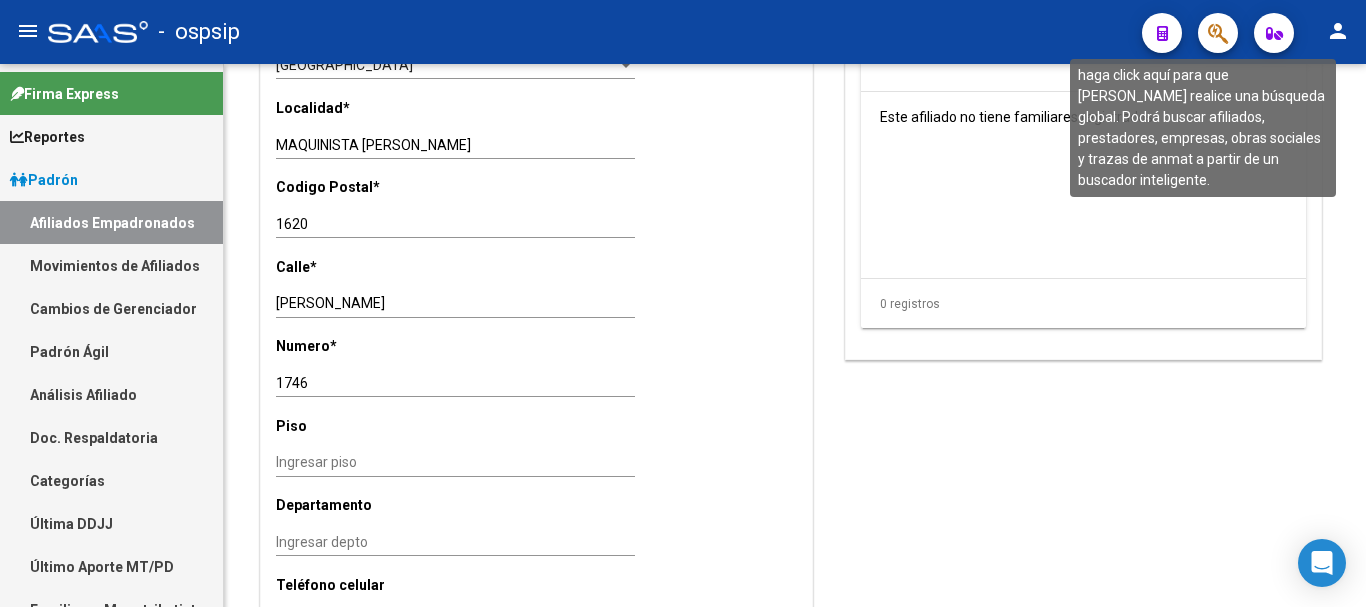 click 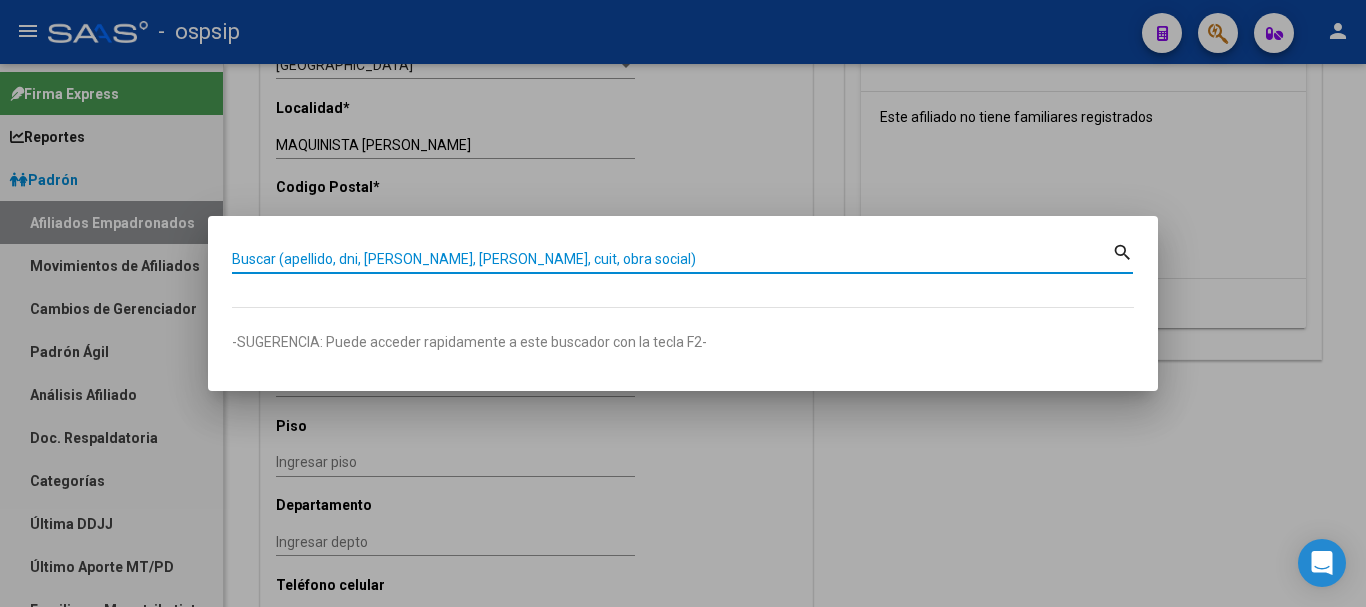 click on "Buscar (apellido, dni, [PERSON_NAME], [PERSON_NAME], cuit, obra social)" at bounding box center [672, 259] 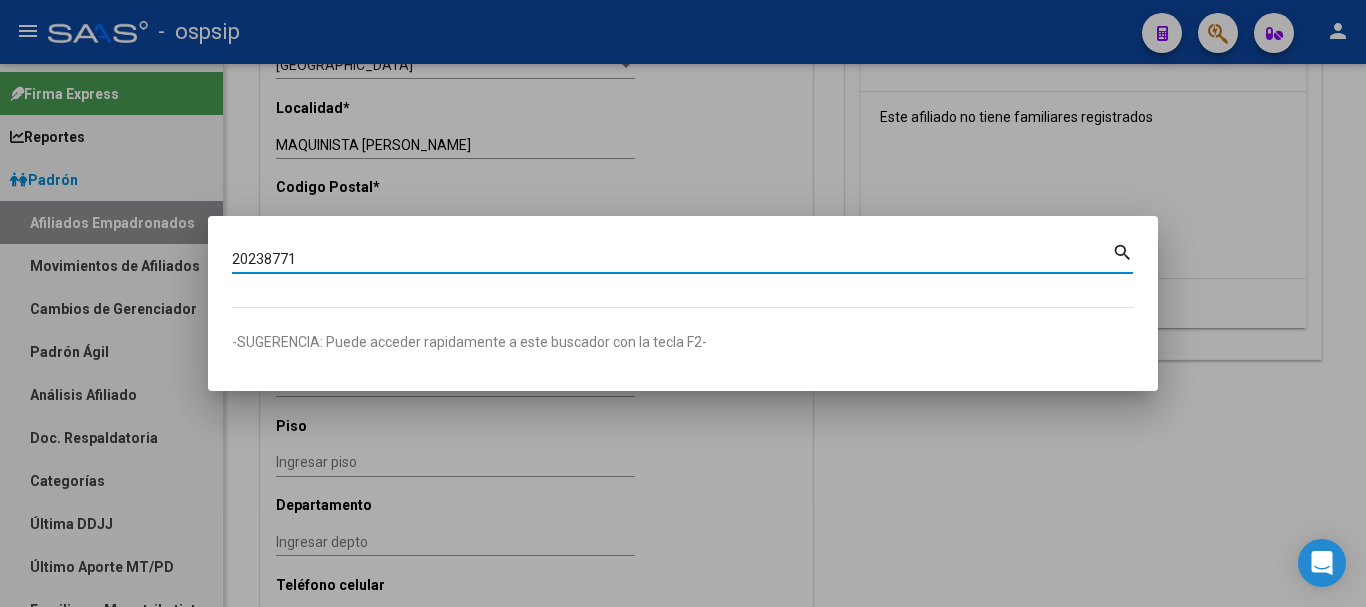 type on "20238771" 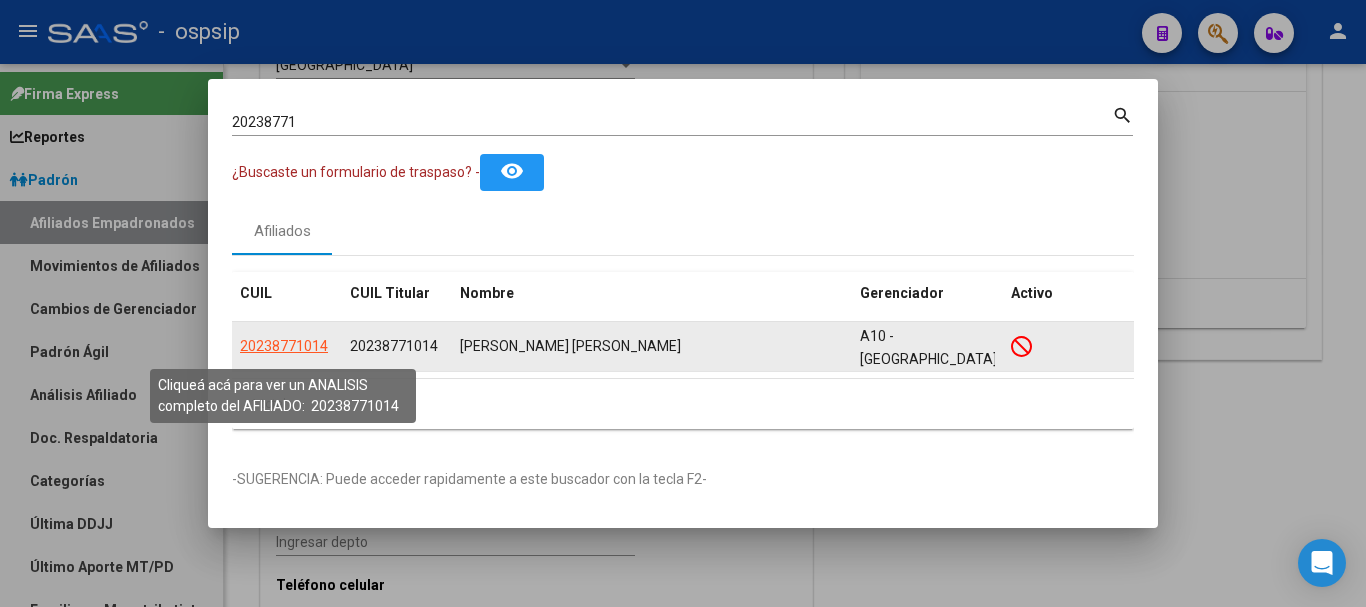 click on "20238771014" 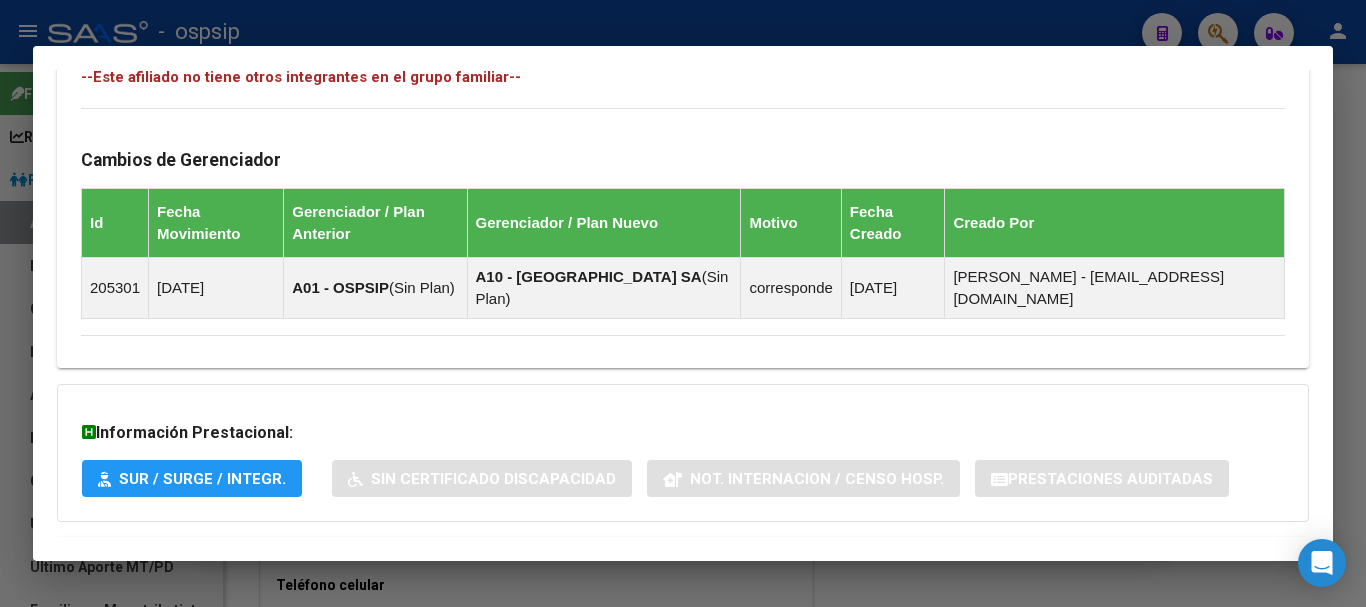 scroll, scrollTop: 1172, scrollLeft: 0, axis: vertical 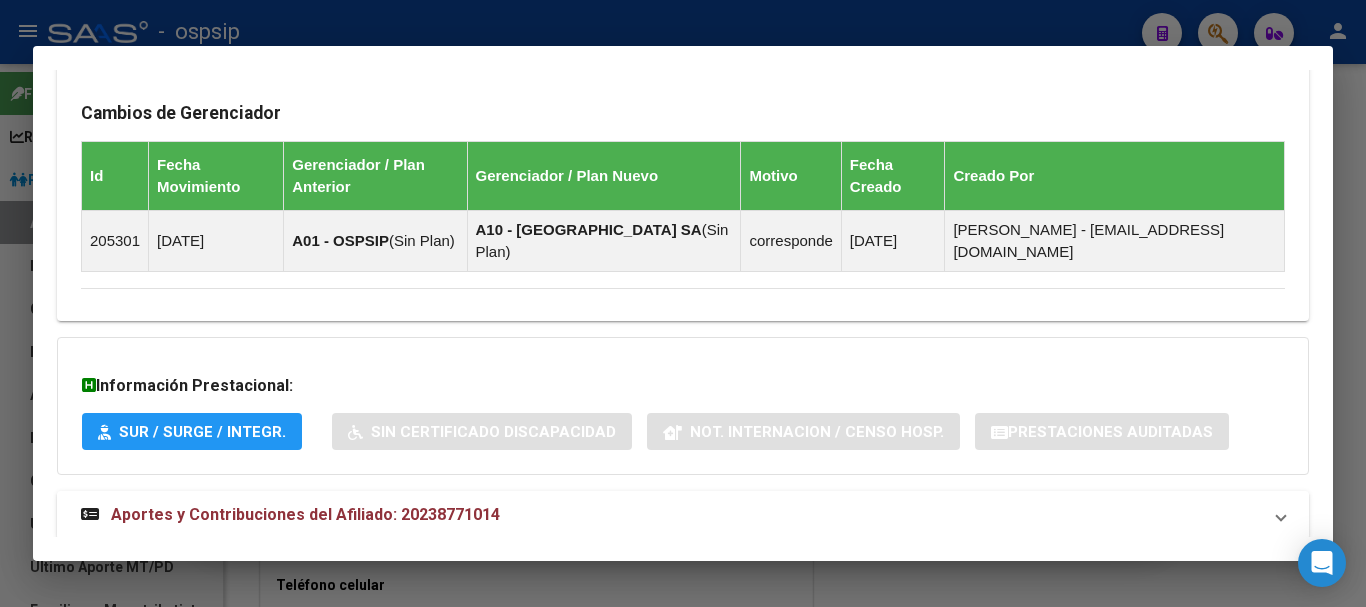 click on "Aportes y Contribuciones del Afiliado: 20238771014" at bounding box center (305, 514) 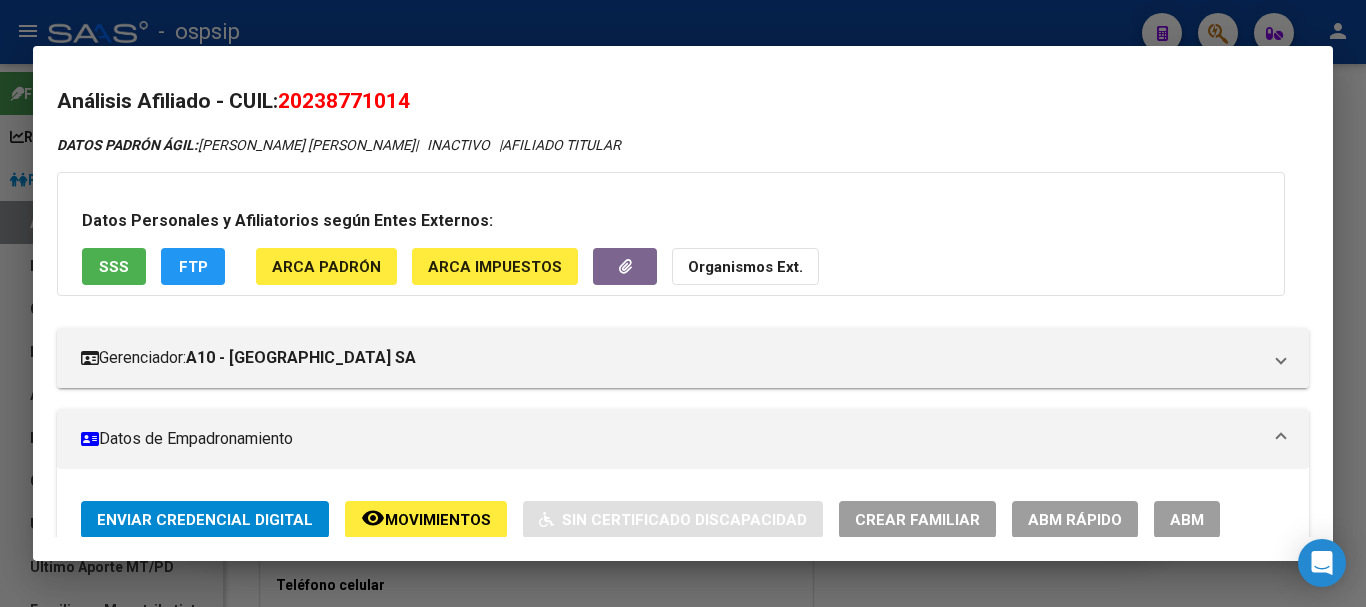 scroll, scrollTop: 0, scrollLeft: 0, axis: both 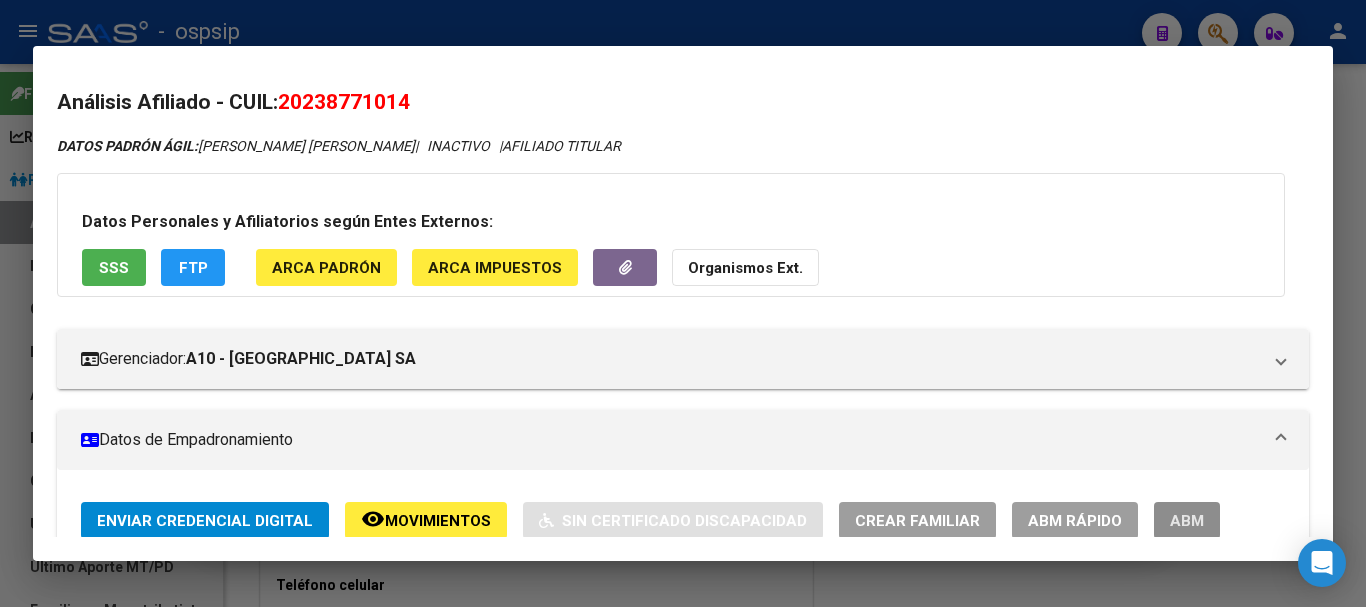 click on "ABM" at bounding box center (1187, 520) 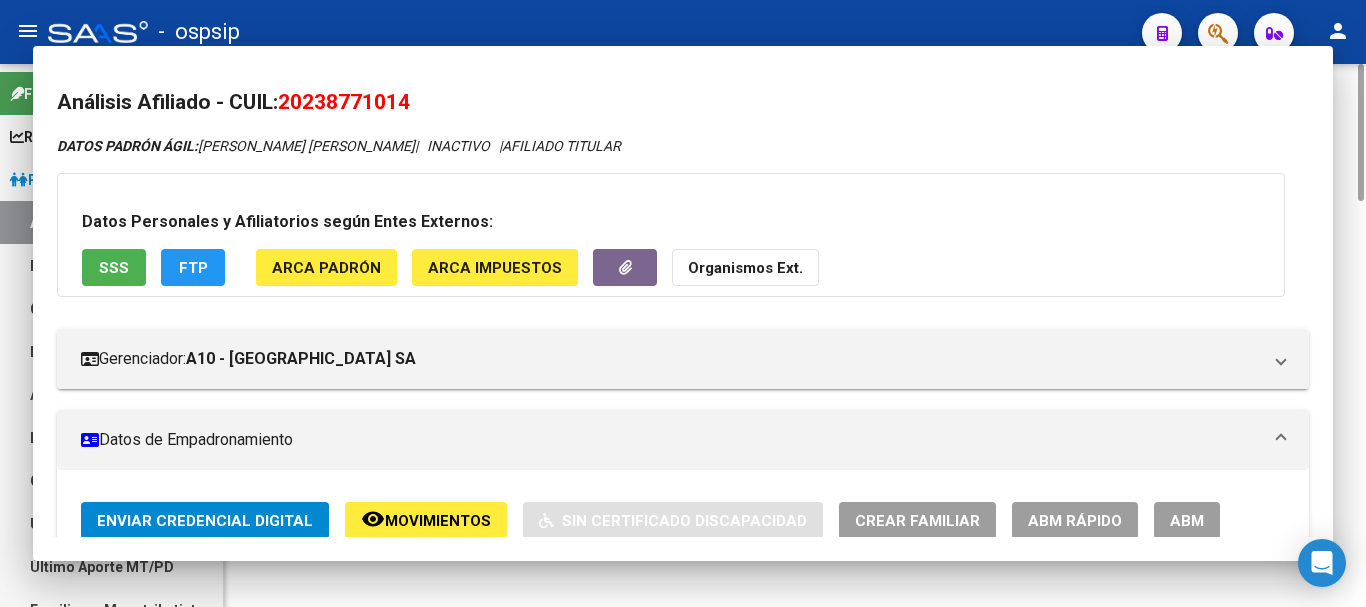 scroll, scrollTop: 0, scrollLeft: 0, axis: both 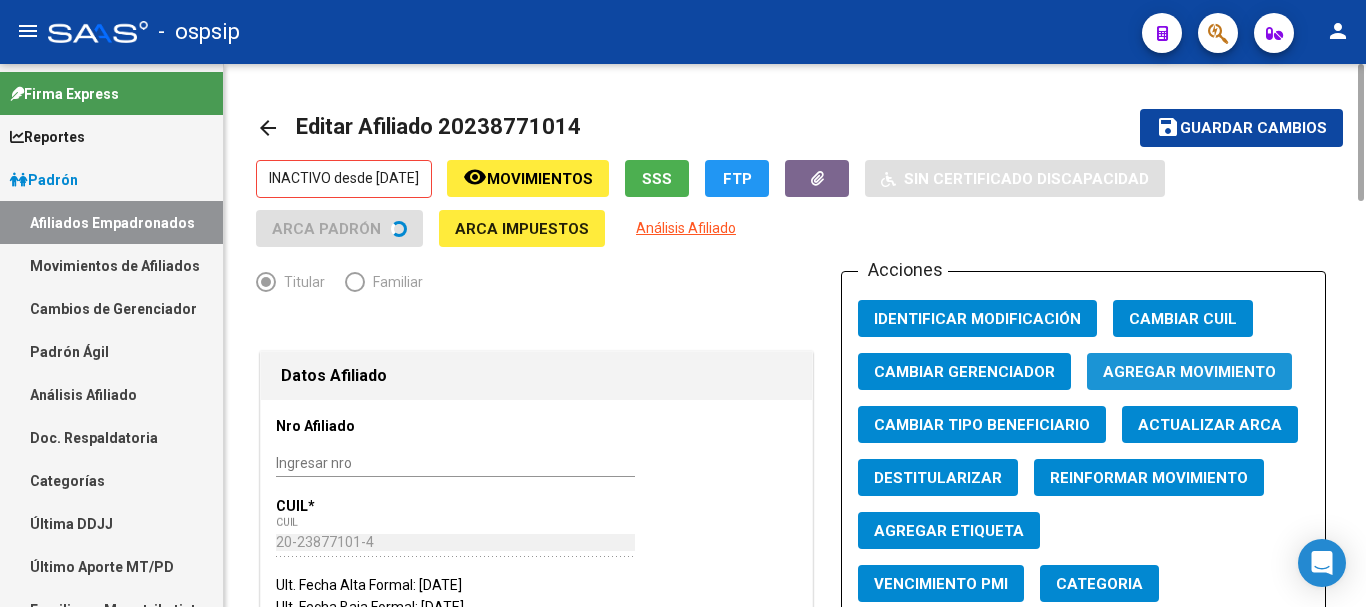 click on "Agregar Movimiento" 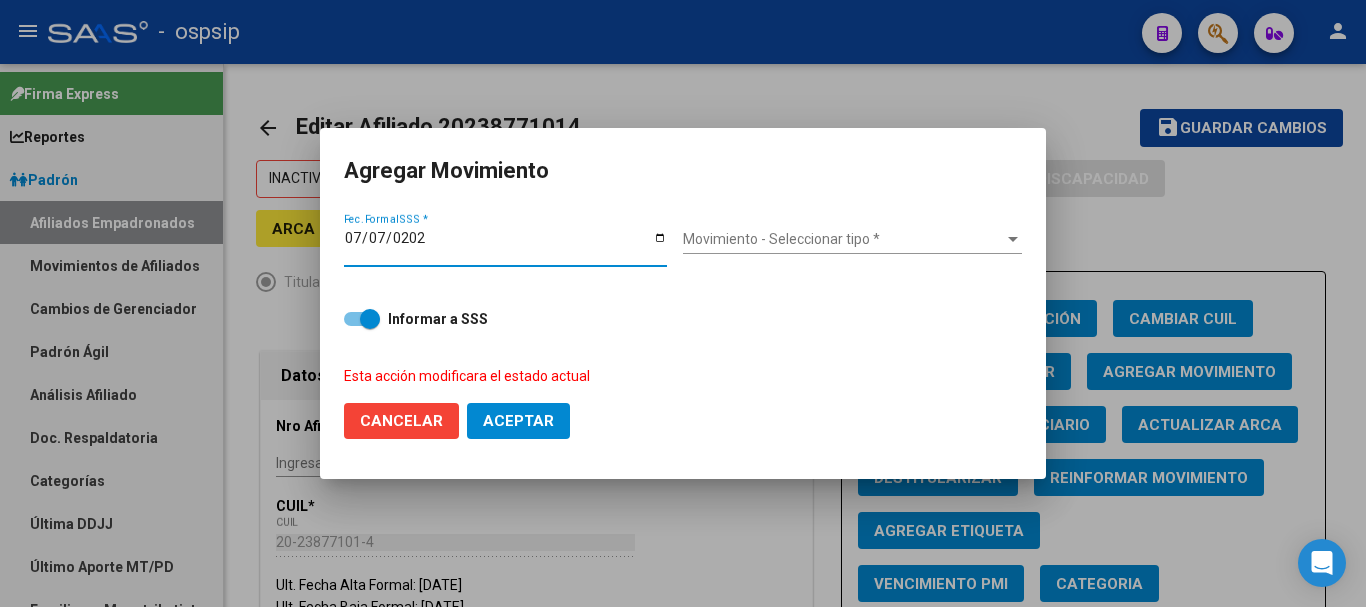 type on "[DATE]" 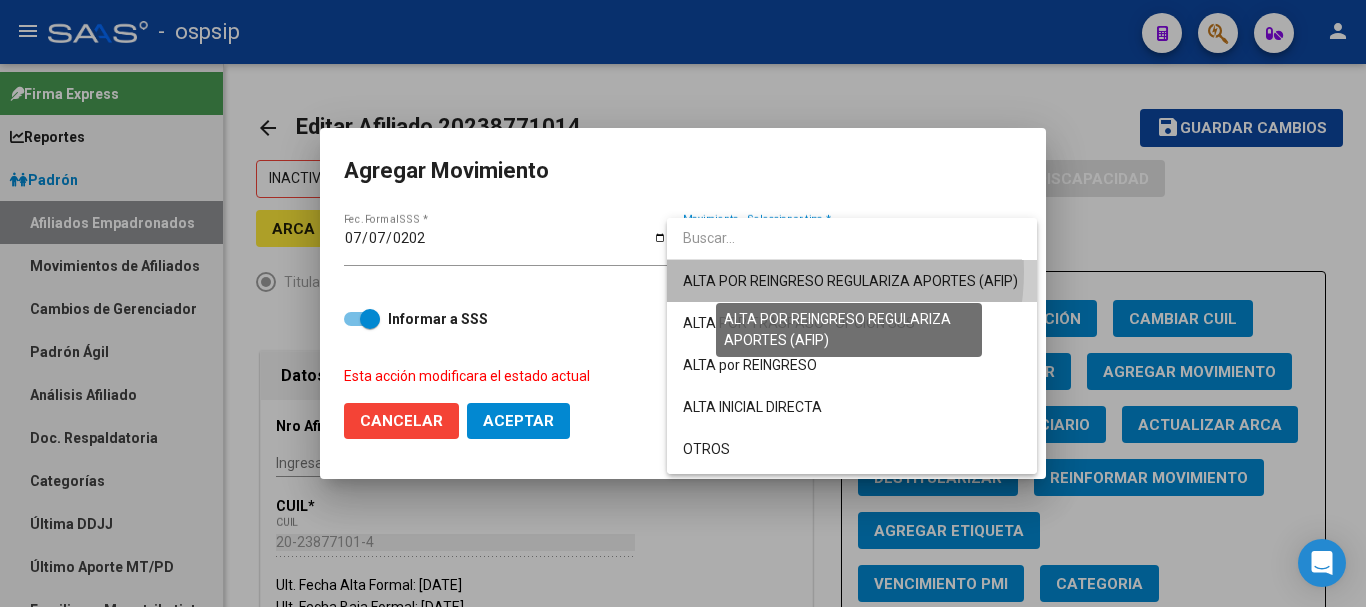 click on "ALTA POR REINGRESO REGULARIZA APORTES (AFIP)" at bounding box center (850, 281) 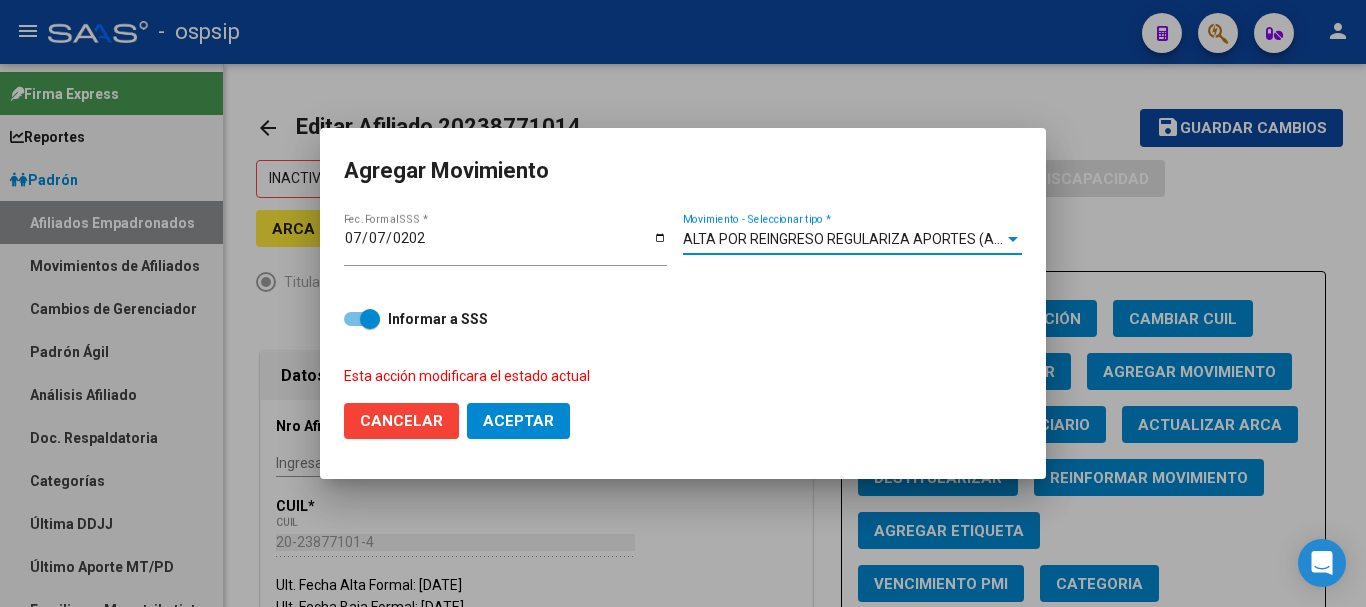click on "Aceptar" 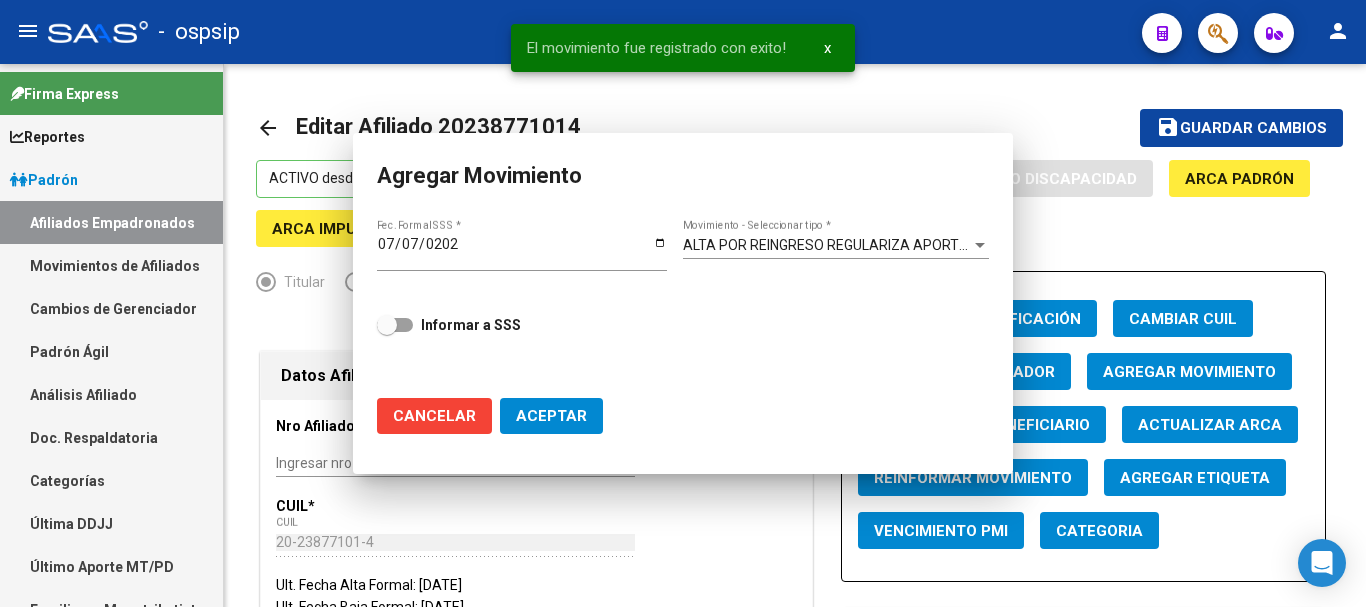 checkbox on "false" 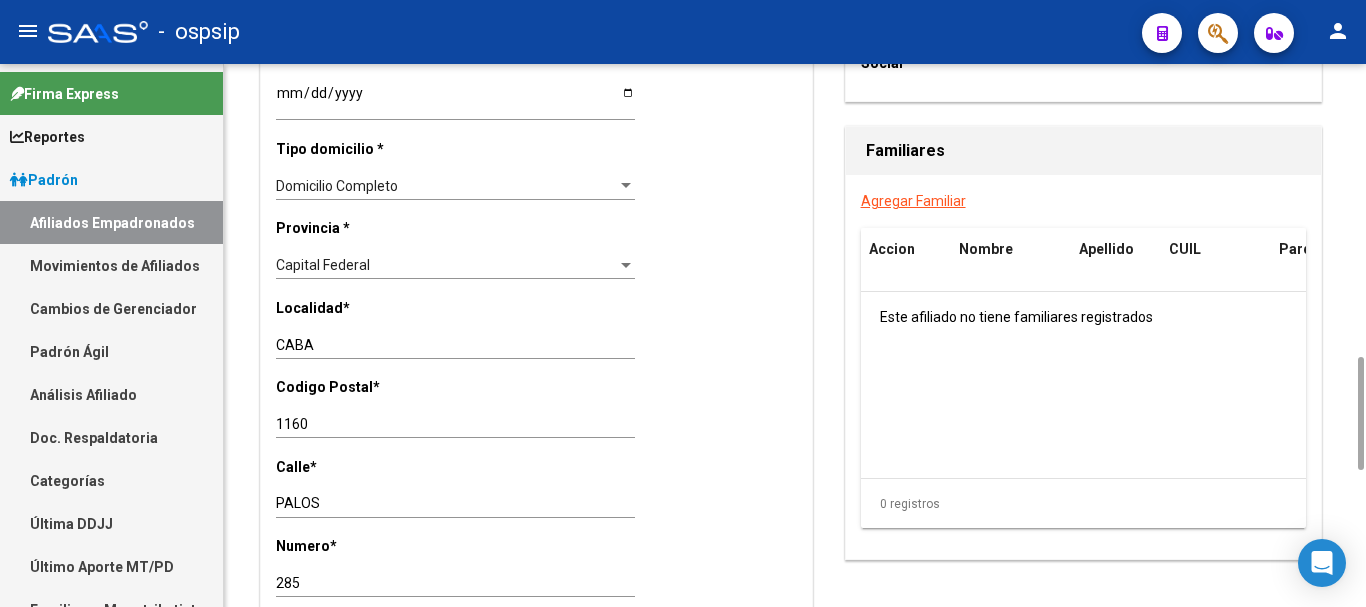 scroll, scrollTop: 1600, scrollLeft: 0, axis: vertical 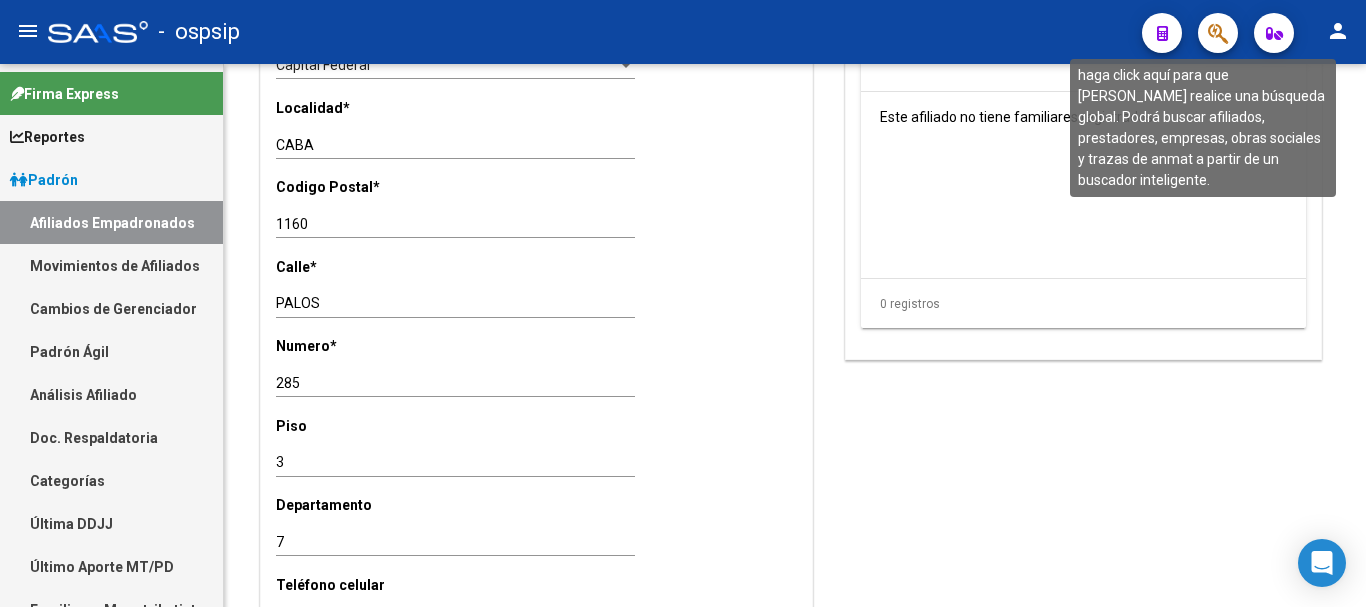 click 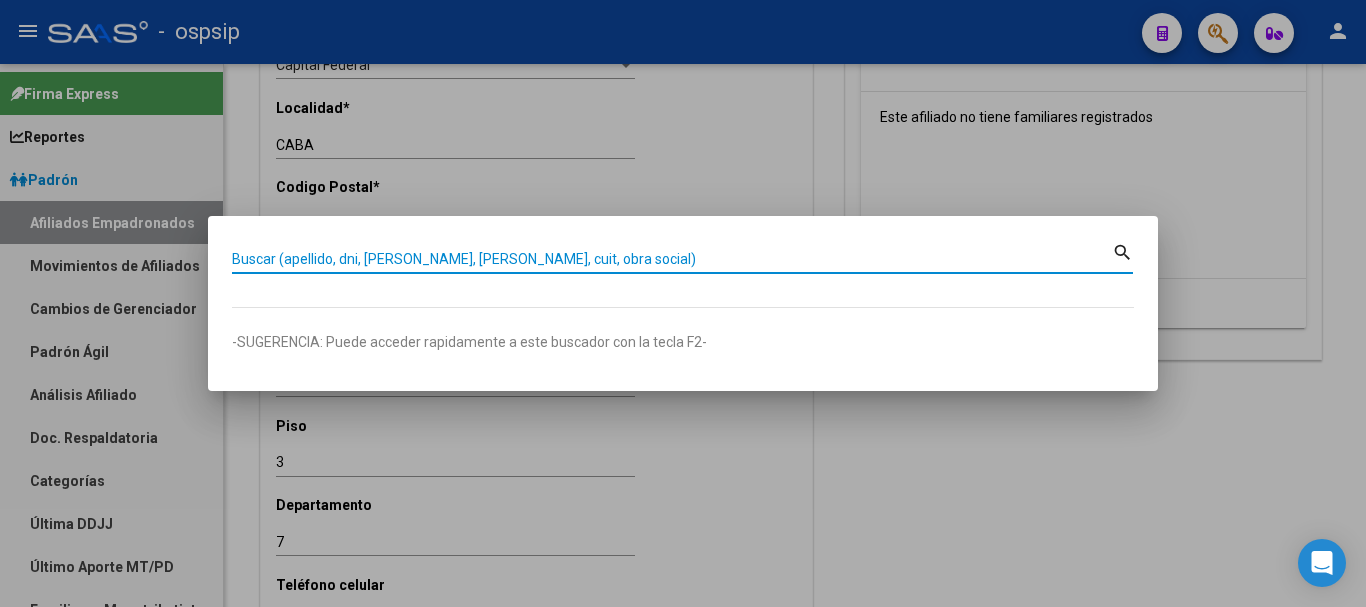 paste on "20930399/00" 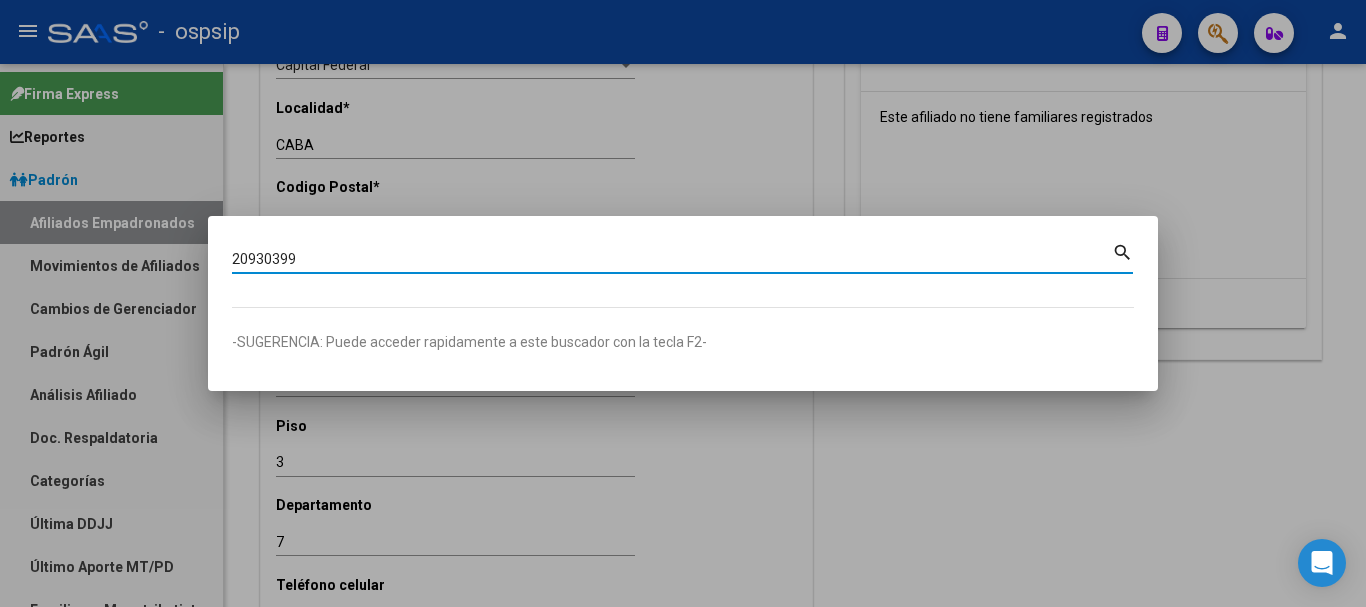 type on "20930399" 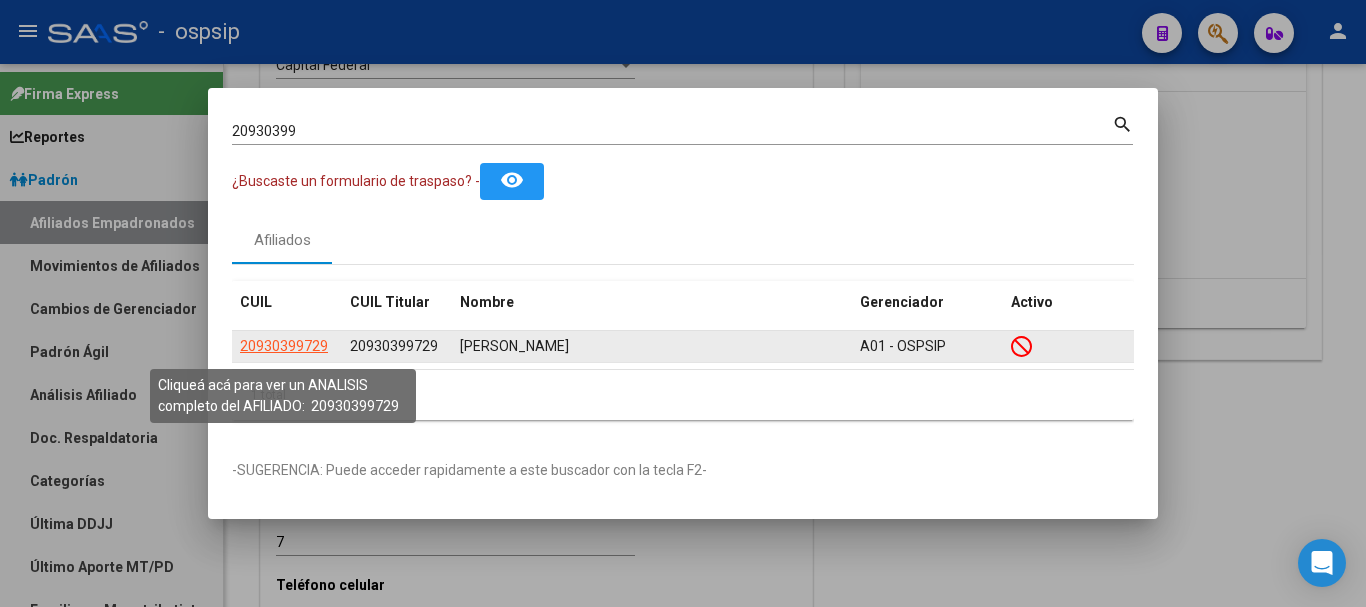 click on "20930399729" 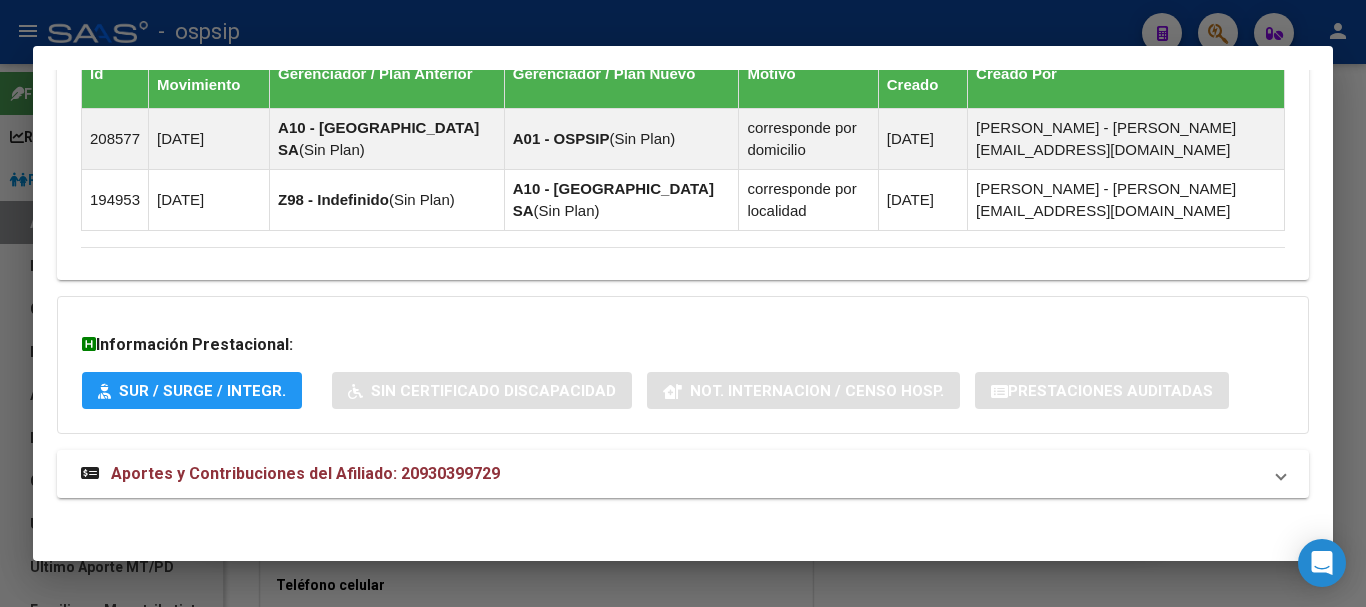 scroll, scrollTop: 1315, scrollLeft: 0, axis: vertical 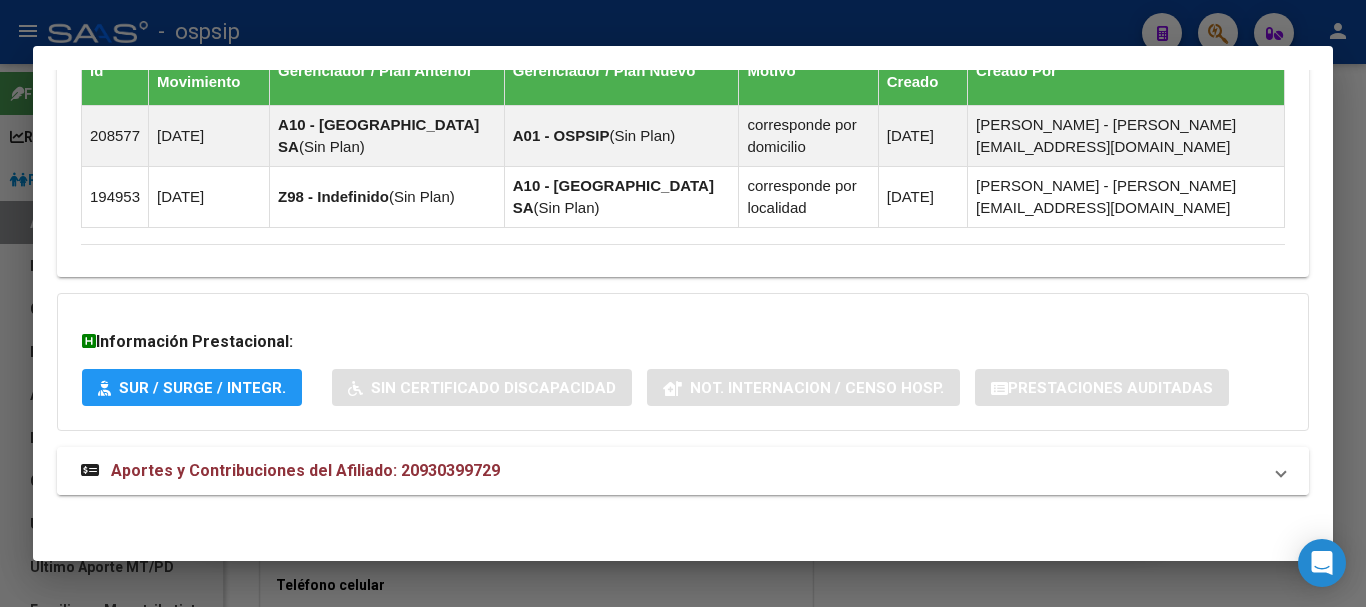 click on "Aportes y Contribuciones del Afiliado: 20930399729" at bounding box center [305, 470] 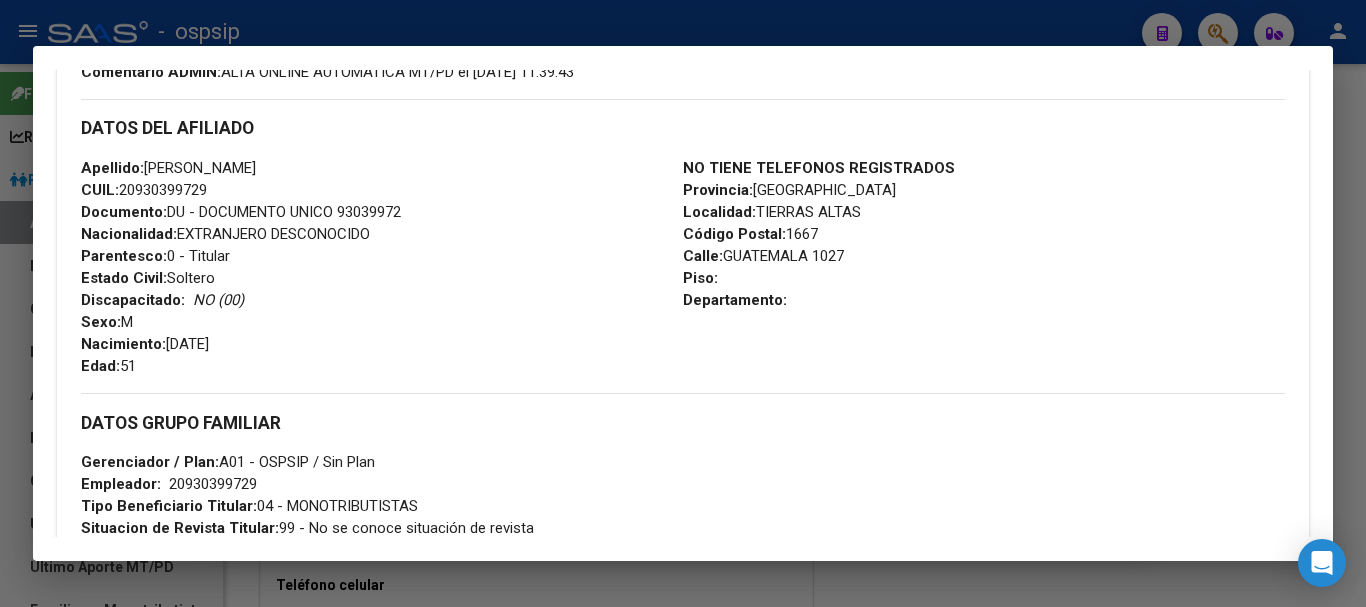 scroll, scrollTop: 0, scrollLeft: 0, axis: both 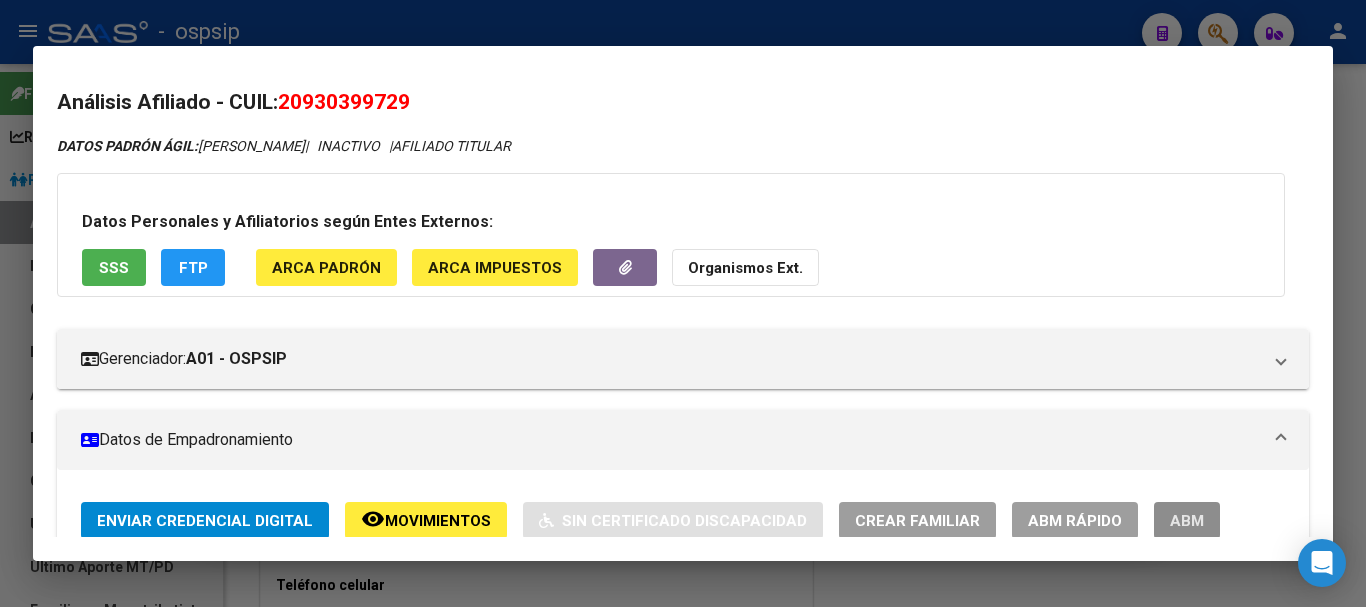 click on "ABM" at bounding box center [1187, 521] 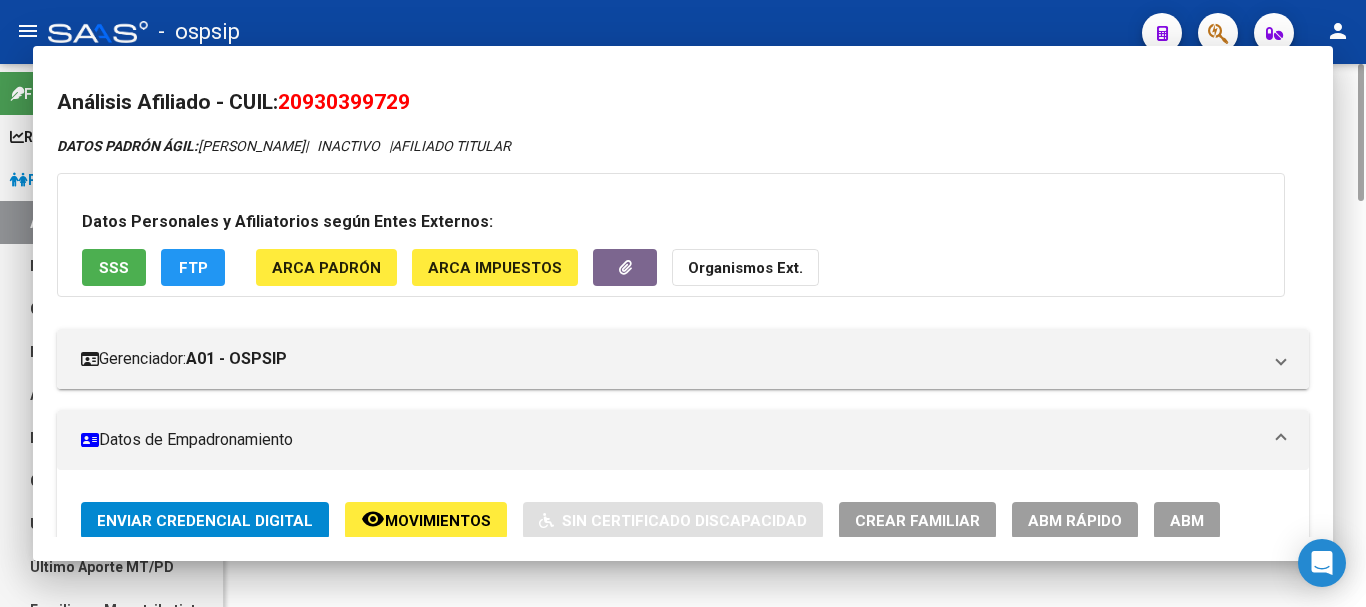 scroll, scrollTop: 0, scrollLeft: 0, axis: both 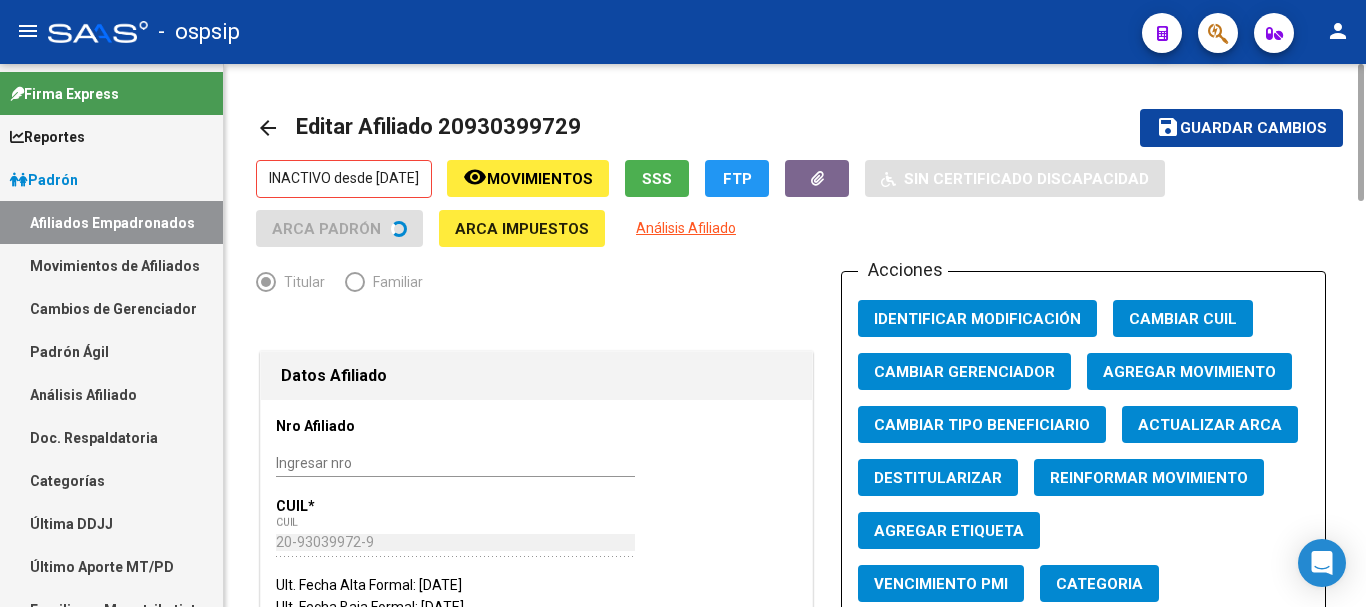 click on "Agregar Movimiento" 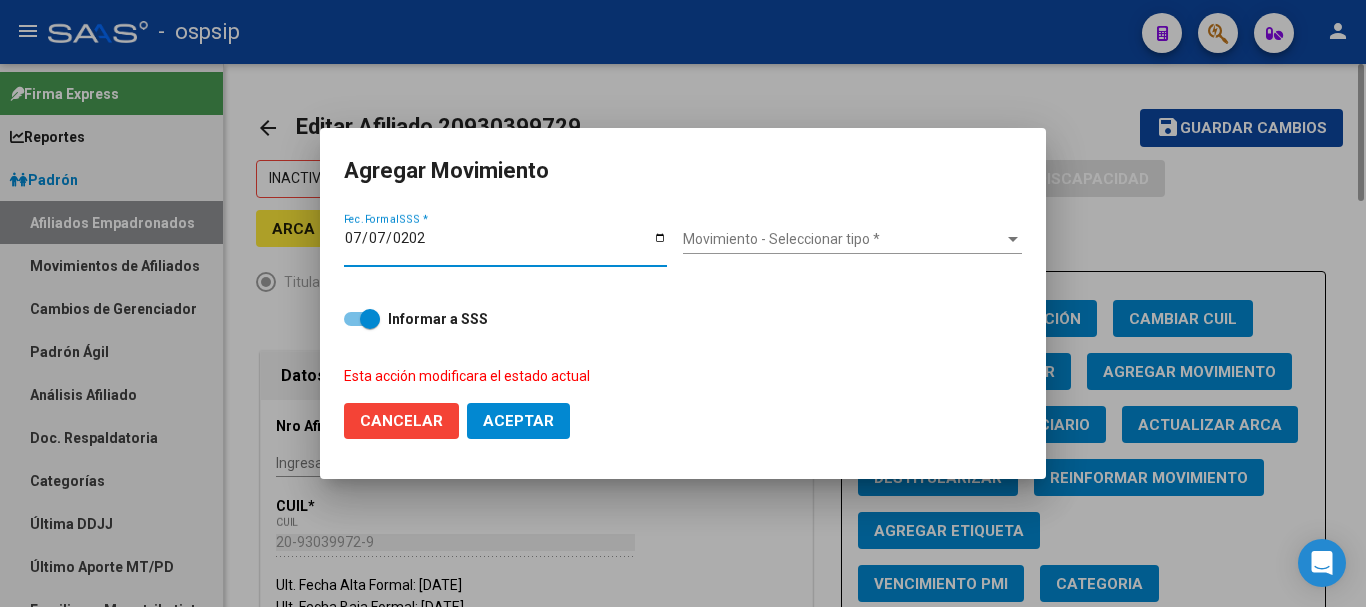type on "[DATE]" 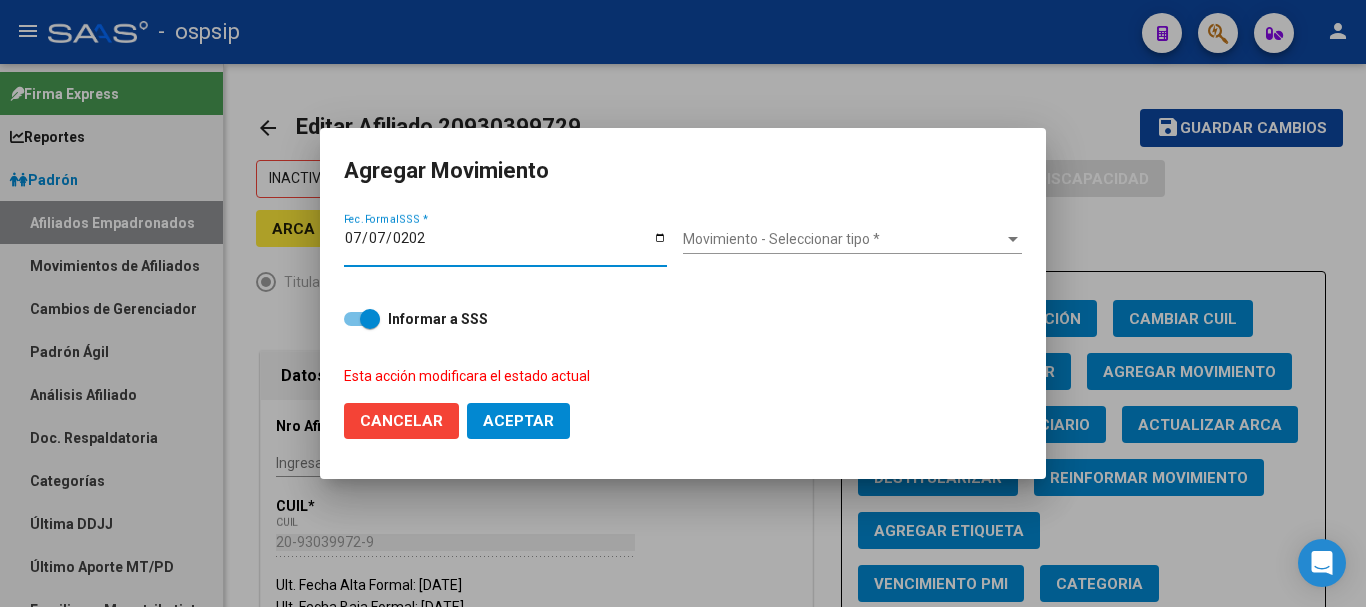 click on "Movimiento - Seleccionar tipo *" at bounding box center [843, 239] 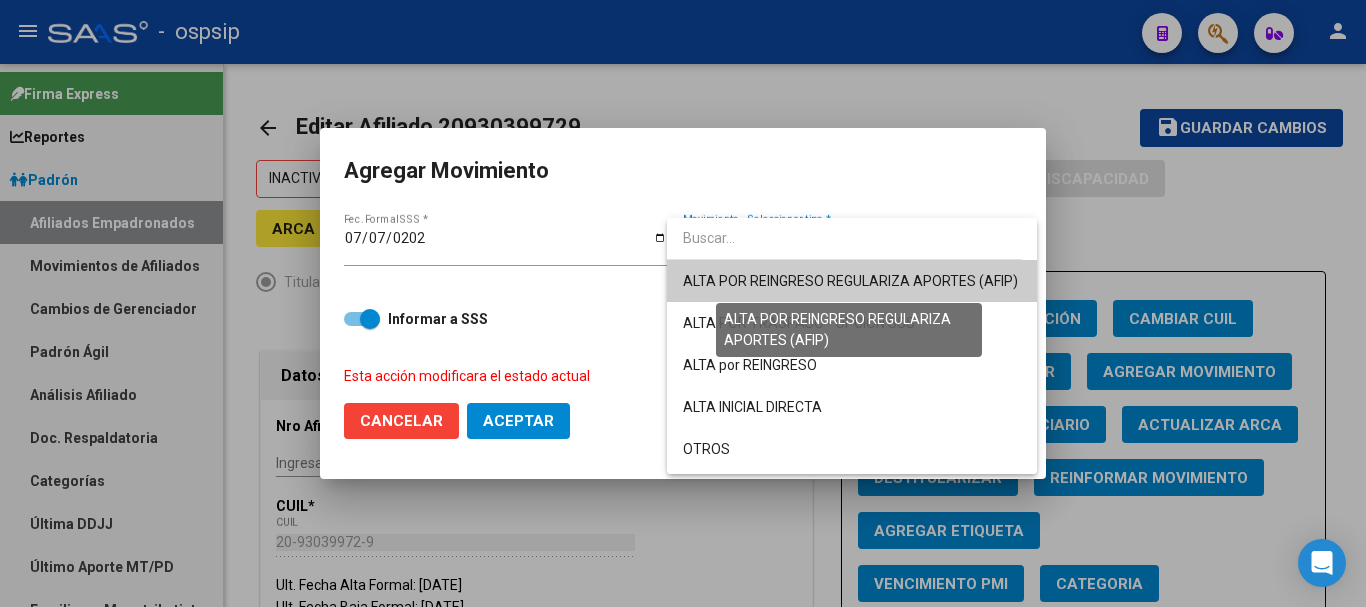 click on "ALTA POR REINGRESO REGULARIZA APORTES (AFIP)" at bounding box center [850, 281] 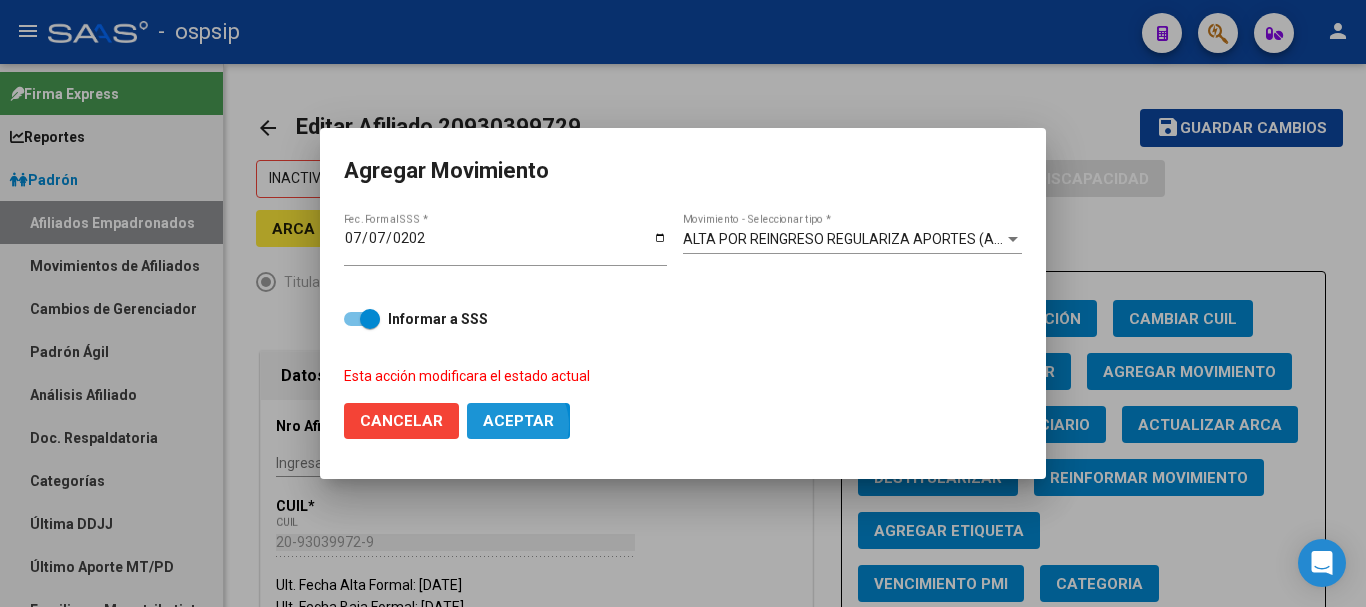 click on "Aceptar" 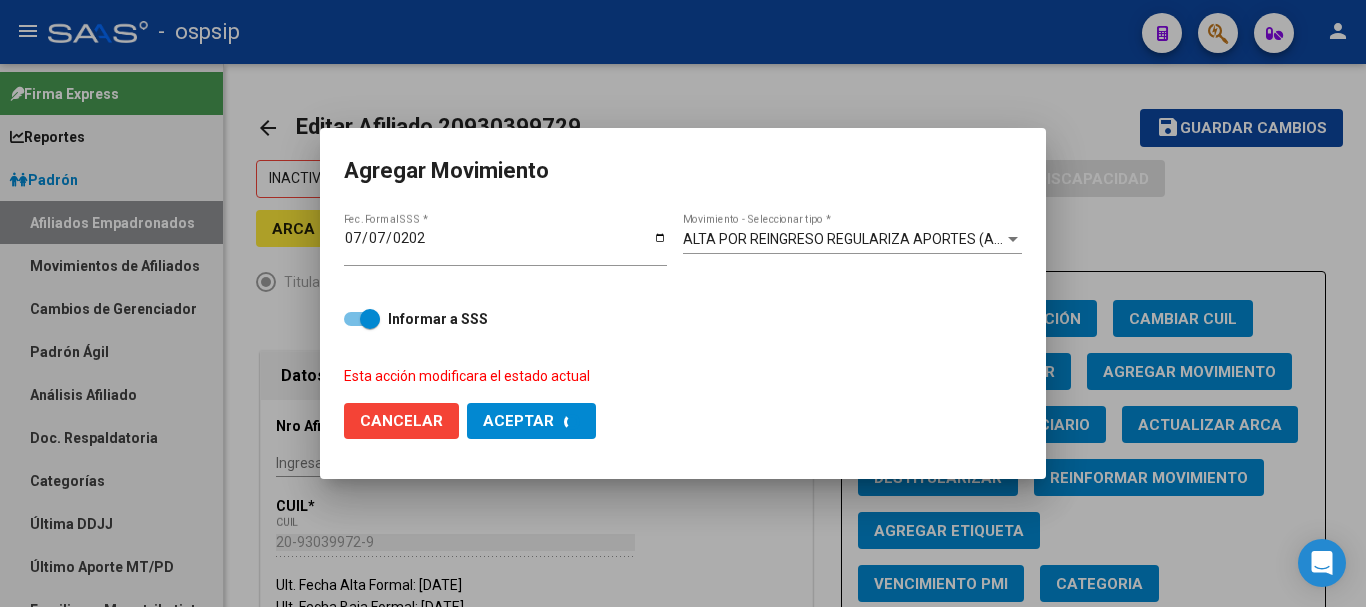 checkbox on "false" 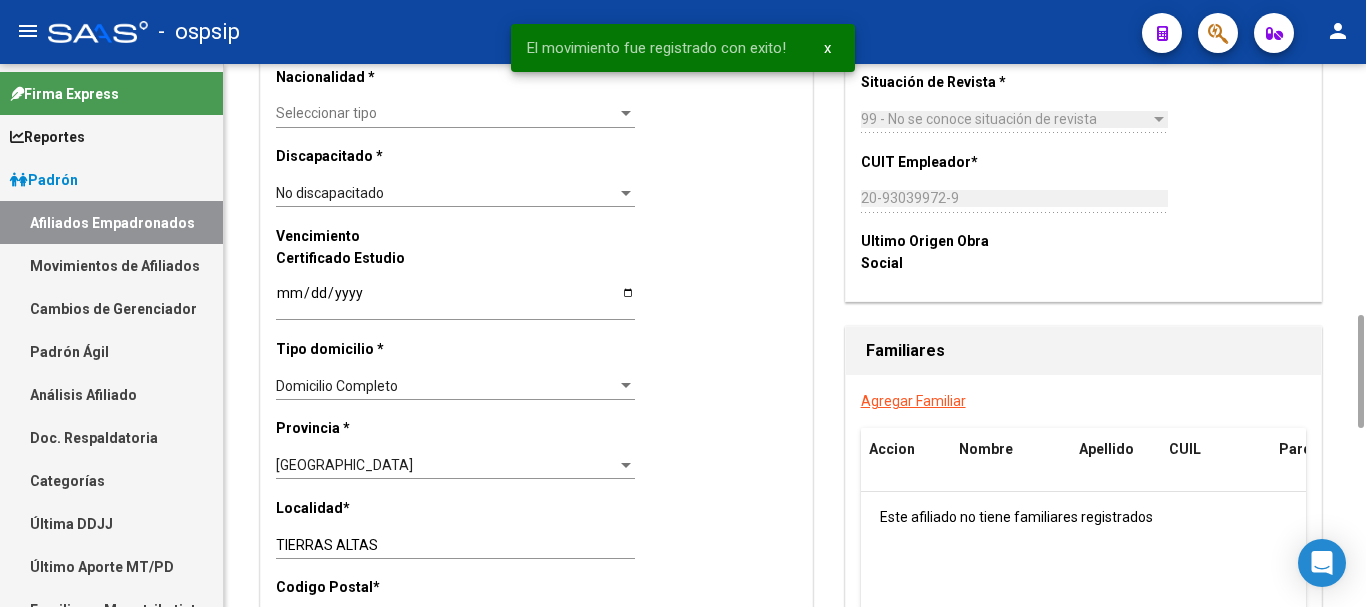 scroll, scrollTop: 1600, scrollLeft: 0, axis: vertical 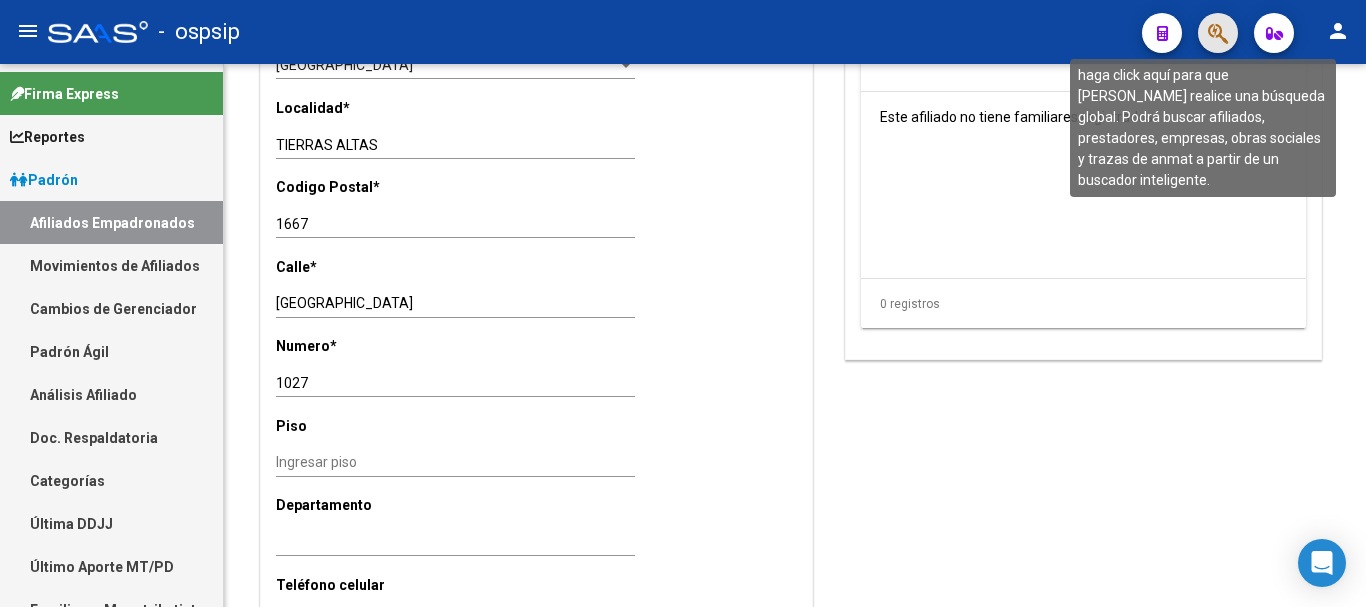 click 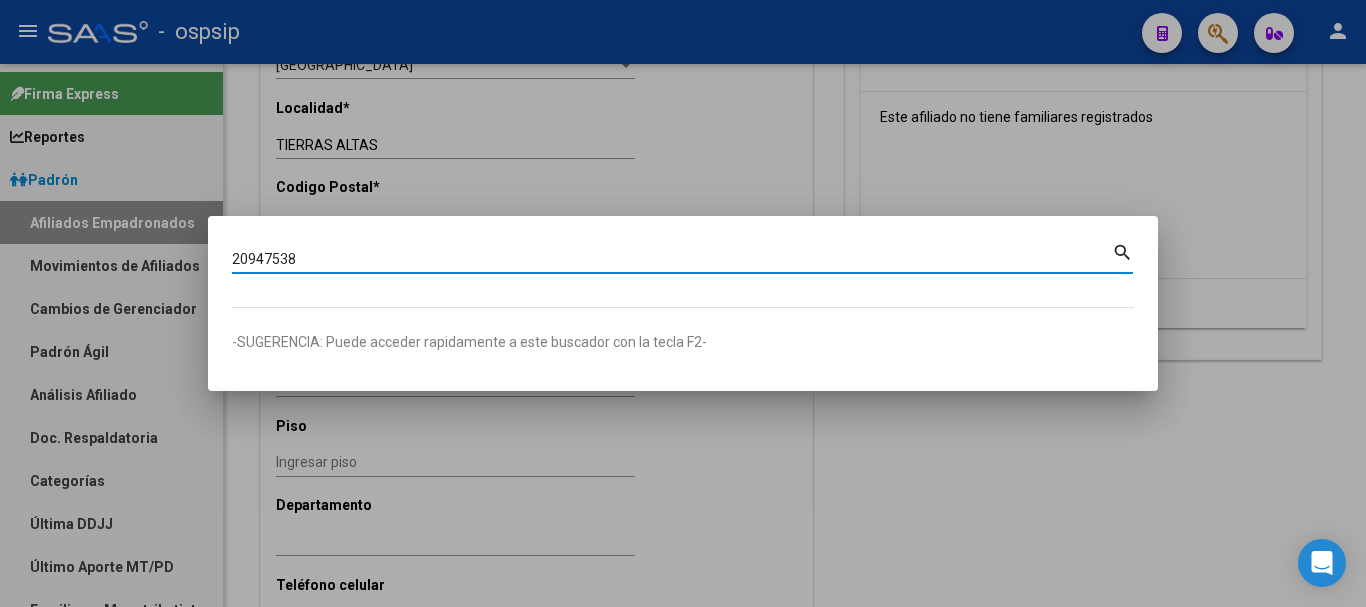 type on "20947538" 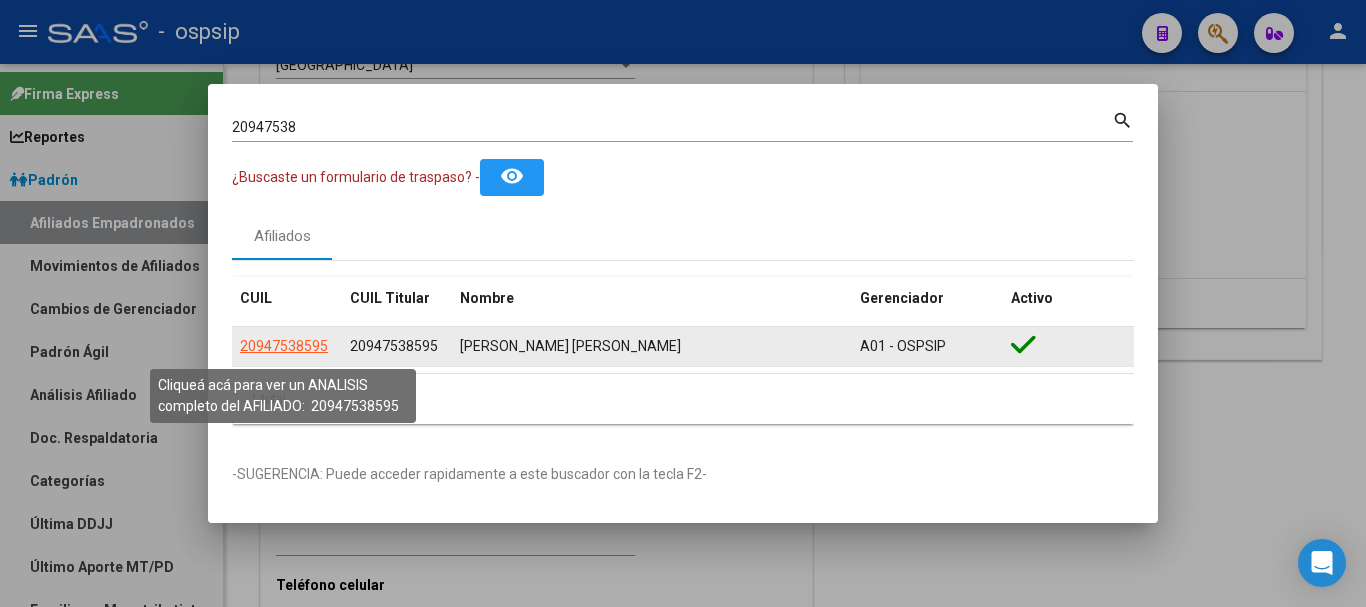 click on "20947538595" 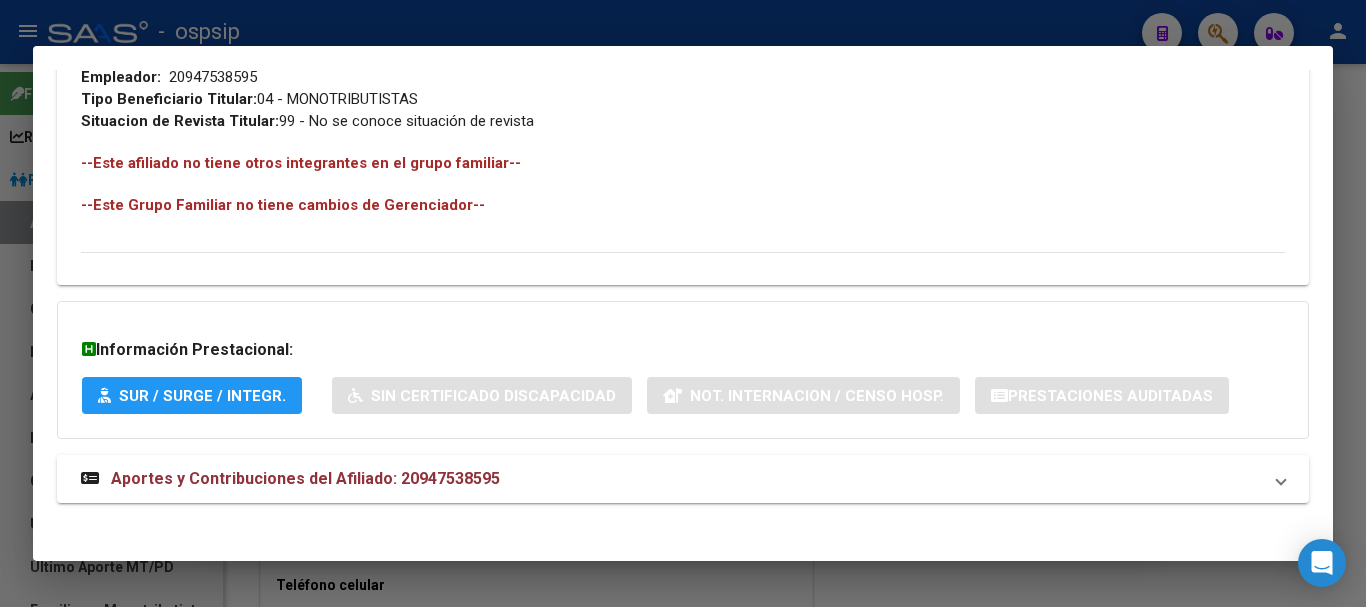 scroll, scrollTop: 1084, scrollLeft: 0, axis: vertical 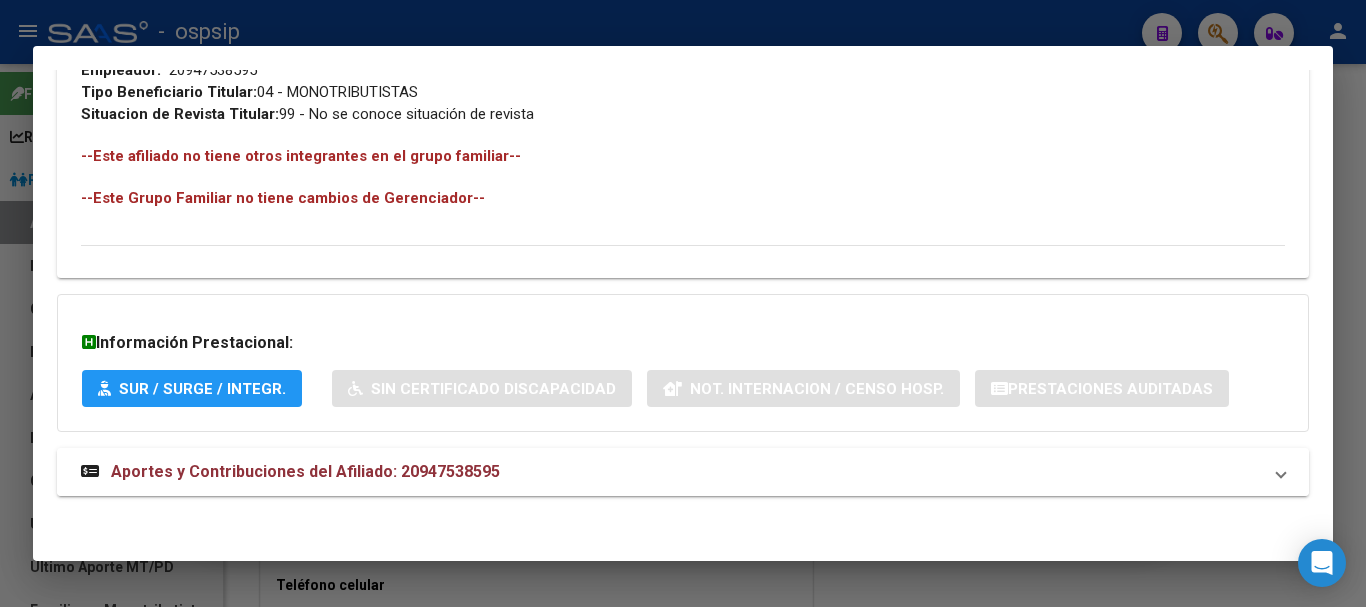 click on "Aportes y Contribuciones del Afiliado: 20947538595" at bounding box center [305, 471] 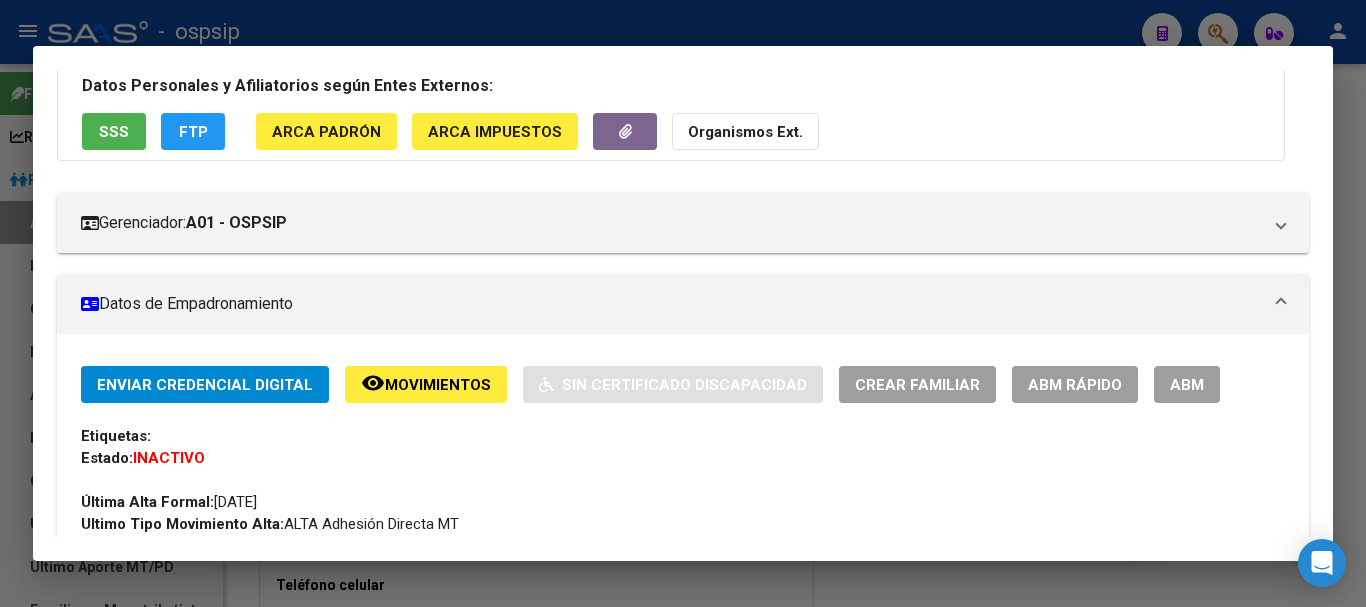 scroll, scrollTop: 0, scrollLeft: 0, axis: both 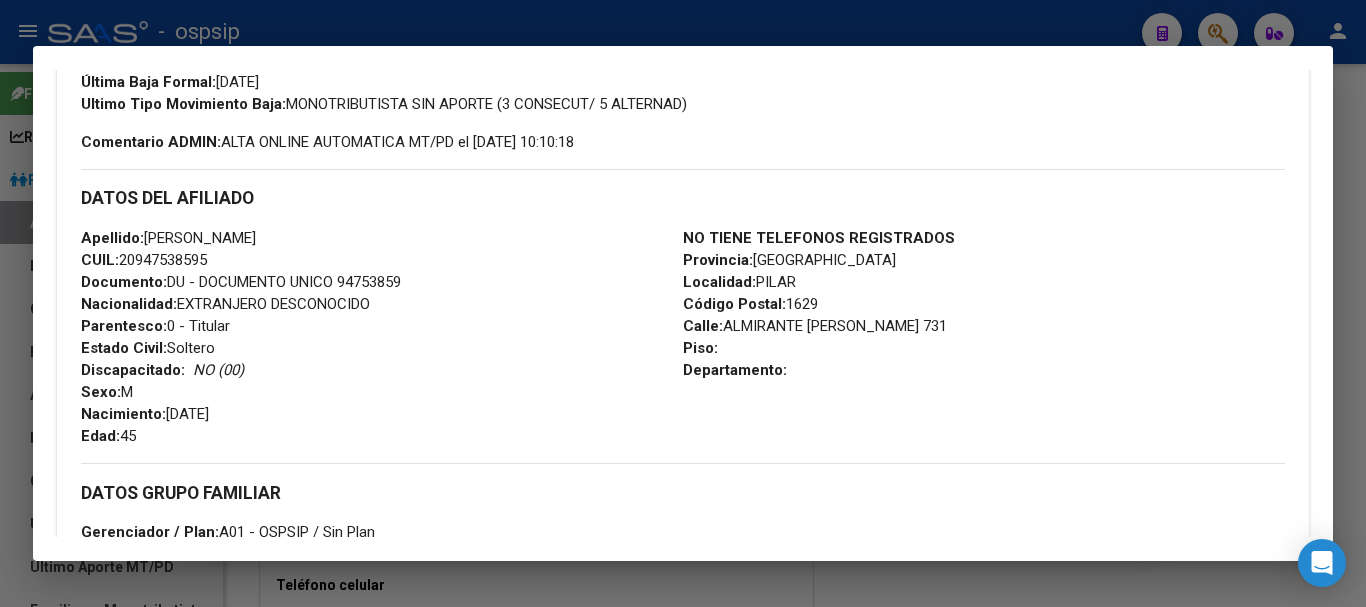 click at bounding box center (683, 303) 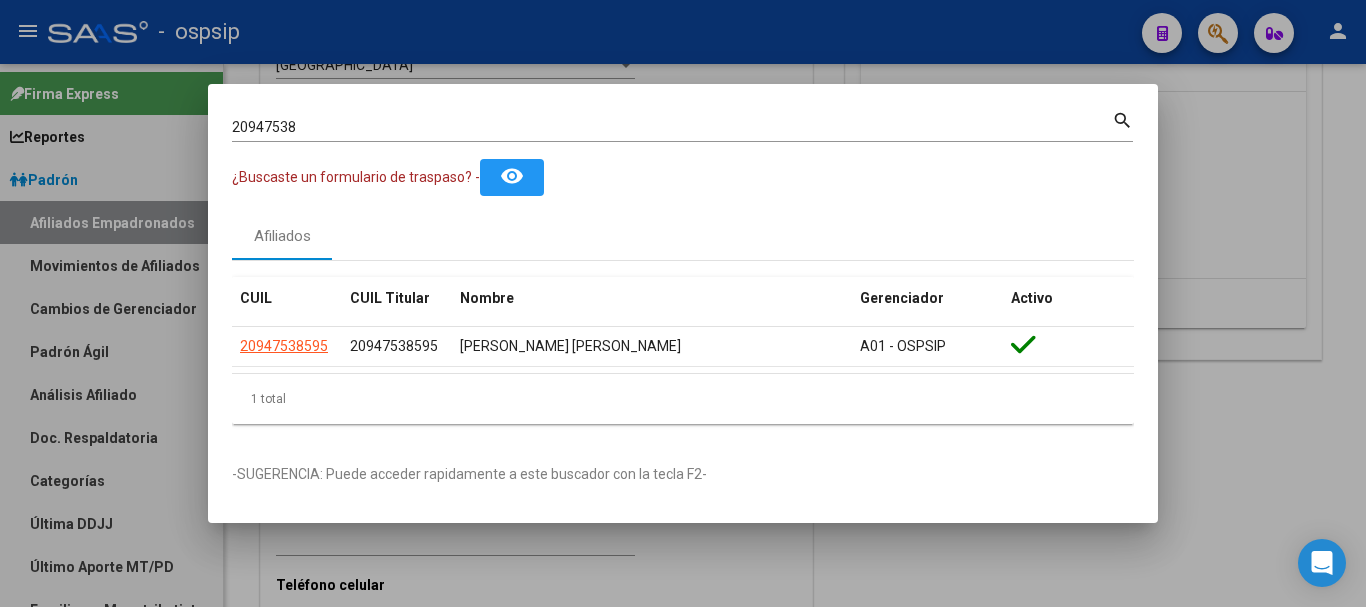click at bounding box center [683, 303] 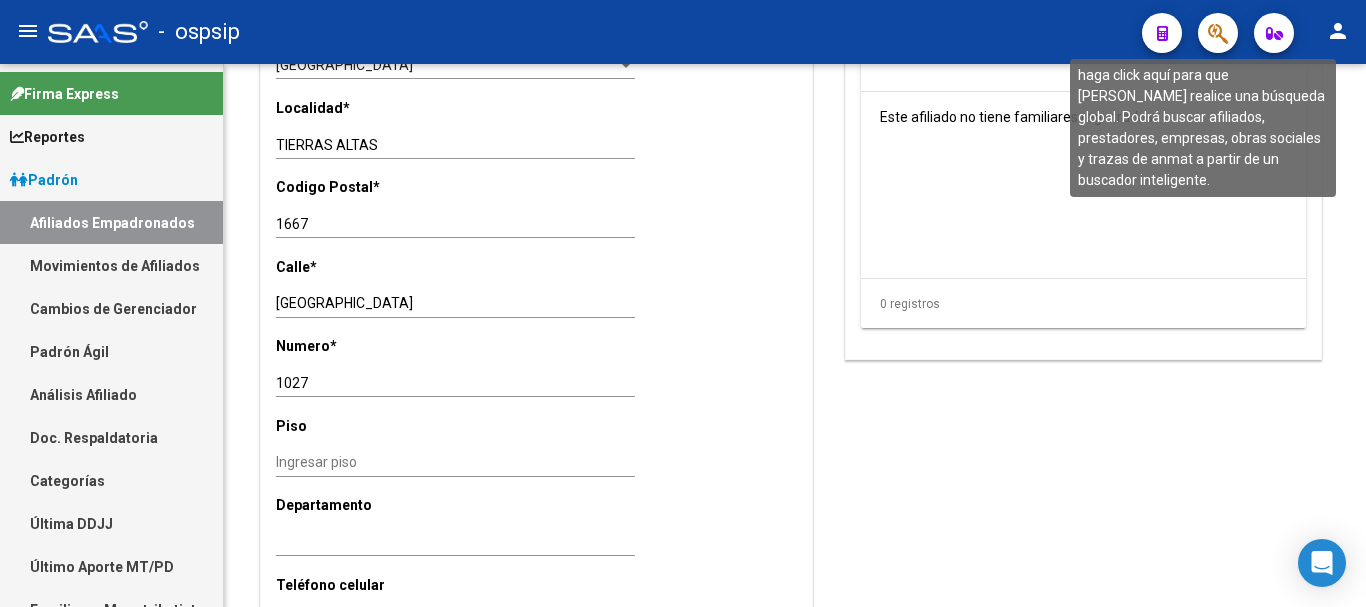 click 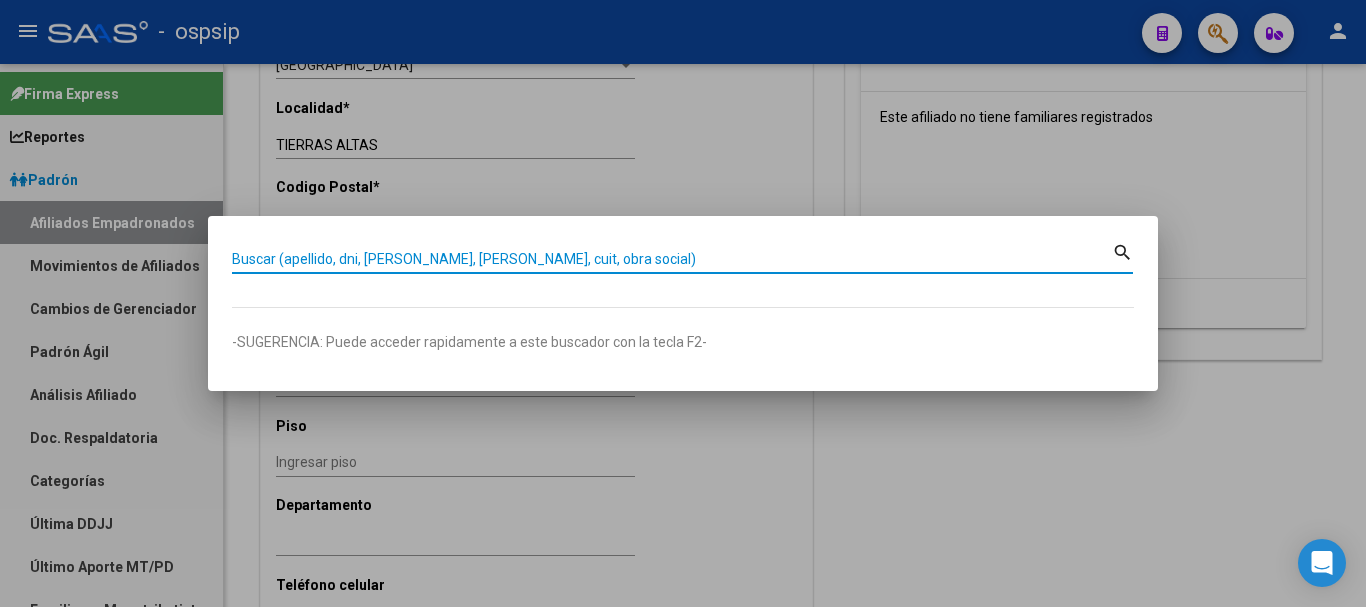 paste on "20357331/00" 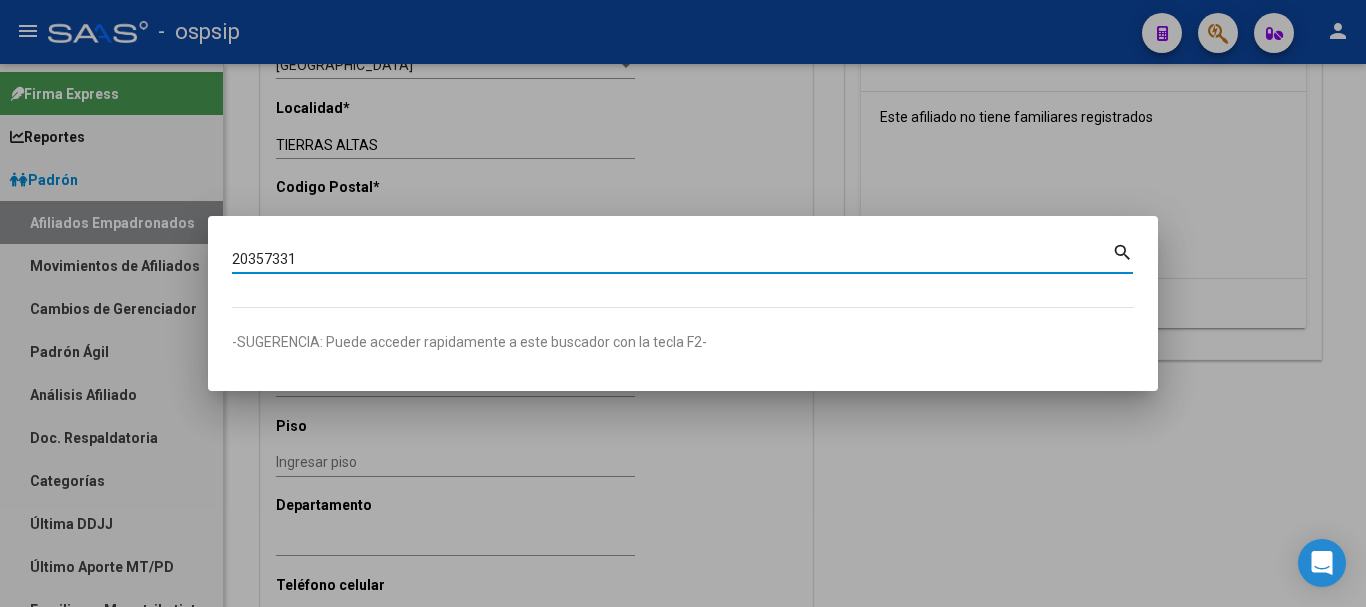 type on "20357331" 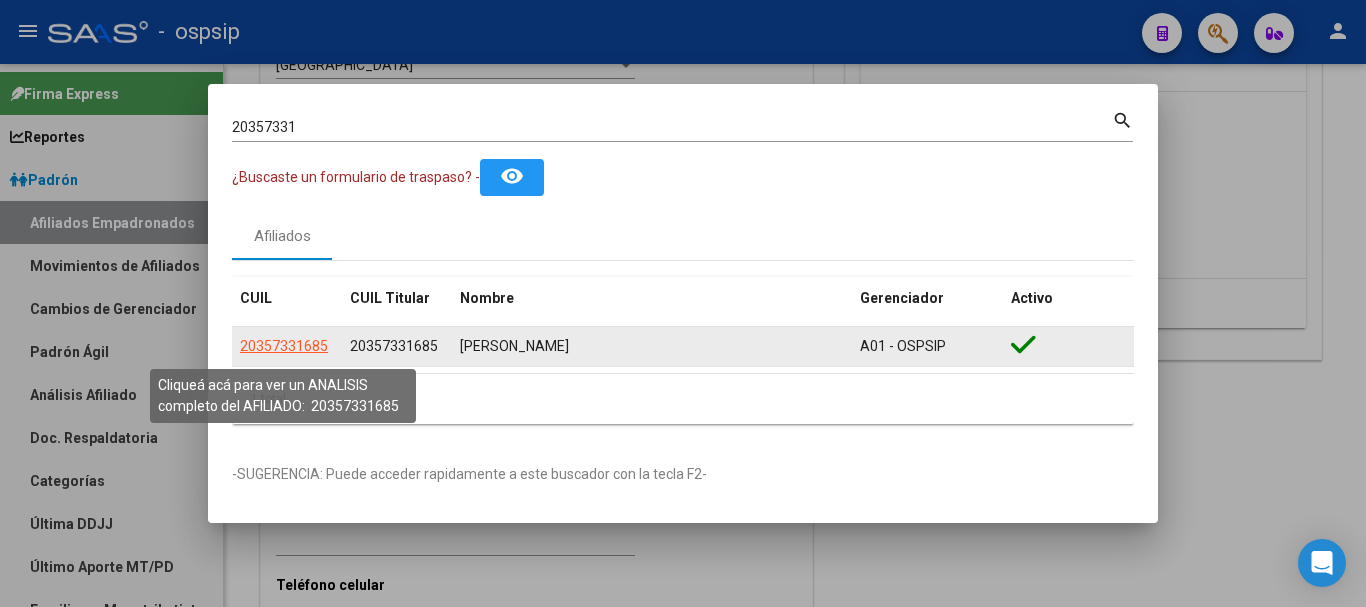 click on "20357331685" 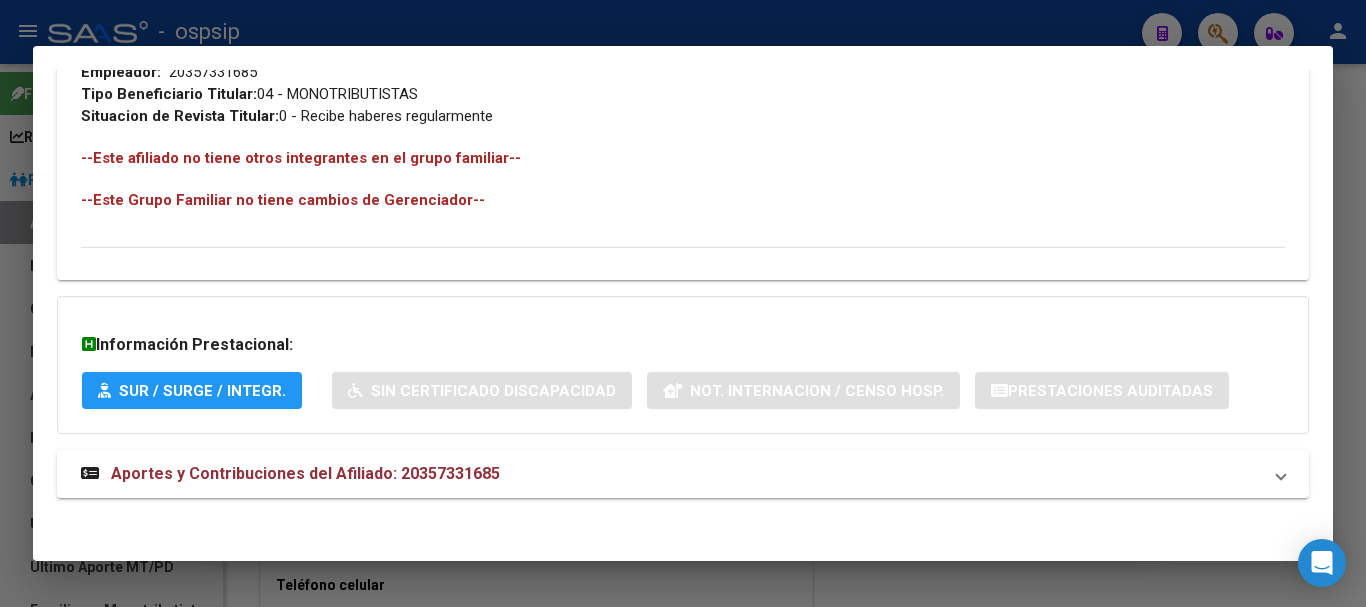 scroll, scrollTop: 1040, scrollLeft: 0, axis: vertical 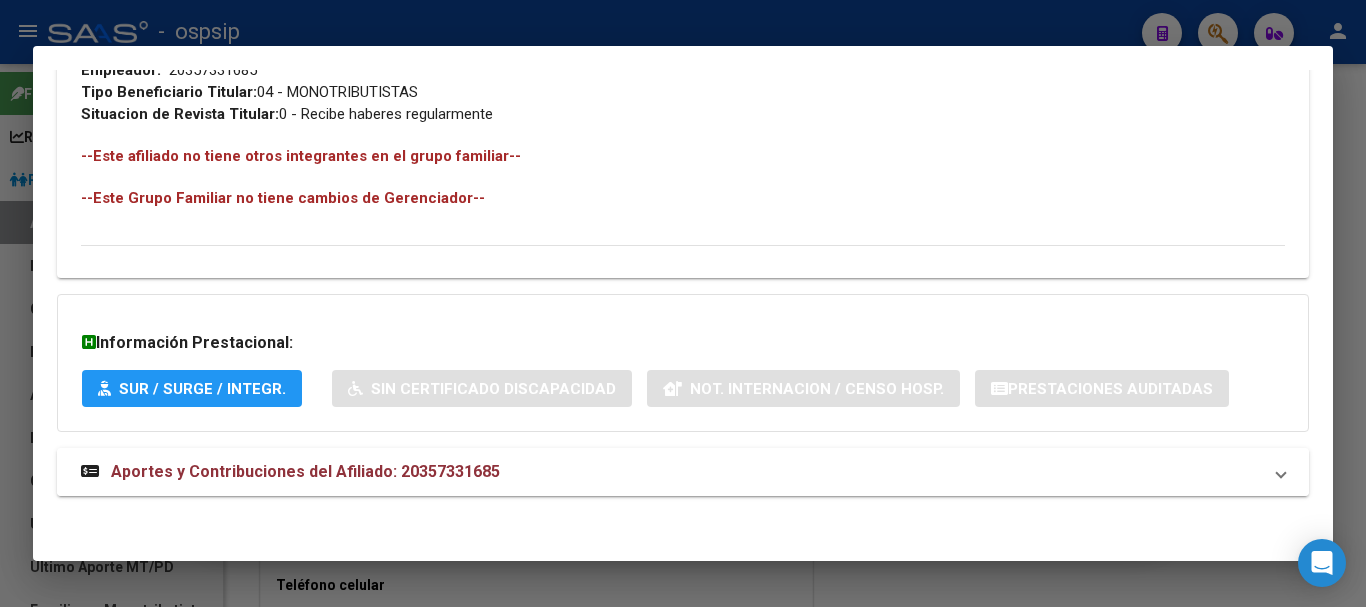 click on "Aportes y Contribuciones del Afiliado: 20357331685" at bounding box center [305, 471] 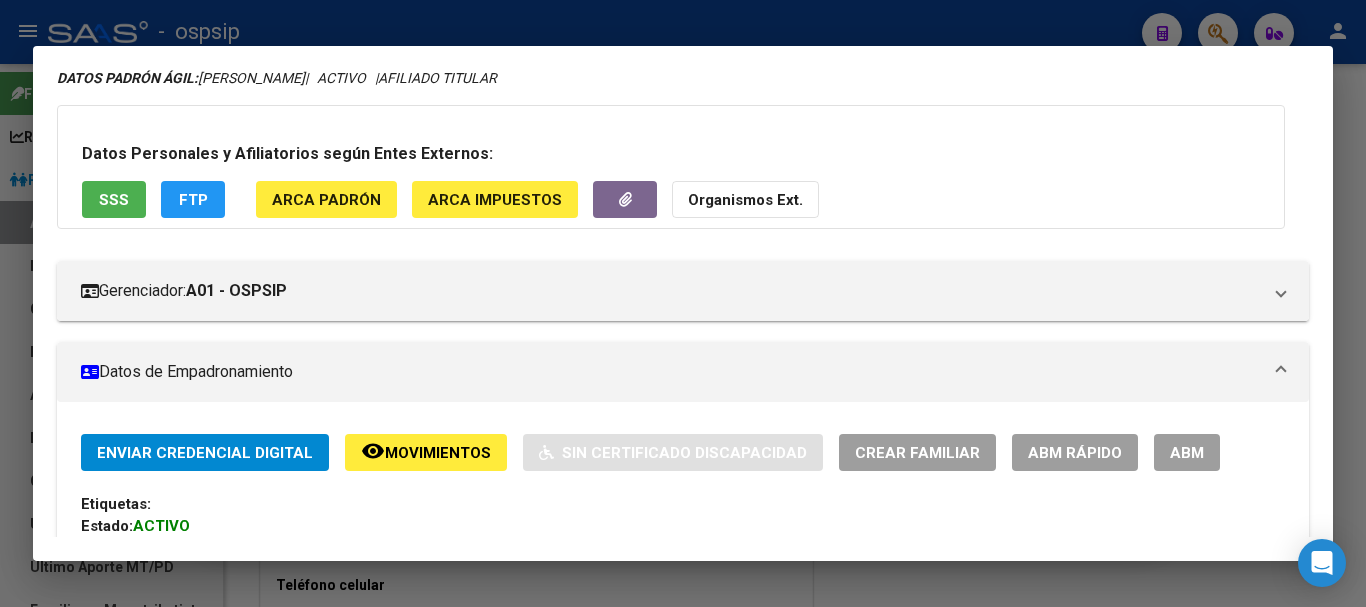 scroll, scrollTop: 0, scrollLeft: 0, axis: both 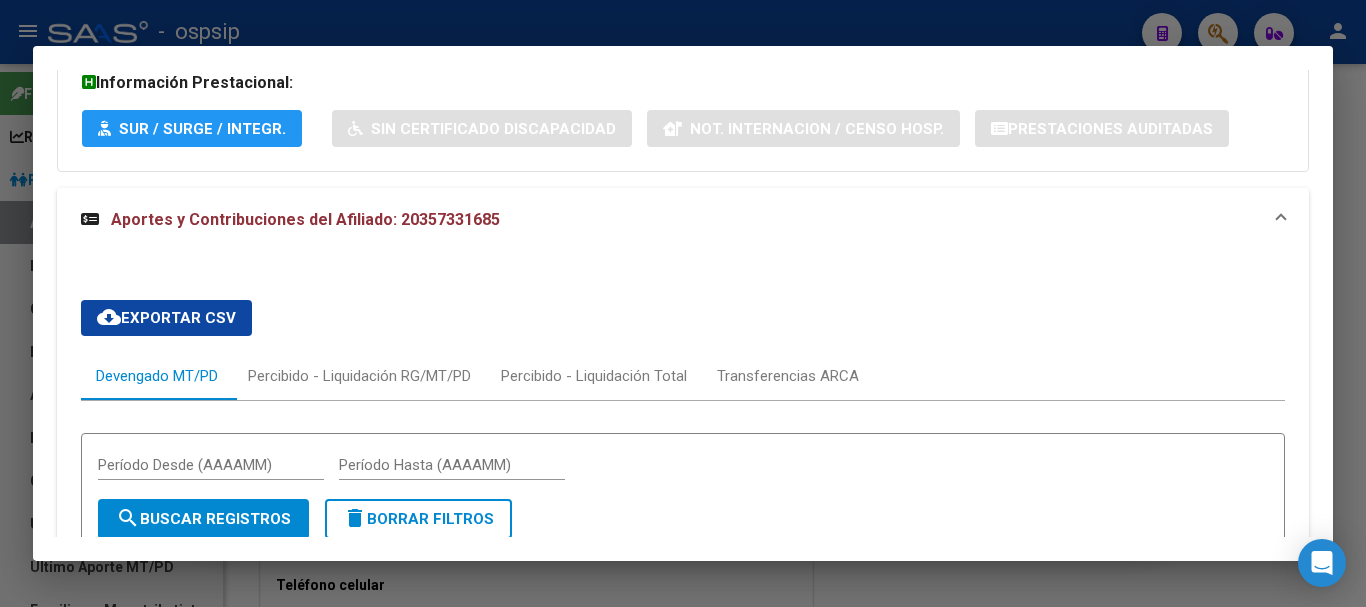 click at bounding box center (683, 303) 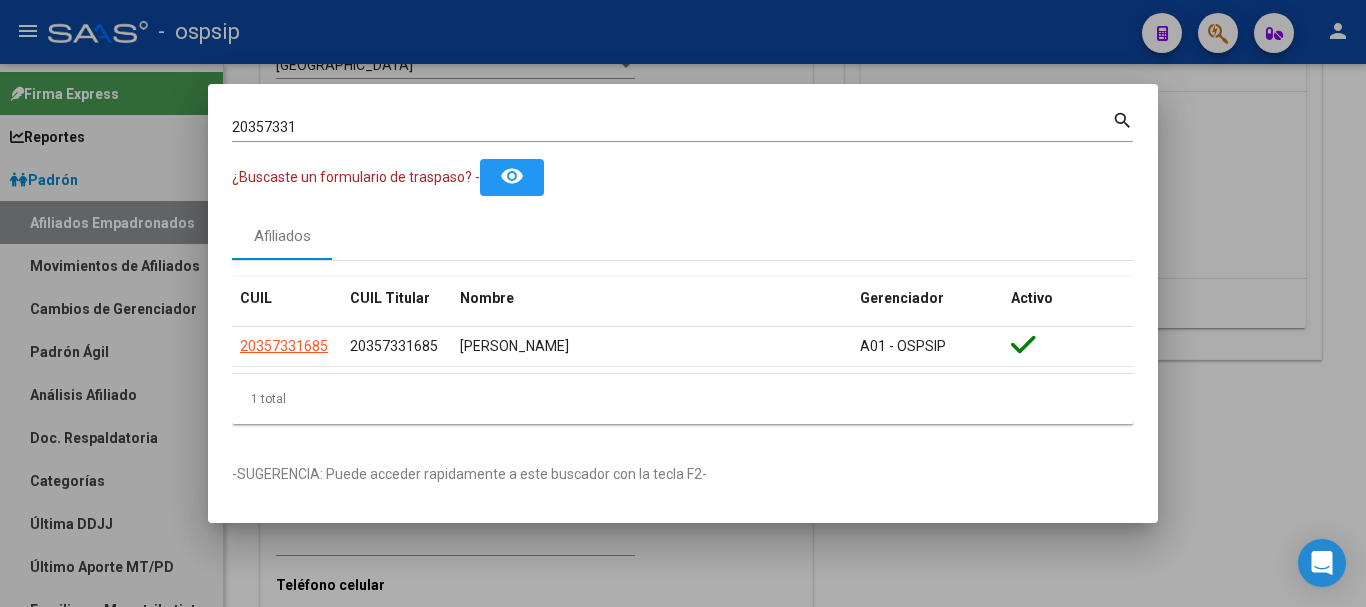 click at bounding box center (683, 303) 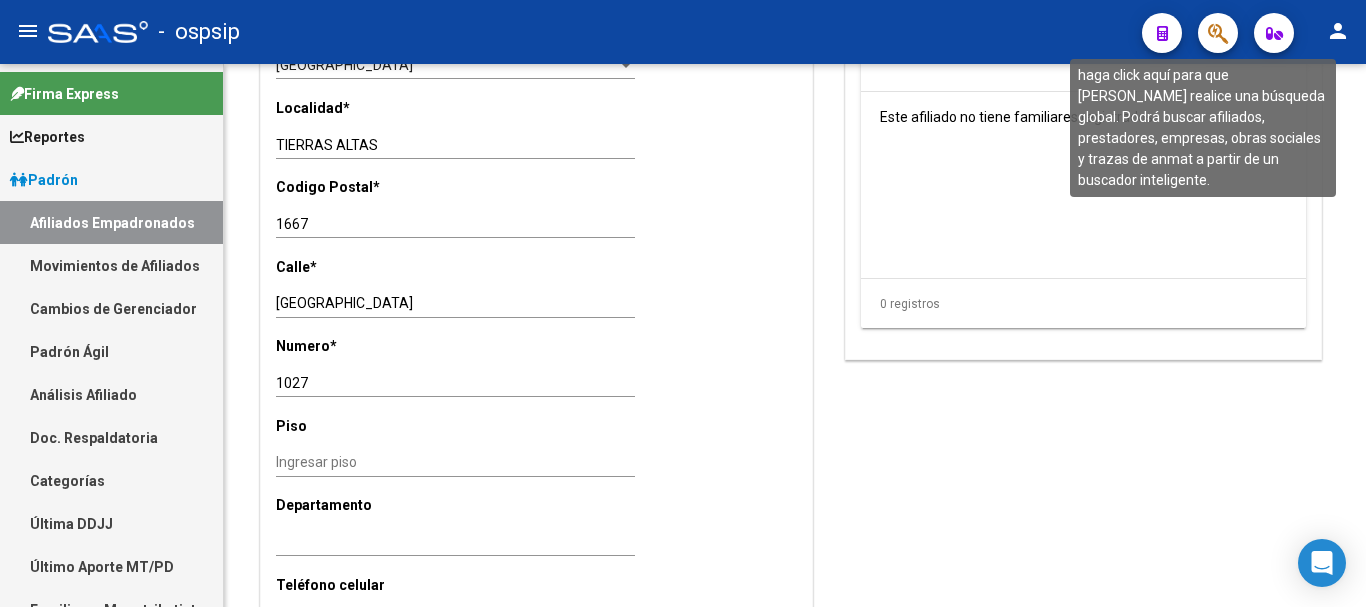 click 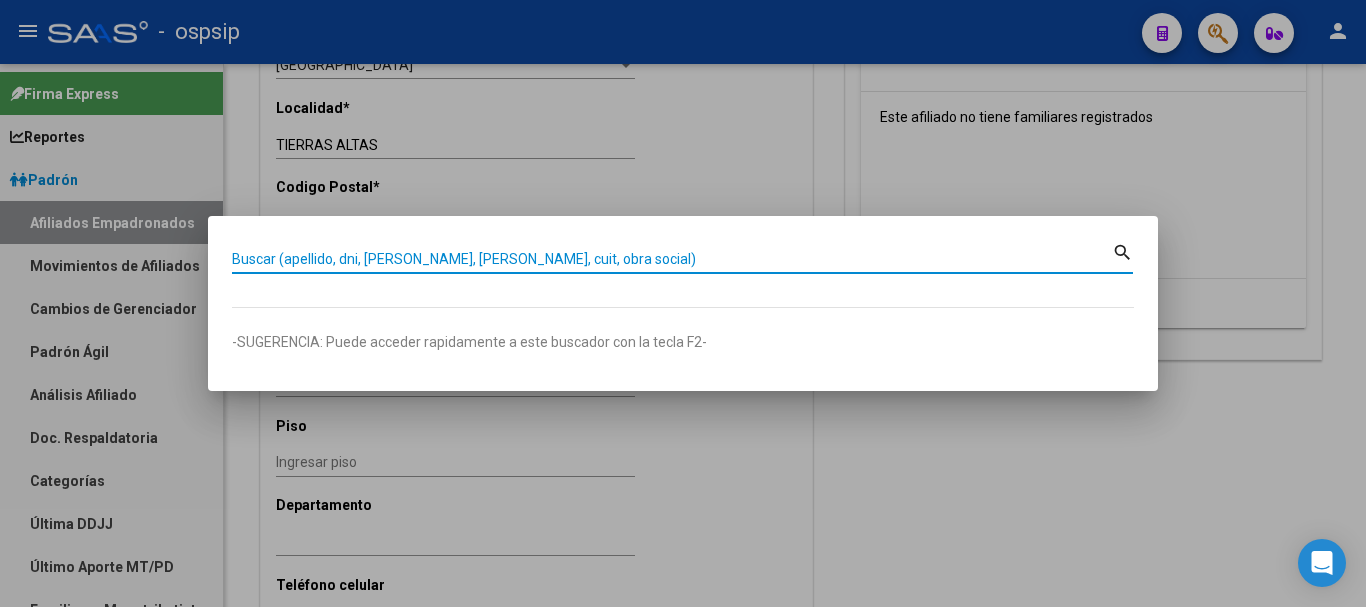 paste on "20937675/00" 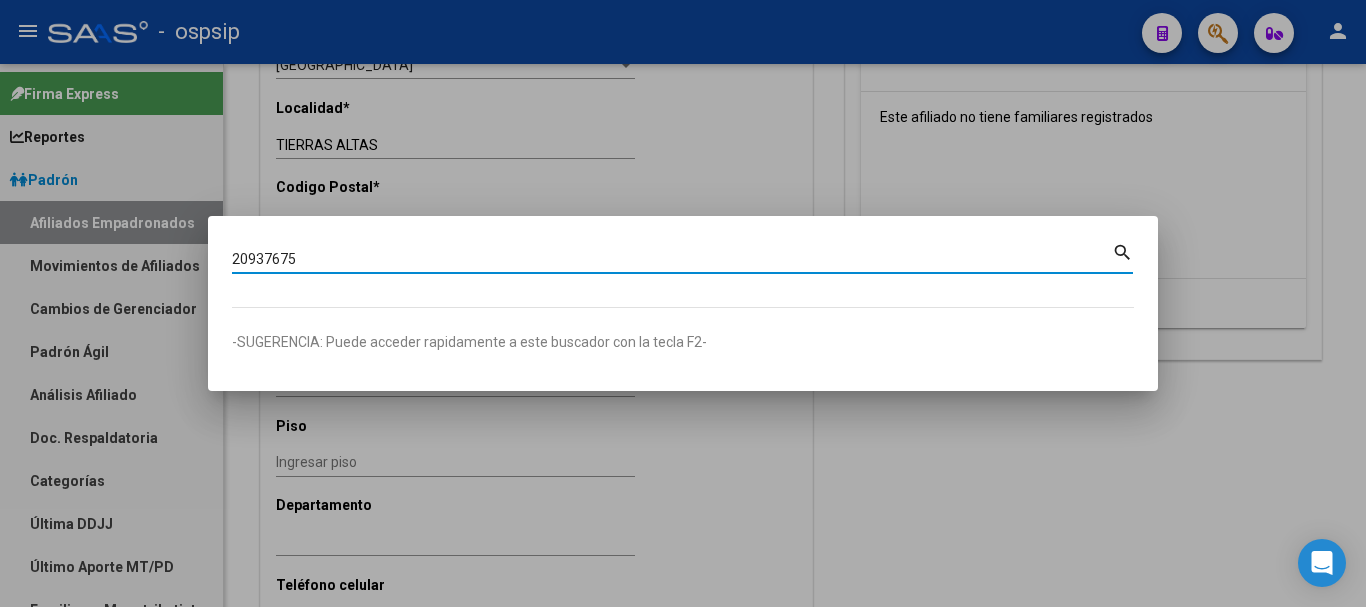 type on "20937675" 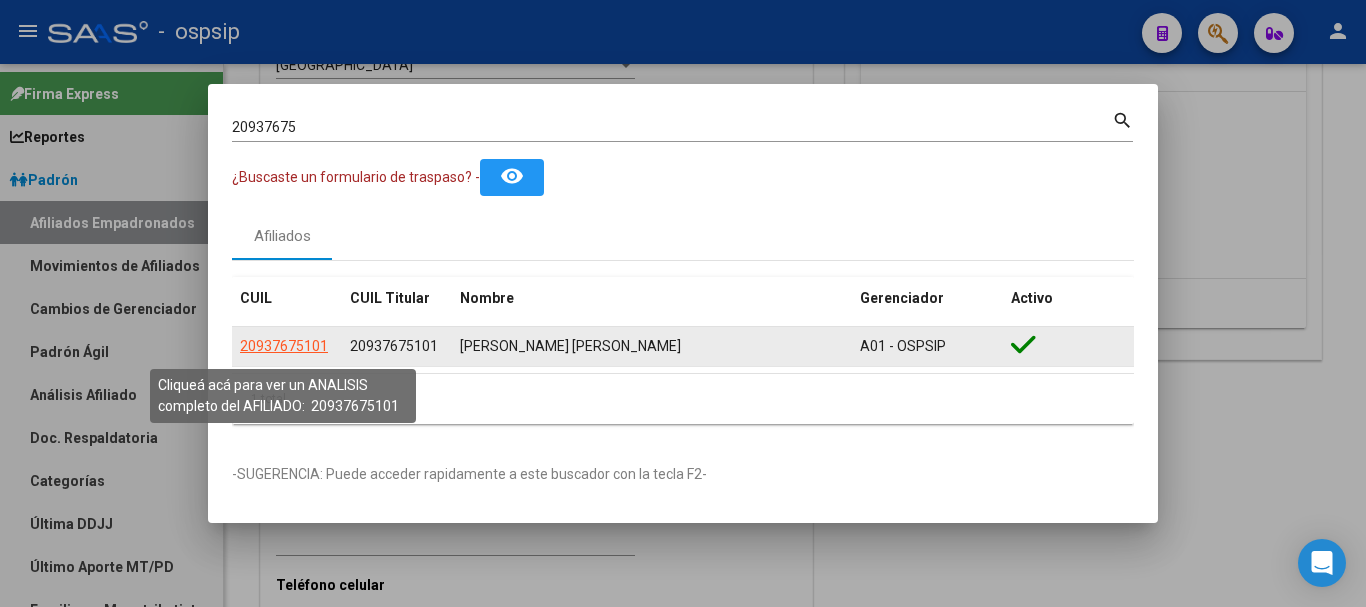 click on "20937675101" 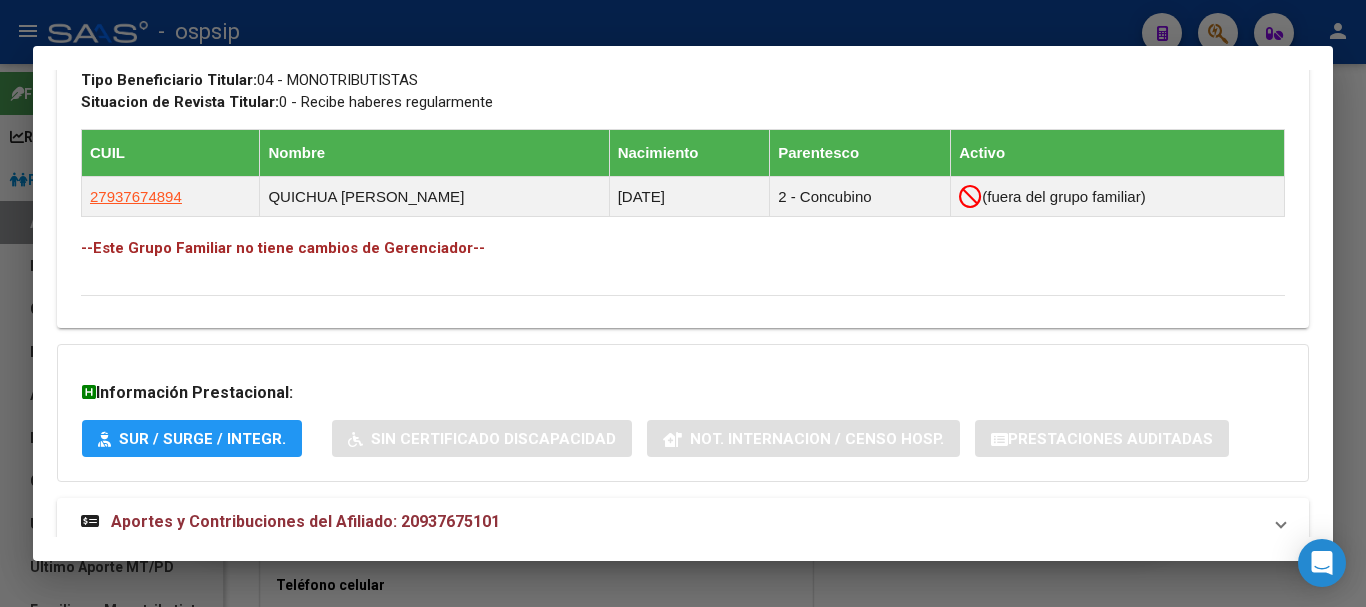 scroll, scrollTop: 1087, scrollLeft: 0, axis: vertical 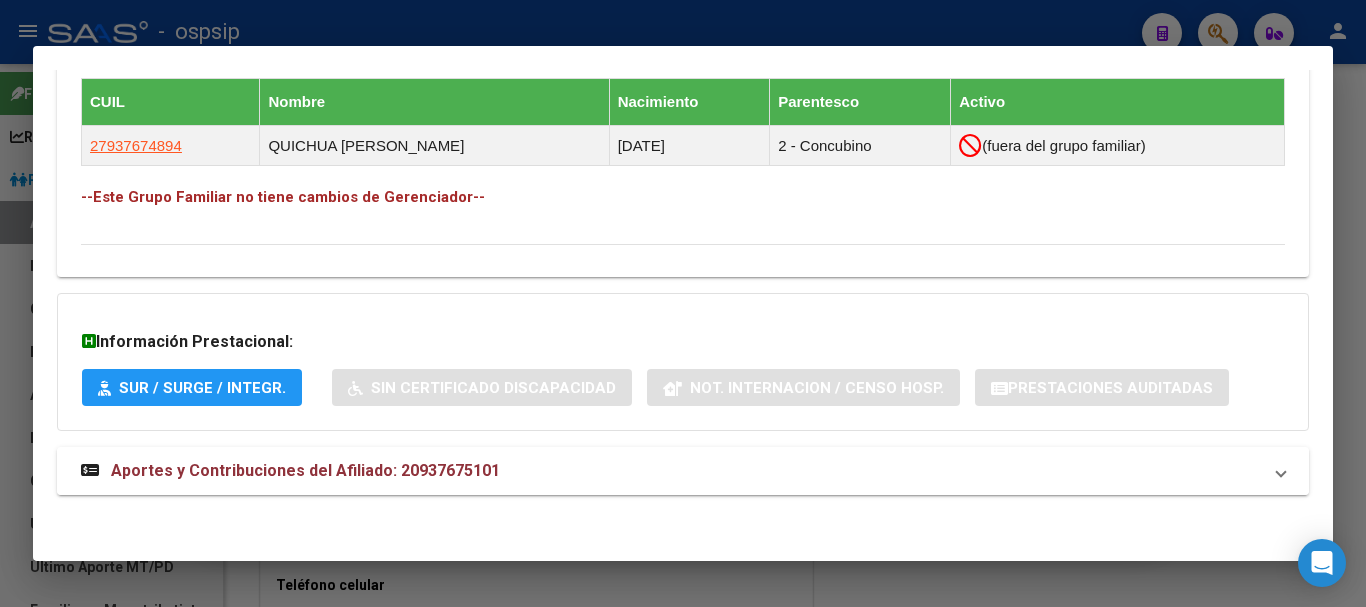 click on "Aportes y Contribuciones del Afiliado: 20937675101" at bounding box center (305, 470) 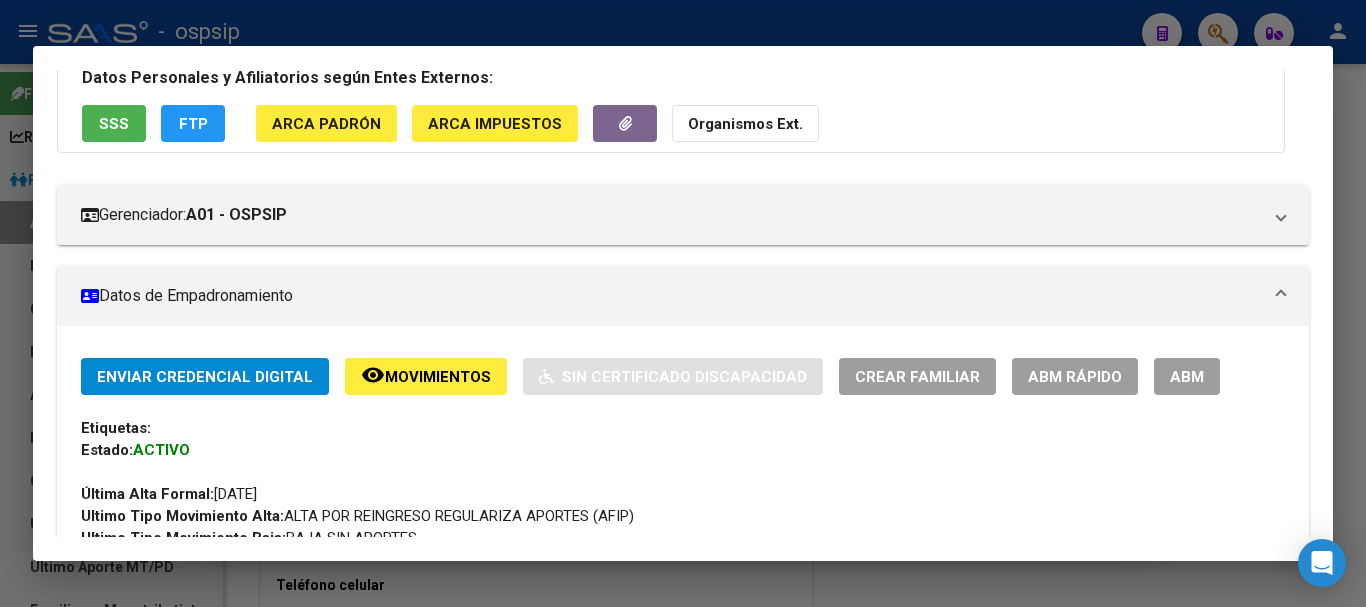 scroll, scrollTop: 0, scrollLeft: 0, axis: both 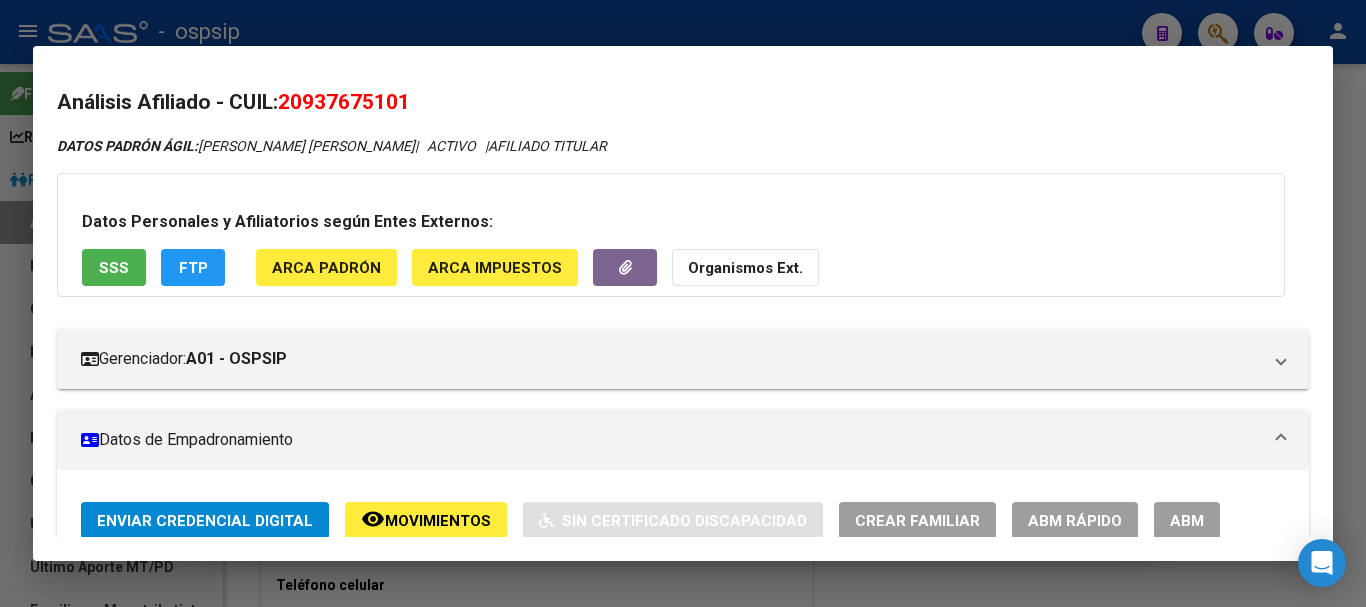 click at bounding box center (683, 303) 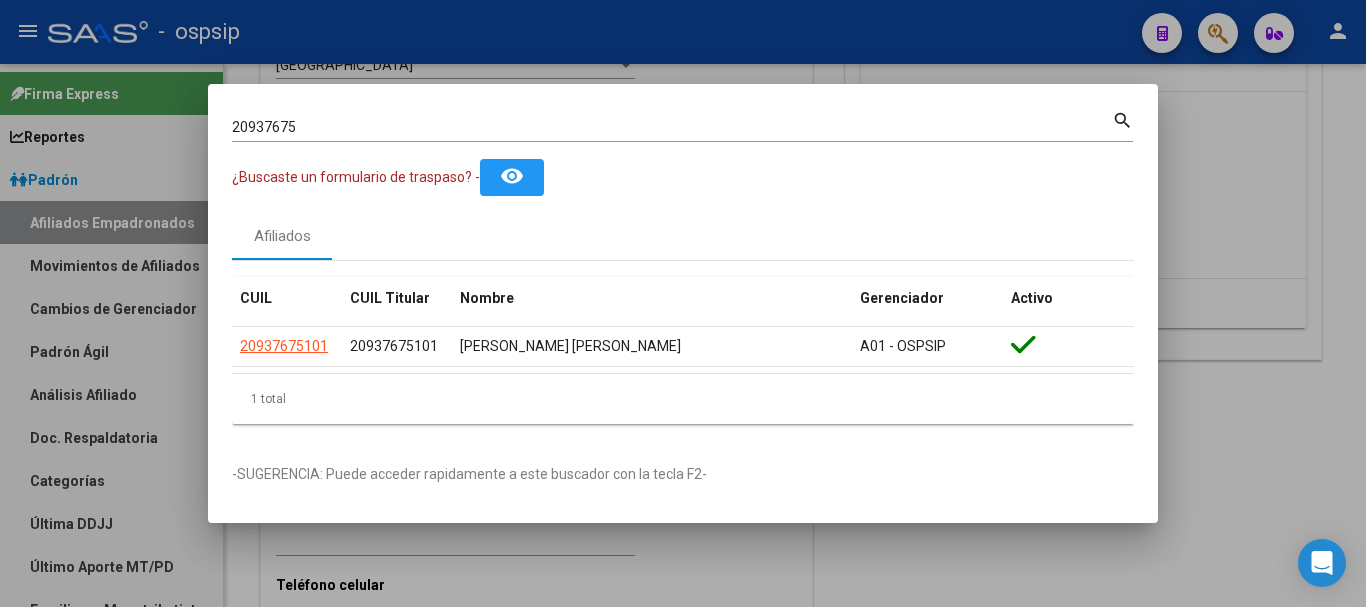 click at bounding box center (683, 303) 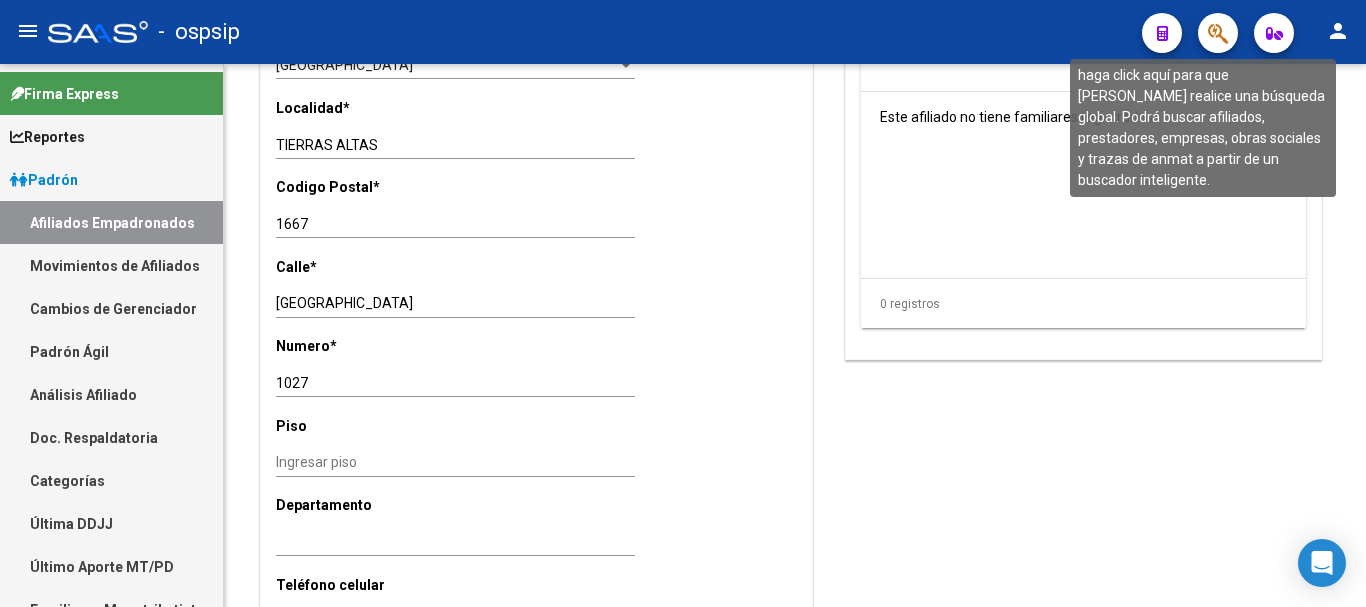 click 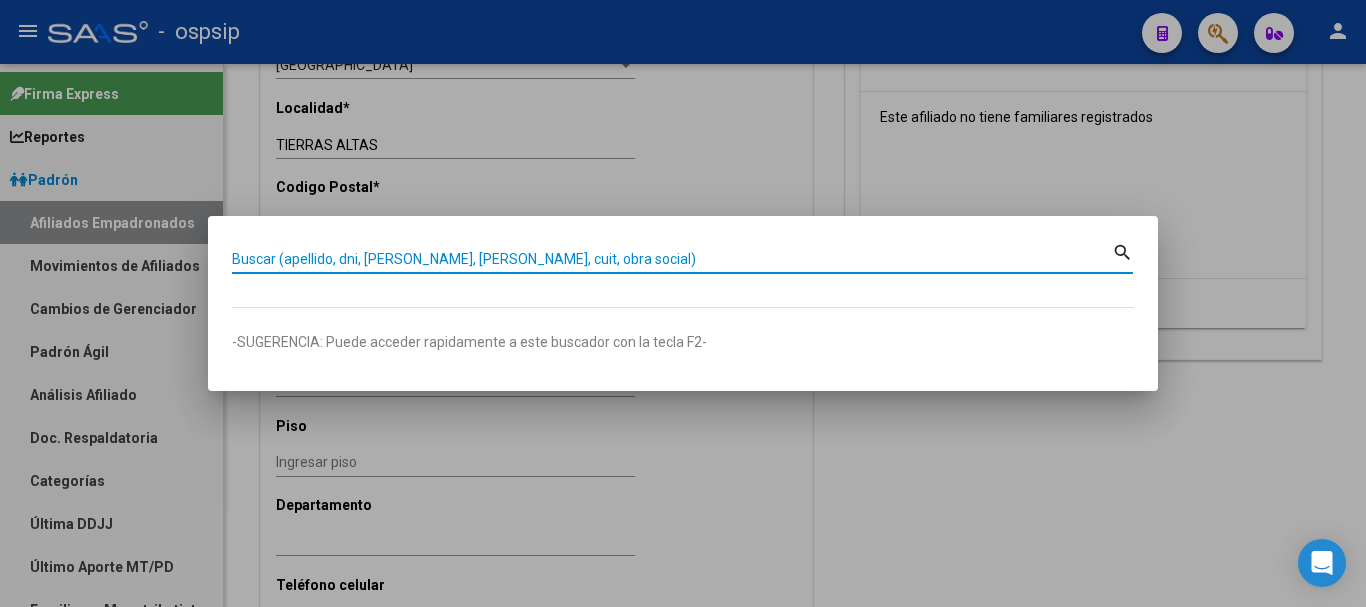 paste on "23177019/00" 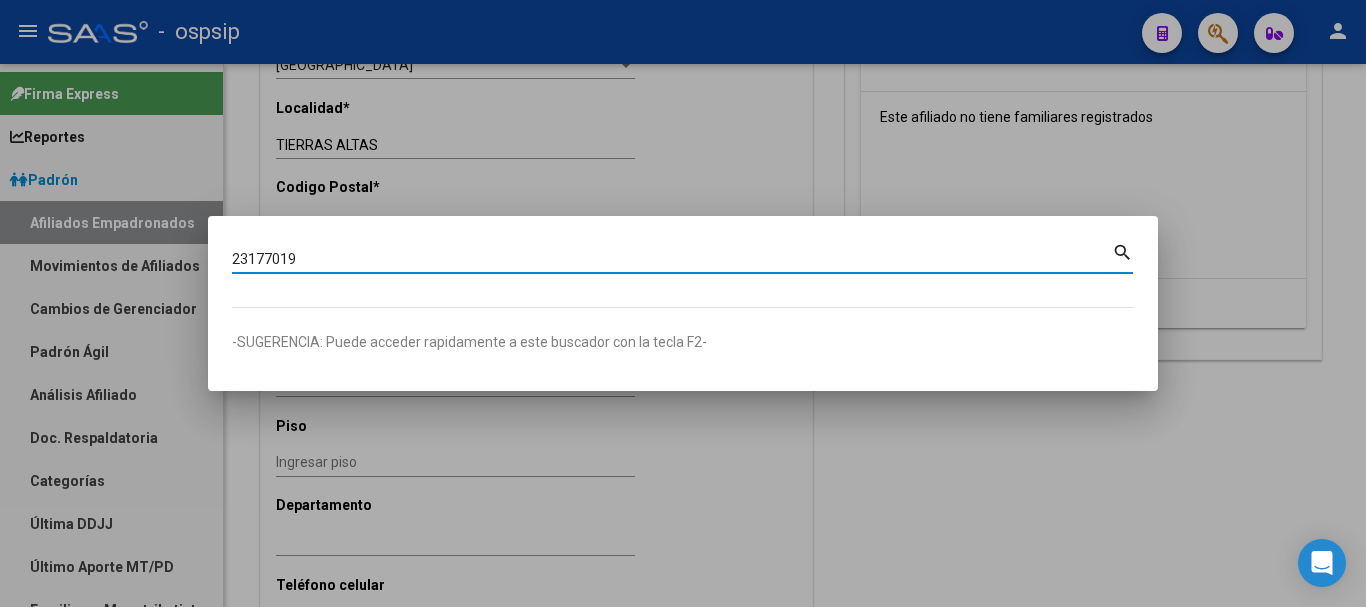 type on "23177019" 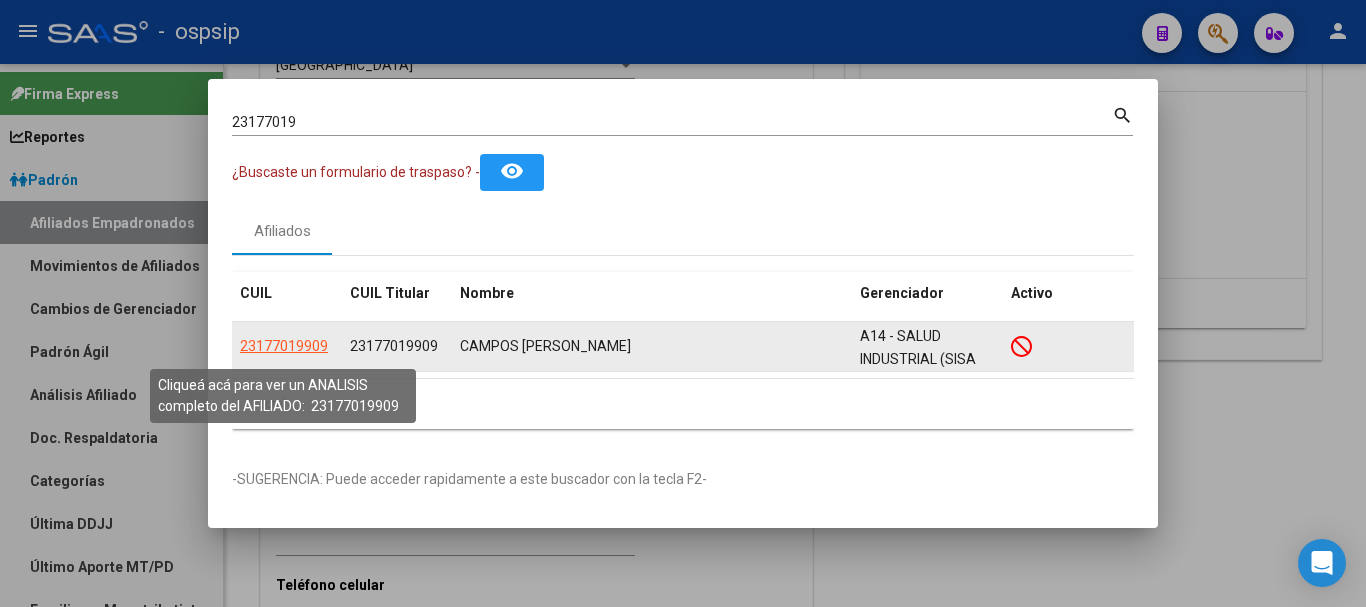 click on "23177019909" 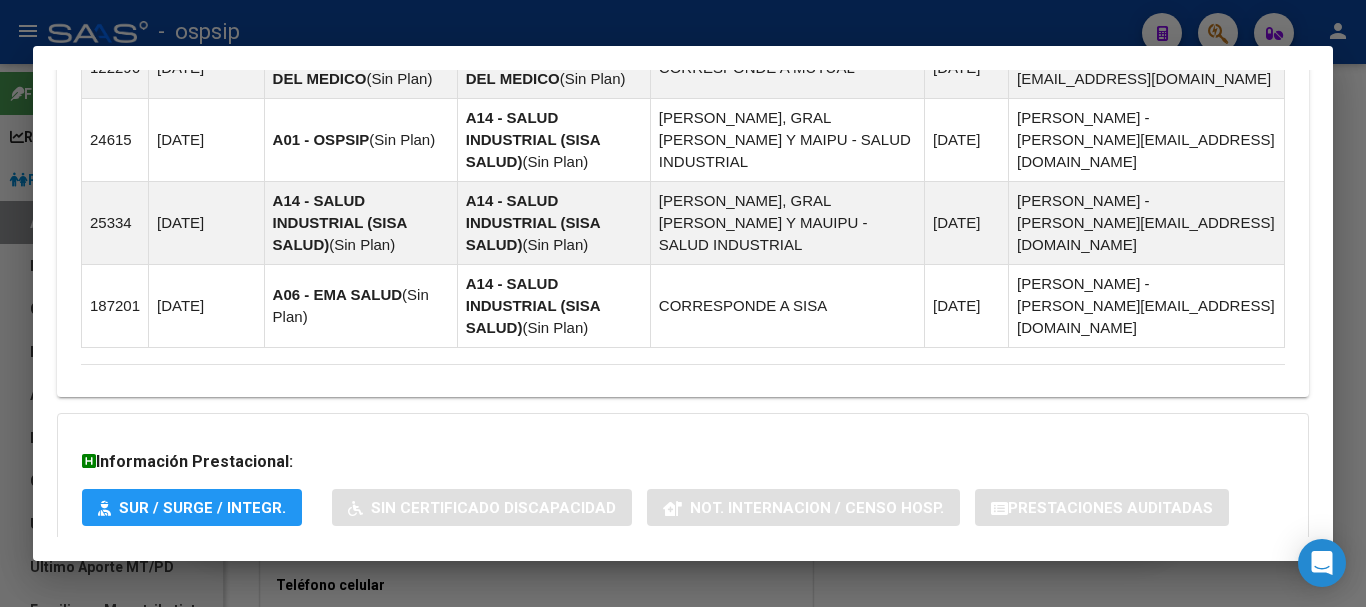 scroll, scrollTop: 1537, scrollLeft: 0, axis: vertical 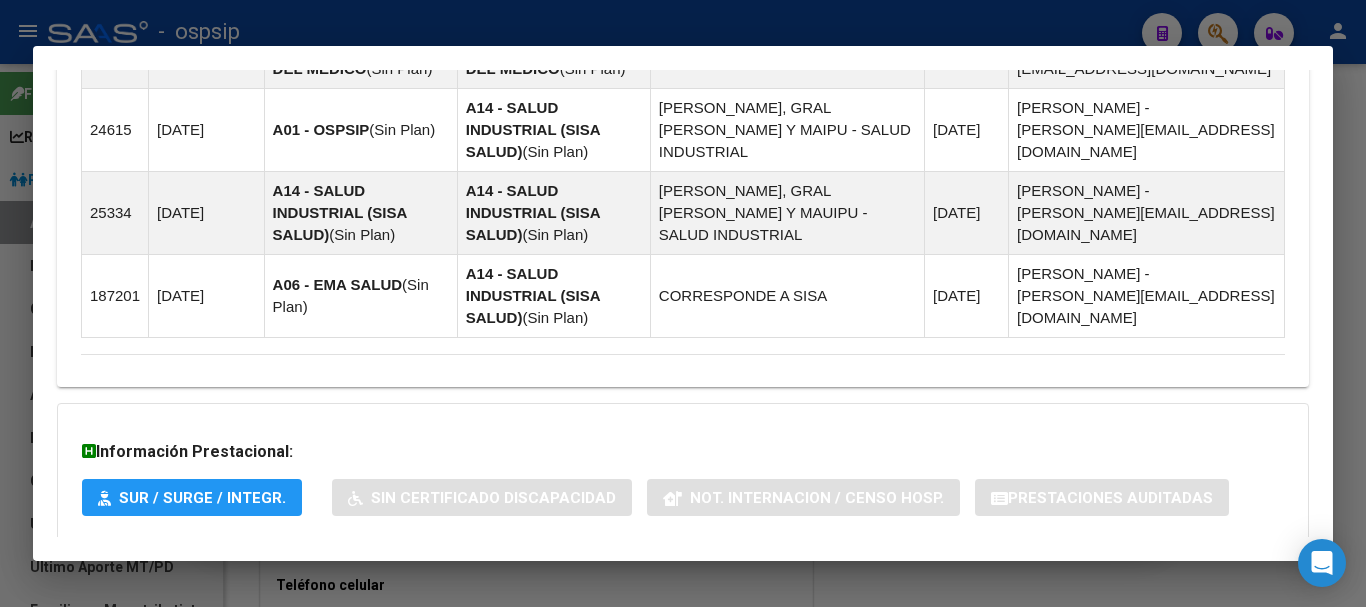 click on "Aportes y Contribuciones del Afiliado: 23177019909" at bounding box center [305, 580] 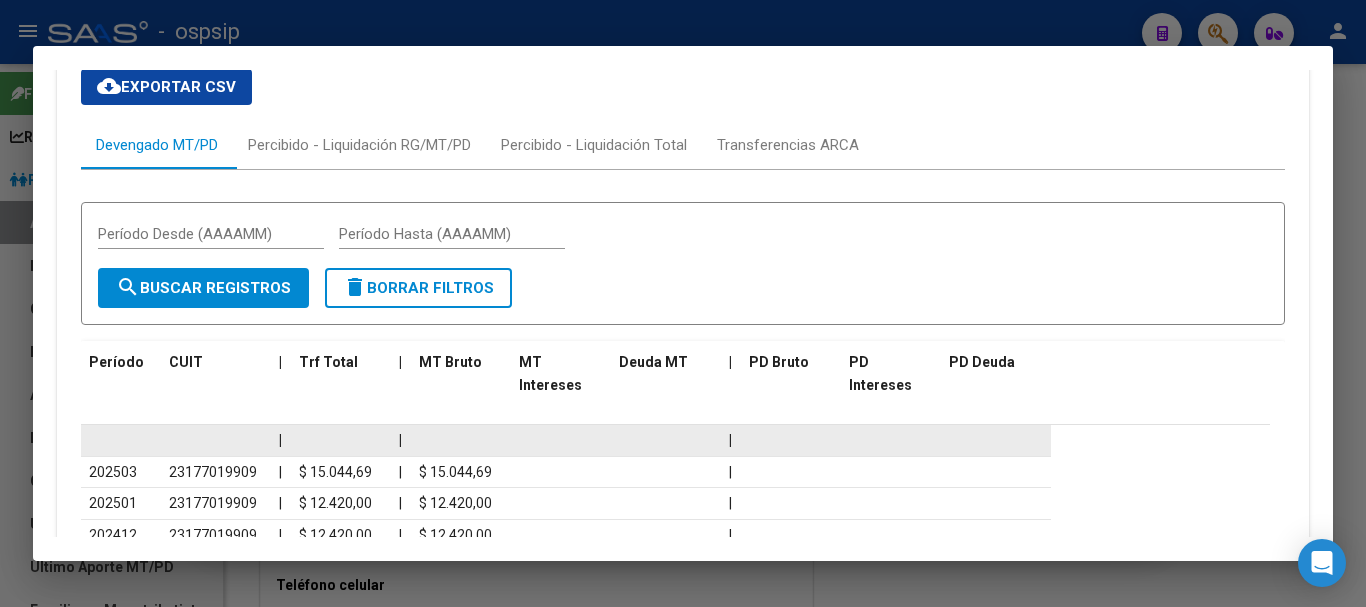 scroll, scrollTop: 2411, scrollLeft: 0, axis: vertical 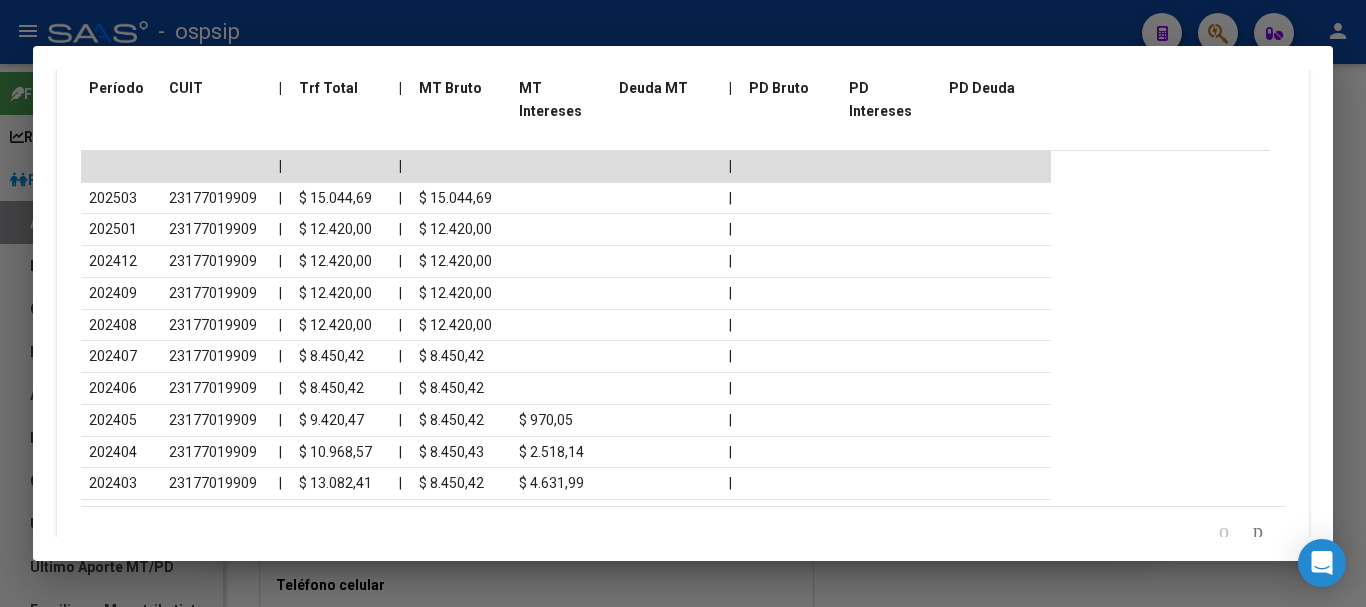 click at bounding box center [683, 303] 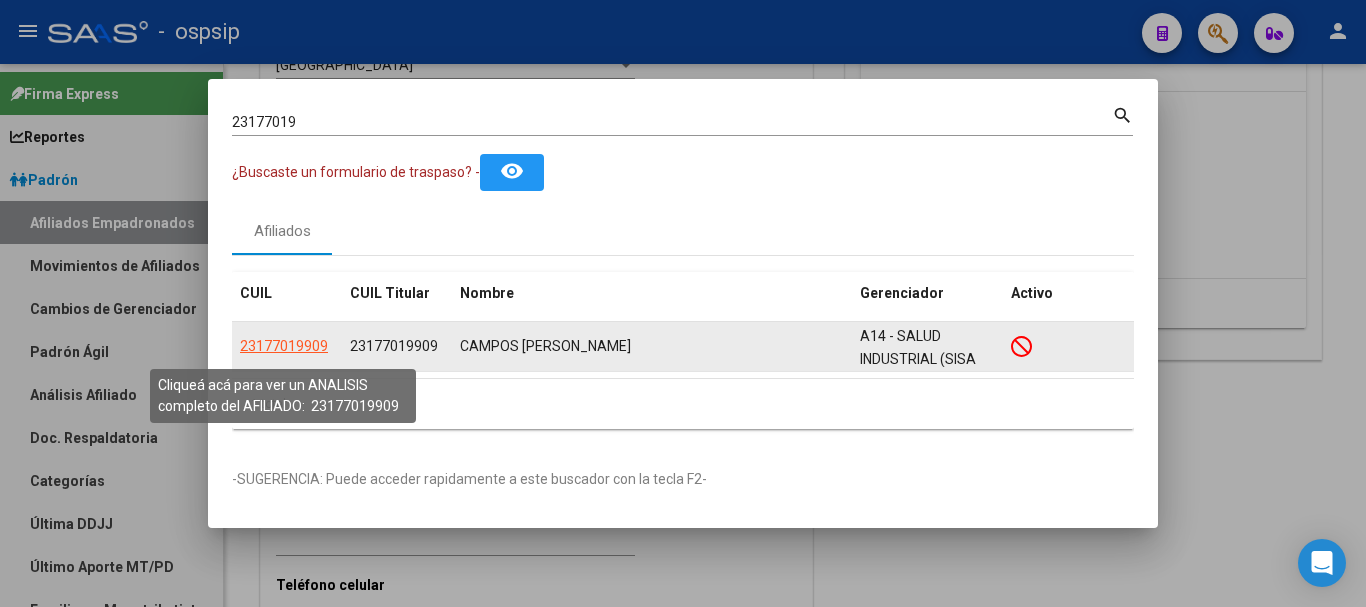 click on "23177019909" 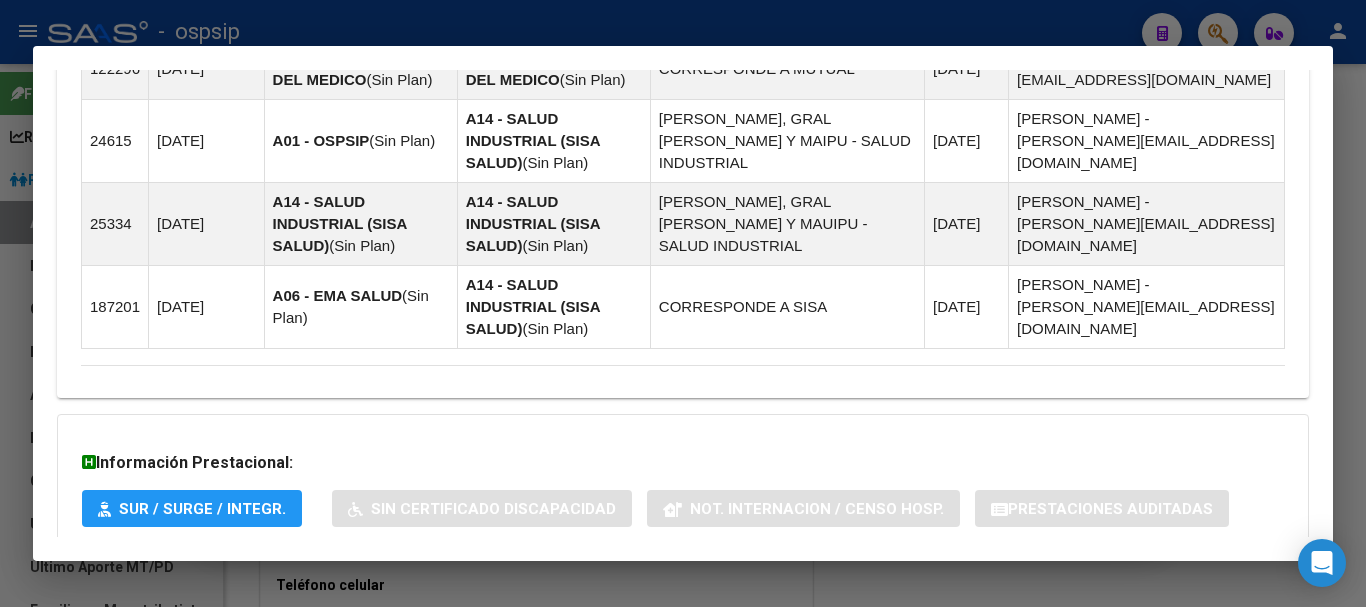 scroll, scrollTop: 1537, scrollLeft: 0, axis: vertical 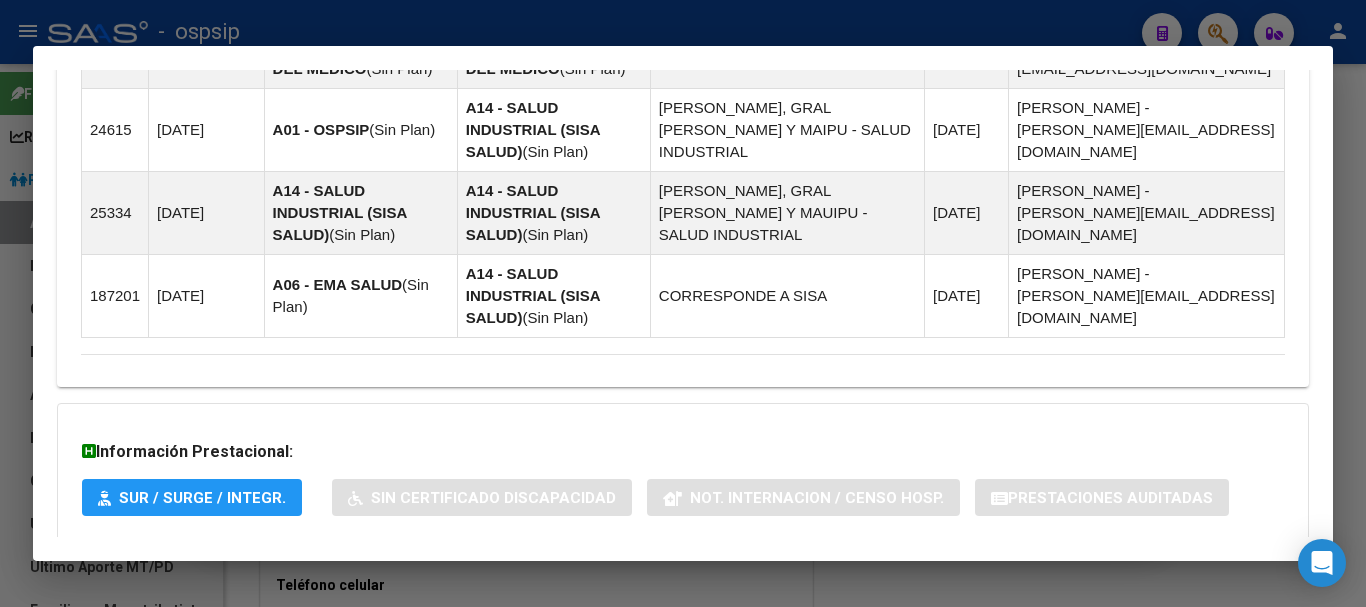 click on "Aportes y Contribuciones del Afiliado: 23177019909" at bounding box center [305, 580] 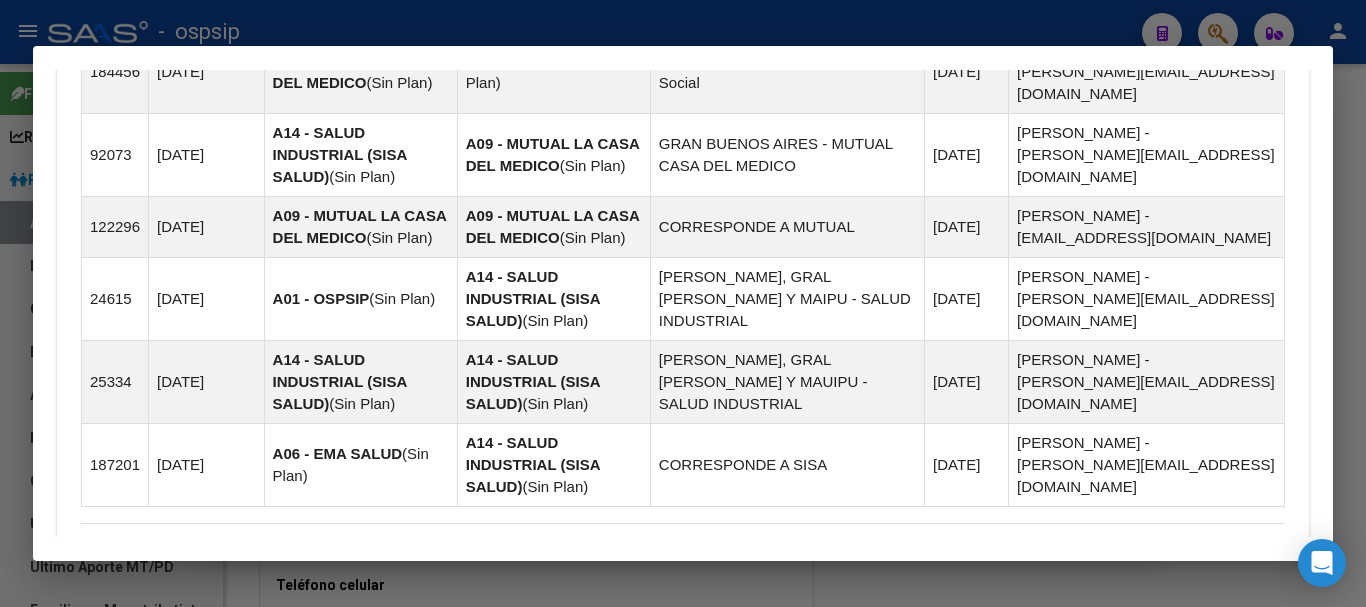 scroll, scrollTop: 1500, scrollLeft: 0, axis: vertical 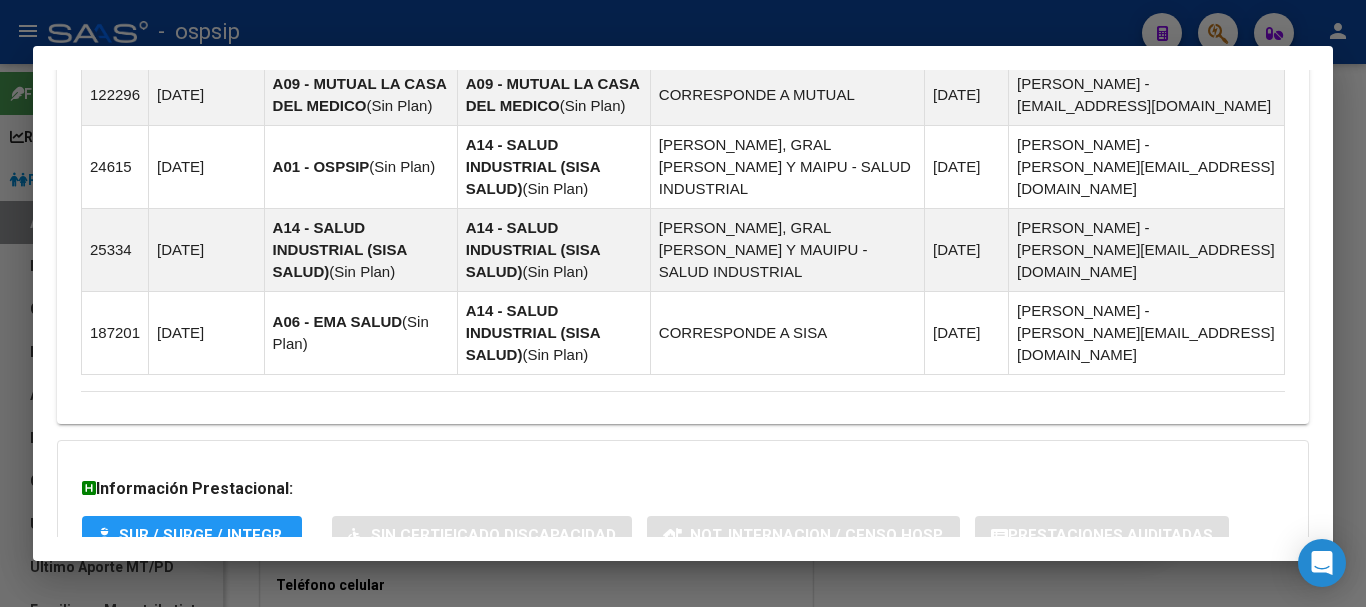click at bounding box center [683, 303] 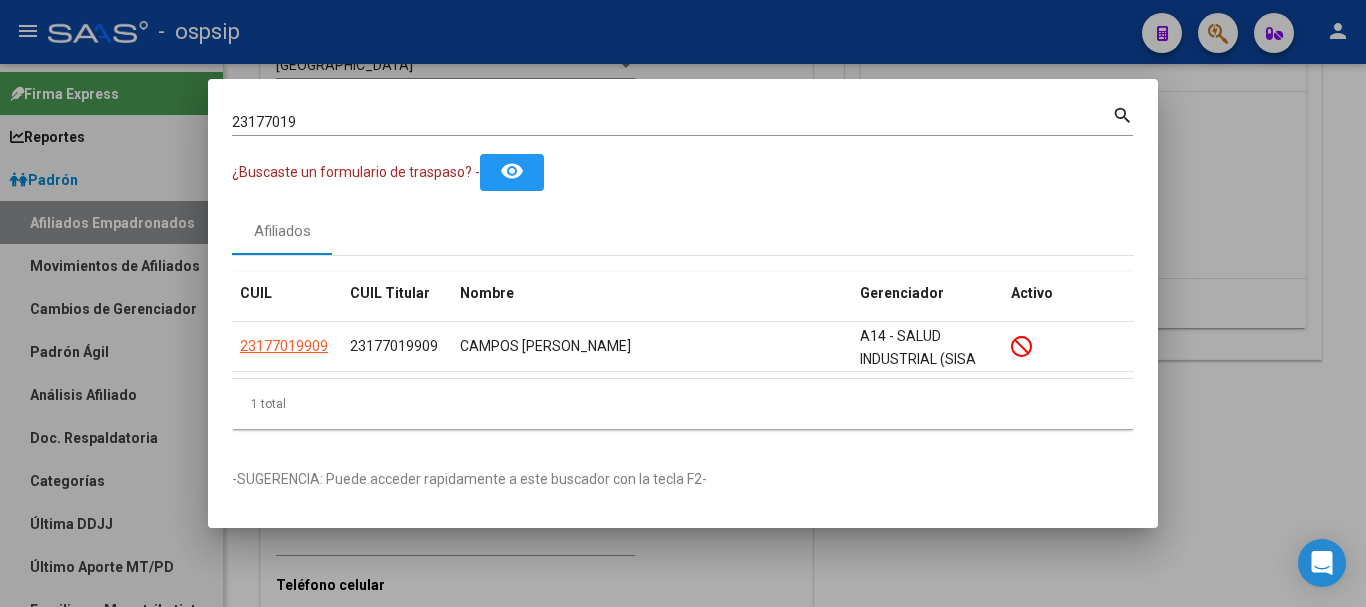 click at bounding box center (683, 303) 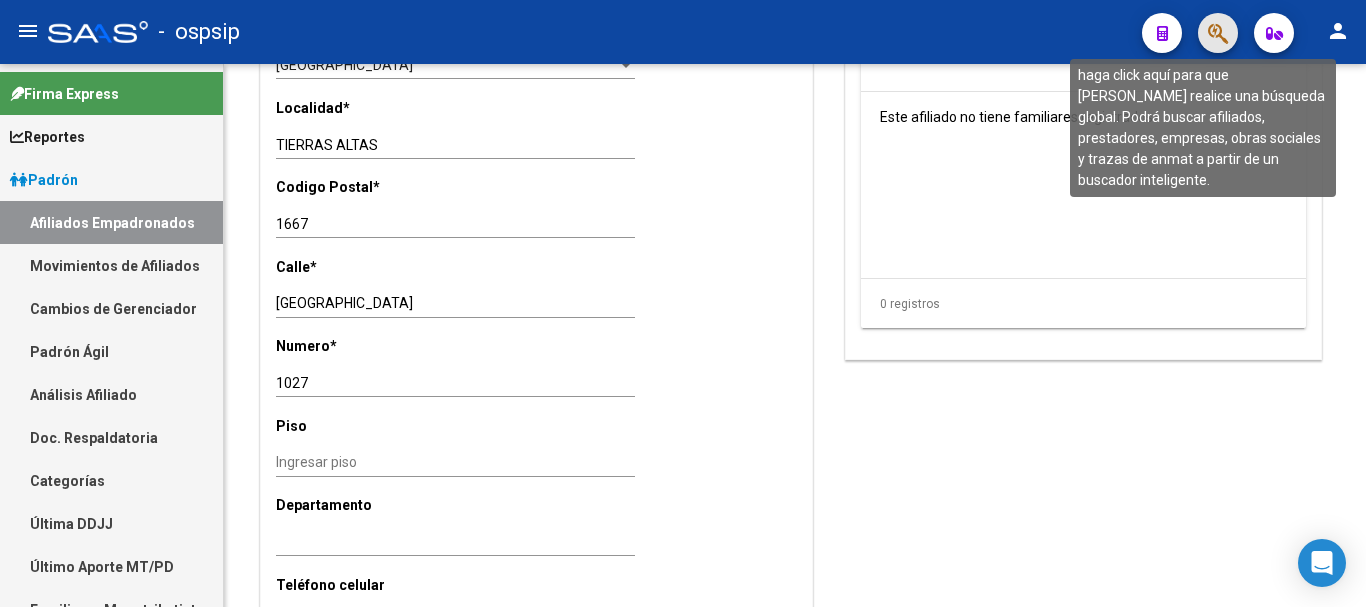 click 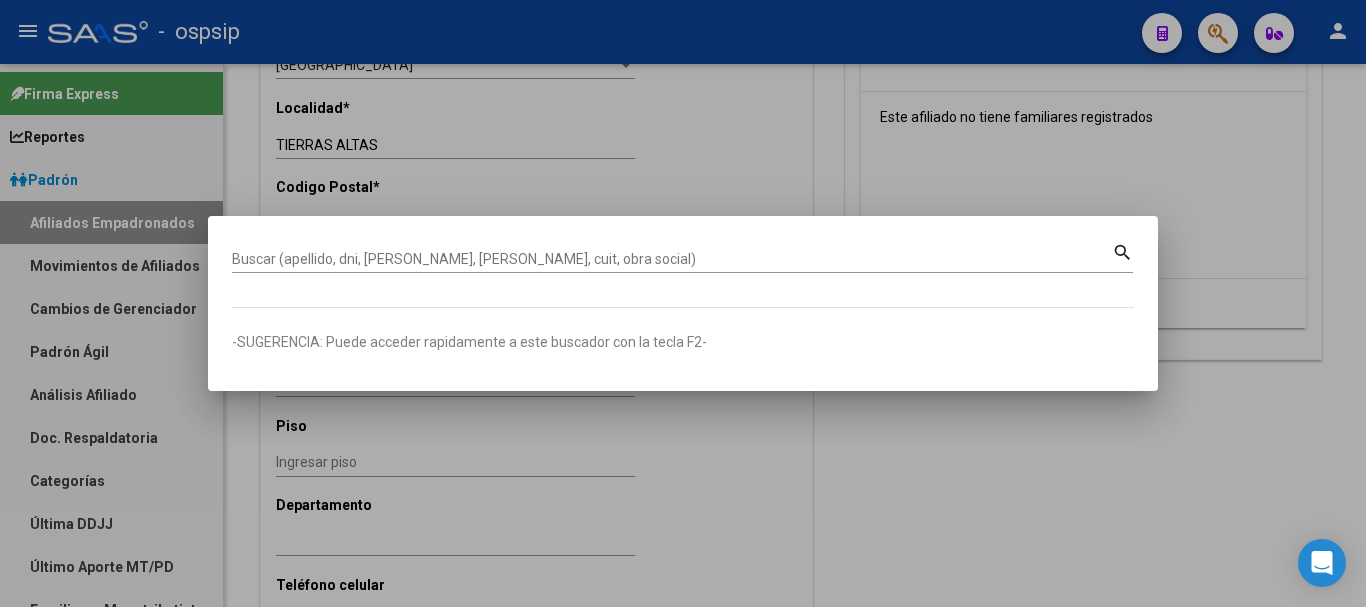 drag, startPoint x: 372, startPoint y: 250, endPoint x: 263, endPoint y: 265, distance: 110.02727 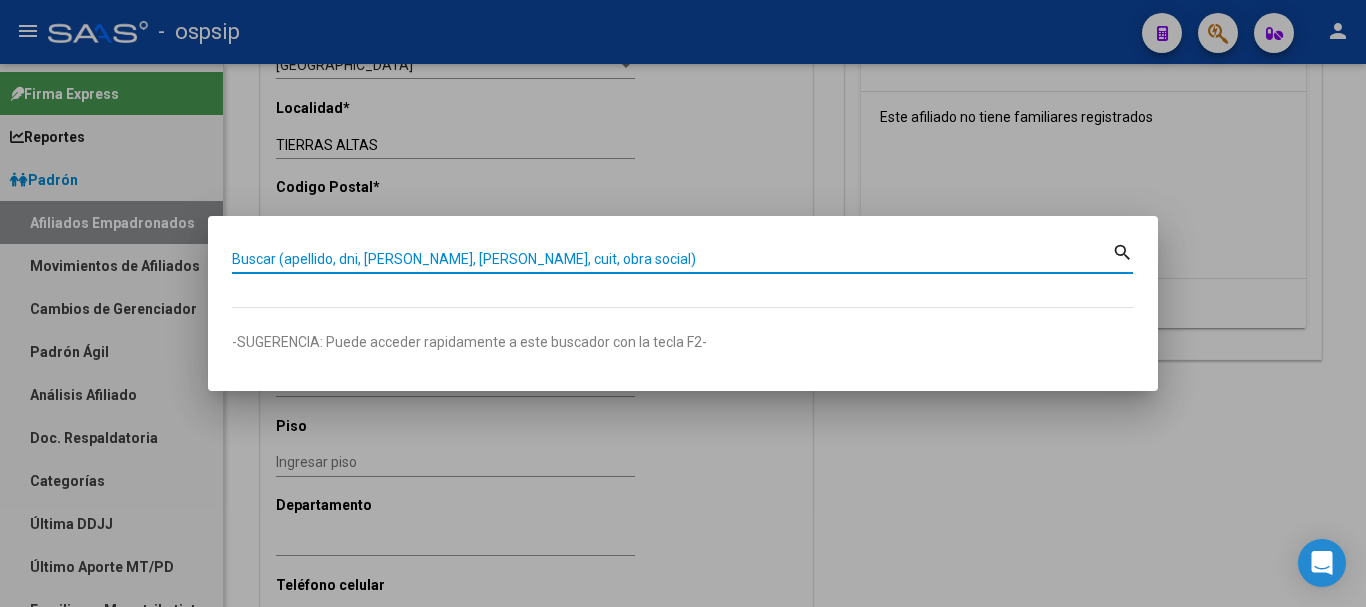 paste on "27409232/00" 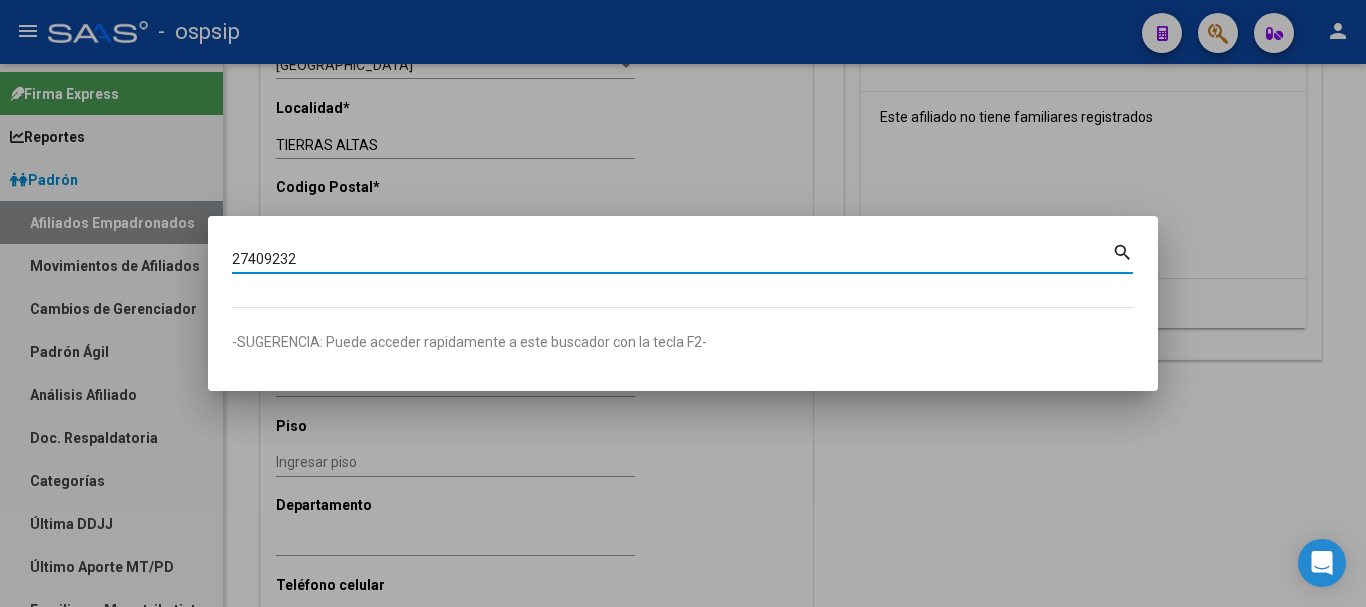 type on "27409232" 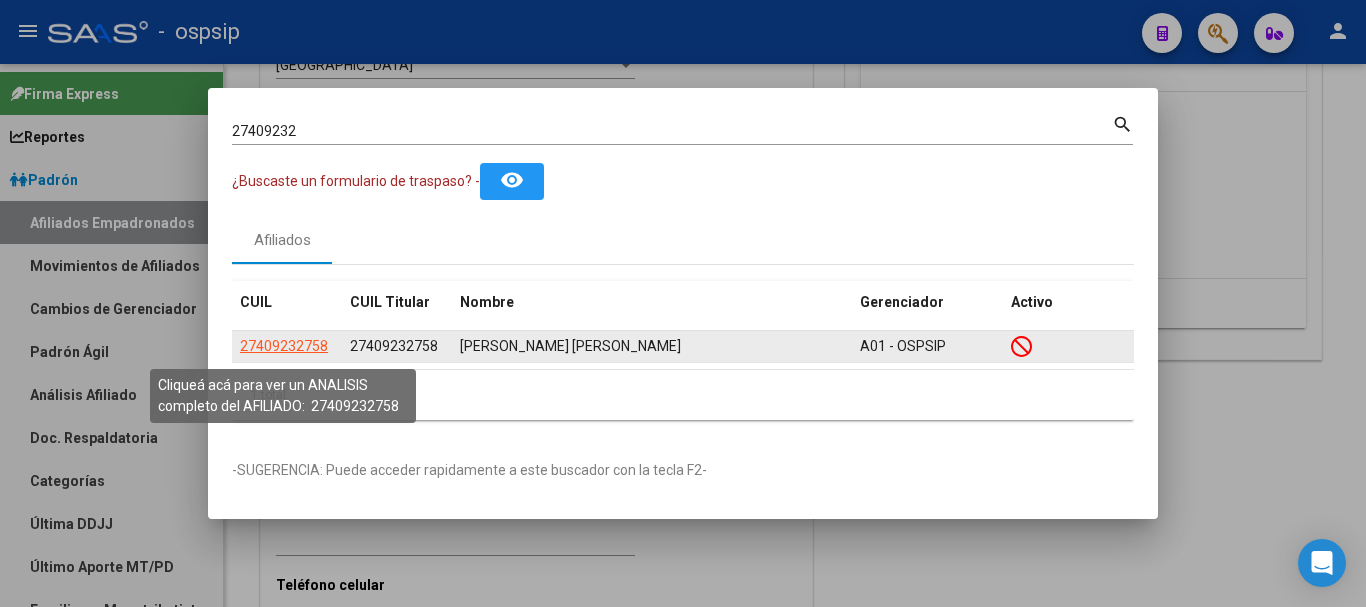 click on "27409232758" 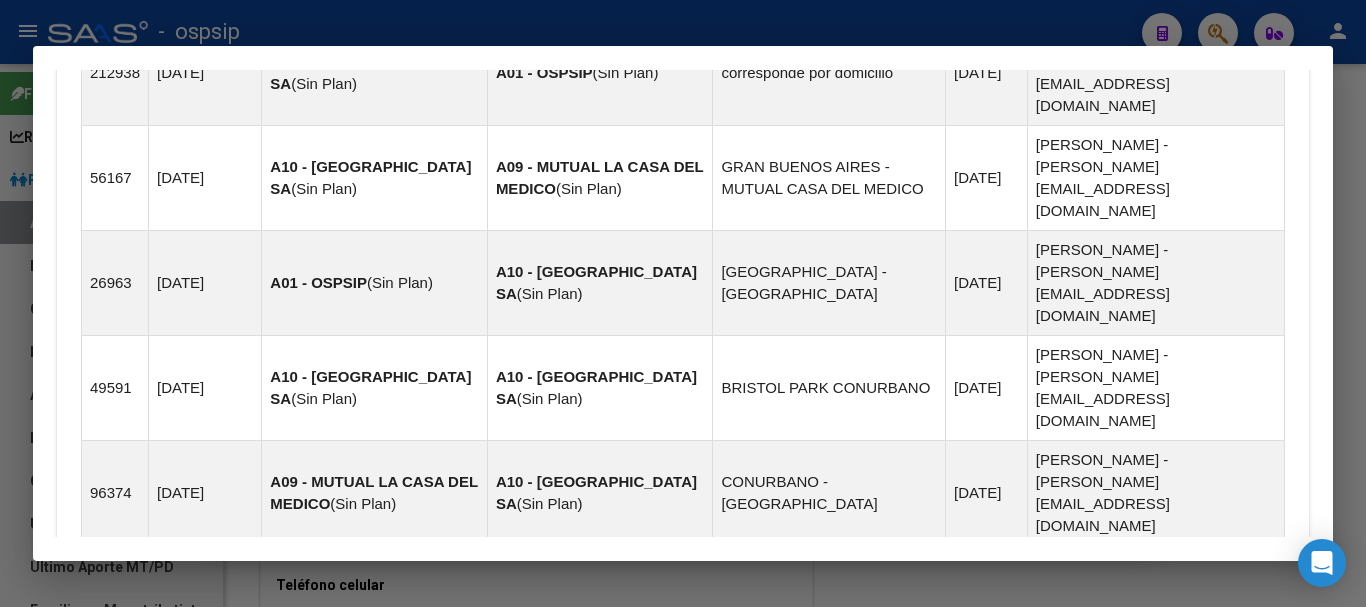 scroll, scrollTop: 1559, scrollLeft: 0, axis: vertical 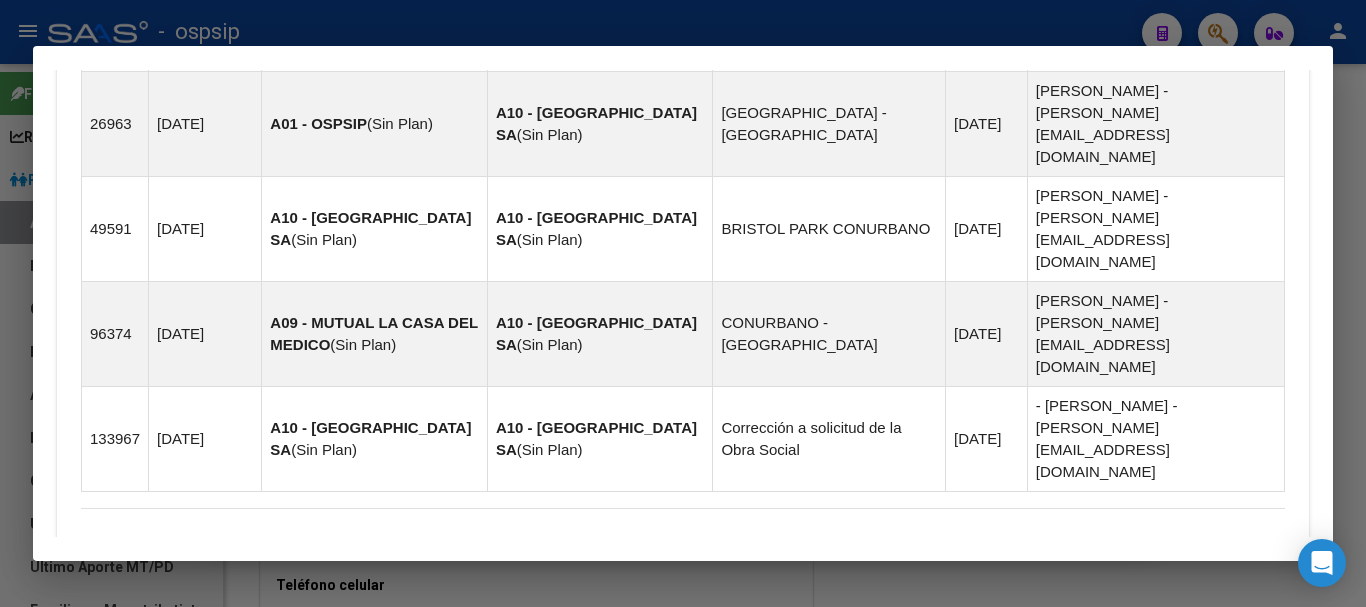 click on "Aportes y Contribuciones del Afiliado: 27409232758" at bounding box center [305, 734] 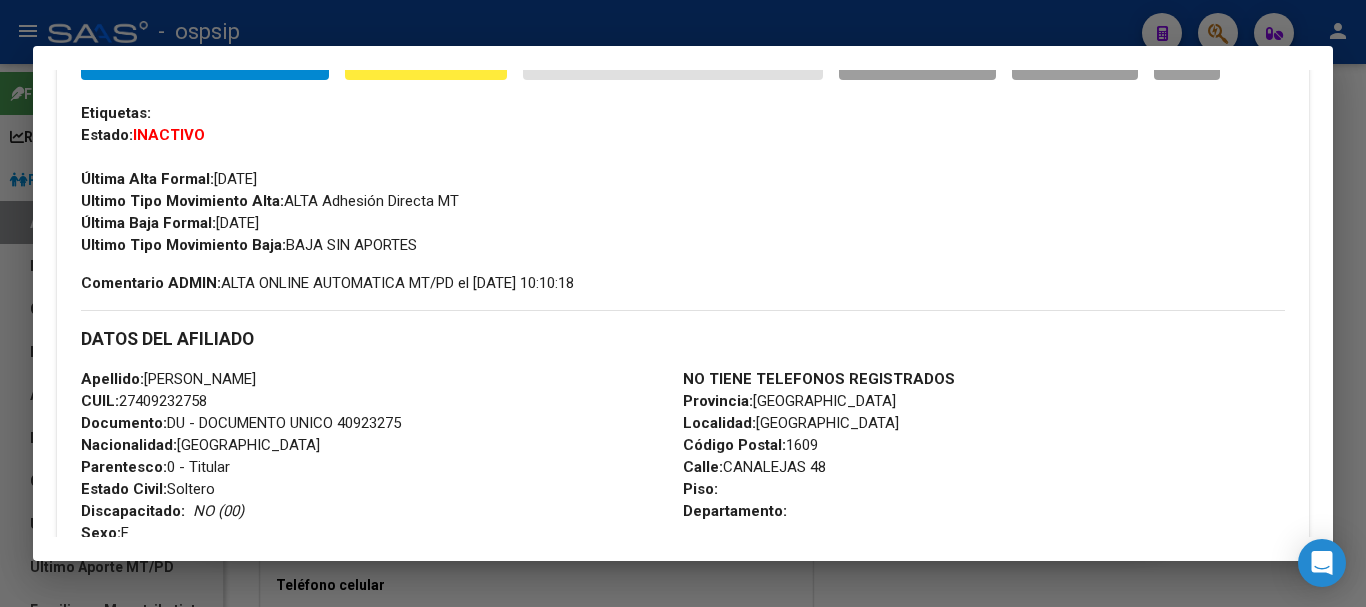 scroll, scrollTop: 0, scrollLeft: 0, axis: both 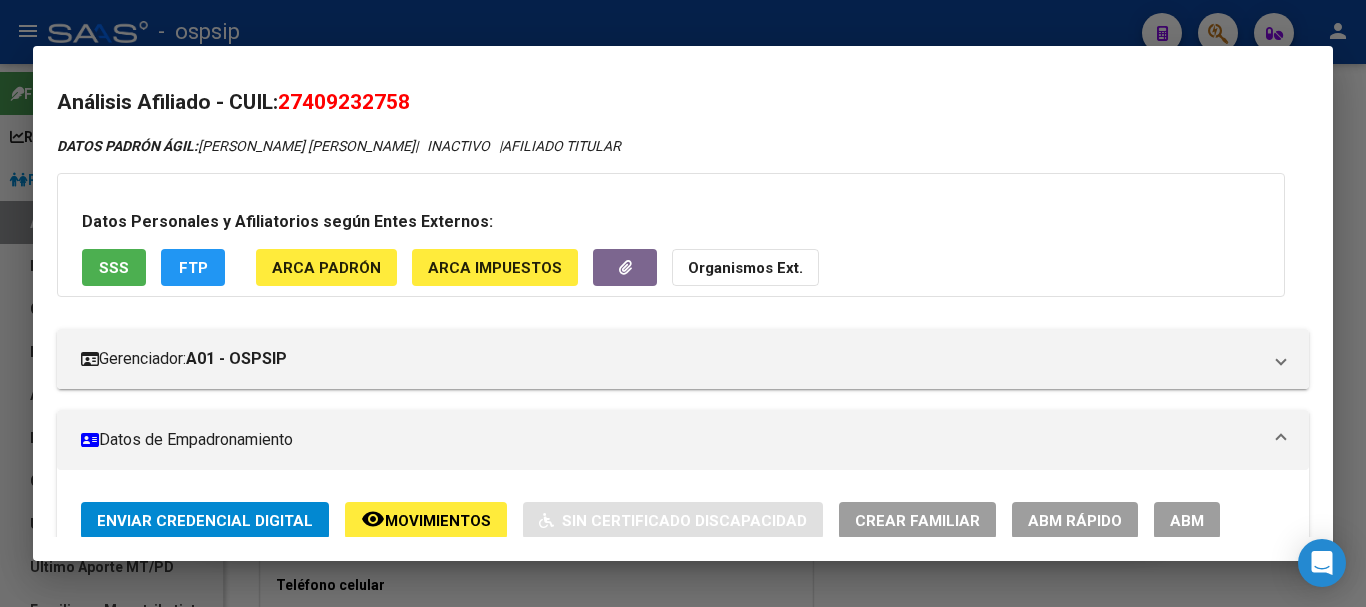 click on "ABM" at bounding box center [1187, 521] 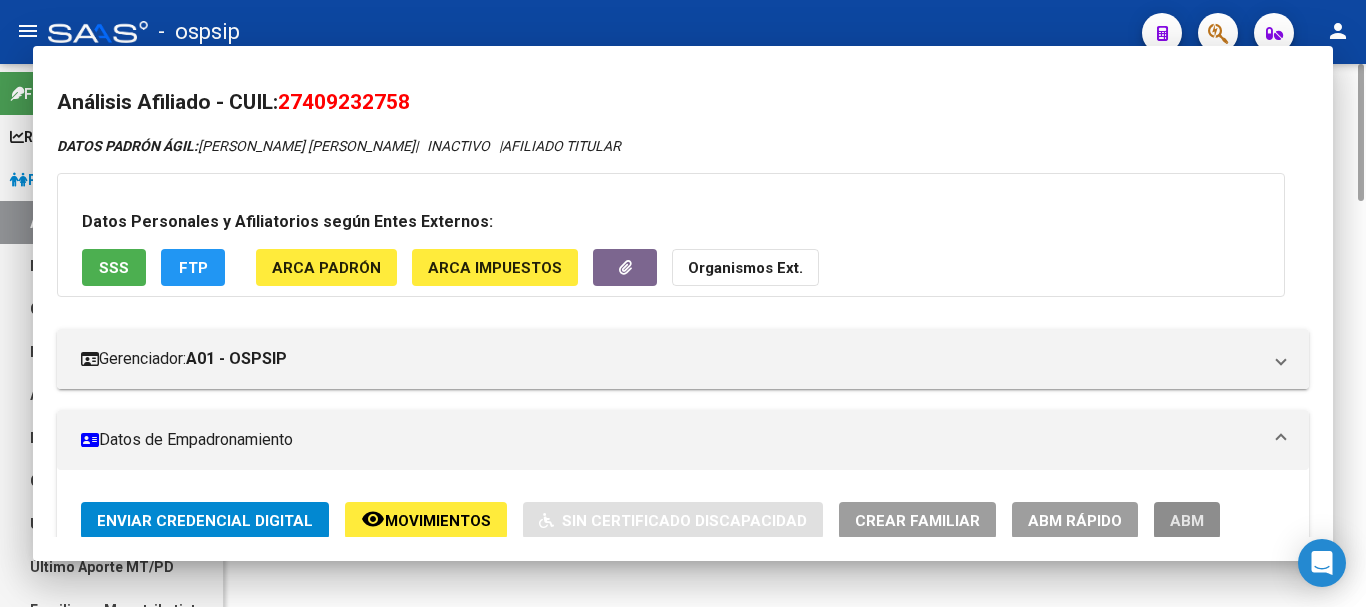 scroll, scrollTop: 0, scrollLeft: 0, axis: both 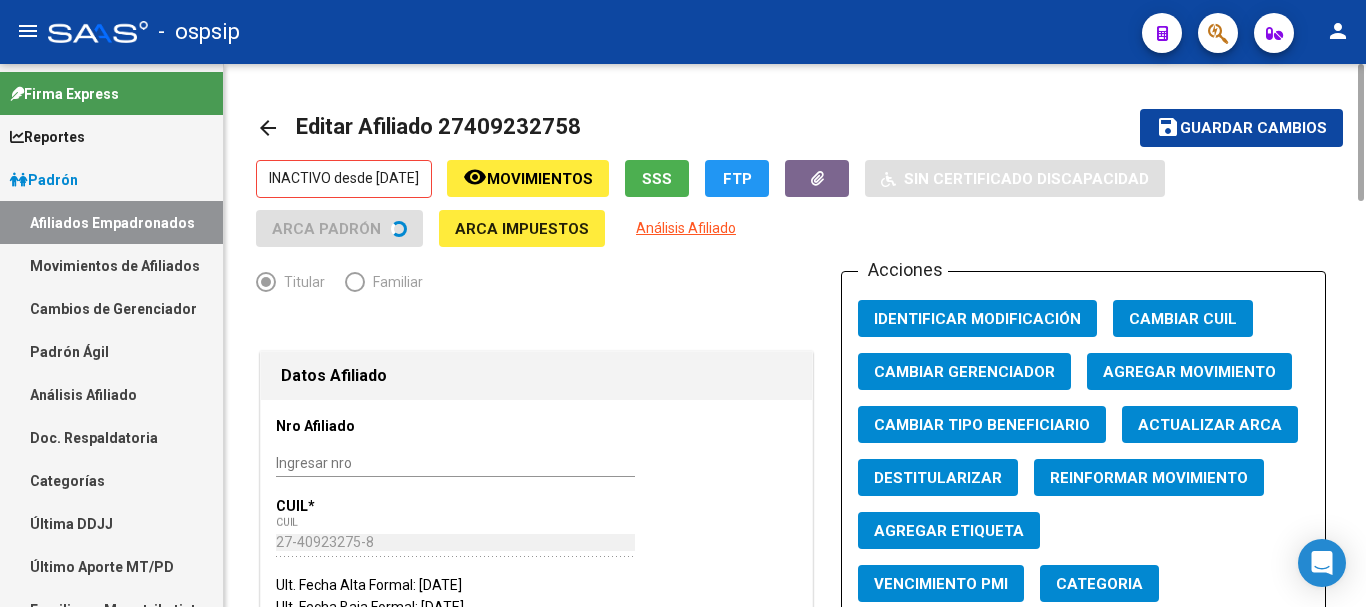 click on "Agregar Movimiento" 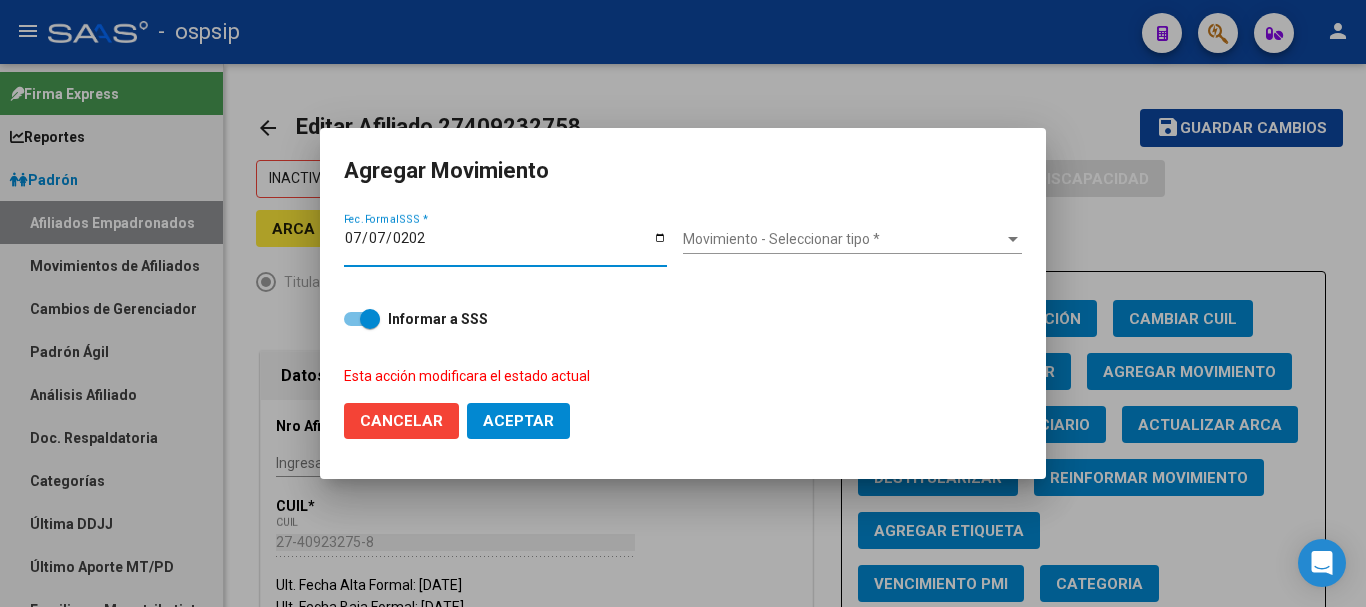 type on "[DATE]" 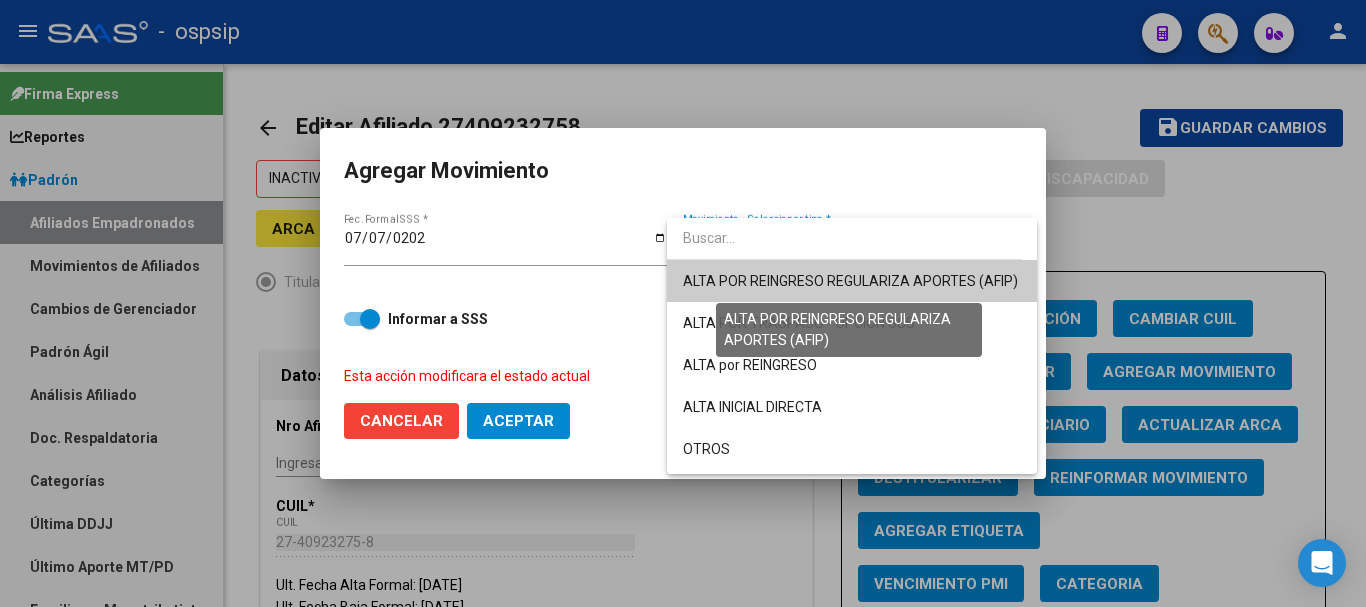 click on "ALTA POR REINGRESO REGULARIZA APORTES (AFIP)" at bounding box center [850, 281] 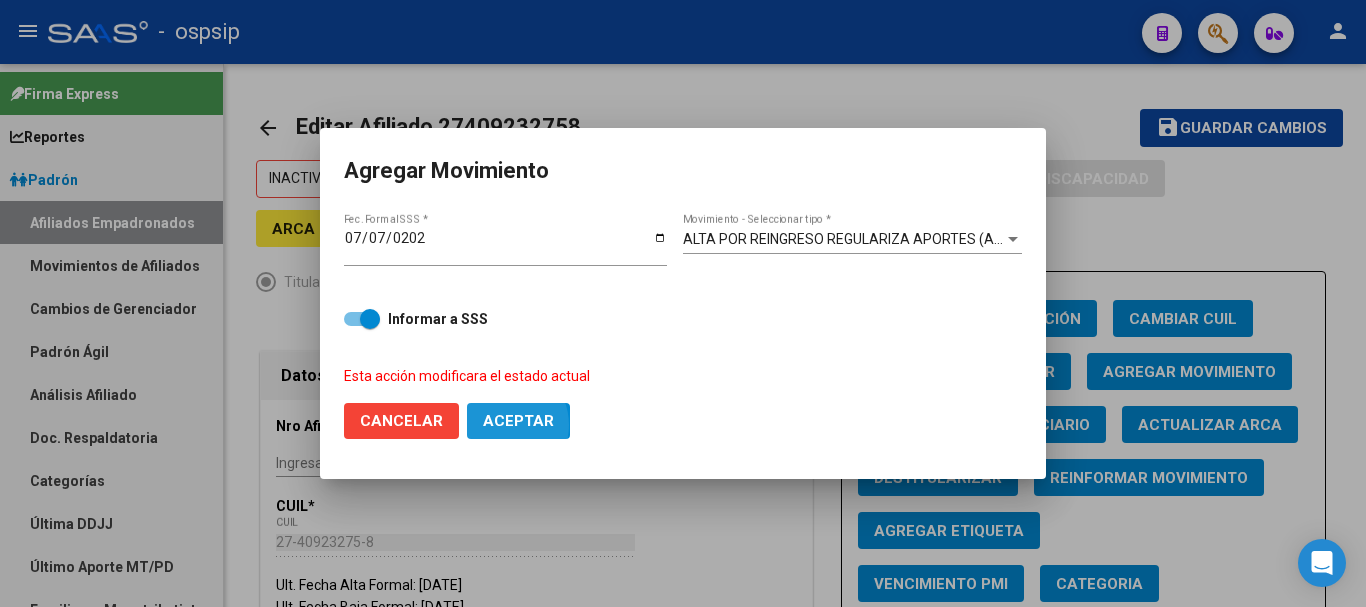 click on "Aceptar" 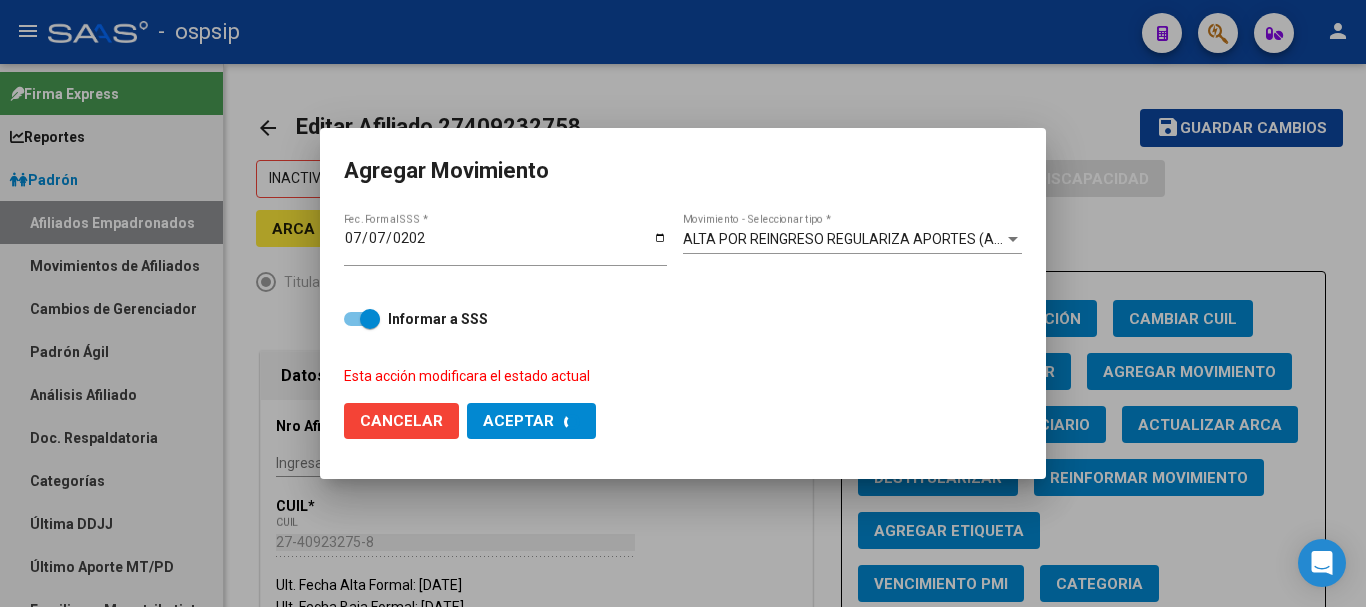 checkbox on "false" 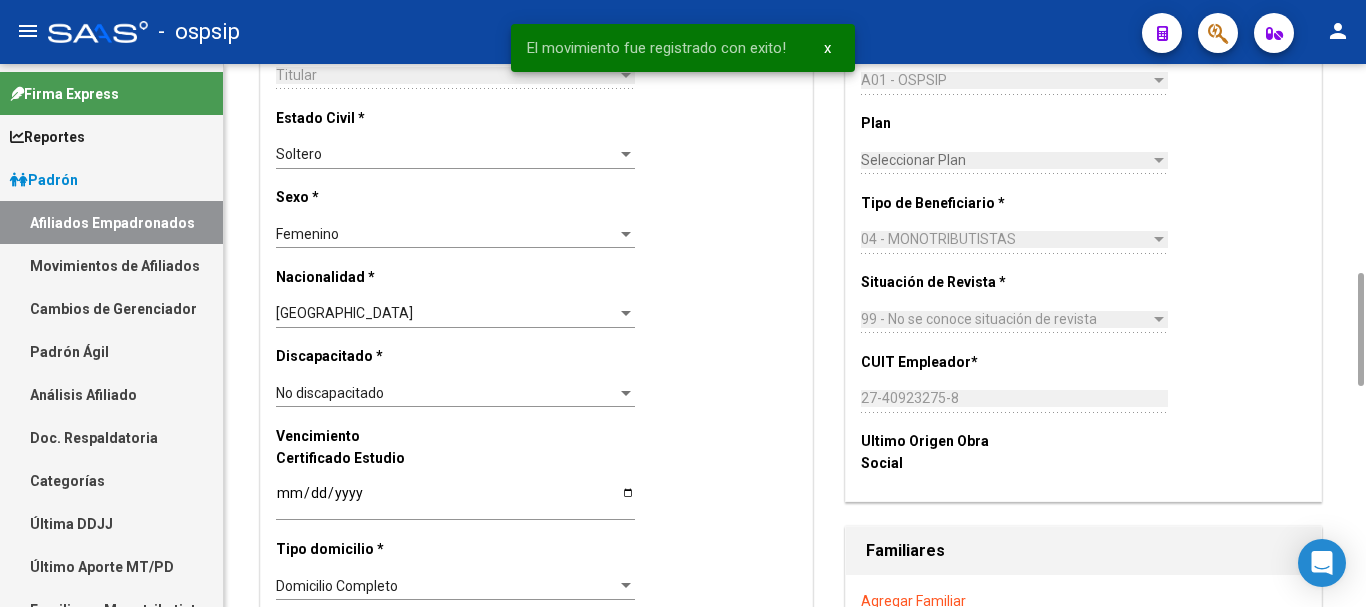 scroll, scrollTop: 1600, scrollLeft: 0, axis: vertical 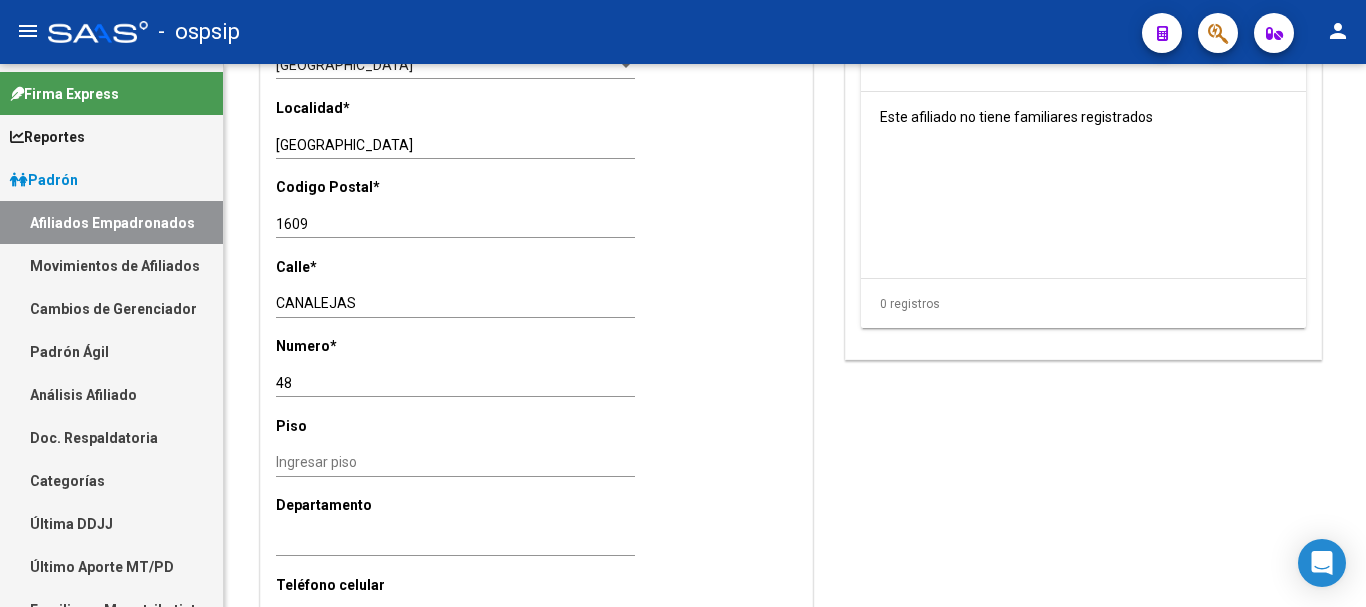 click 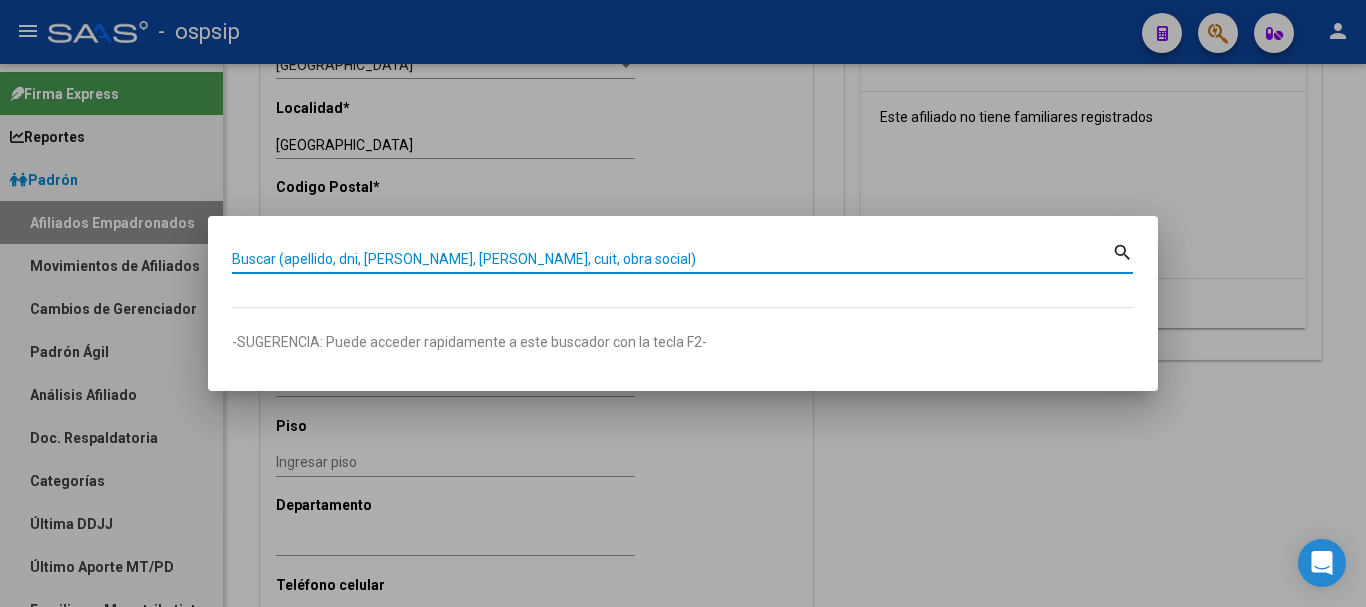 paste on "20947489/00" 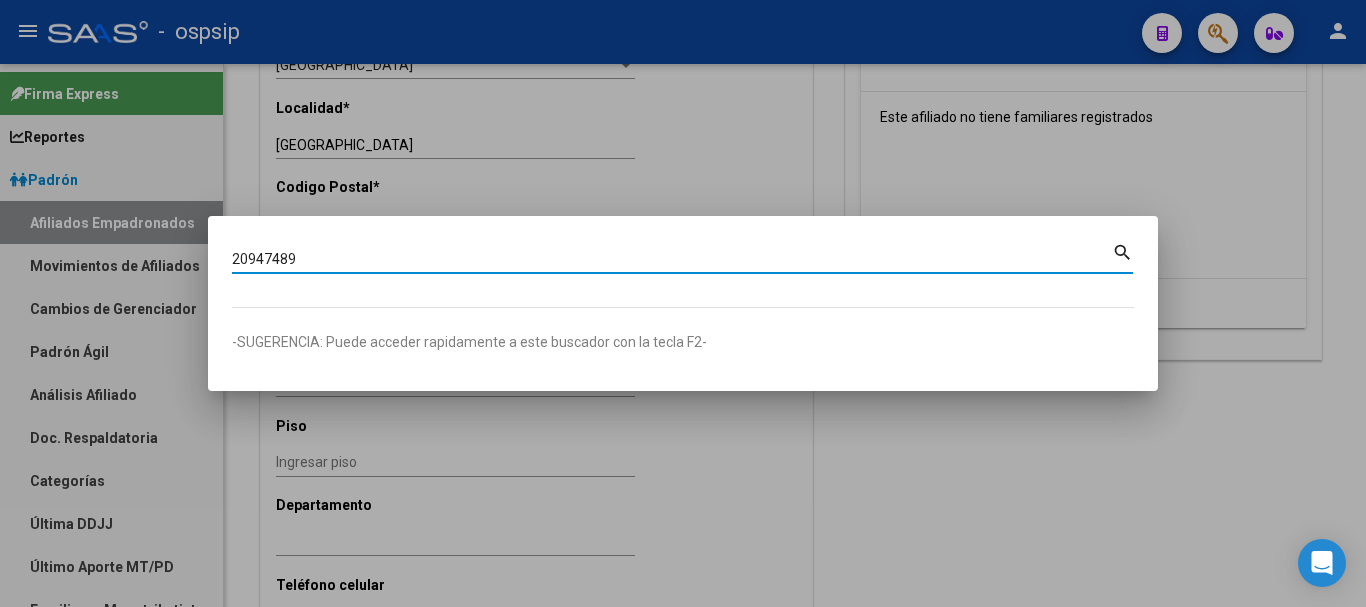 type on "20947489" 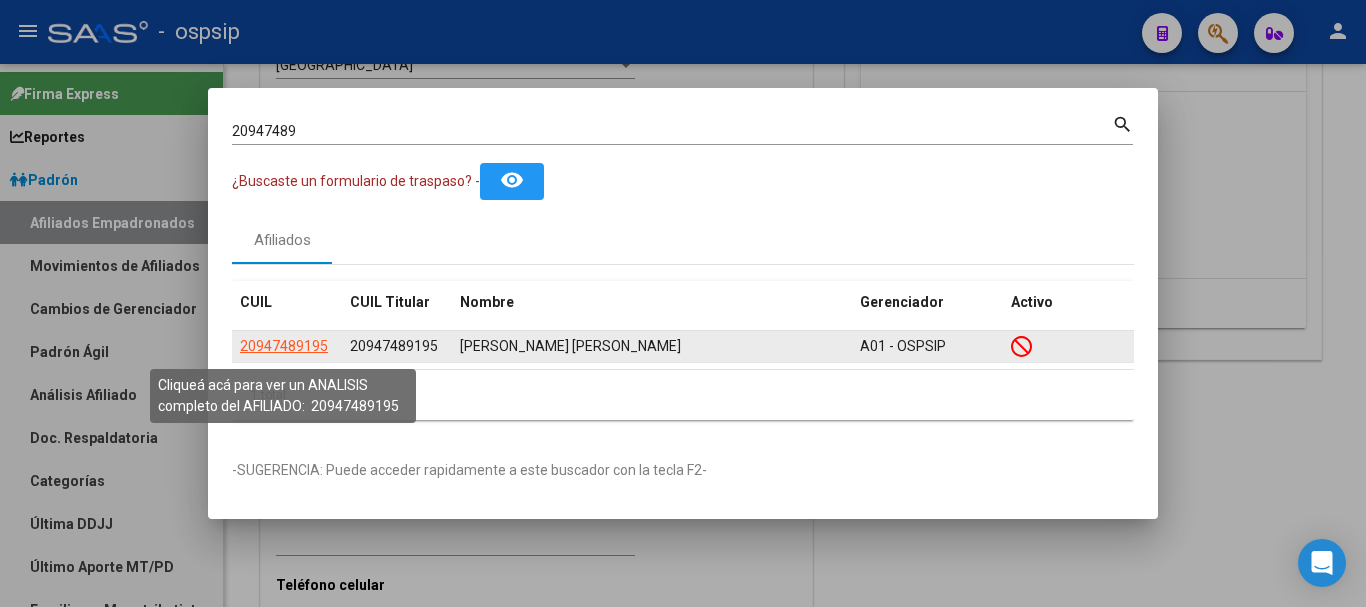 click on "20947489195" 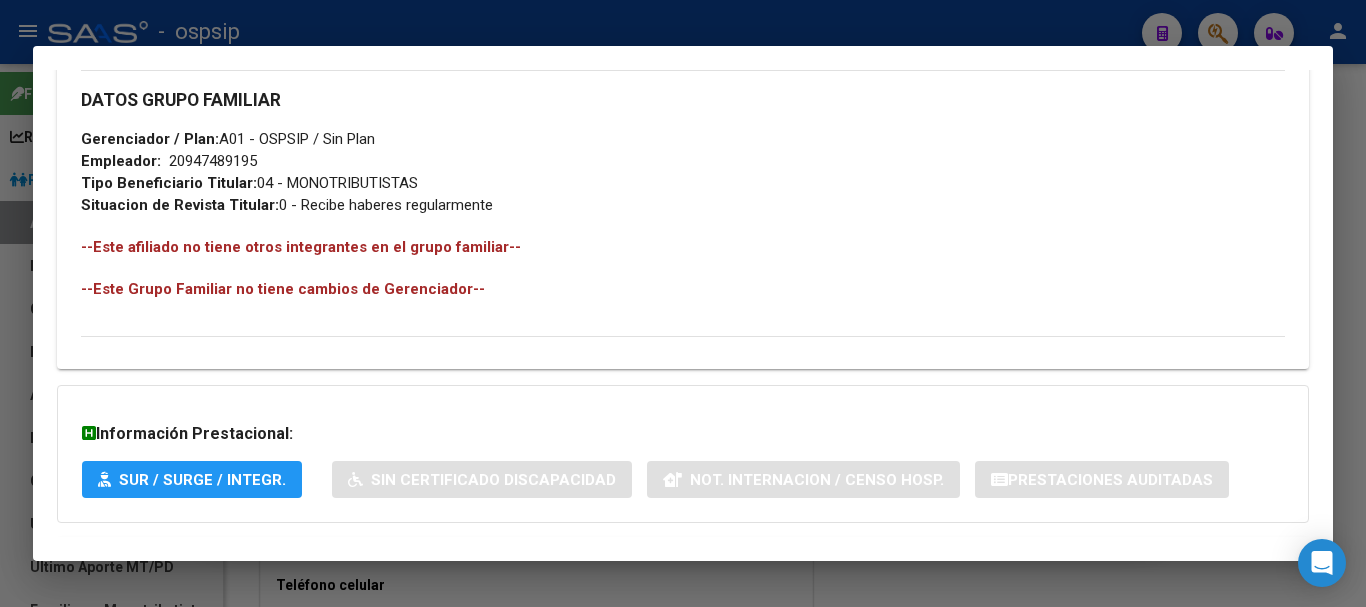 scroll, scrollTop: 1084, scrollLeft: 0, axis: vertical 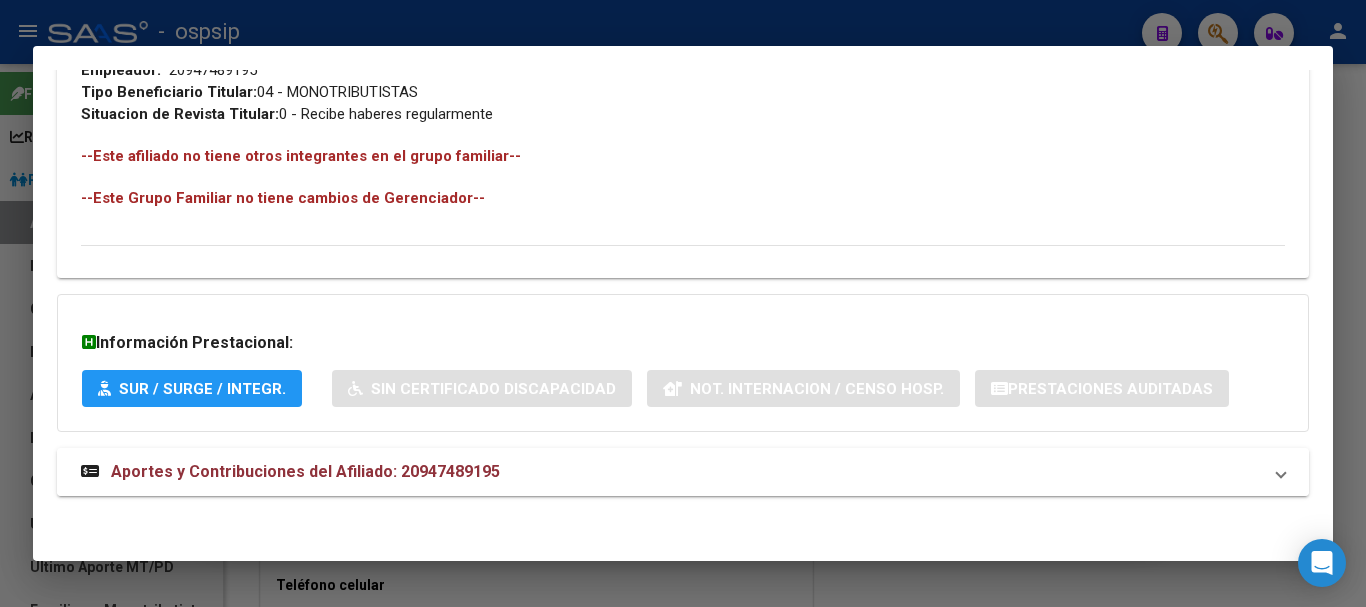 click on "Aportes y Contribuciones del Afiliado: 20947489195" at bounding box center (305, 471) 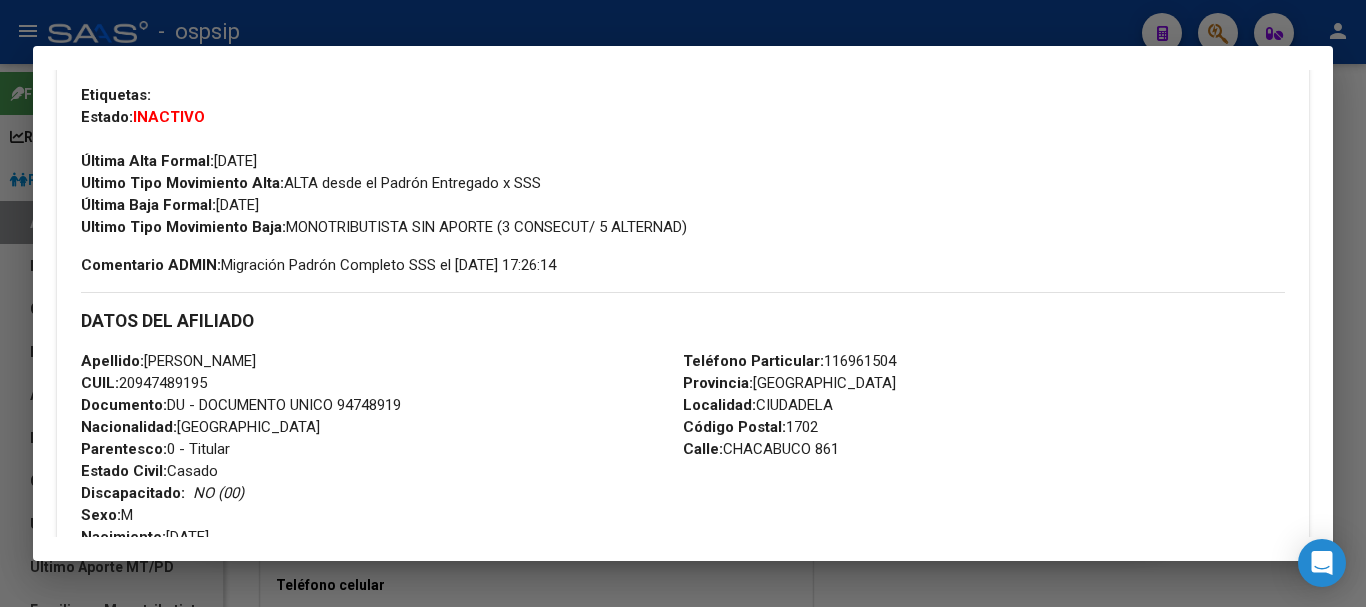 scroll, scrollTop: 0, scrollLeft: 0, axis: both 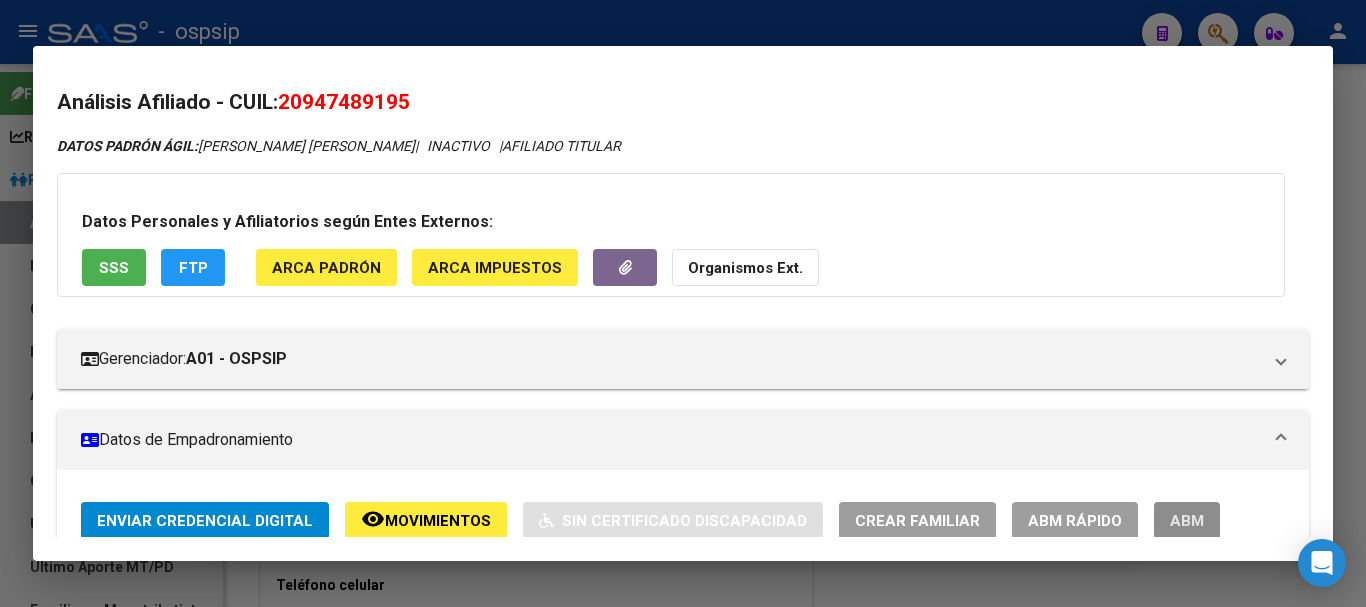 click on "ABM" at bounding box center (1187, 521) 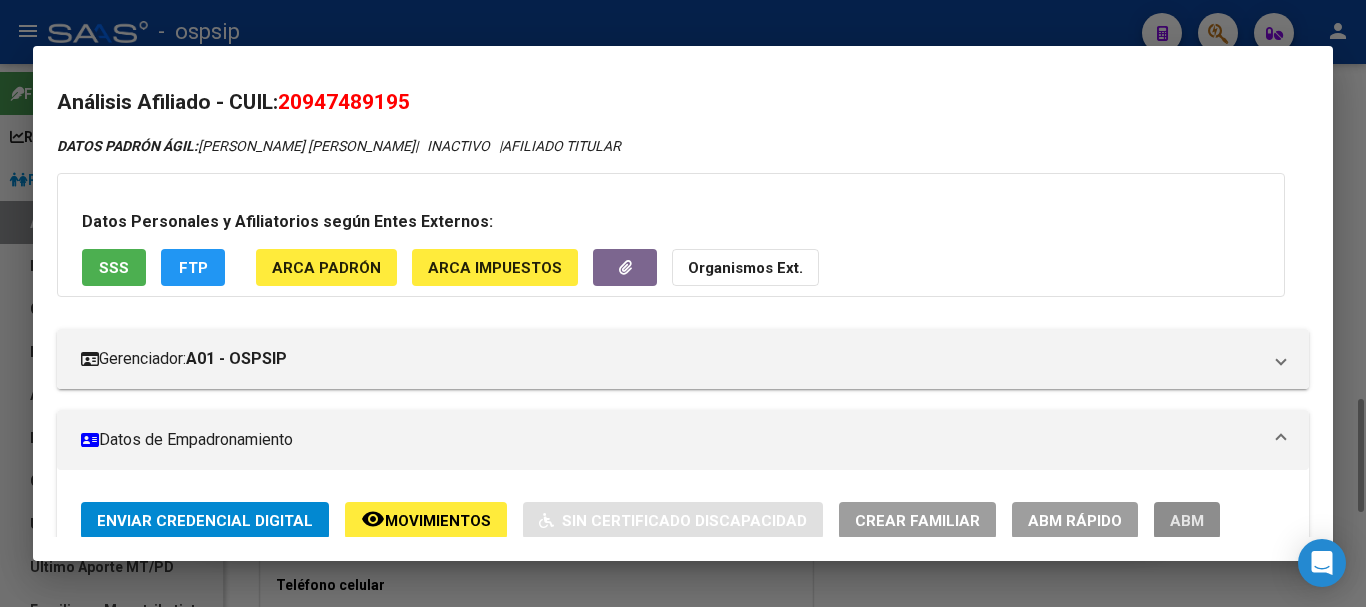type 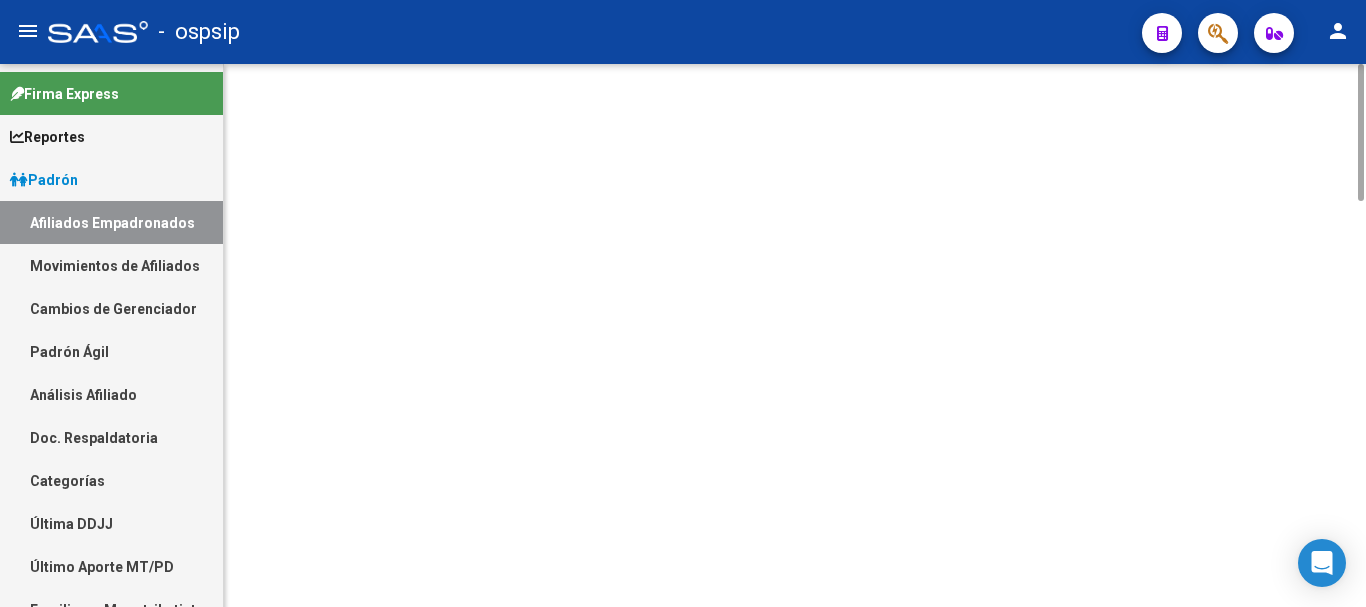scroll, scrollTop: 0, scrollLeft: 0, axis: both 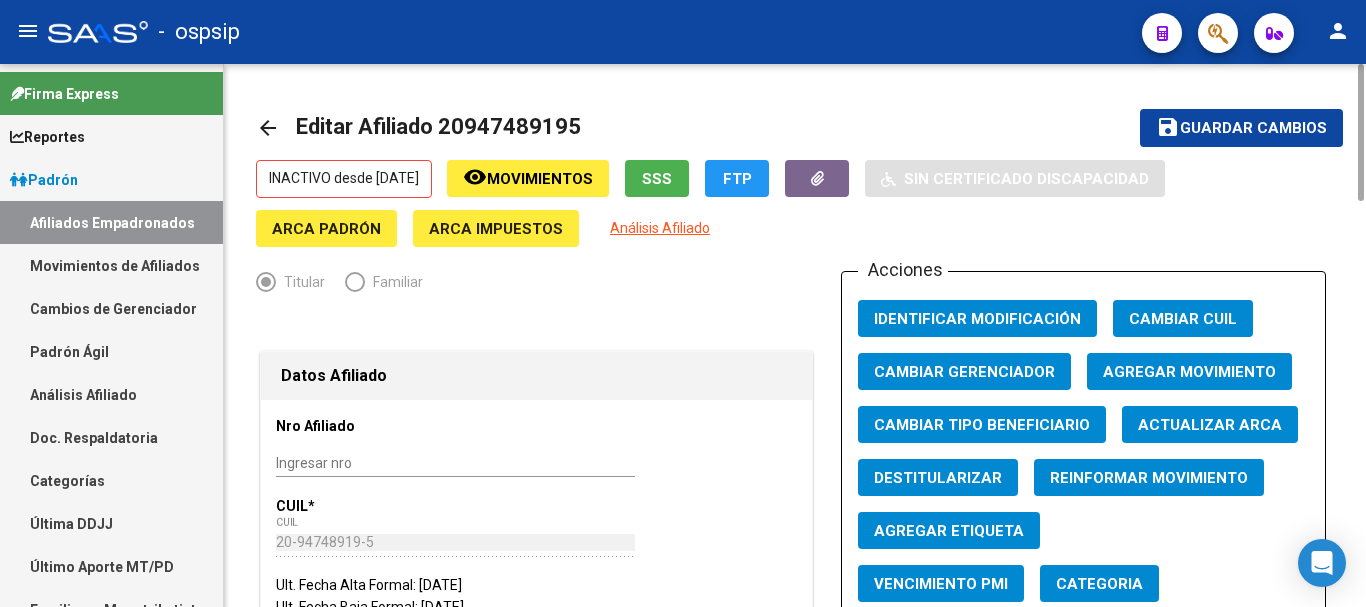 click on "Agregar Movimiento" 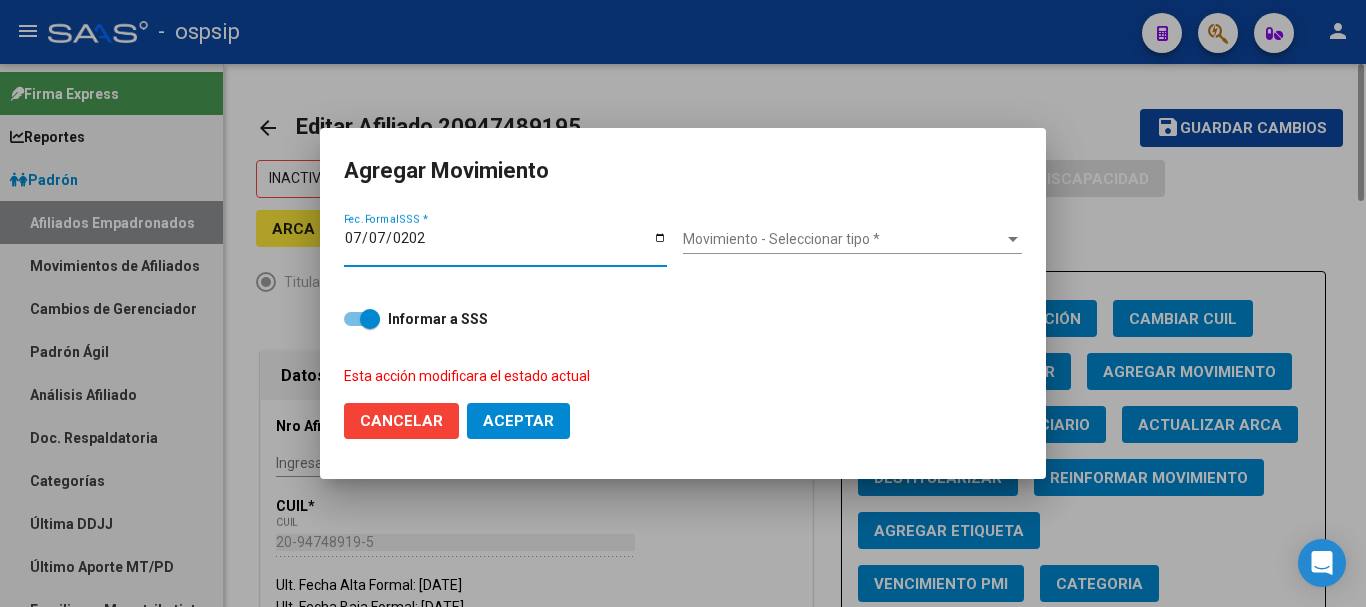 type on "[DATE]" 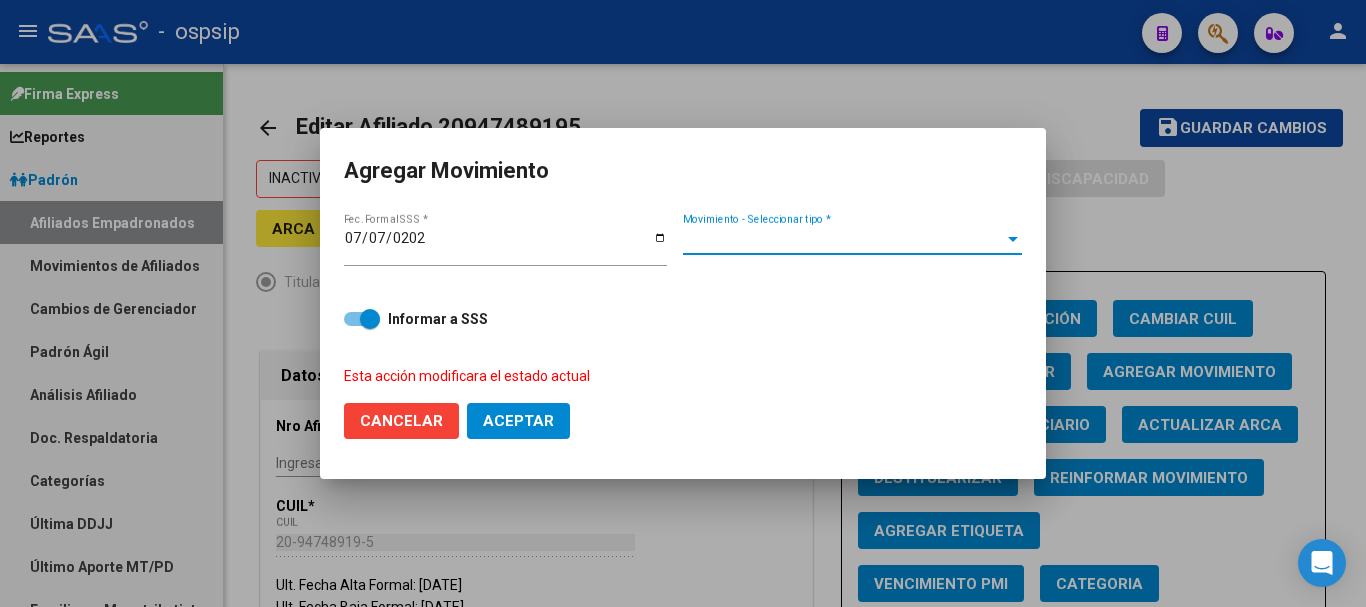 click on "Movimiento - Seleccionar tipo *" at bounding box center (843, 239) 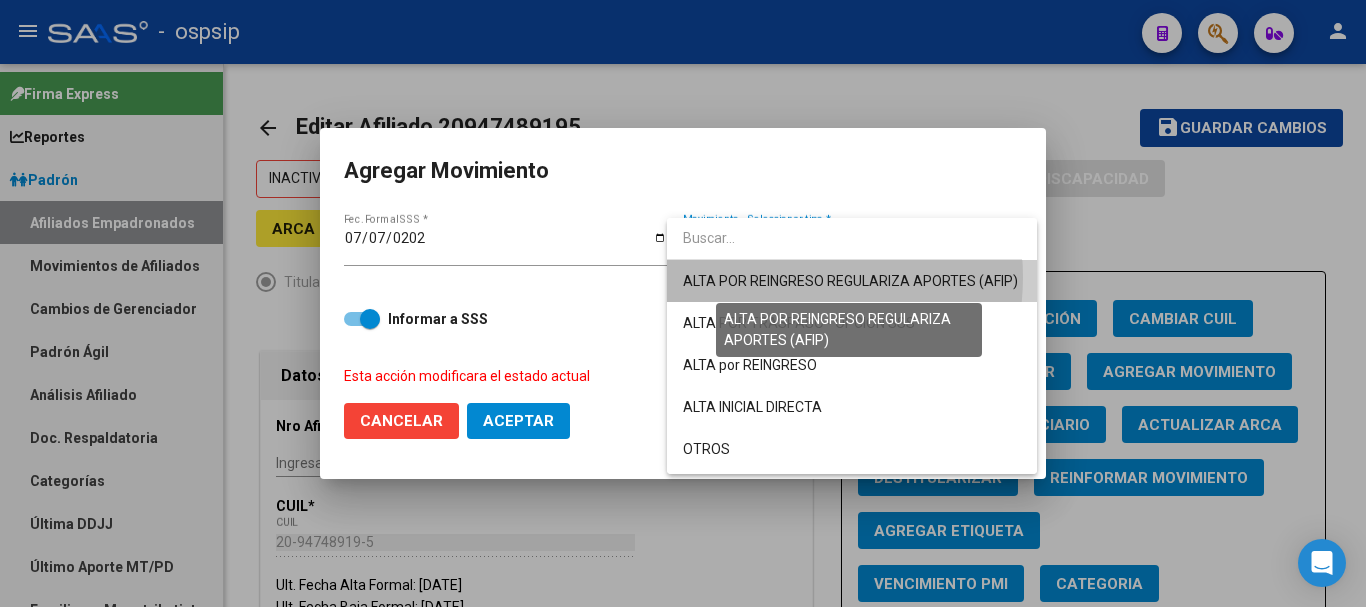 click on "ALTA POR REINGRESO REGULARIZA APORTES (AFIP)" at bounding box center [850, 281] 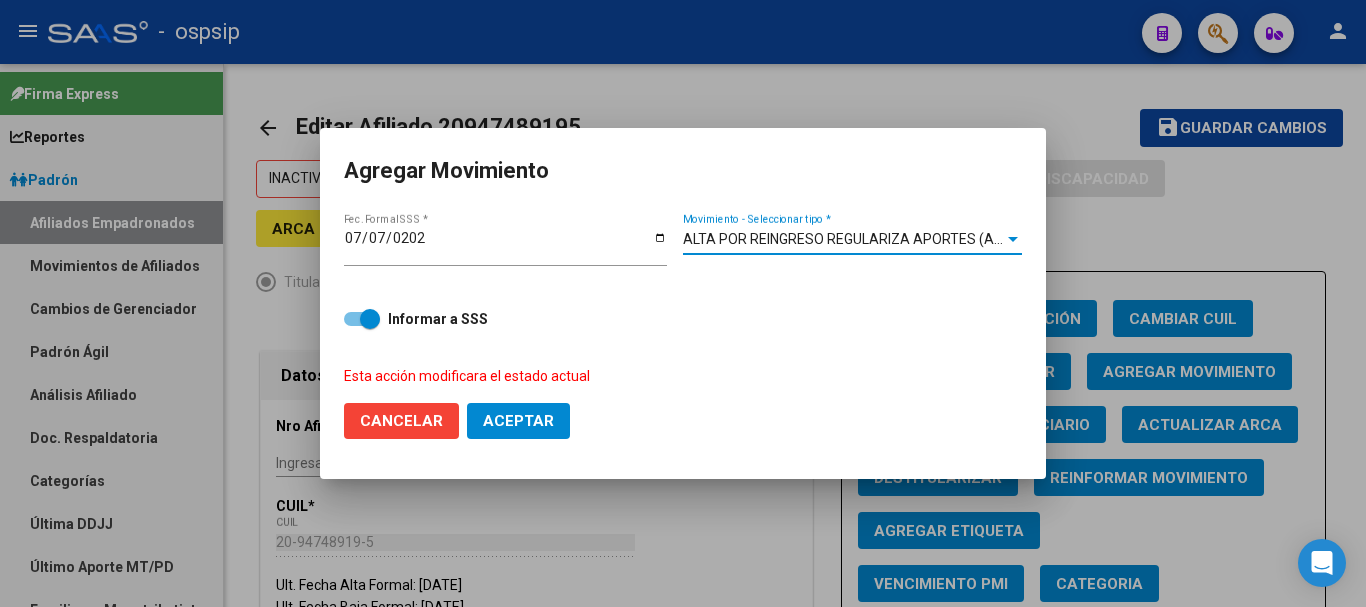 click on "Aceptar" 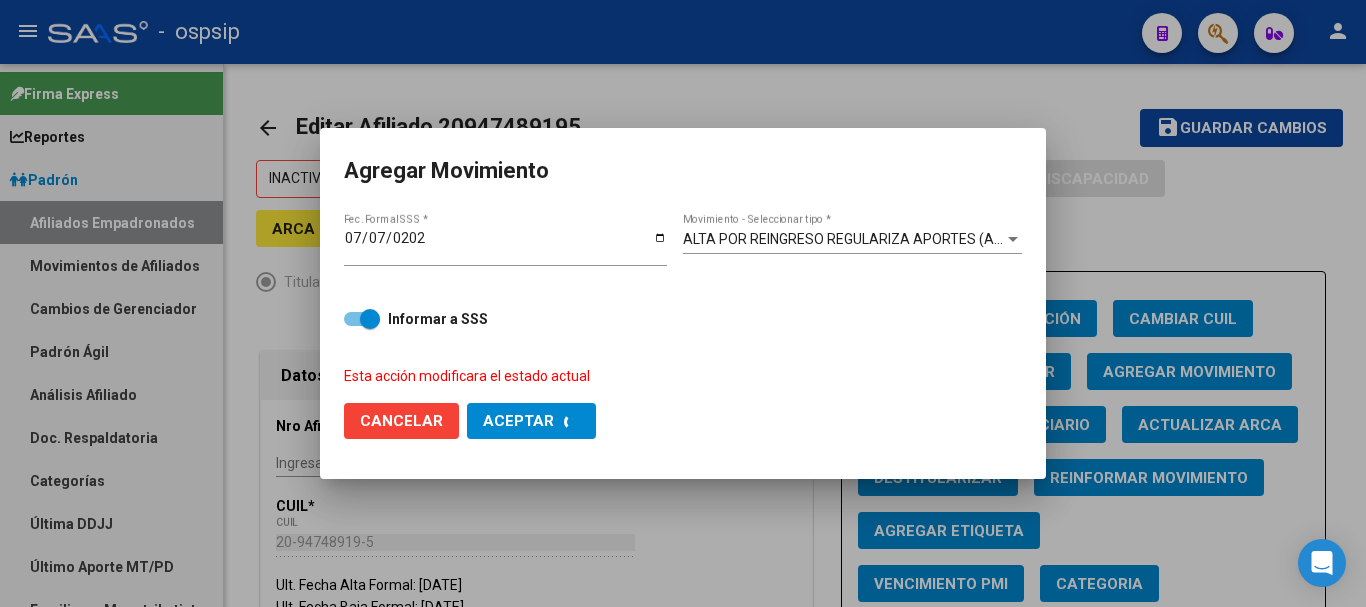 checkbox on "false" 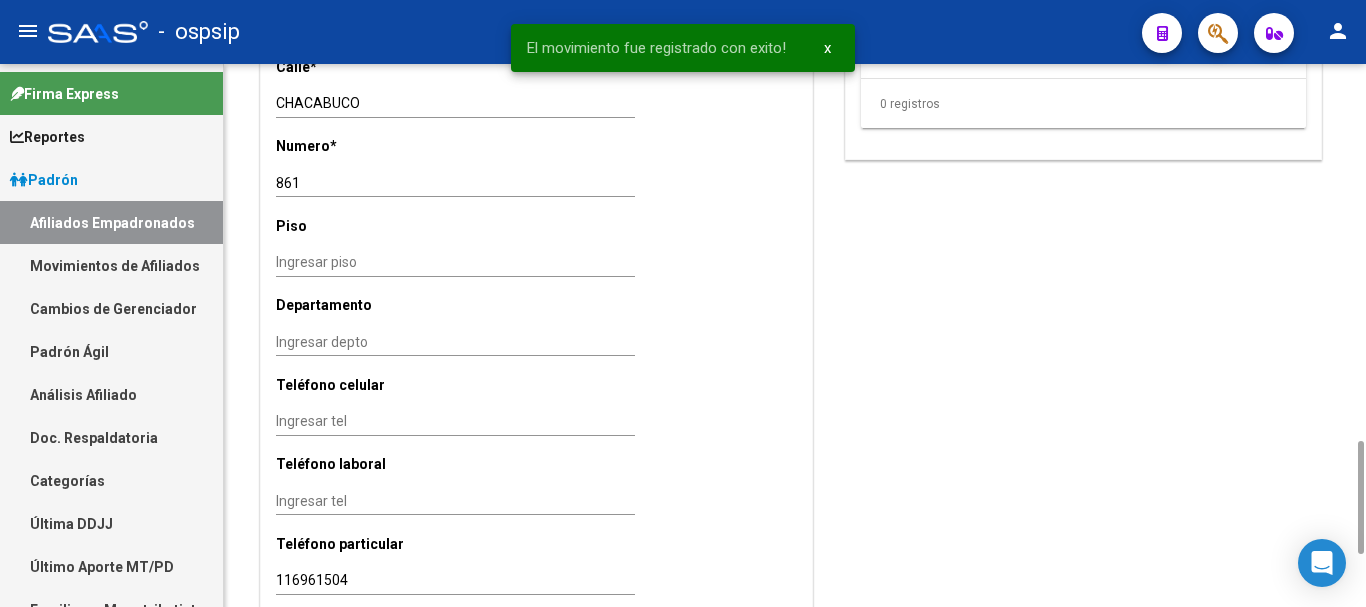 scroll, scrollTop: 1600, scrollLeft: 0, axis: vertical 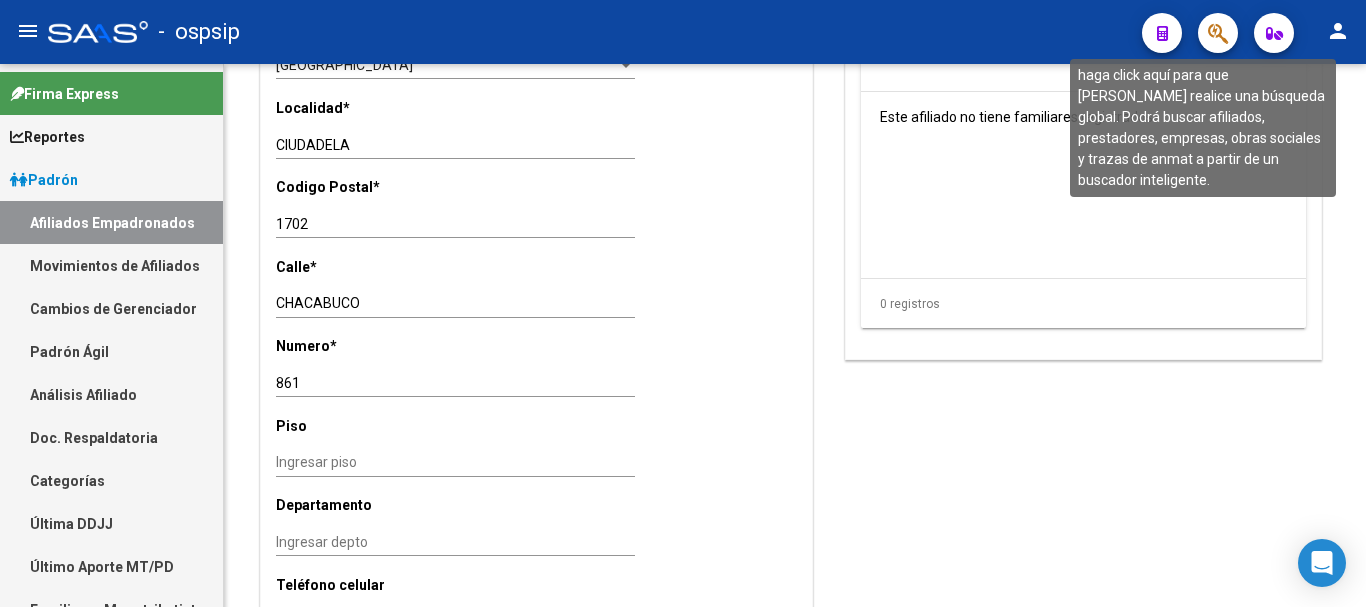 click 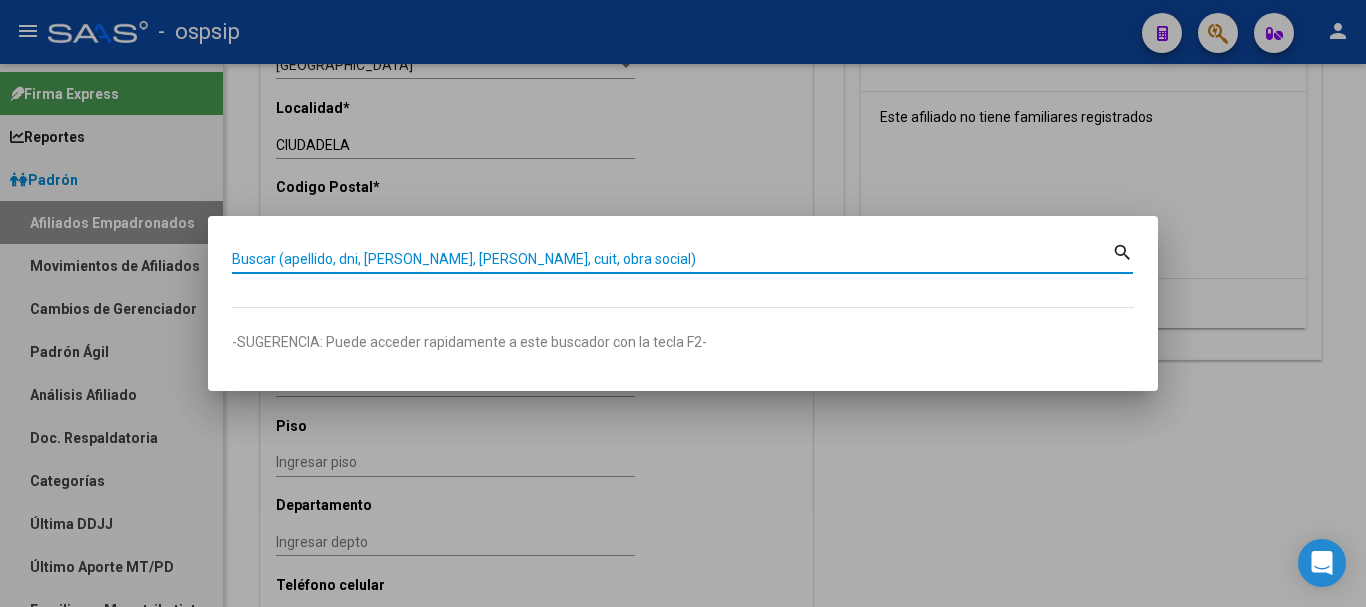 click on "Buscar (apellido, dni, [PERSON_NAME], [PERSON_NAME], cuit, obra social)" at bounding box center [672, 259] 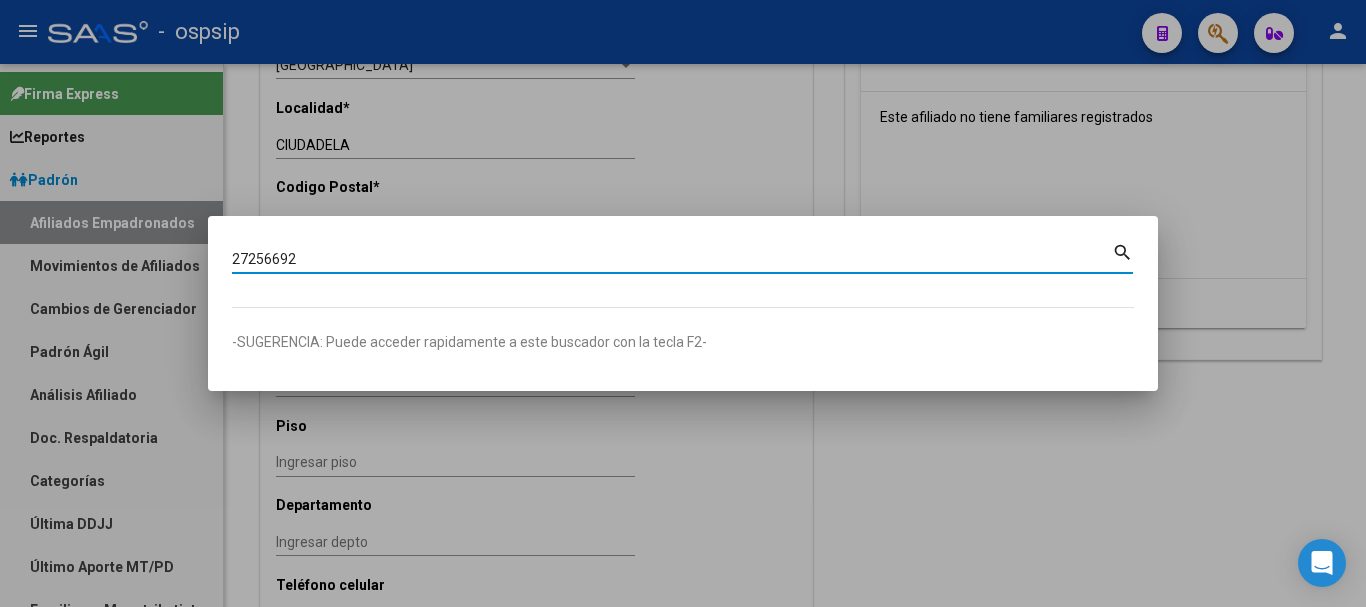 type on "27256692" 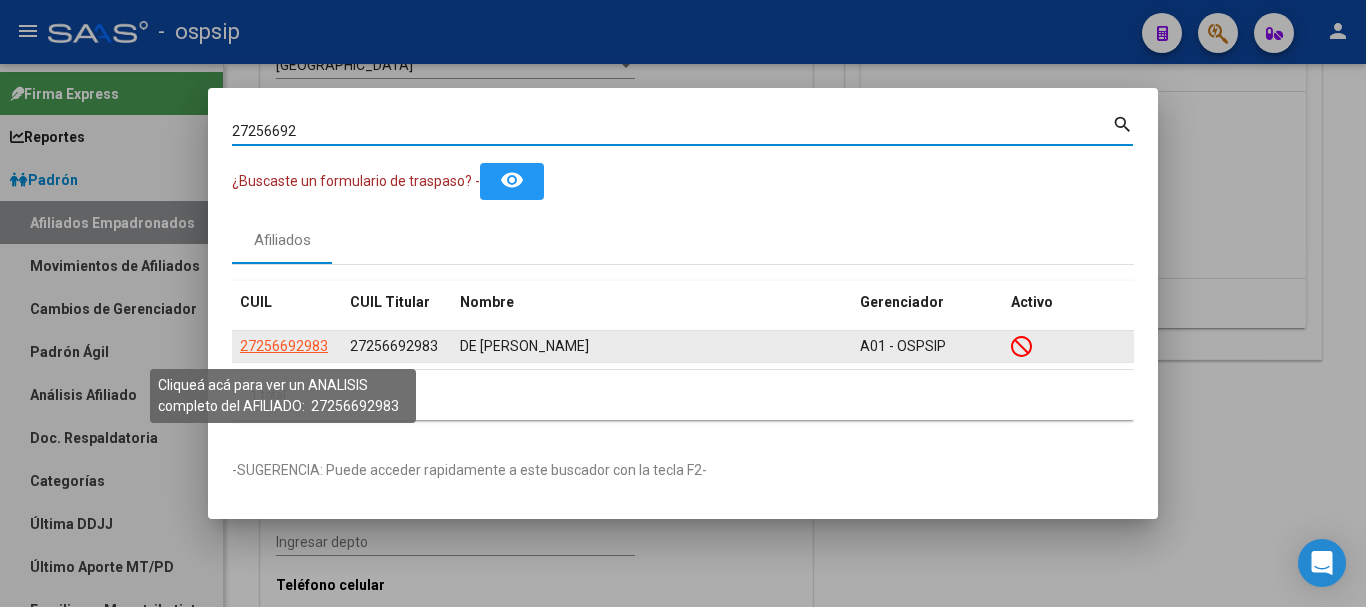 click on "27256692983" 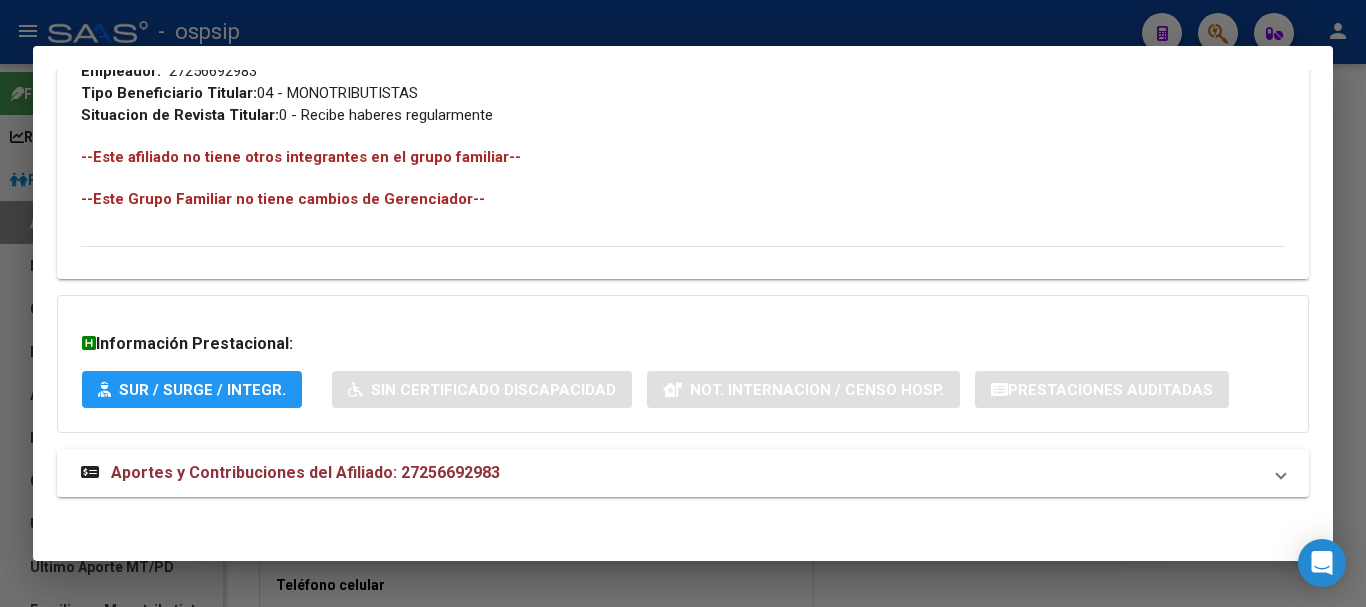scroll, scrollTop: 1084, scrollLeft: 0, axis: vertical 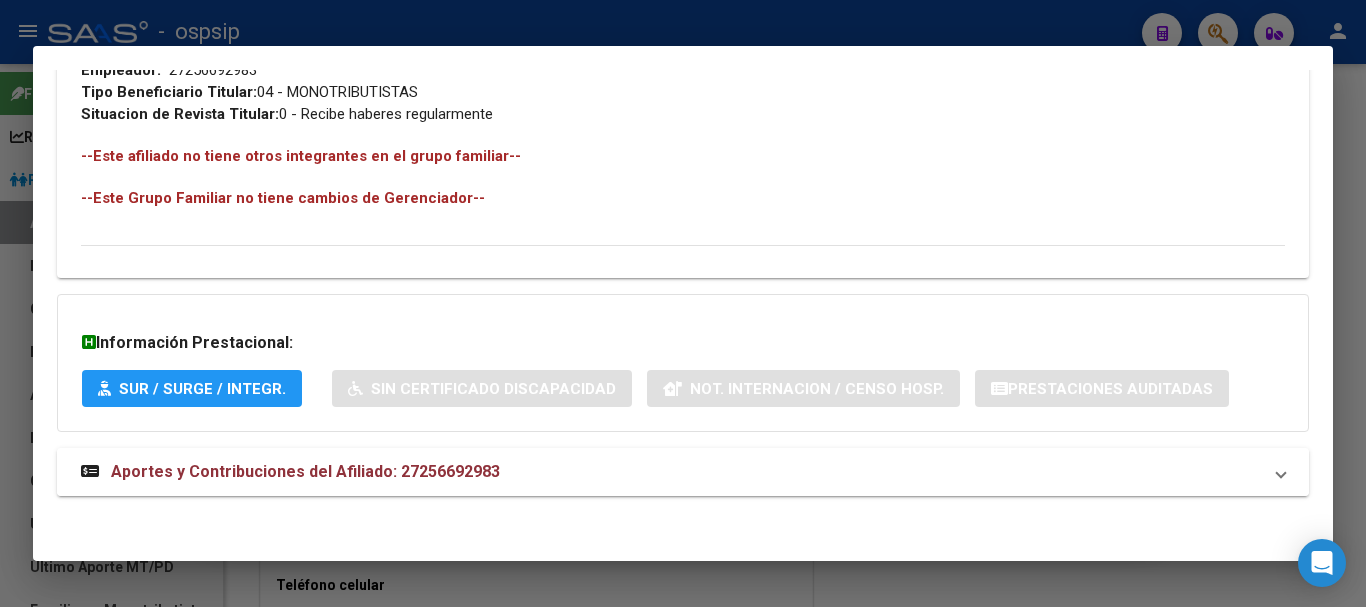 click on "Aportes y Contribuciones del Afiliado: 27256692983" at bounding box center (305, 471) 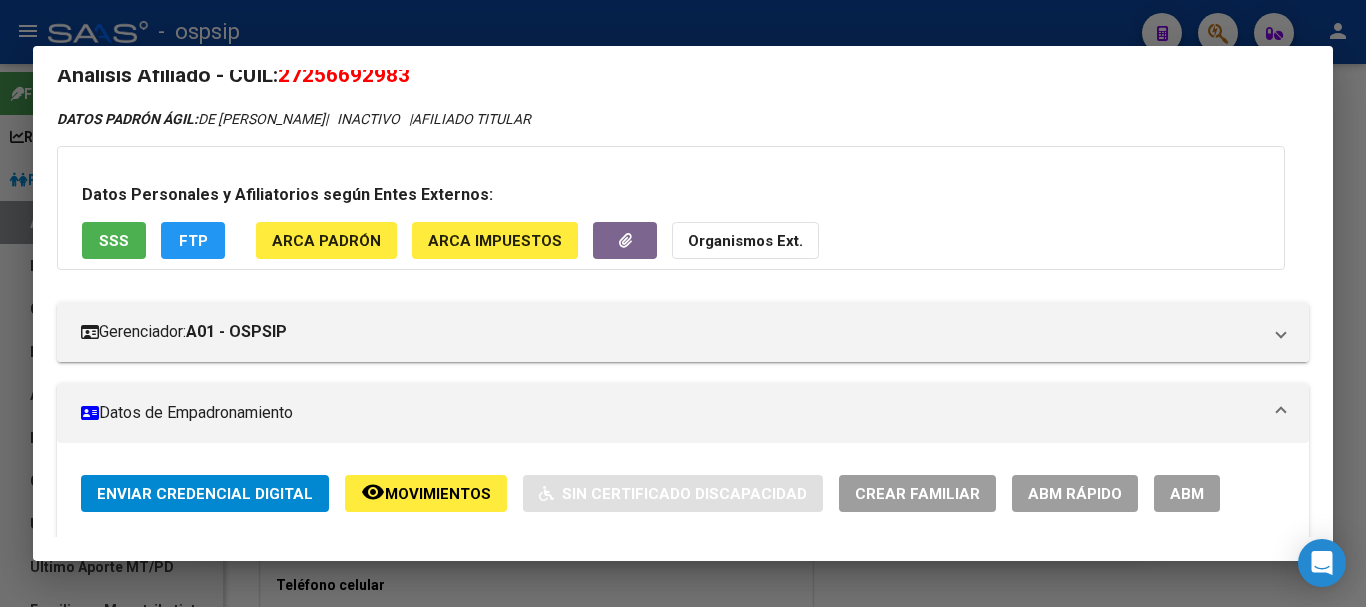 scroll, scrollTop: 0, scrollLeft: 0, axis: both 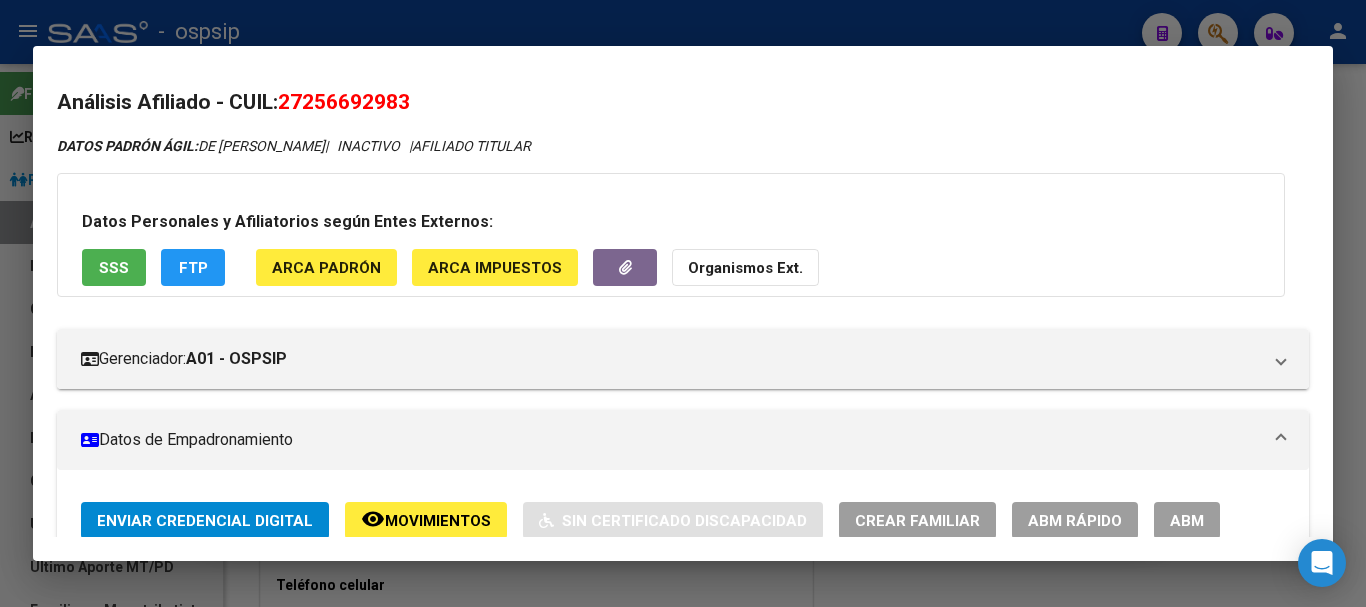 click on "ABM" at bounding box center (1187, 521) 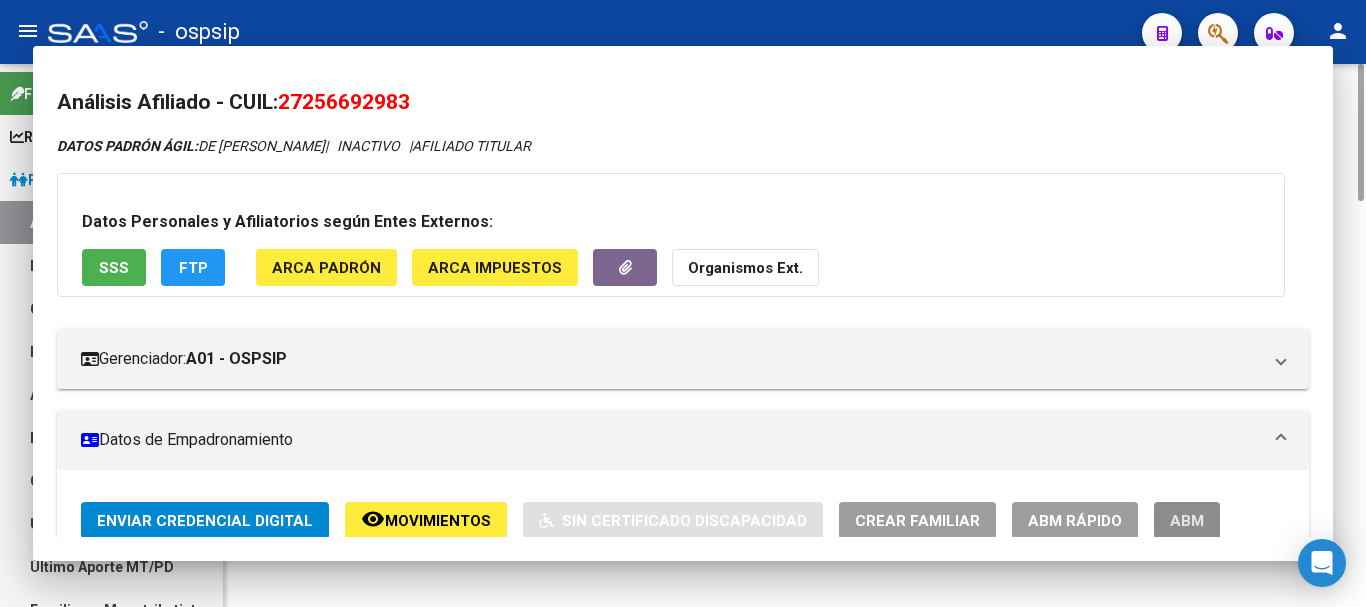 scroll, scrollTop: 0, scrollLeft: 0, axis: both 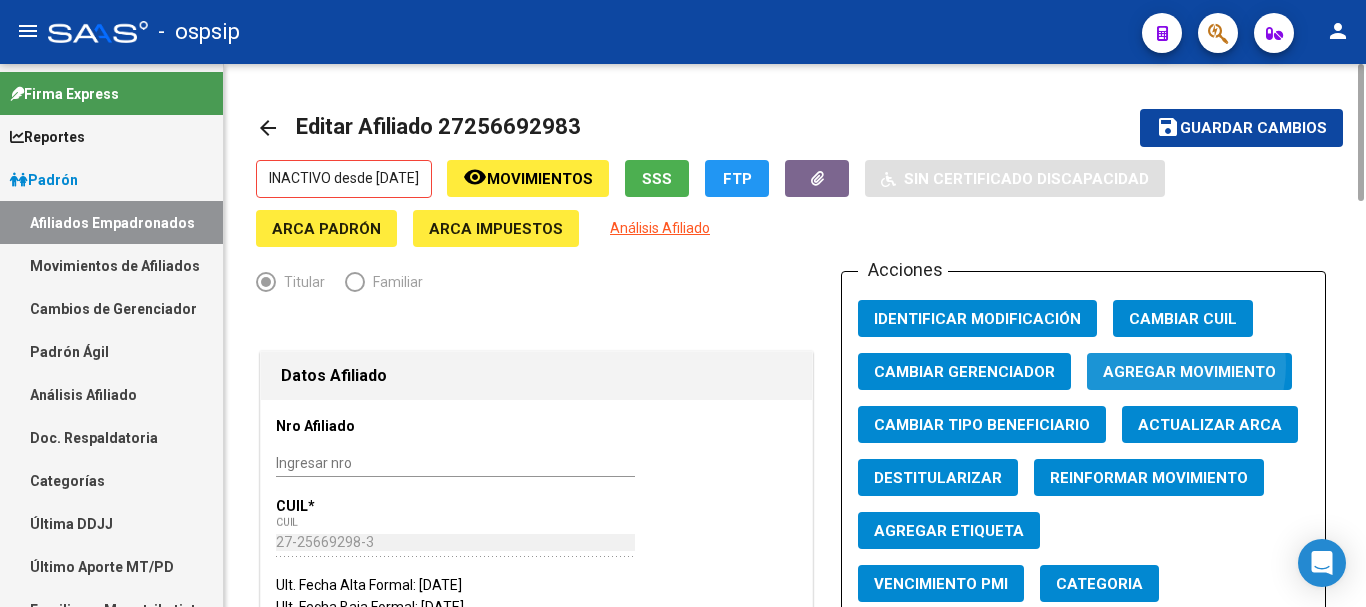 click on "Agregar Movimiento" 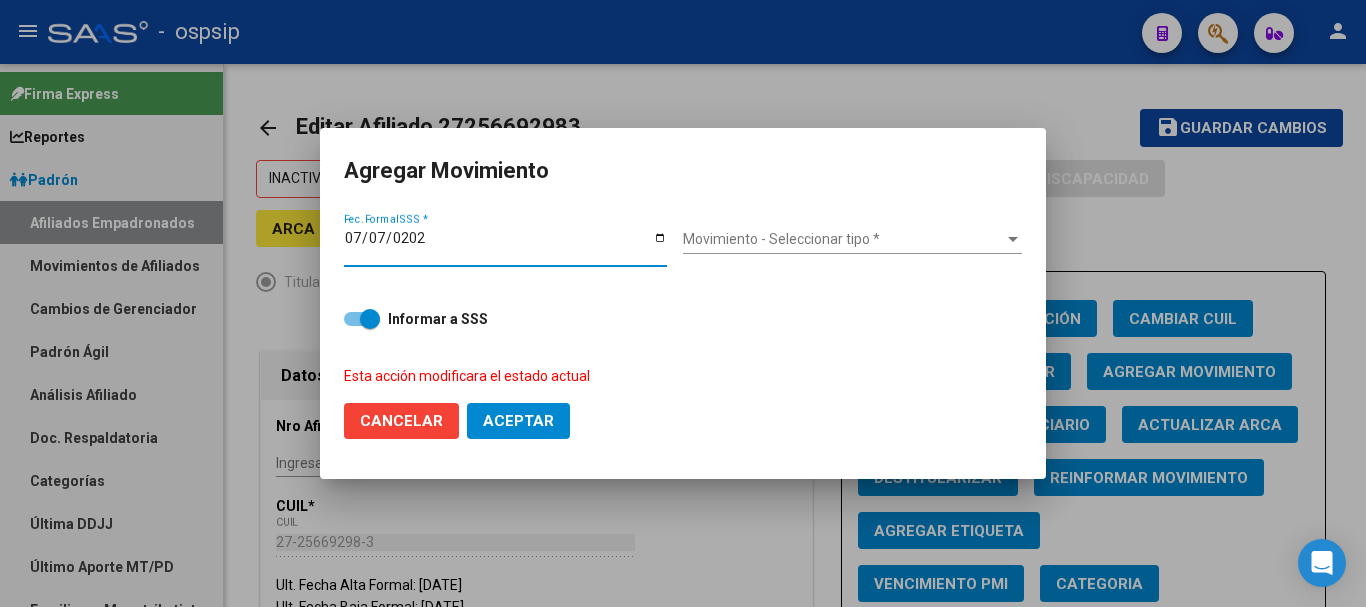 type on "[DATE]" 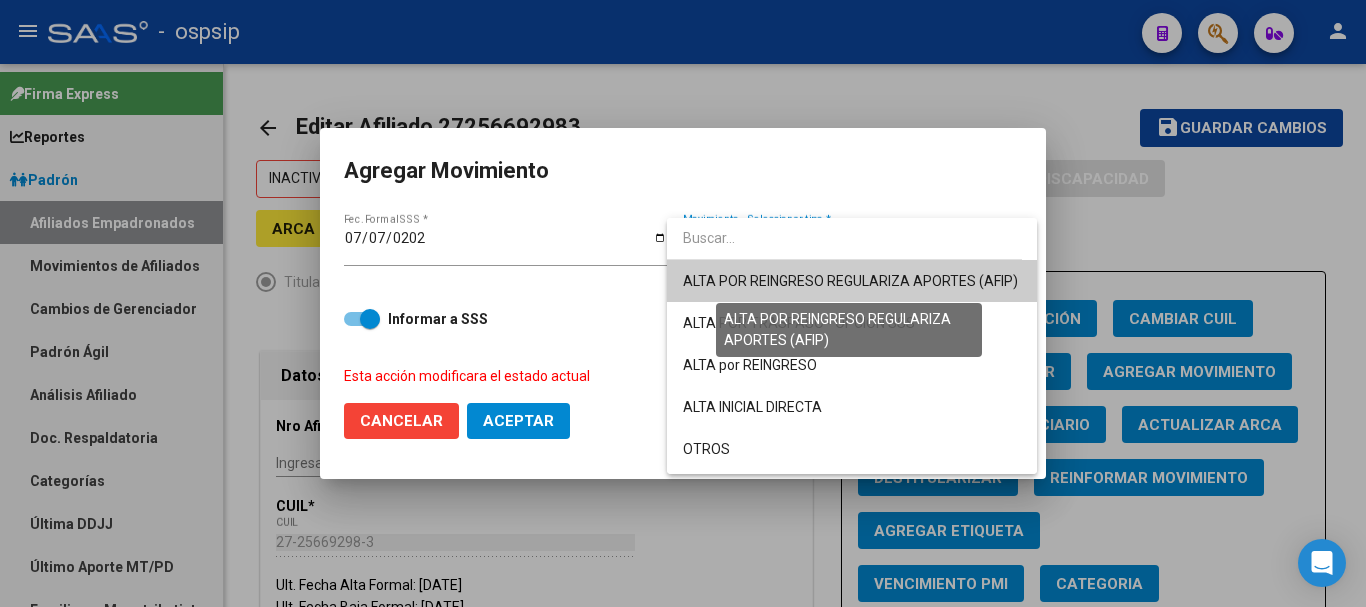 click on "ALTA POR REINGRESO REGULARIZA APORTES (AFIP)" at bounding box center (850, 281) 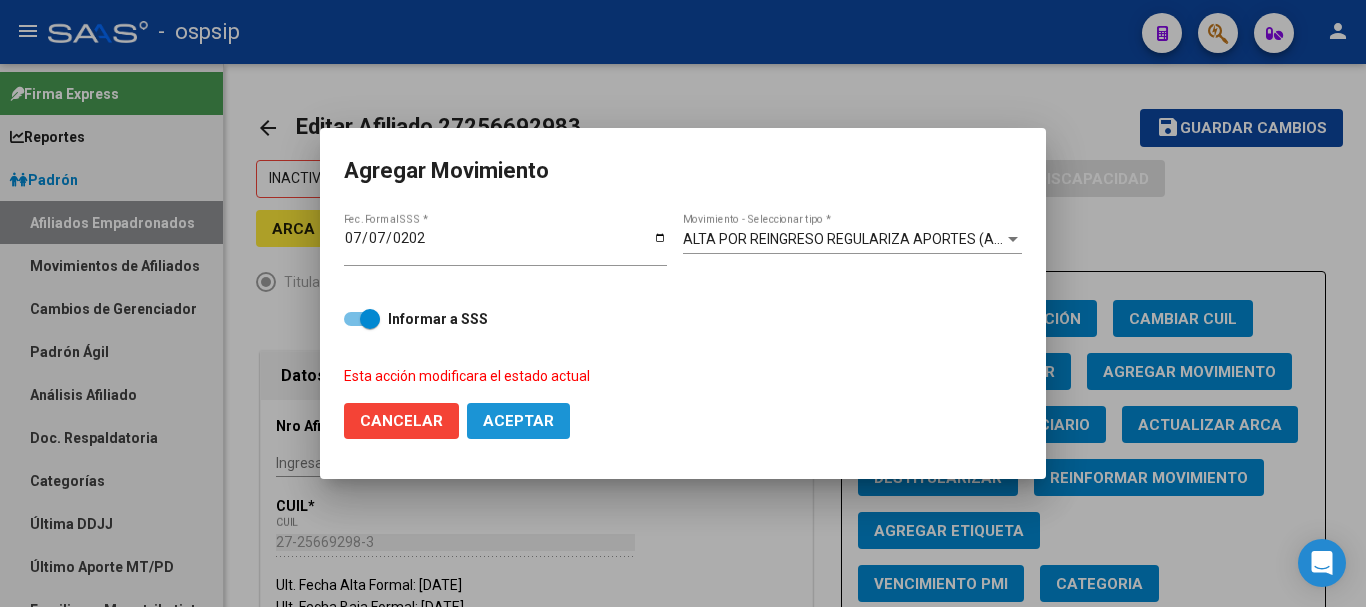 click on "Aceptar" 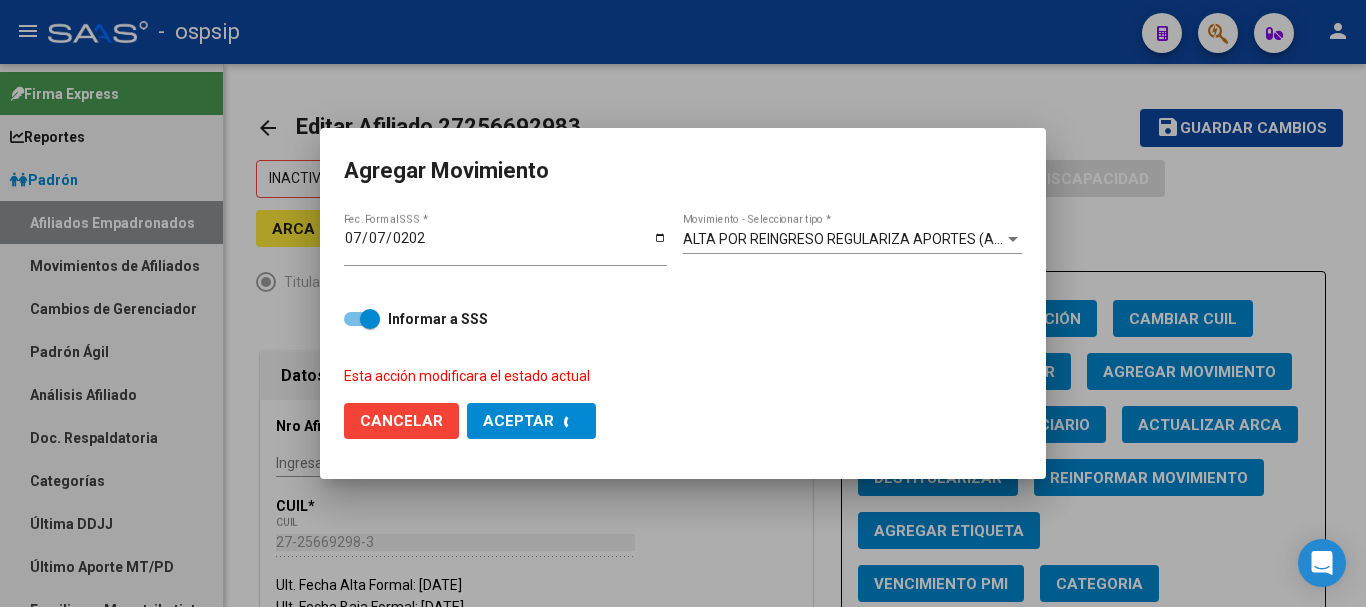 checkbox on "false" 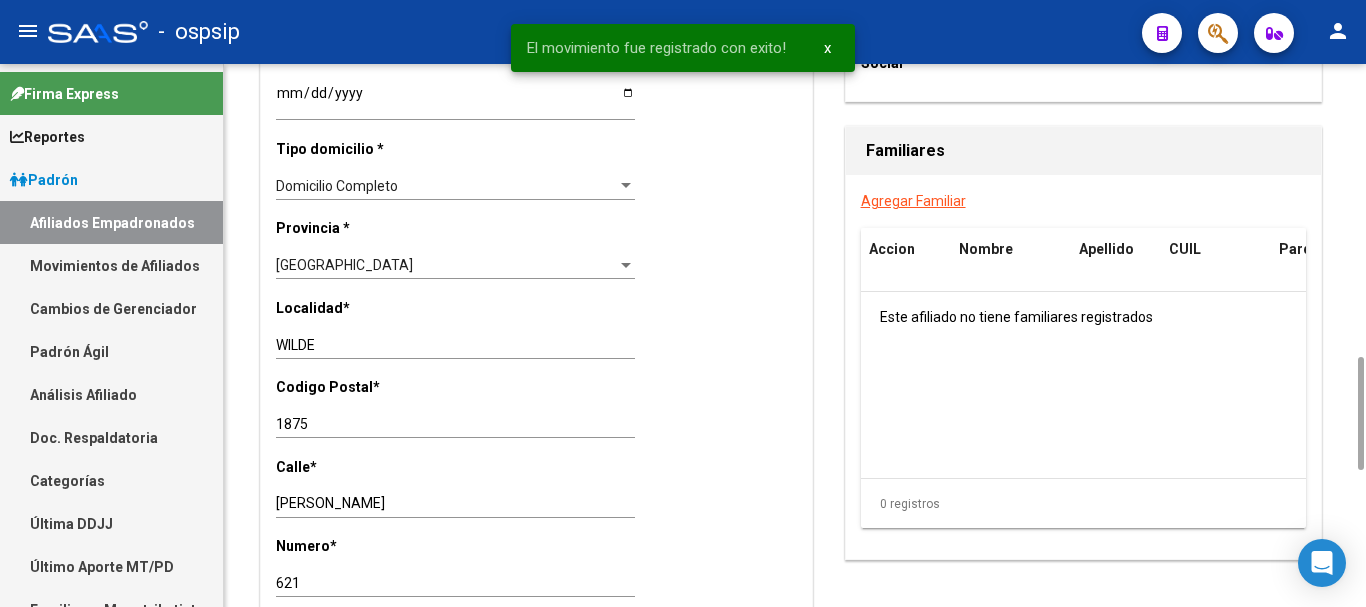 scroll, scrollTop: 1600, scrollLeft: 0, axis: vertical 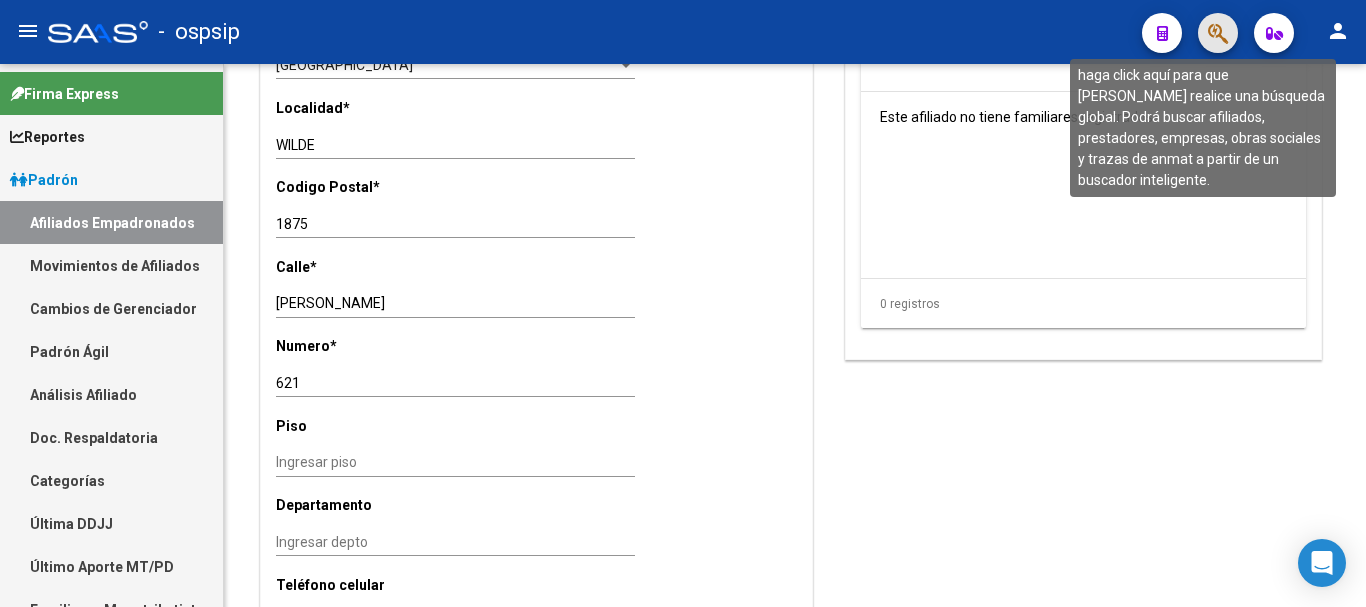 click 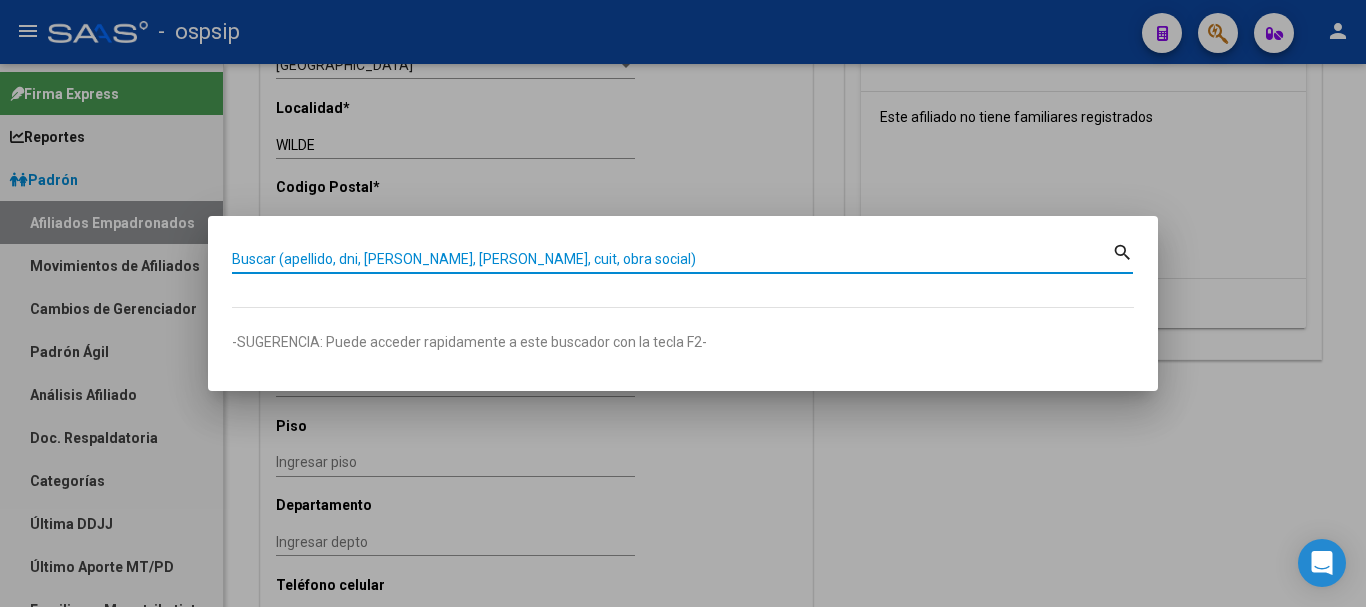 click on "Buscar (apellido, dni, [PERSON_NAME], [PERSON_NAME], cuit, obra social)" at bounding box center (672, 259) 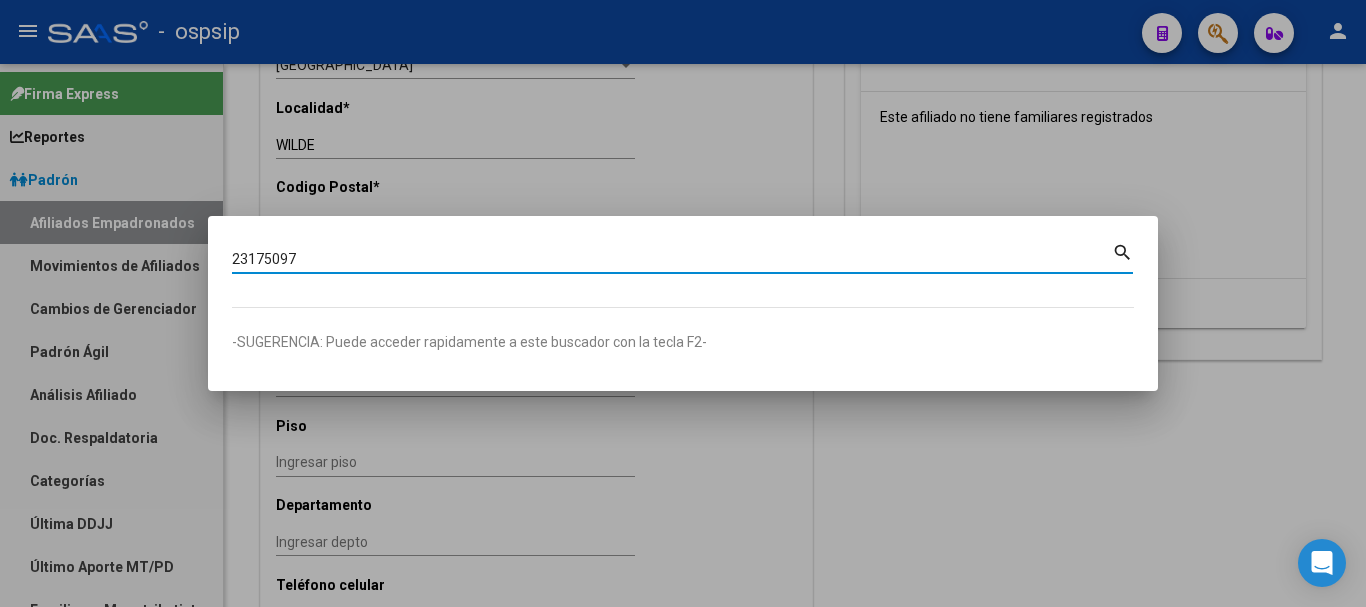 type on "23175097" 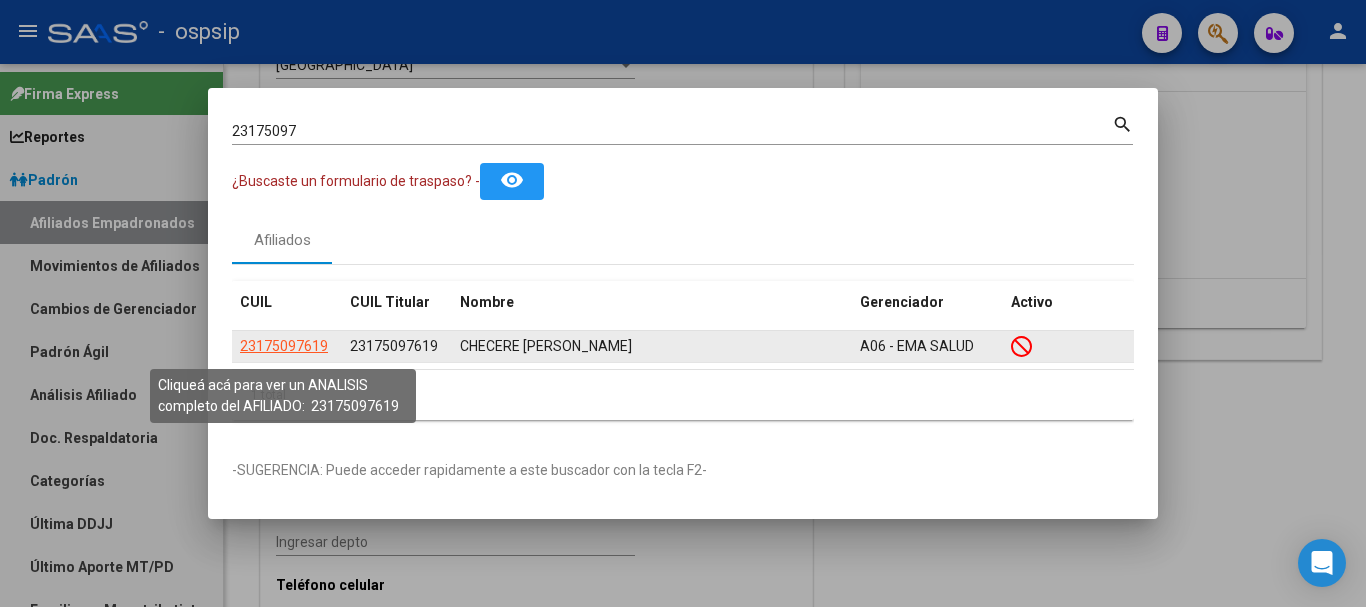click on "23175097619" 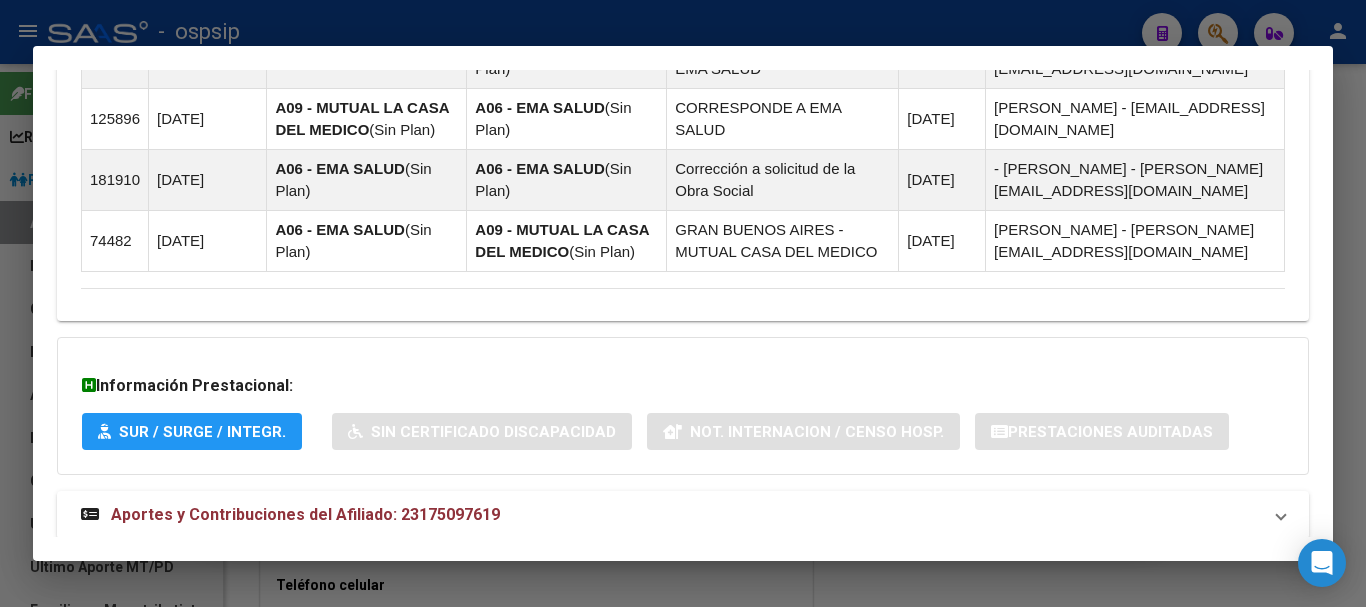 scroll, scrollTop: 1491, scrollLeft: 0, axis: vertical 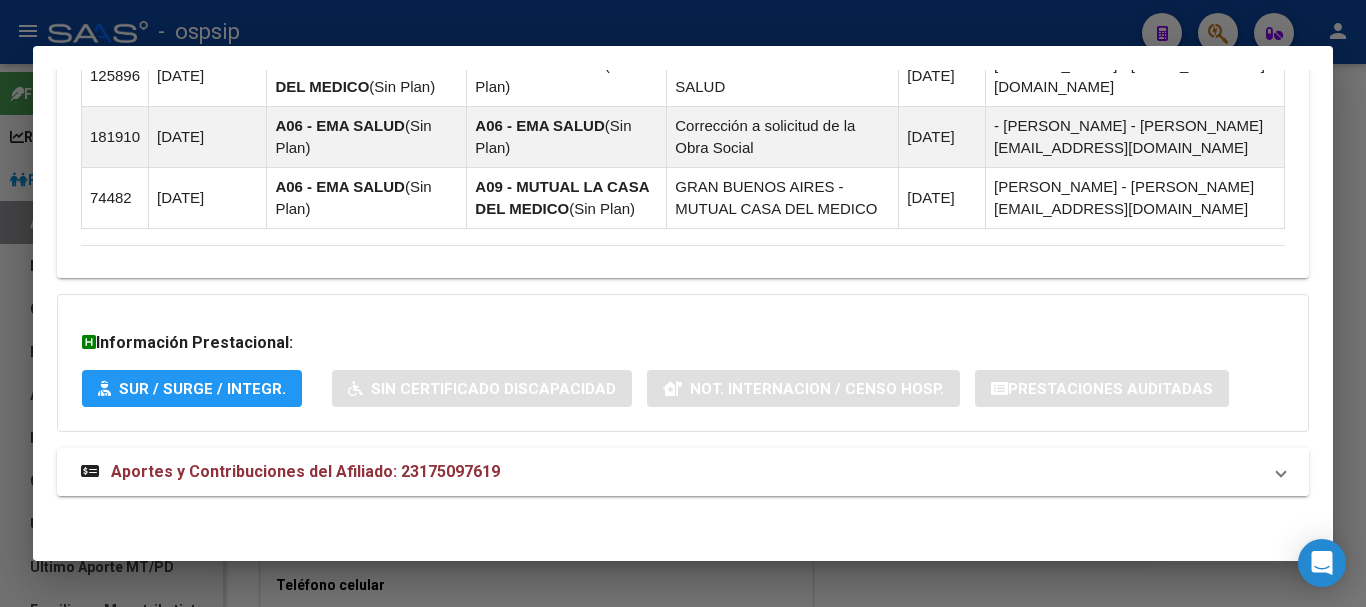 click on "Aportes y Contribuciones del Afiliado: 23175097619" at bounding box center [305, 471] 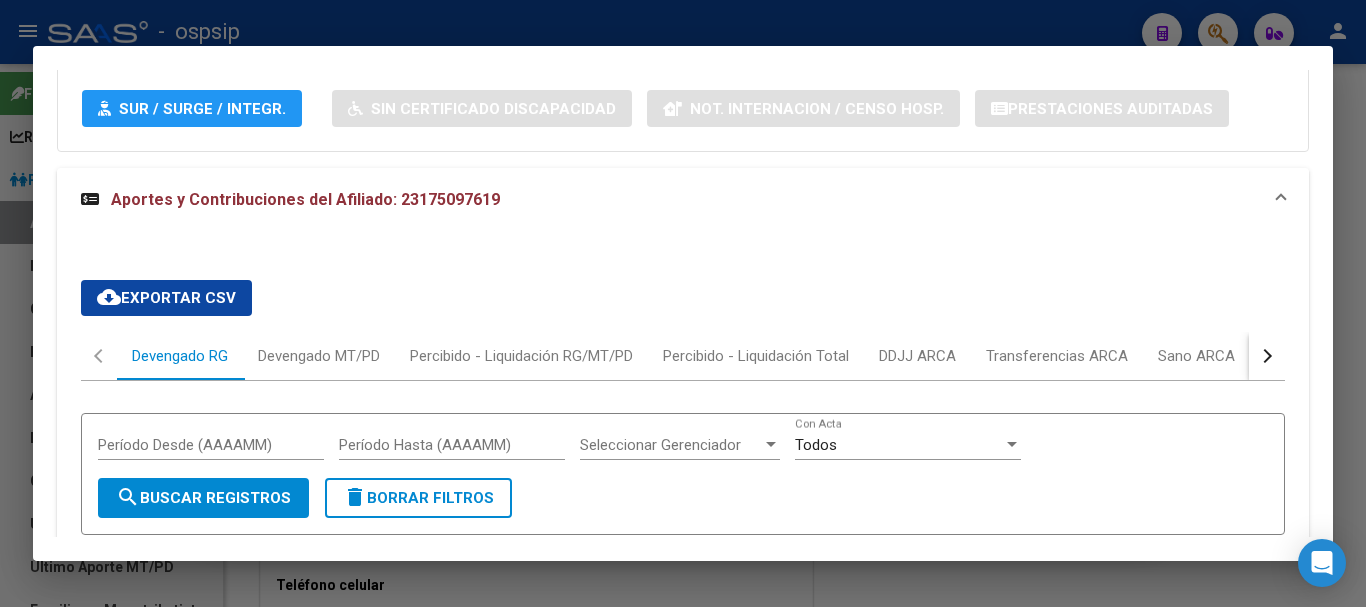 scroll, scrollTop: 1753, scrollLeft: 0, axis: vertical 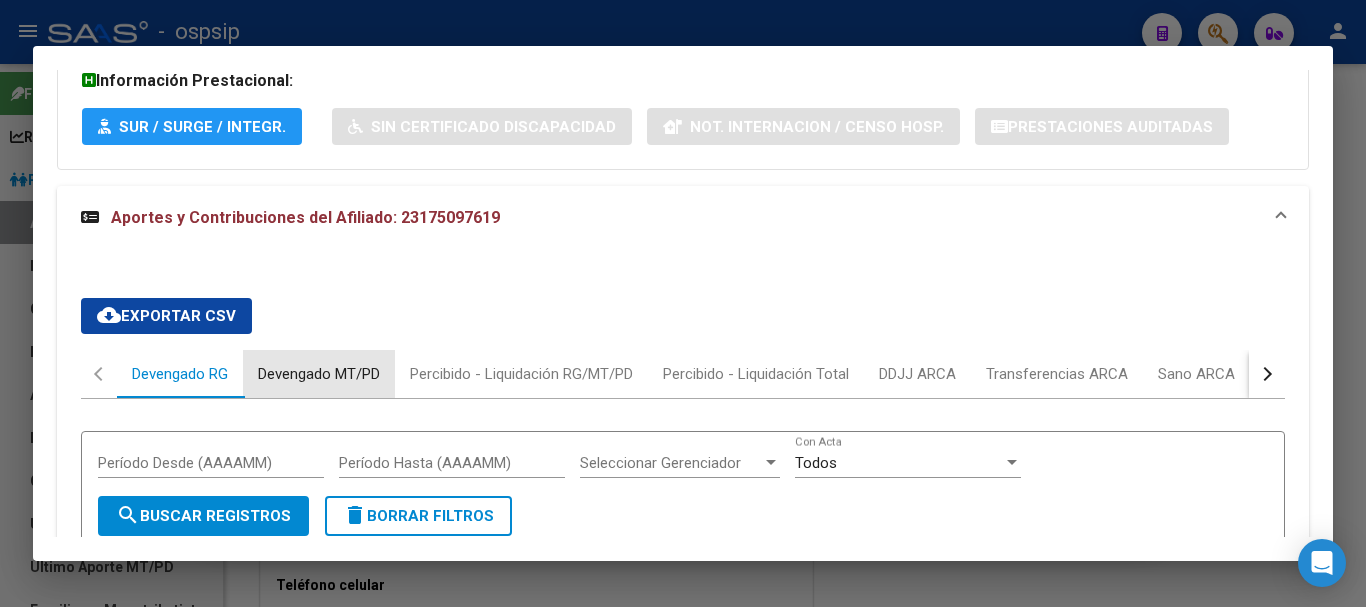 click on "Devengado MT/PD" at bounding box center (319, 374) 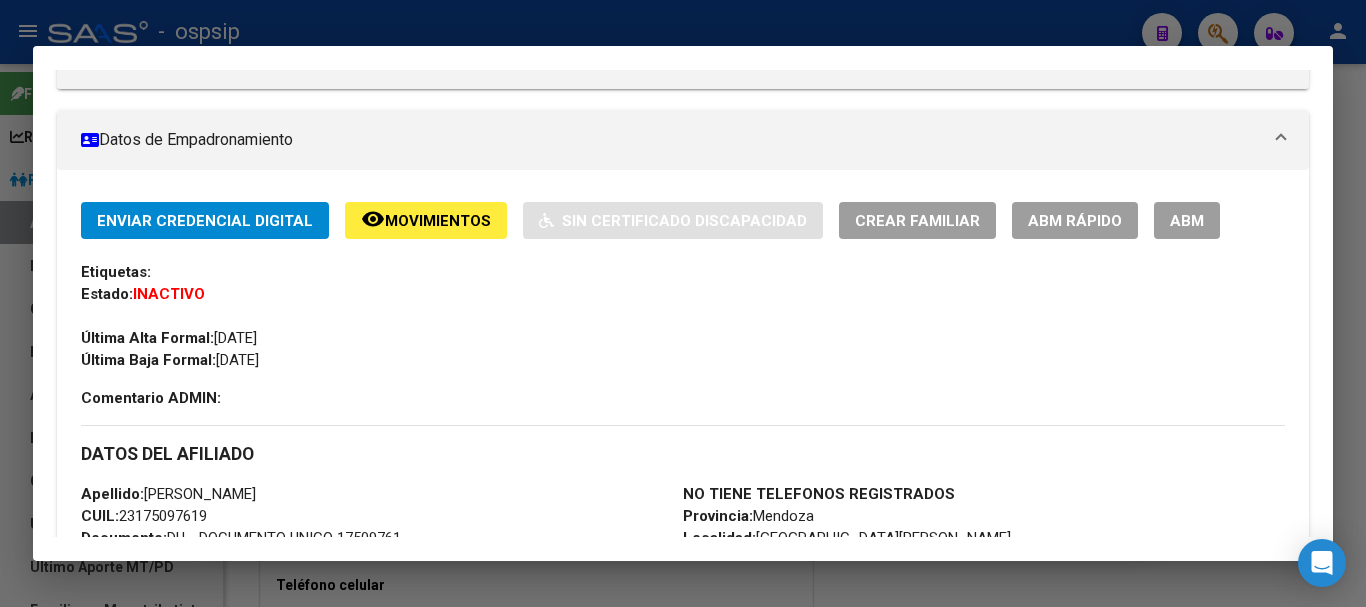scroll, scrollTop: 0, scrollLeft: 0, axis: both 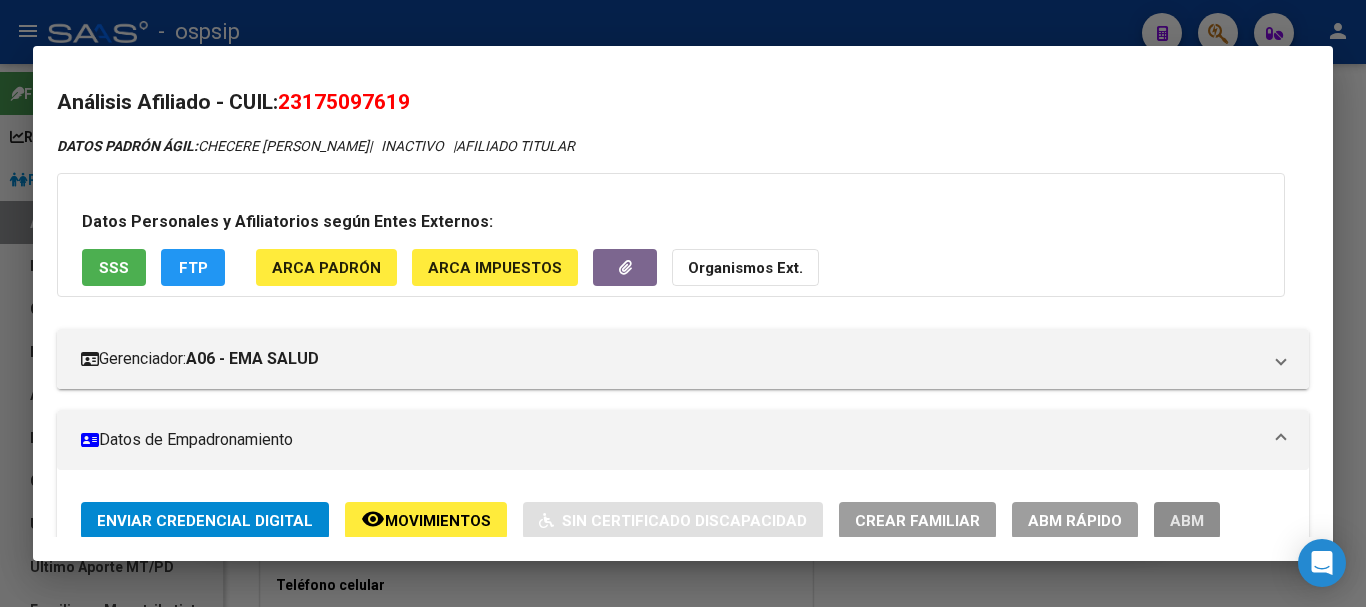 click on "ABM" at bounding box center (1187, 520) 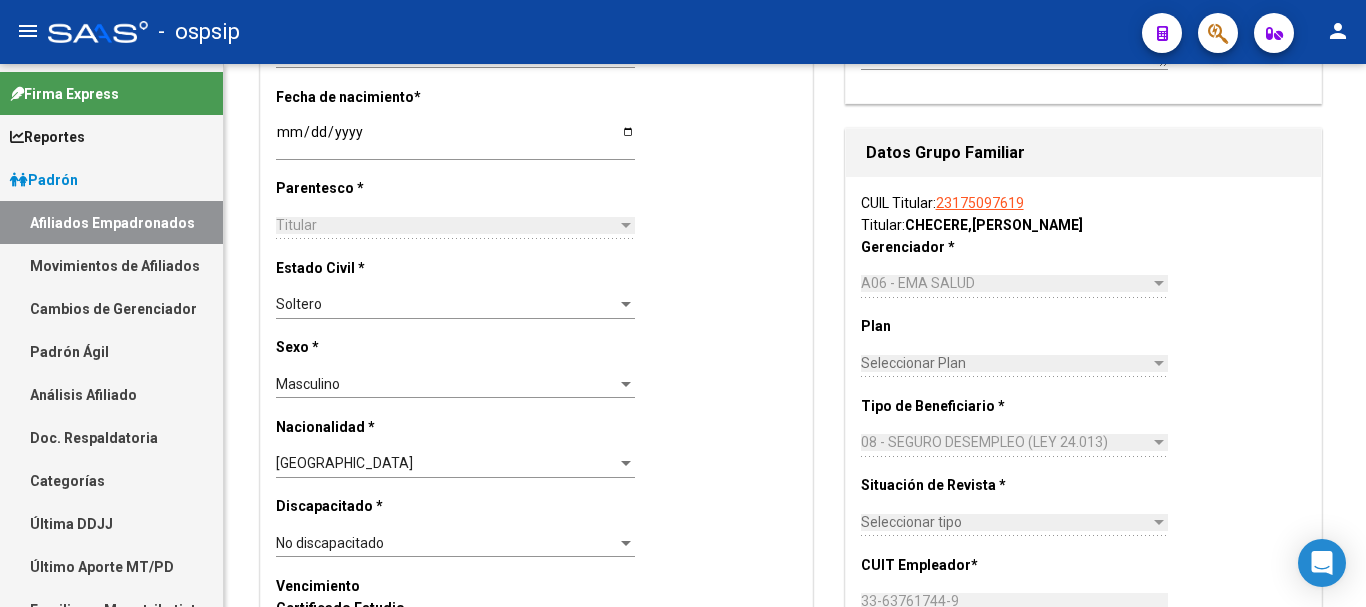 scroll, scrollTop: 0, scrollLeft: 0, axis: both 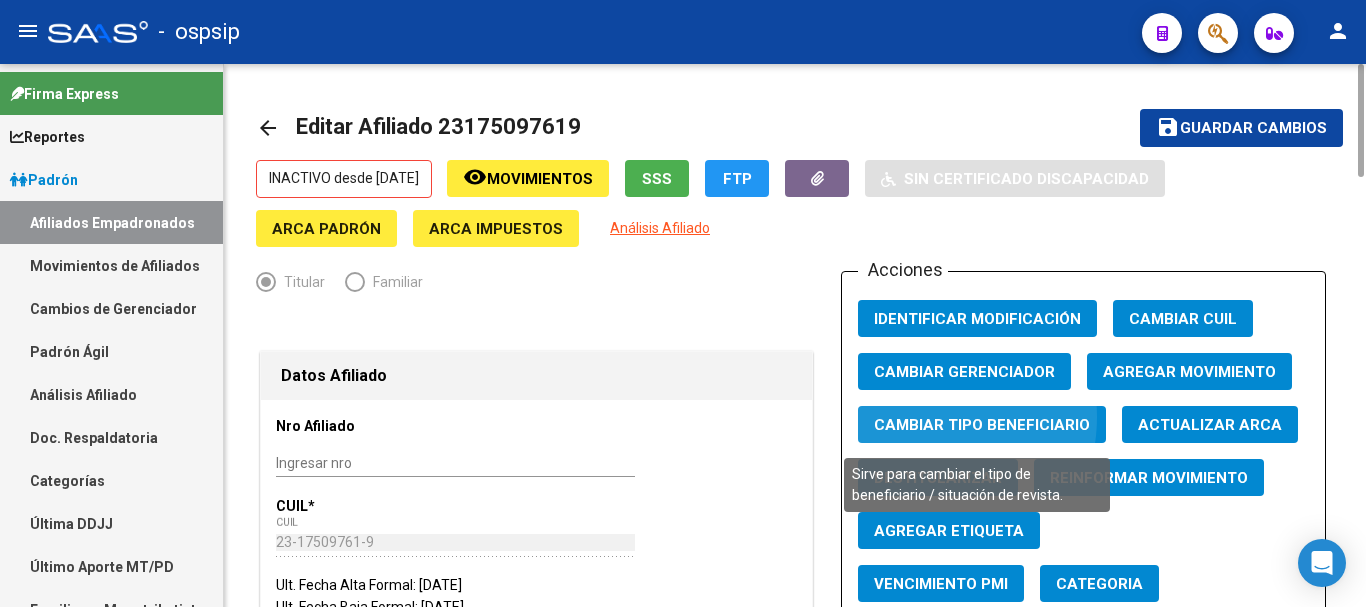 click on "Cambiar Tipo Beneficiario" 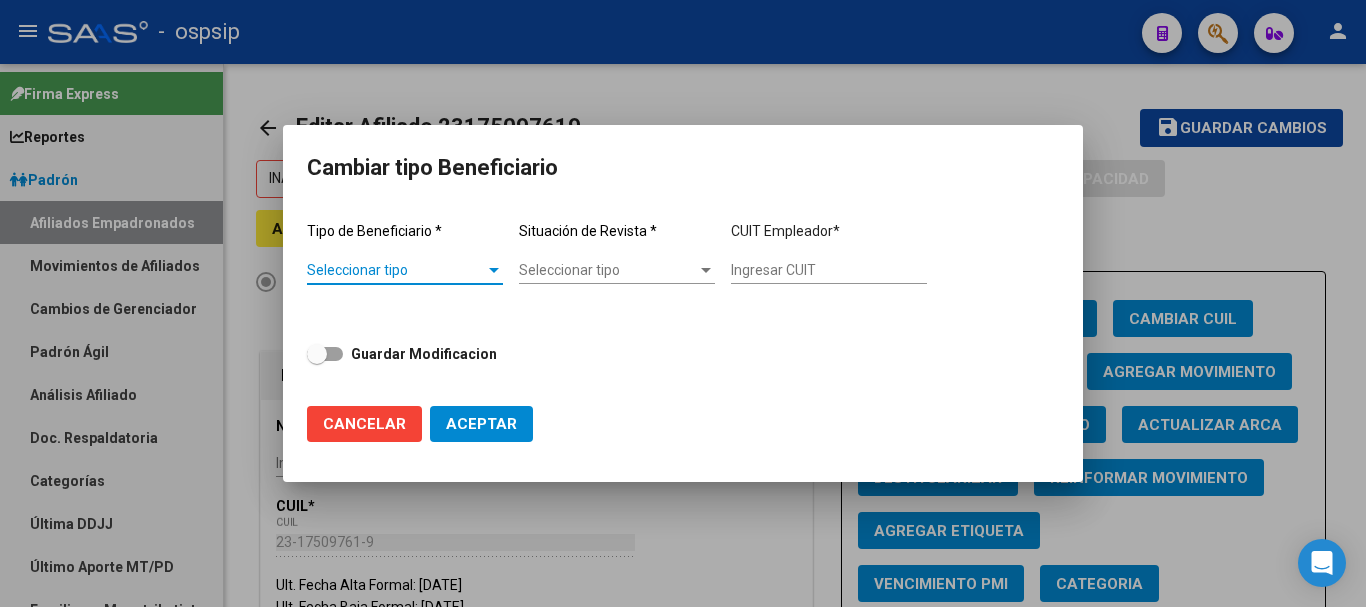 click at bounding box center (494, 270) 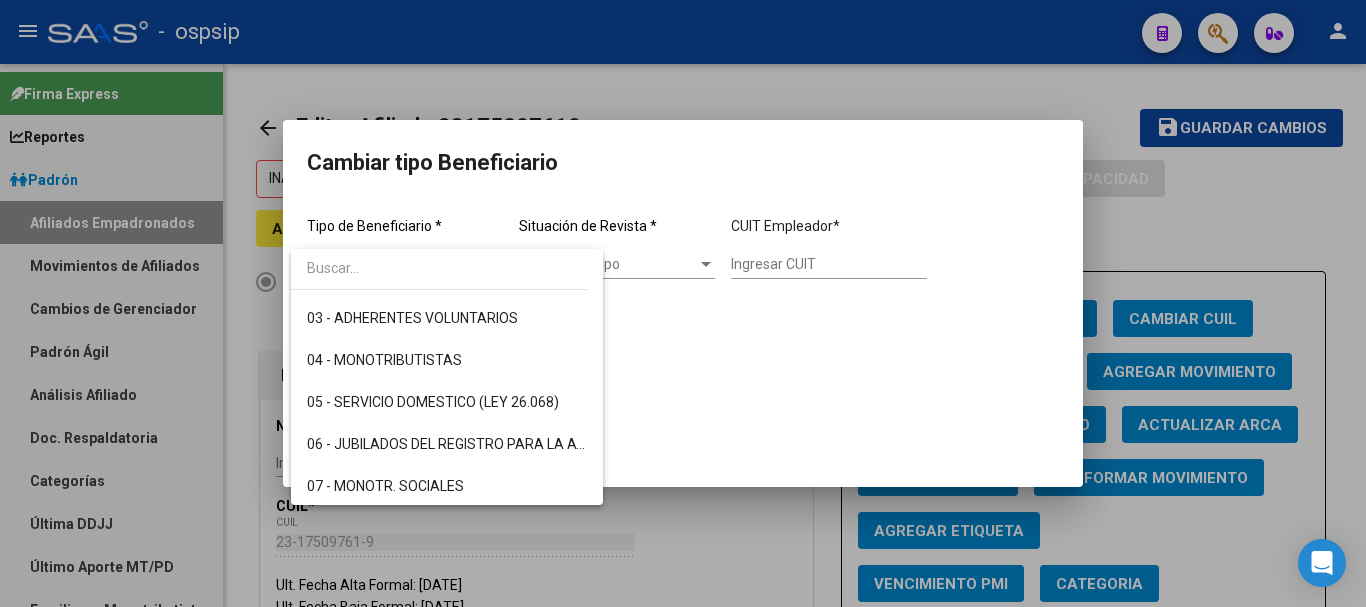 scroll, scrollTop: 160, scrollLeft: 0, axis: vertical 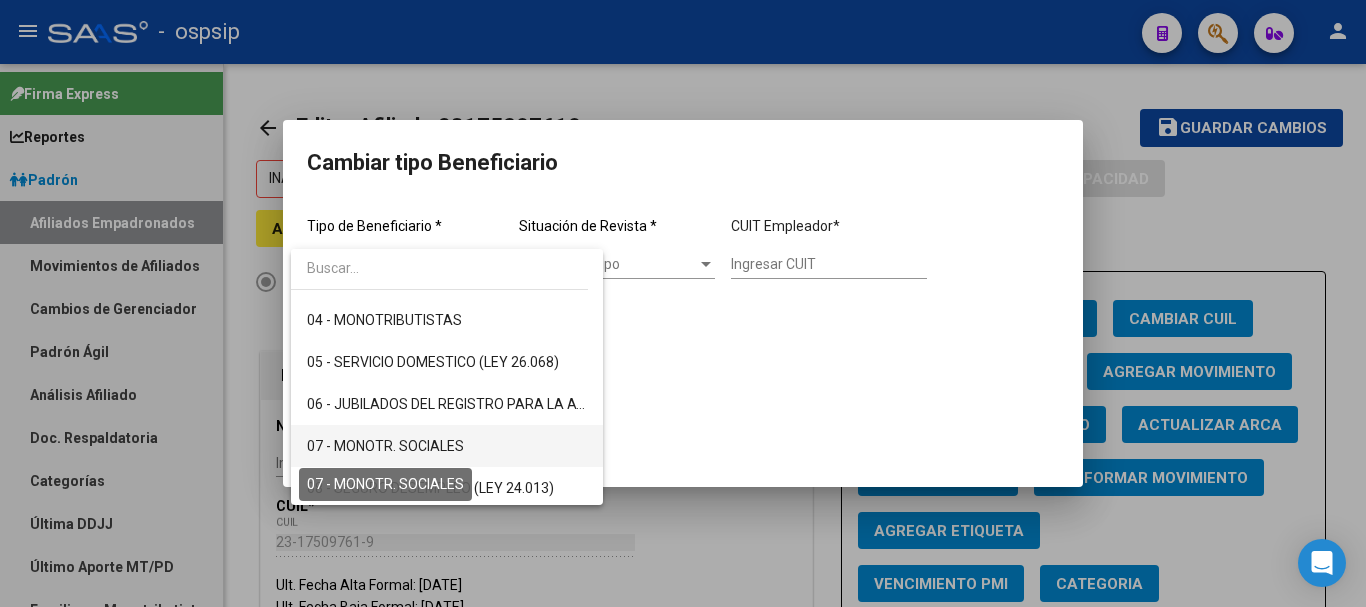 click on "07 - MONOTR. SOCIALES" at bounding box center [385, 446] 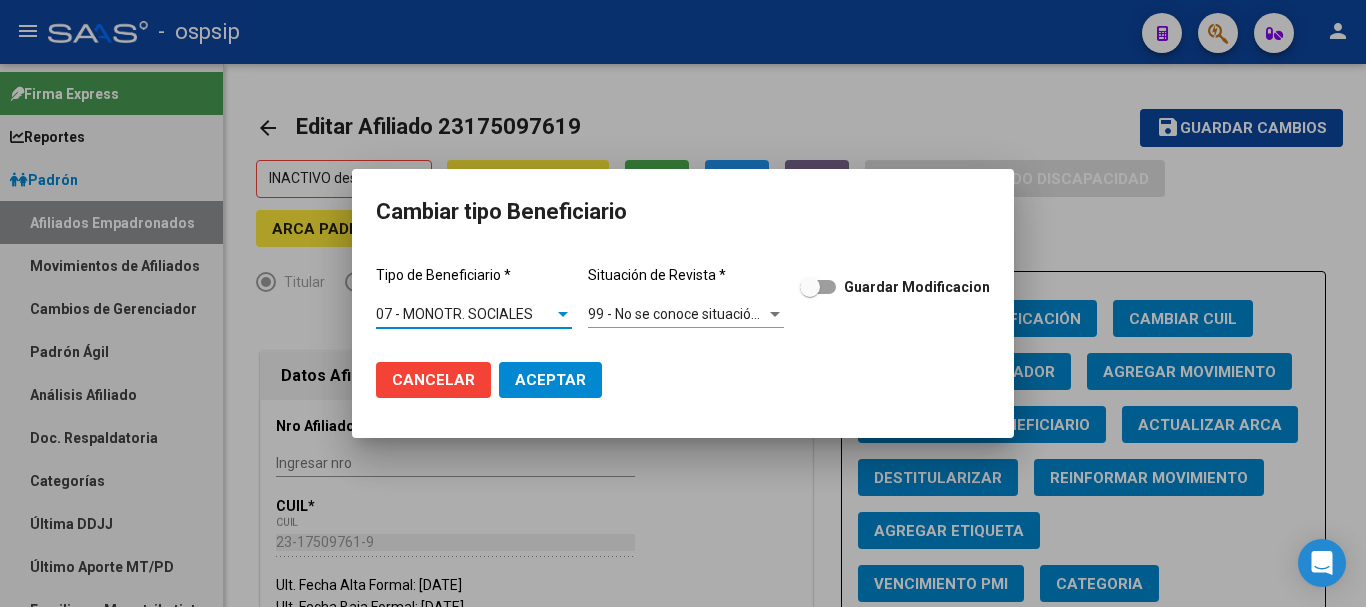 click at bounding box center [818, 287] 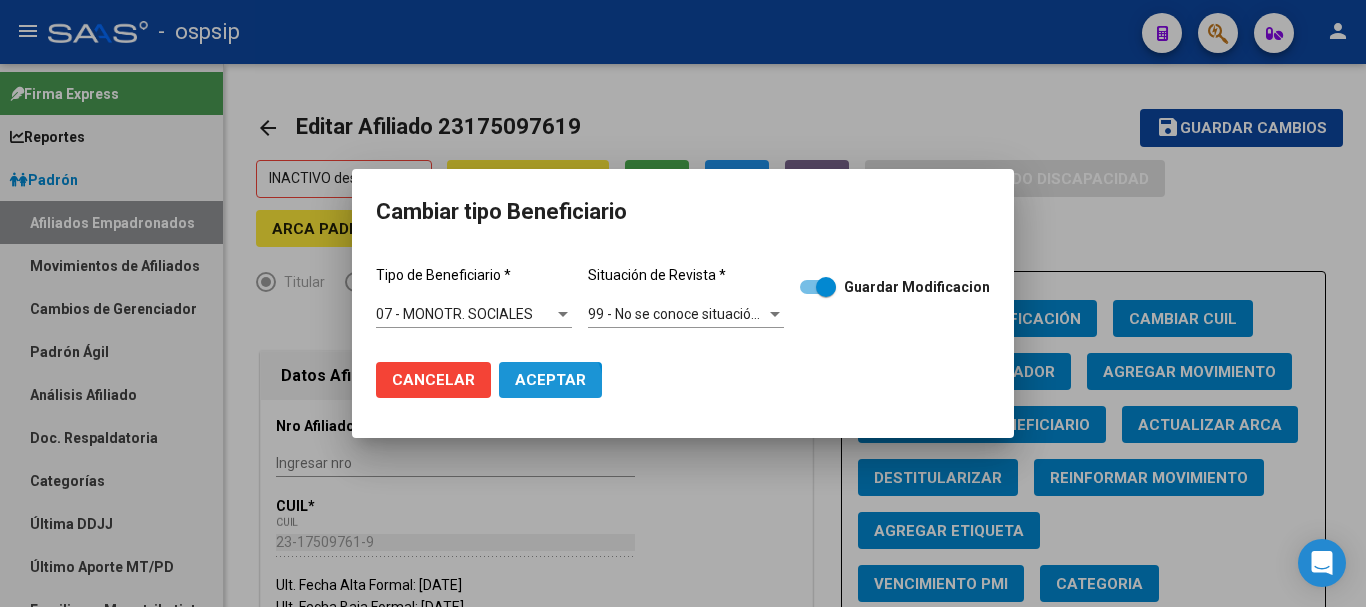 click on "Aceptar" 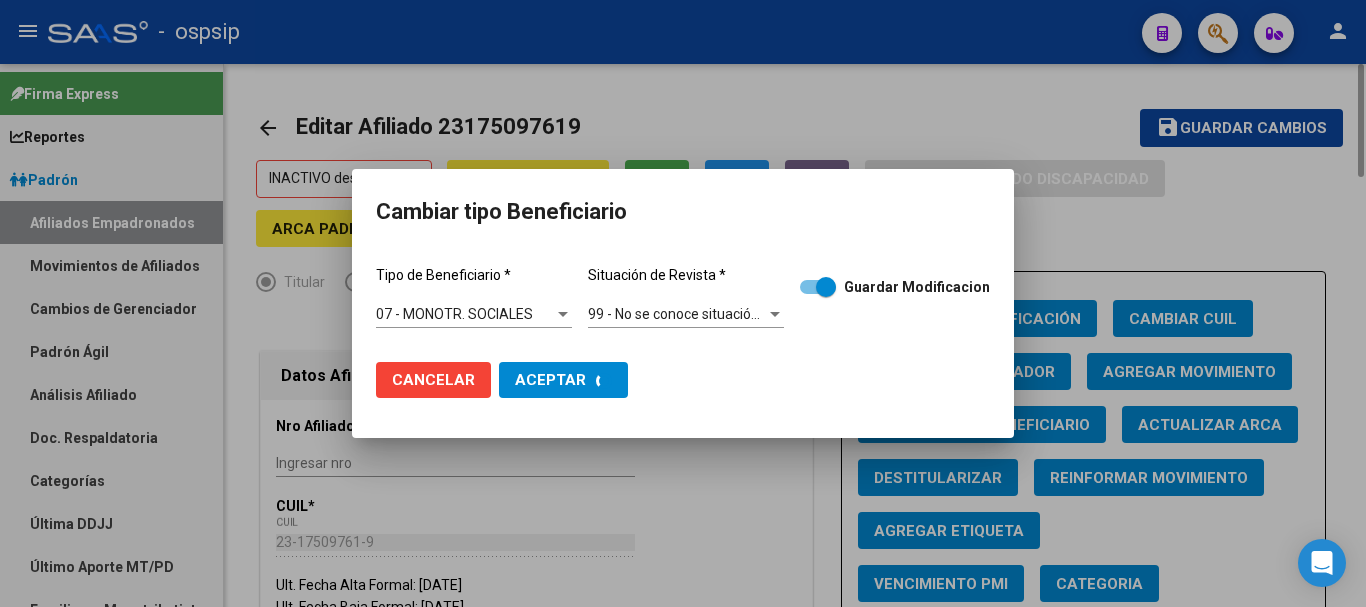 type on "23-17509761-9" 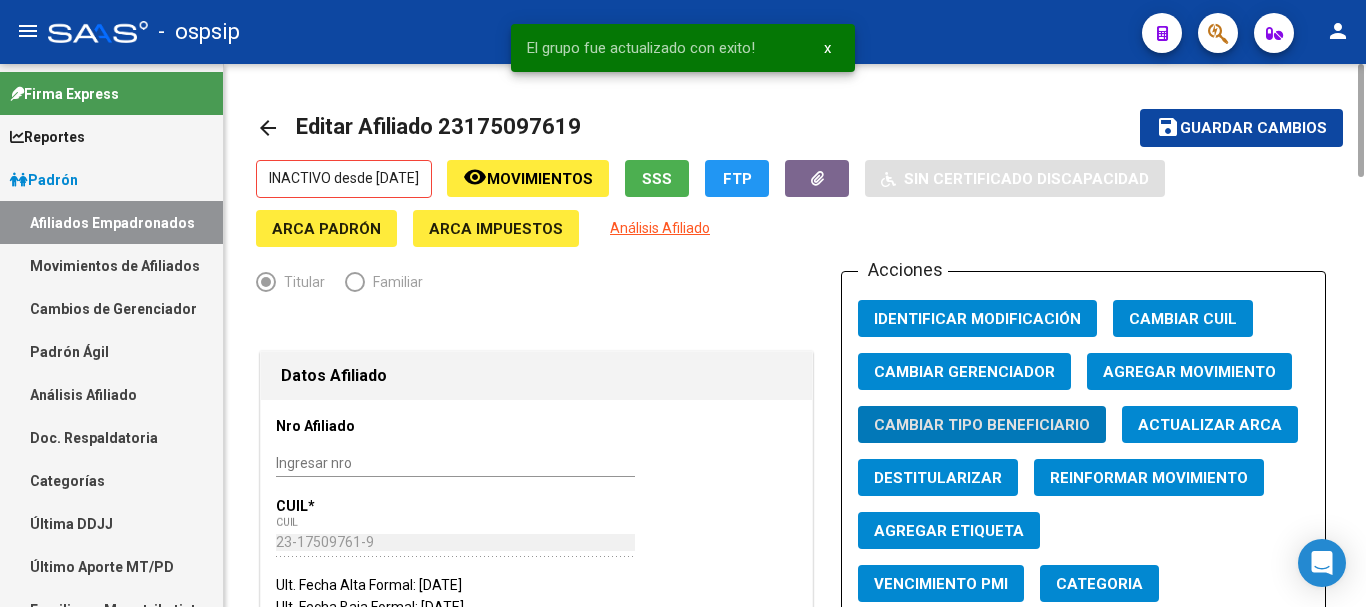 click on "Agregar Movimiento" 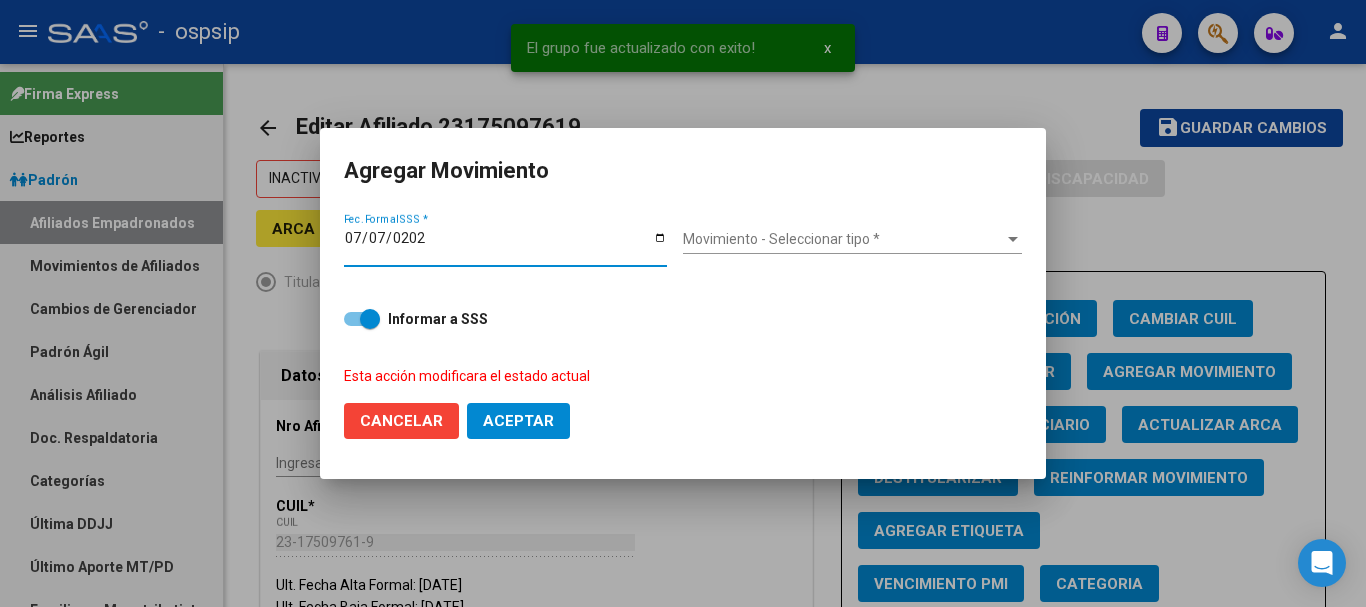 type on "[DATE]" 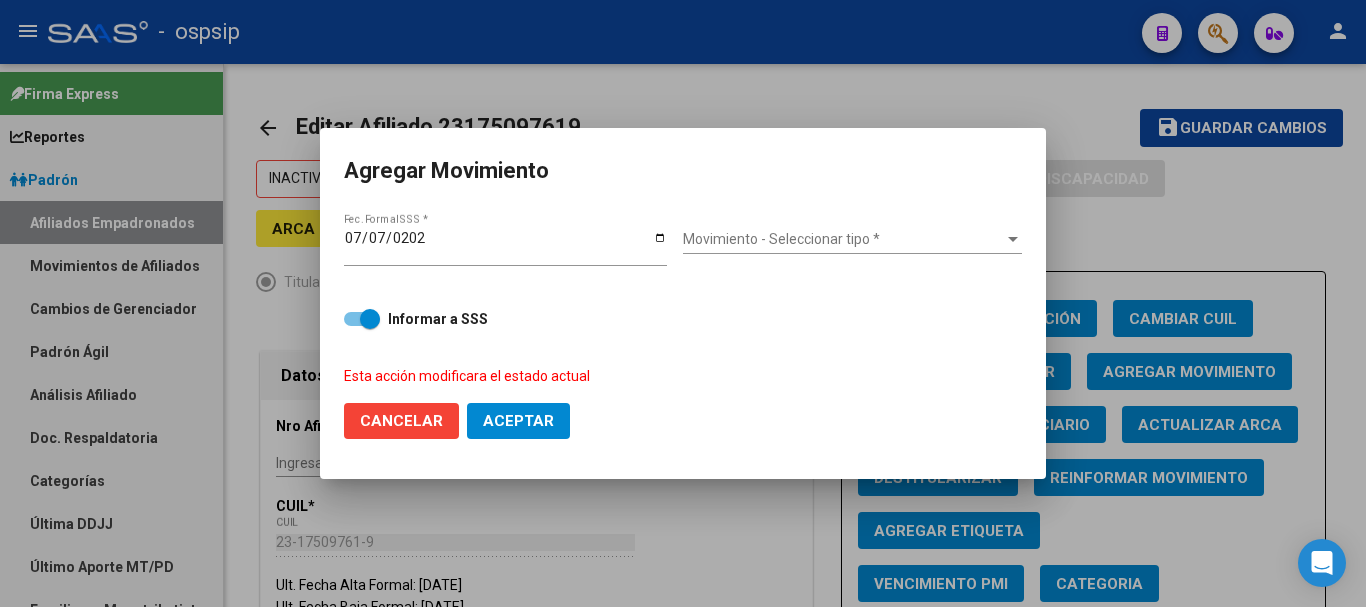drag, startPoint x: 505, startPoint y: 431, endPoint x: 473, endPoint y: 495, distance: 71.55418 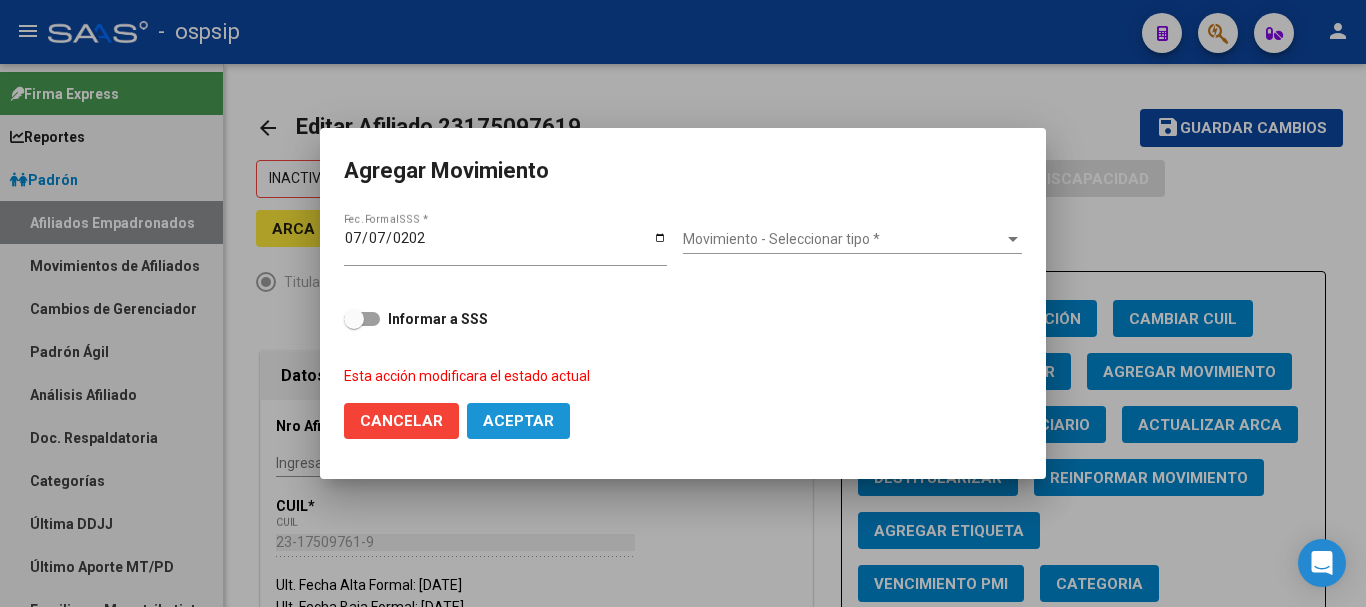 click on "Aceptar" 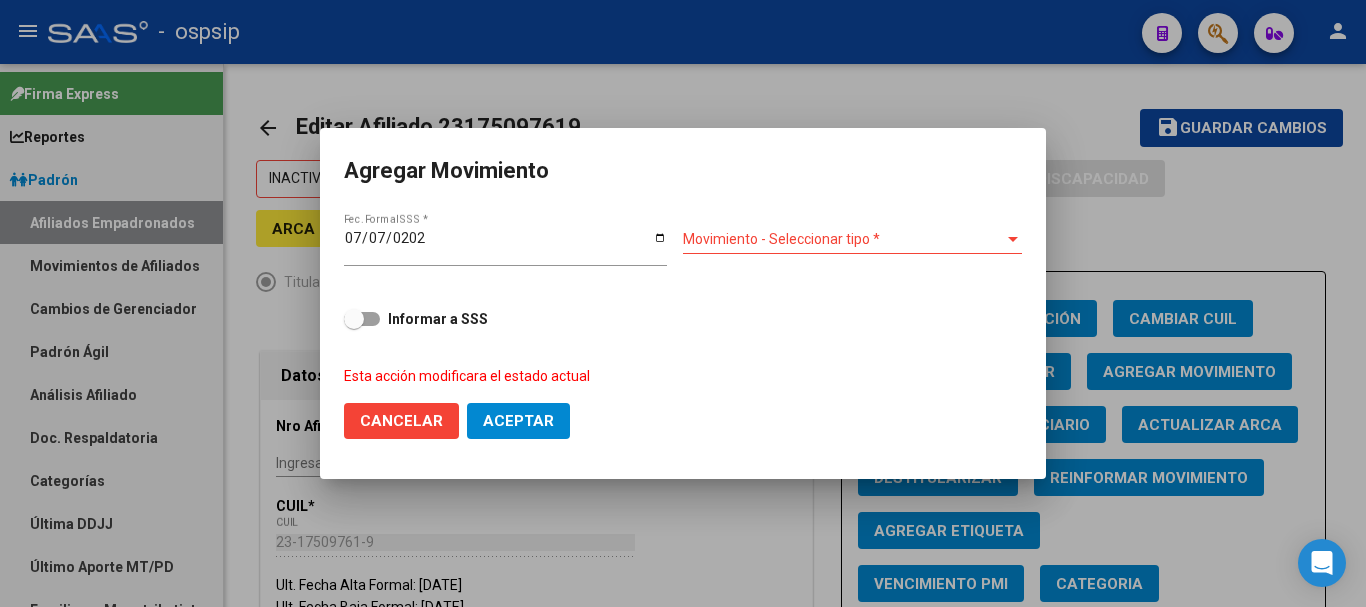 click on "Aceptar" 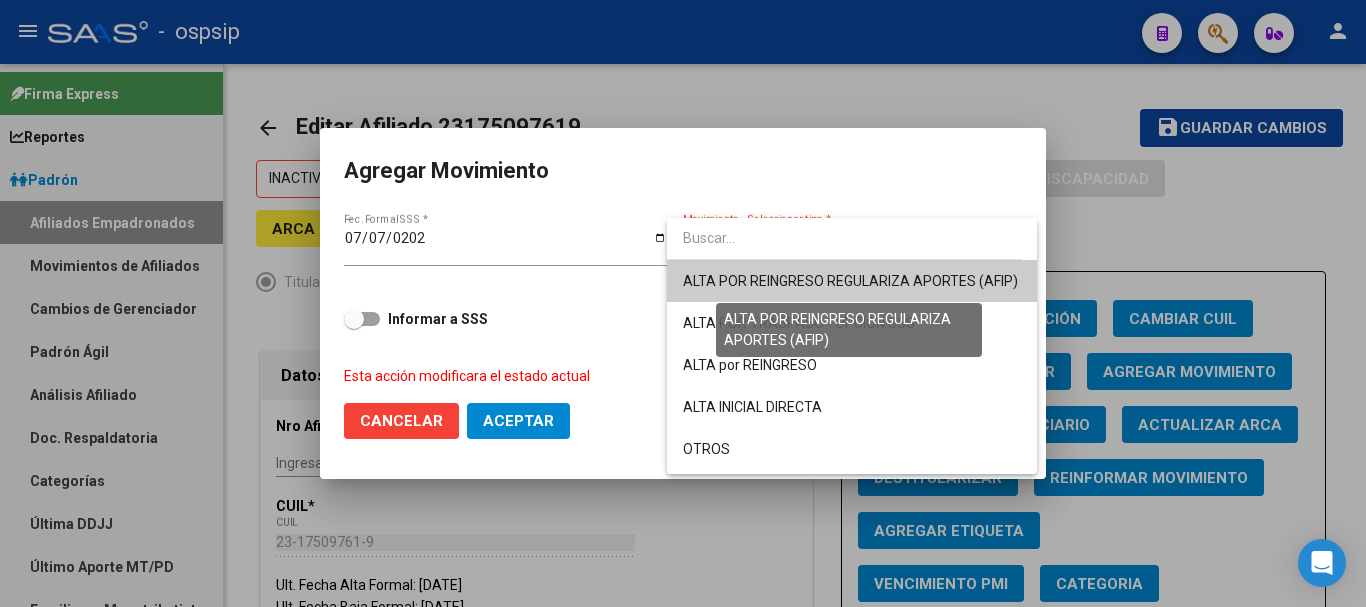 click on "ALTA POR REINGRESO REGULARIZA APORTES (AFIP)" at bounding box center (850, 281) 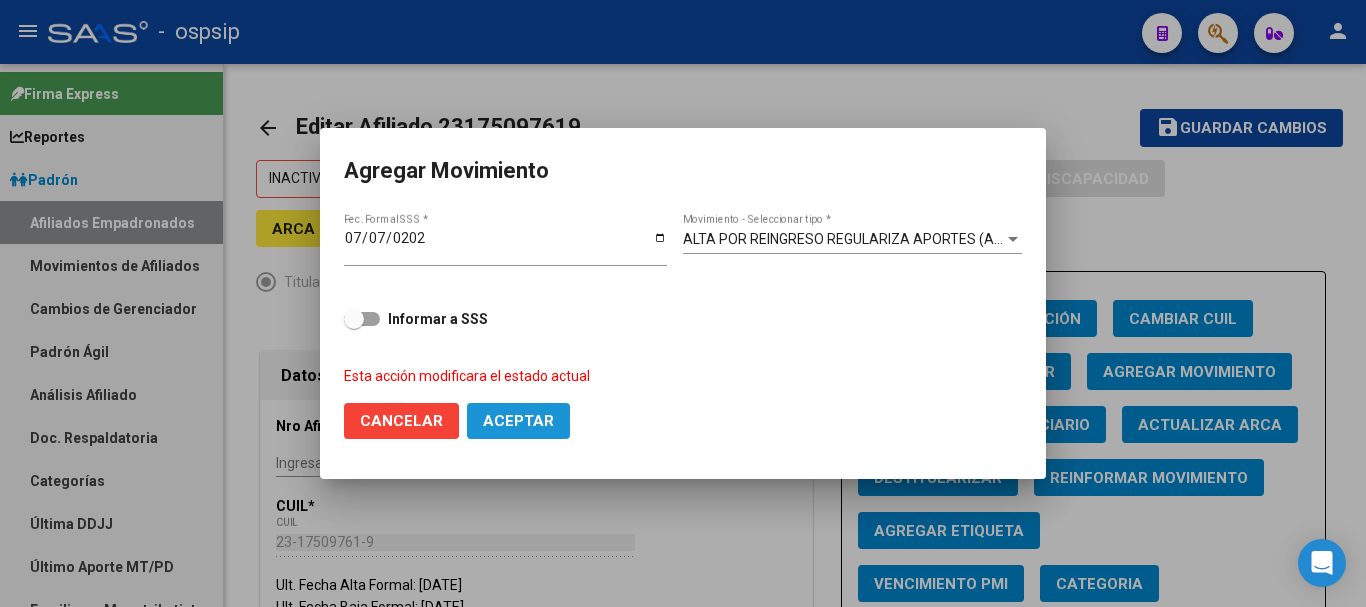 click on "Aceptar" 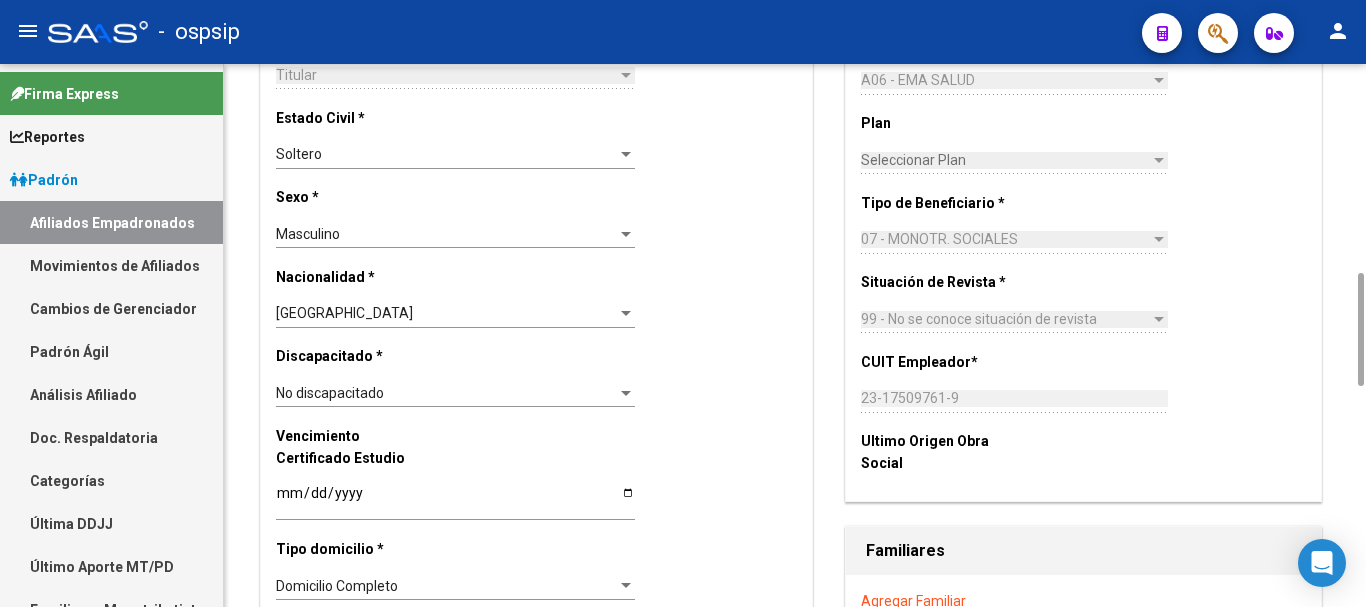 scroll, scrollTop: 600, scrollLeft: 0, axis: vertical 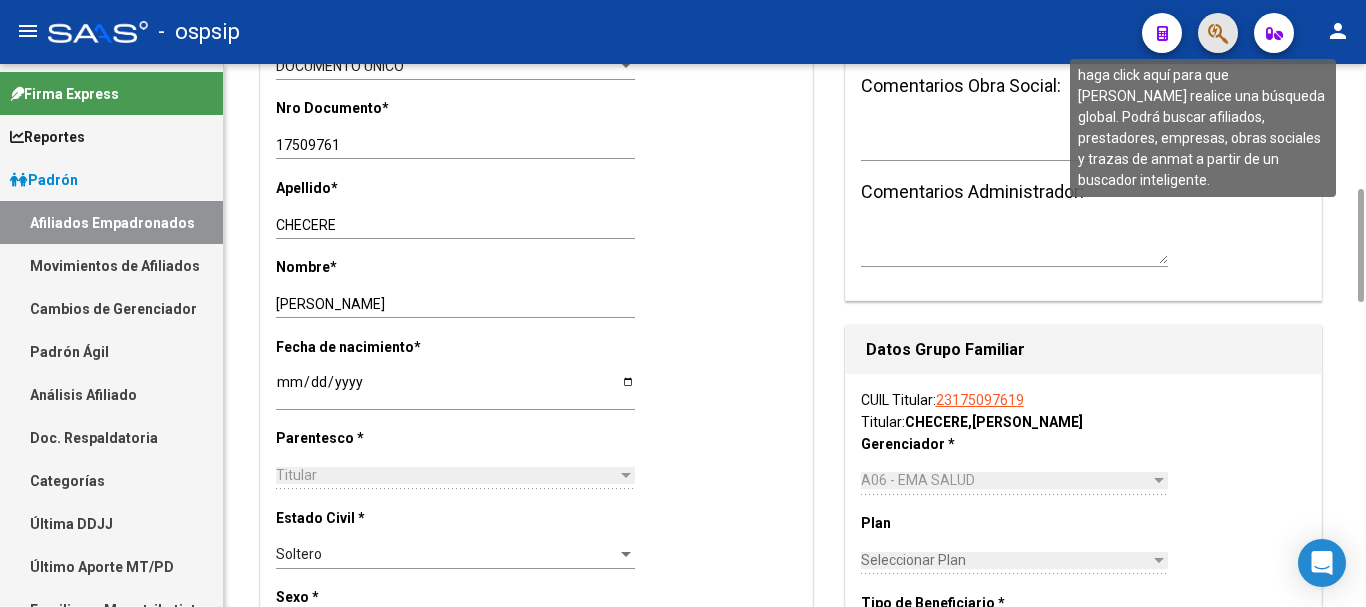 click 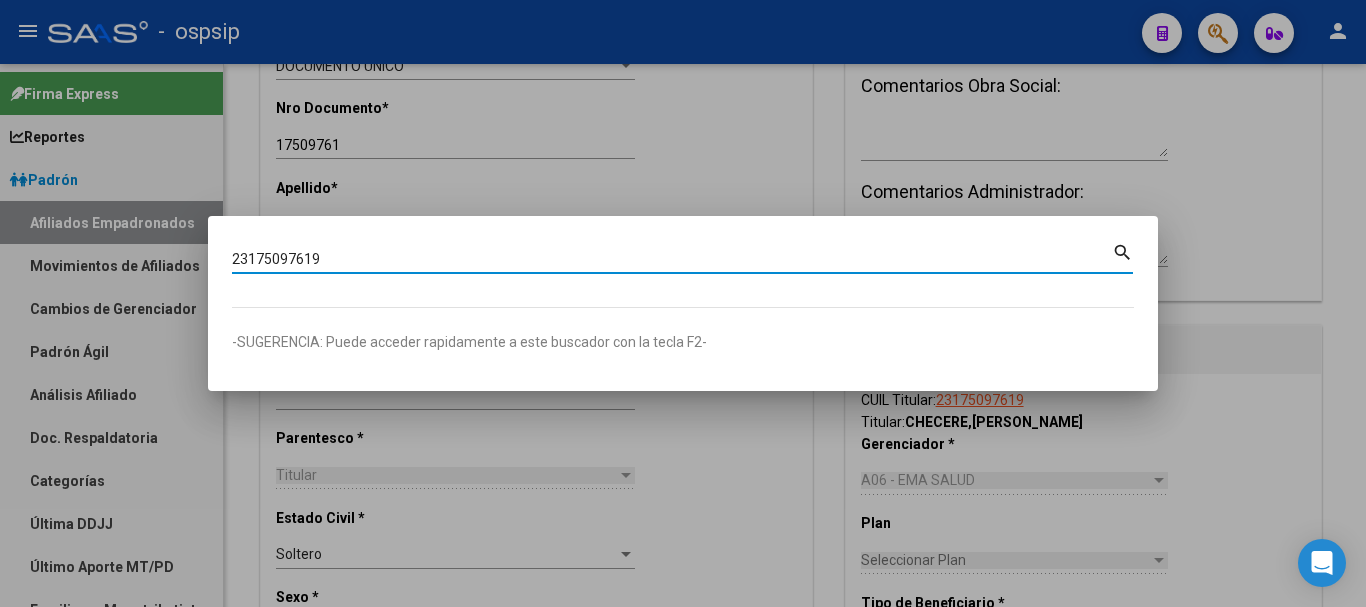 type on "23175097619" 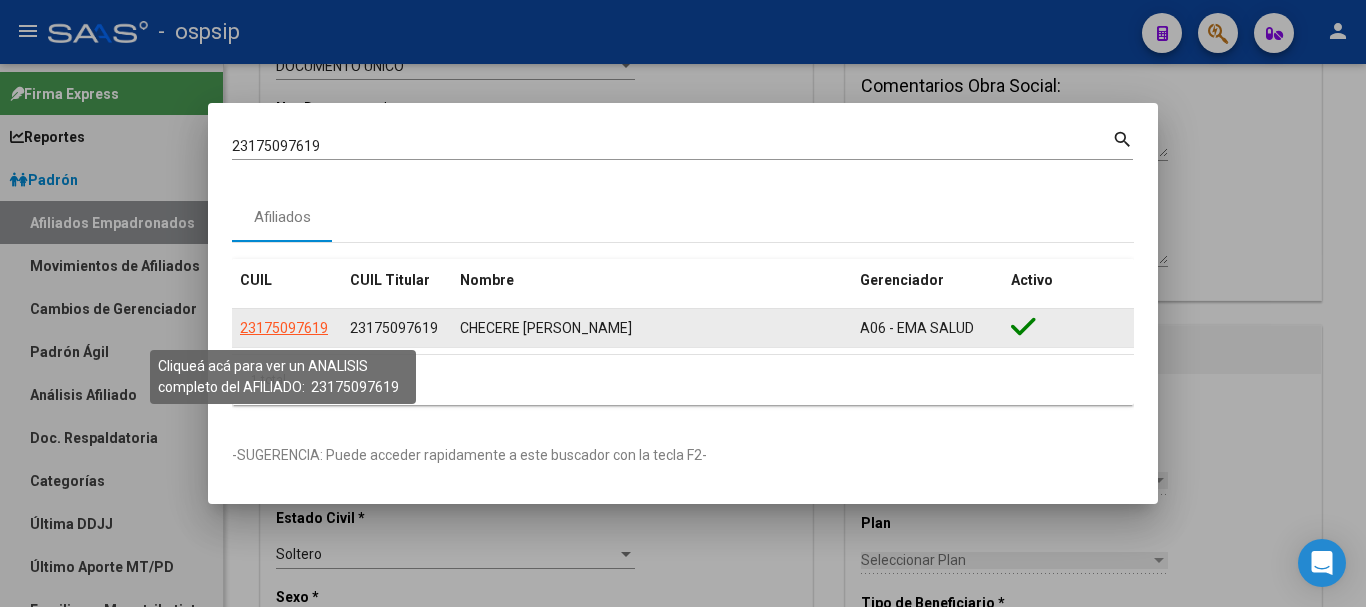 click on "23175097619" 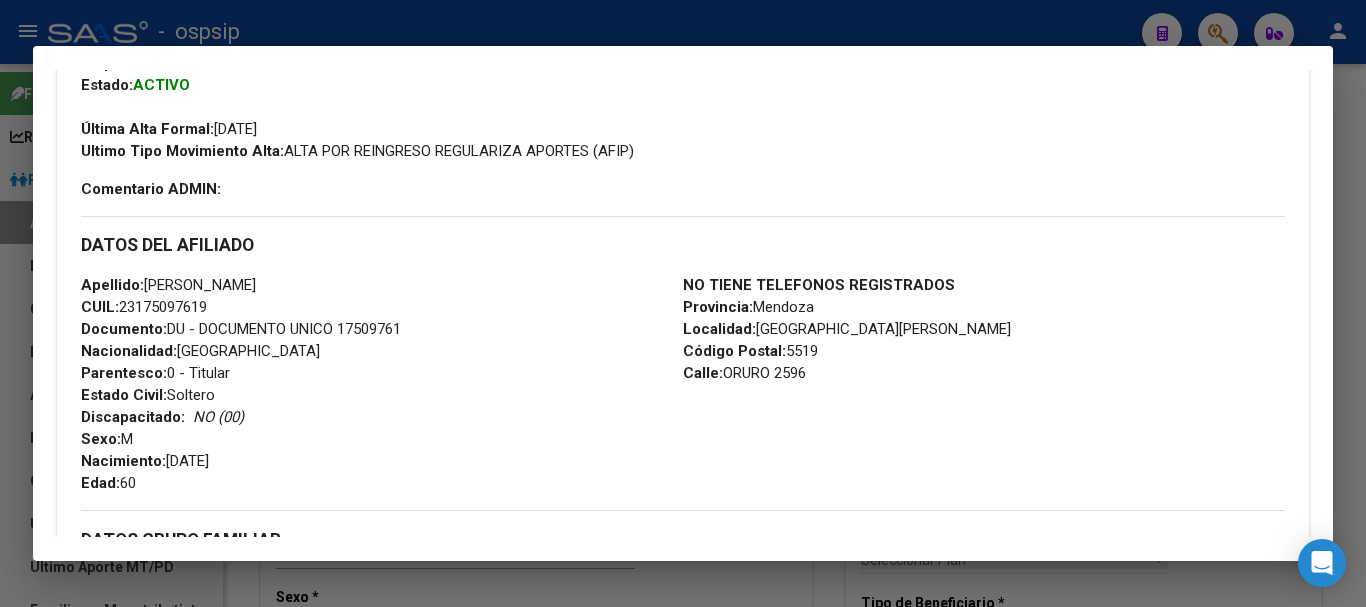 scroll, scrollTop: 9, scrollLeft: 0, axis: vertical 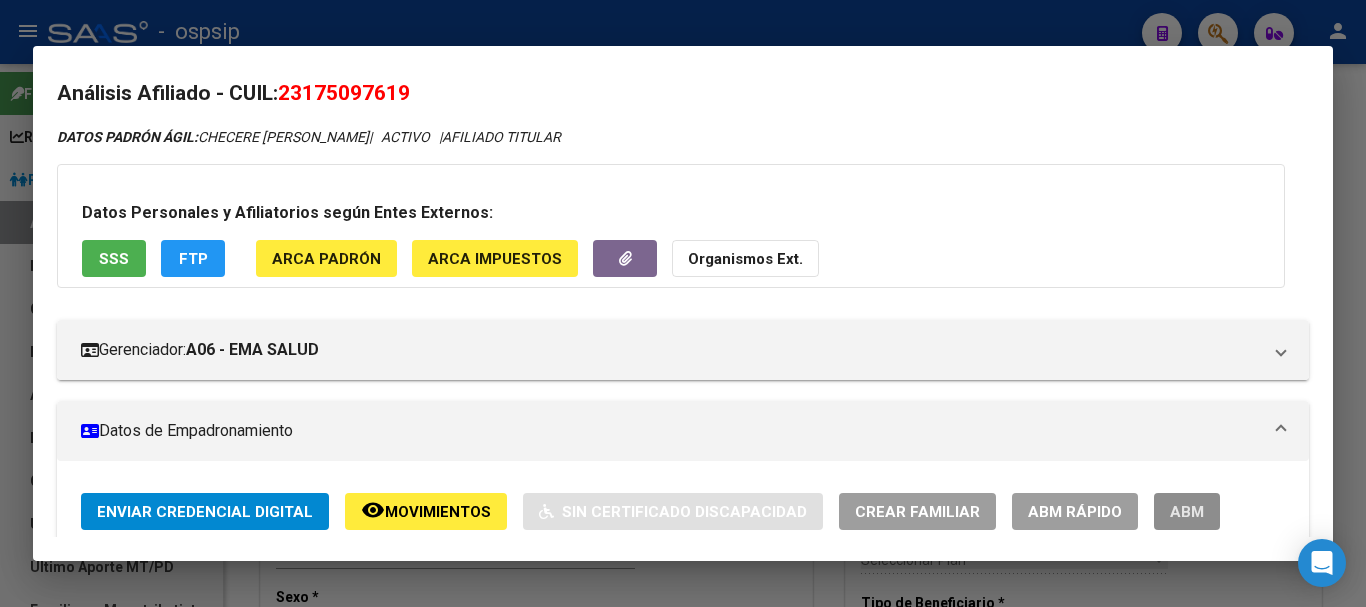 click on "ABM" at bounding box center (1187, 512) 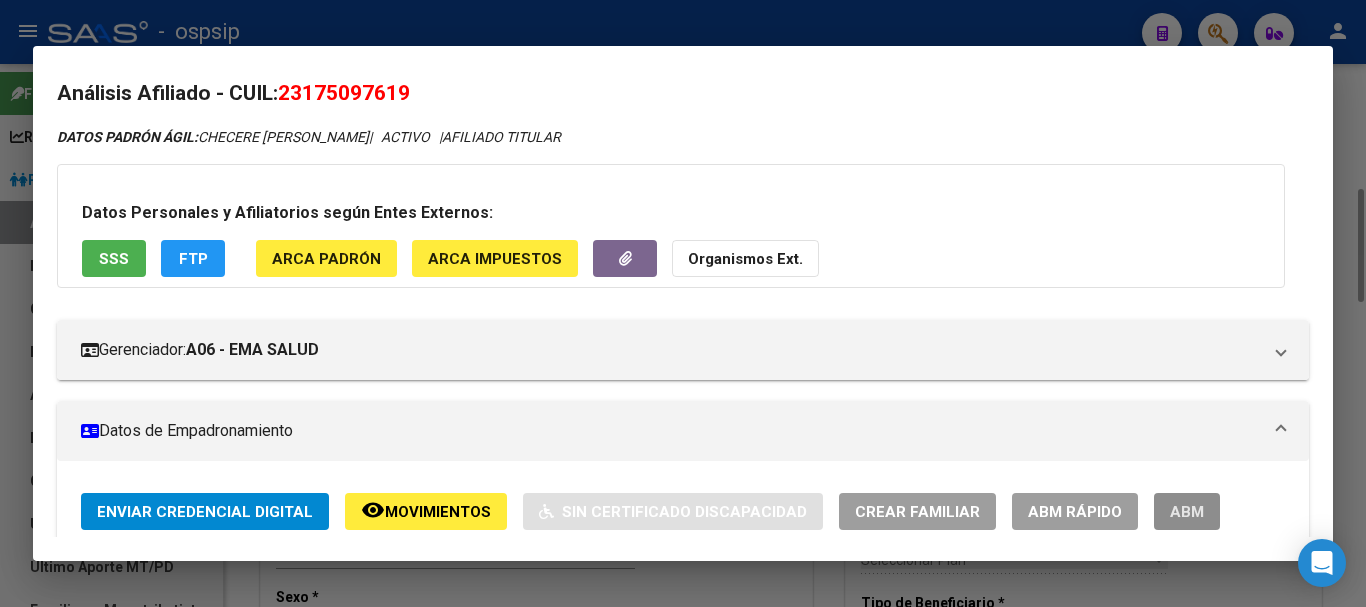 type 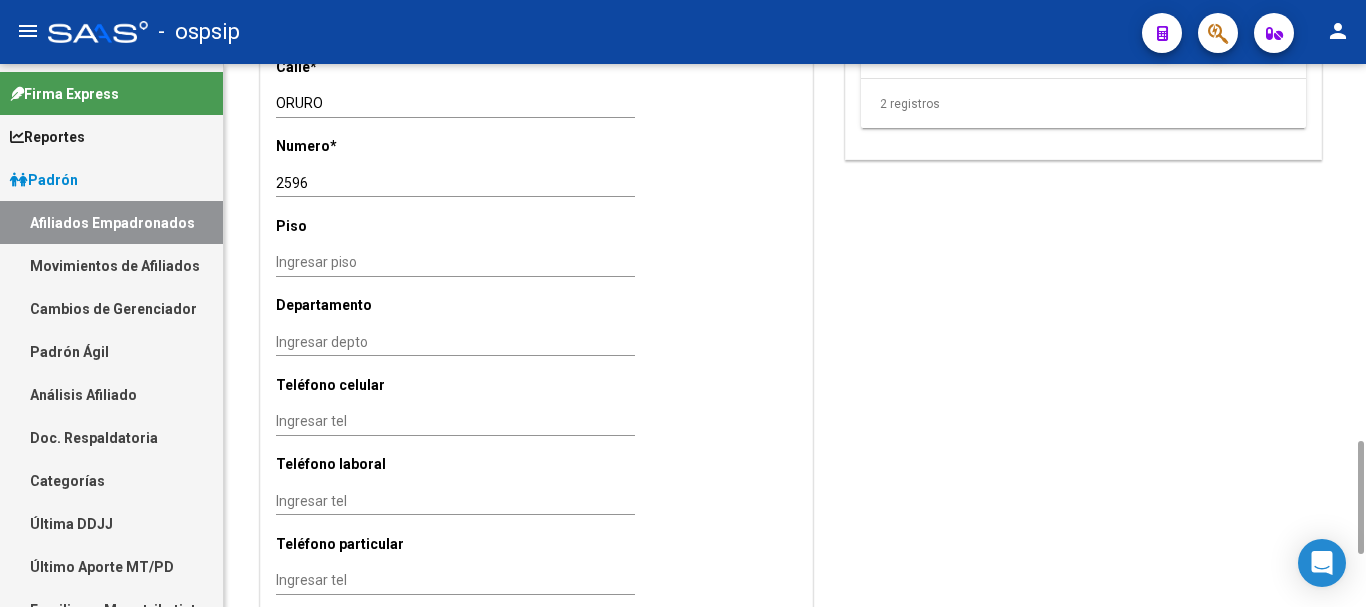scroll, scrollTop: 1200, scrollLeft: 0, axis: vertical 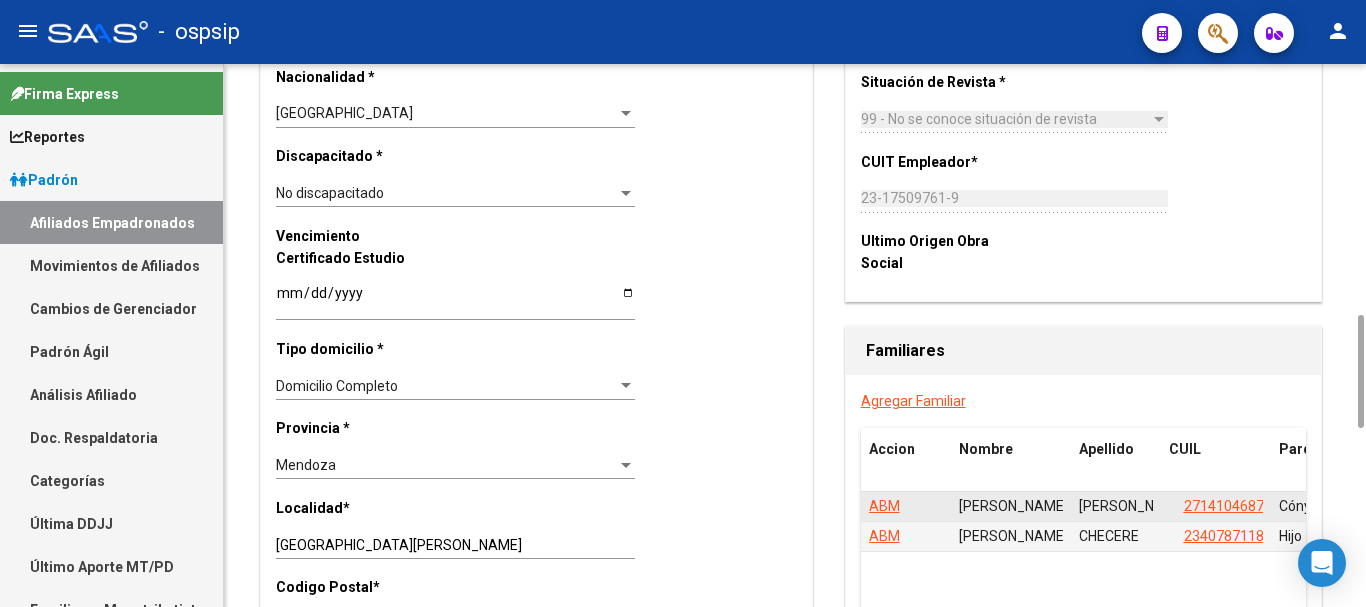 click on "ABM" 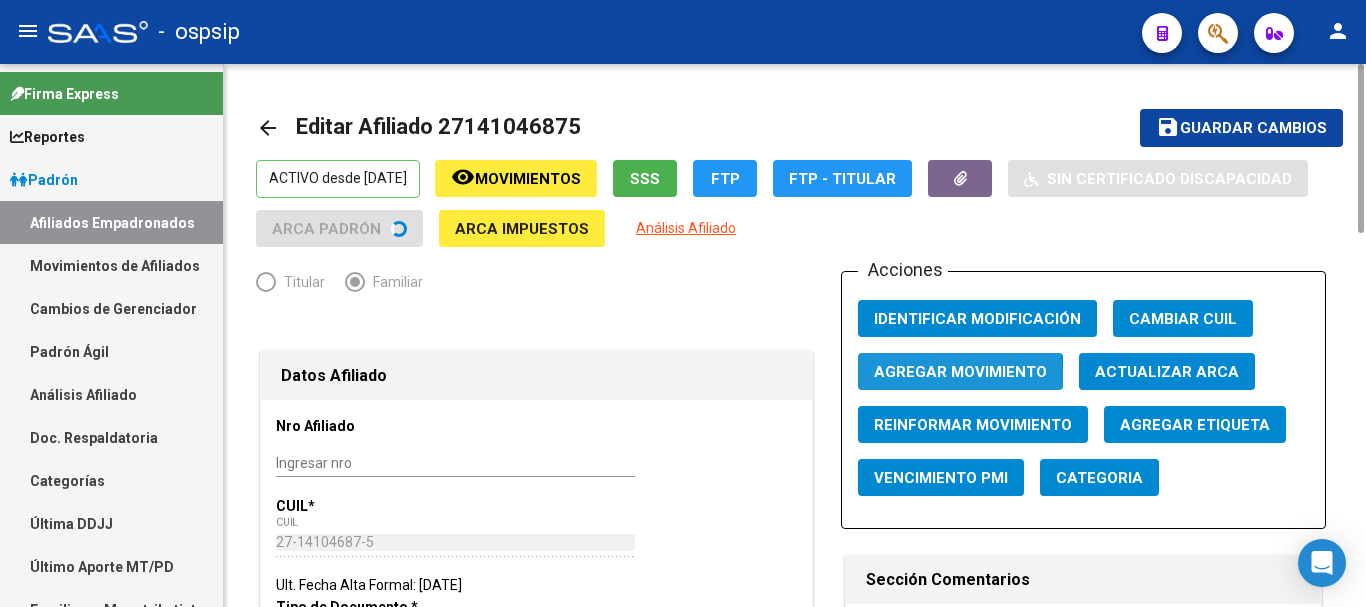 click on "Agregar Movimiento" 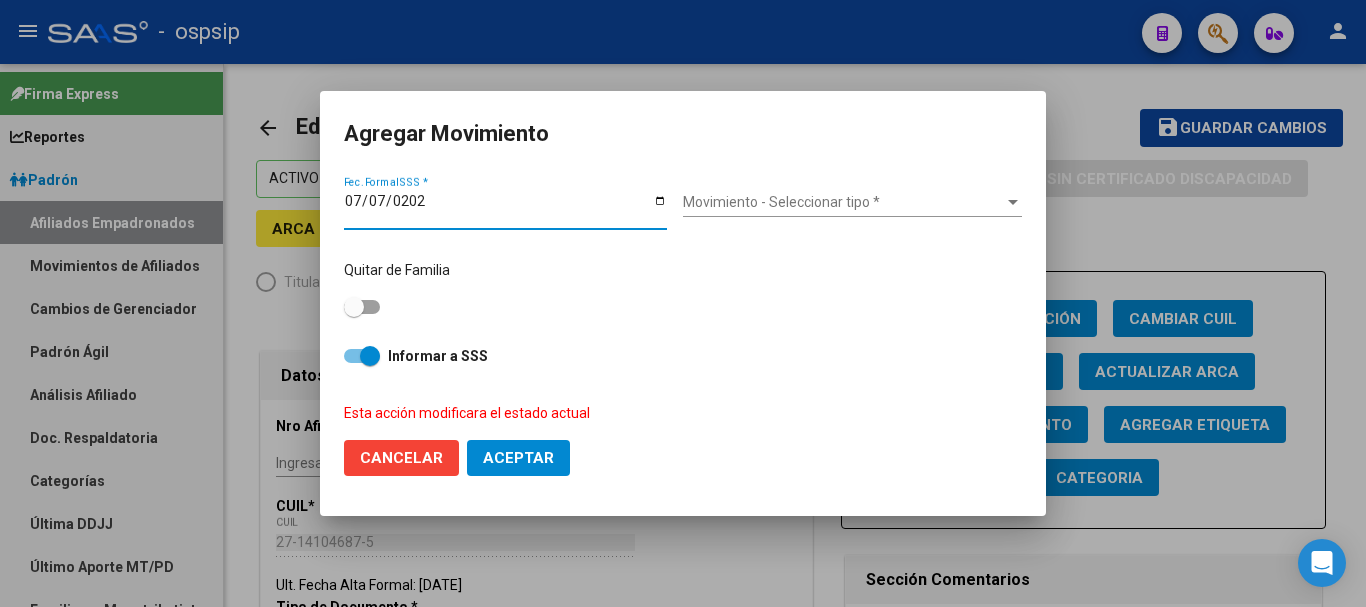 type on "[DATE]" 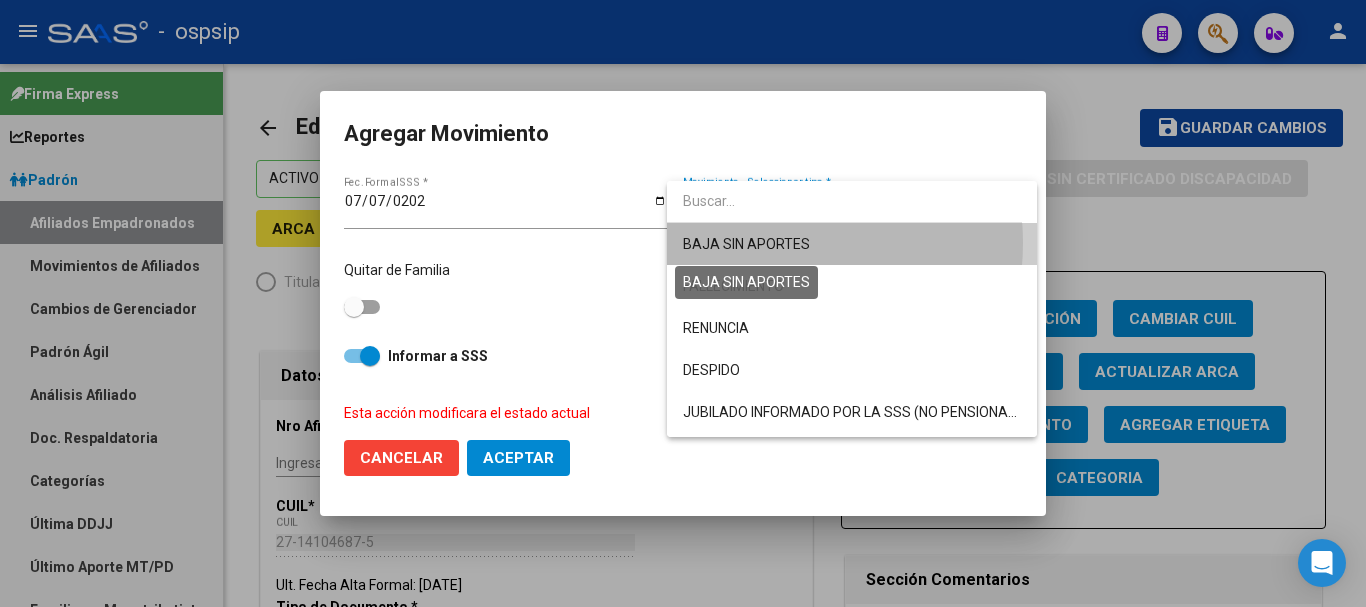 click on "BAJA SIN APORTES" at bounding box center (746, 244) 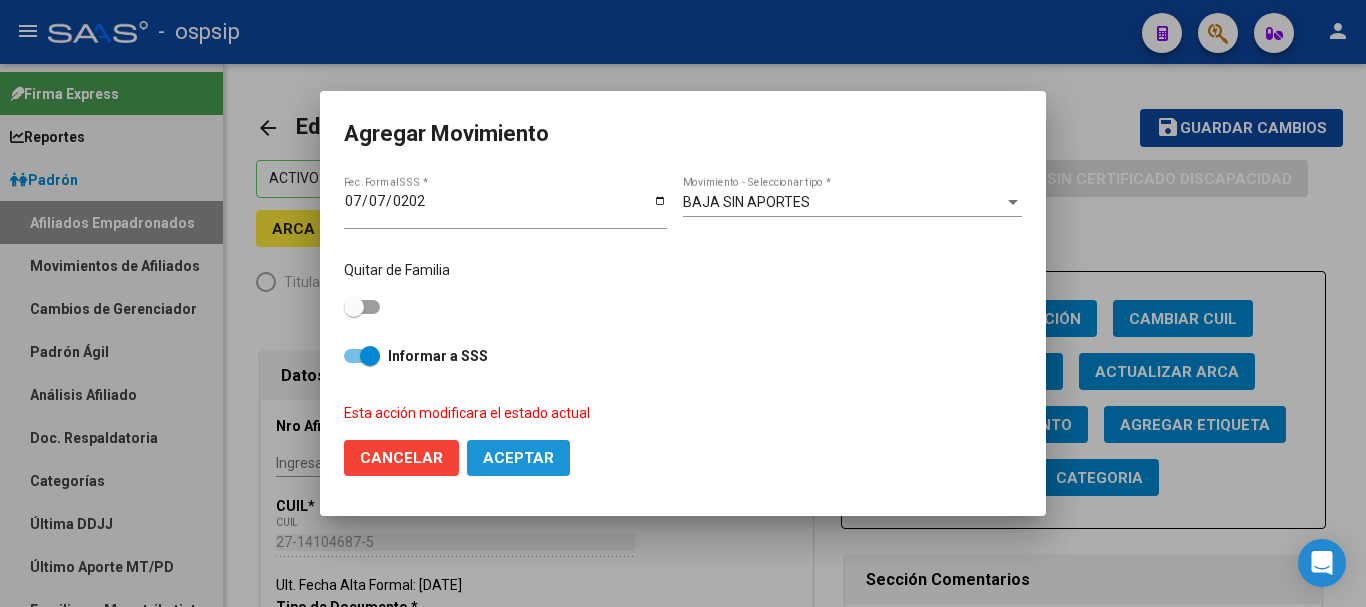 click on "Aceptar" 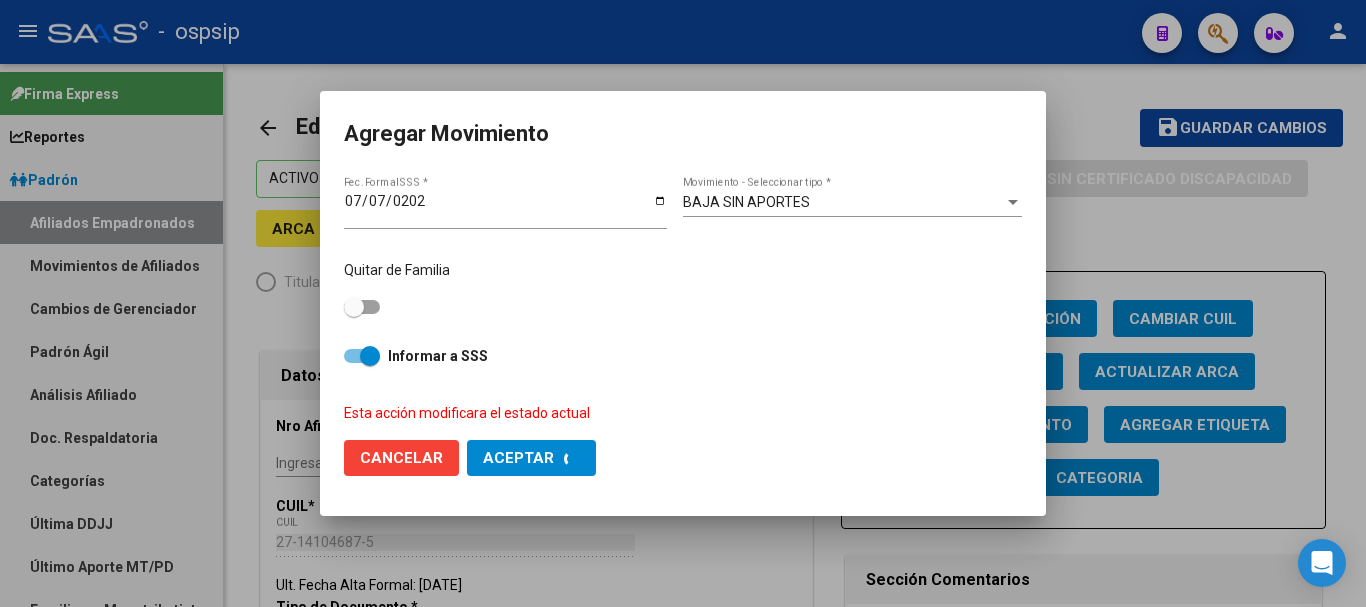 checkbox on "false" 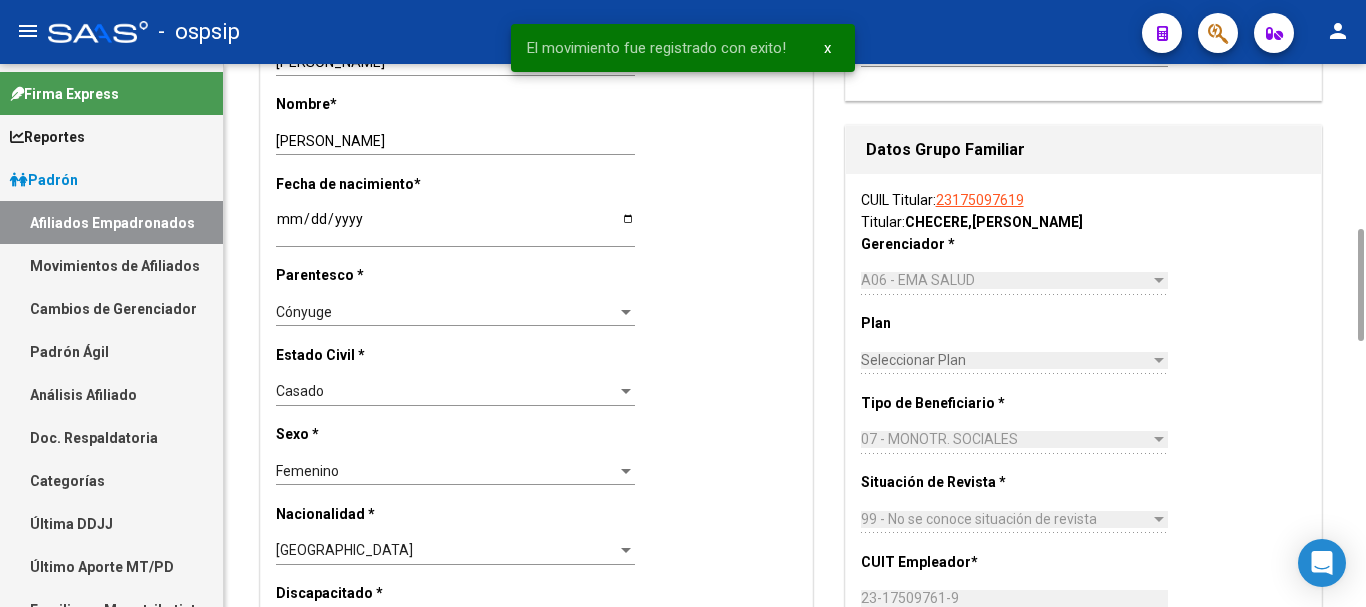 scroll, scrollTop: 1400, scrollLeft: 0, axis: vertical 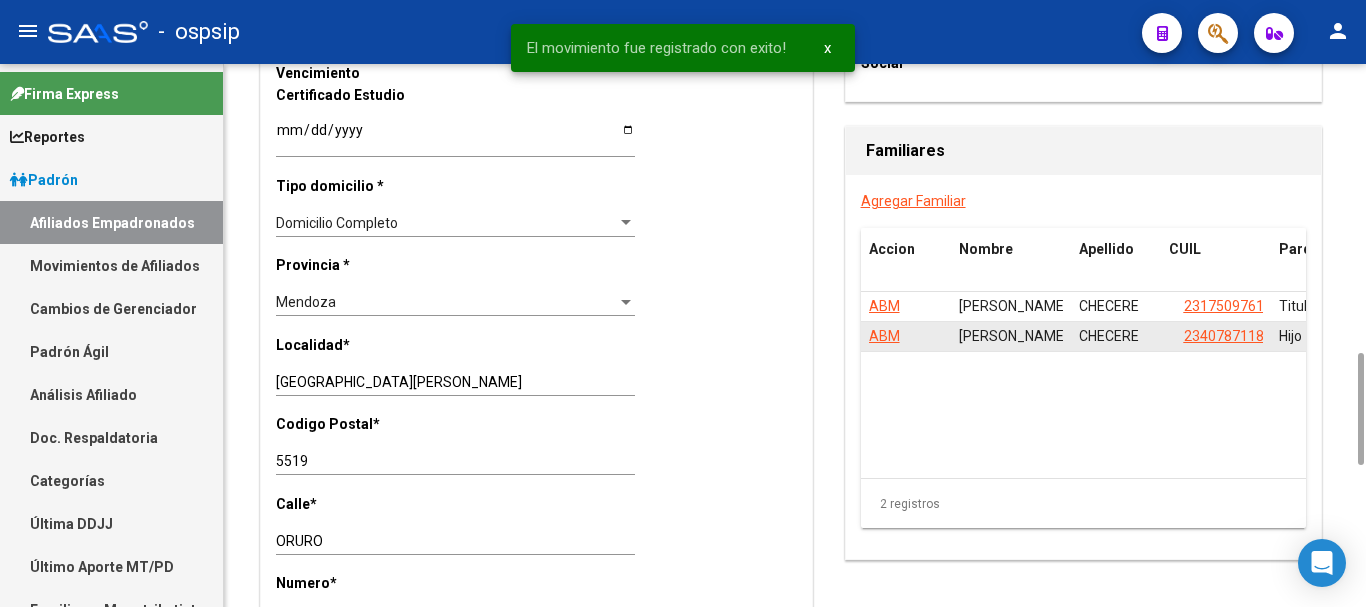 click on "ABM" 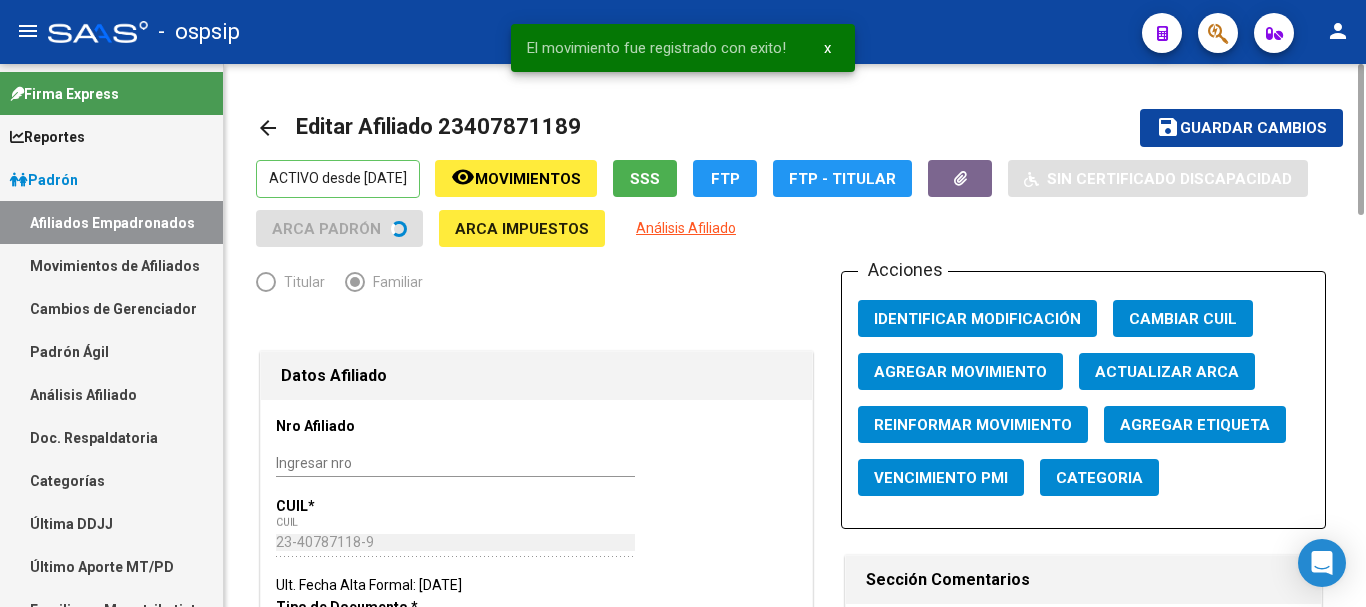 click on "Agregar Movimiento" 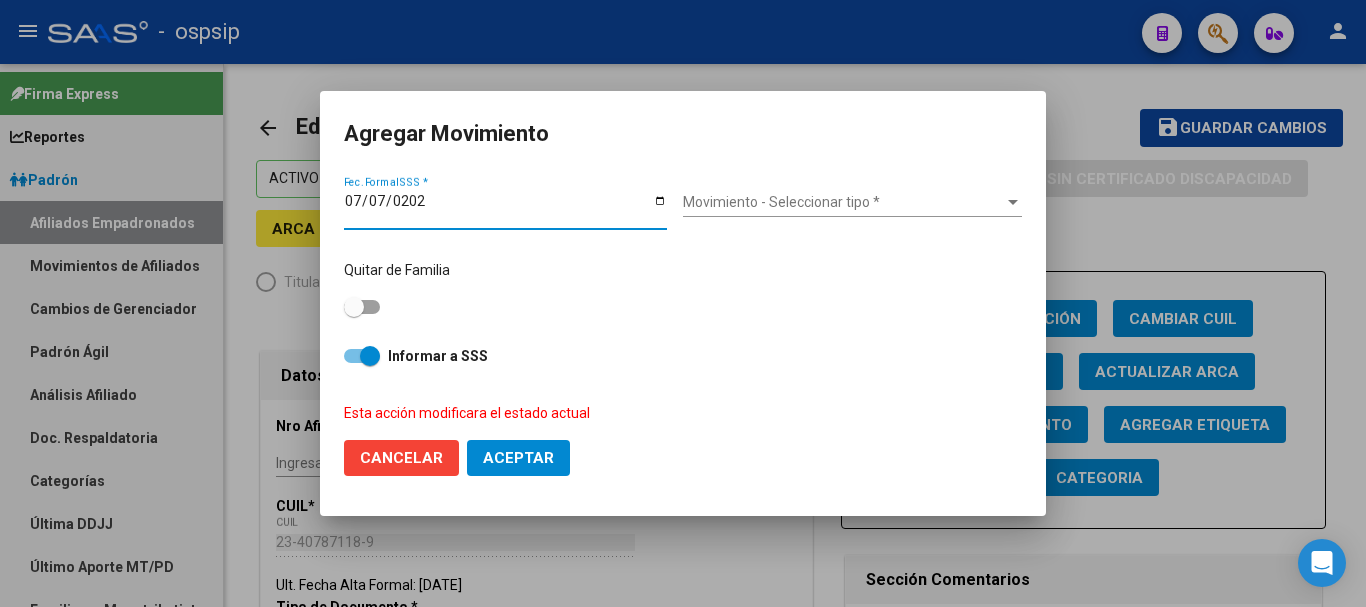 type on "[DATE]" 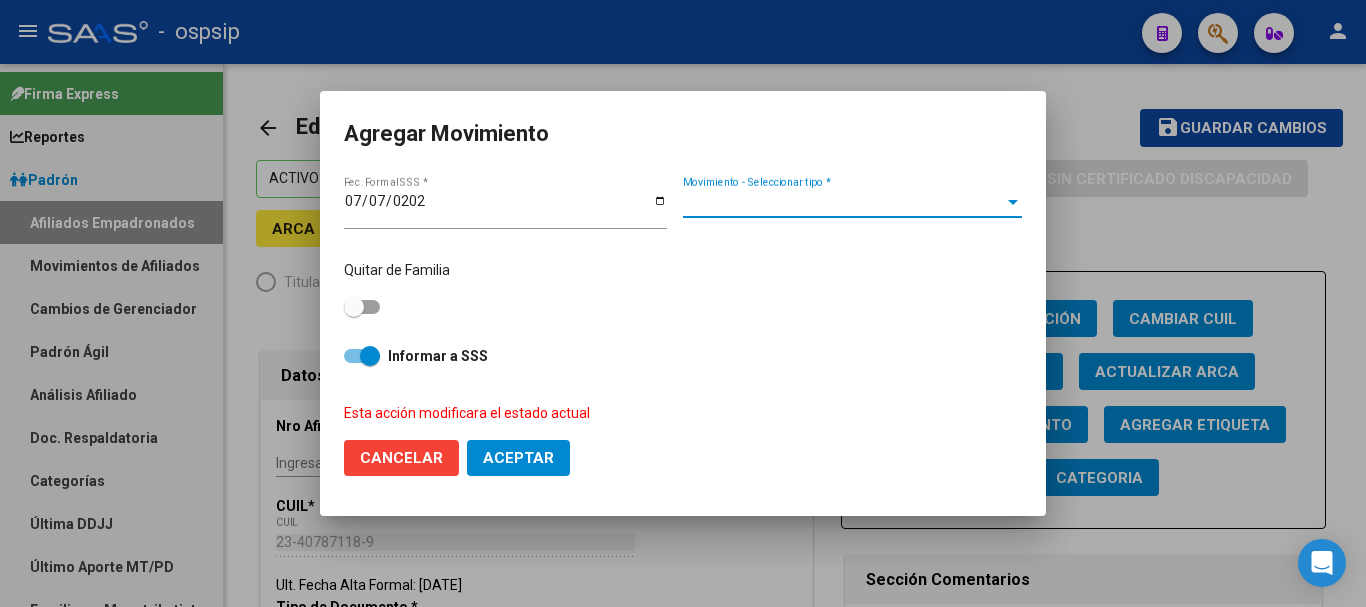click on "Movimiento - Seleccionar tipo *" at bounding box center [843, 202] 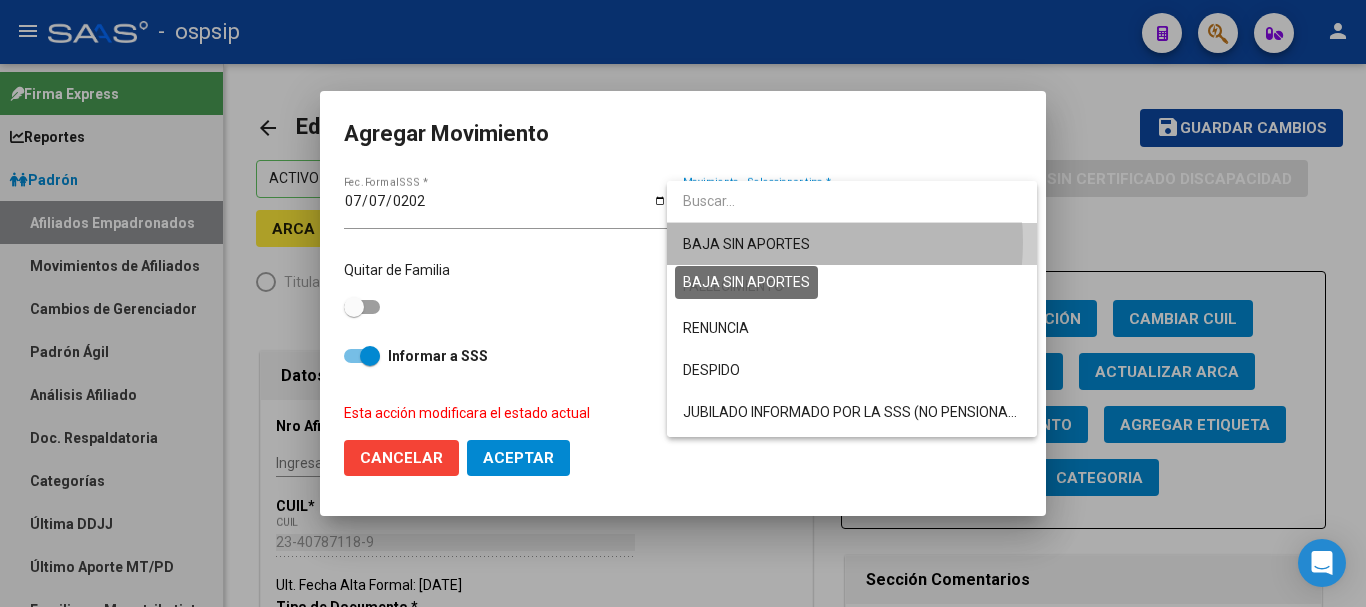 click on "BAJA SIN APORTES" at bounding box center [746, 244] 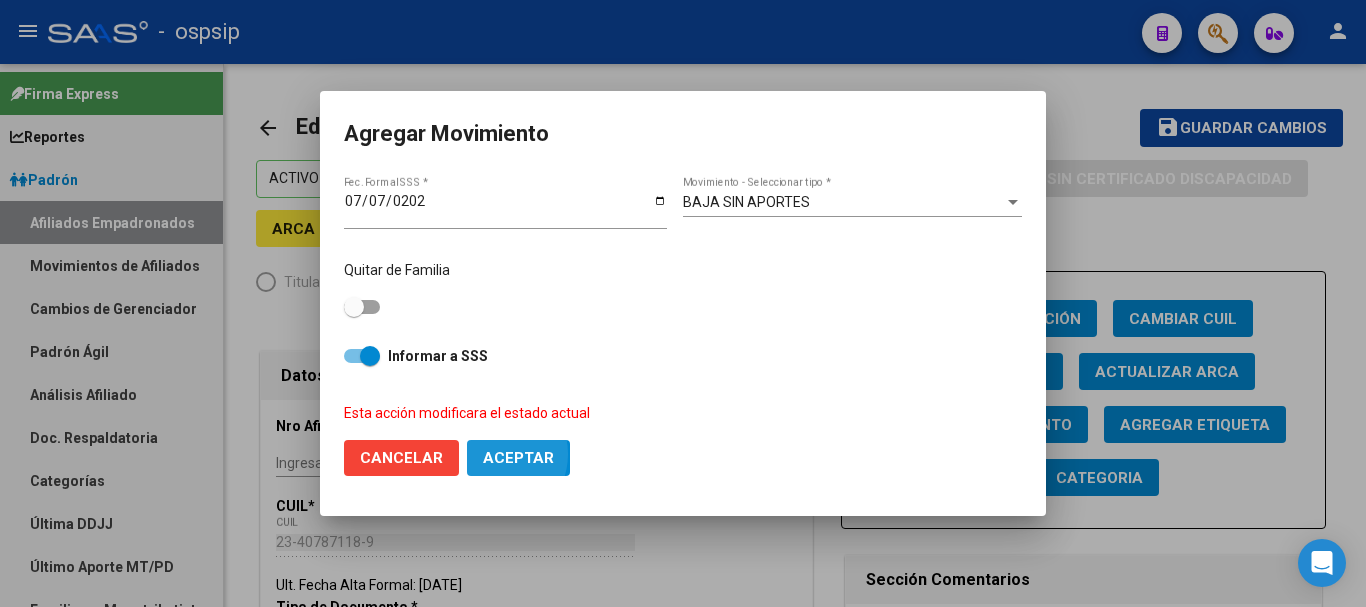 click on "Aceptar" 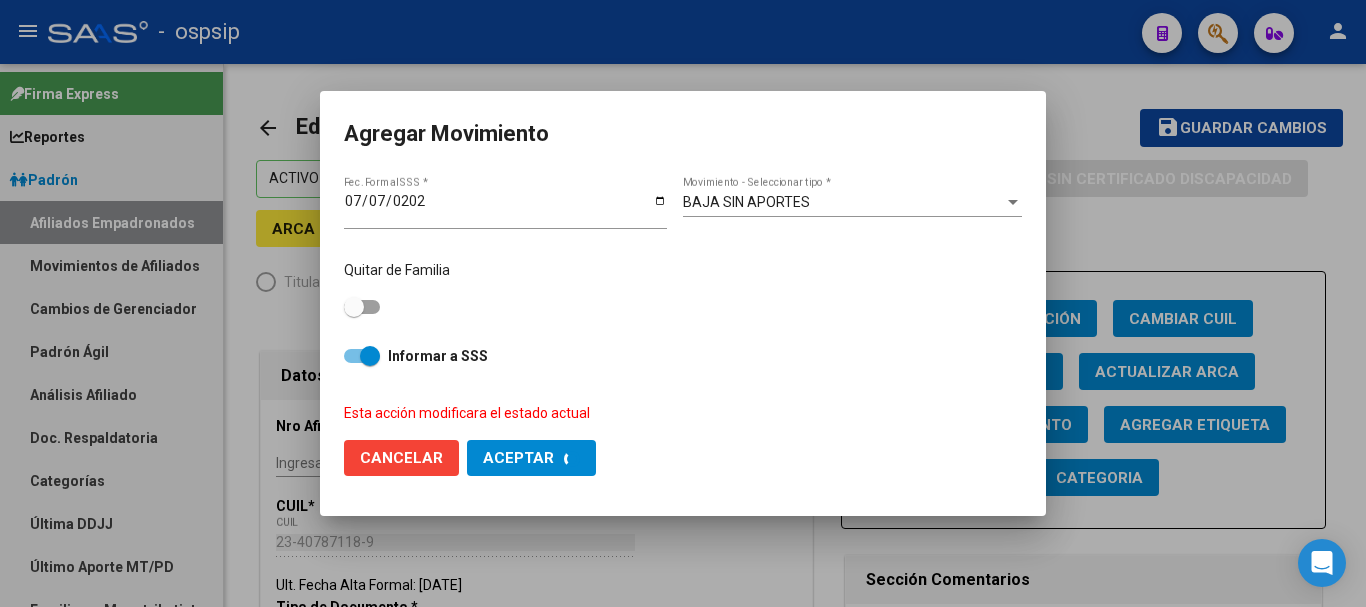 checkbox on "false" 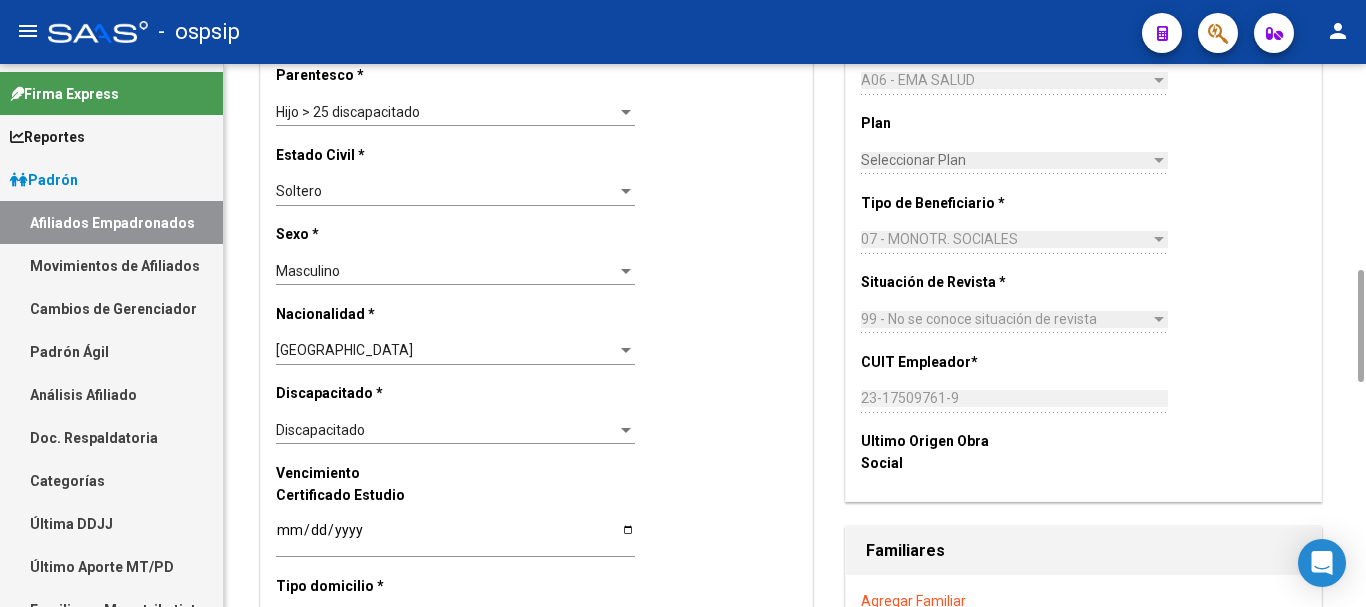 scroll, scrollTop: 0, scrollLeft: 0, axis: both 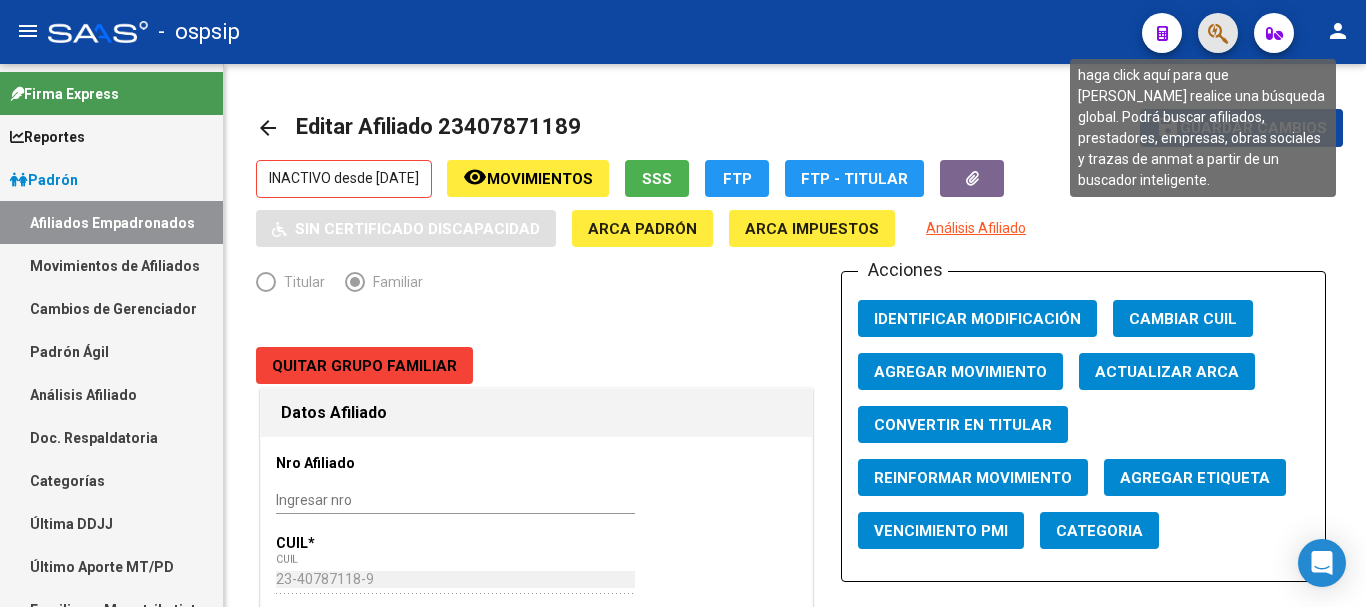 click 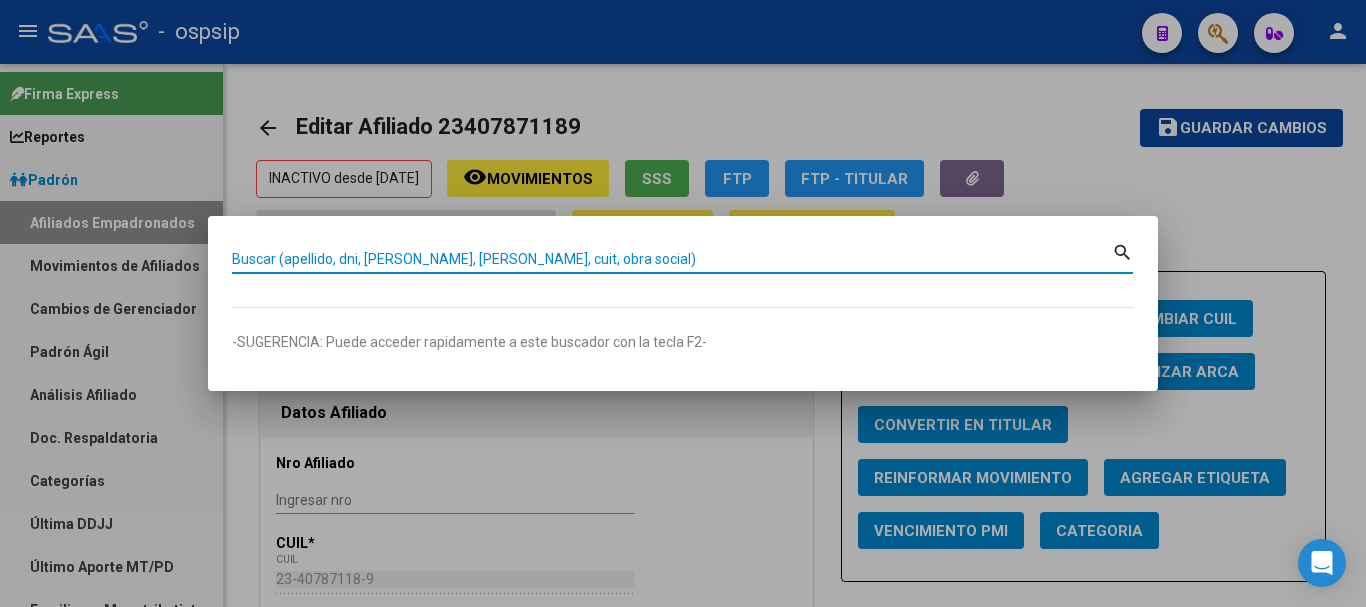 paste on "23175097619" 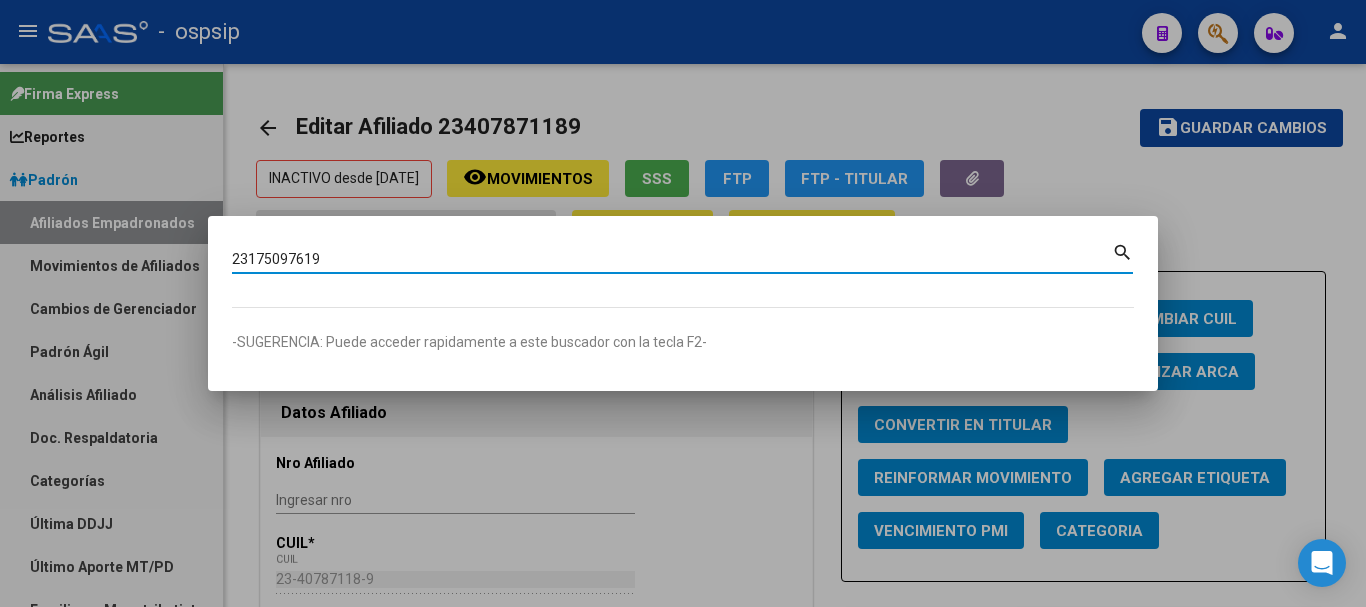 type on "23175097619" 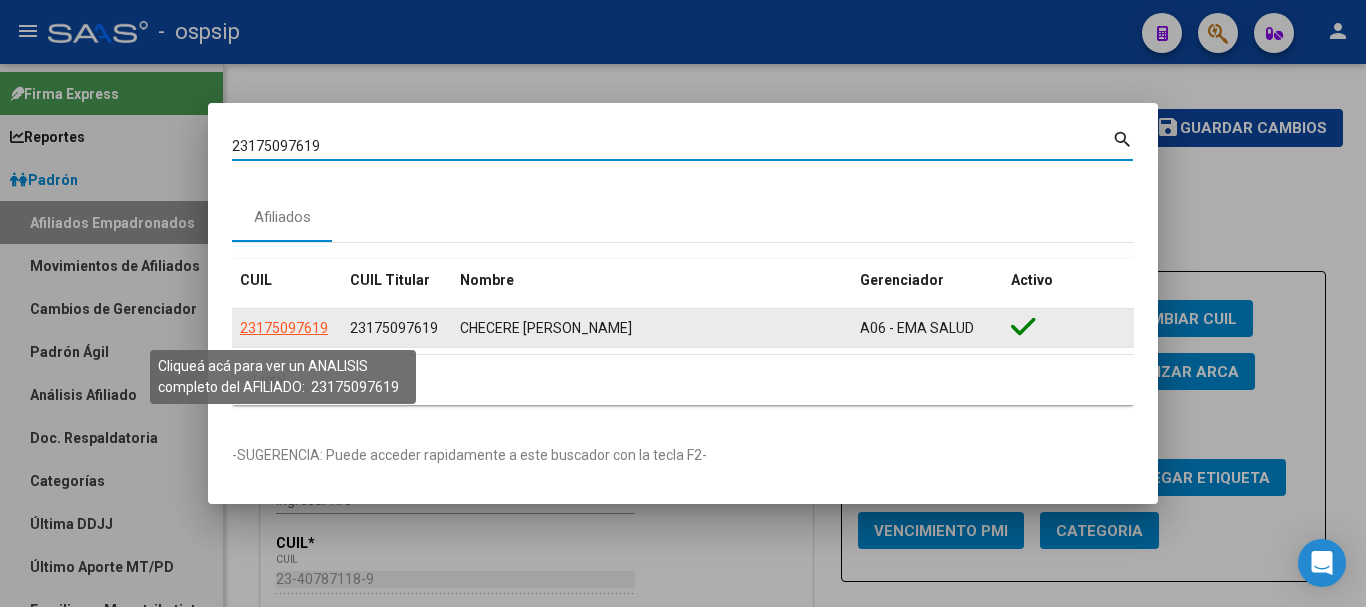 click on "23175097619" 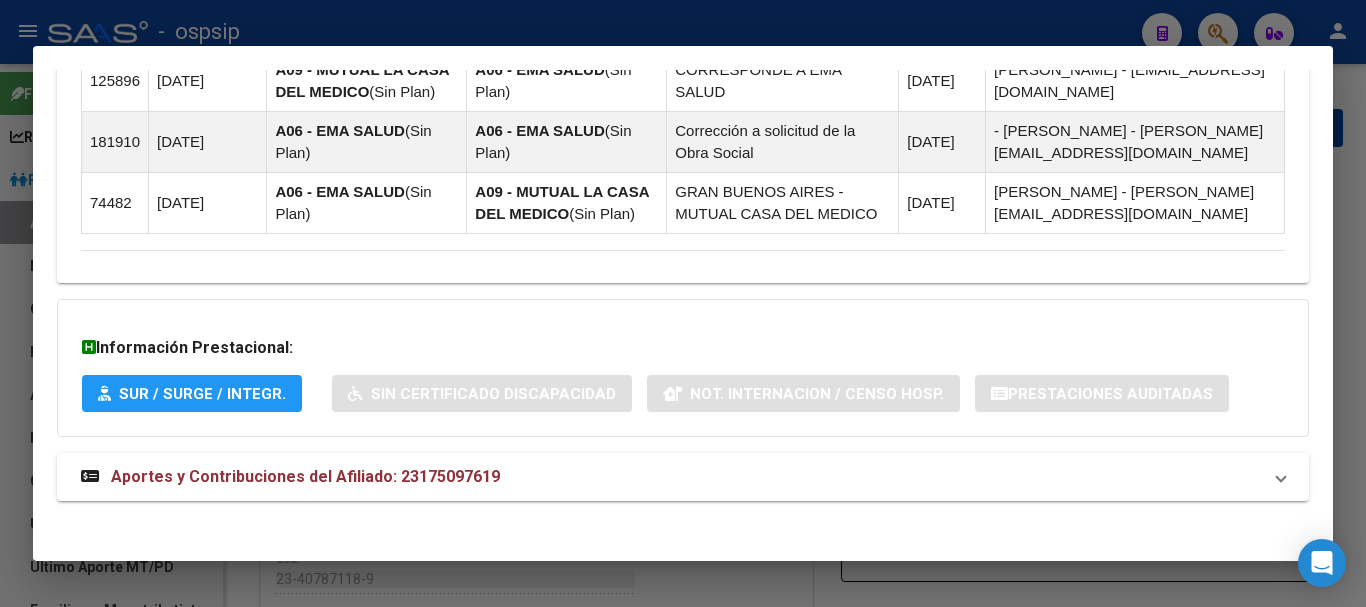 scroll, scrollTop: 1491, scrollLeft: 0, axis: vertical 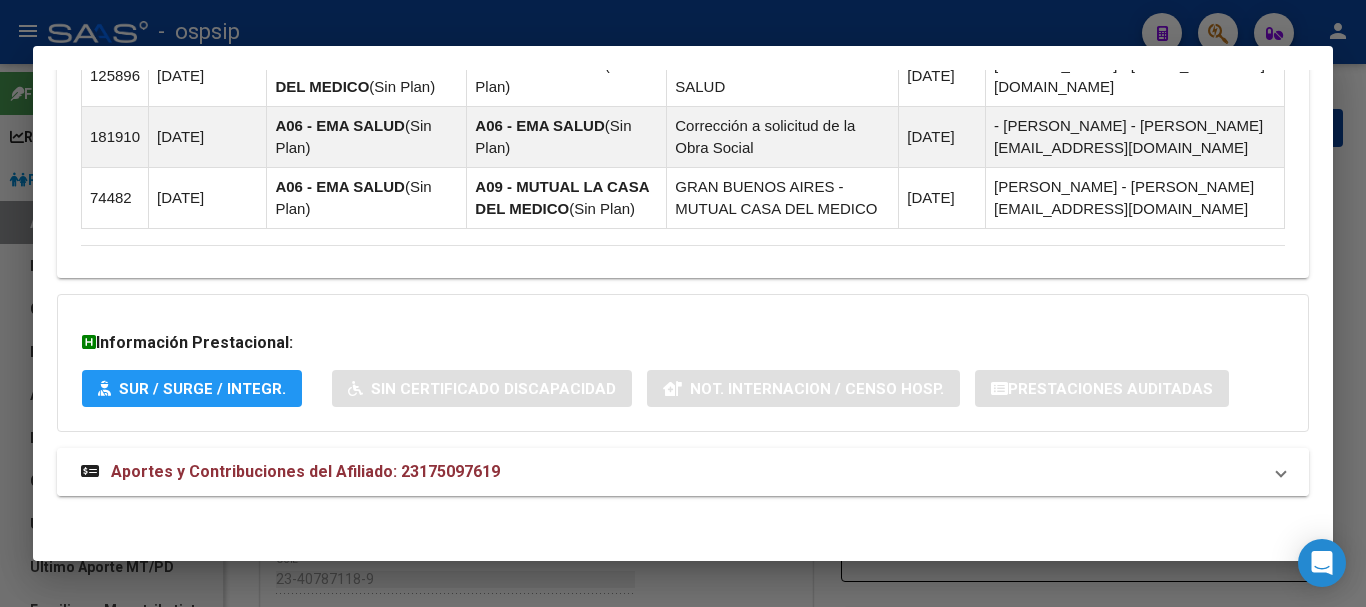 click on "Aportes y Contribuciones del Afiliado: 23175097619" at bounding box center (305, 471) 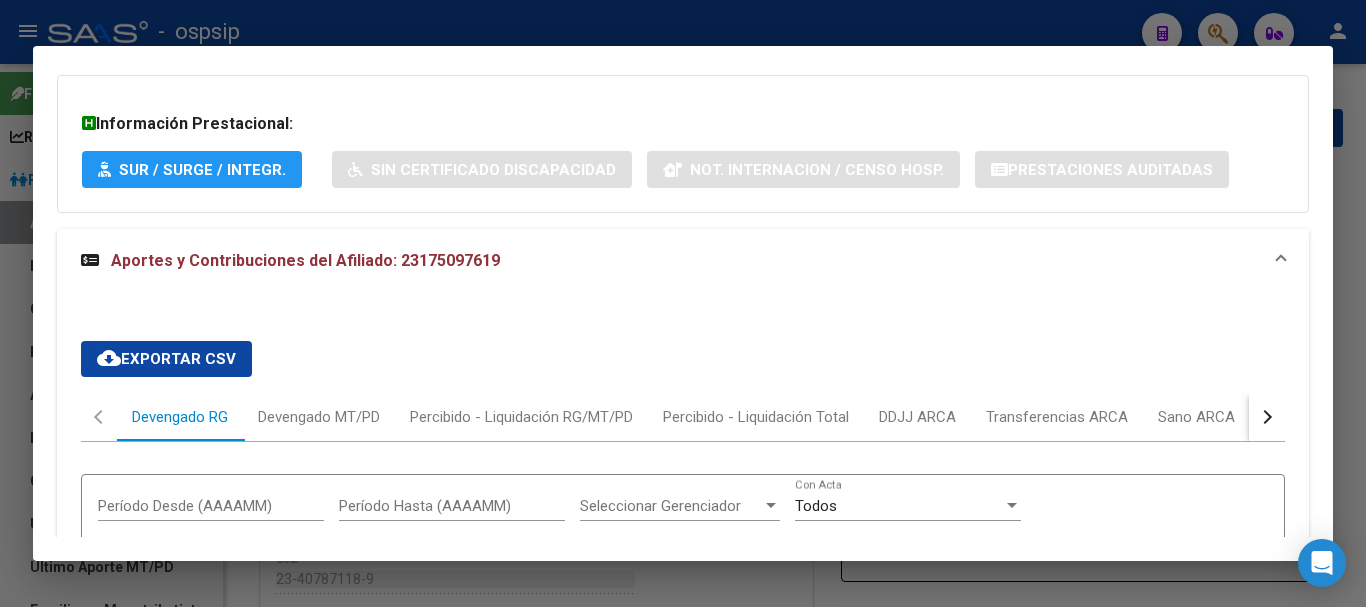 scroll, scrollTop: 1709, scrollLeft: 0, axis: vertical 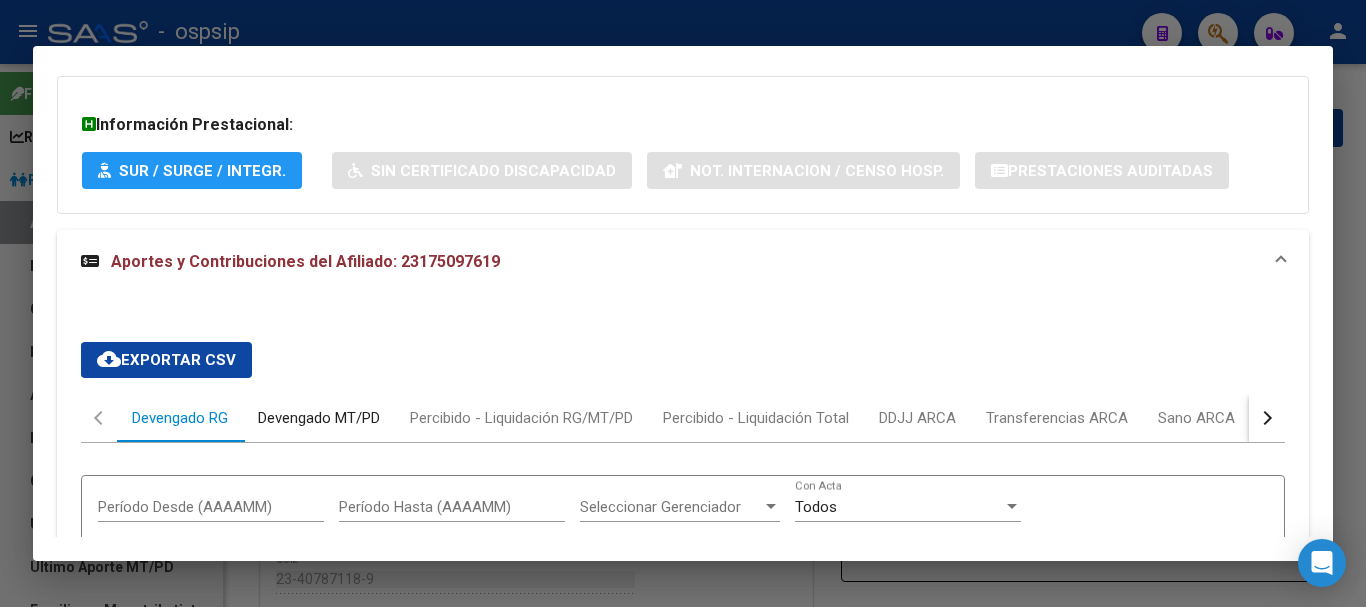 click on "Devengado MT/PD" at bounding box center [319, 418] 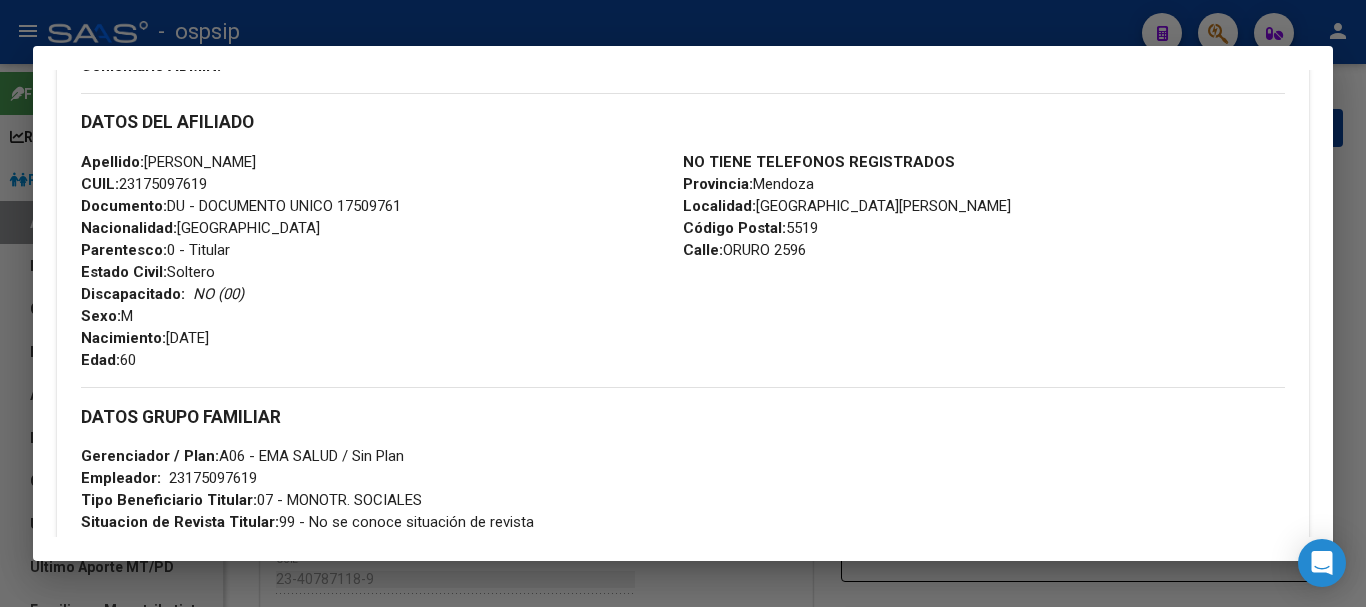 scroll, scrollTop: 600, scrollLeft: 0, axis: vertical 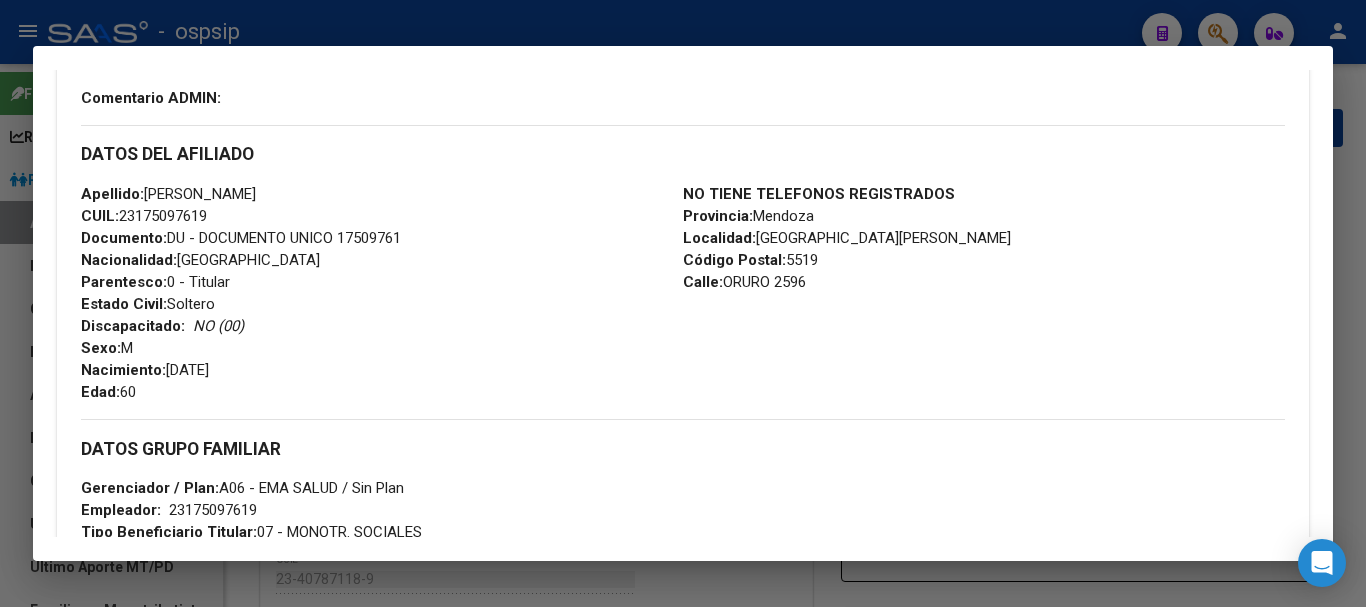 click at bounding box center (683, 303) 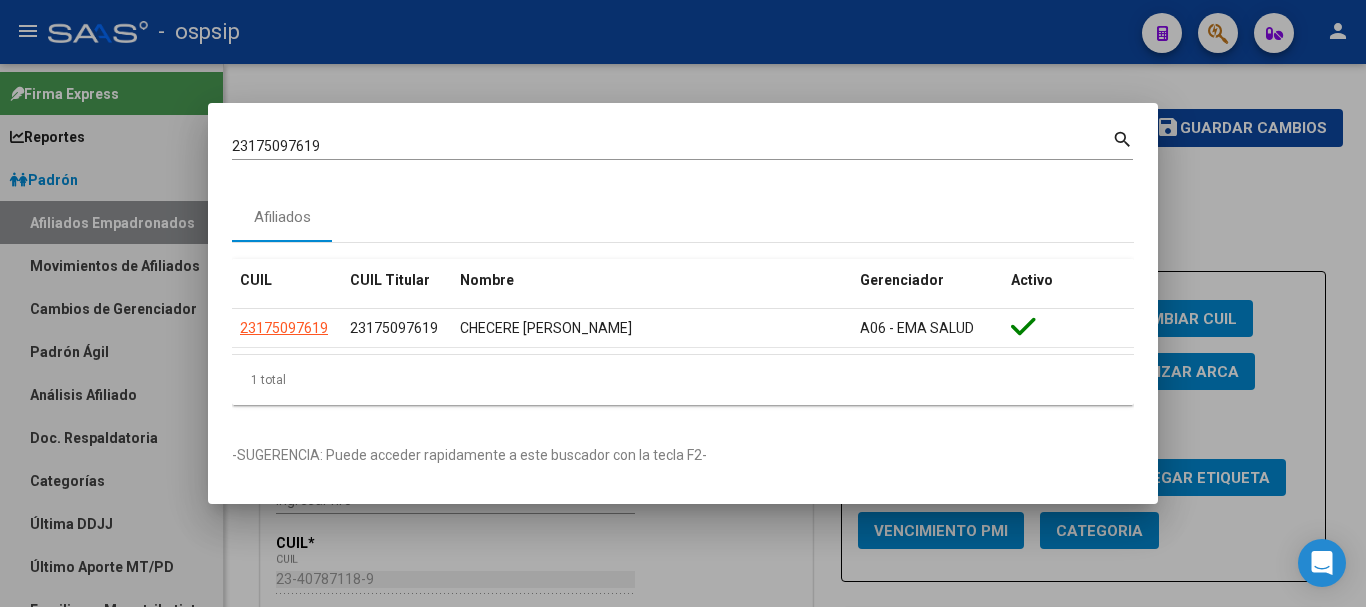 click at bounding box center [683, 303] 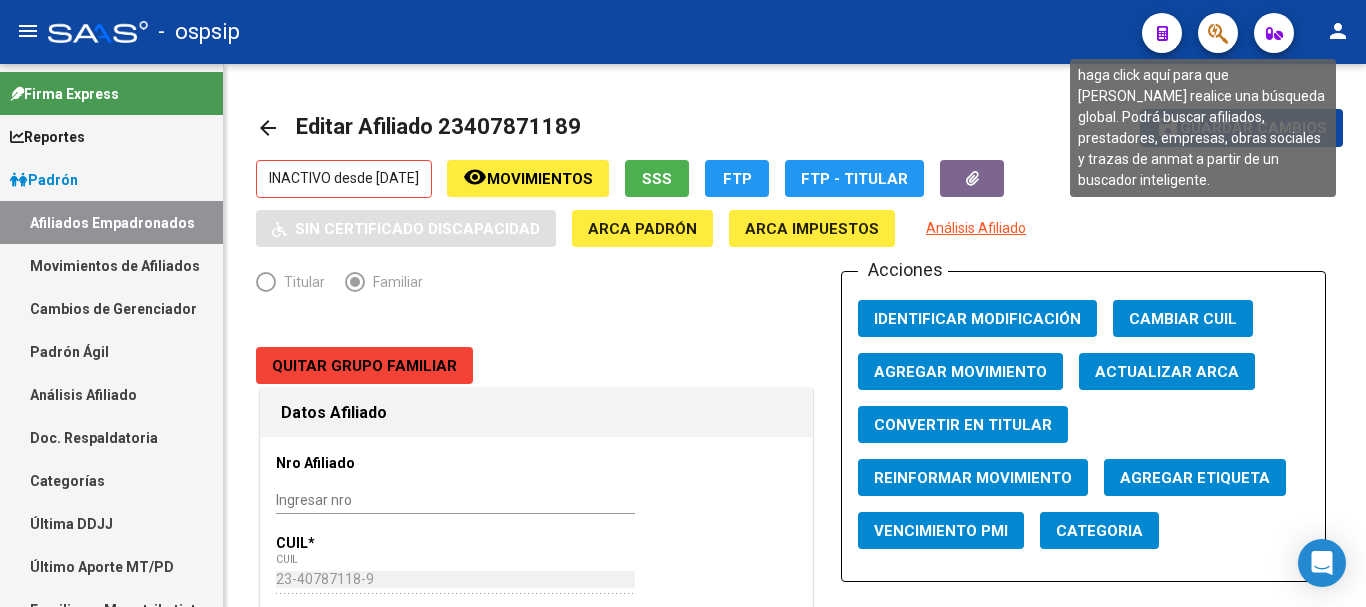 click 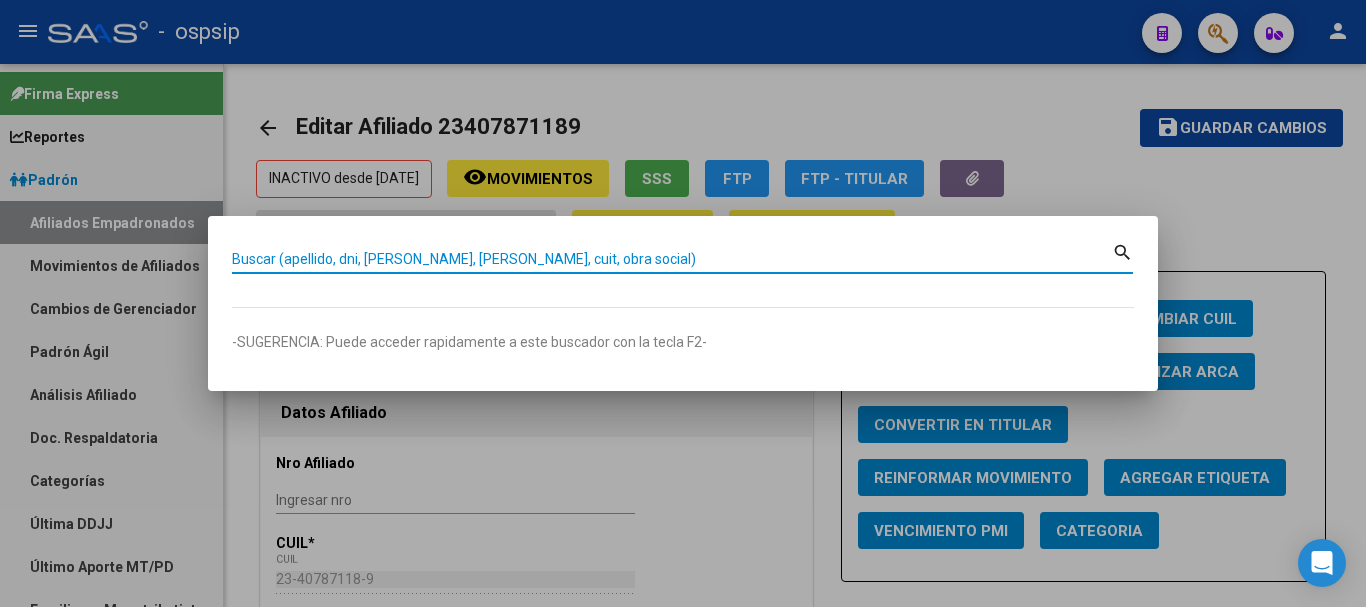 paste on "27303974/00" 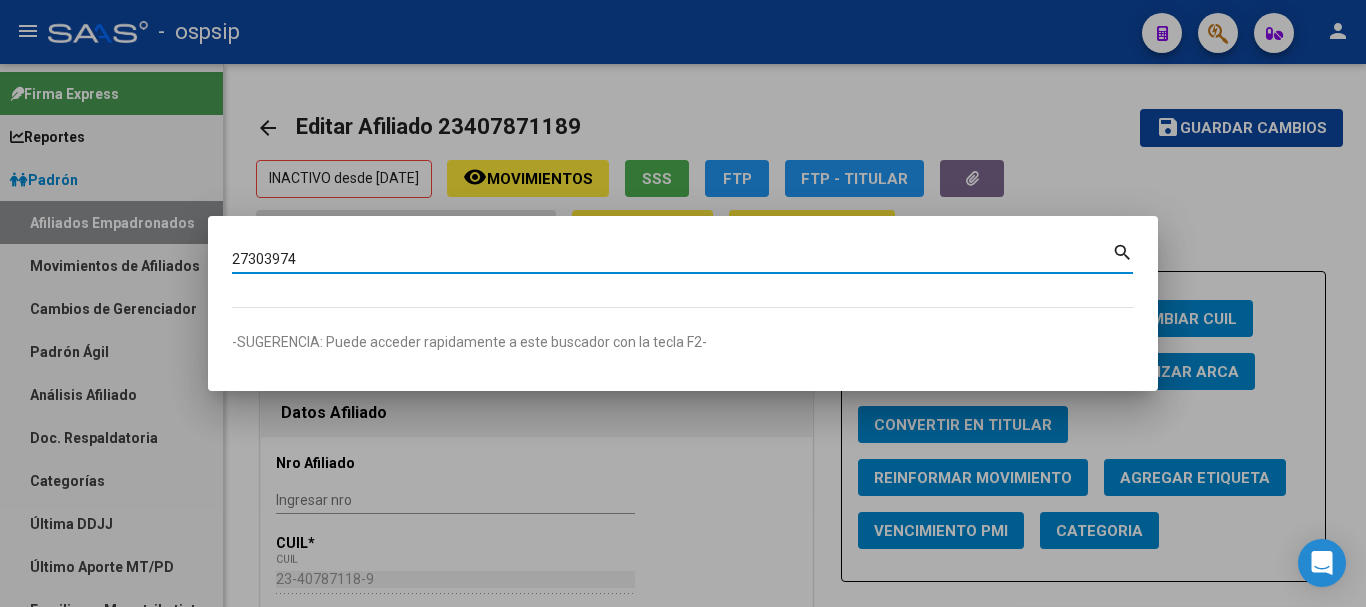 type on "27303974" 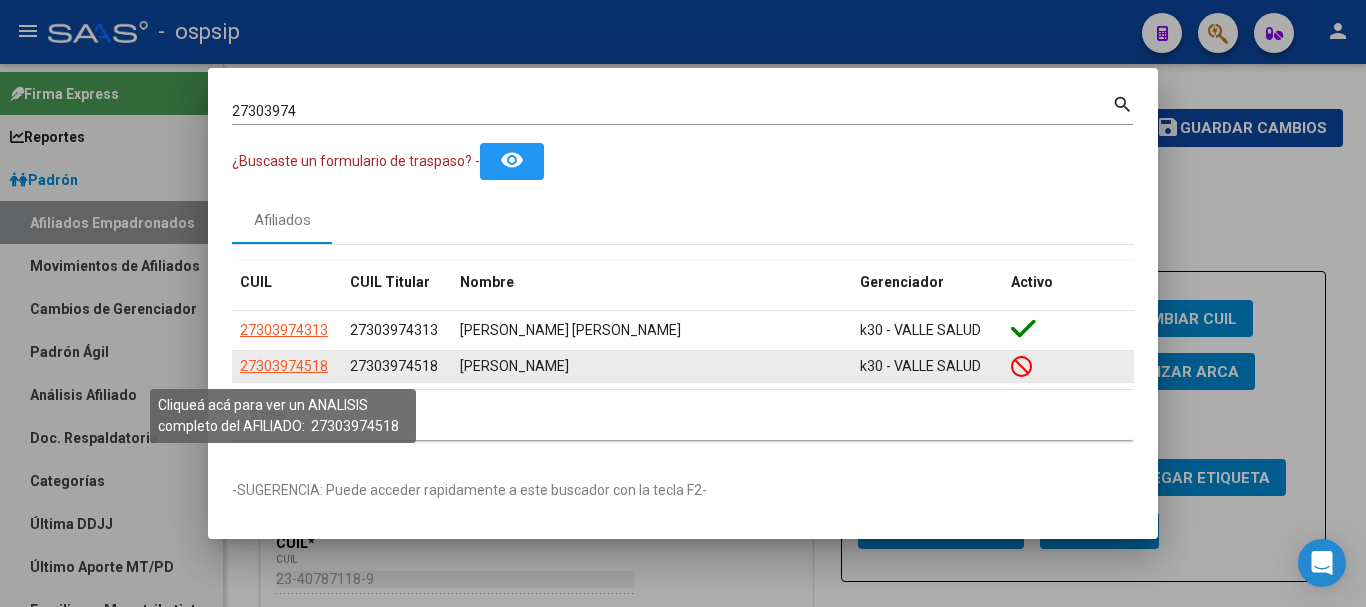 click on "27303974518" 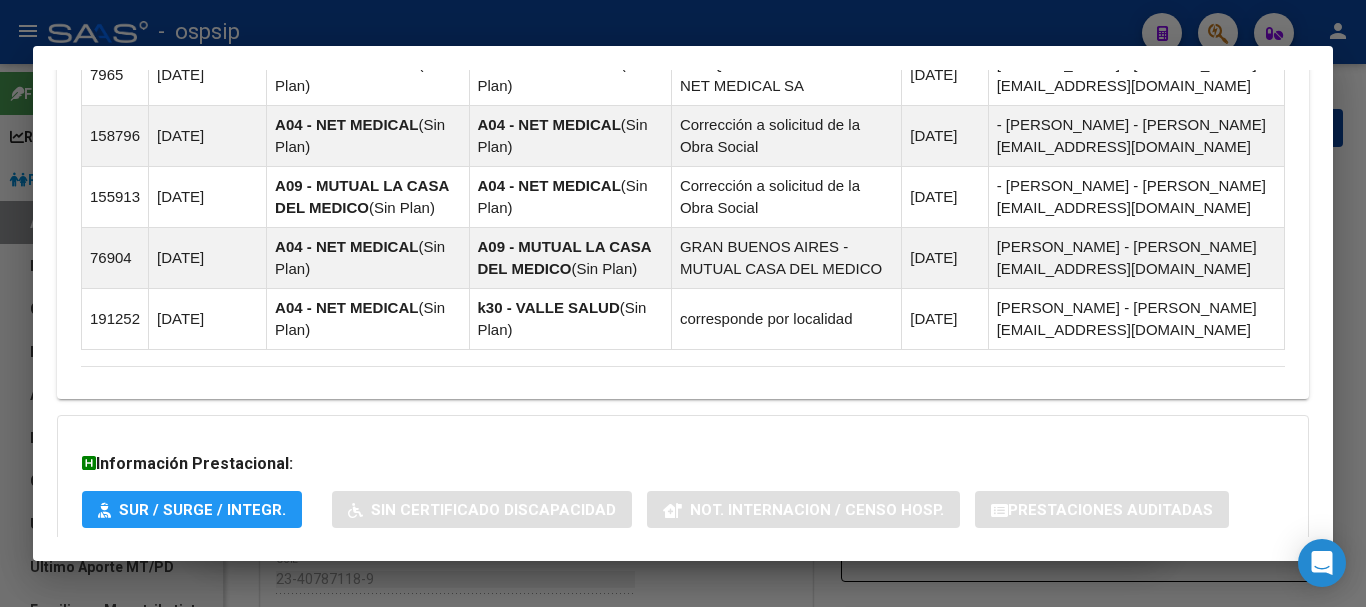 scroll, scrollTop: 1500, scrollLeft: 0, axis: vertical 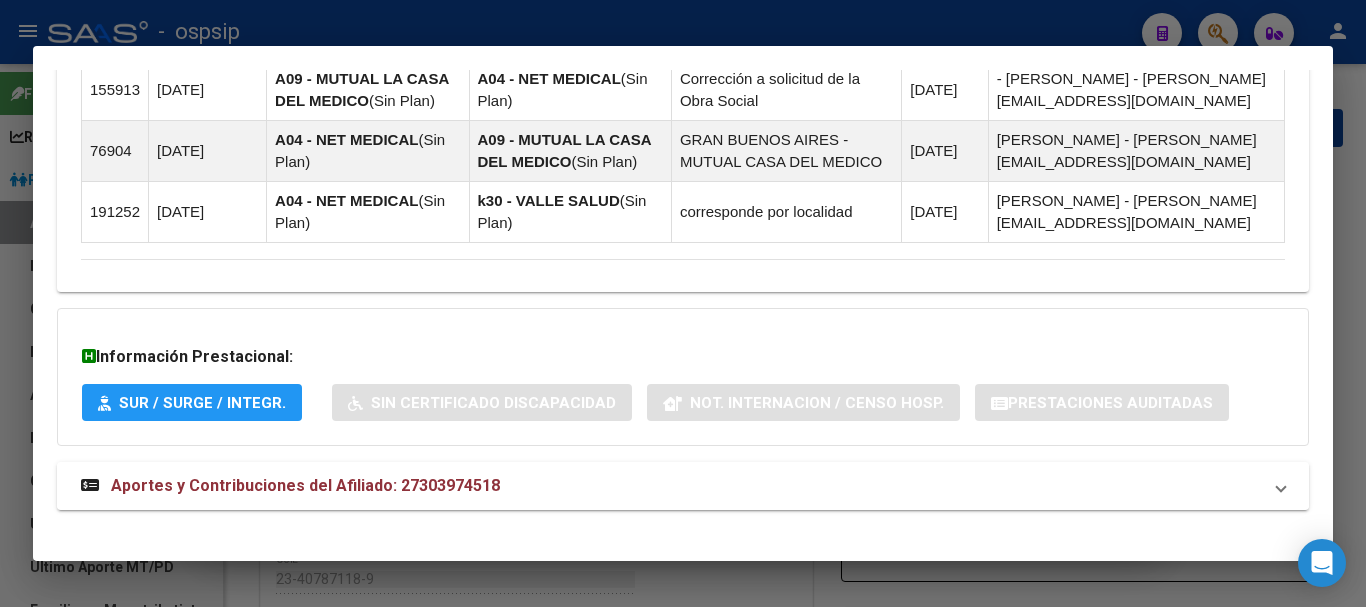 click on "Aportes y Contribuciones del Afiliado: 27303974518" at bounding box center (305, 485) 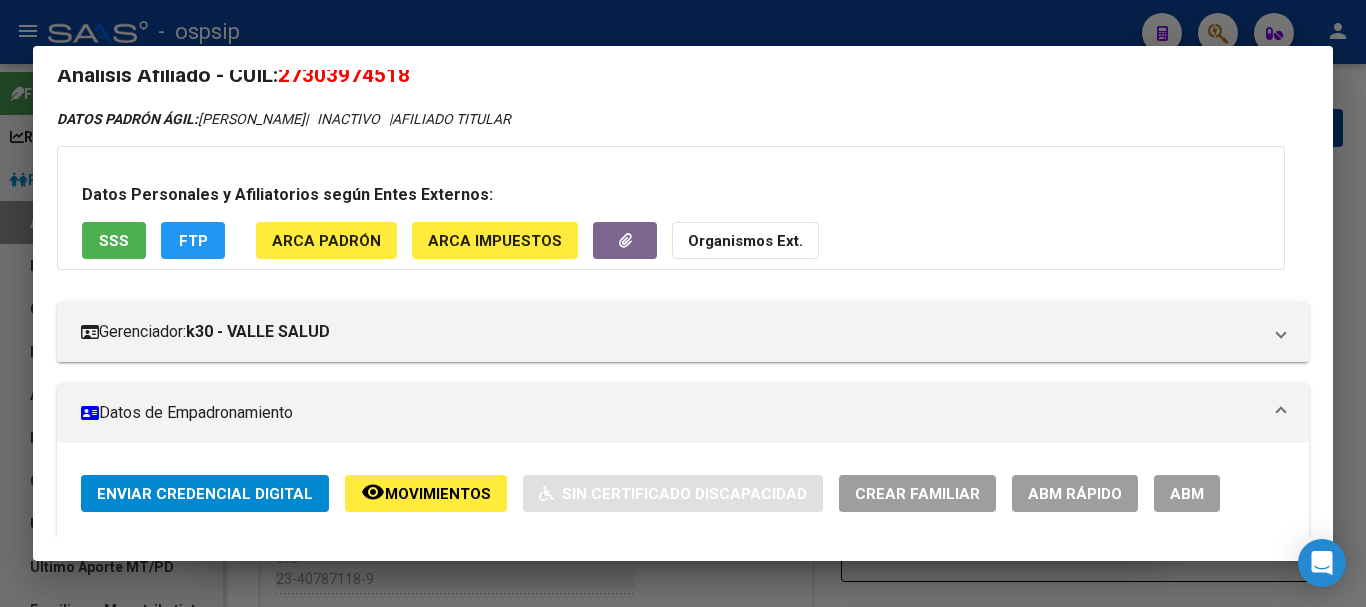 scroll, scrollTop: 0, scrollLeft: 0, axis: both 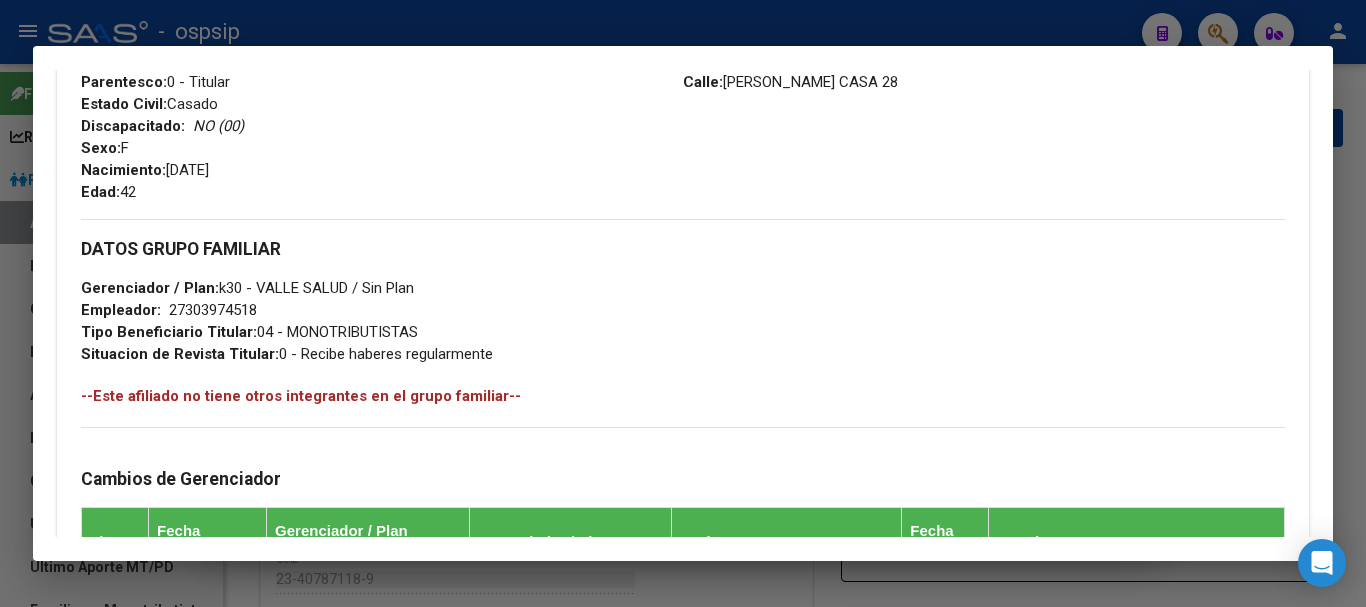 click at bounding box center [683, 303] 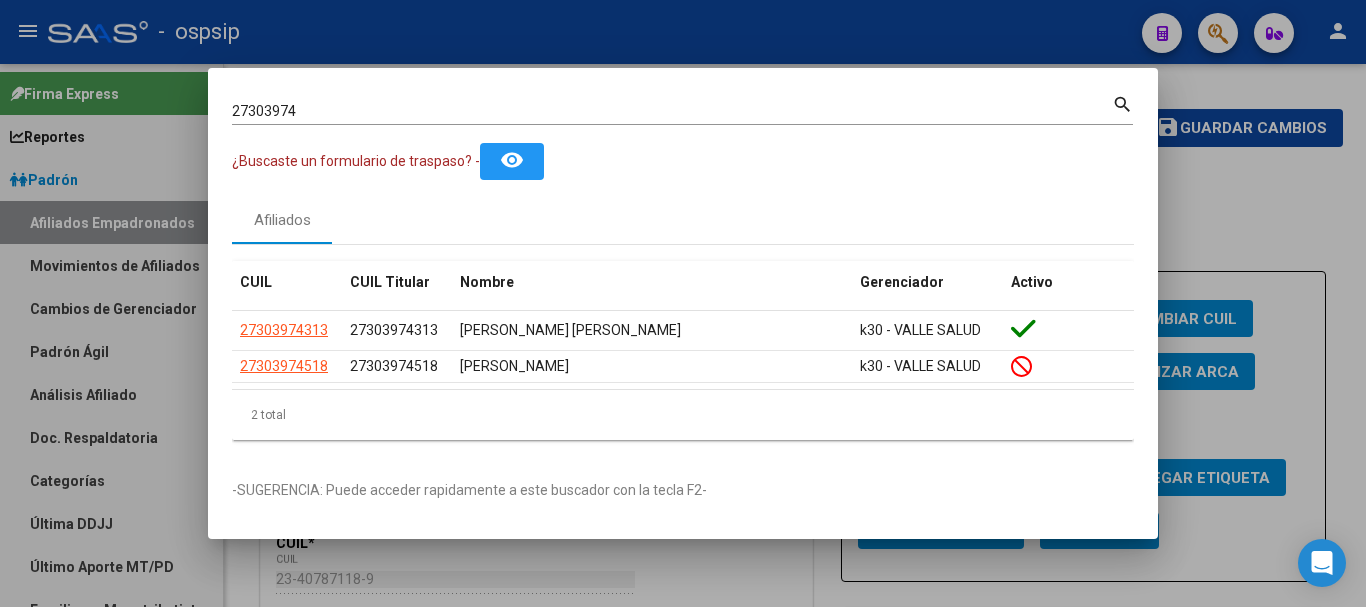 click at bounding box center (683, 303) 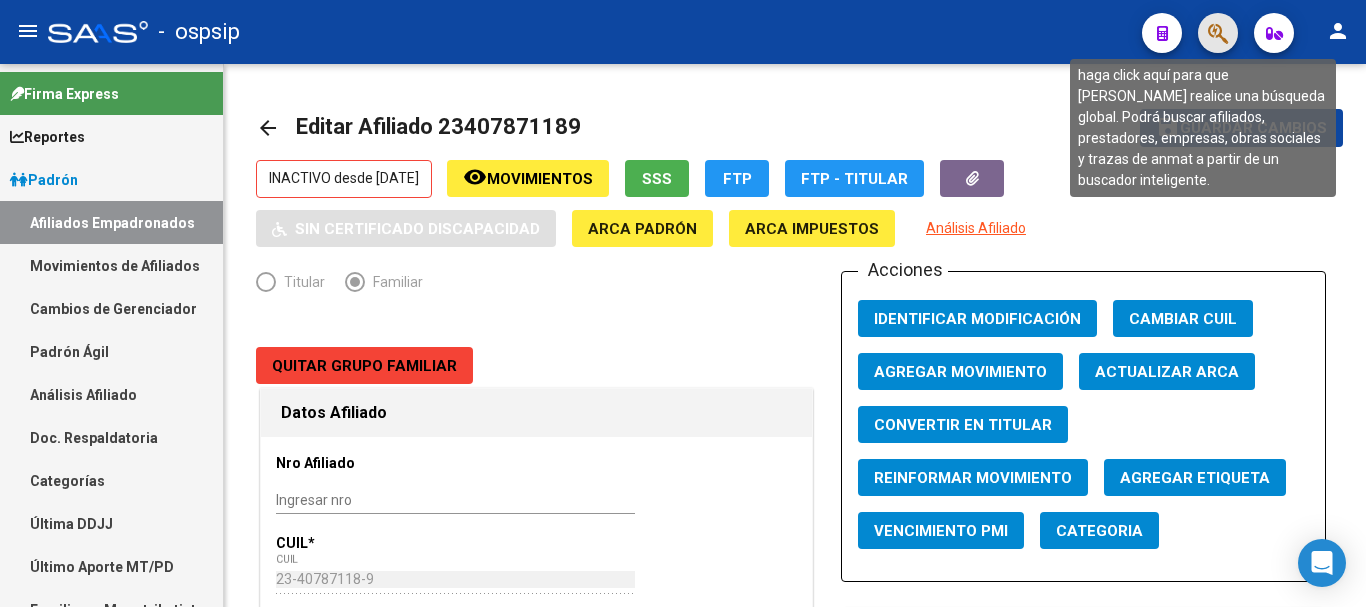 click 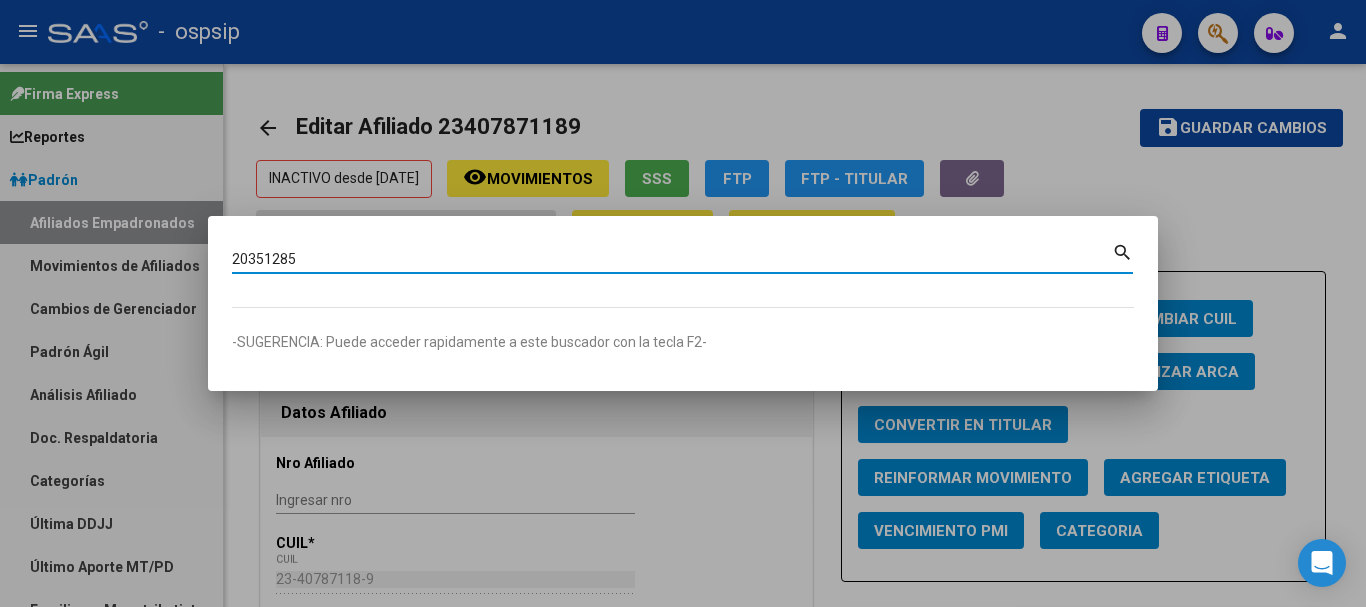 type on "20351285" 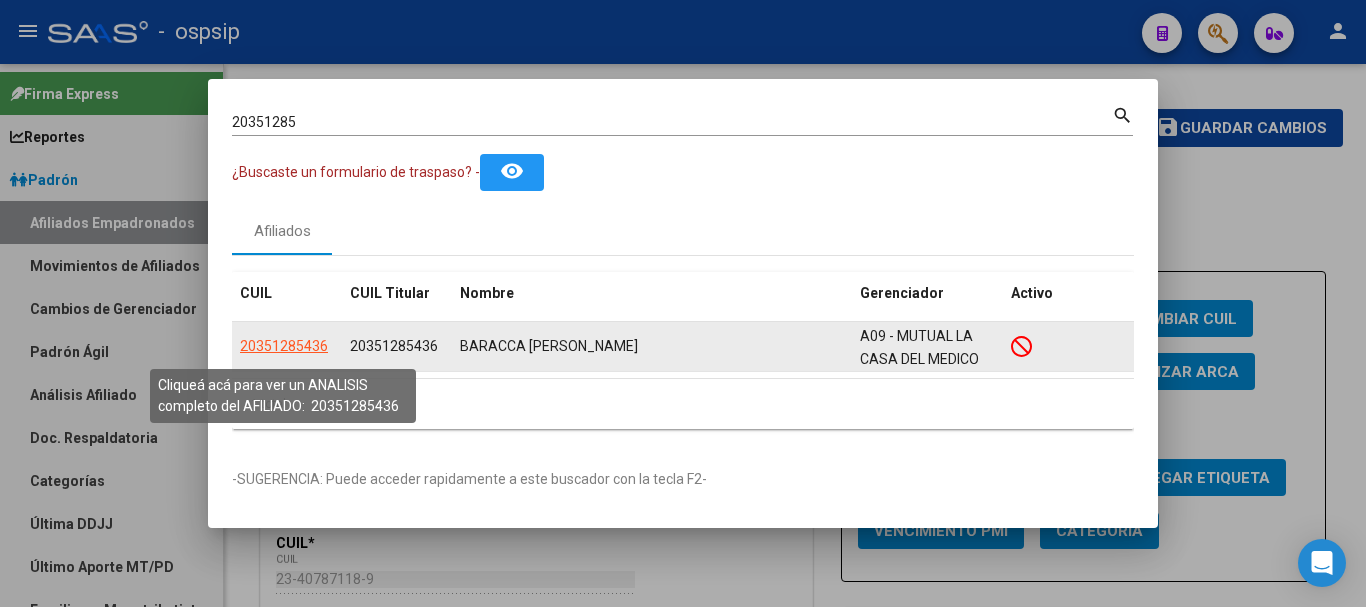 click on "20351285436" 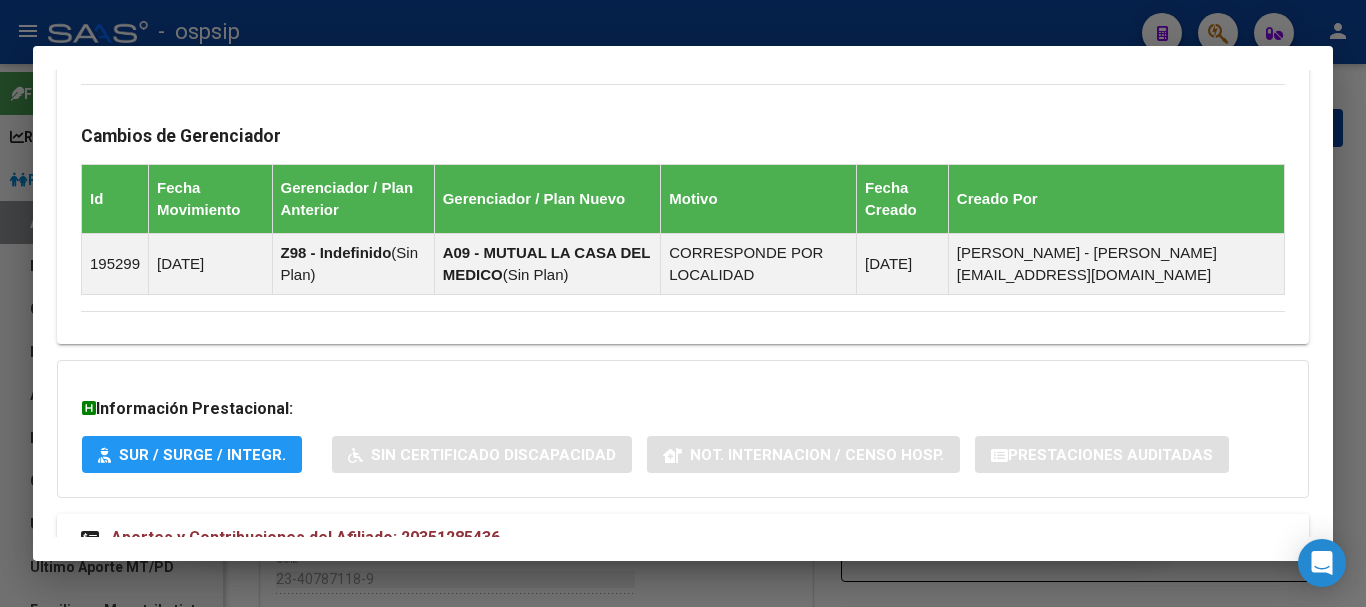 scroll, scrollTop: 1254, scrollLeft: 0, axis: vertical 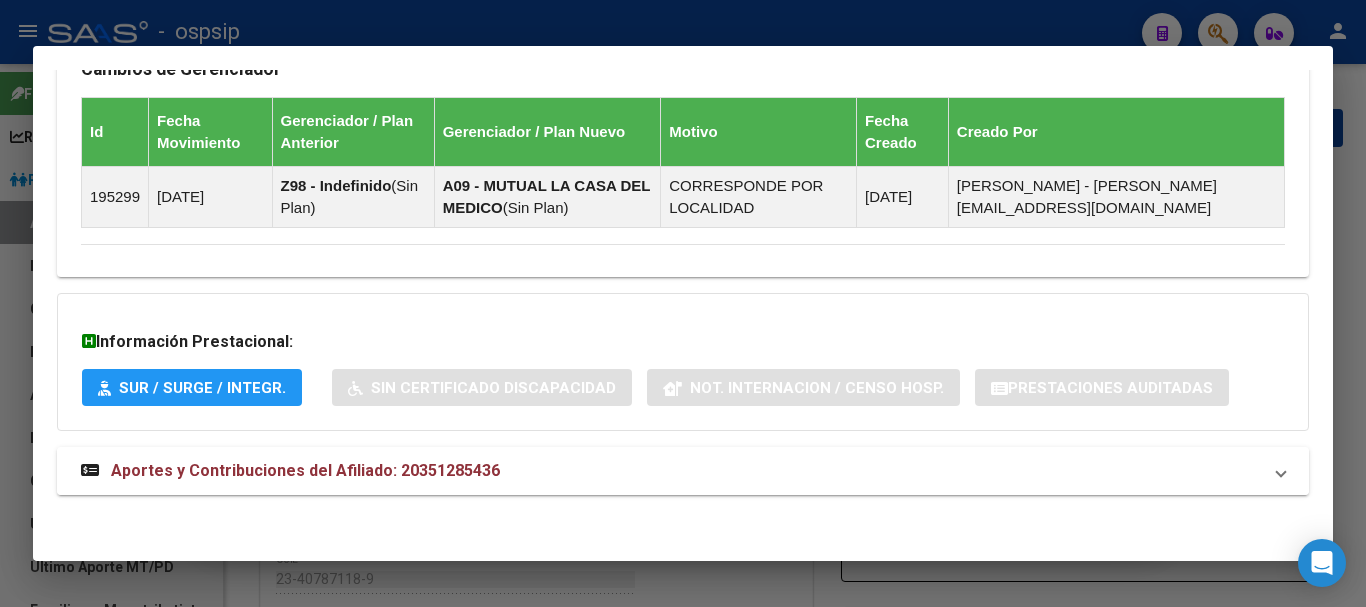 click on "Aportes y Contribuciones del Afiliado: 20351285436" at bounding box center (305, 470) 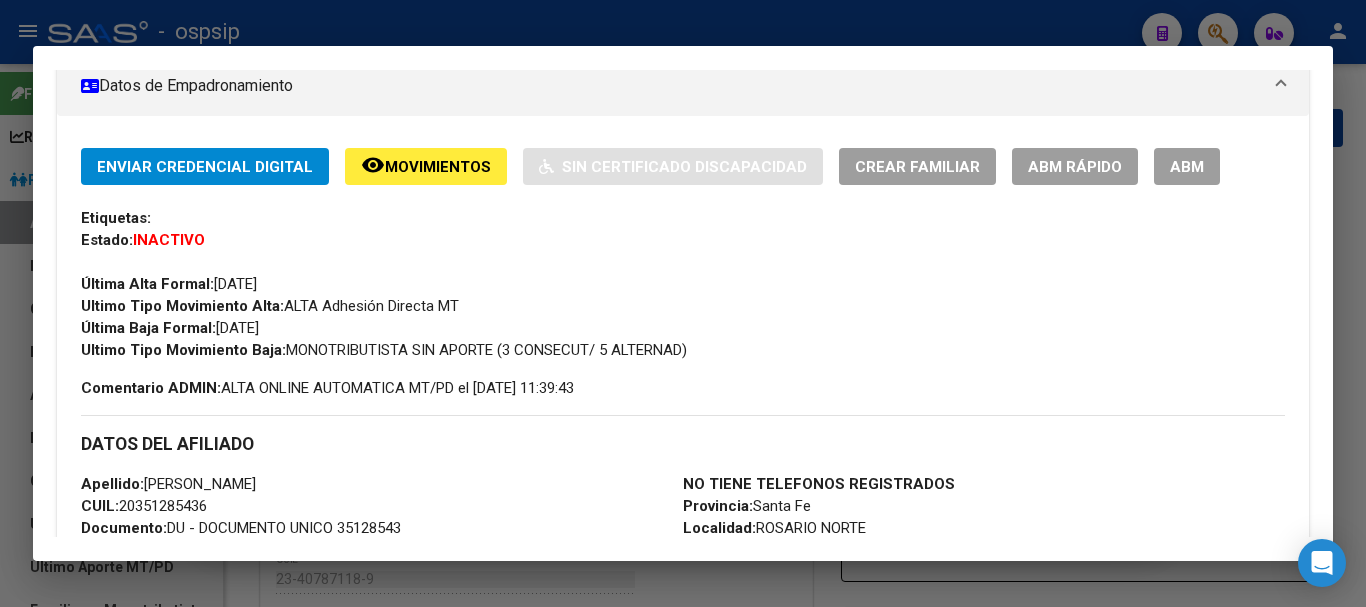 scroll, scrollTop: 0, scrollLeft: 0, axis: both 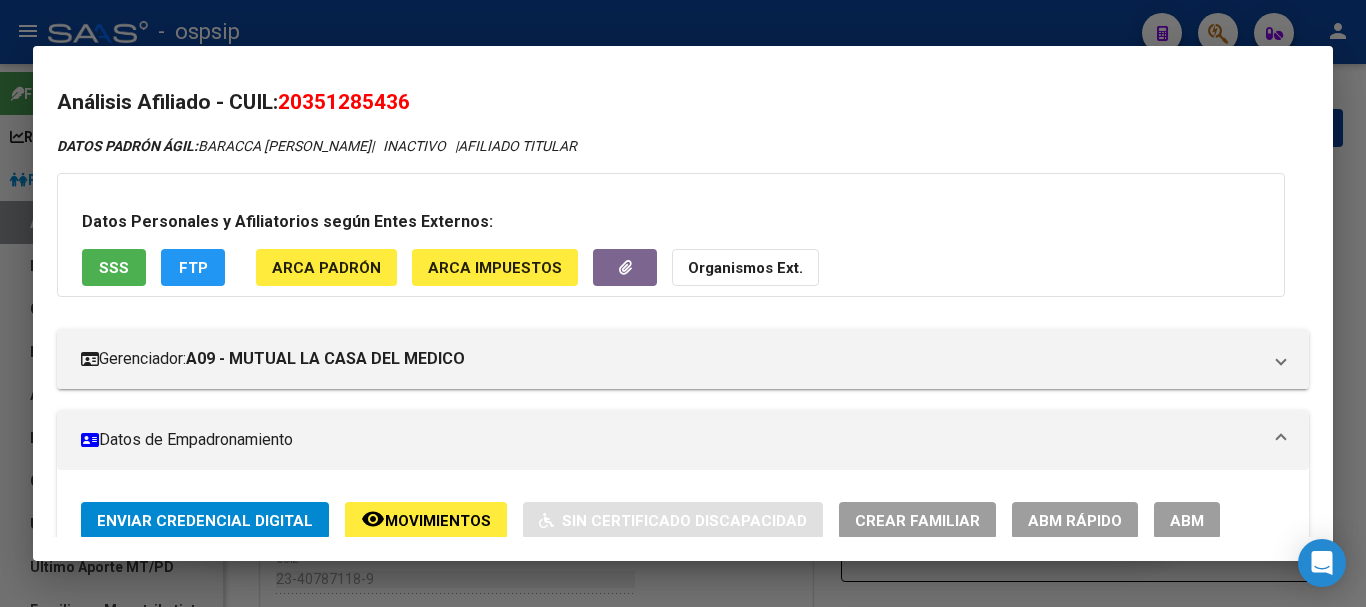 click on "Análisis Afiliado - CUIL:  20351285436 DATOS PADRÓN ÁGIL:  [PERSON_NAME]     |   INACTIVO   |     AFILIADO TITULAR  Datos Personales y Afiliatorios según Entes Externos: SSS FTP ARCA Padrón ARCA Impuestos Organismos Ext.    Gerenciador:      A09 - MUTUAL LA CASA DEL MEDICO  Atención telefónica: Atención emergencias: Otros Datos Útiles:    Datos de Empadronamiento  Enviar Credencial Digital remove_red_eye Movimientos    Sin Certificado Discapacidad Crear Familiar ABM Rápido ABM Etiquetas: Estado: INACTIVO Última Alta Formal:  [DATE] Ultimo Tipo Movimiento Alta:  ALTA Adhesión Directa MT Última Baja Formal:  [DATE] Ultimo Tipo Movimiento Baja:  MONOTRIBUTISTA SIN APORTE (3 CONSECUT/ 5 ALTERNAD) Comentario ADMIN:  ALTA ONLINE AUTOMATICA MT/PD el [DATE] 11:39:43 DATOS DEL AFILIADO Apellido:  [PERSON_NAME] CUIL:  20351285436 Documento:  DU - DOCUMENTO UNICO 35128543  Nacionalidad:  [DEMOGRAPHIC_DATA] Parentesco:  0 - Titular Estado Civil:  [DEMOGRAPHIC_DATA] Discapacitado:    NO (00) |" at bounding box center (683, 304) 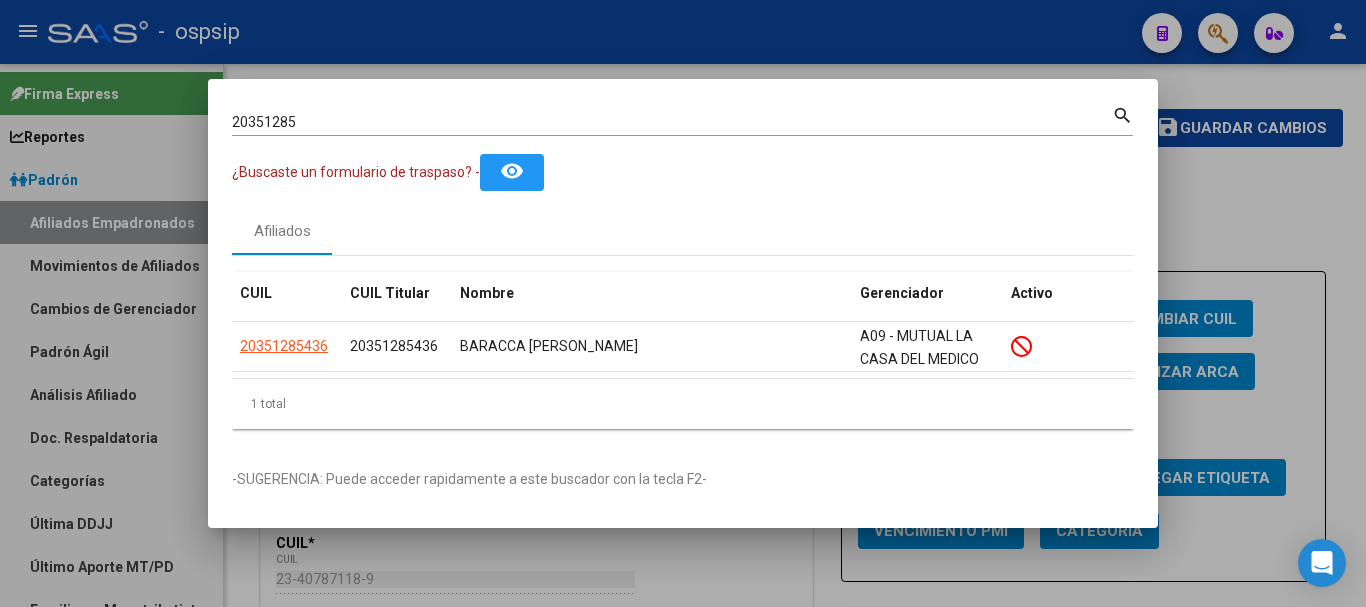 click at bounding box center (683, 303) 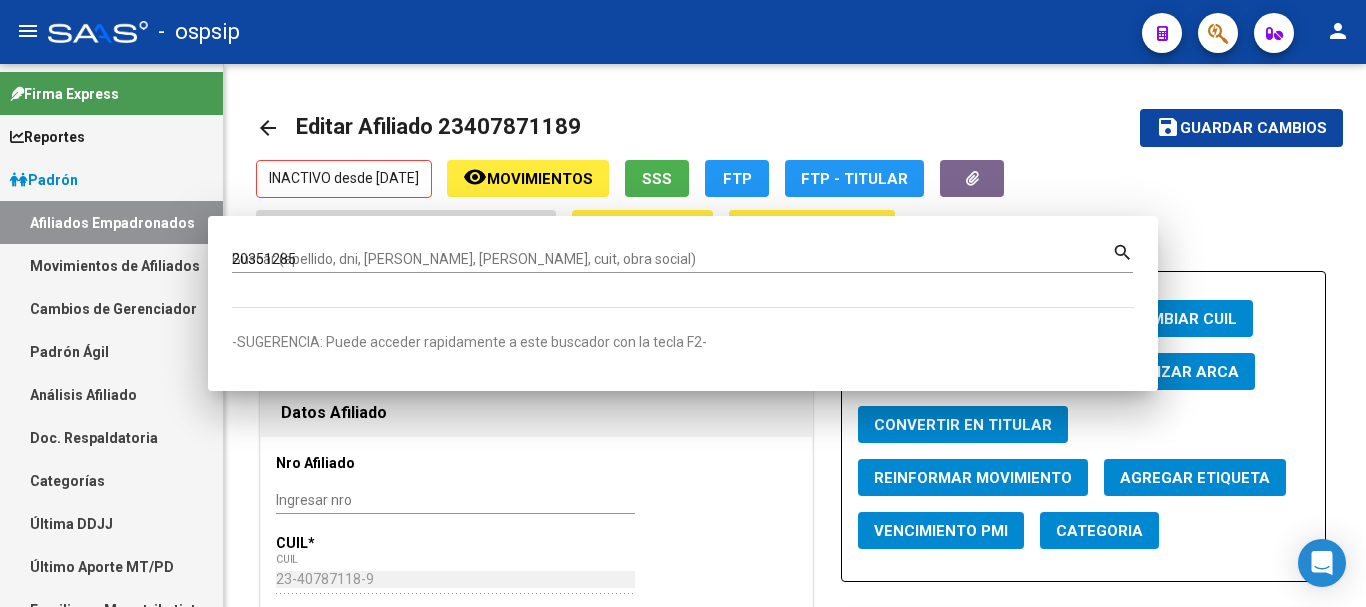 type 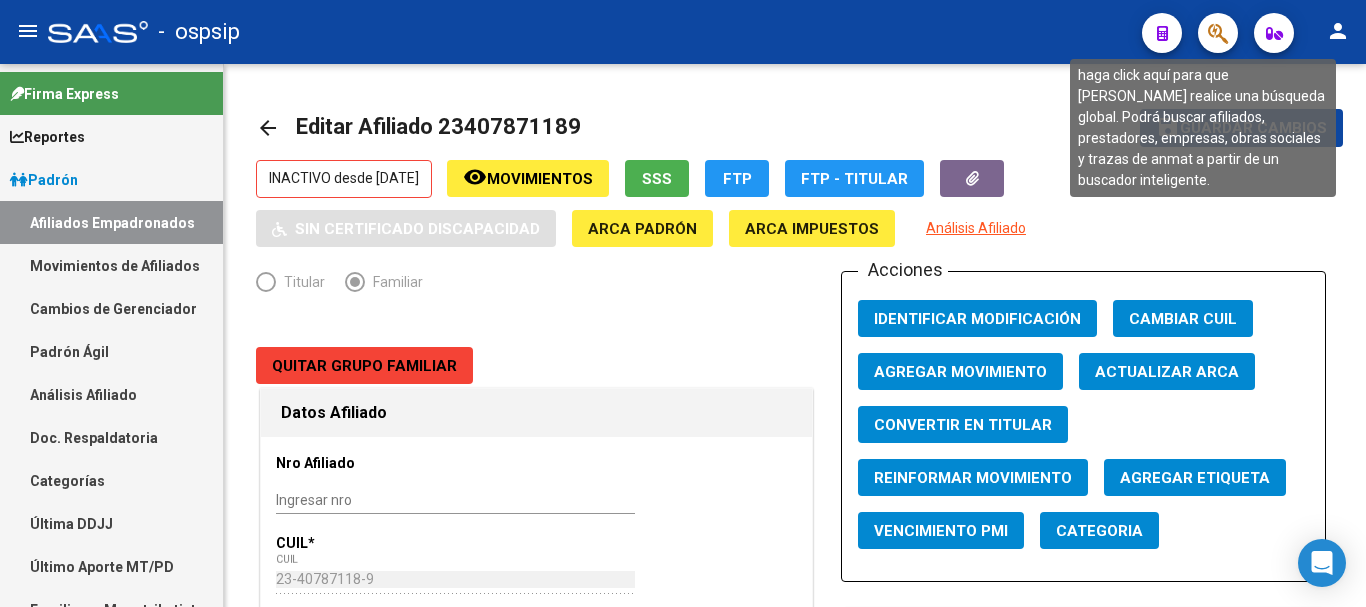 click 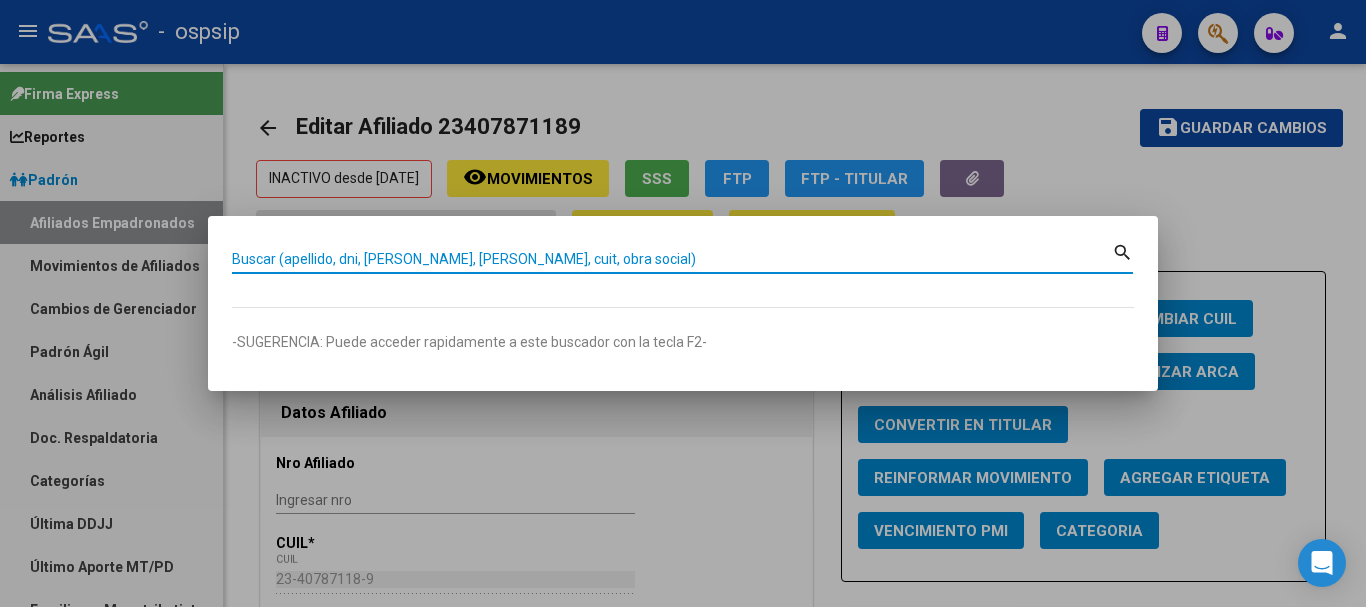 paste on "20142513/00" 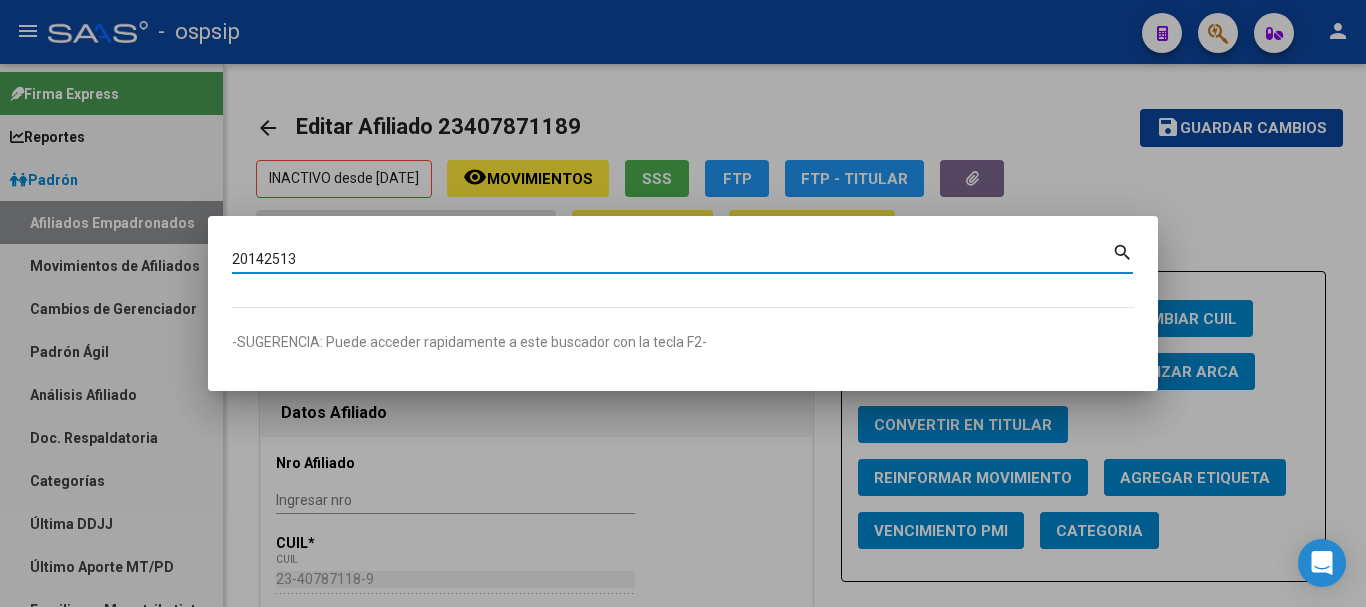 type on "20142513" 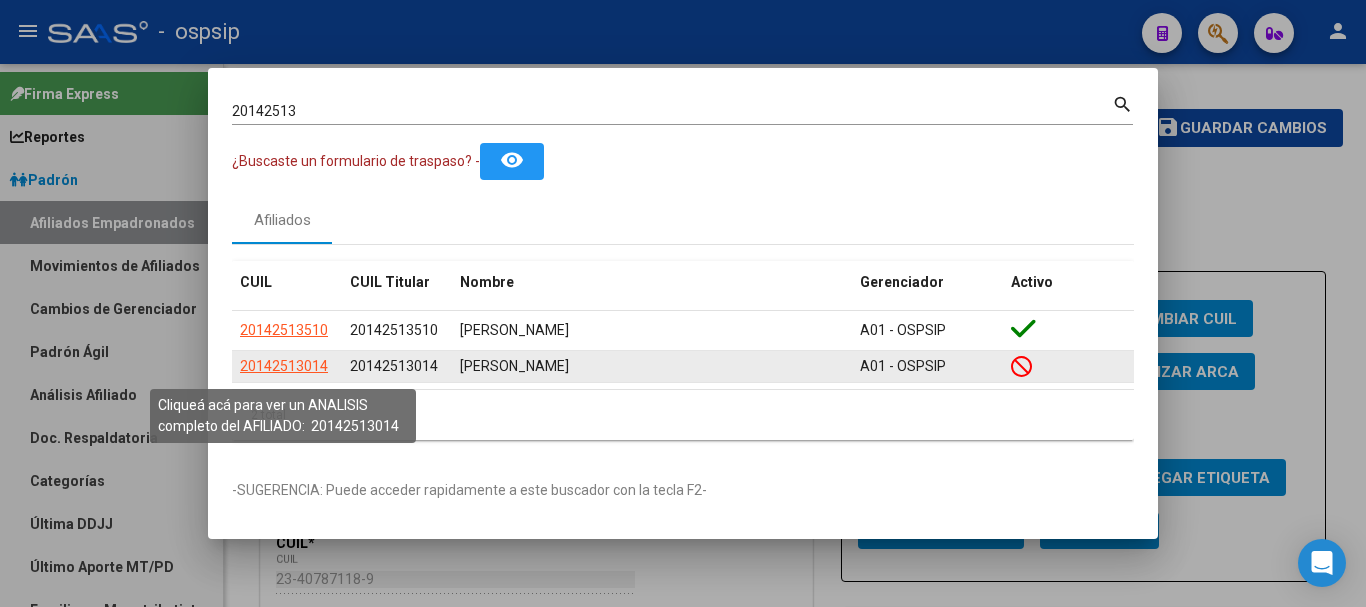 click on "20142513014" 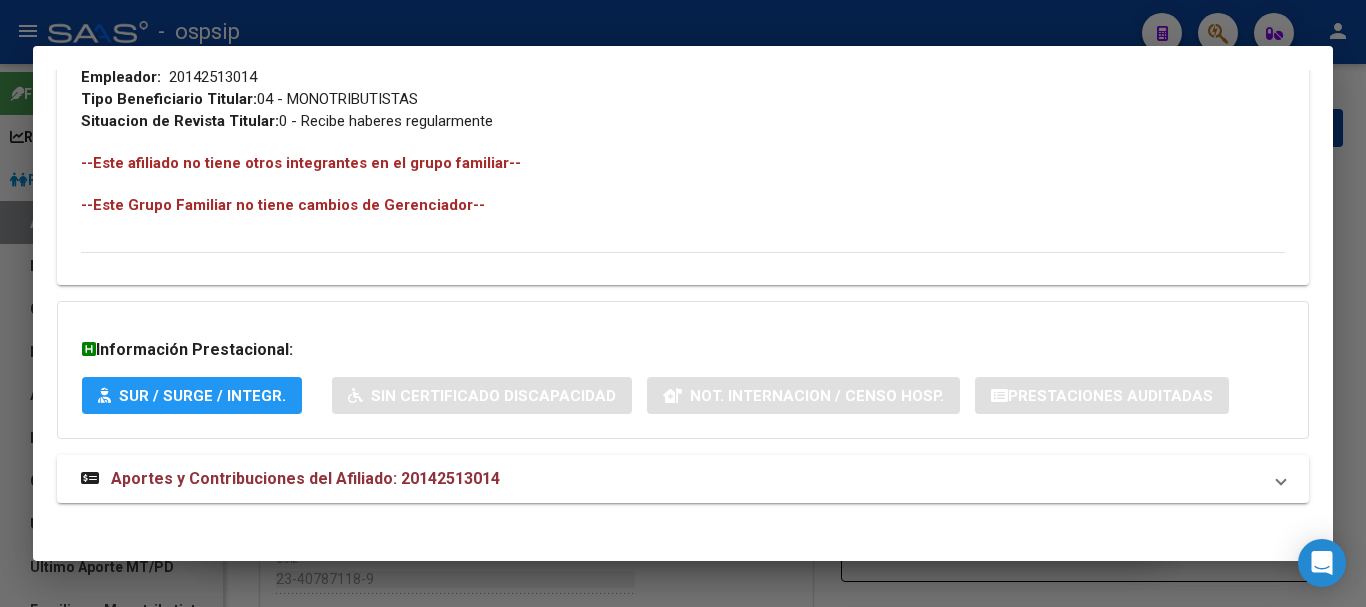 scroll, scrollTop: 1084, scrollLeft: 0, axis: vertical 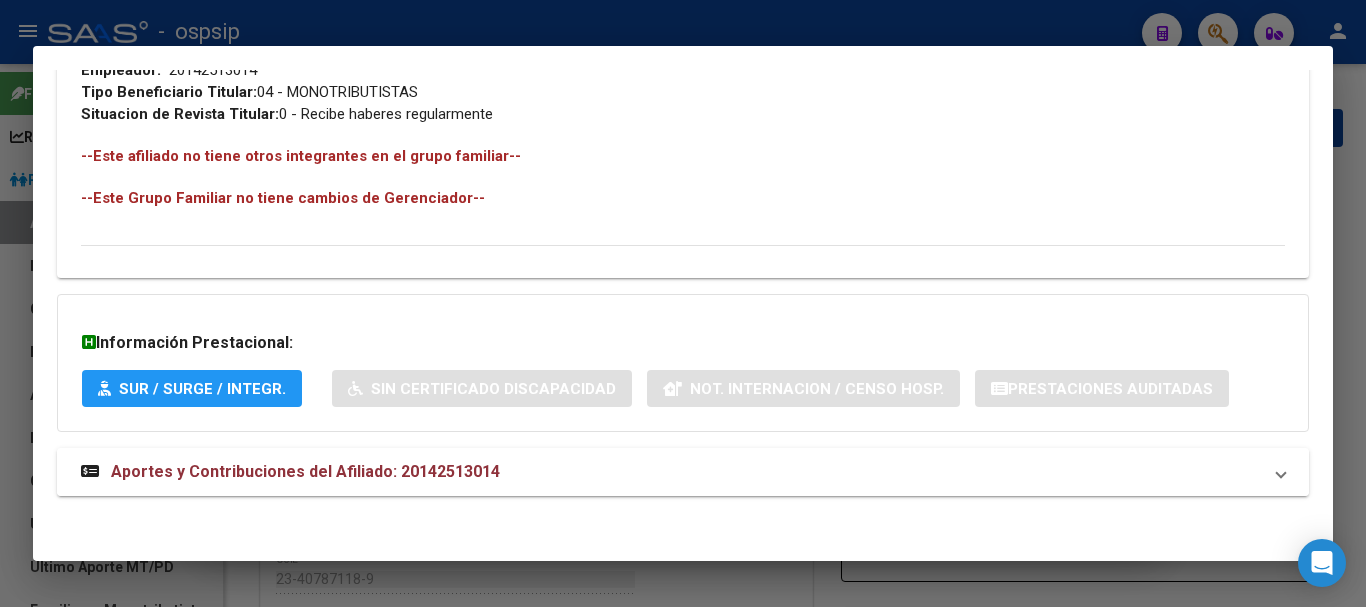 click on "Aportes y Contribuciones del Afiliado: 20142513014" at bounding box center (305, 471) 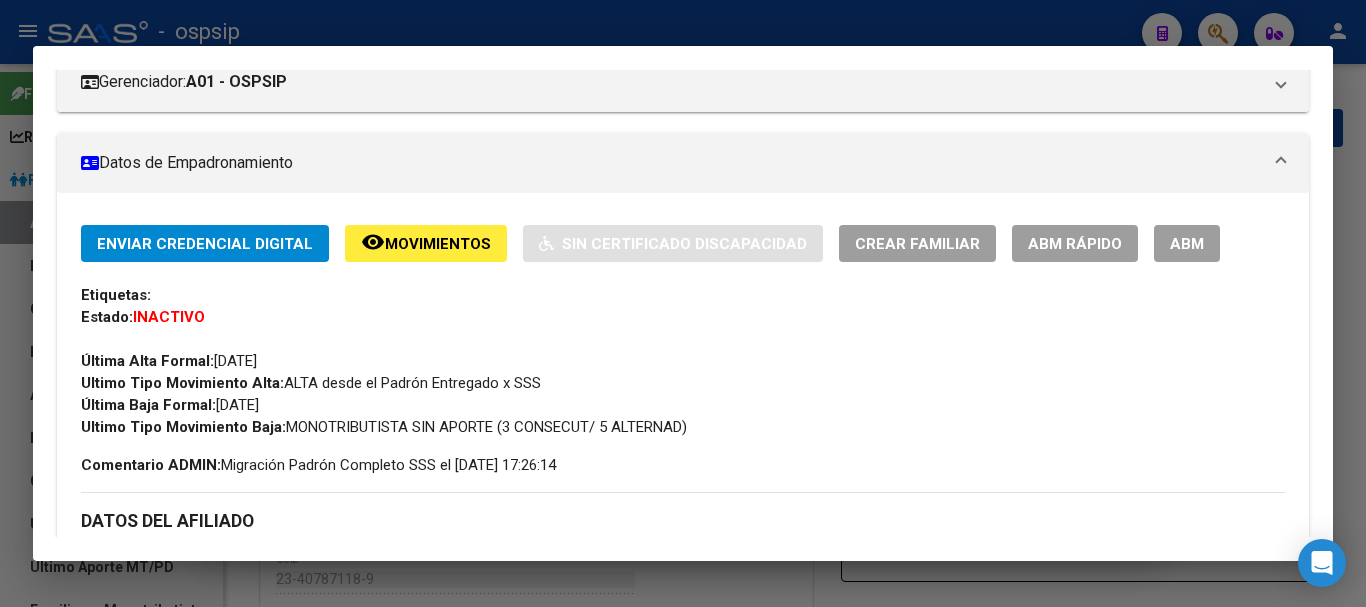 scroll, scrollTop: 0, scrollLeft: 0, axis: both 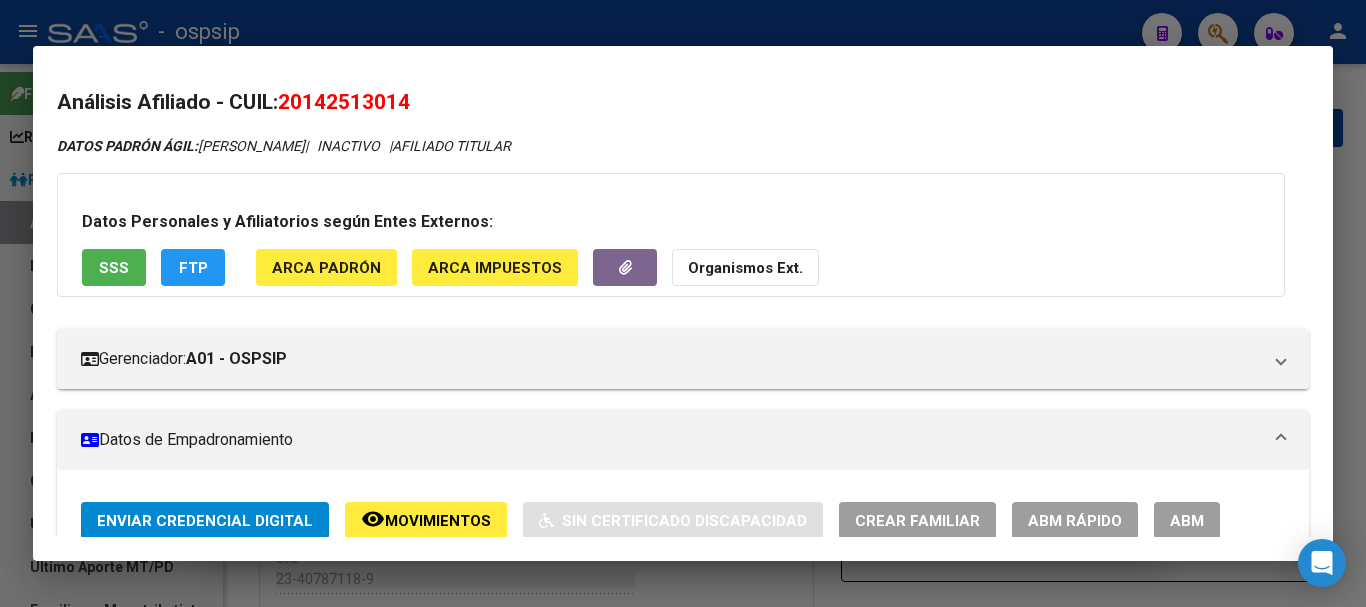 click at bounding box center (683, 303) 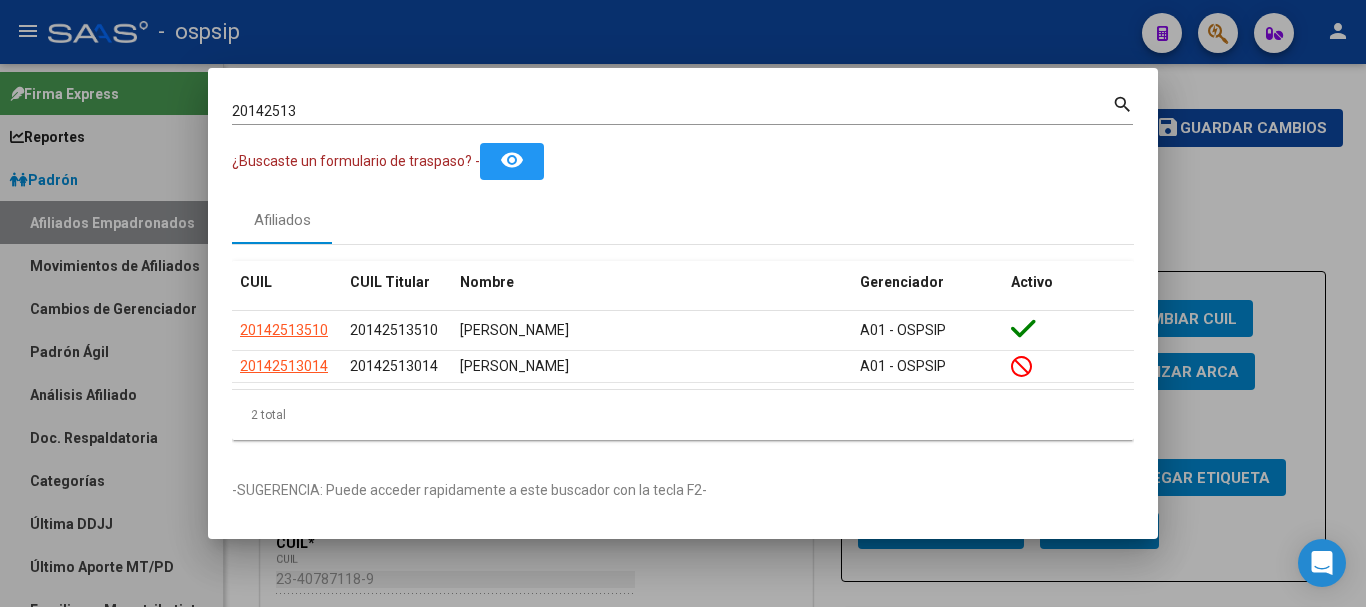 click at bounding box center [683, 303] 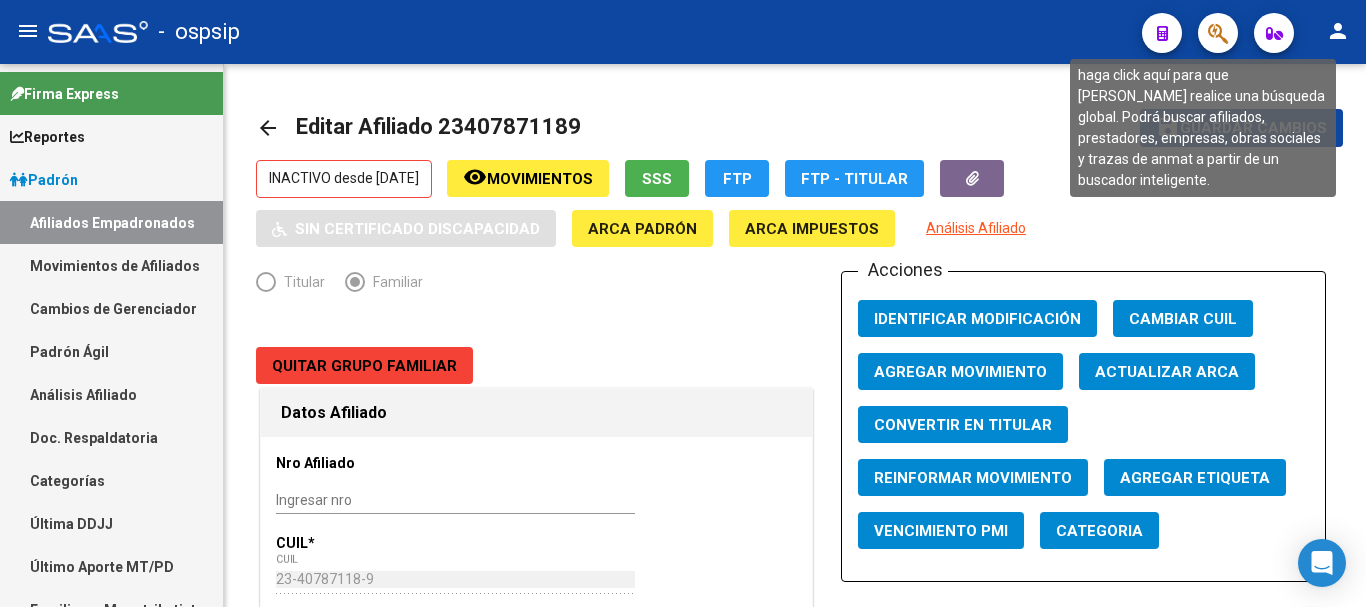 click 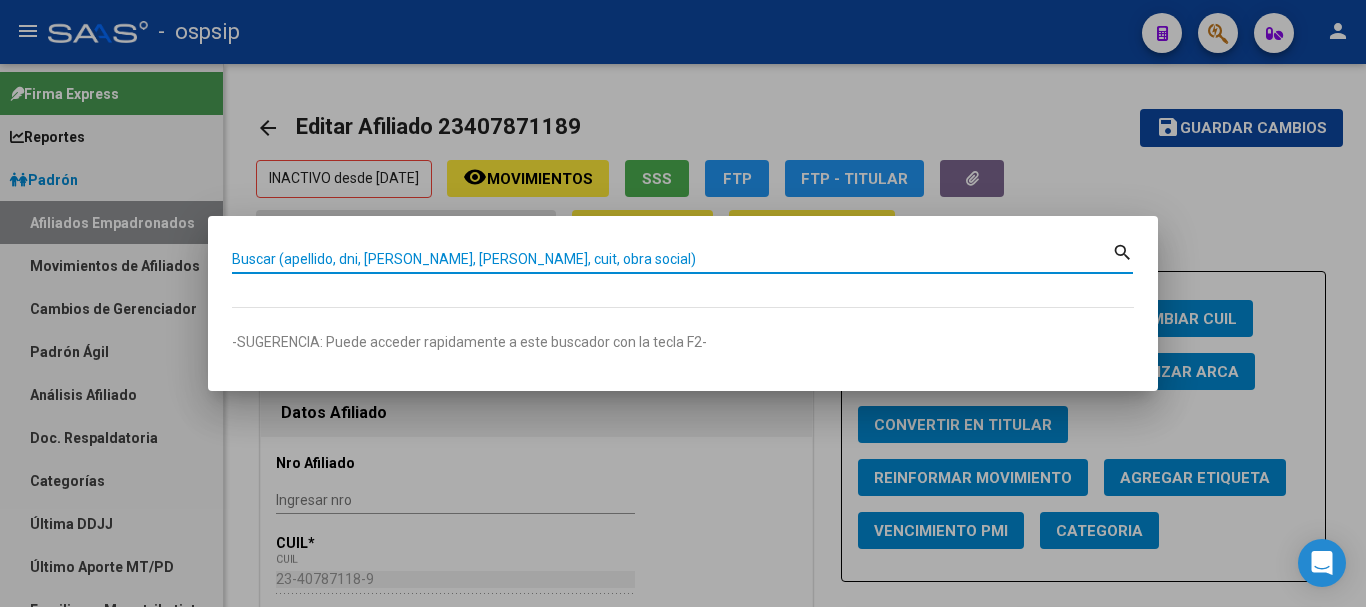 paste on "20142612/00" 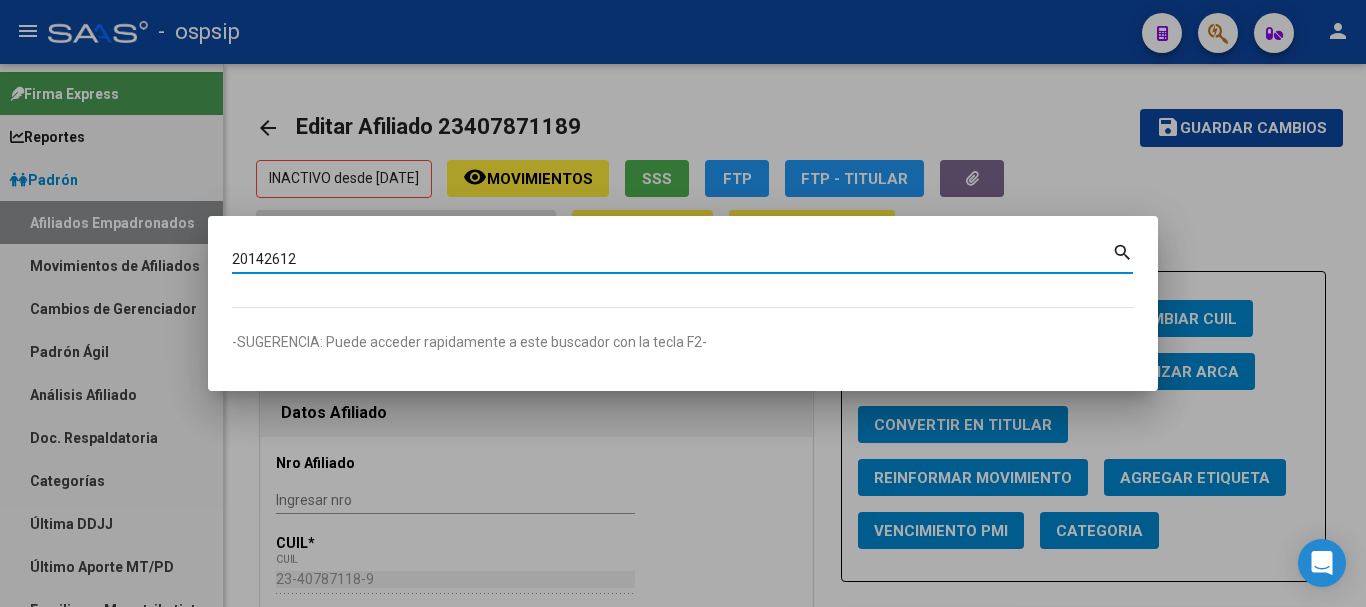 type on "20142612" 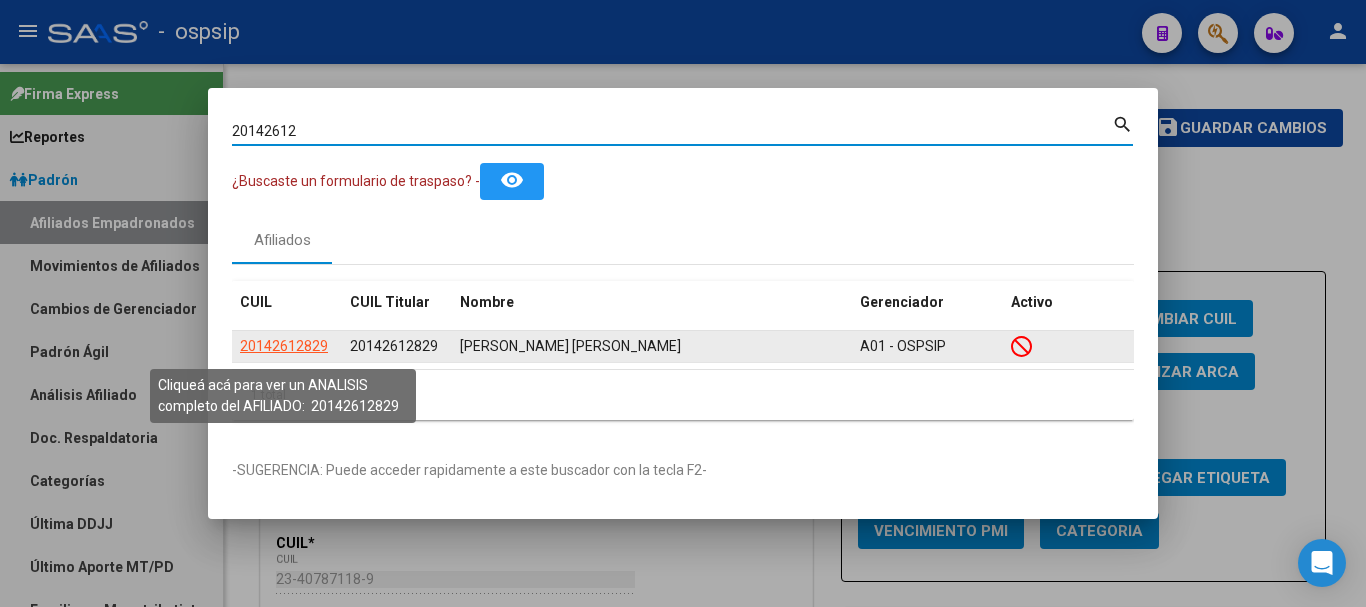 click on "20142612829" 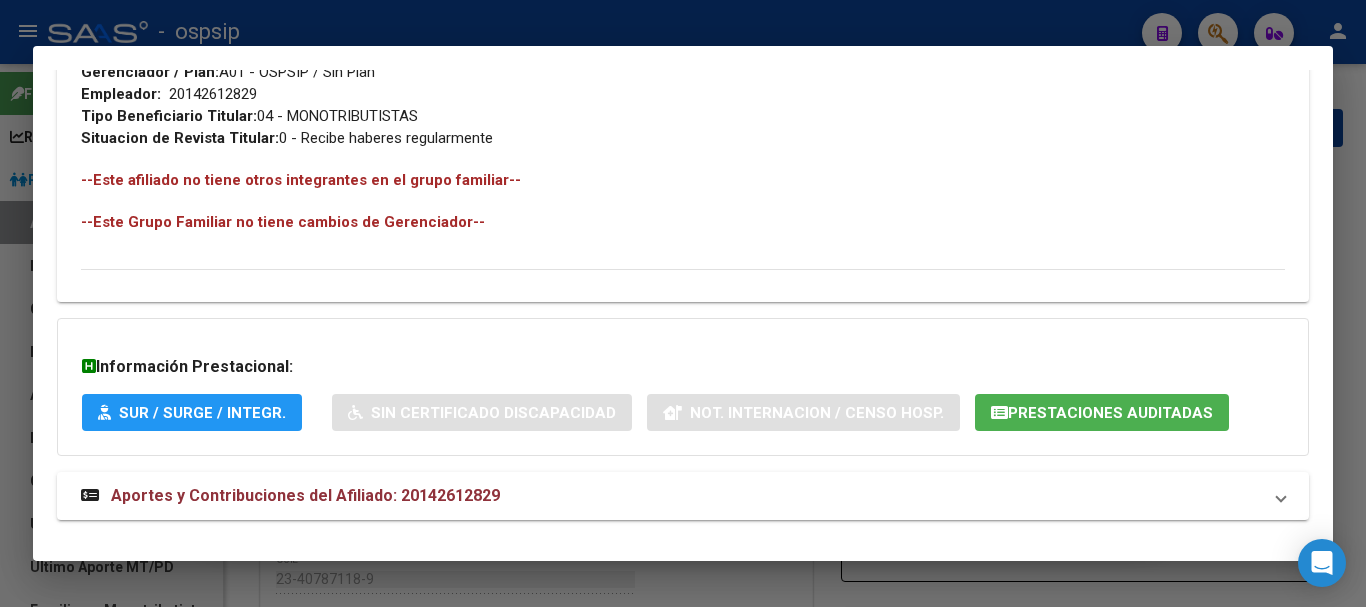 scroll, scrollTop: 1084, scrollLeft: 0, axis: vertical 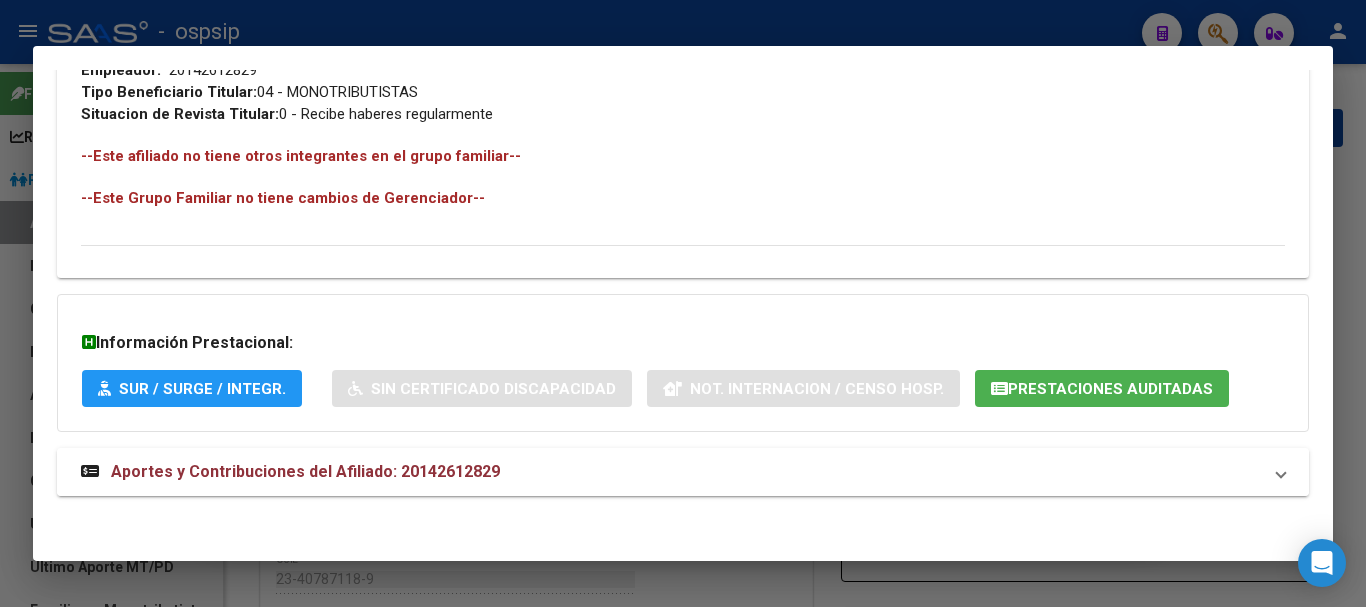 click on "Aportes y Contribuciones del Afiliado: 20142612829" at bounding box center [305, 471] 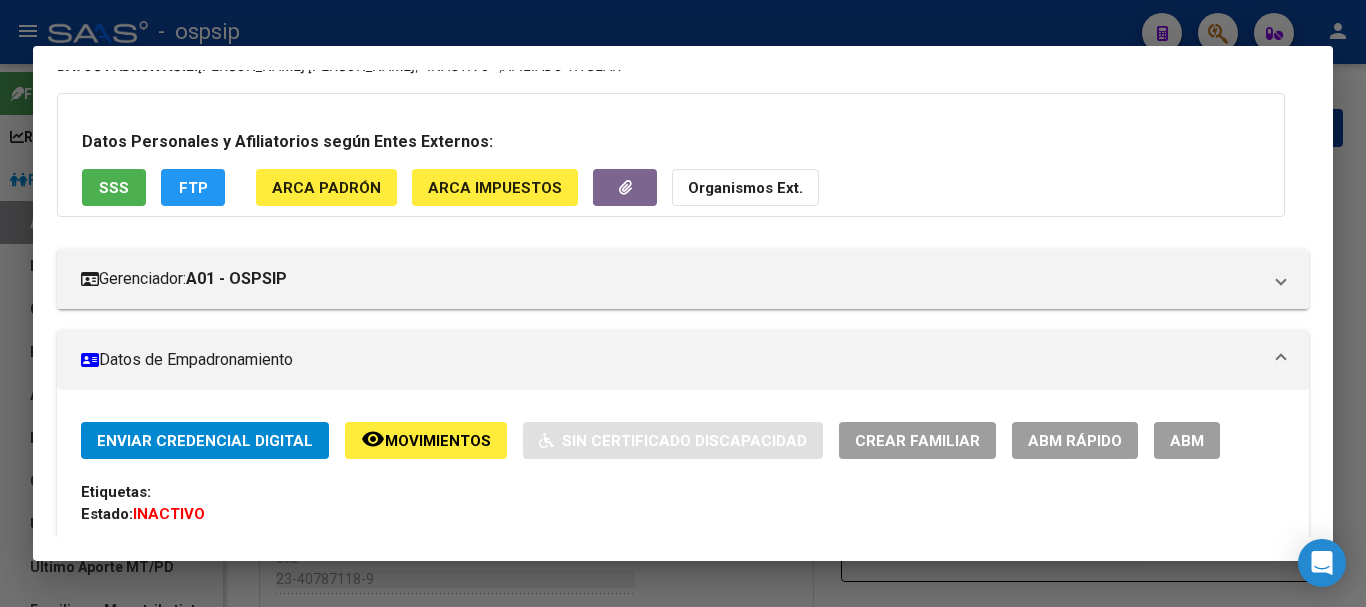 scroll, scrollTop: 0, scrollLeft: 0, axis: both 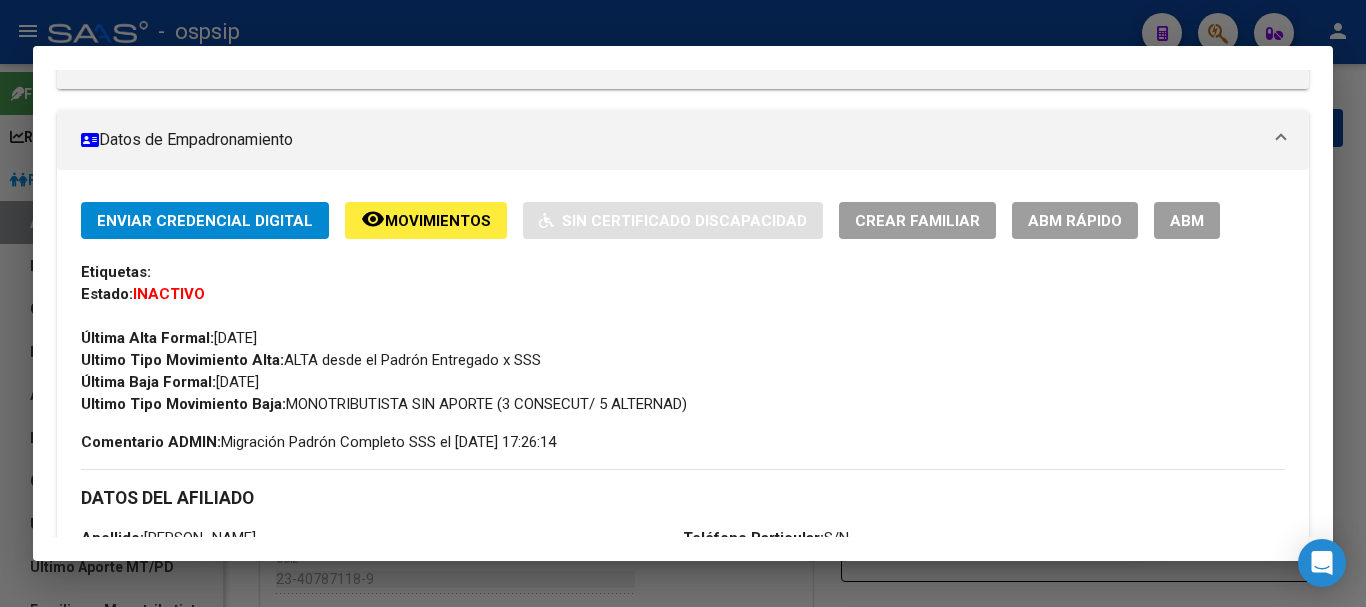 click on "ABM" at bounding box center [1187, 221] 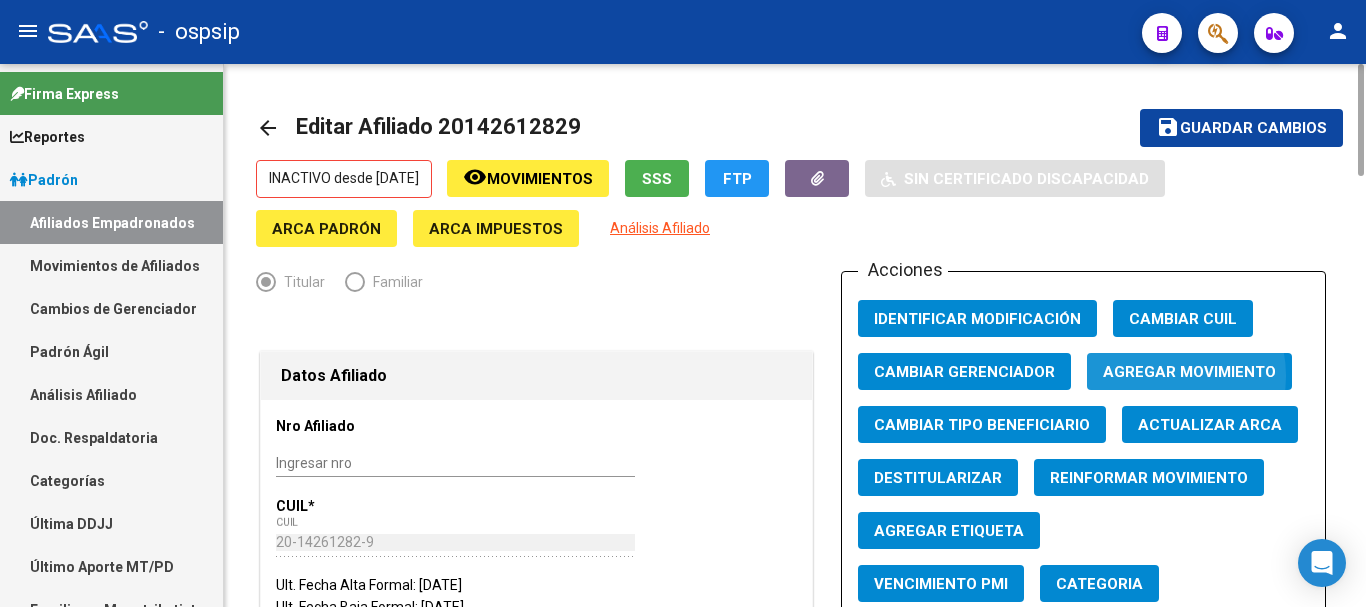 click on "Agregar Movimiento" 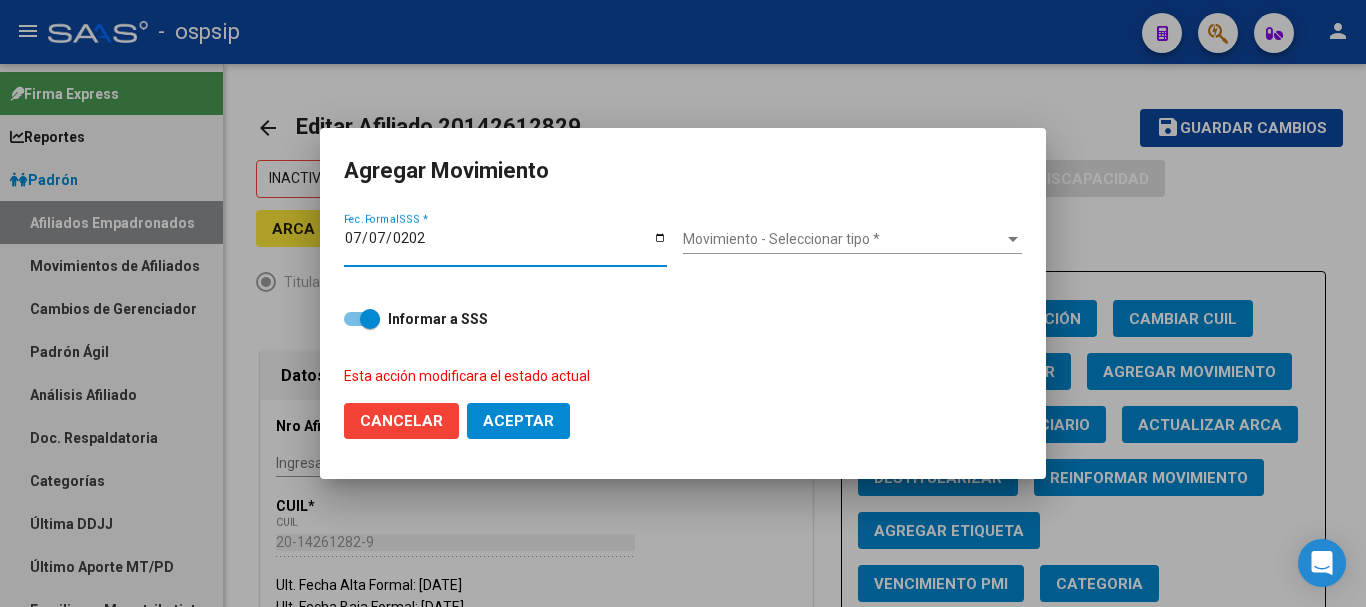 type on "[DATE]" 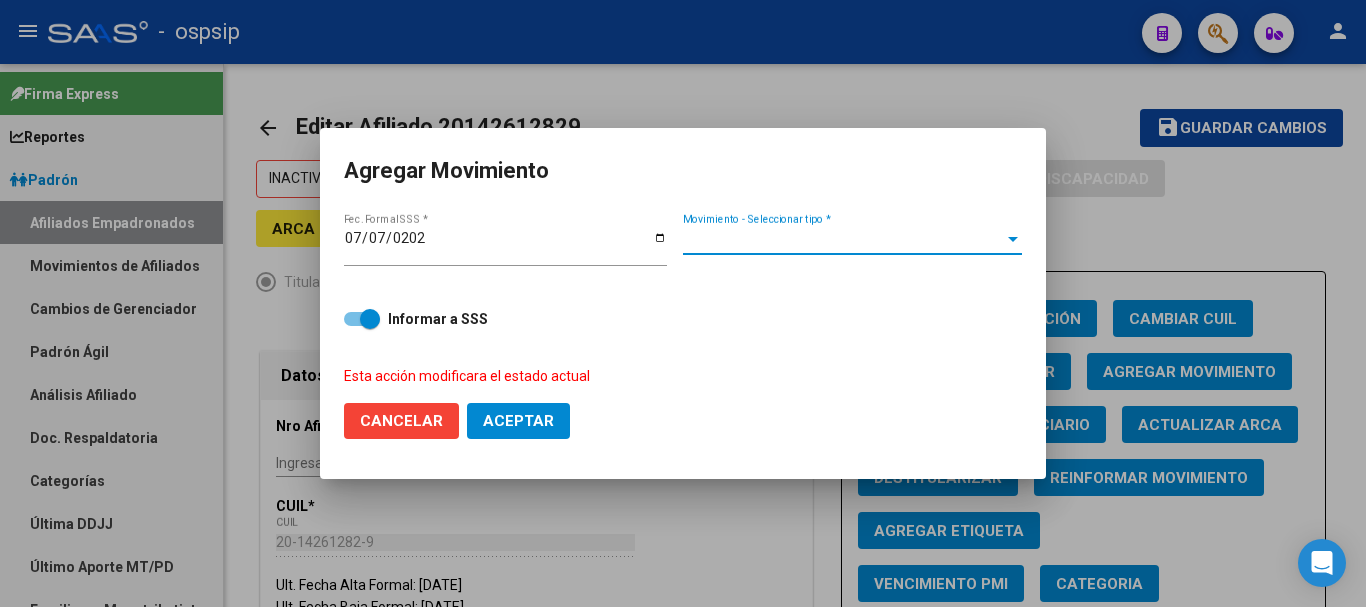click on "Movimiento - Seleccionar tipo *" at bounding box center (843, 239) 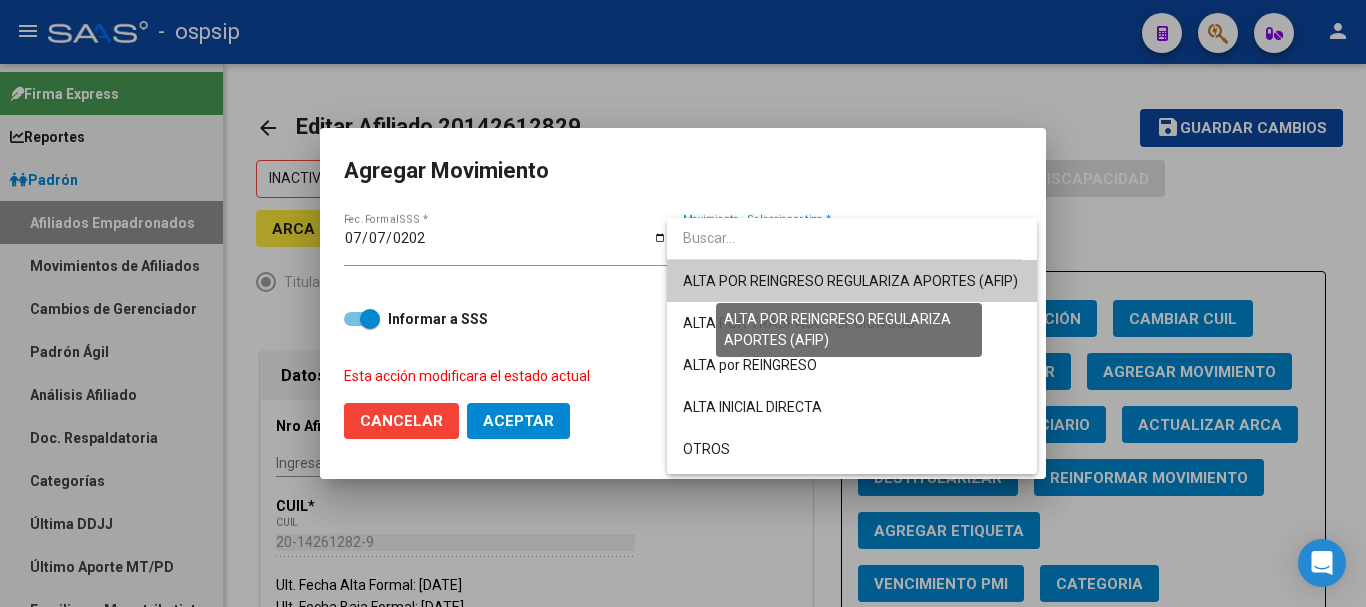 click on "ALTA POR REINGRESO REGULARIZA APORTES (AFIP)" at bounding box center (850, 281) 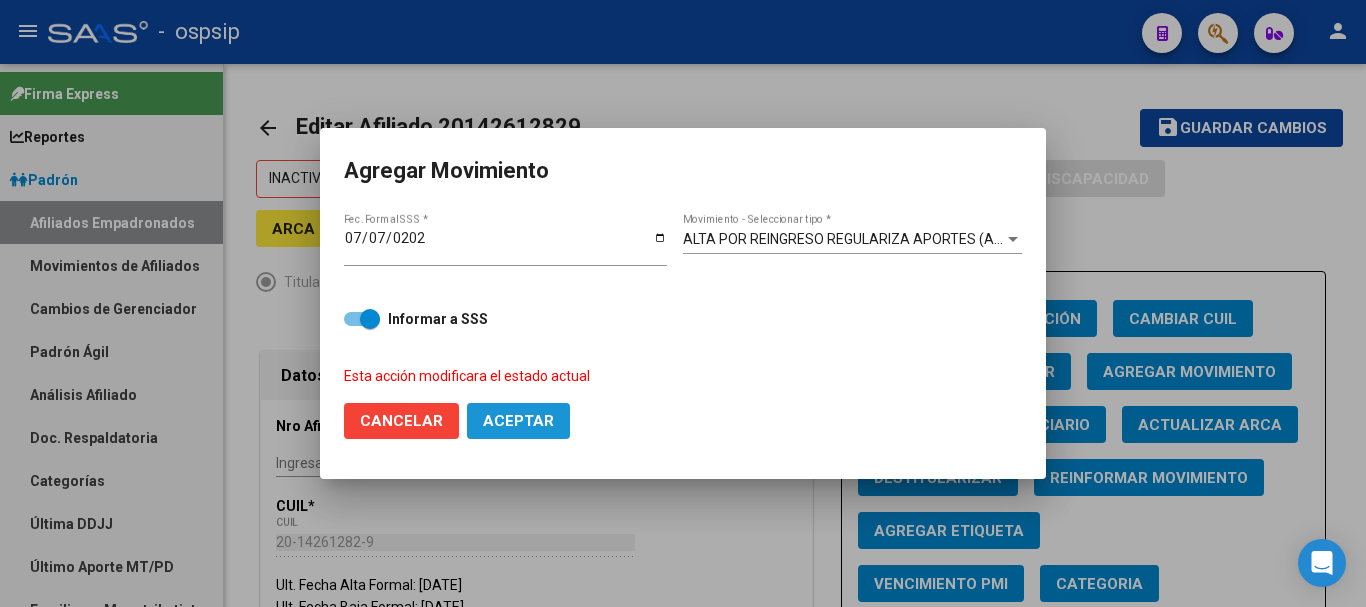 click on "Aceptar" 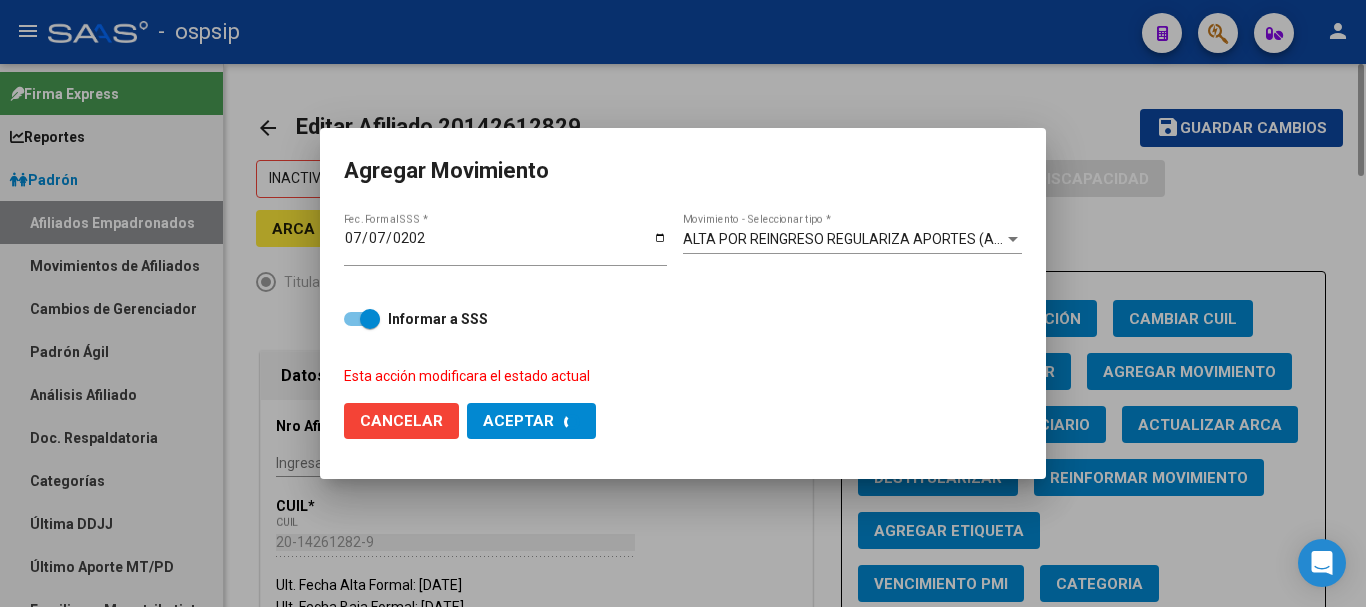 checkbox on "false" 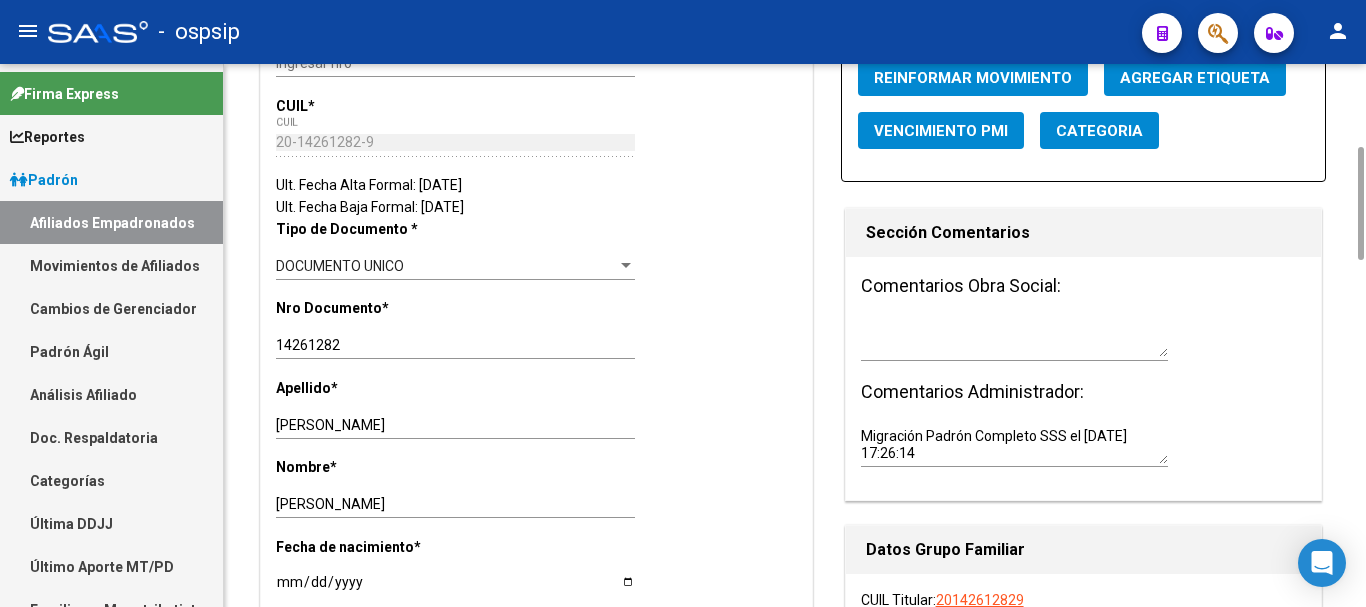 scroll, scrollTop: 0, scrollLeft: 0, axis: both 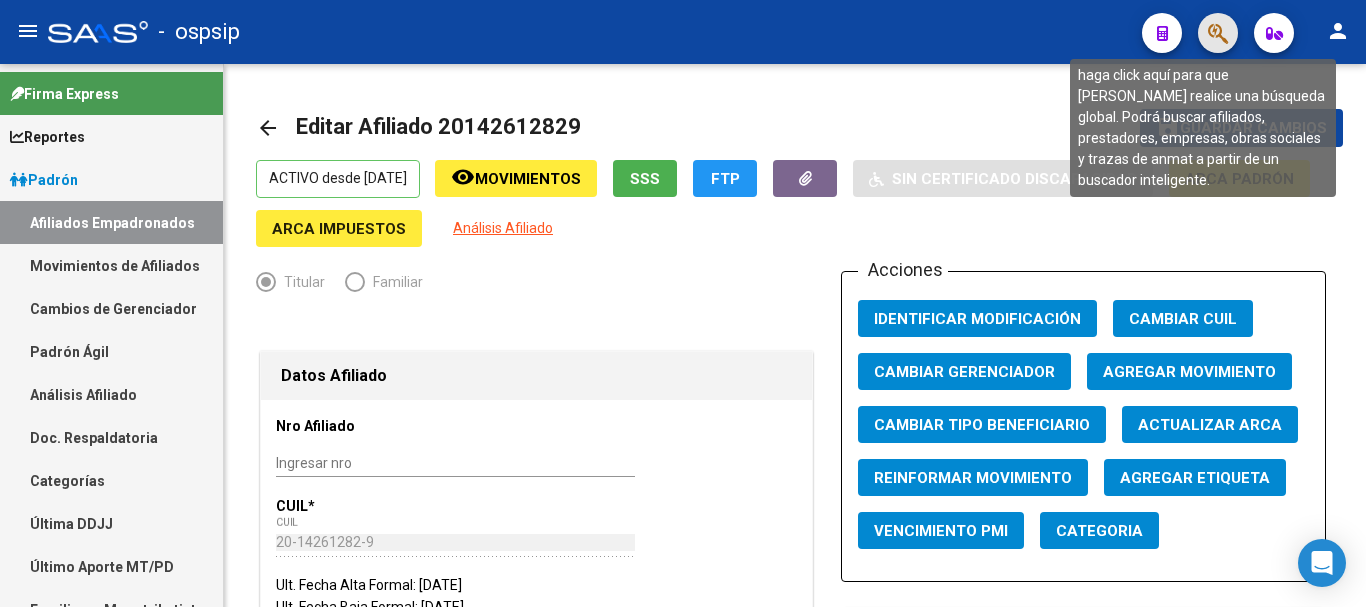 click 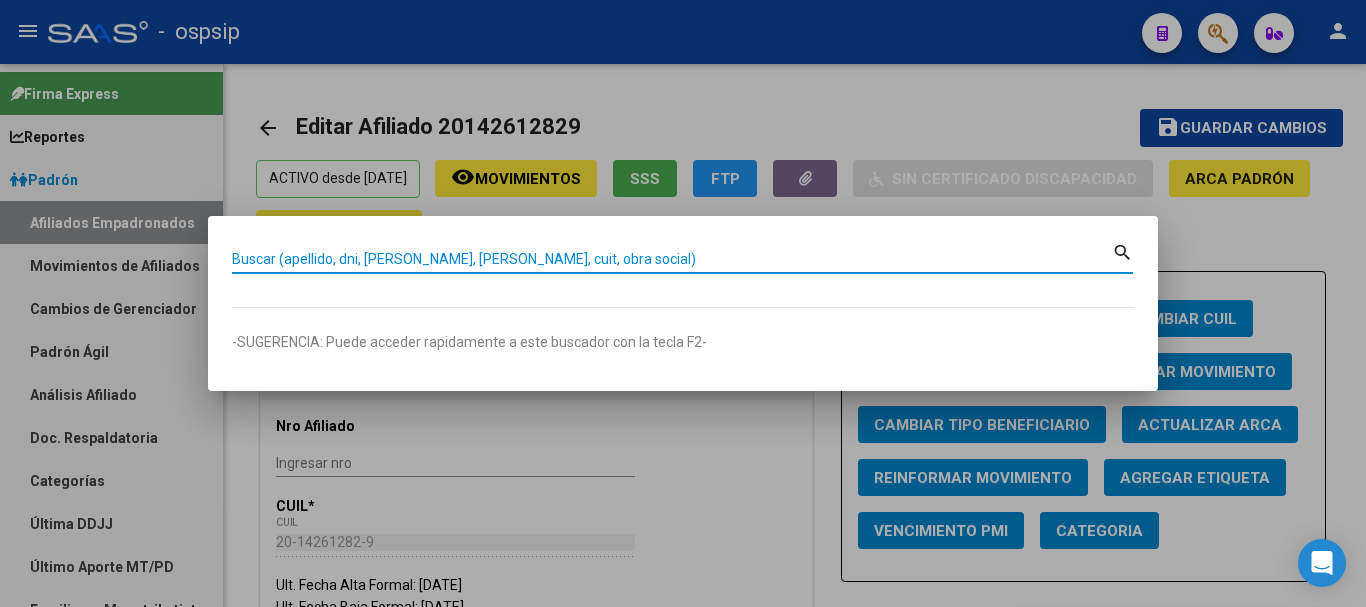 paste on "20142612829" 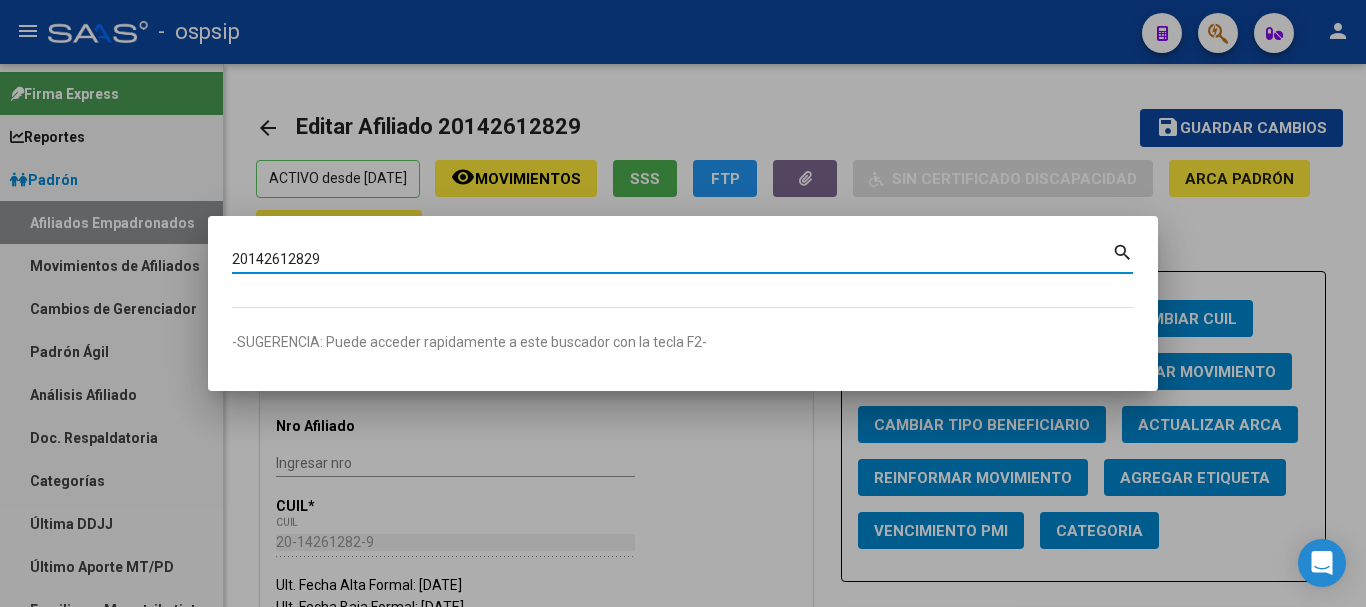 type on "20142612829" 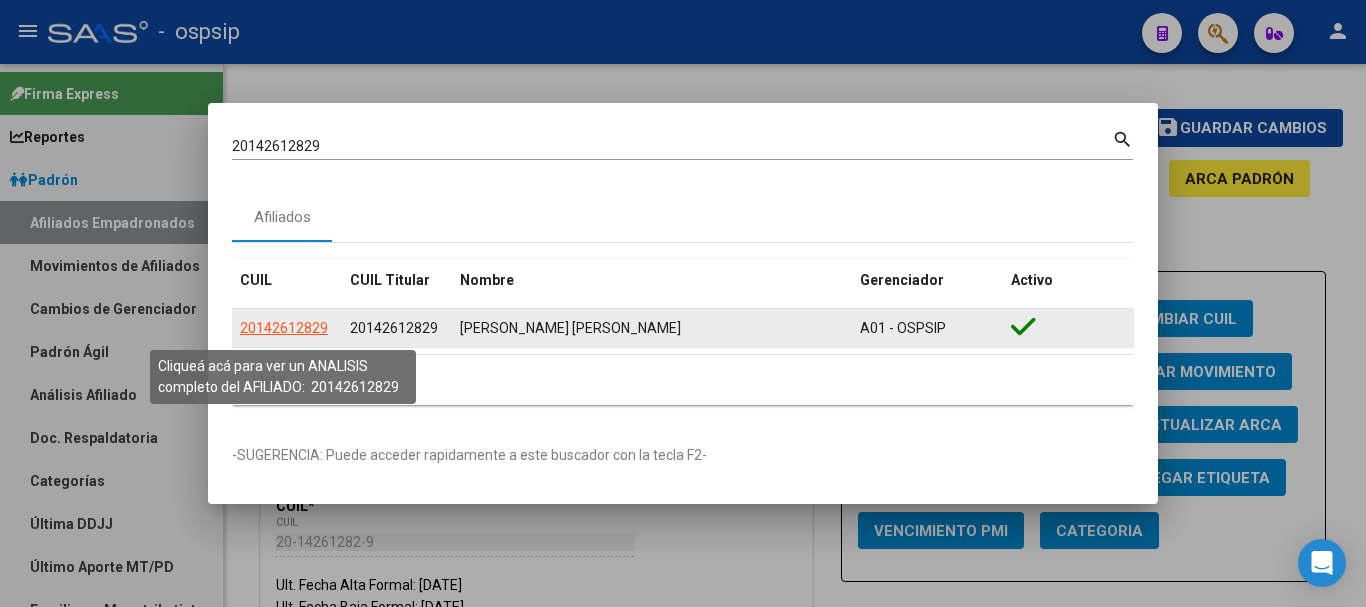 click on "20142612829" 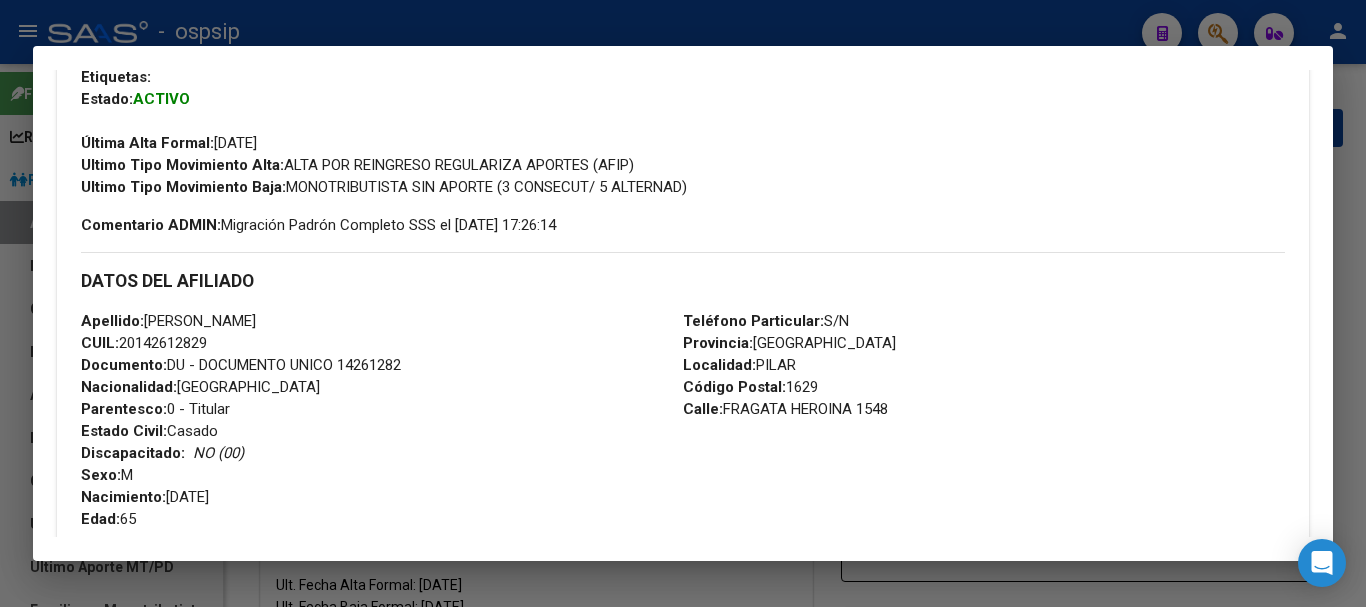 scroll, scrollTop: 500, scrollLeft: 0, axis: vertical 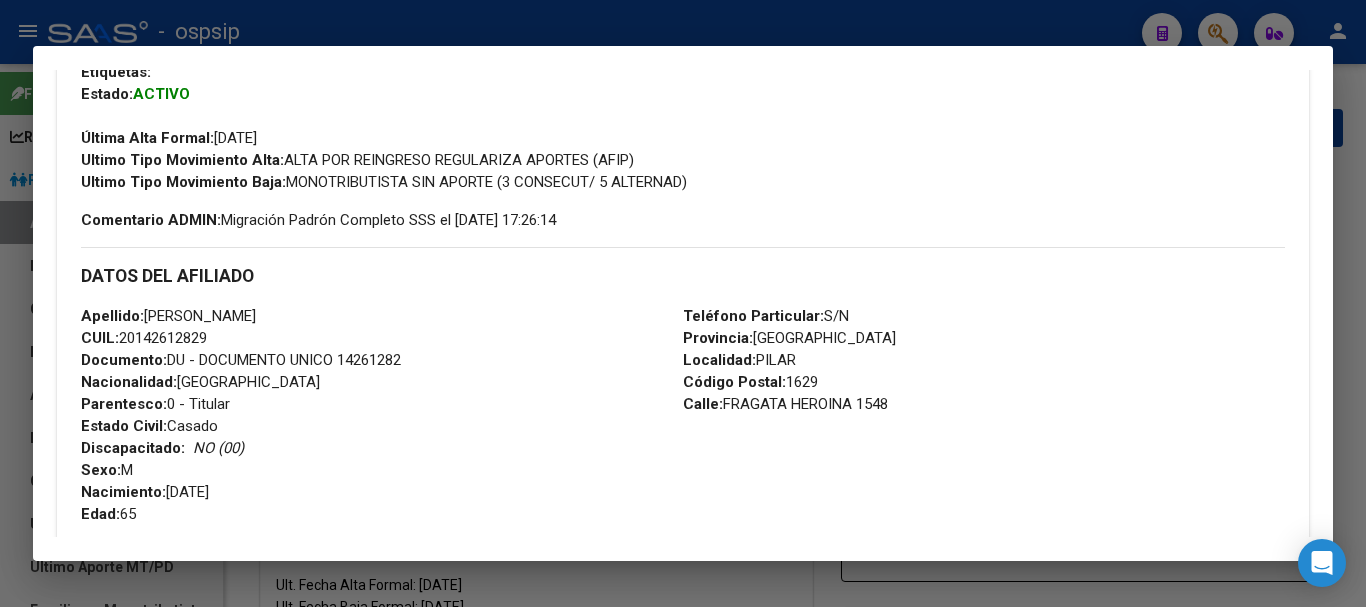click at bounding box center [683, 303] 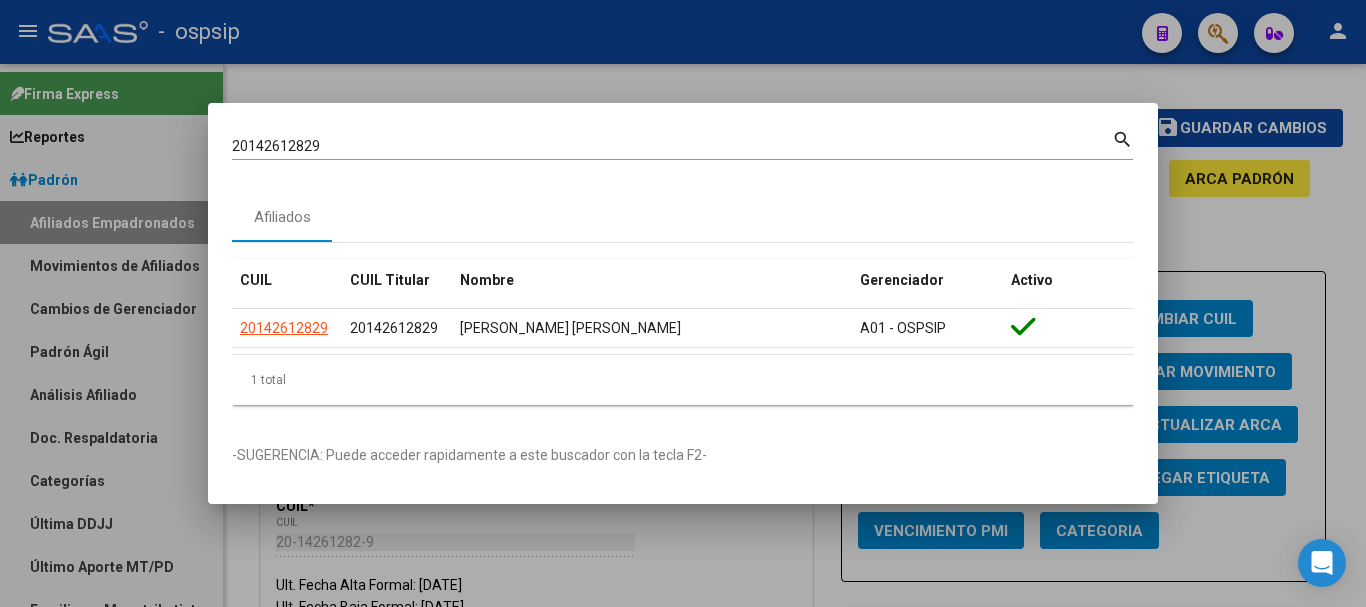 click at bounding box center (683, 303) 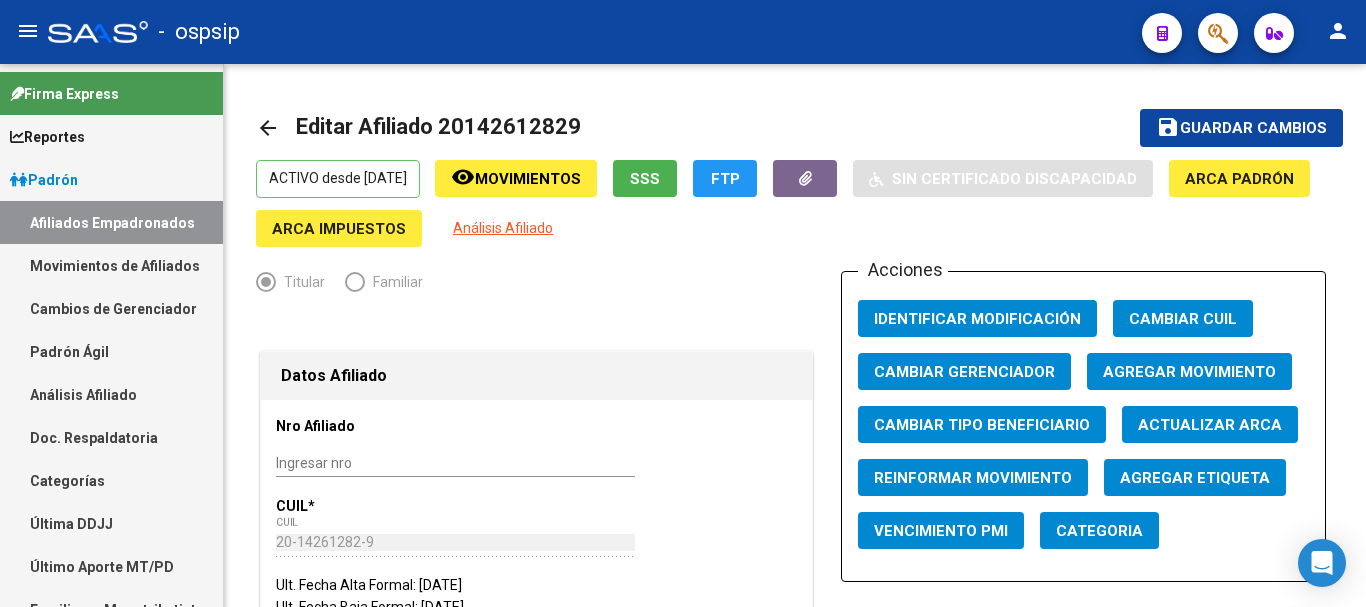 click 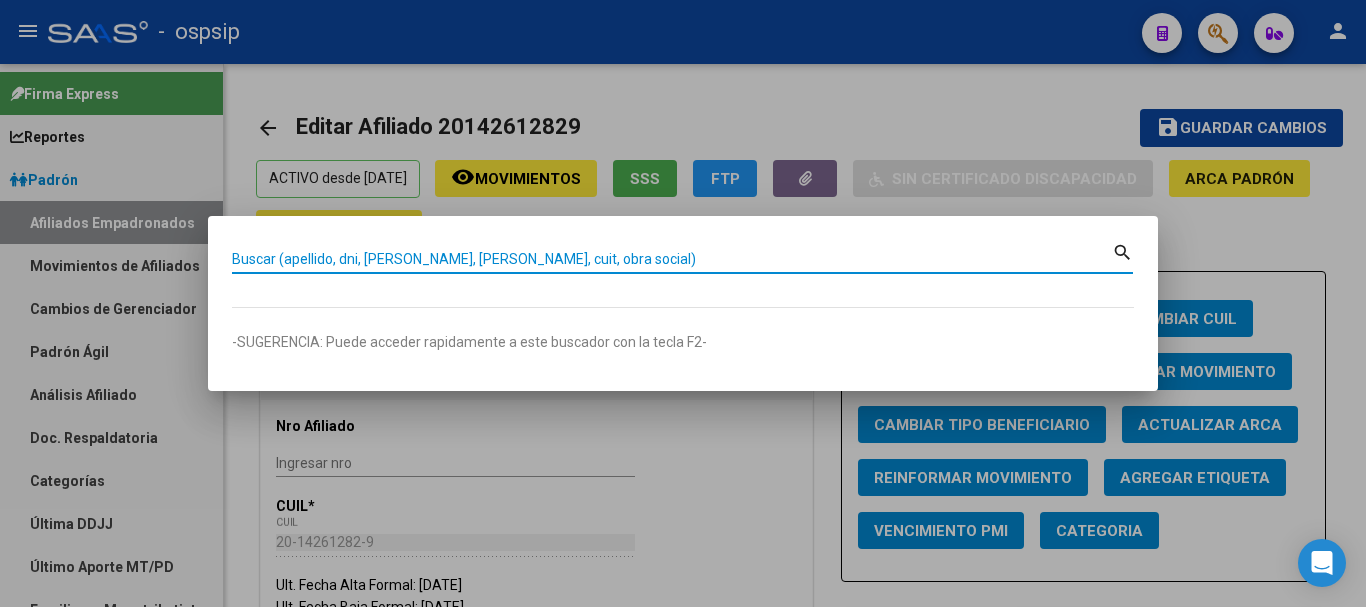 paste on "20167085/00" 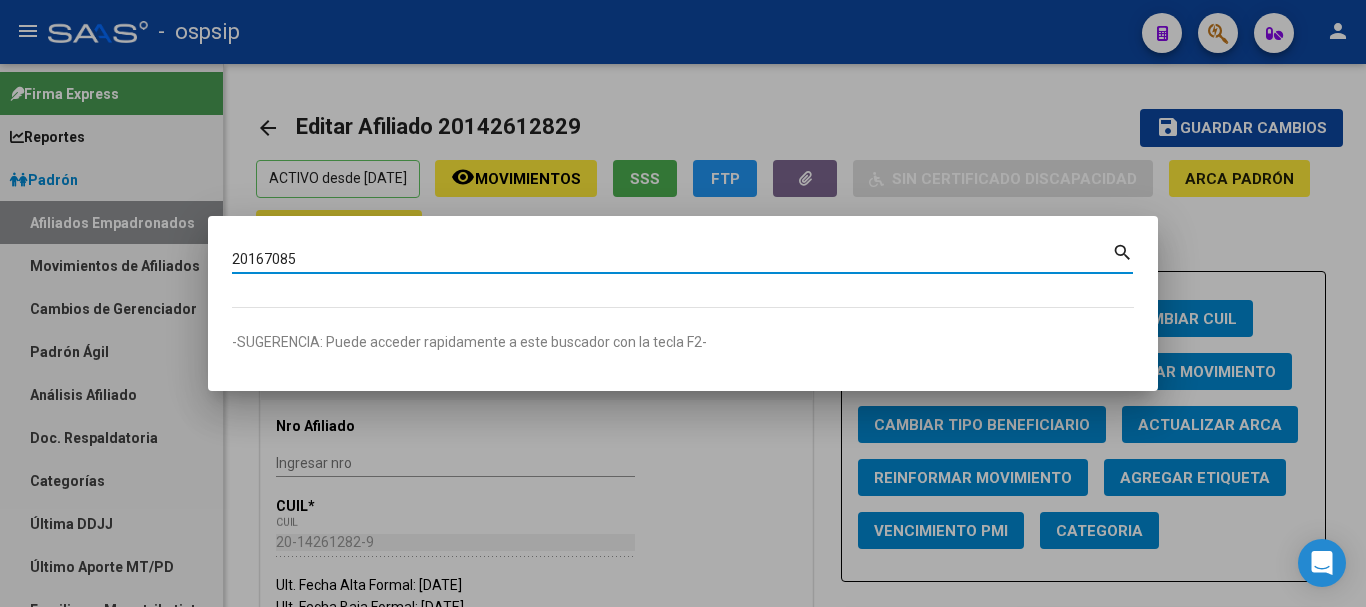 type on "20167085" 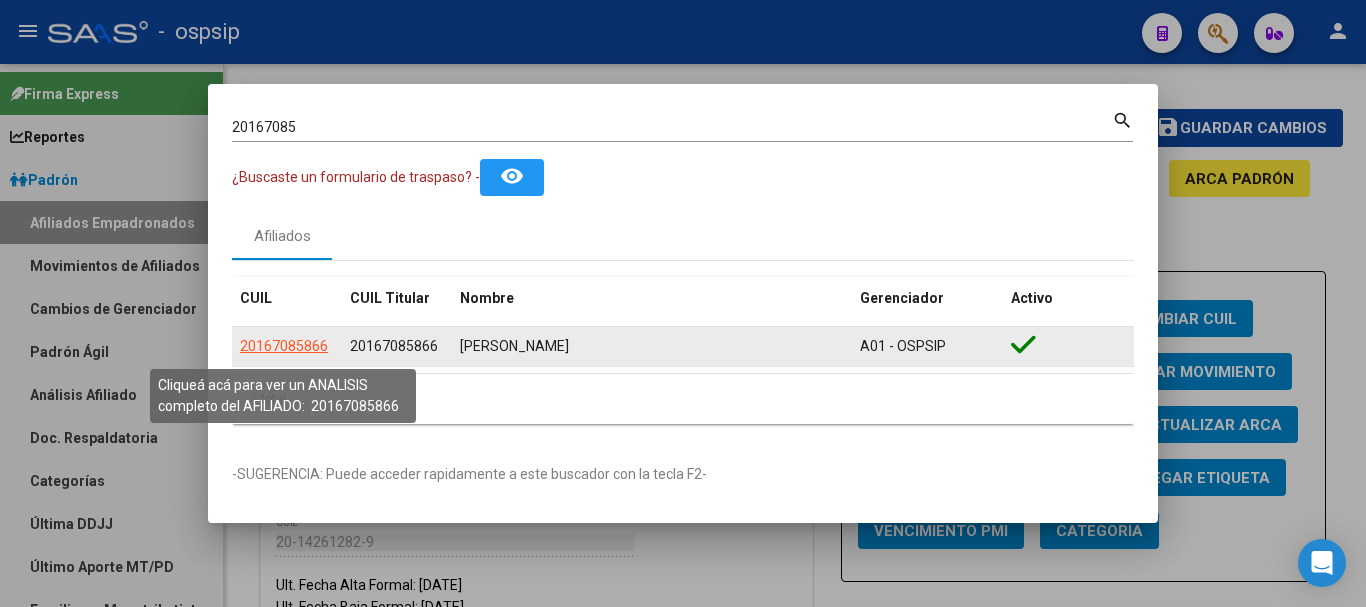 click on "20167085866" 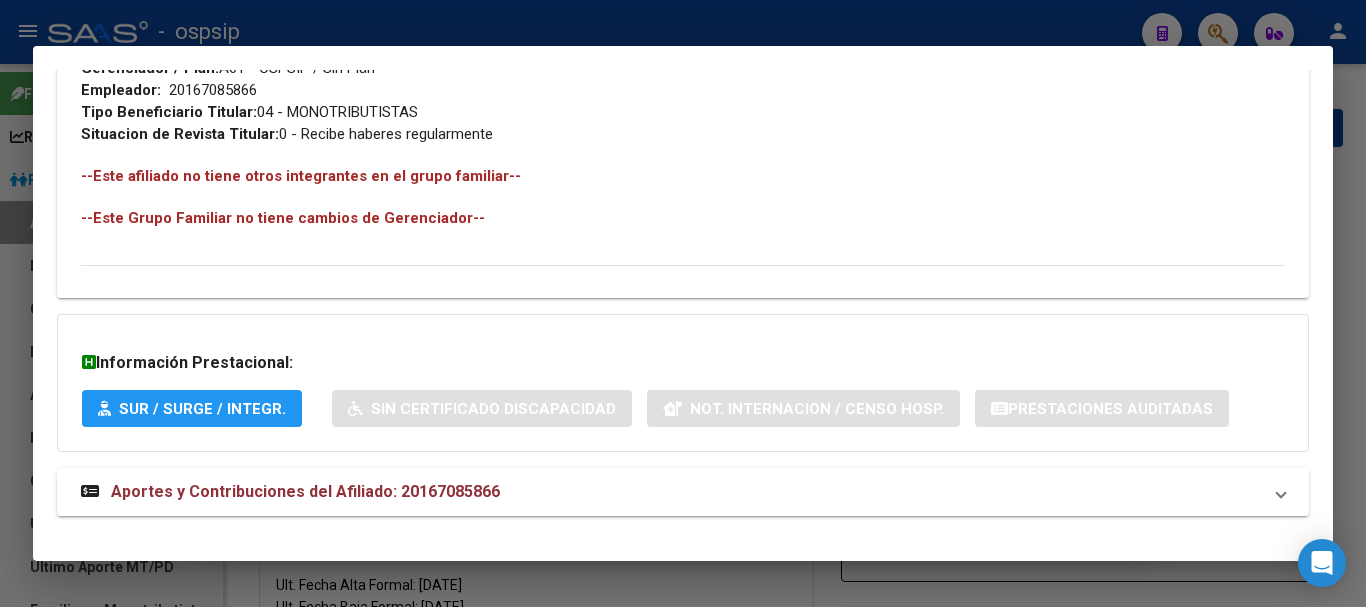scroll, scrollTop: 1062, scrollLeft: 0, axis: vertical 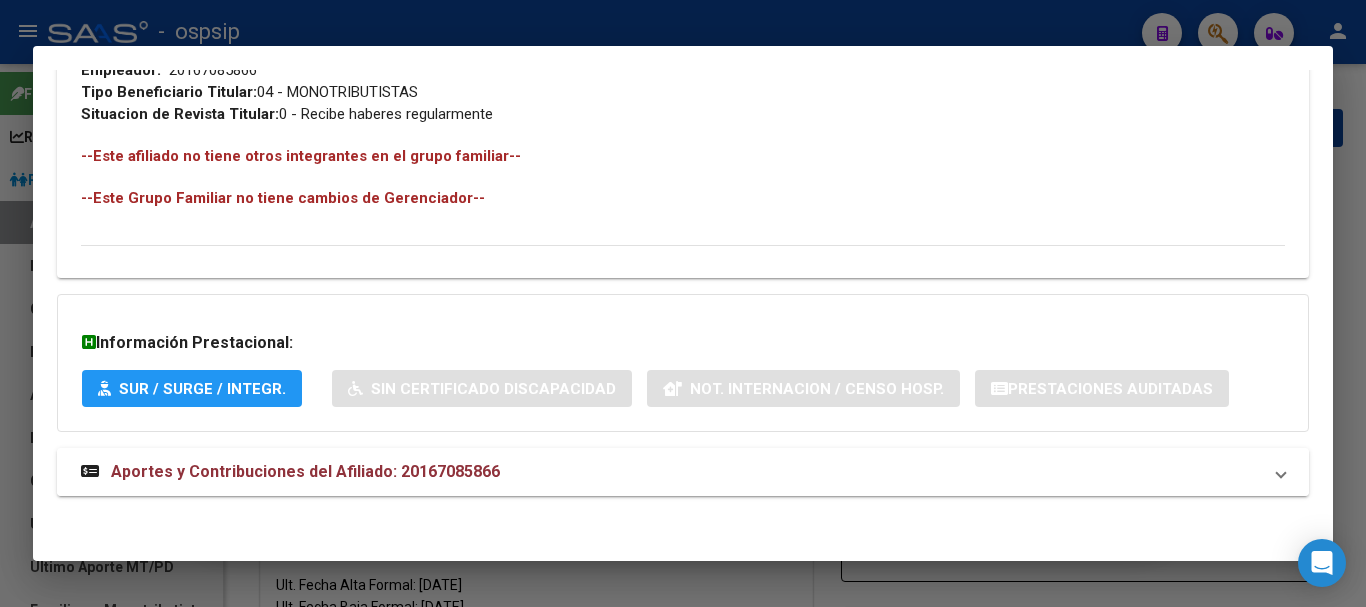 click on "Aportes y Contribuciones del Afiliado: 20167085866" at bounding box center (305, 471) 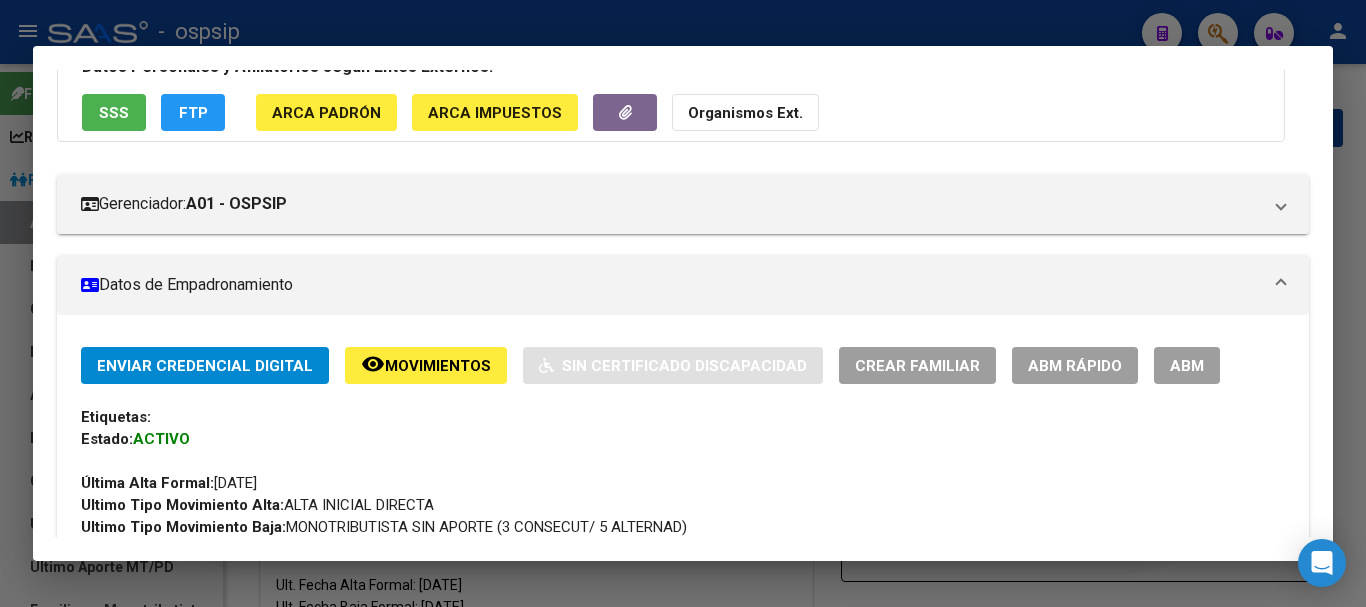 scroll, scrollTop: 0, scrollLeft: 0, axis: both 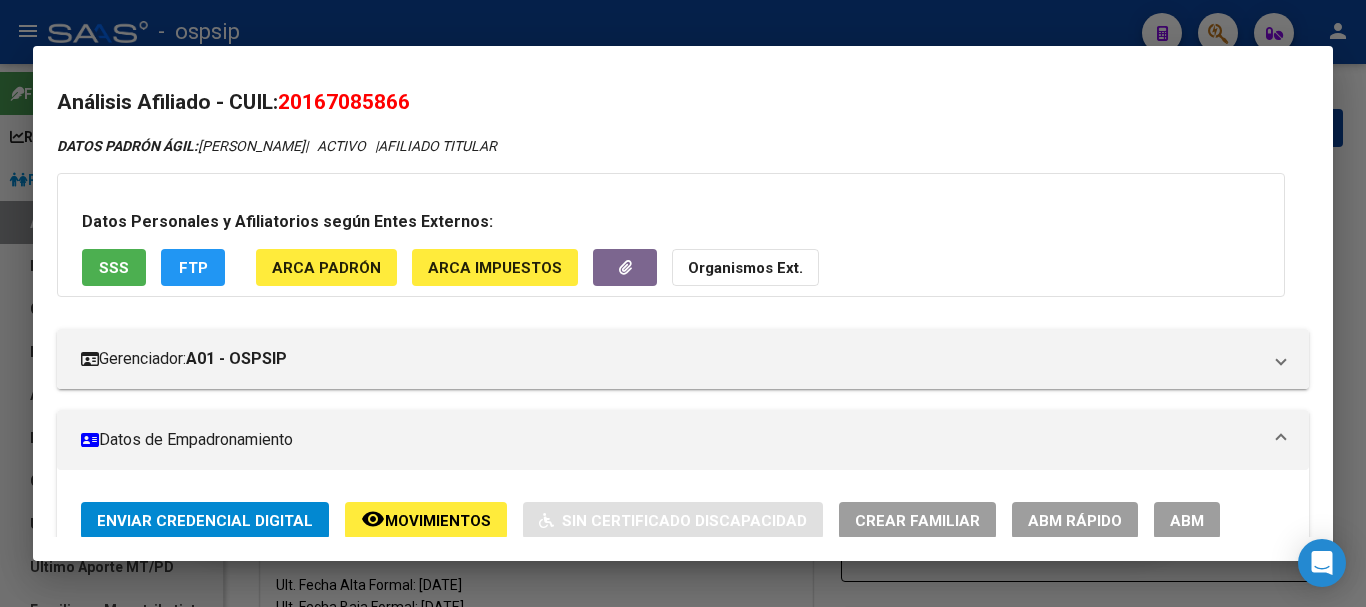 click at bounding box center [683, 303] 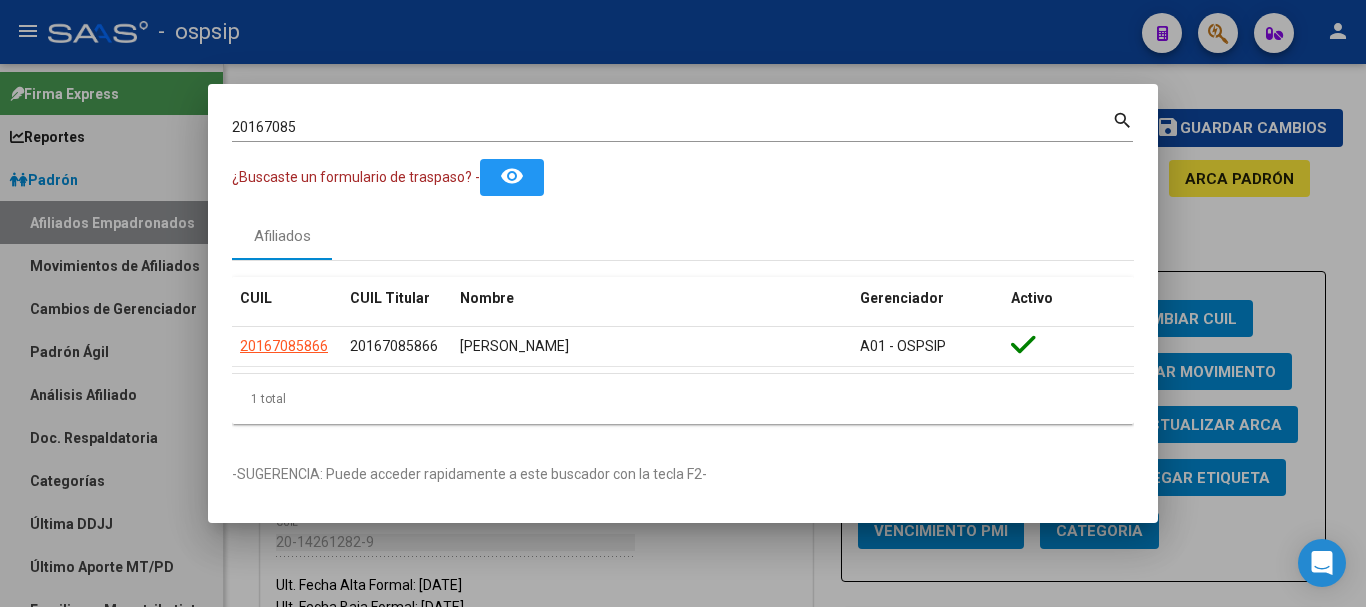 click at bounding box center (683, 303) 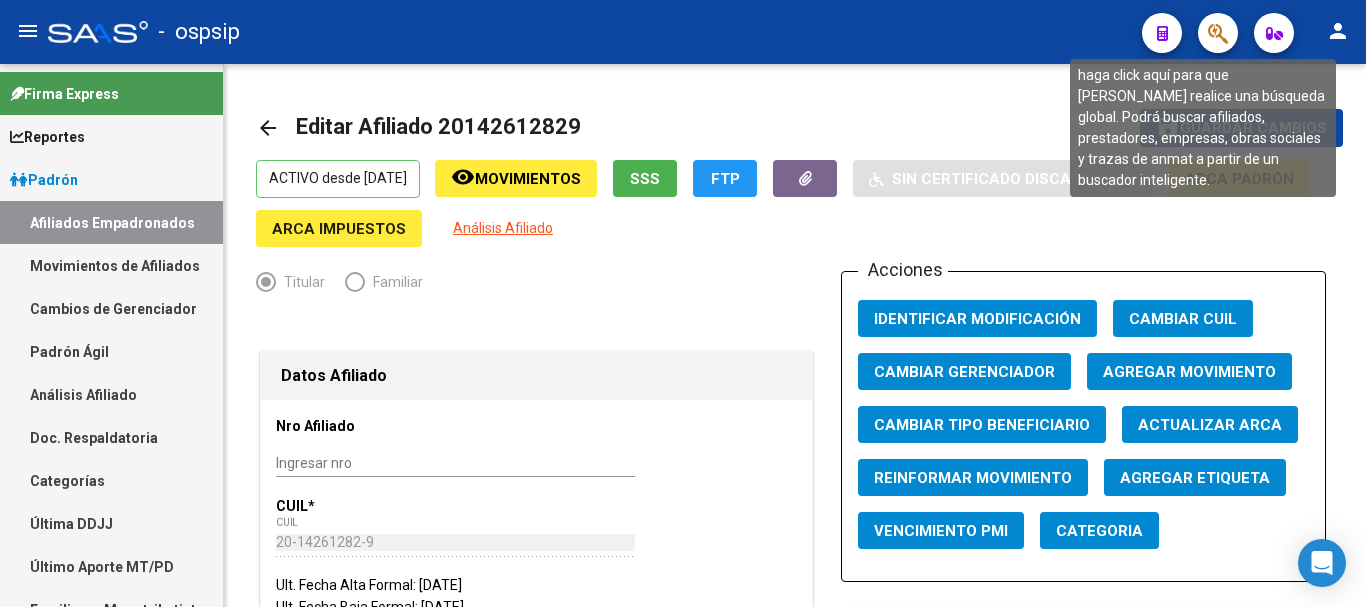 click 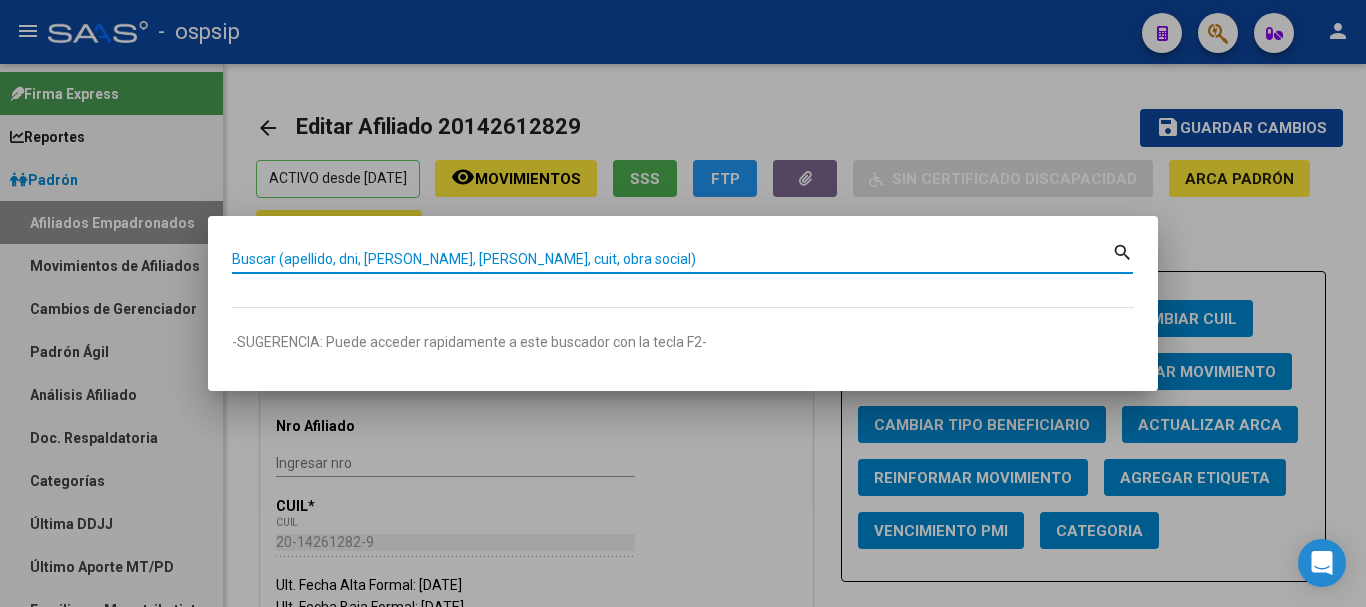 paste on "23397415/00" 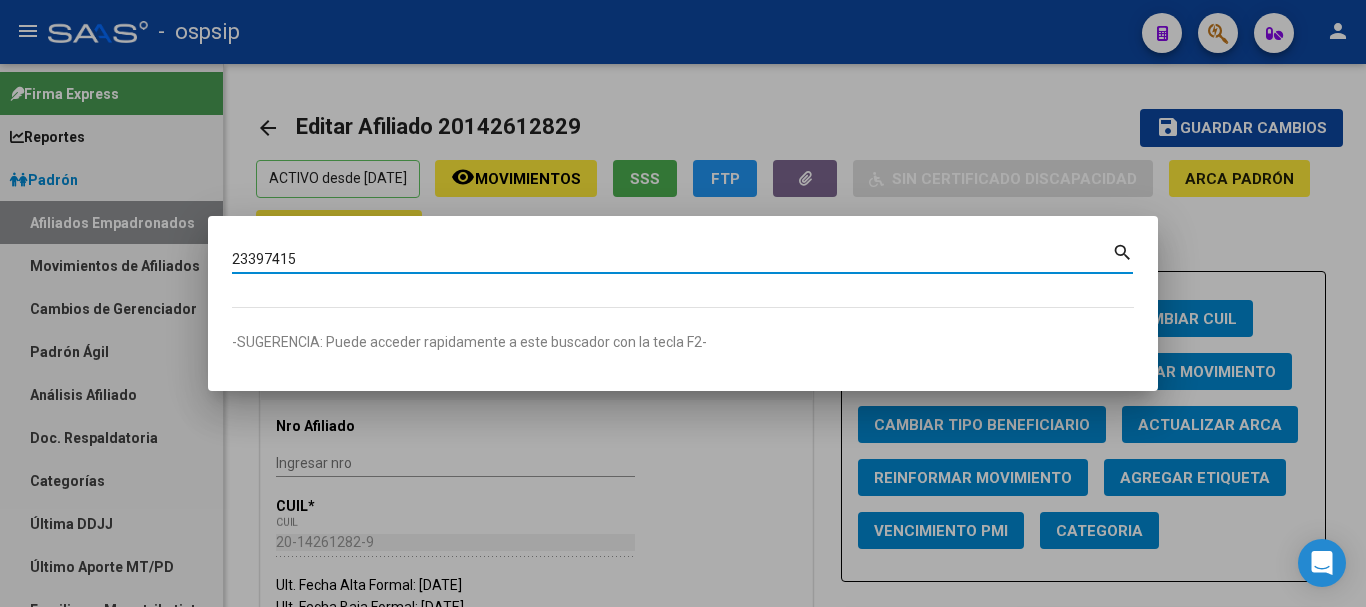 type on "23397415" 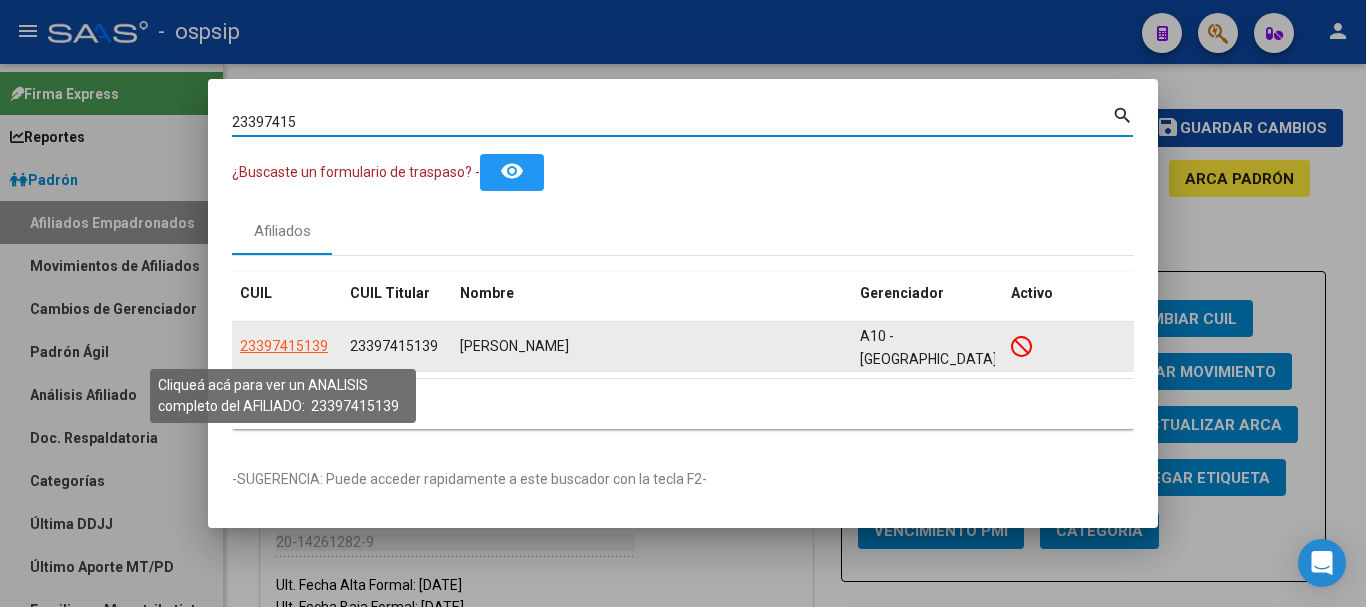 click on "23397415139" 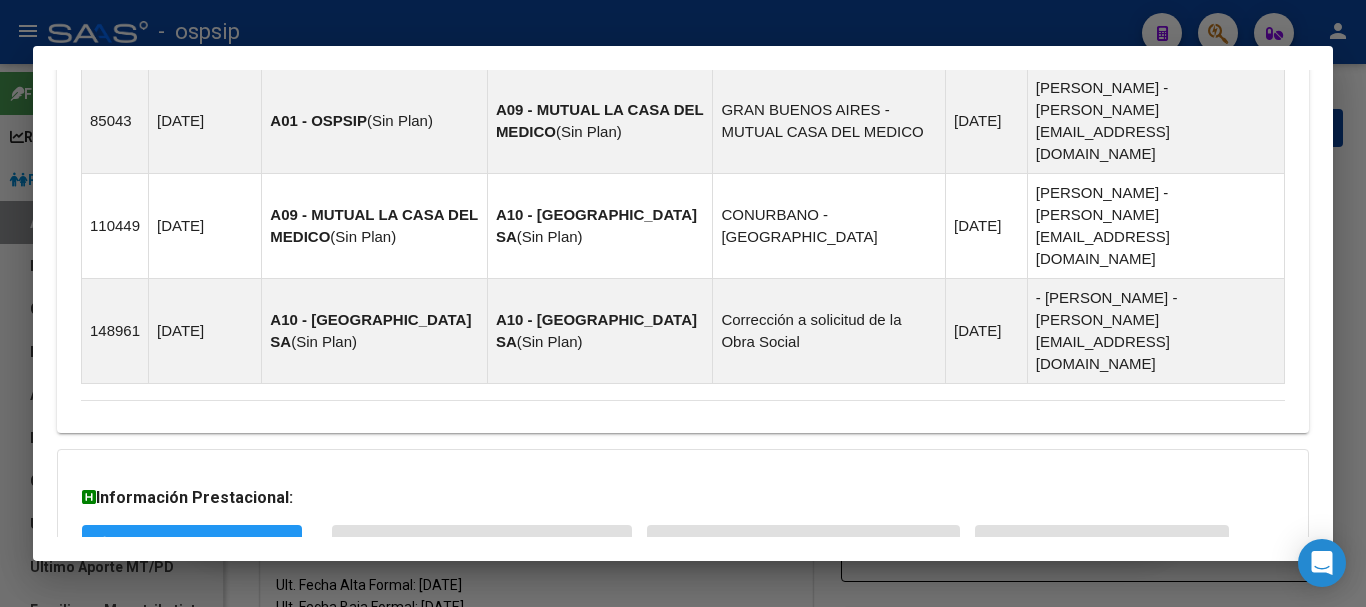 scroll, scrollTop: 1376, scrollLeft: 0, axis: vertical 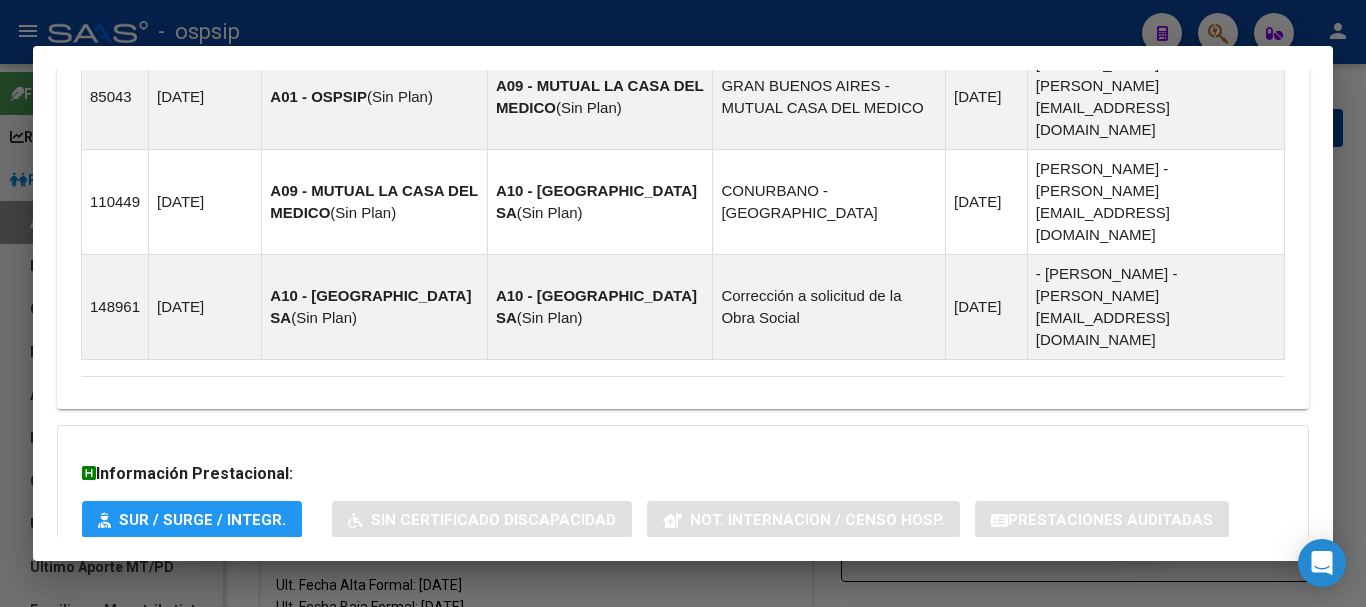 click on "Aportes y Contribuciones del Afiliado: 23397415139" at bounding box center (305, 602) 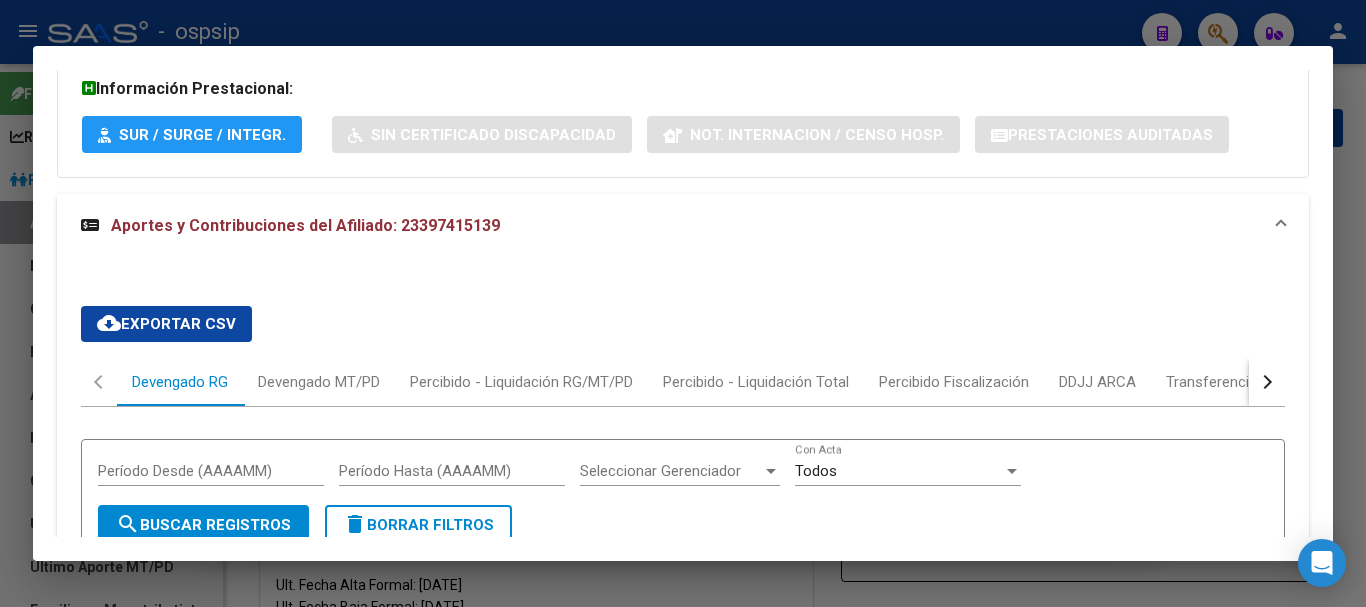 scroll, scrollTop: 1754, scrollLeft: 0, axis: vertical 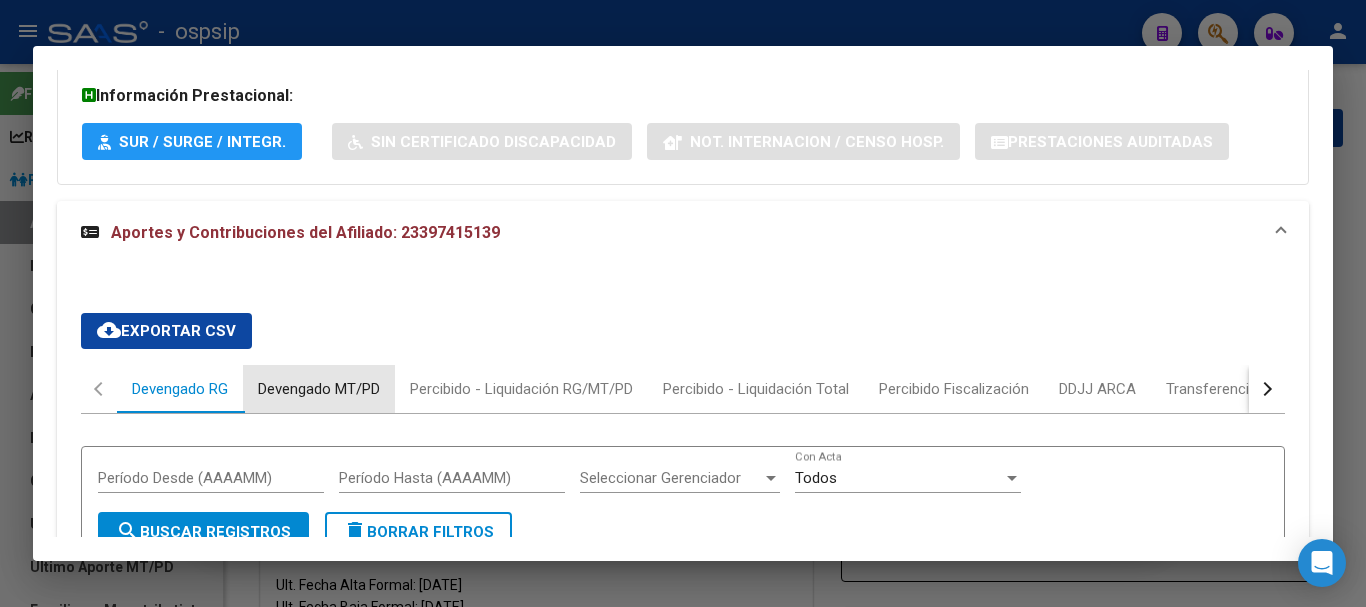 click on "Devengado MT/PD" at bounding box center (319, 389) 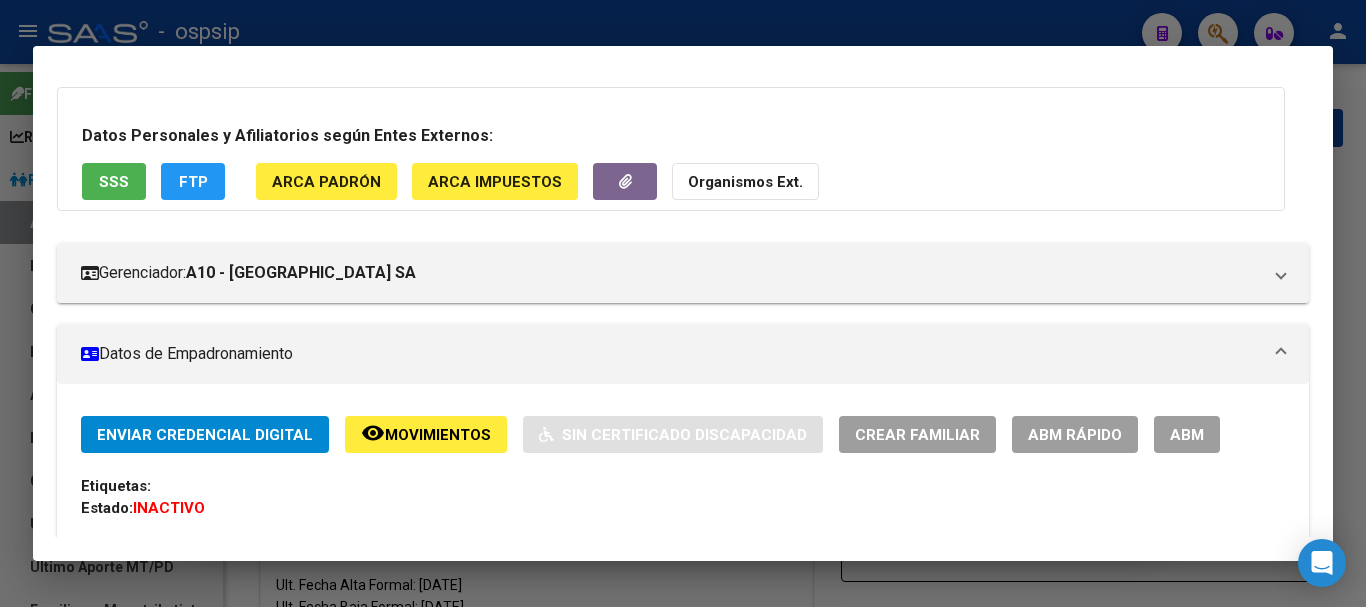 scroll, scrollTop: 0, scrollLeft: 0, axis: both 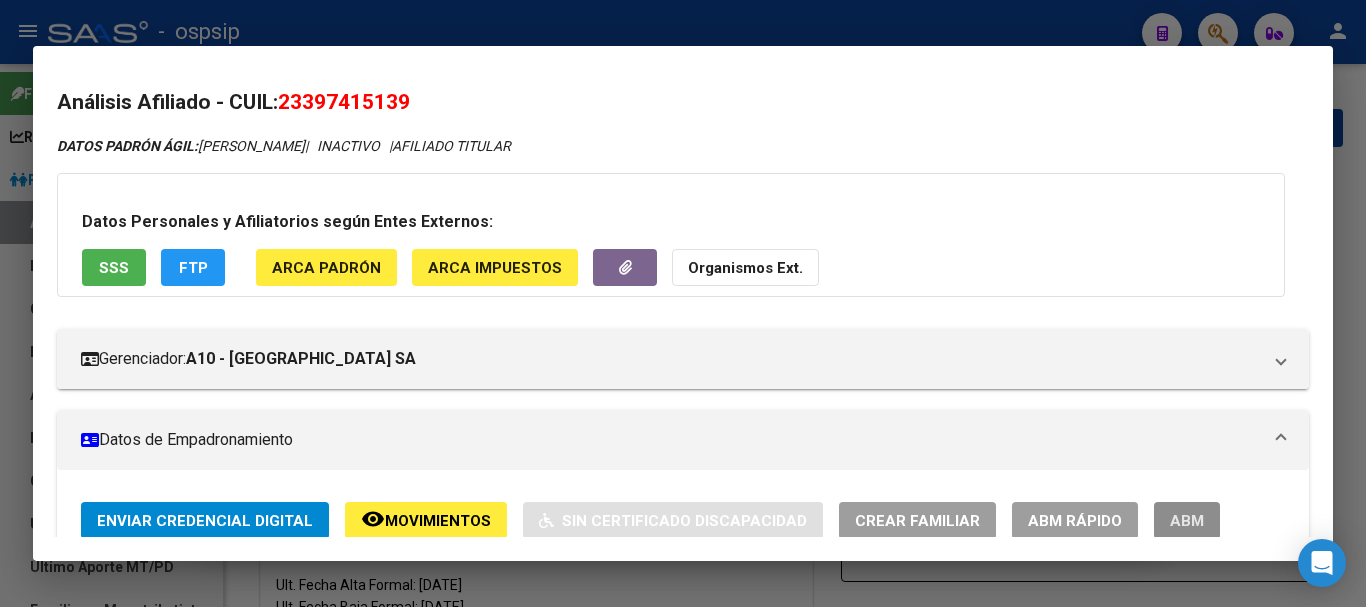 click on "ABM" at bounding box center (1187, 521) 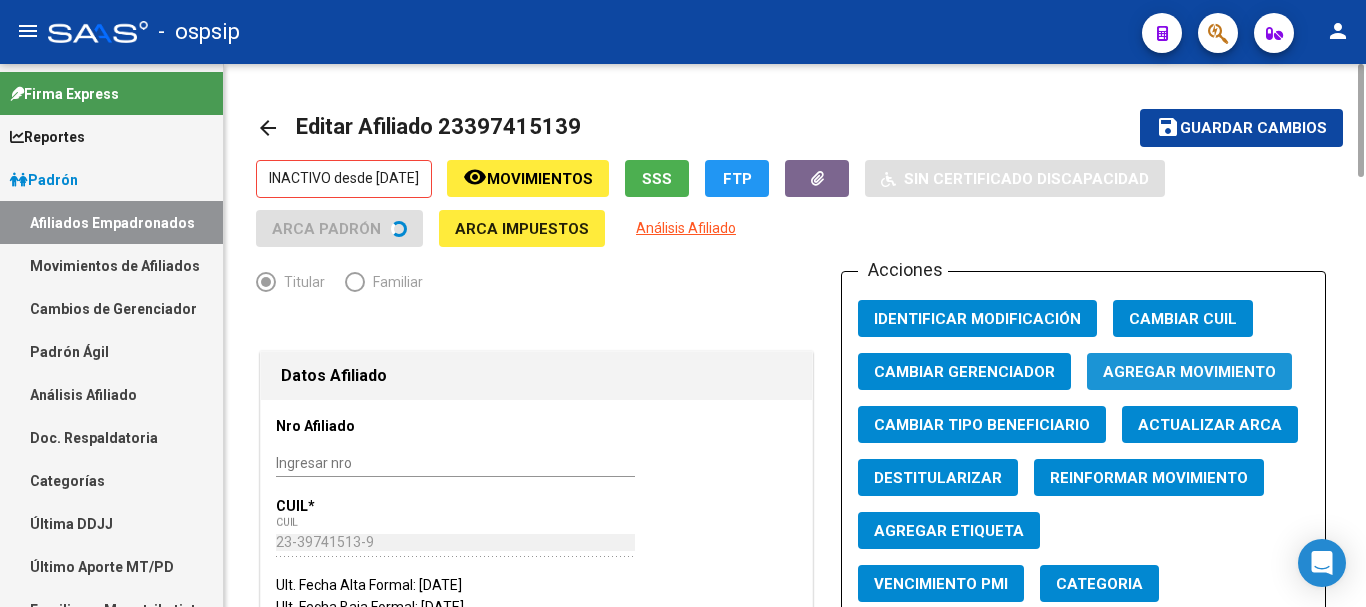click on "Agregar Movimiento" 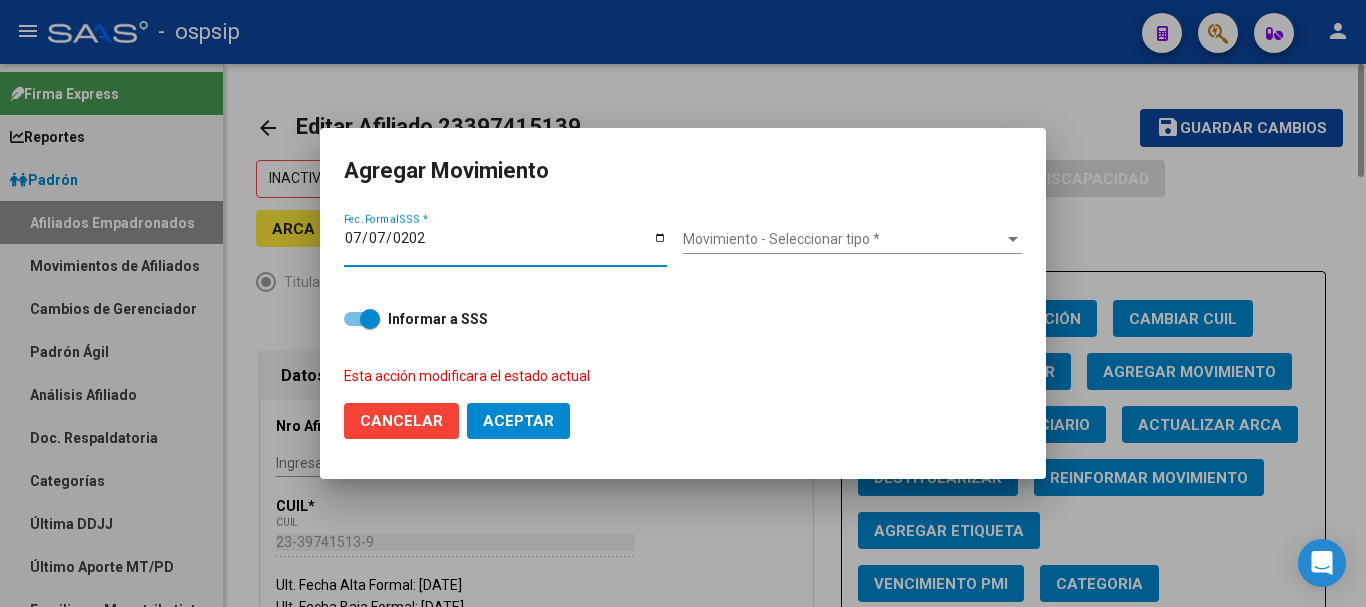 type on "[DATE]" 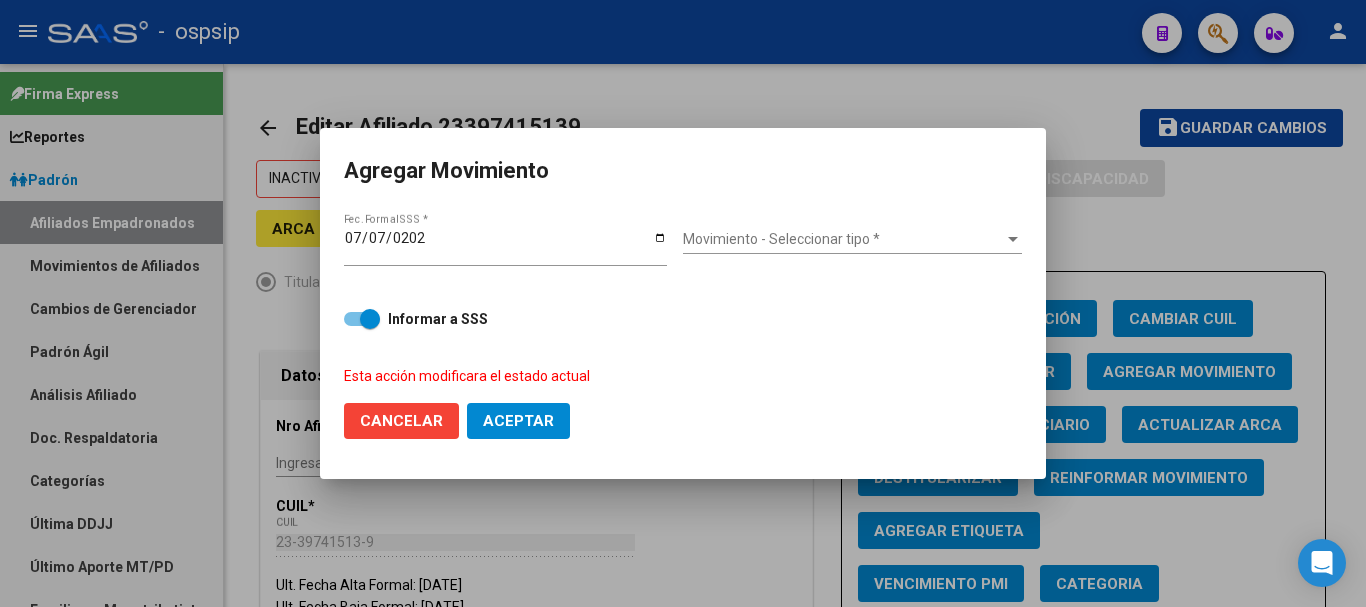 click on "Movimiento - Seleccionar tipo * Movimiento - Seleccionar tipo *" at bounding box center (852, 240) 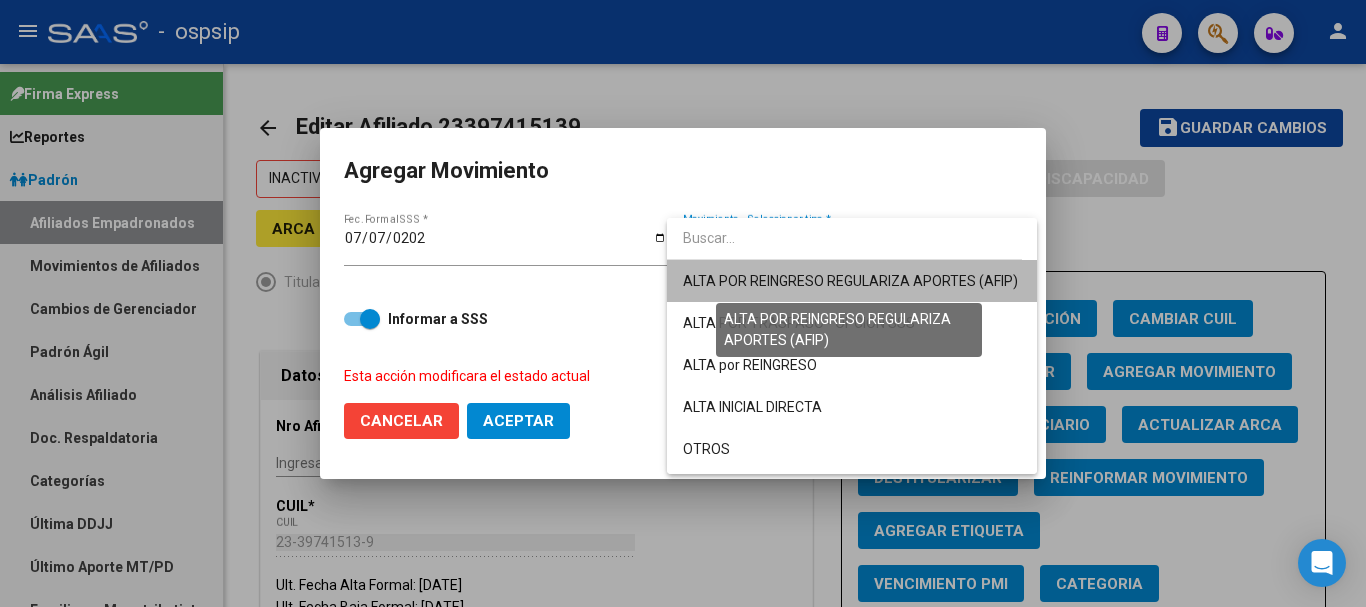 click on "ALTA POR REINGRESO REGULARIZA APORTES (AFIP)" at bounding box center [850, 281] 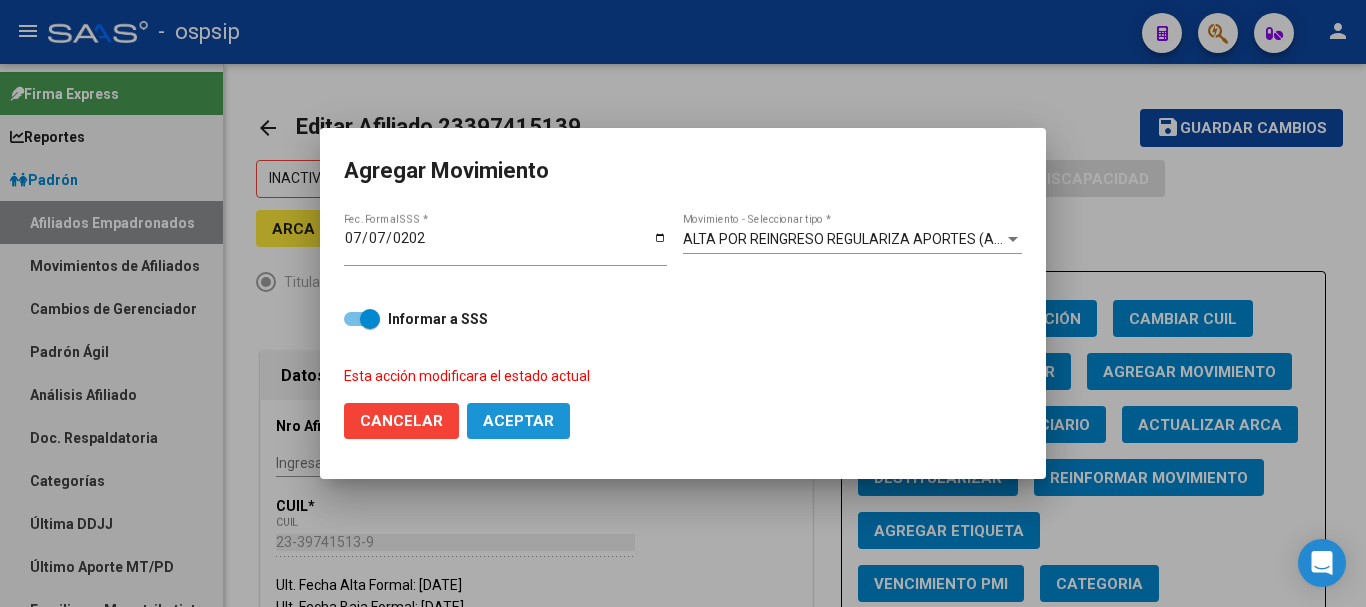 click on "Aceptar" 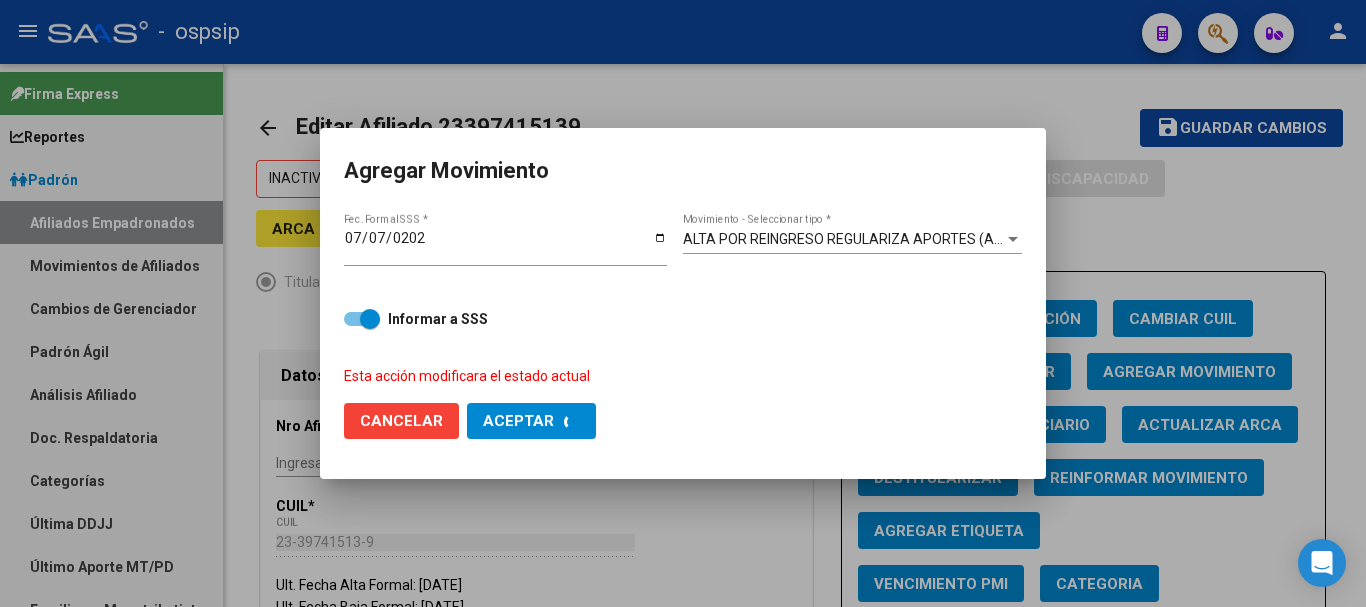 checkbox on "false" 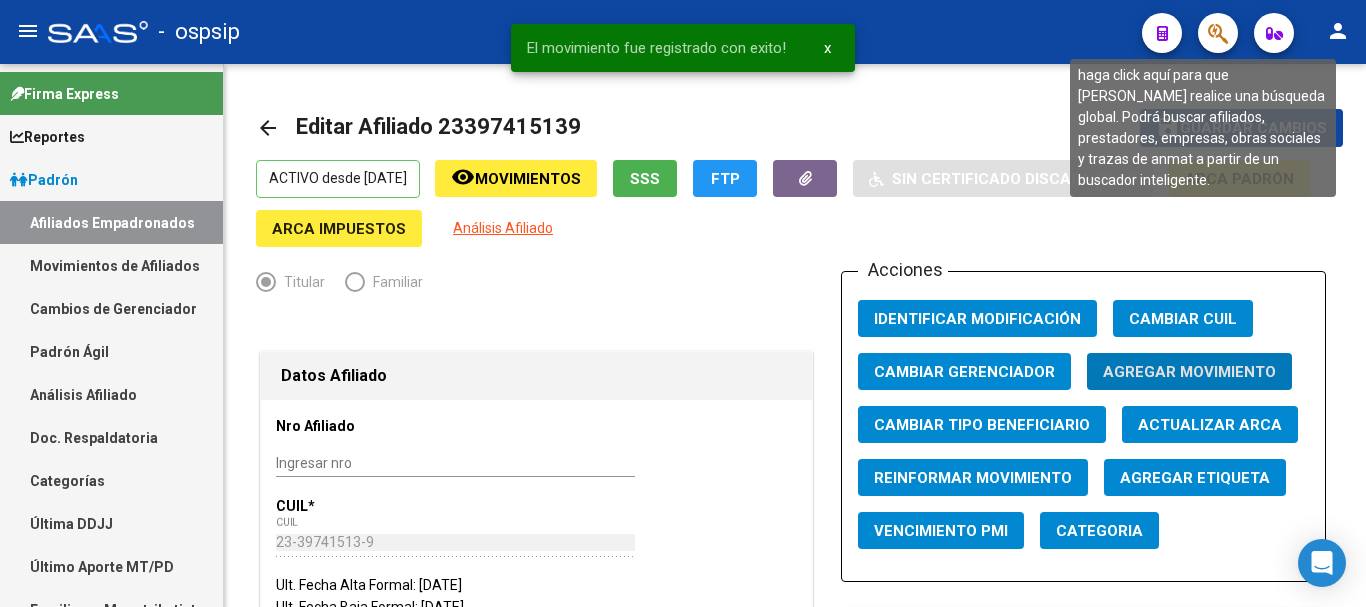 click 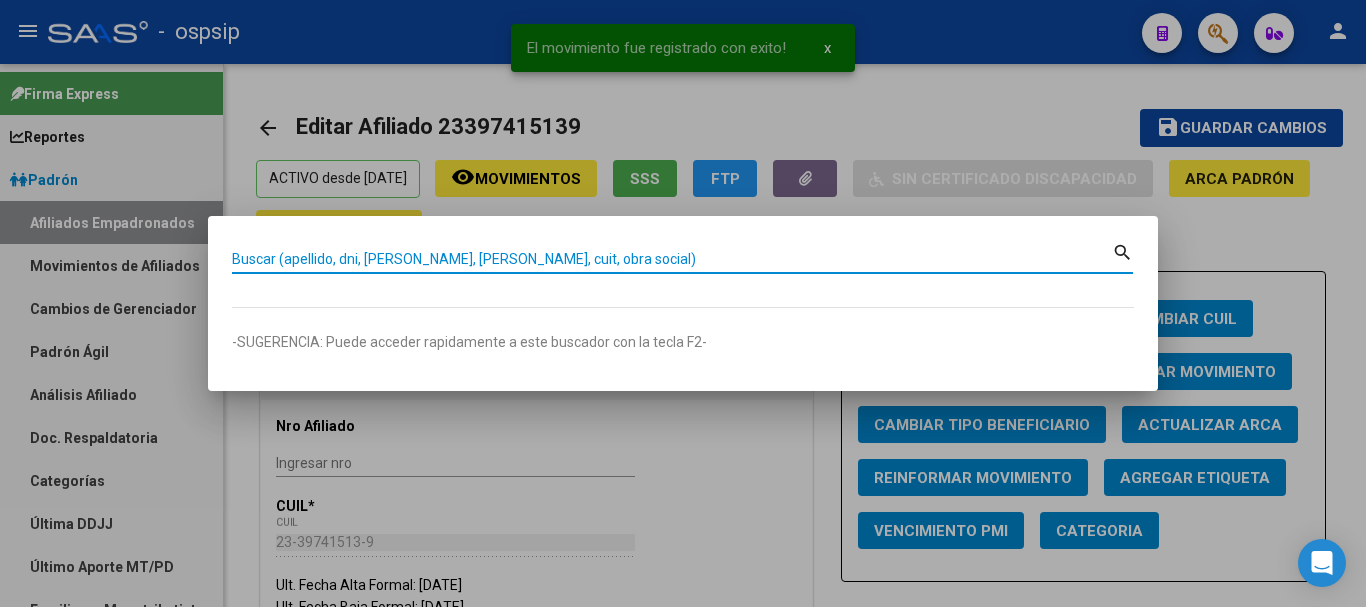 paste on "23397415139" 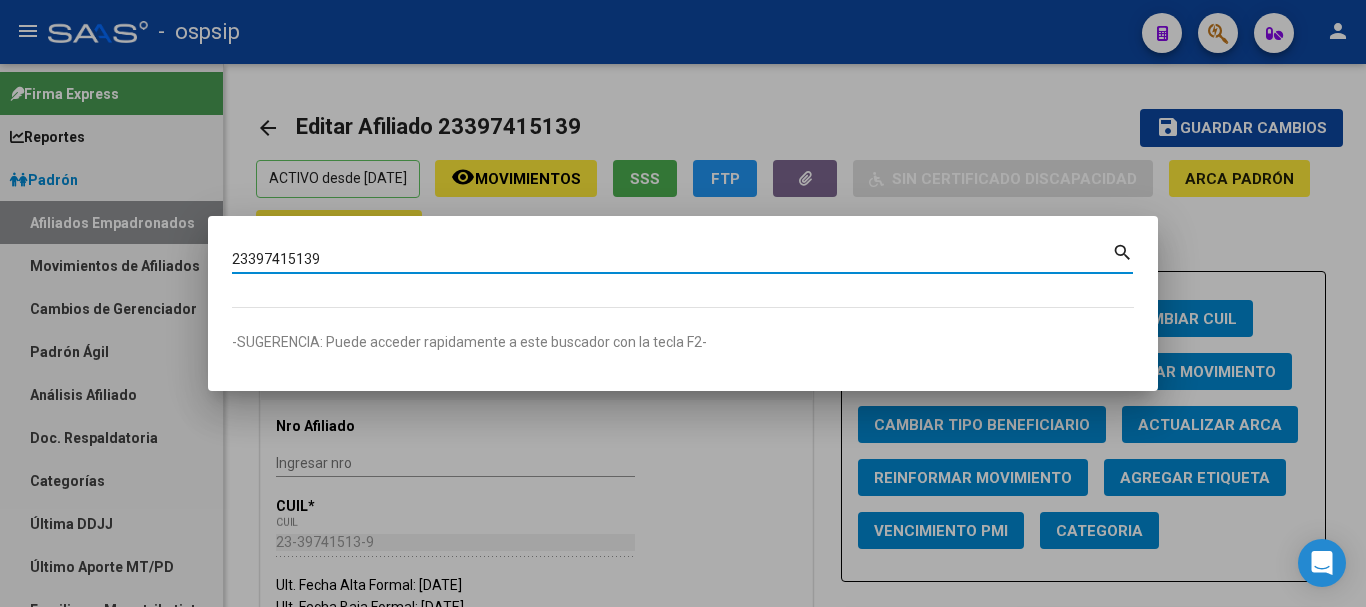 type on "23397415139" 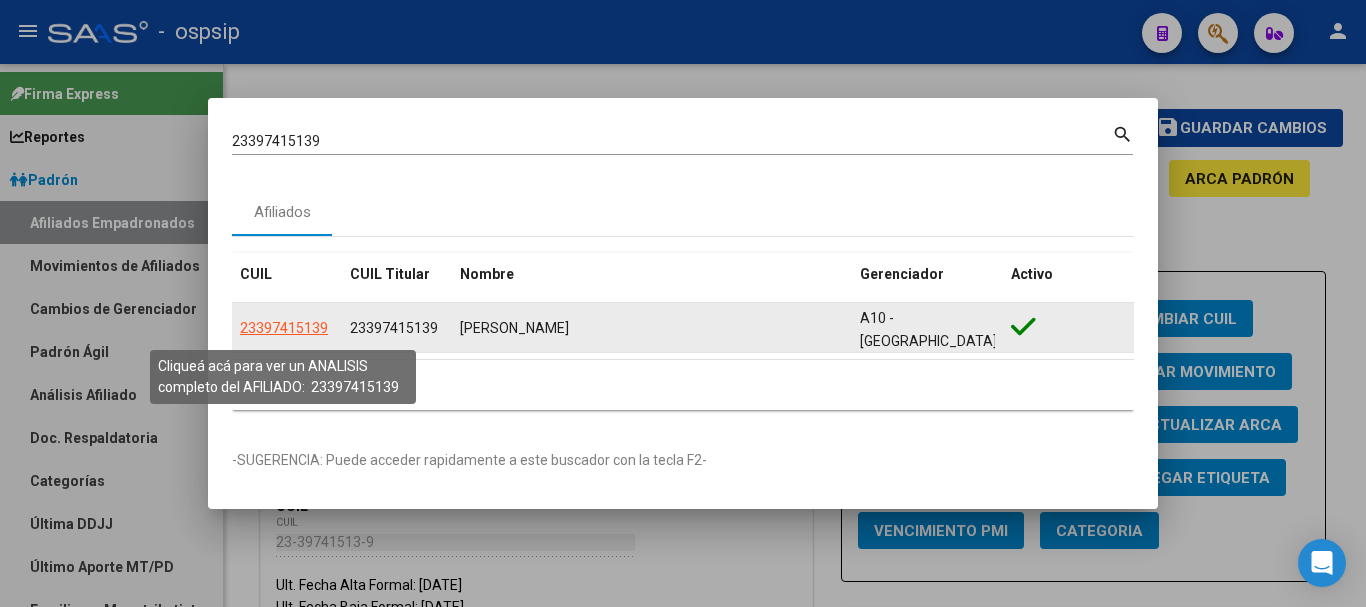 click on "23397415139" 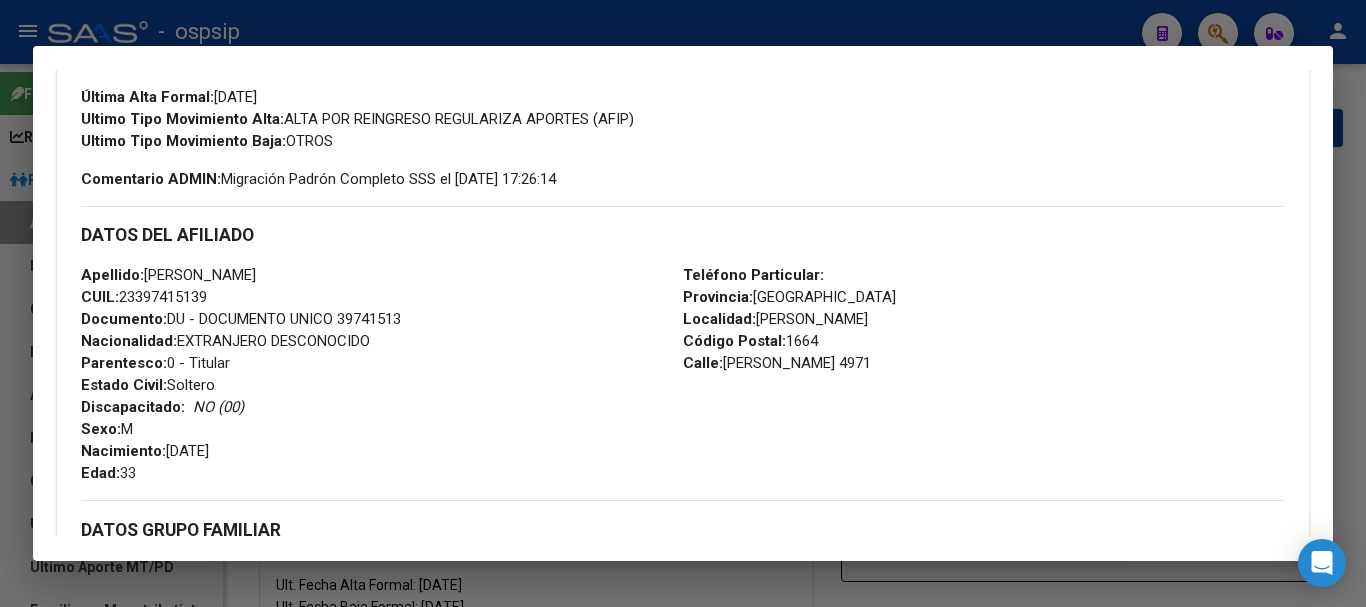 scroll, scrollTop: 454, scrollLeft: 0, axis: vertical 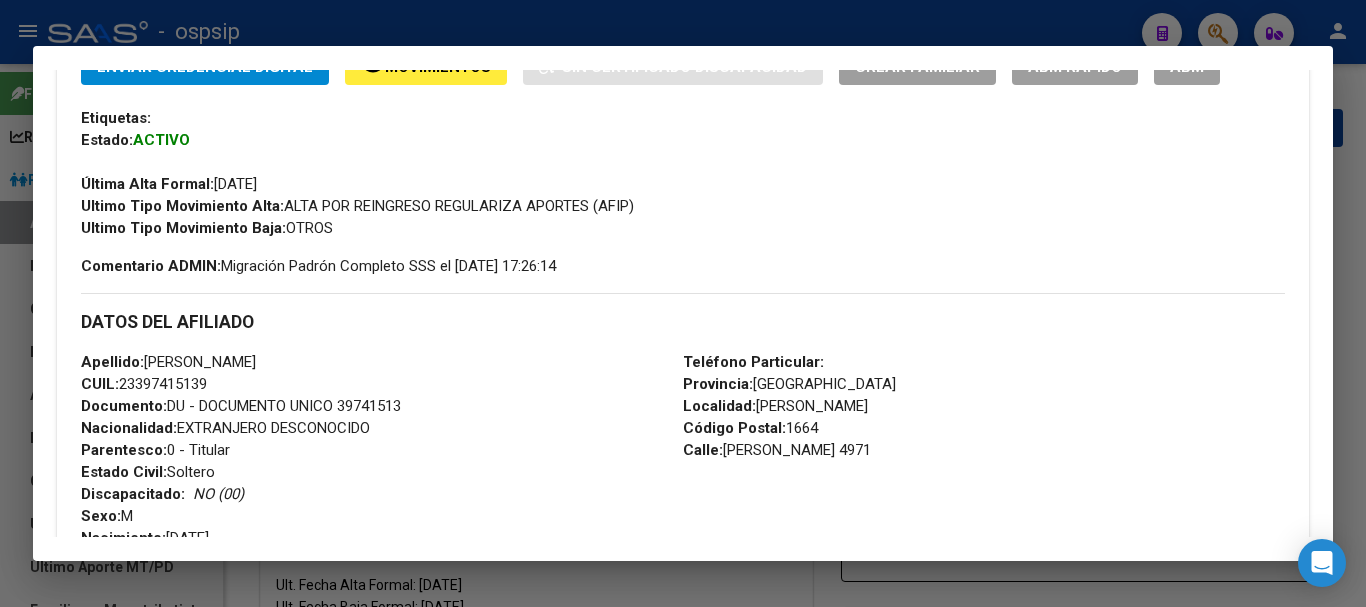 click at bounding box center [683, 303] 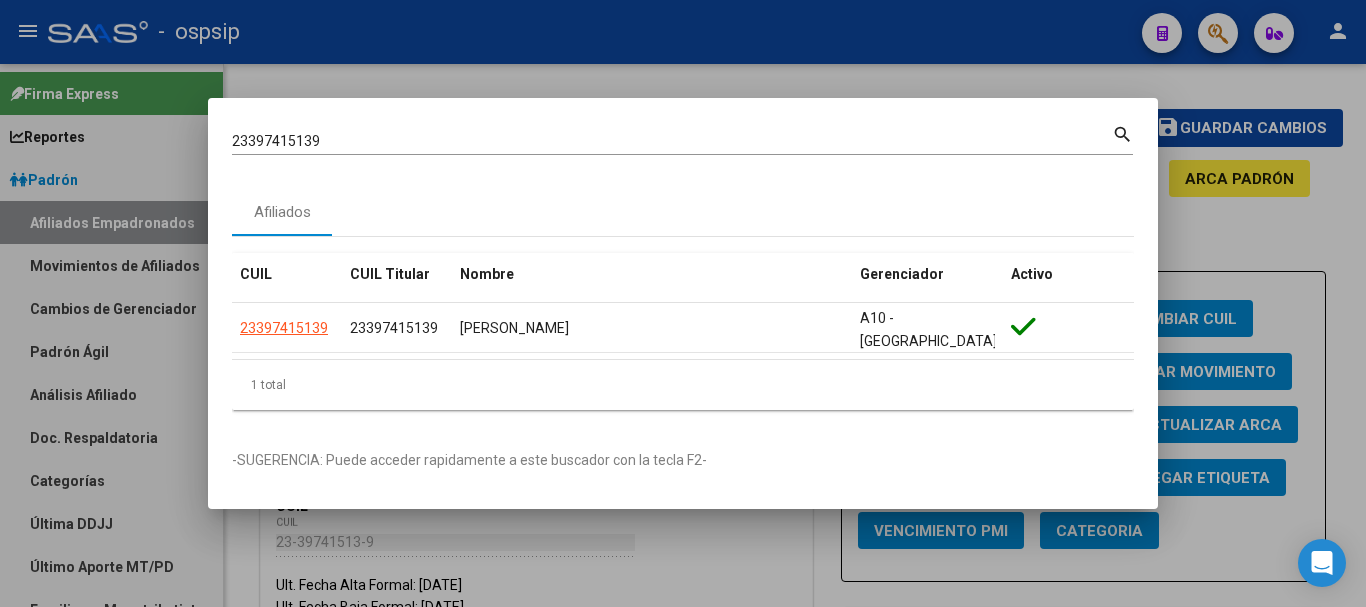 click at bounding box center [683, 303] 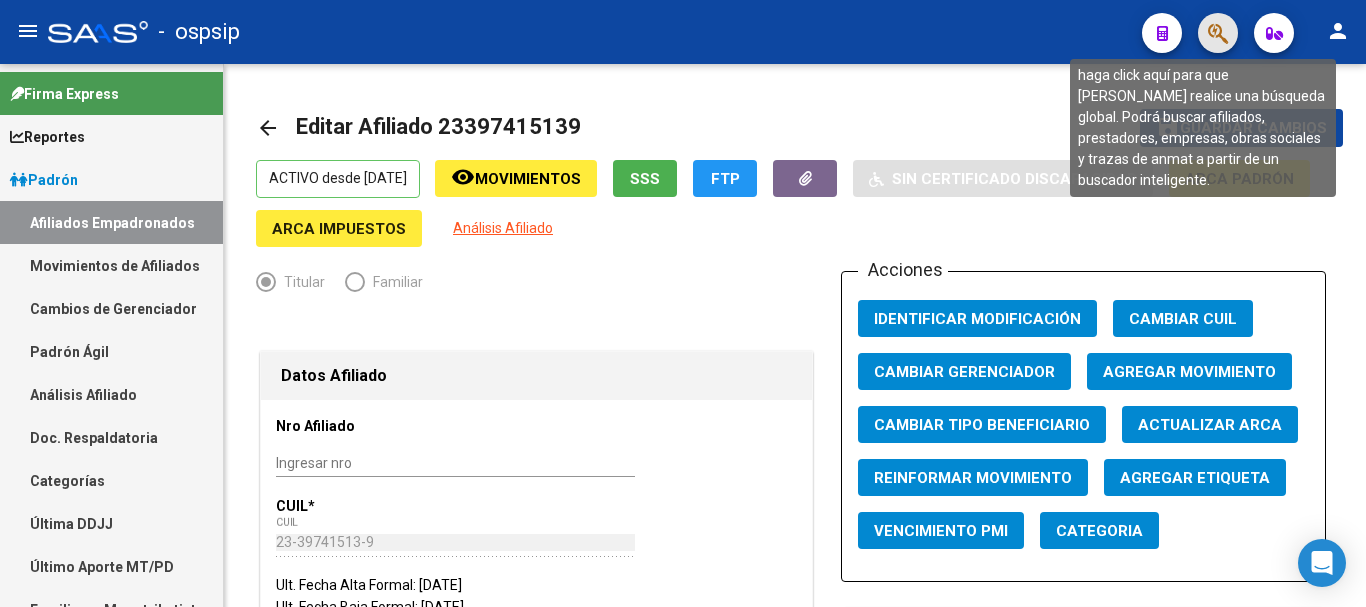 click 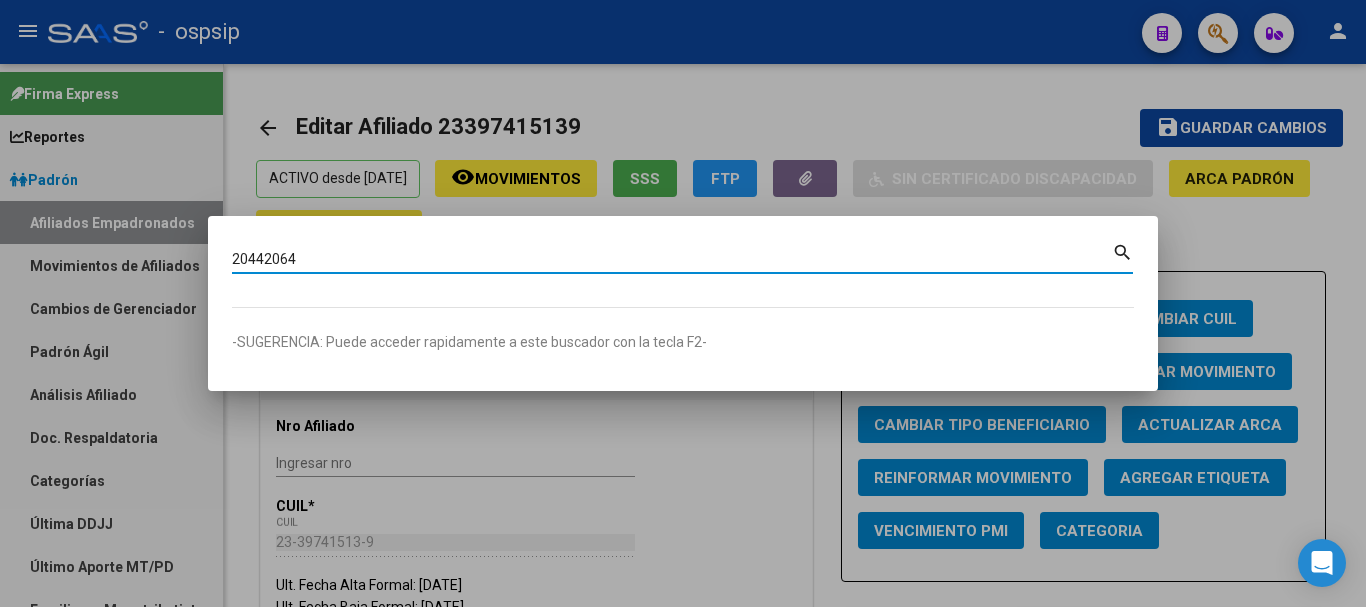 type on "20442064" 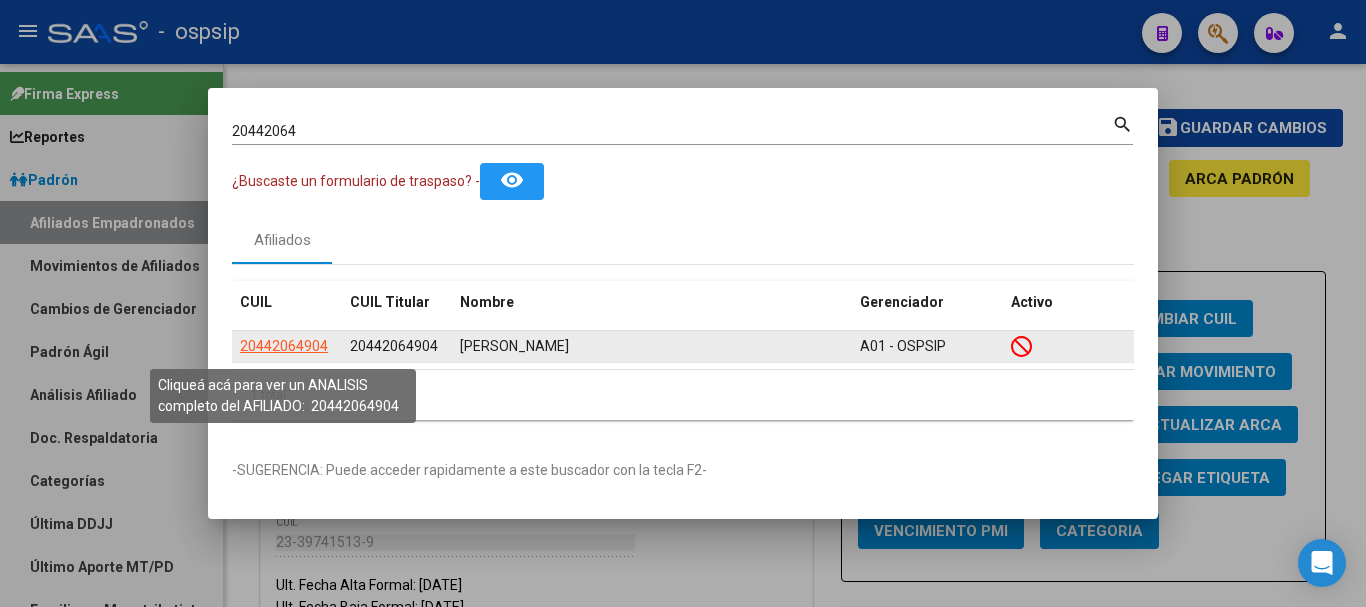 click on "20442064904" 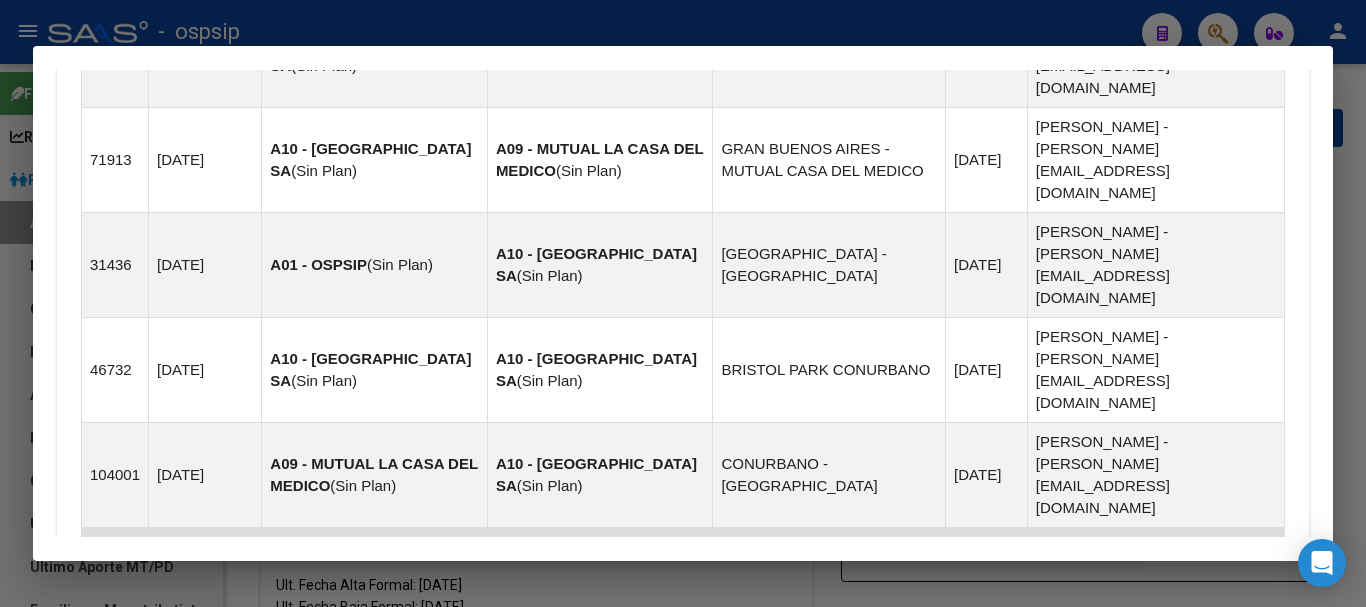scroll, scrollTop: 1499, scrollLeft: 0, axis: vertical 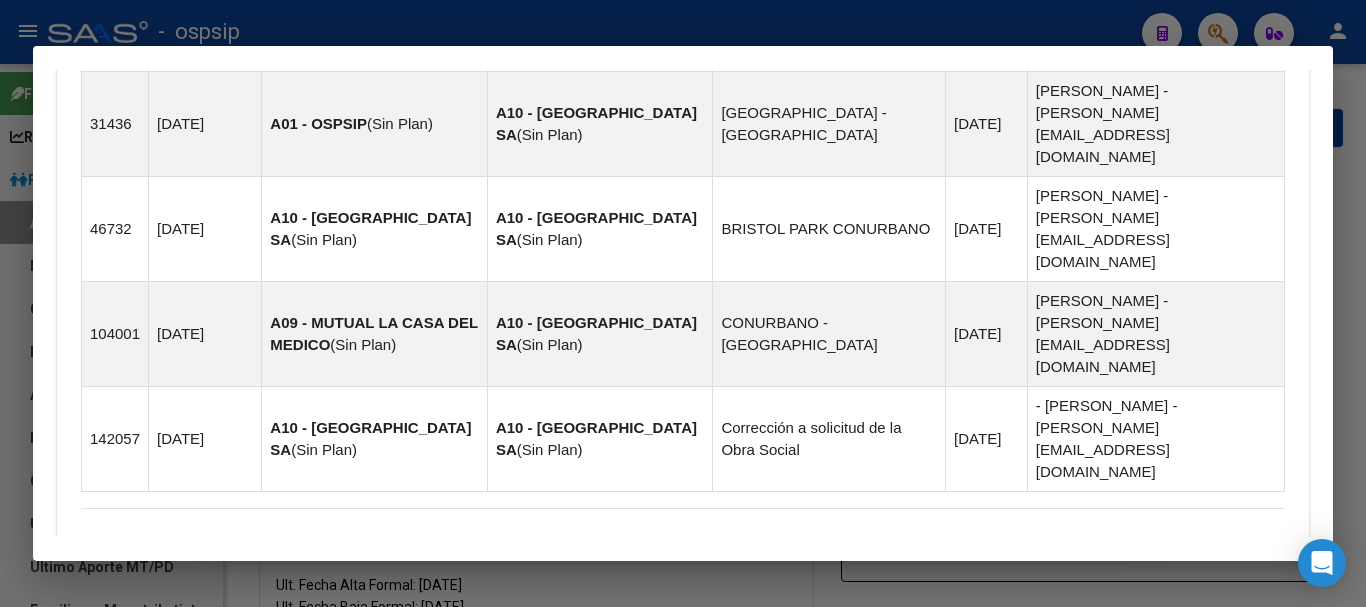 click on "Aportes y Contribuciones del Afiliado: 20442064904" at bounding box center [305, 734] 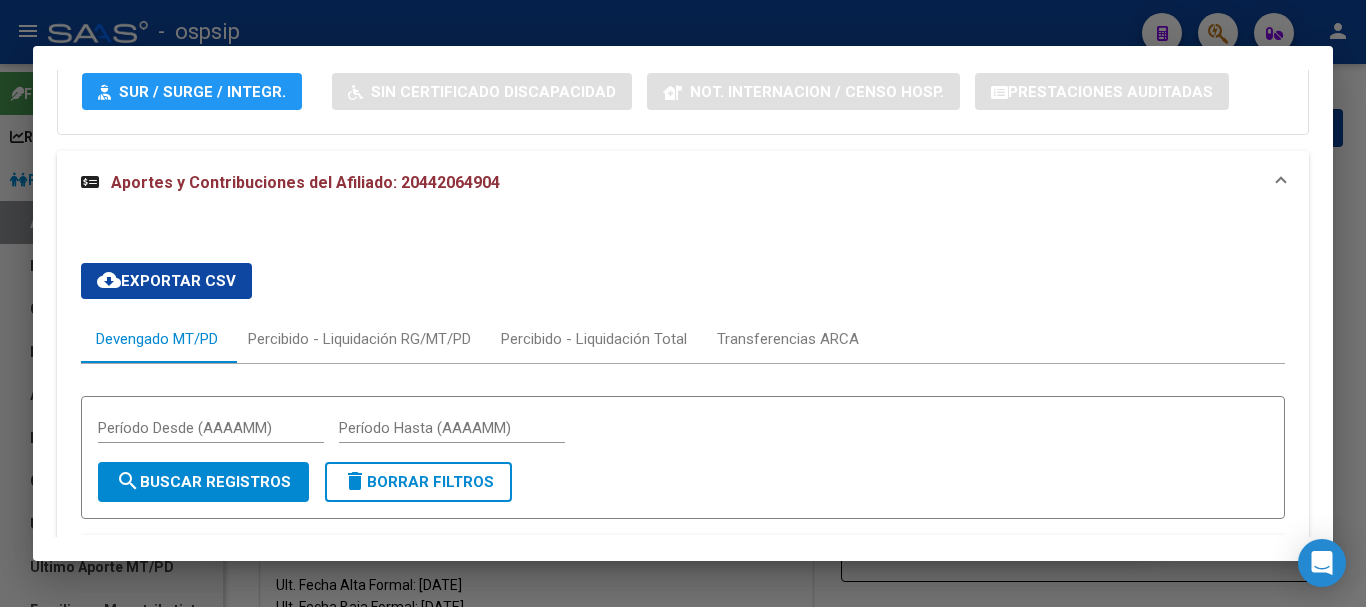 scroll, scrollTop: 2099, scrollLeft: 0, axis: vertical 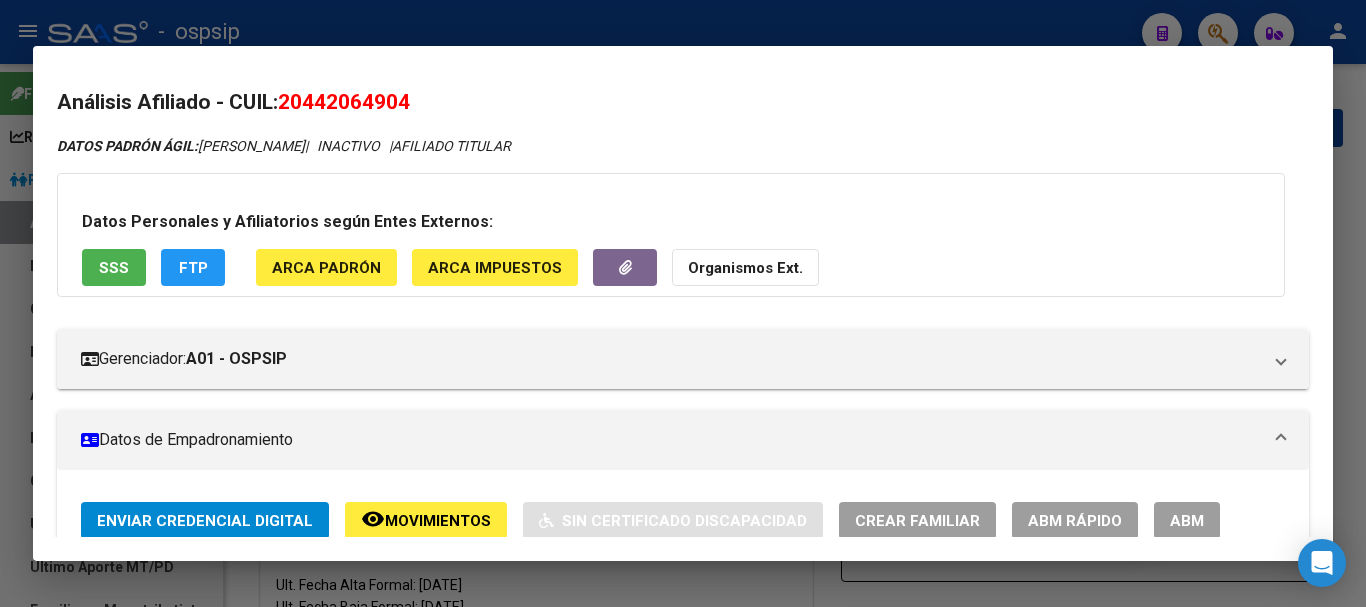 click at bounding box center [683, 303] 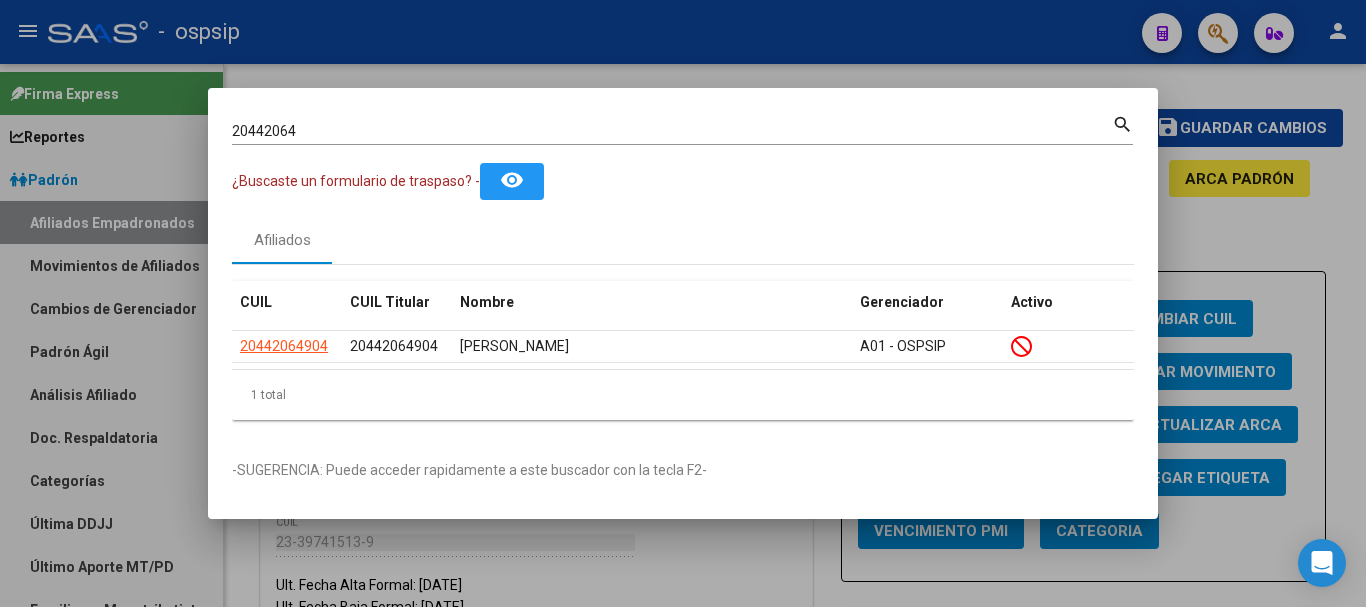 click at bounding box center [683, 303] 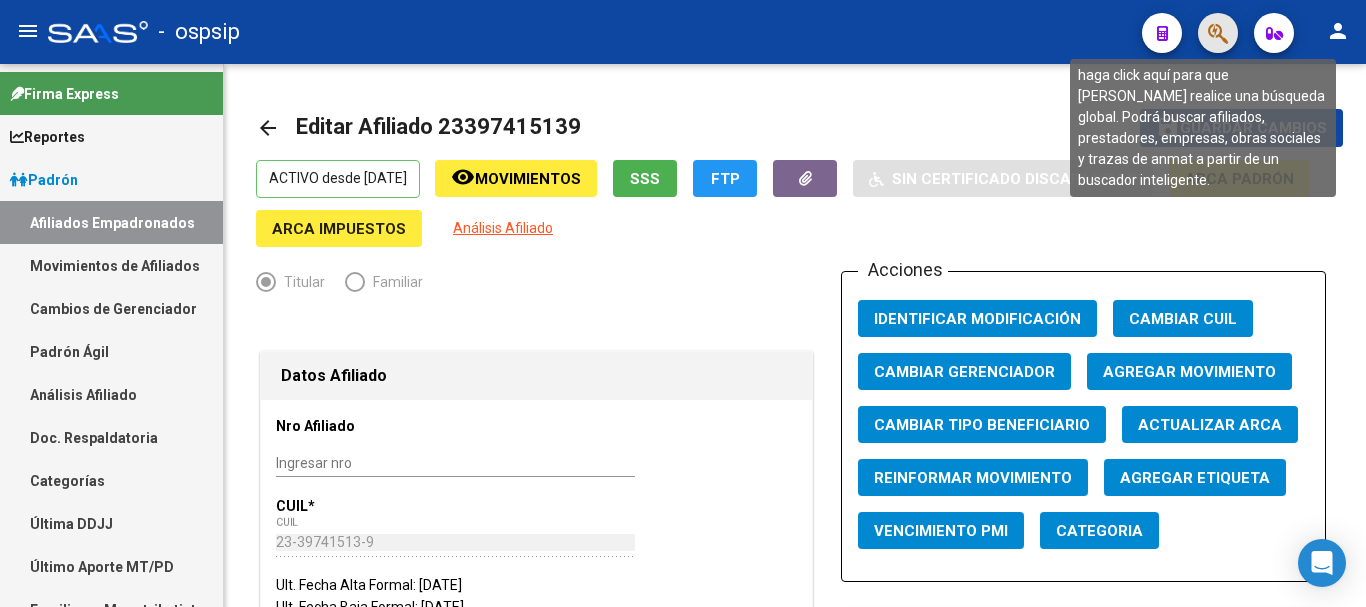 click 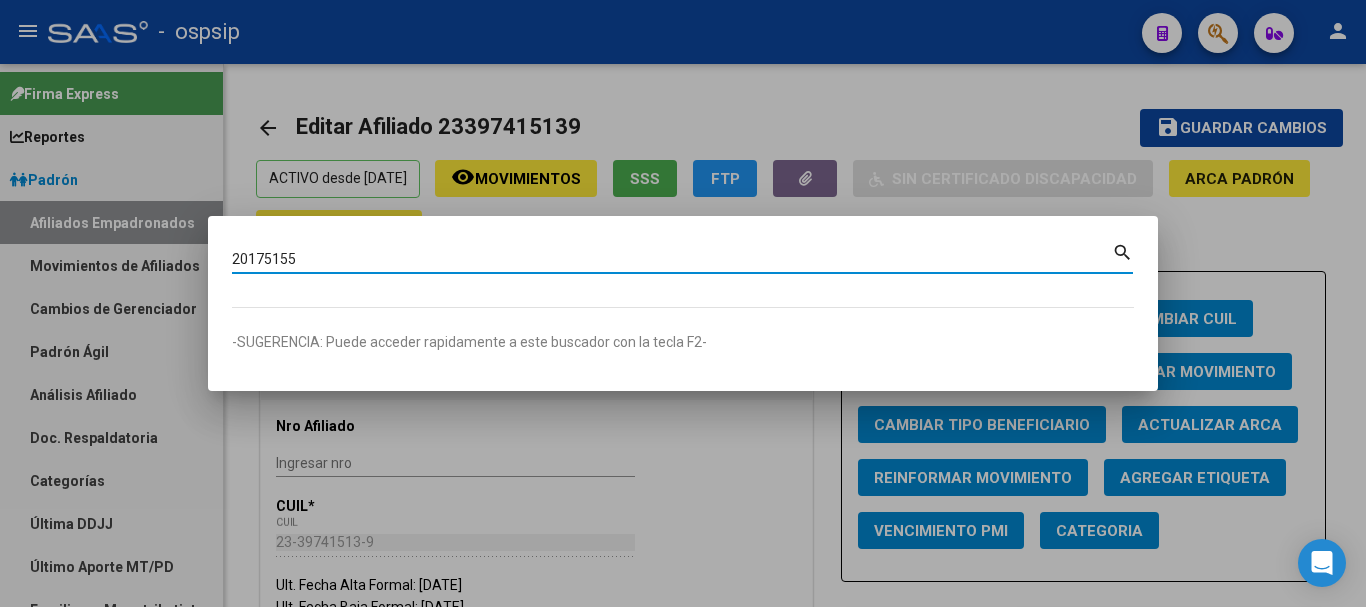 type on "20175155" 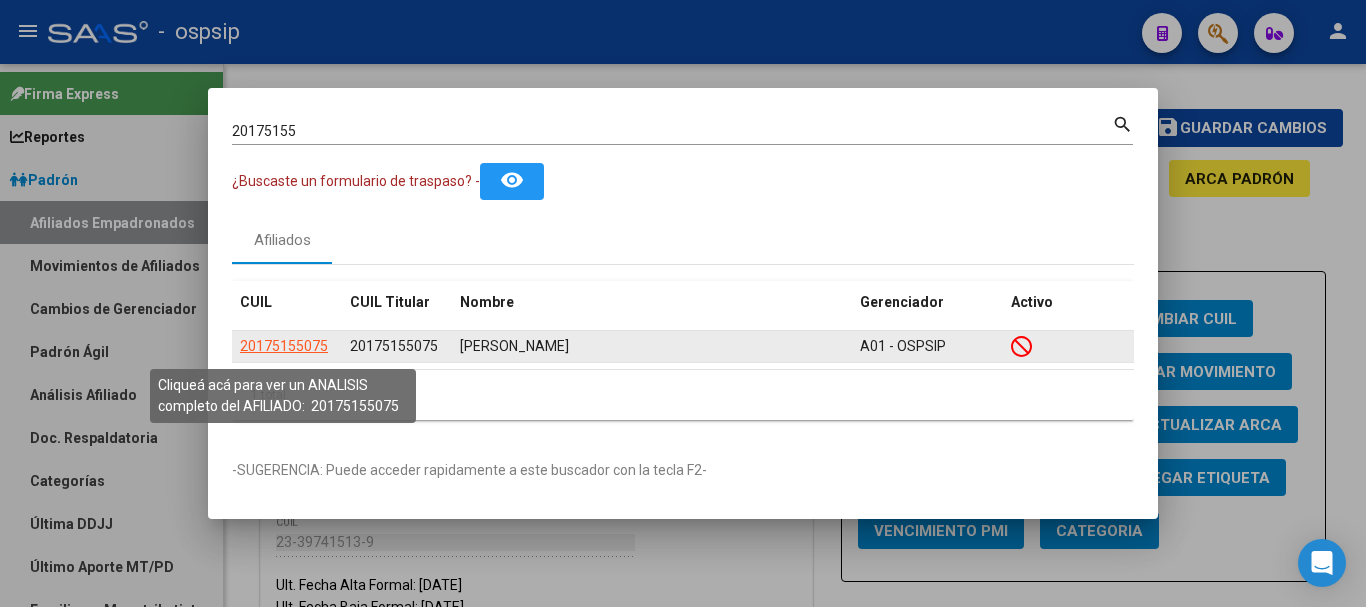 click on "20175155075" 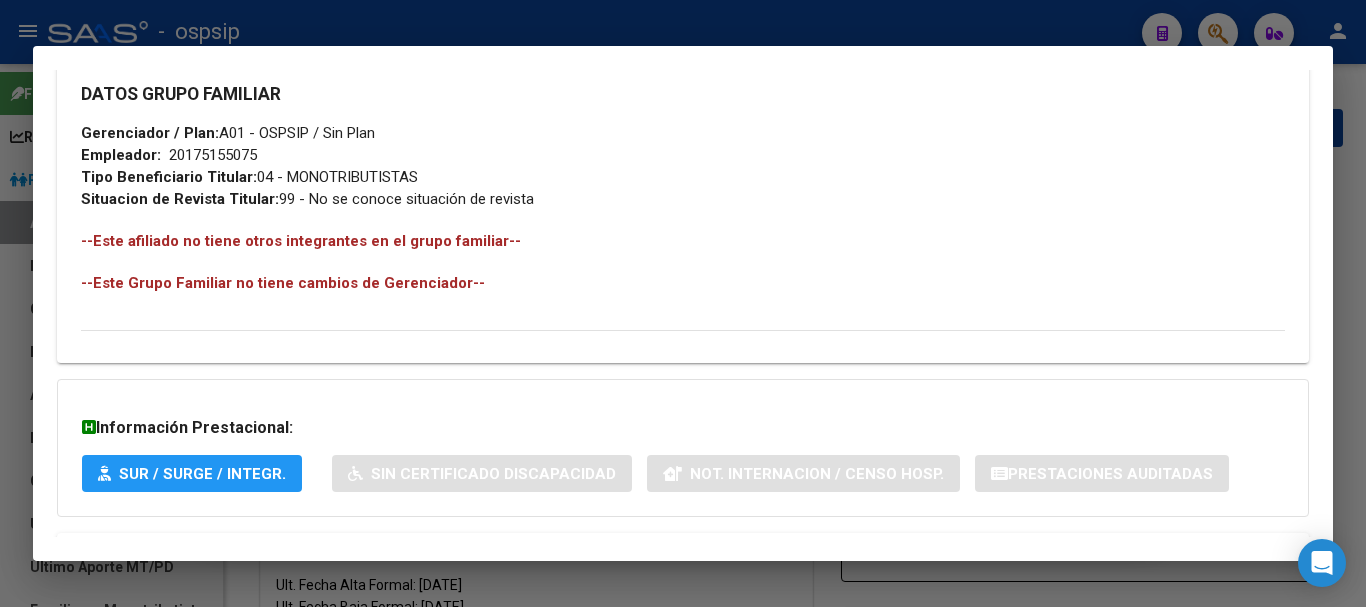 scroll, scrollTop: 1084, scrollLeft: 0, axis: vertical 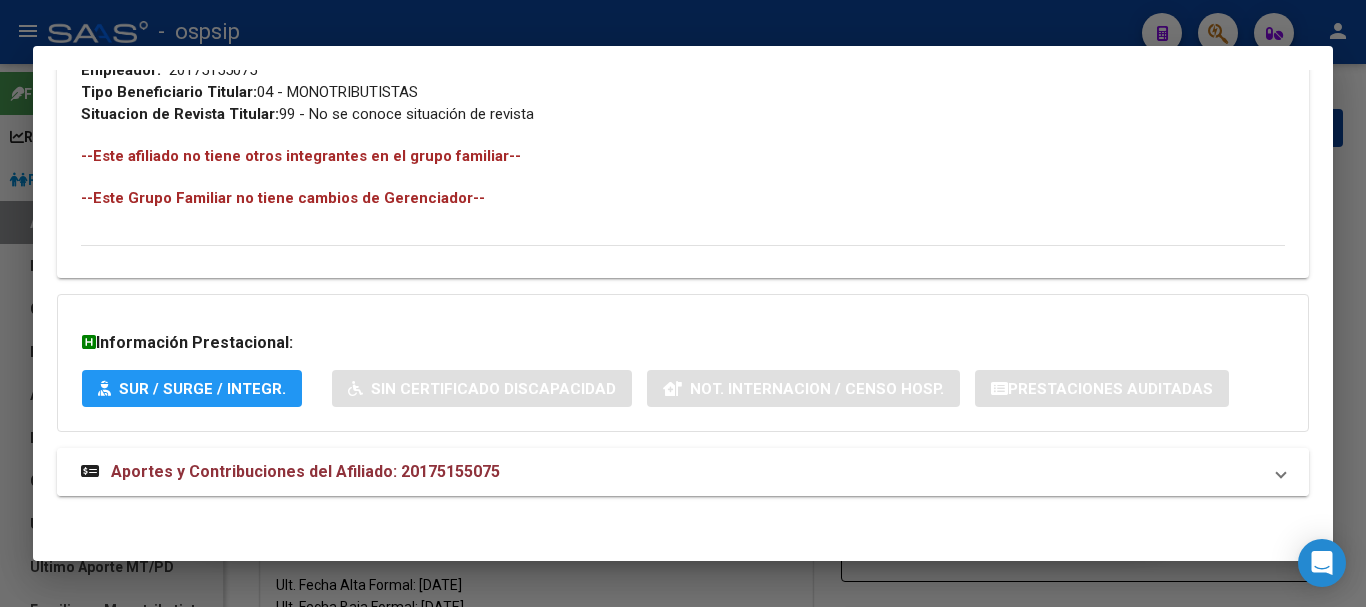 click on "Aportes y Contribuciones del Afiliado: 20175155075" at bounding box center (305, 471) 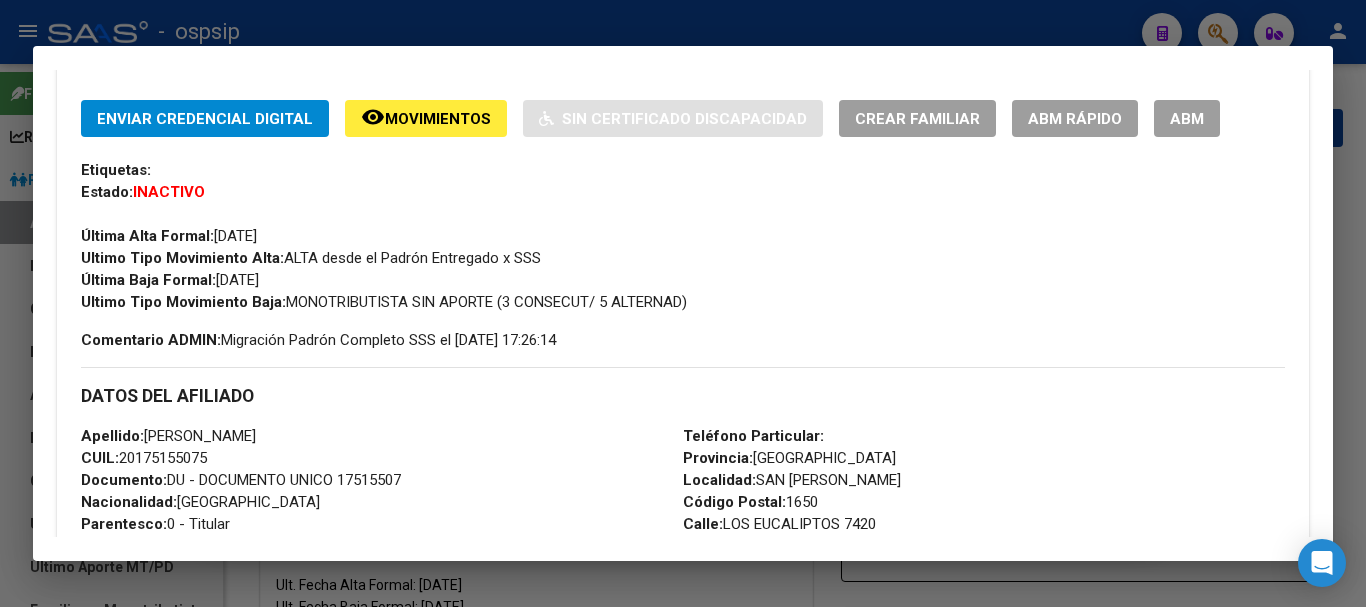 scroll, scrollTop: 0, scrollLeft: 0, axis: both 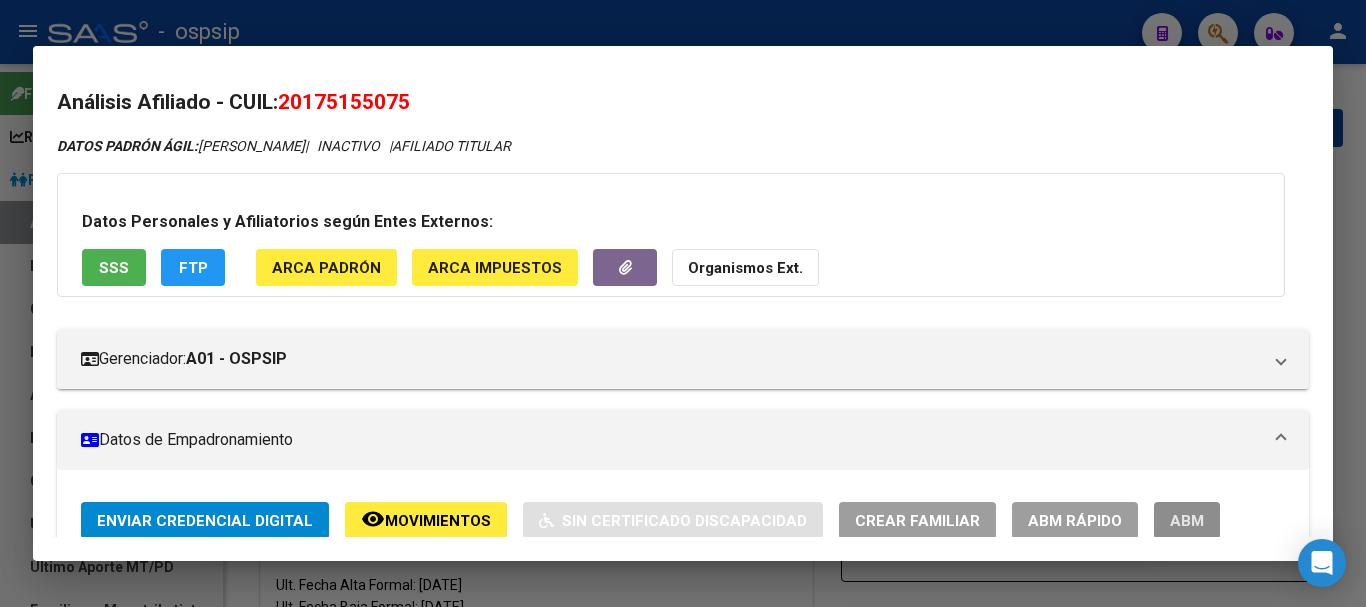 click on "ABM" at bounding box center (1187, 521) 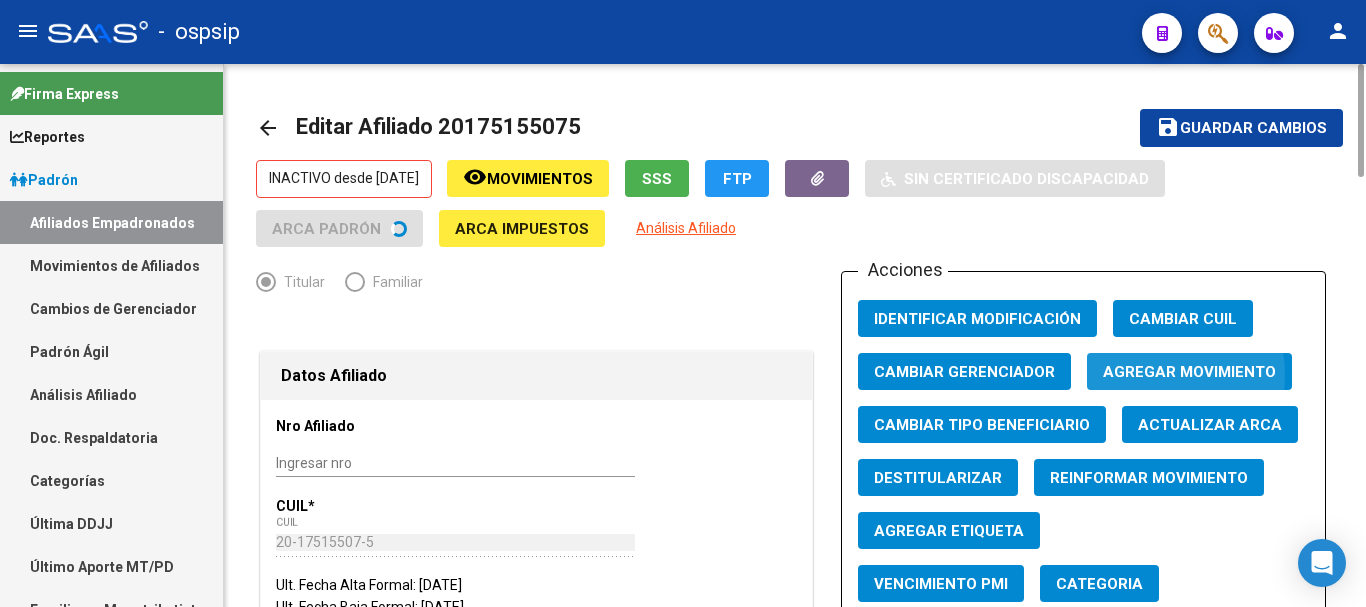 click on "Agregar Movimiento" 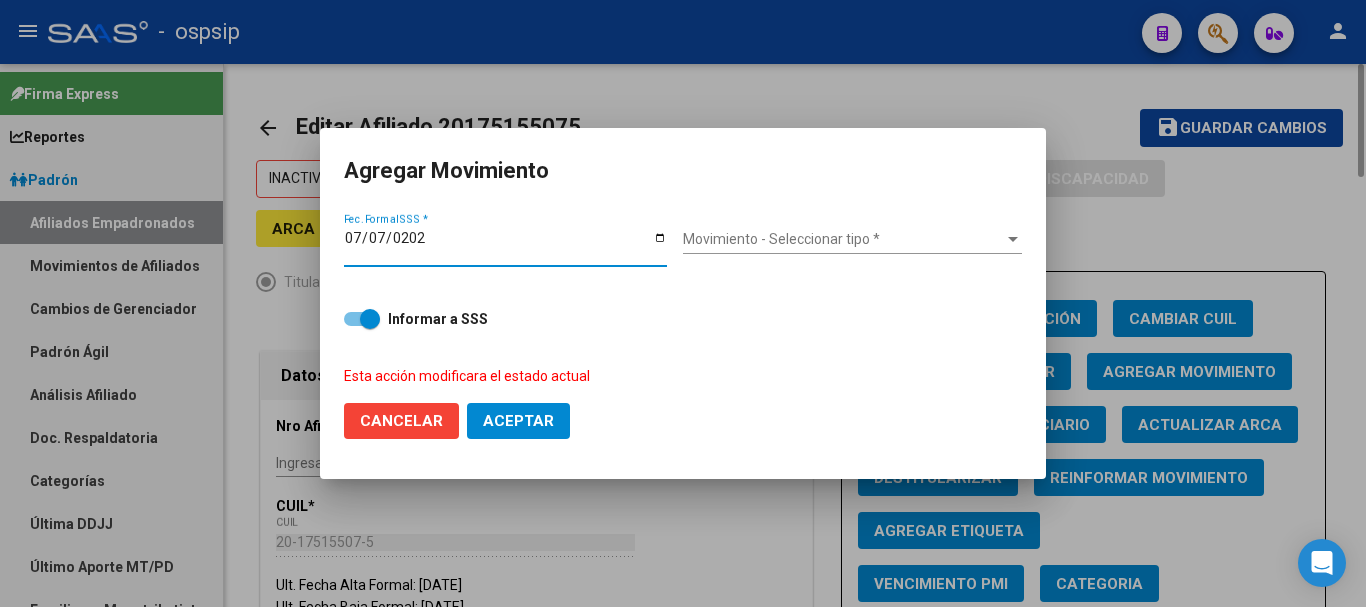 type on "[DATE]" 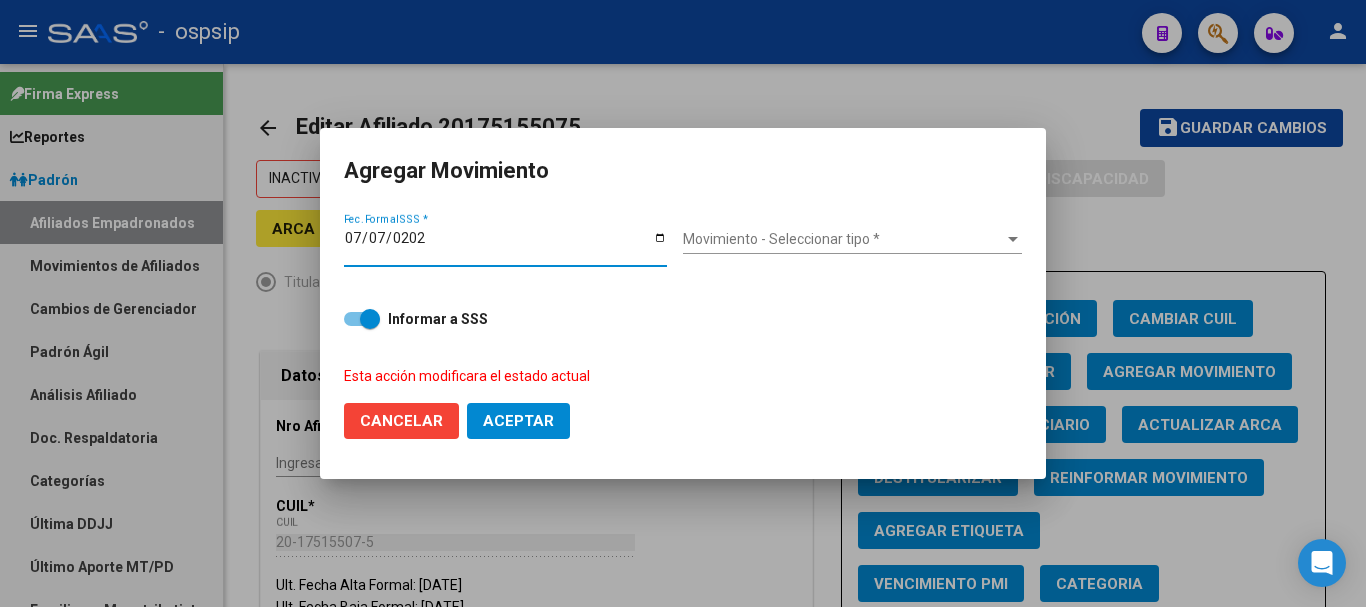 click on "Movimiento - Seleccionar tipo * Movimiento - Seleccionar tipo *" at bounding box center (852, 240) 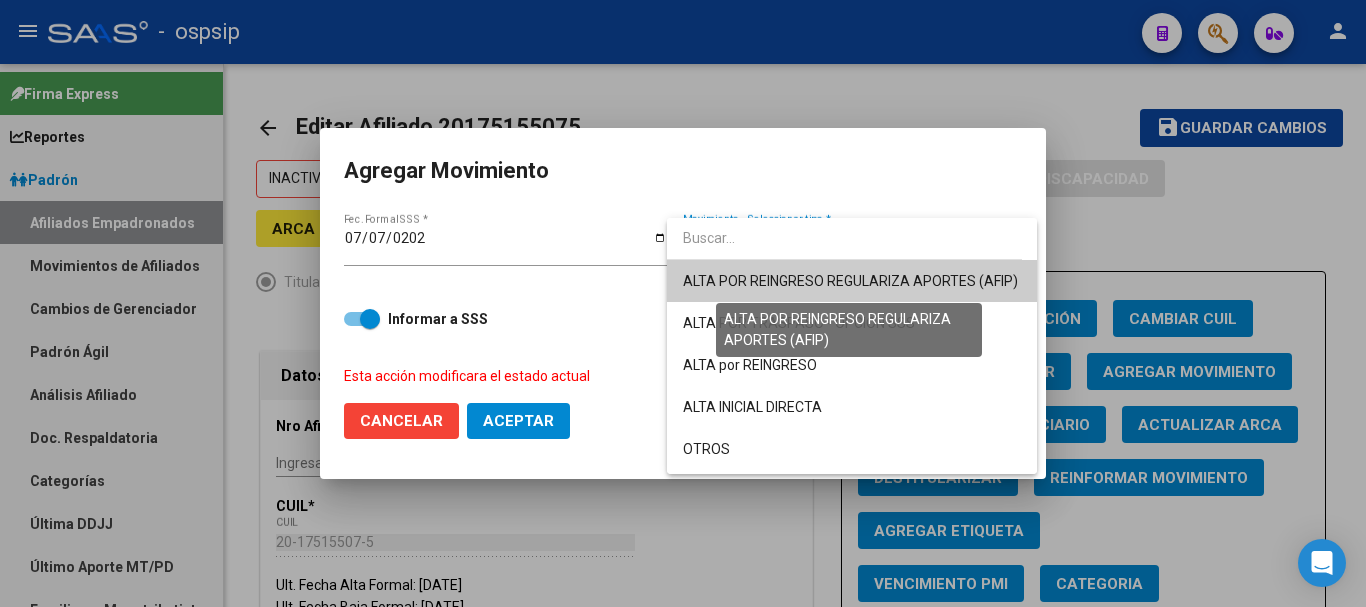 click on "ALTA POR REINGRESO REGULARIZA APORTES (AFIP)" at bounding box center (850, 281) 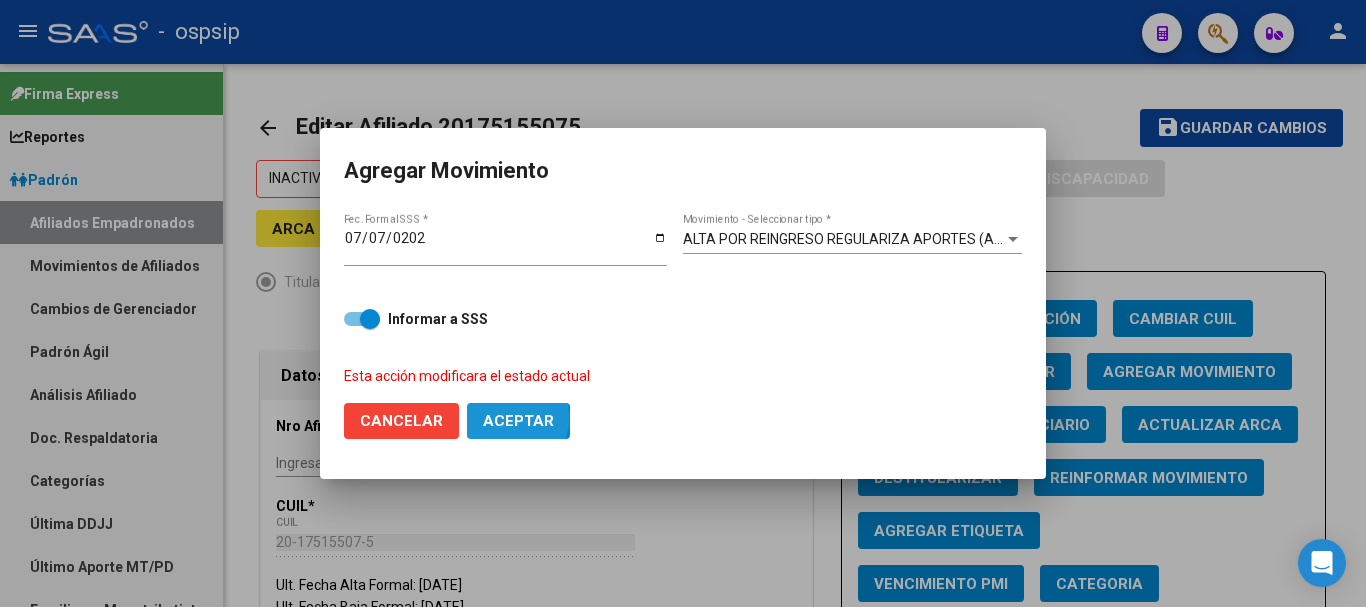 click on "Aceptar" 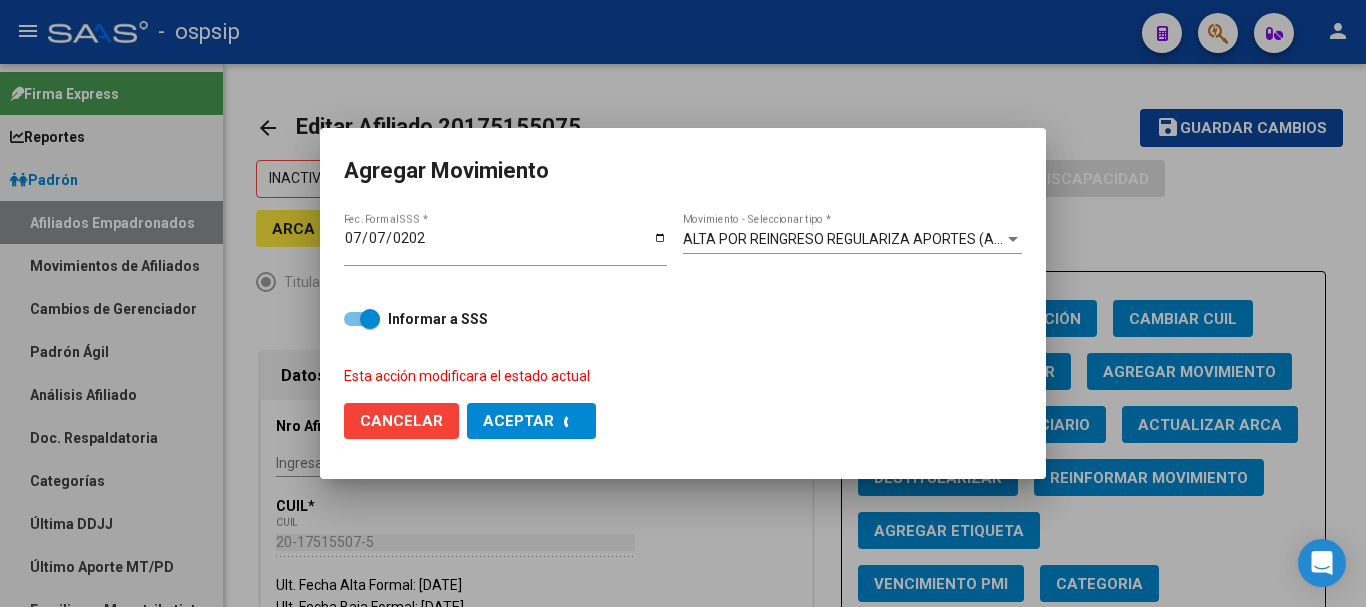 checkbox on "false" 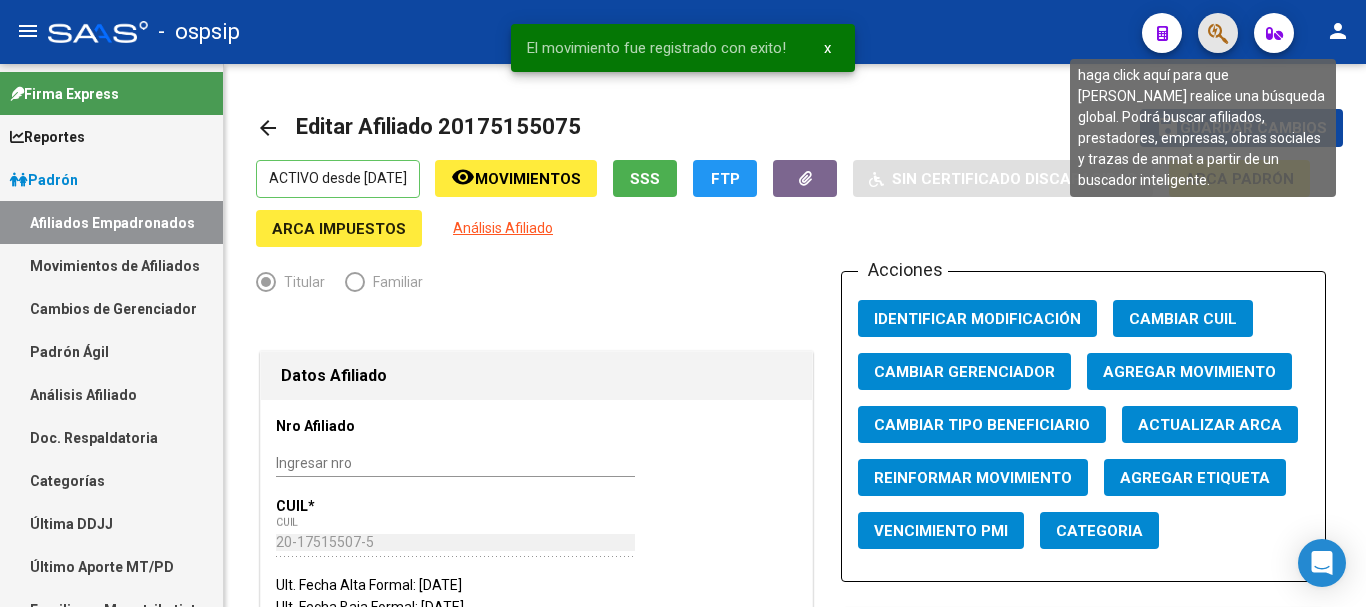 click 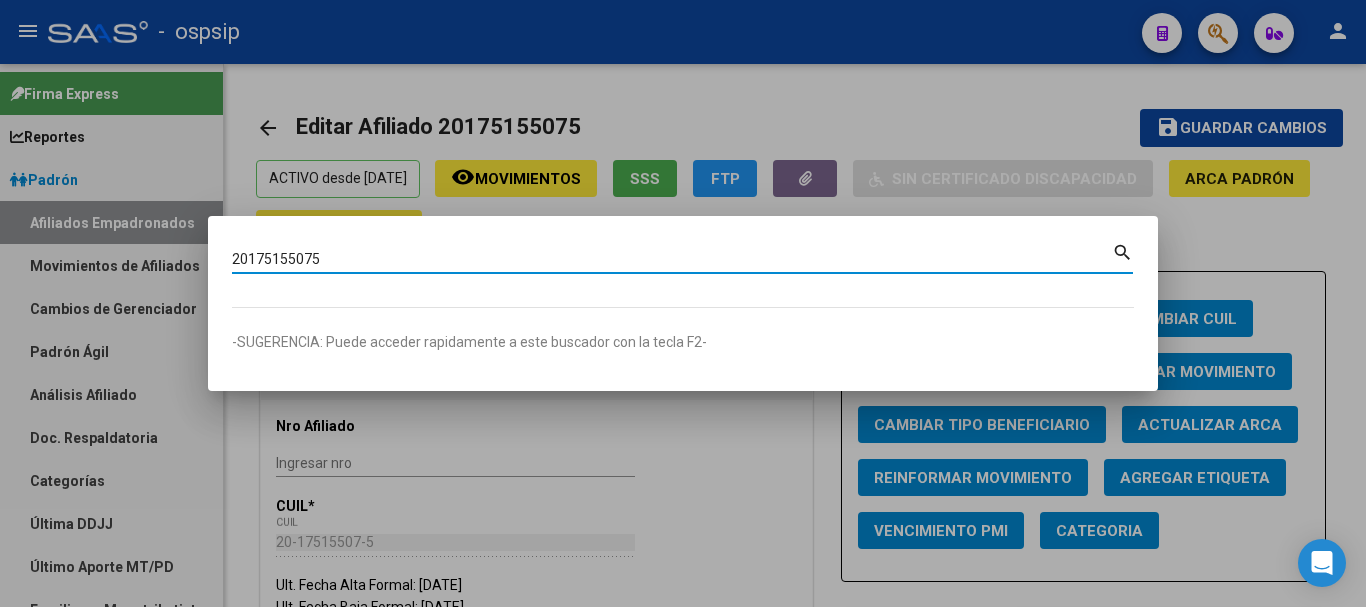 type on "20175155075" 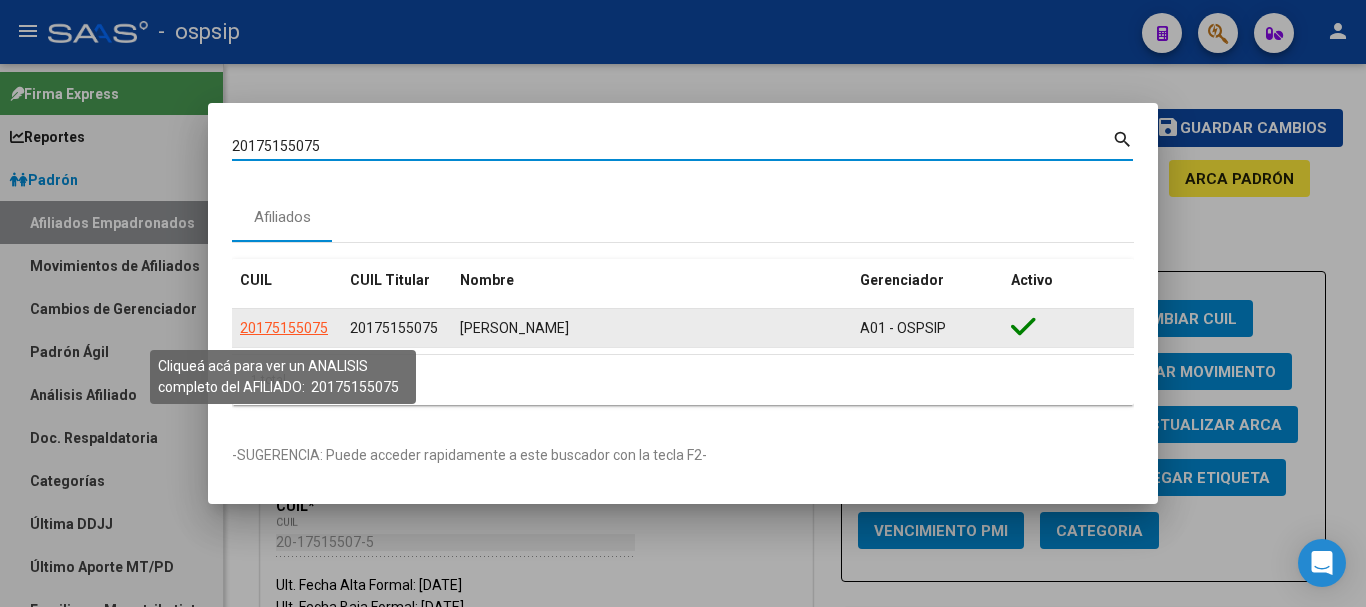click on "20175155075" 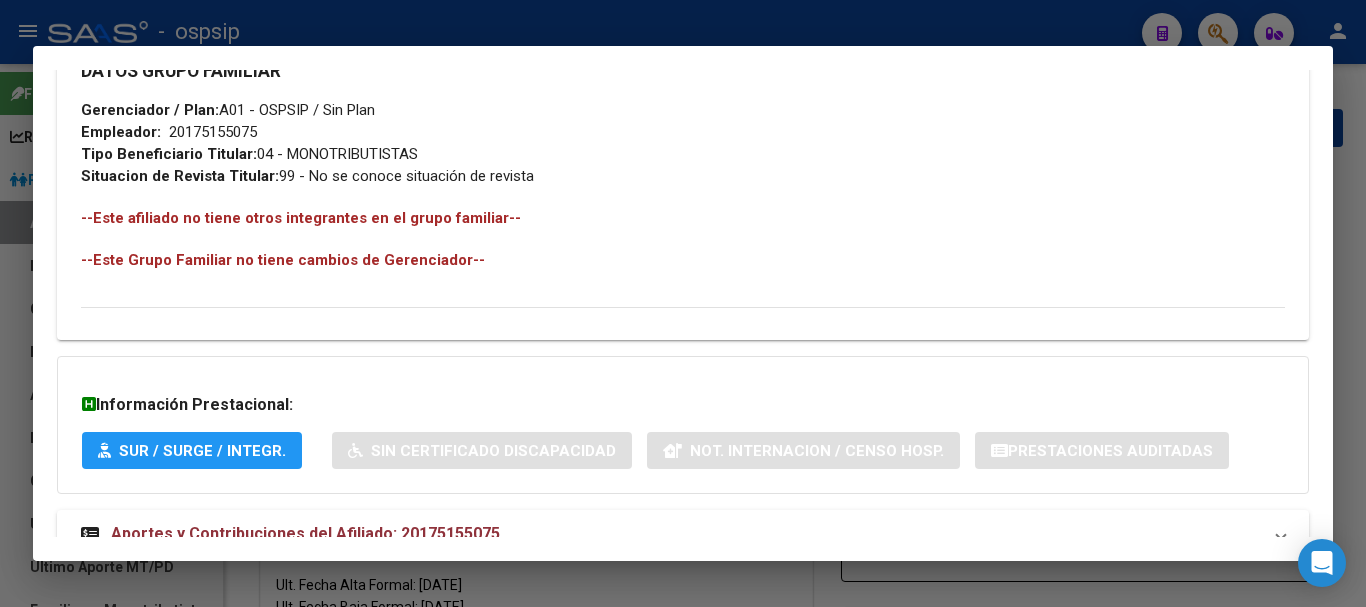 scroll, scrollTop: 500, scrollLeft: 0, axis: vertical 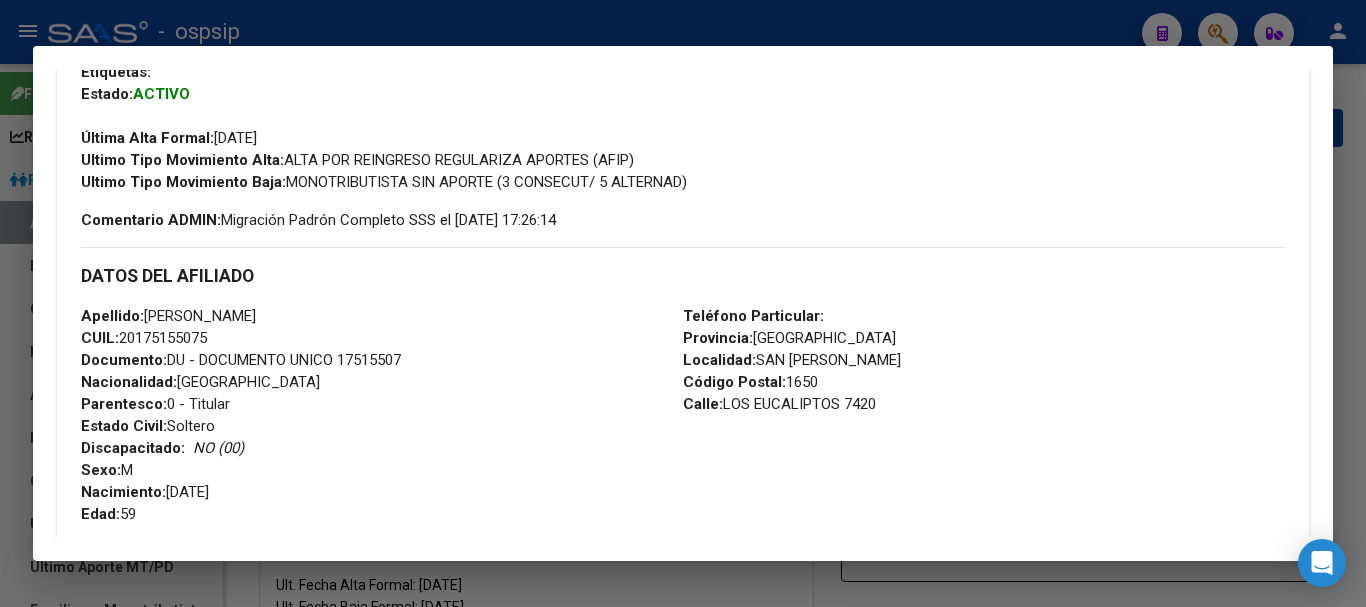 click at bounding box center [683, 303] 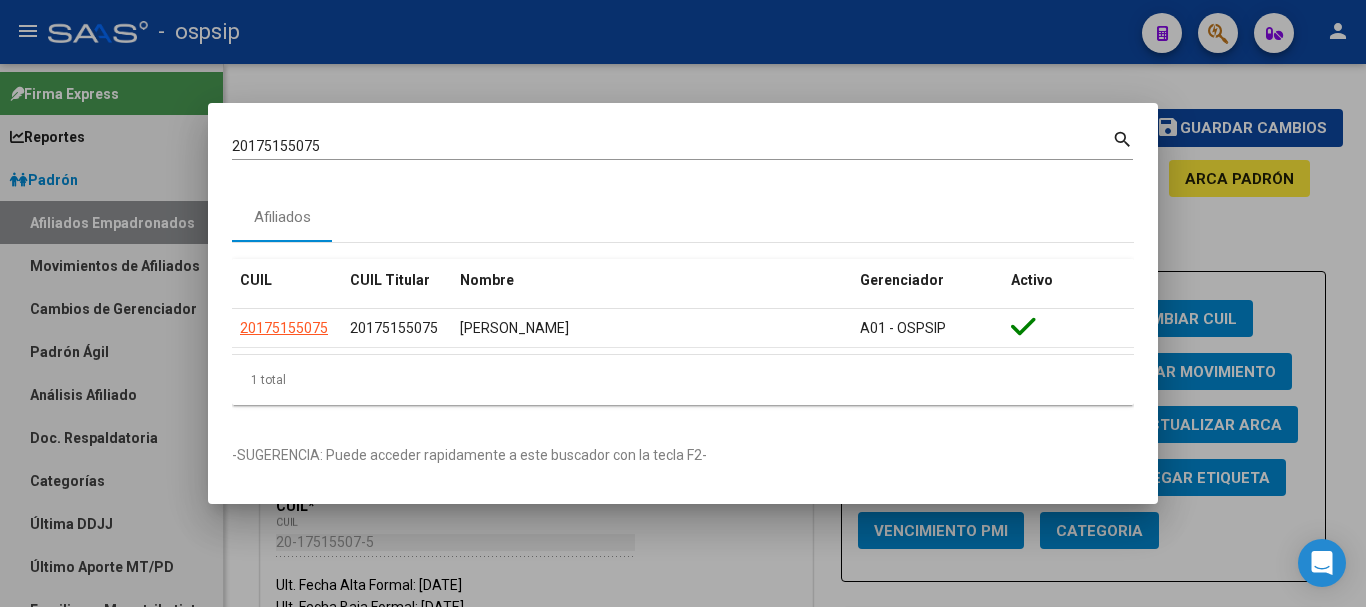 click at bounding box center (683, 303) 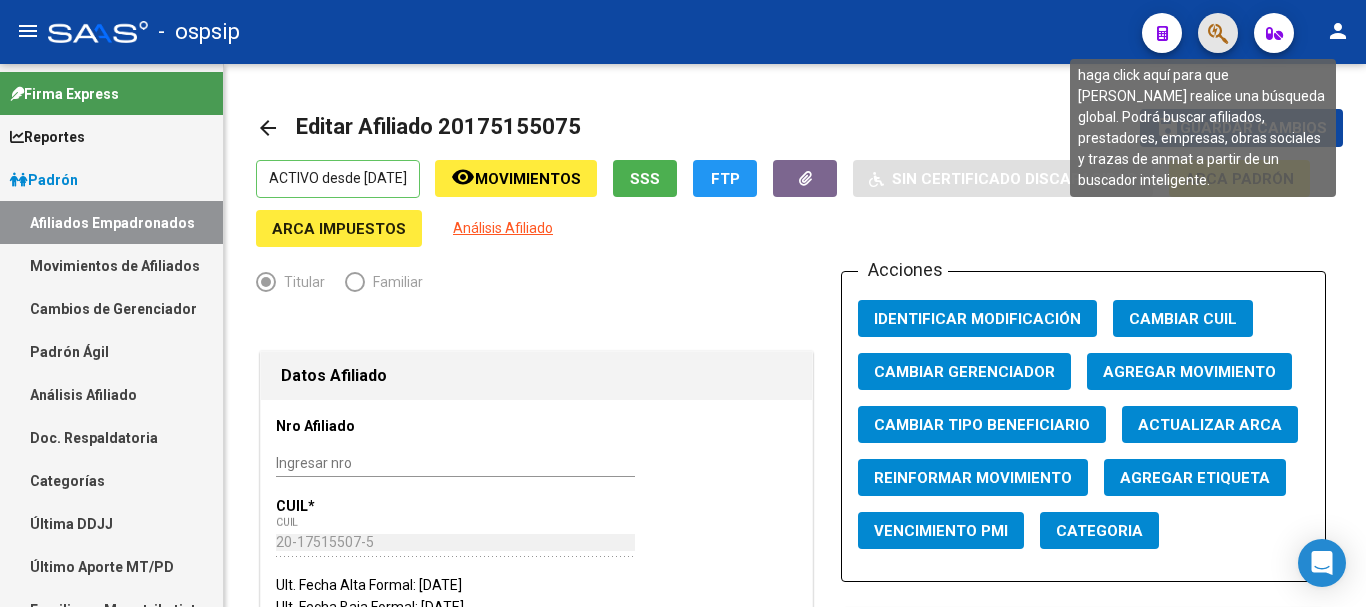 click 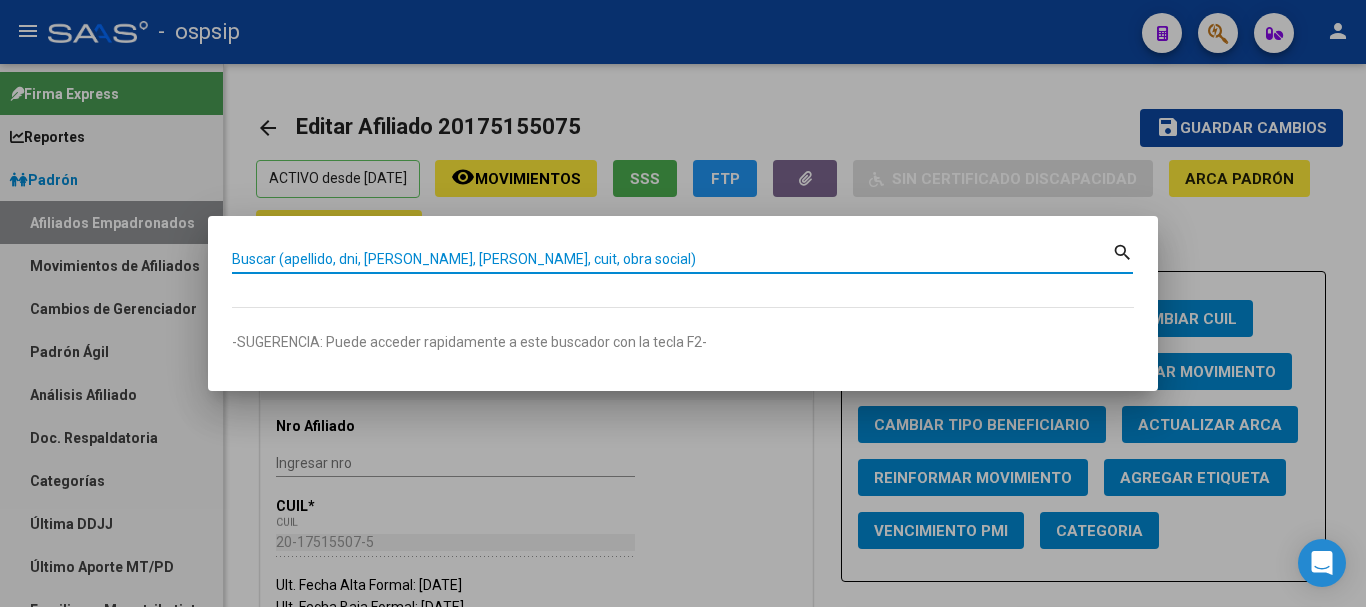 paste on "27188256/00" 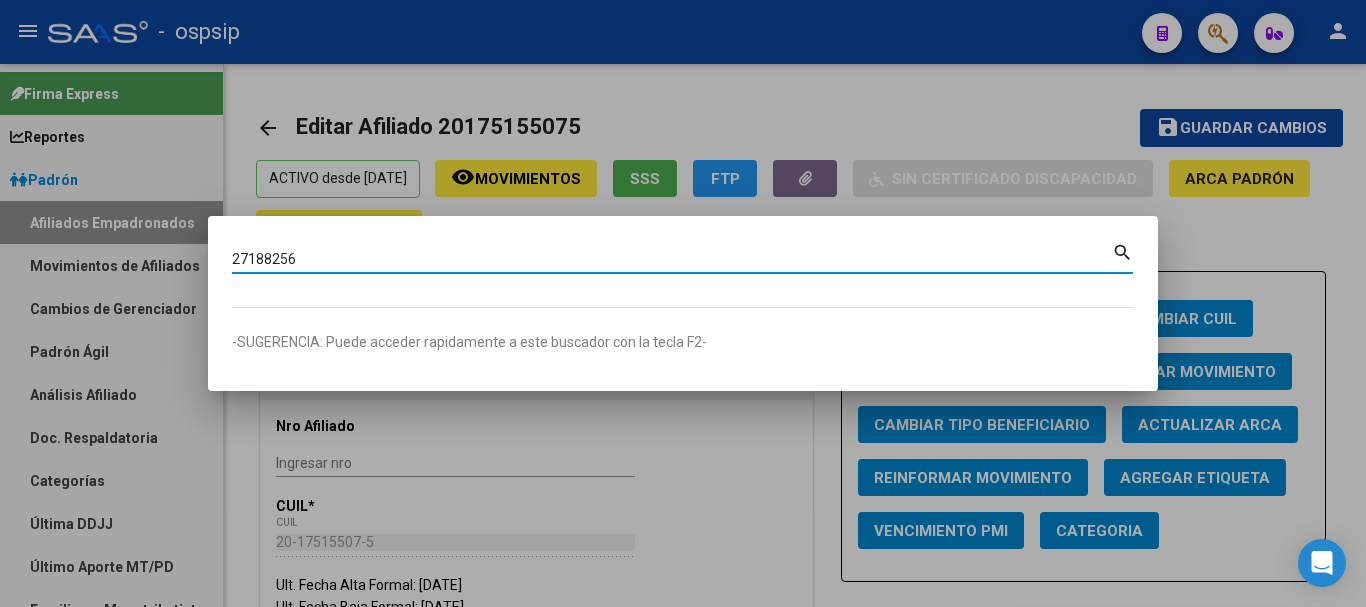 type on "27188256" 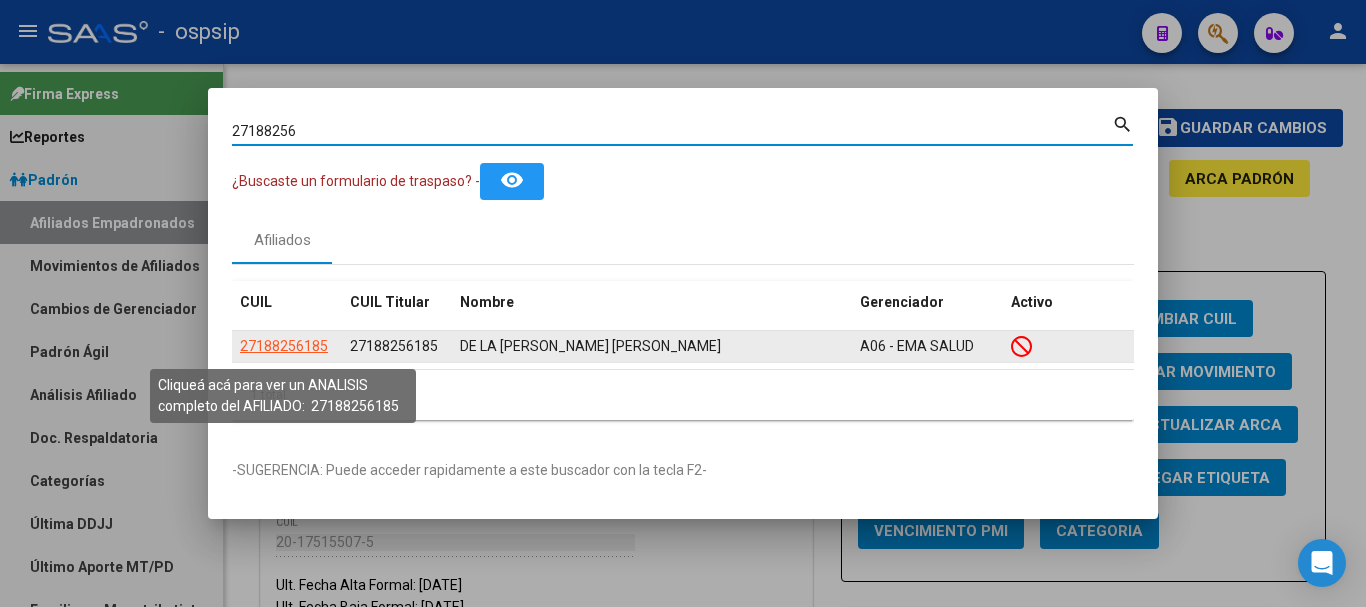 click on "27188256185" 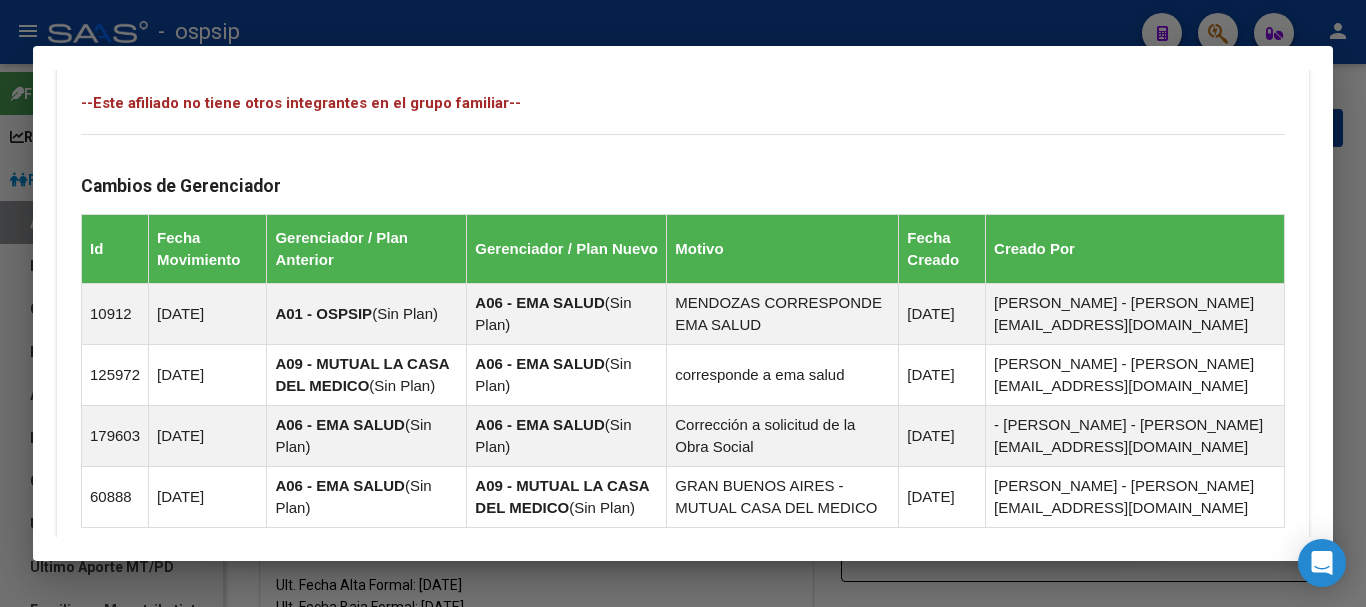 scroll, scrollTop: 1415, scrollLeft: 0, axis: vertical 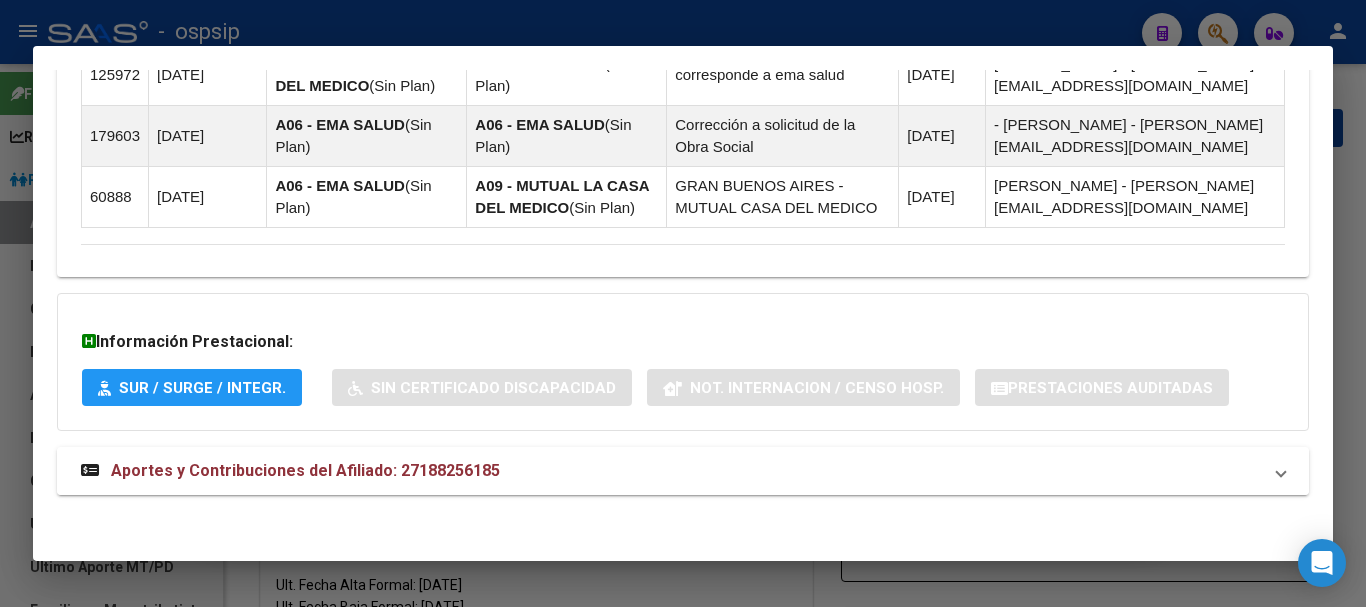 click on "Aportes y Contribuciones del Afiliado: 27188256185" at bounding box center [305, 470] 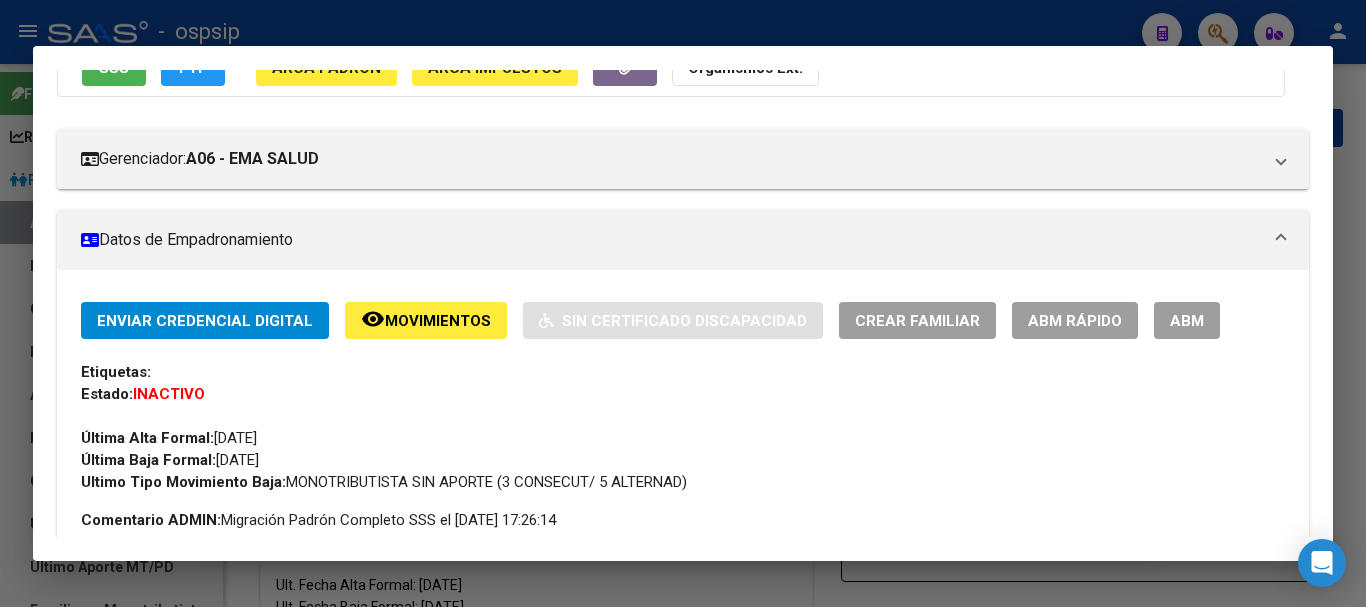 scroll, scrollTop: 0, scrollLeft: 0, axis: both 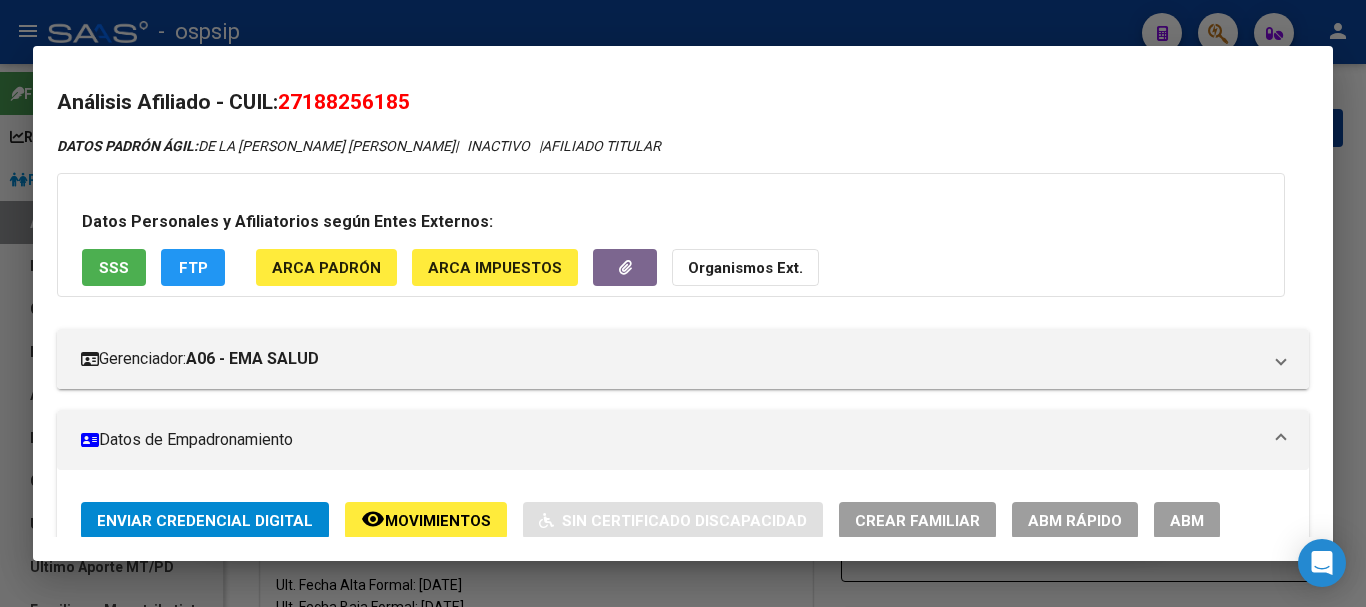 click on "ABM" at bounding box center (1187, 521) 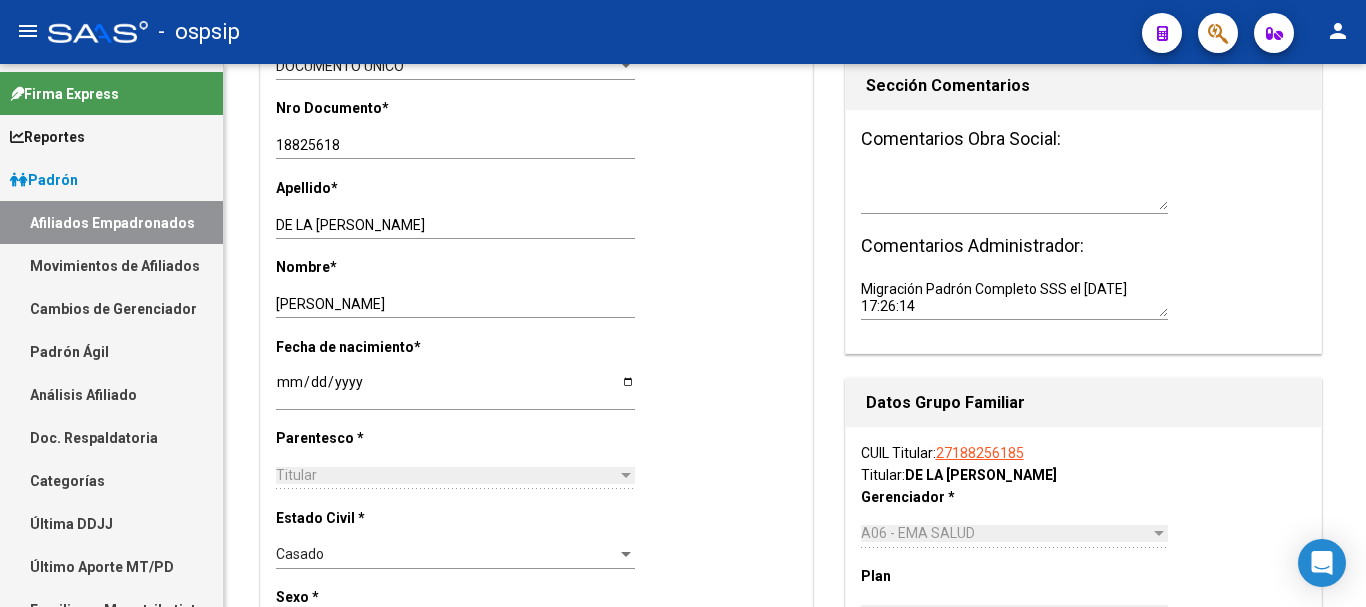 scroll, scrollTop: 1200, scrollLeft: 0, axis: vertical 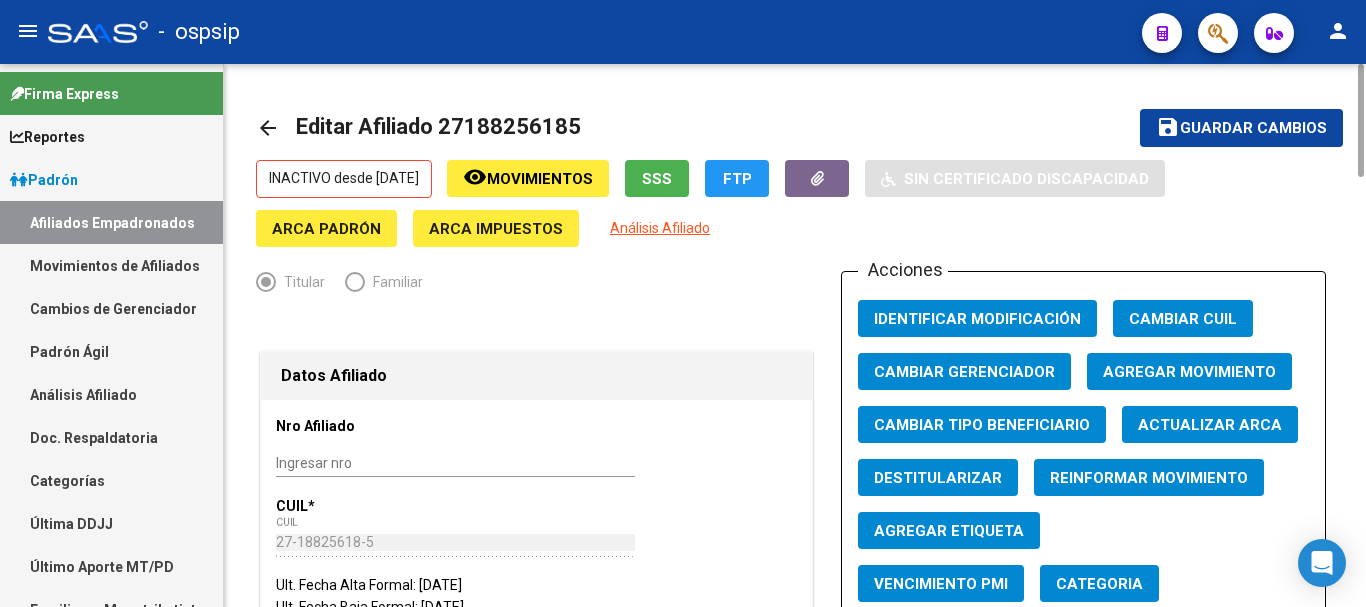 click on "Agregar Movimiento" 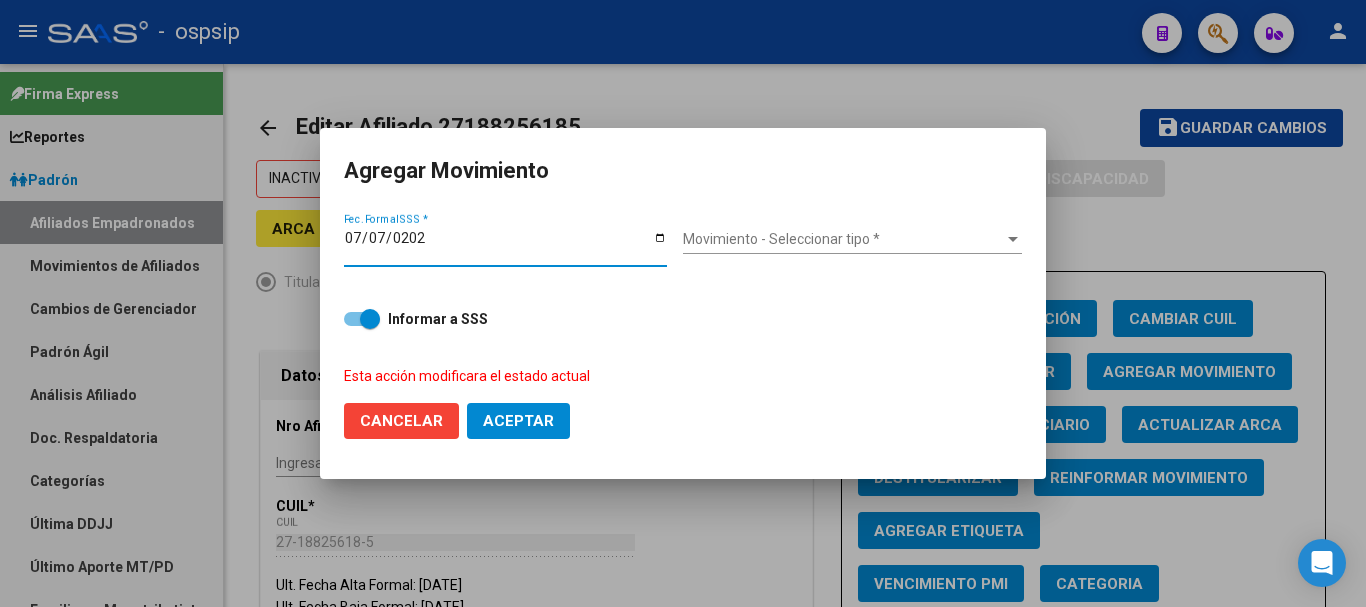 type on "[DATE]" 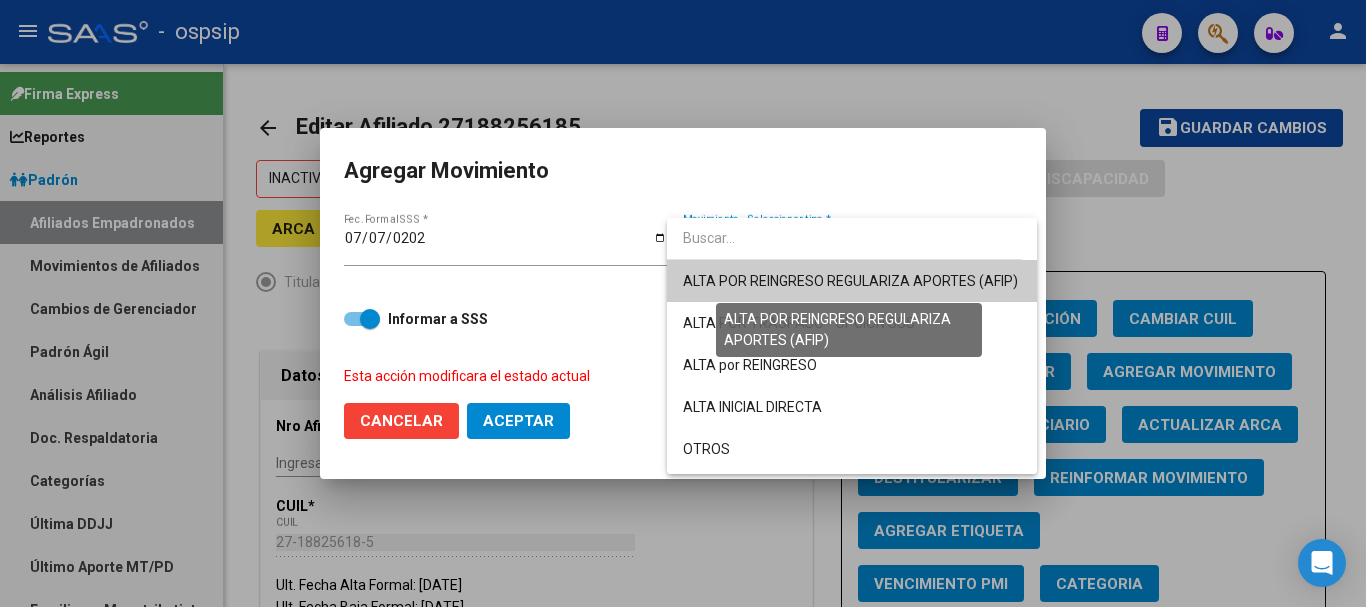 click on "ALTA POR REINGRESO REGULARIZA APORTES (AFIP)" at bounding box center (850, 281) 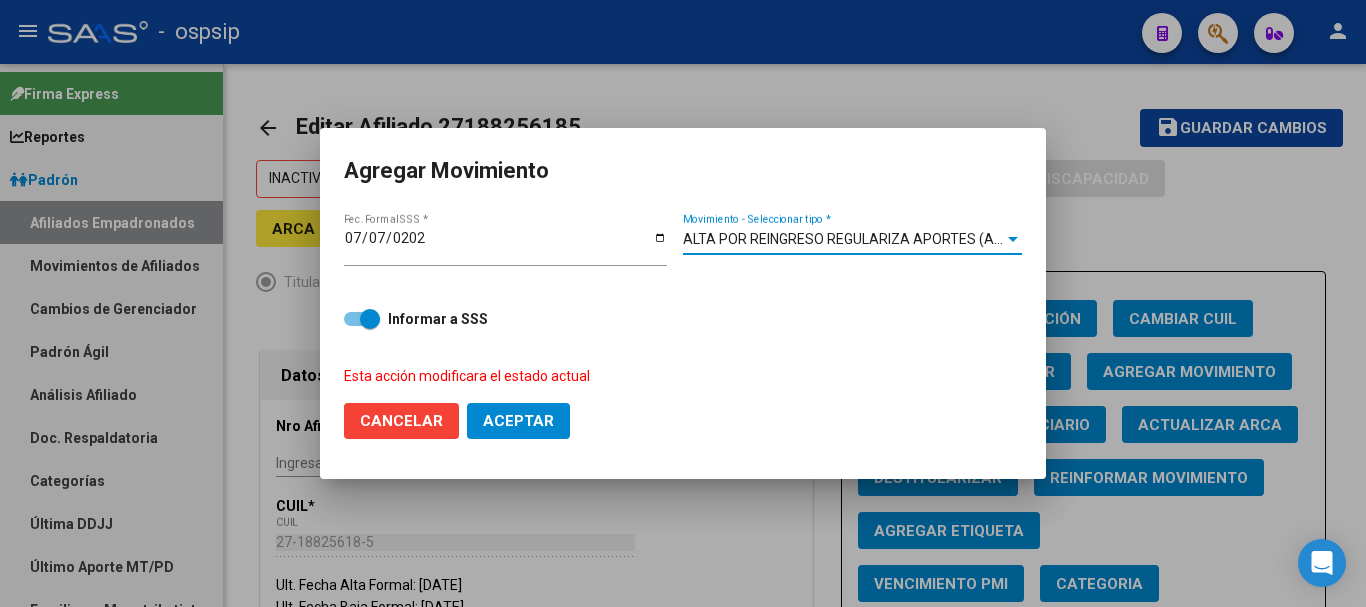 click on "Aceptar" 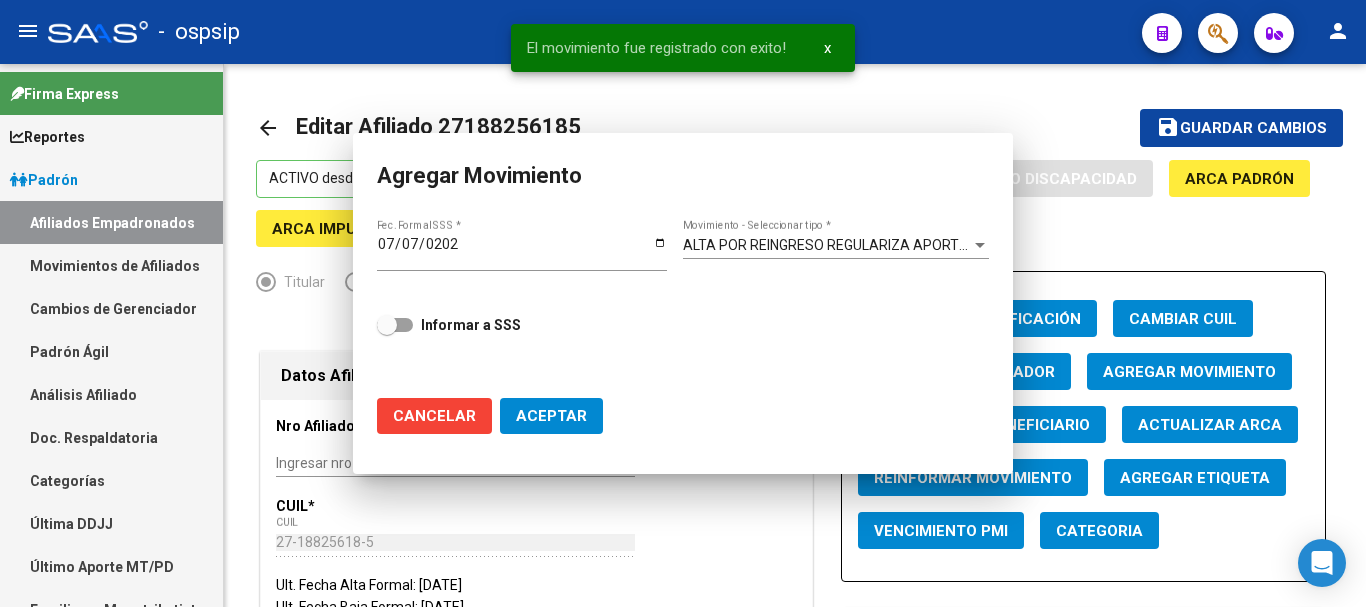 checkbox on "false" 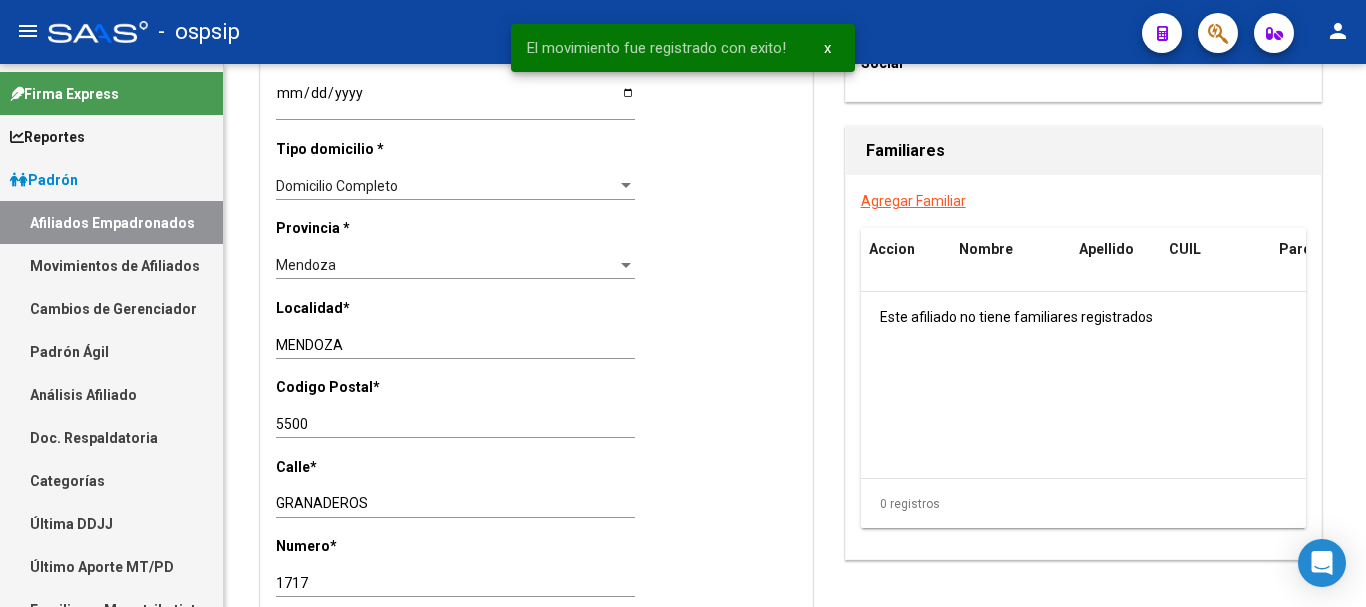 scroll, scrollTop: 200, scrollLeft: 0, axis: vertical 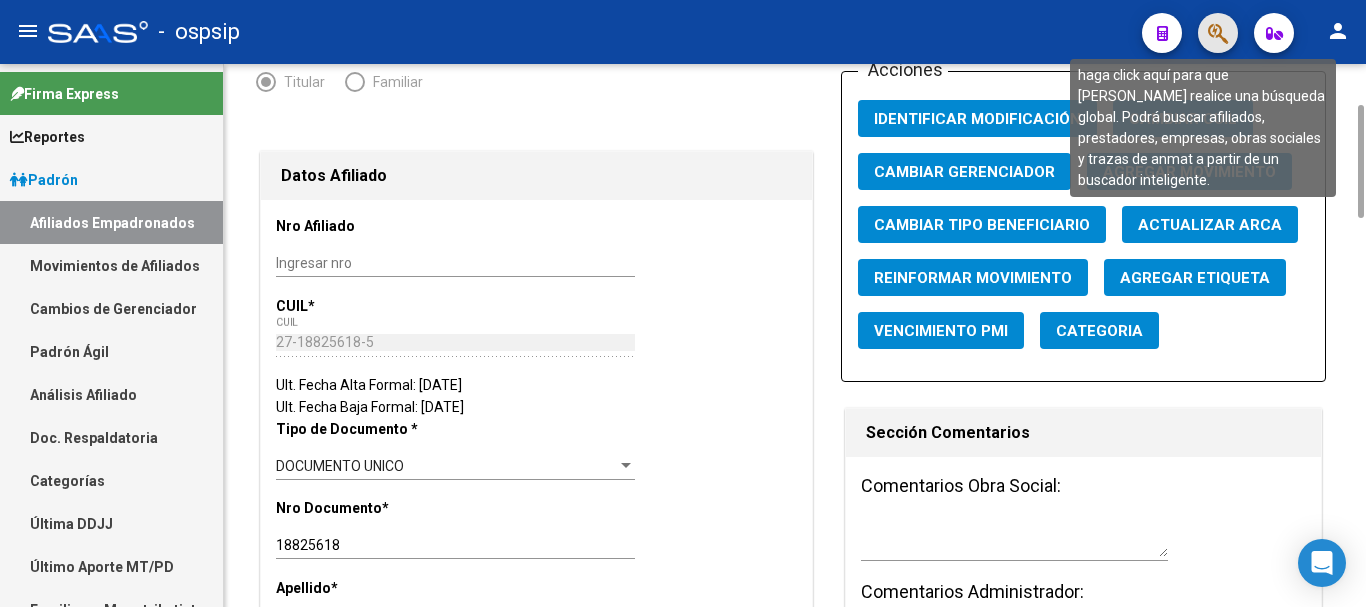 click 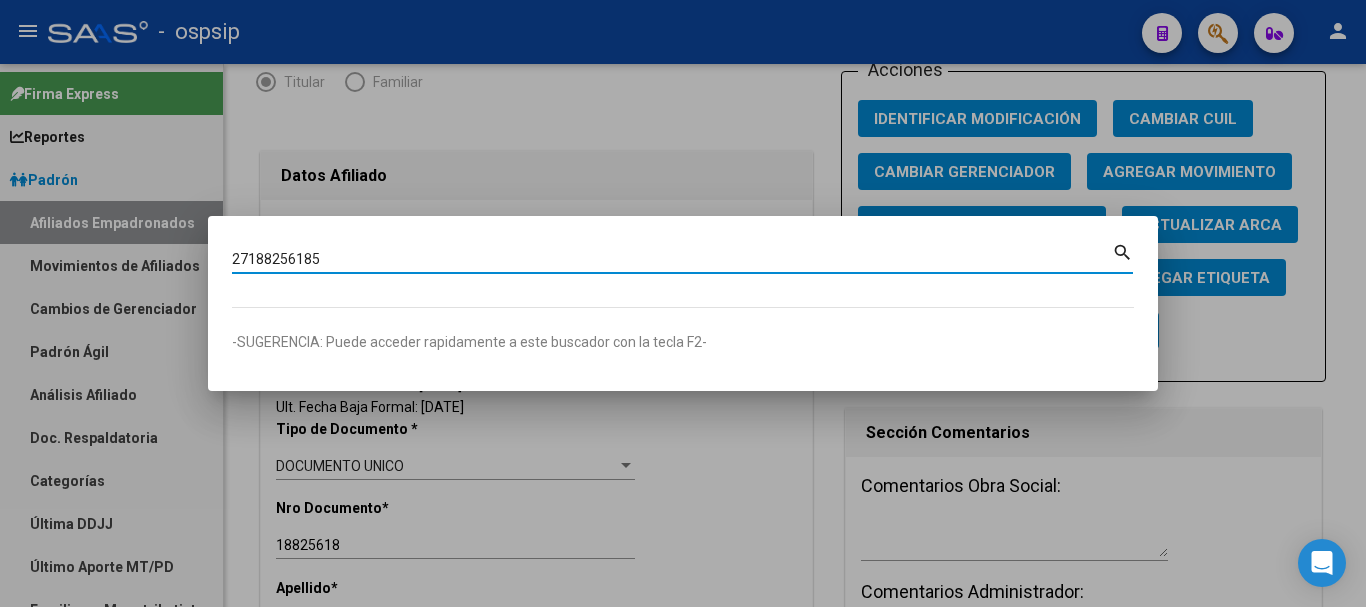 type on "27188256185" 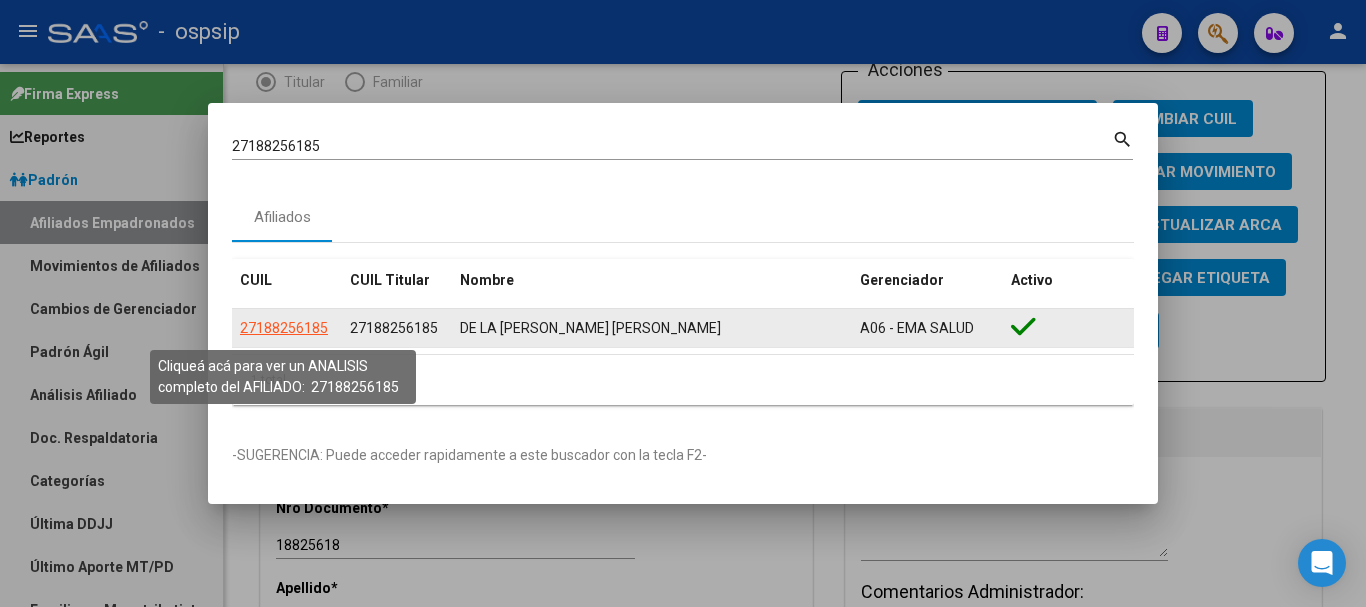 click on "27188256185" 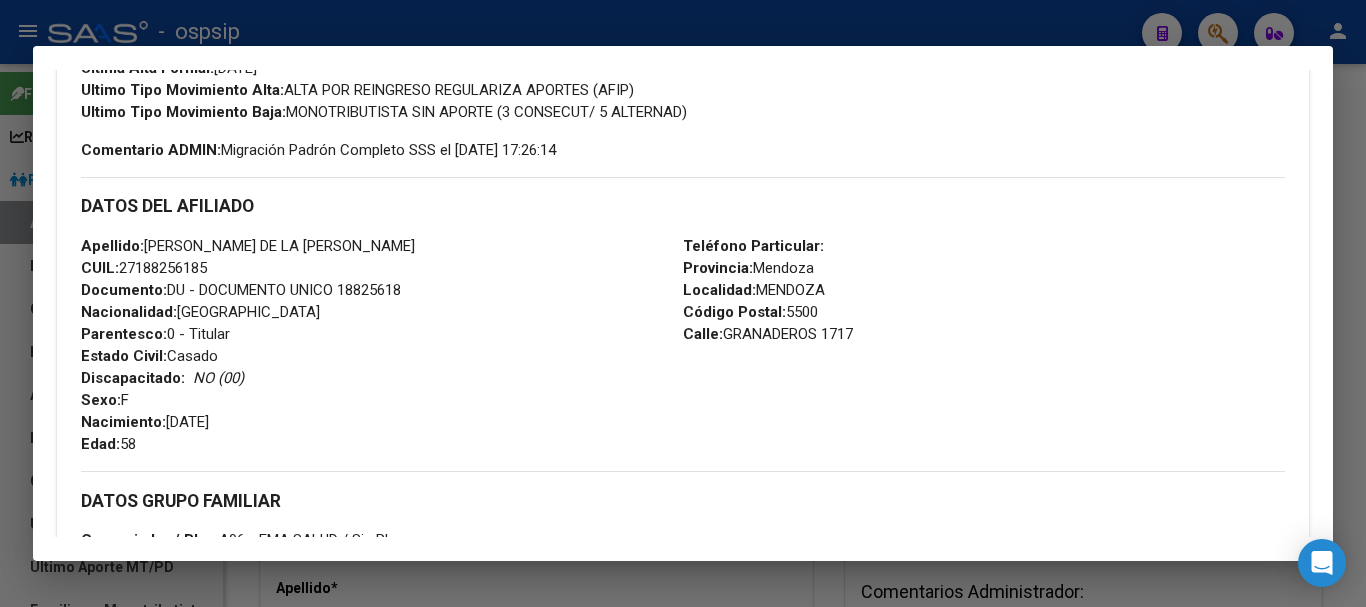 scroll, scrollTop: 600, scrollLeft: 0, axis: vertical 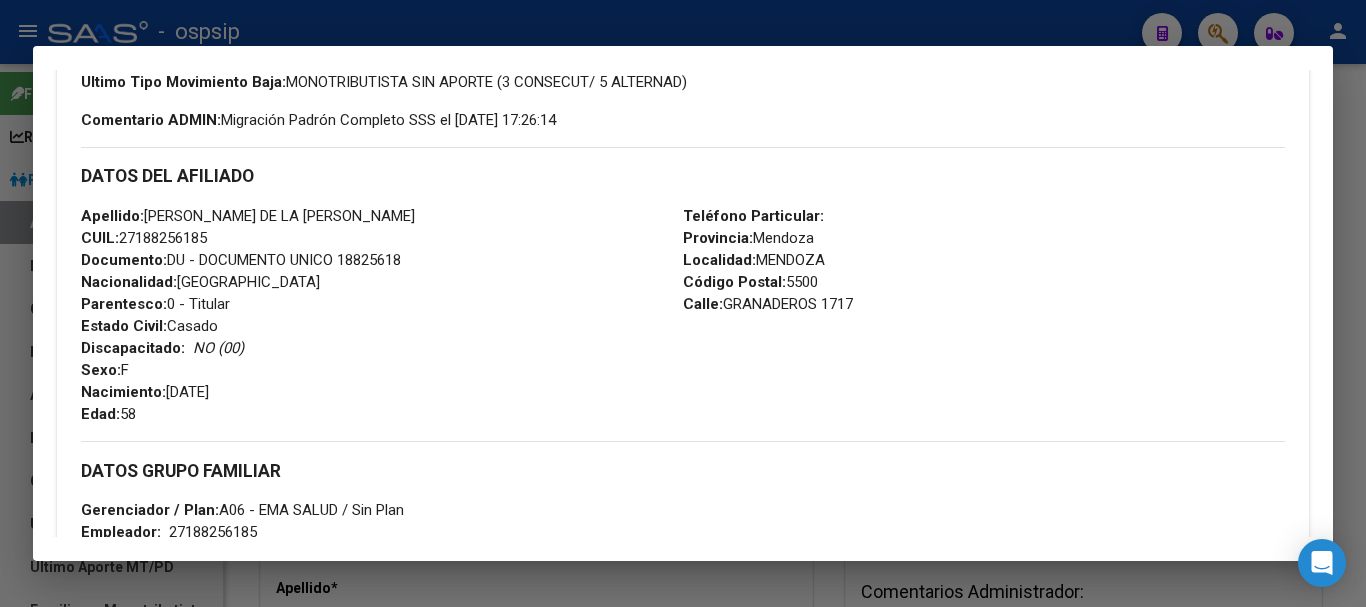 click at bounding box center (683, 303) 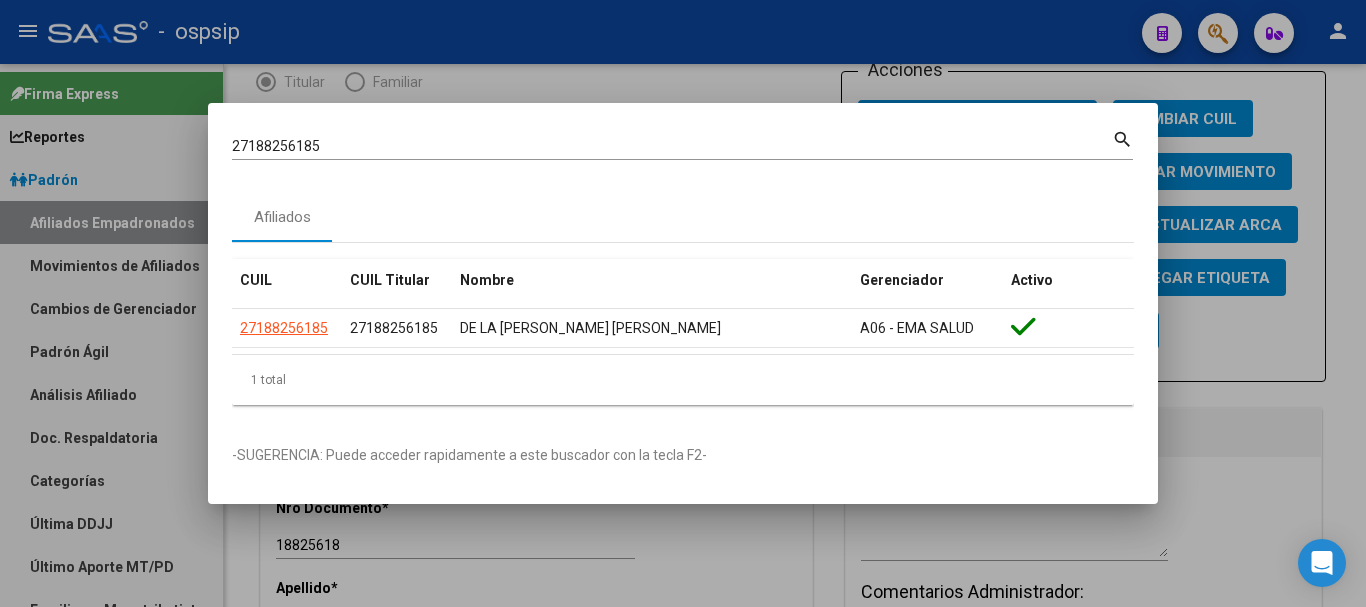 click at bounding box center (683, 303) 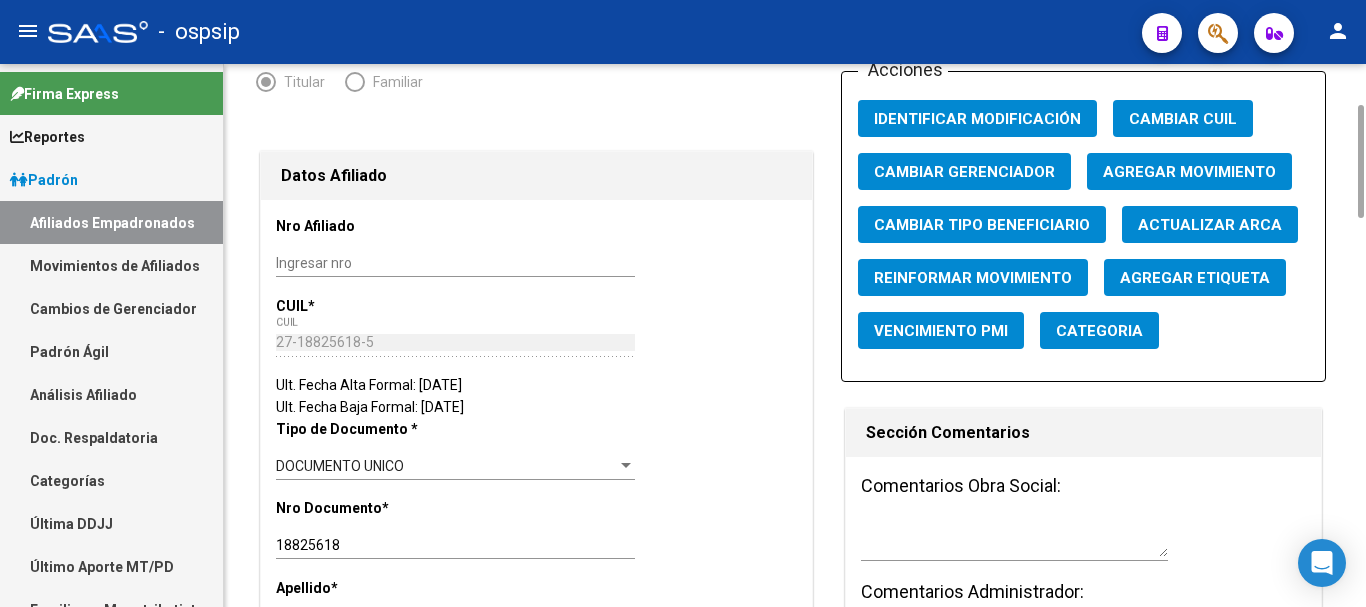 scroll, scrollTop: 400, scrollLeft: 0, axis: vertical 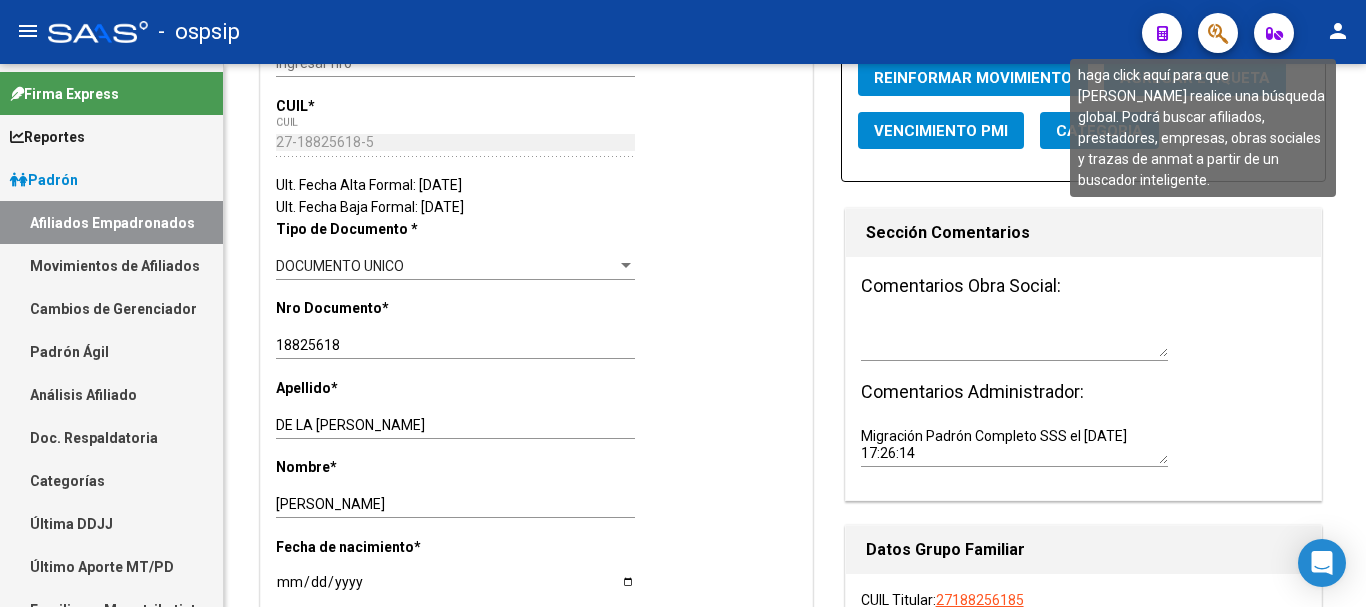 click 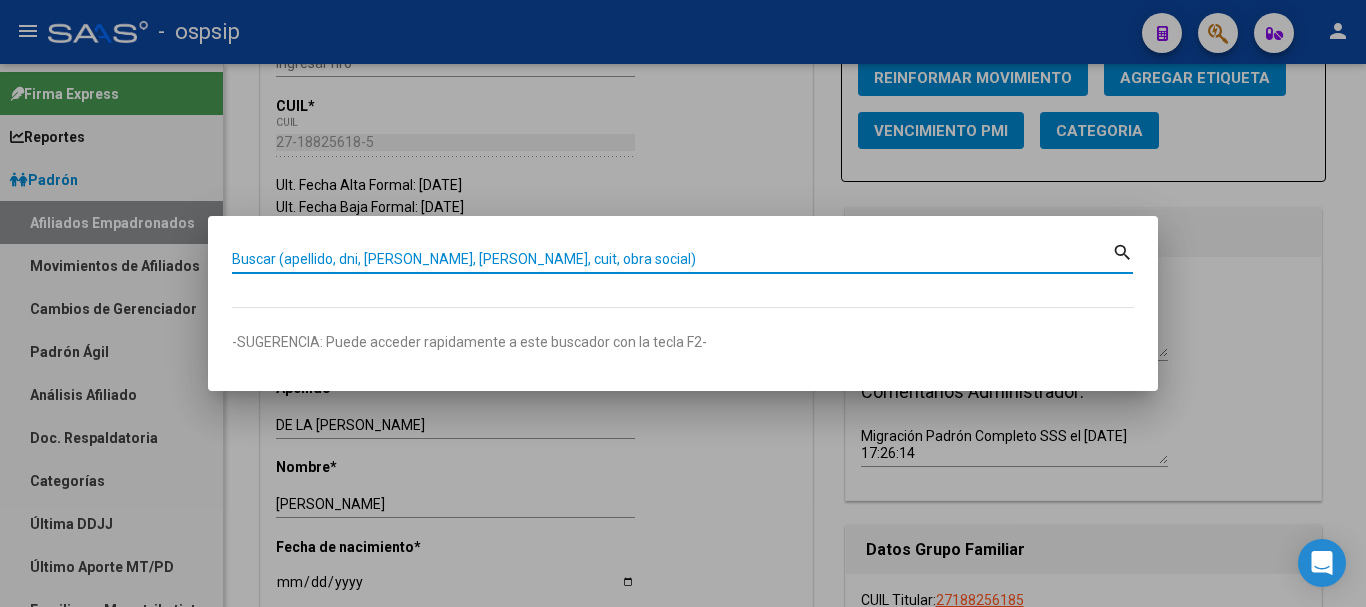 paste on "27235400/00" 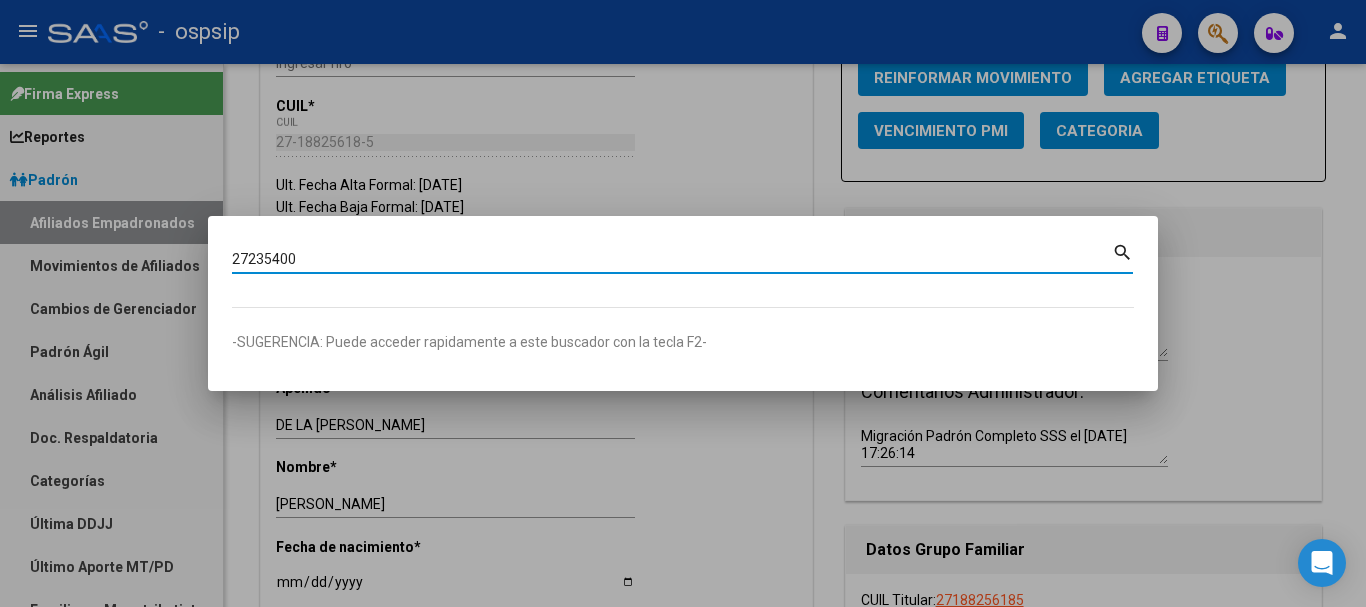 type on "27235400" 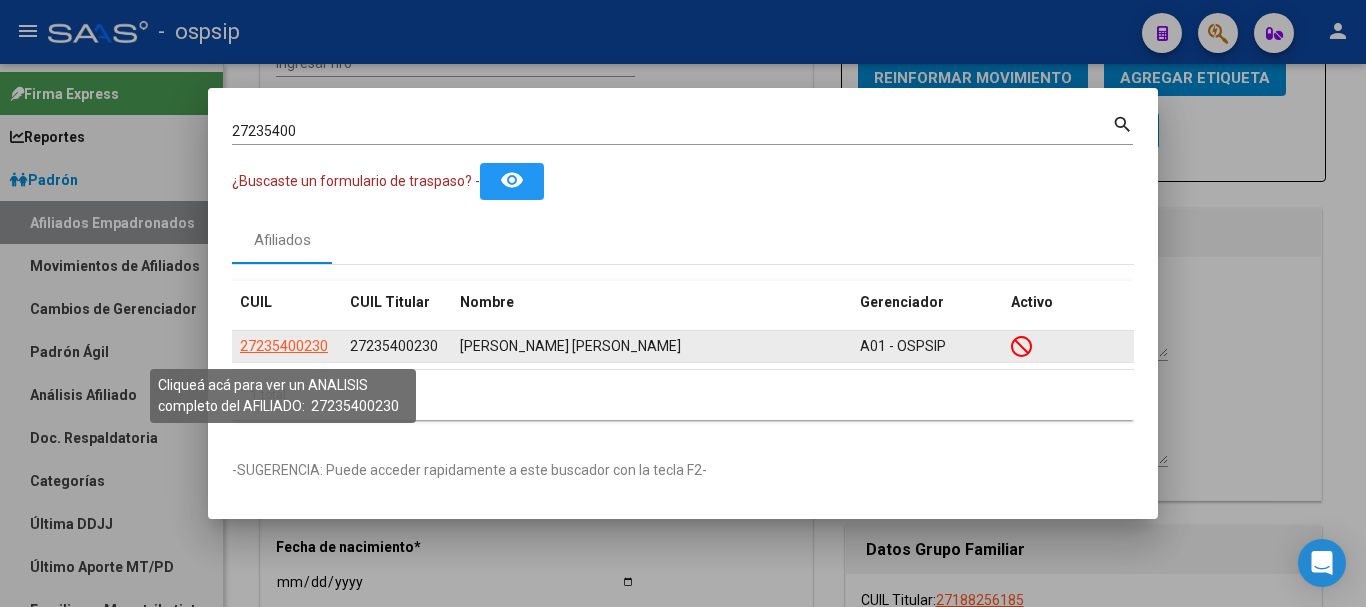 click on "27235400230" 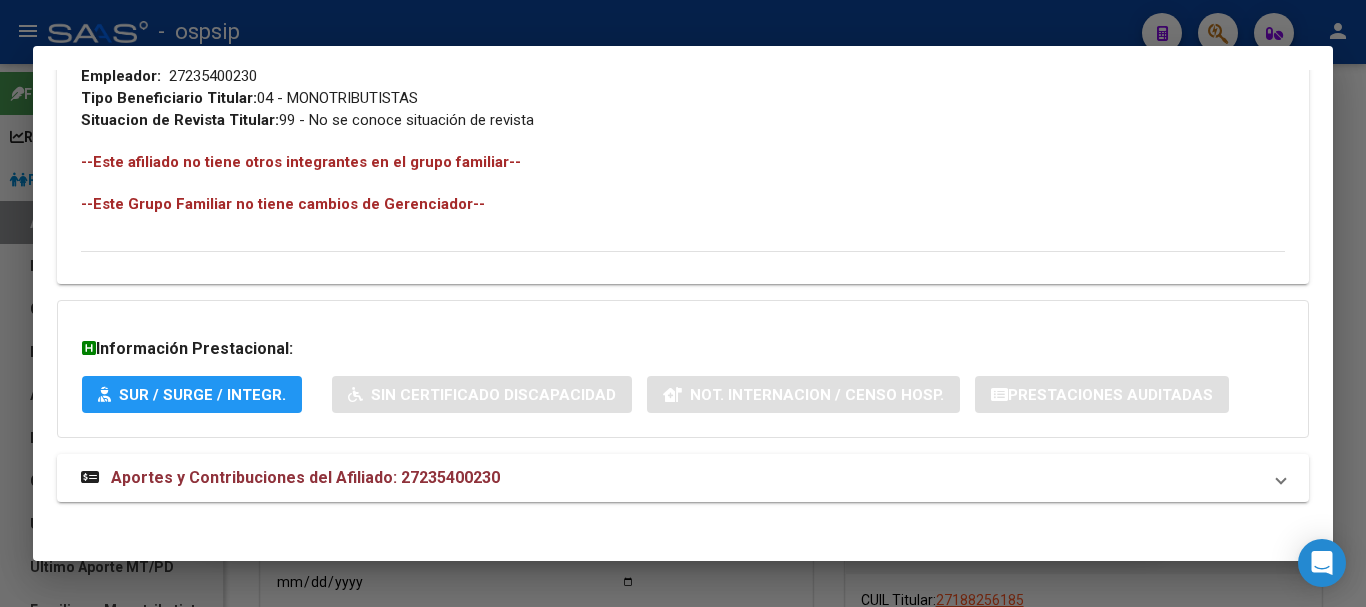 scroll, scrollTop: 1084, scrollLeft: 0, axis: vertical 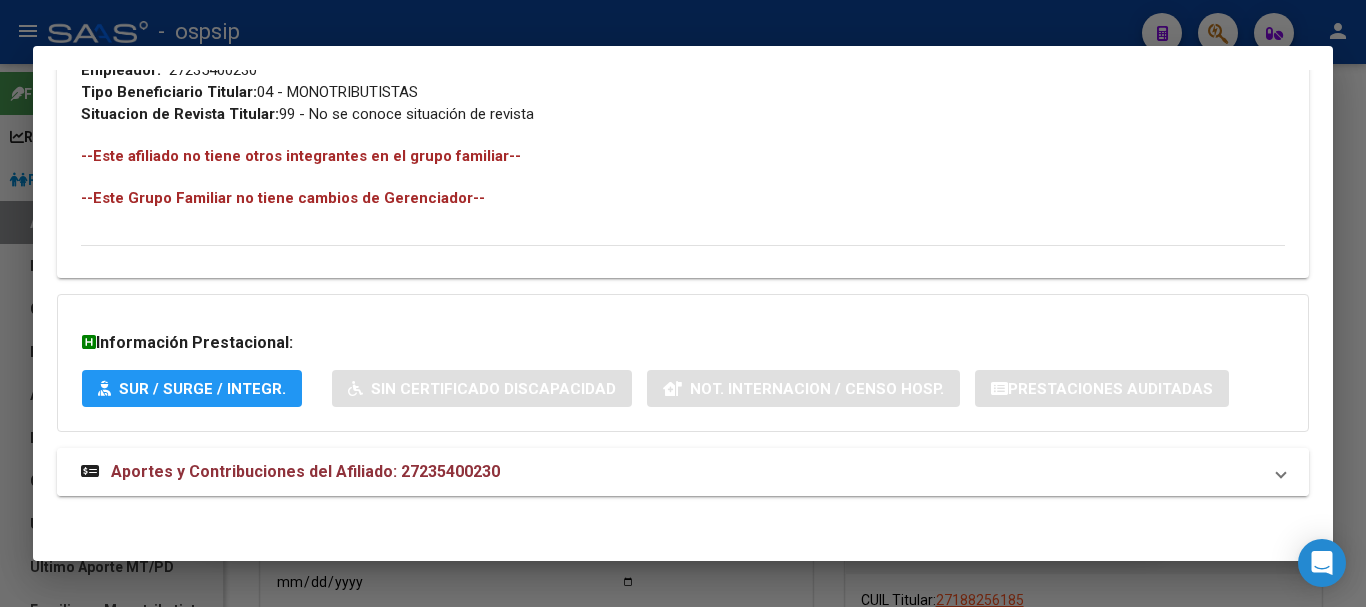 click on "Aportes y Contribuciones del Afiliado: 27235400230" at bounding box center (305, 471) 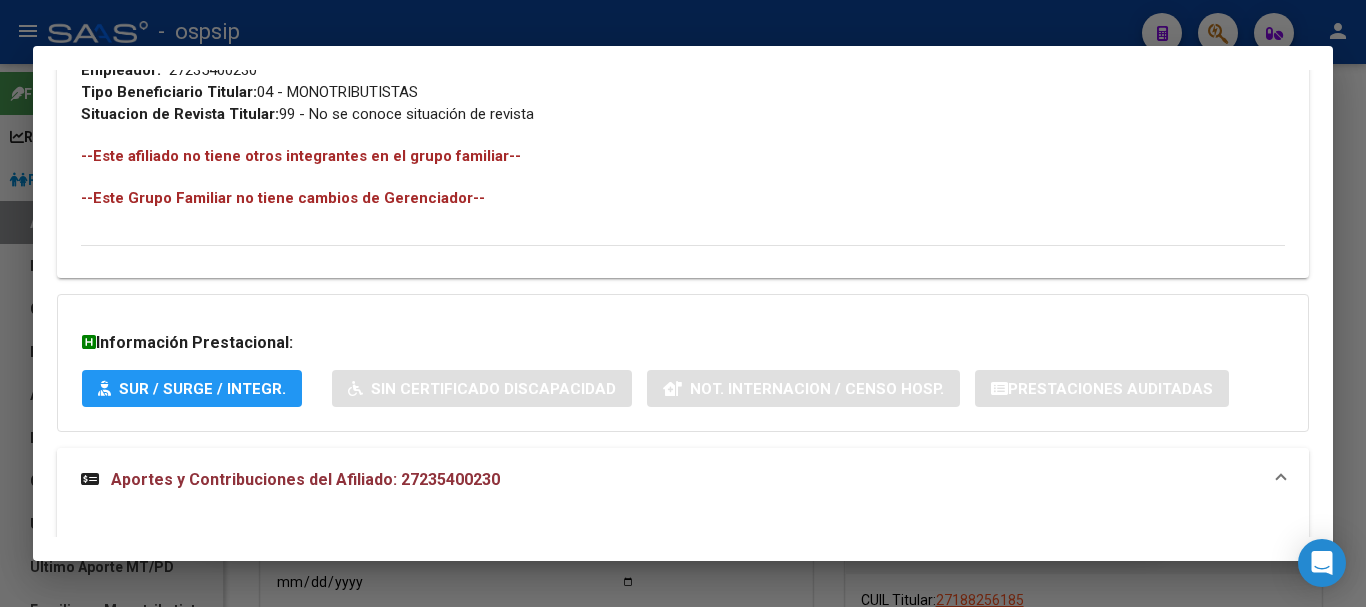 click on "Aportes y Contribuciones del Afiliado: 27235400230" at bounding box center (305, 479) 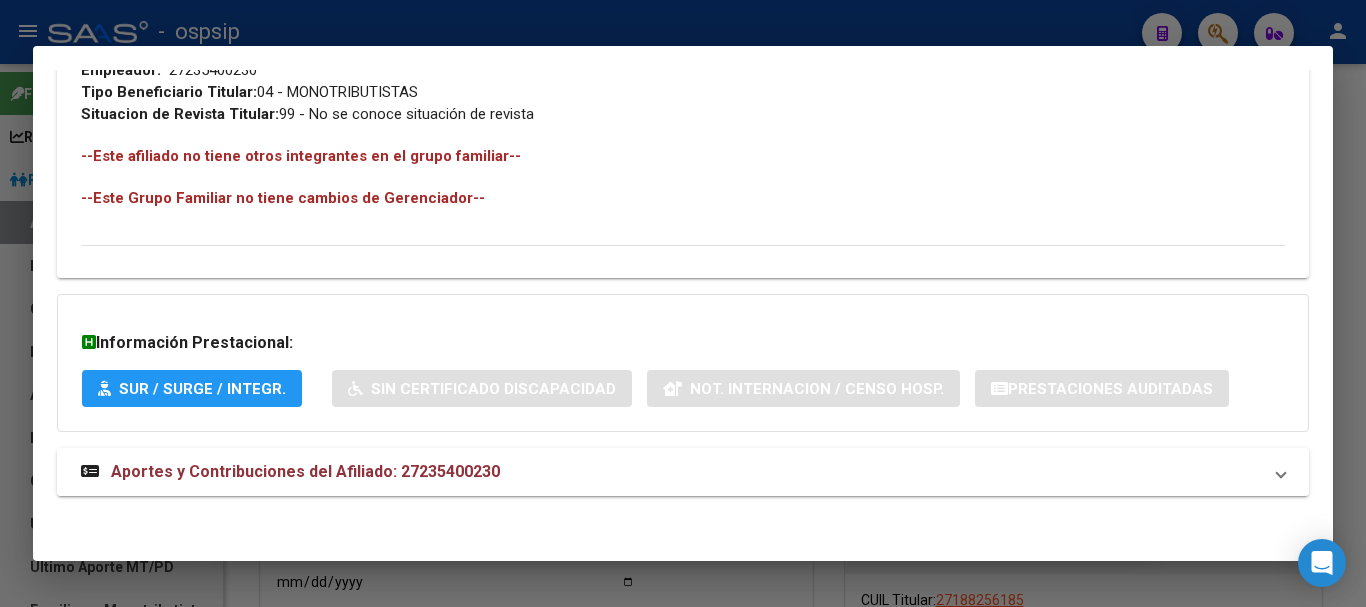 click on "Aportes y Contribuciones del Afiliado: 27235400230" at bounding box center (305, 471) 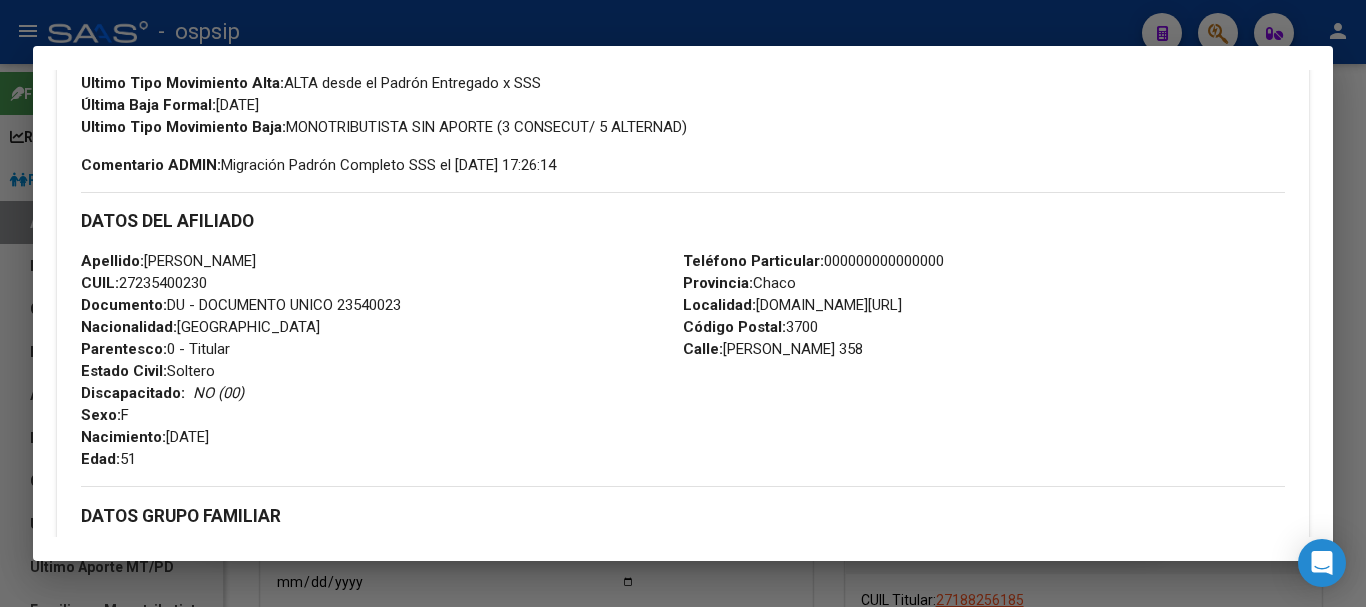 scroll, scrollTop: 0, scrollLeft: 0, axis: both 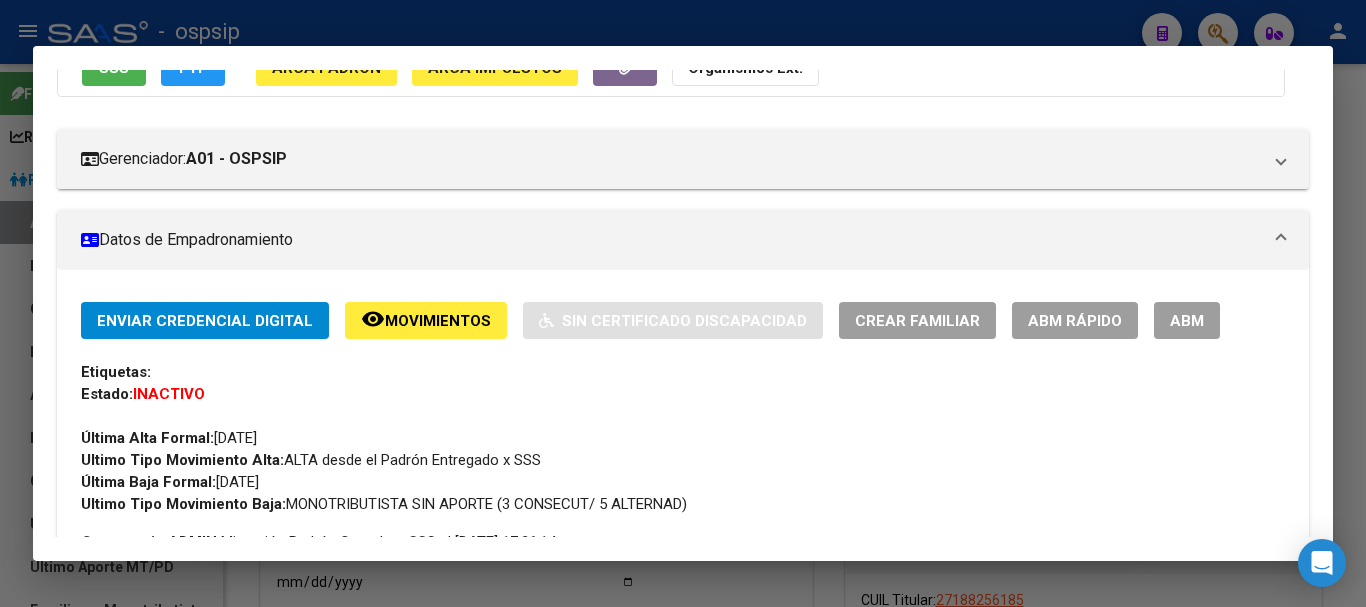 click on "ABM" at bounding box center [1187, 321] 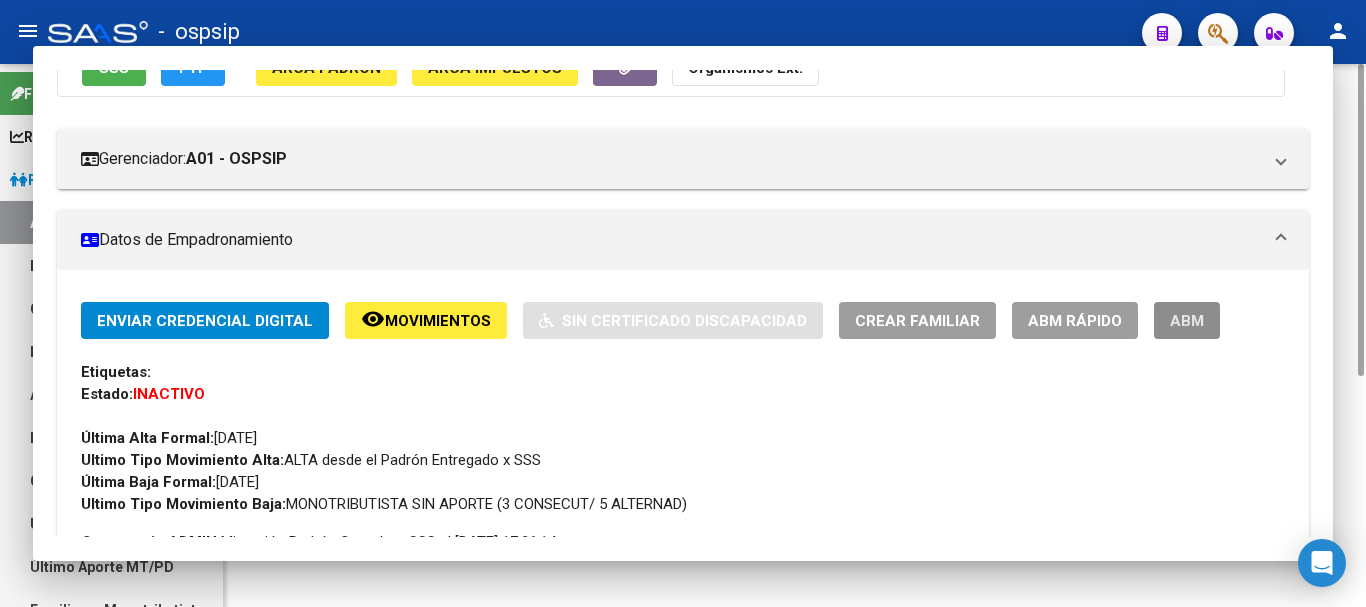 scroll, scrollTop: 0, scrollLeft: 0, axis: both 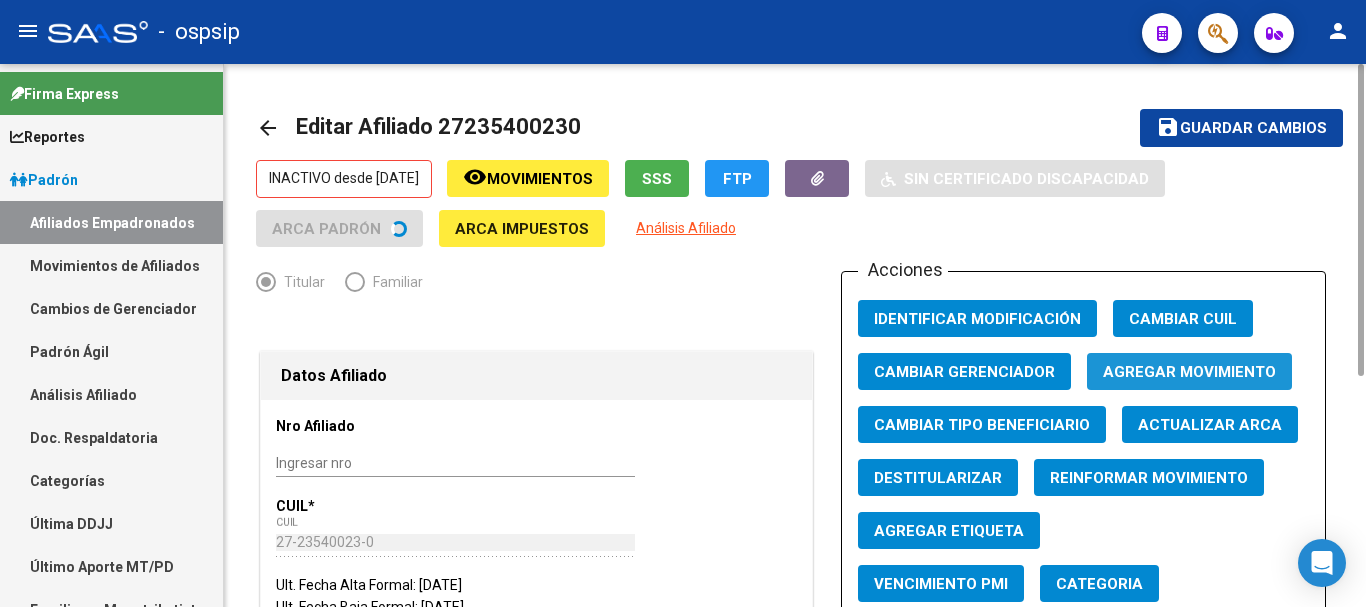 click on "Agregar Movimiento" 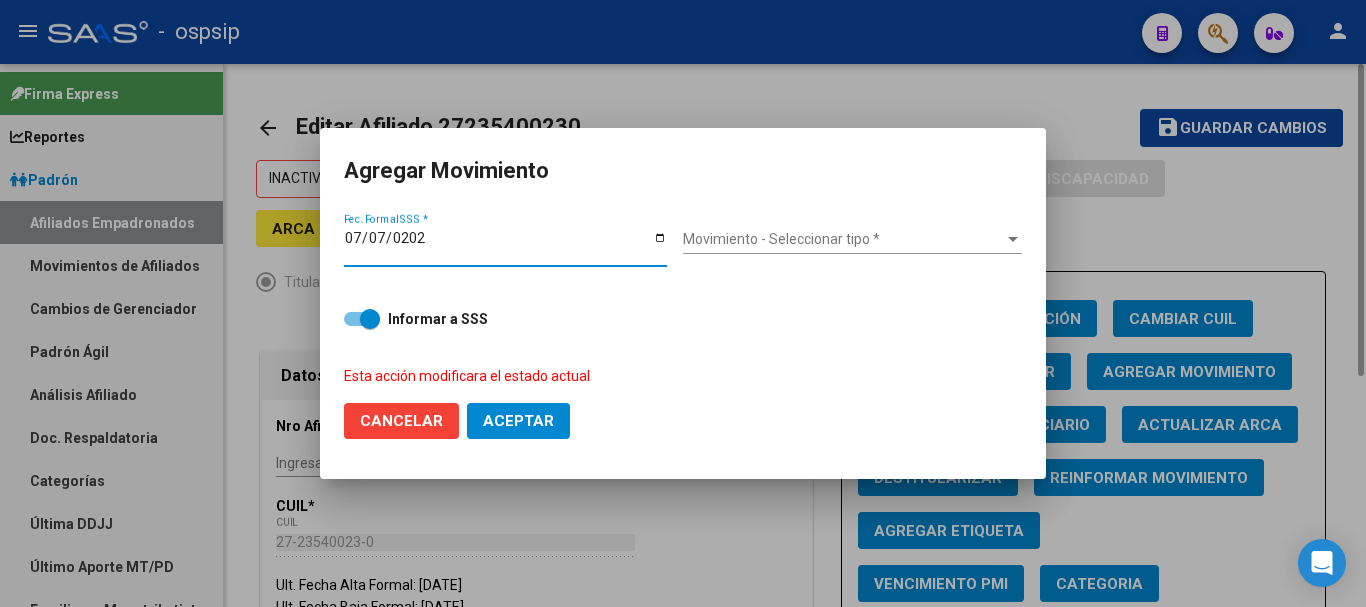 type on "[DATE]" 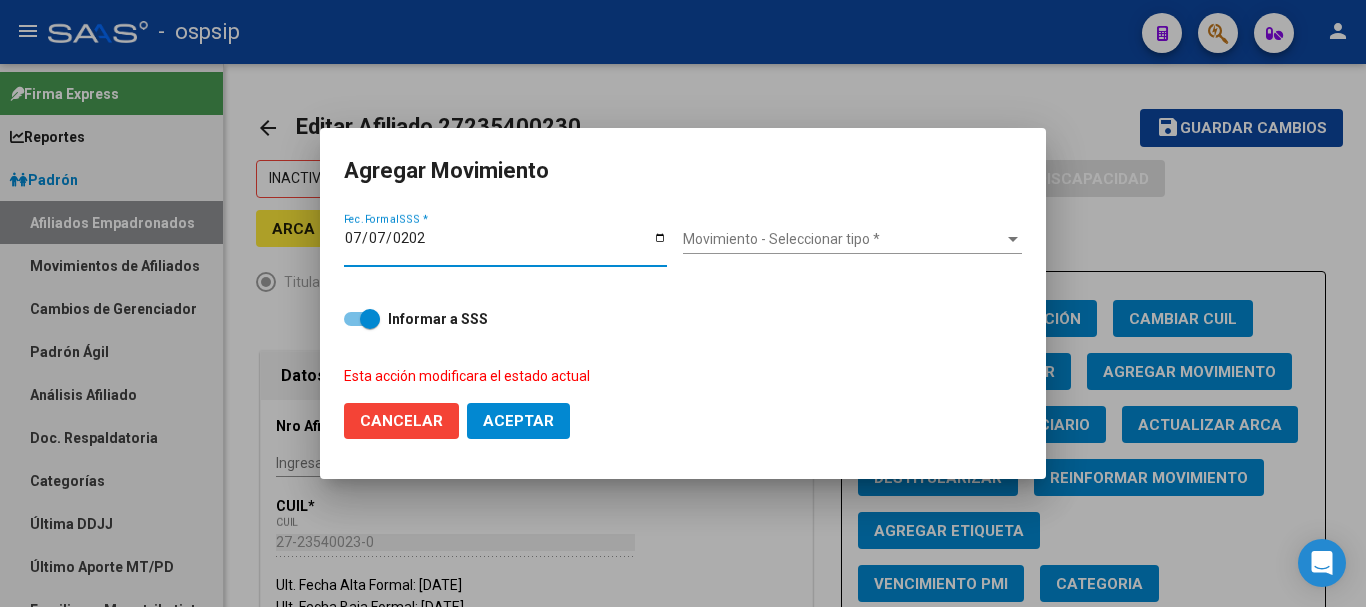 click on "Movimiento - Seleccionar tipo *" at bounding box center [843, 239] 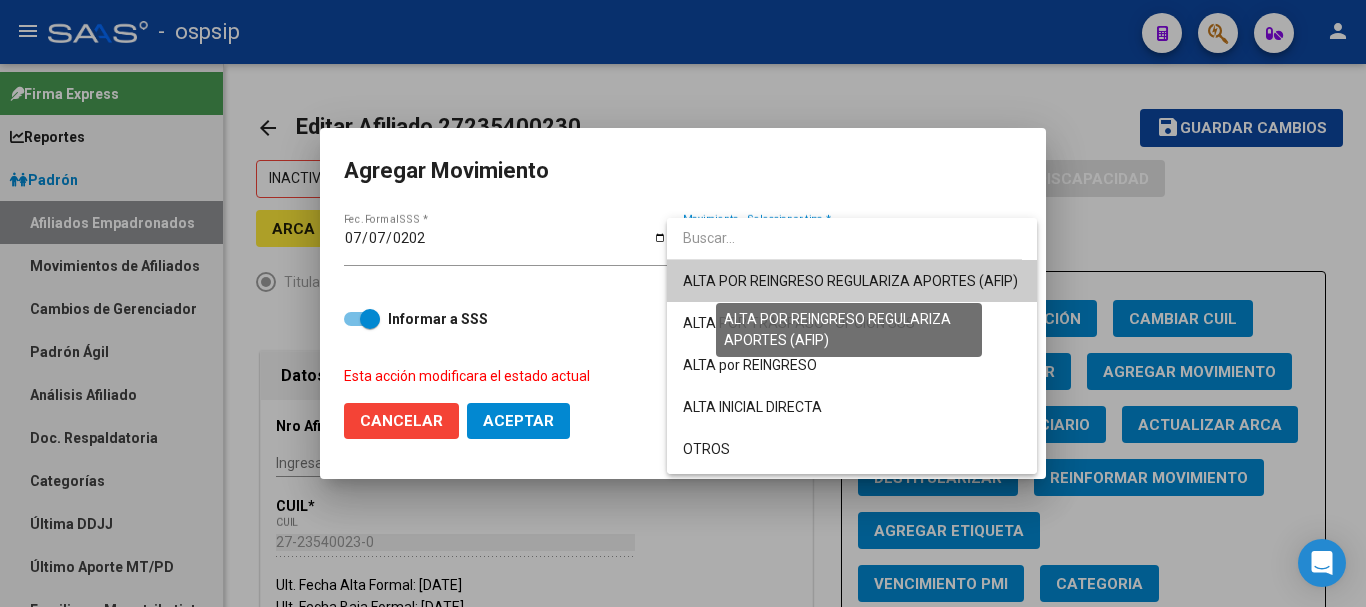 click on "ALTA POR REINGRESO REGULARIZA APORTES (AFIP)" at bounding box center (850, 281) 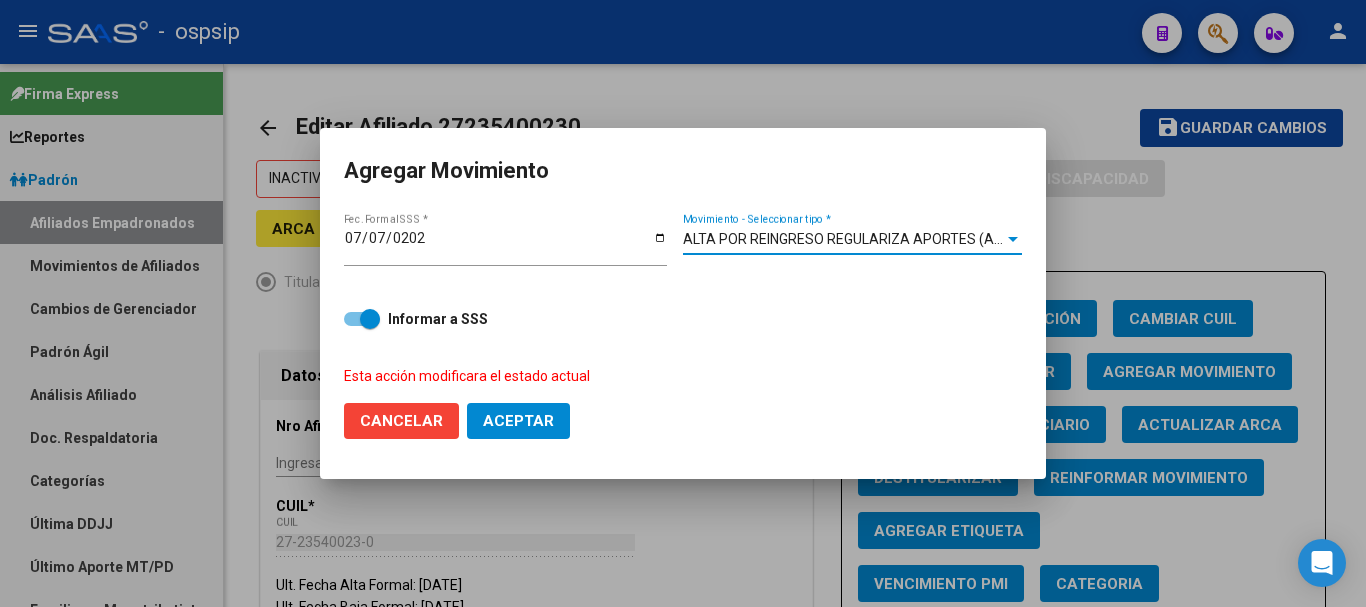 click on "Aceptar" 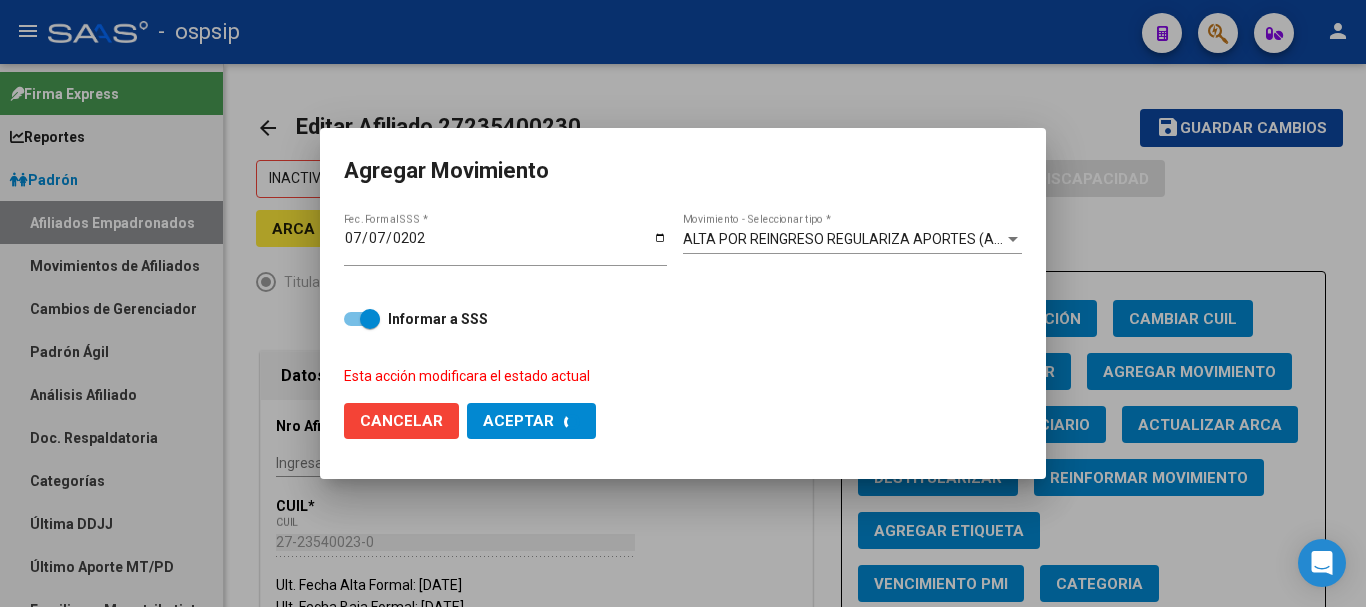 checkbox on "false" 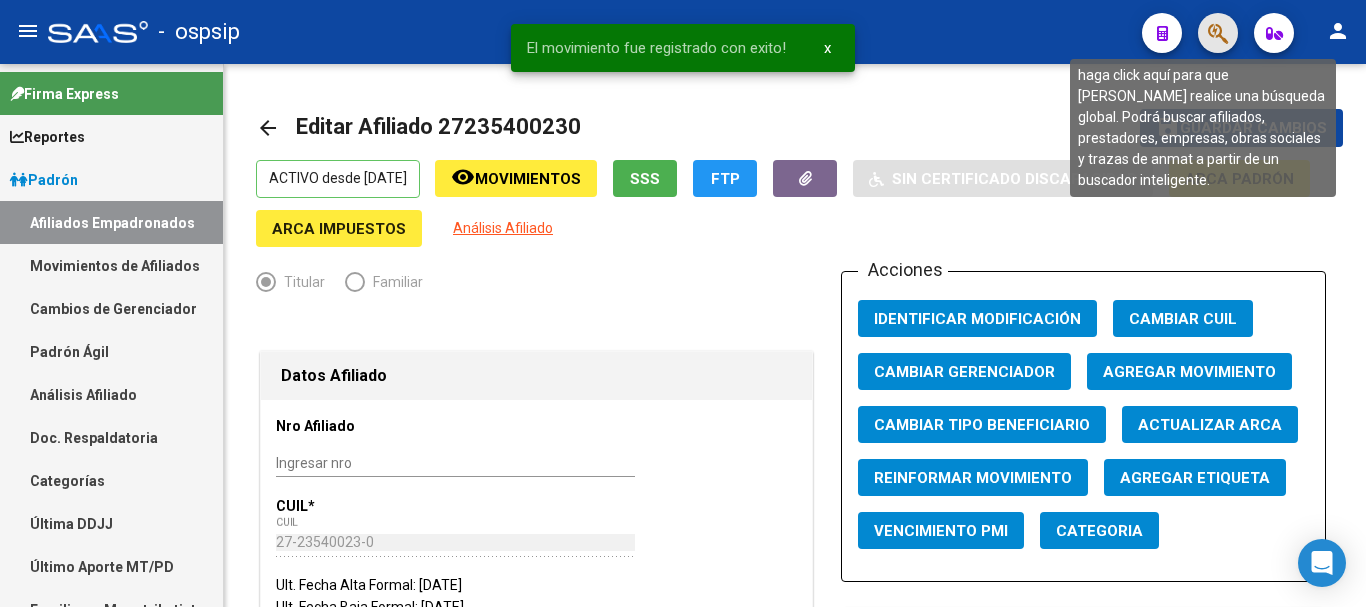 click 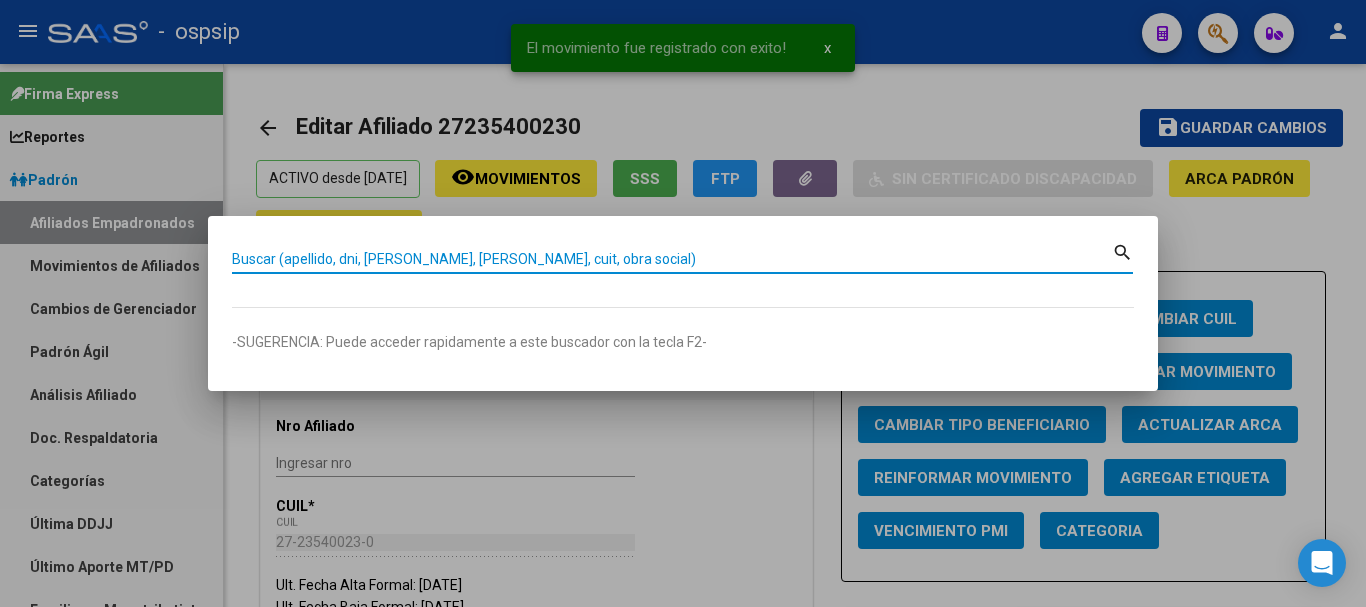 paste on "27235400230" 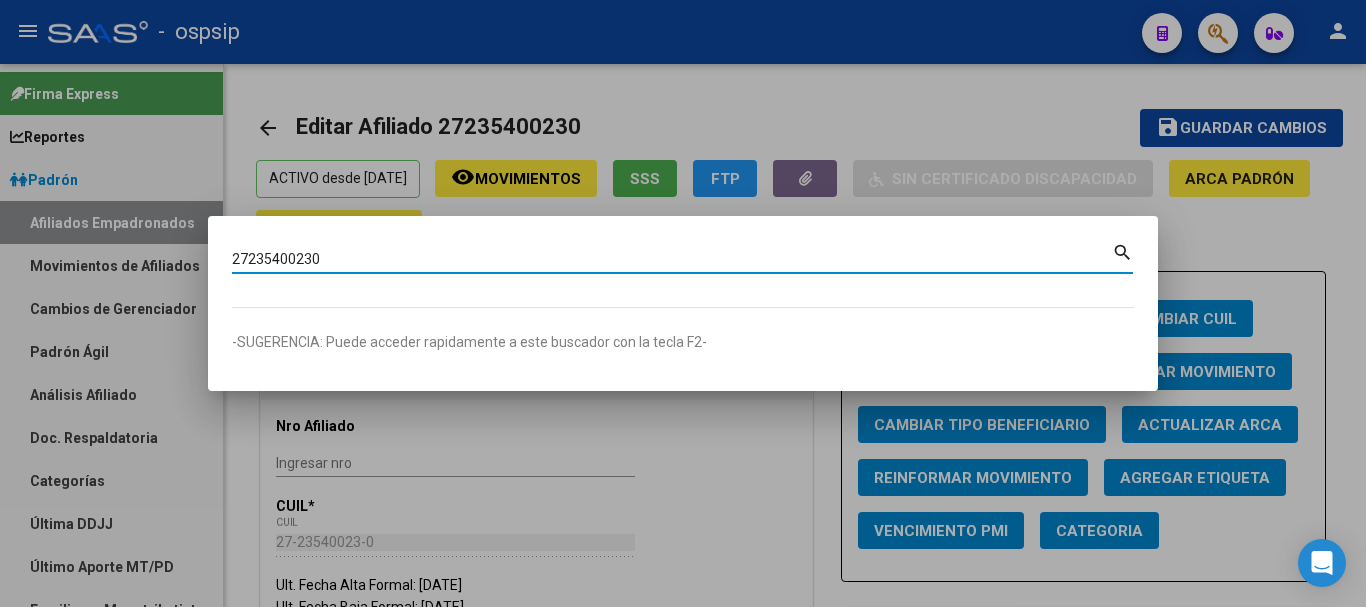 type on "27235400230" 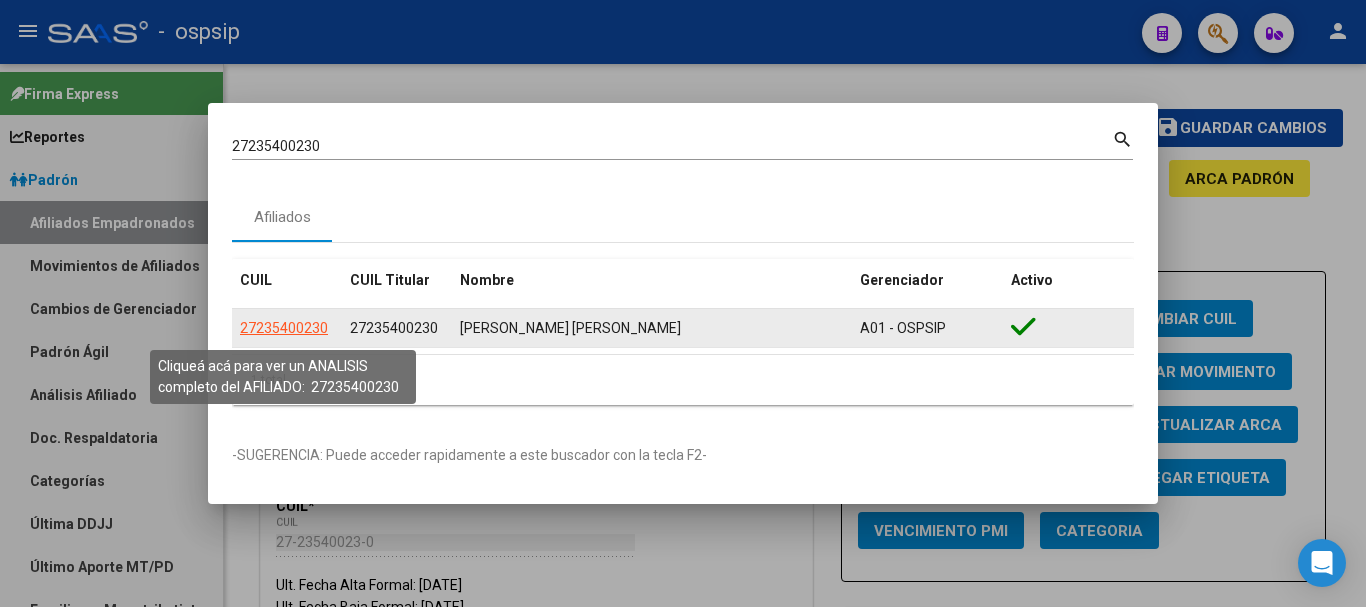 click on "27235400230" 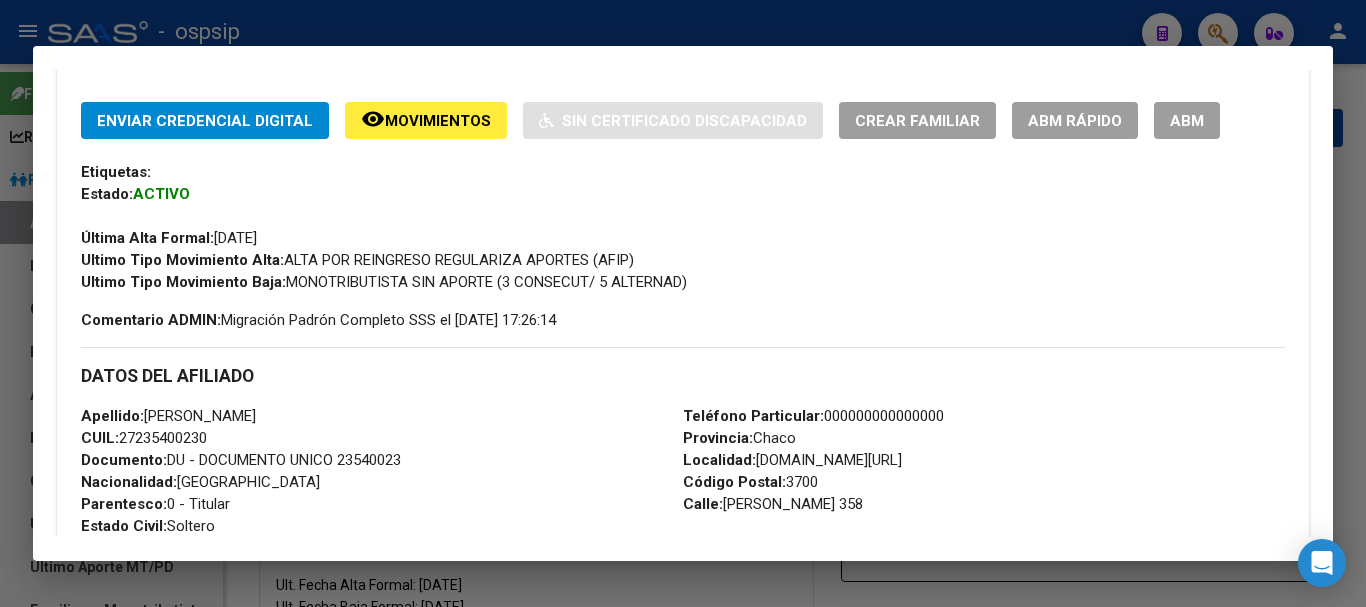 scroll, scrollTop: 500, scrollLeft: 0, axis: vertical 